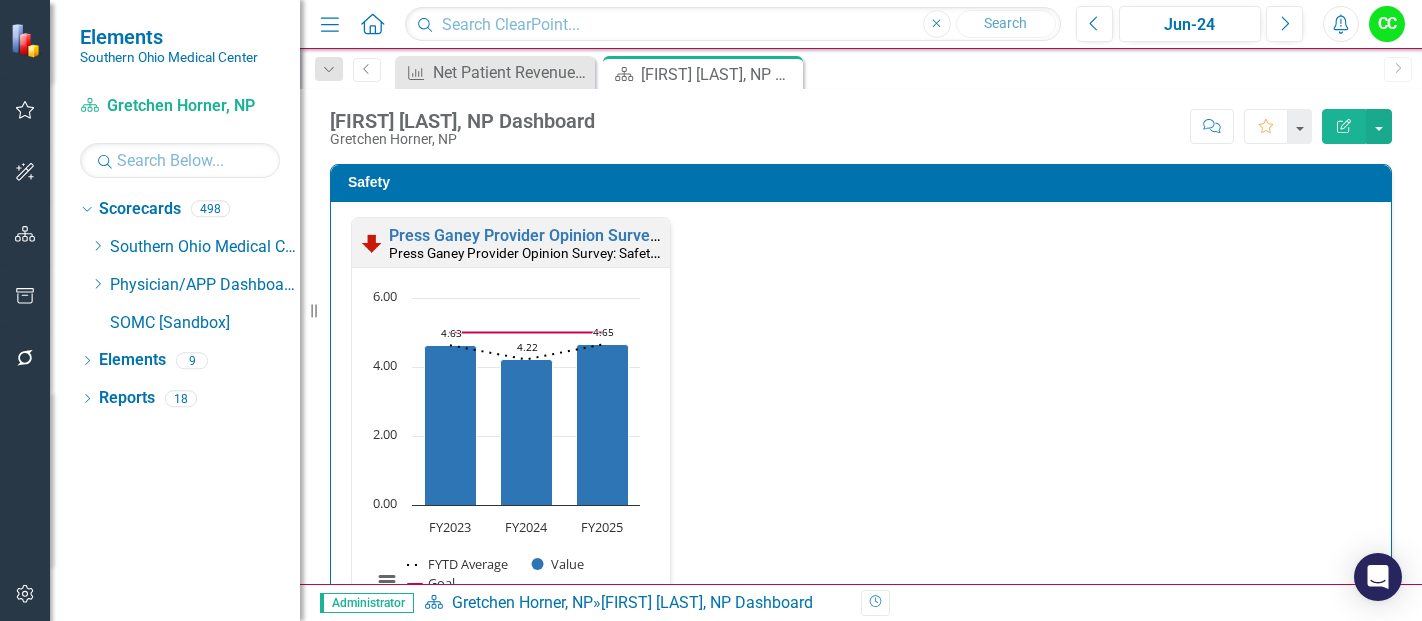 scroll, scrollTop: 0, scrollLeft: 0, axis: both 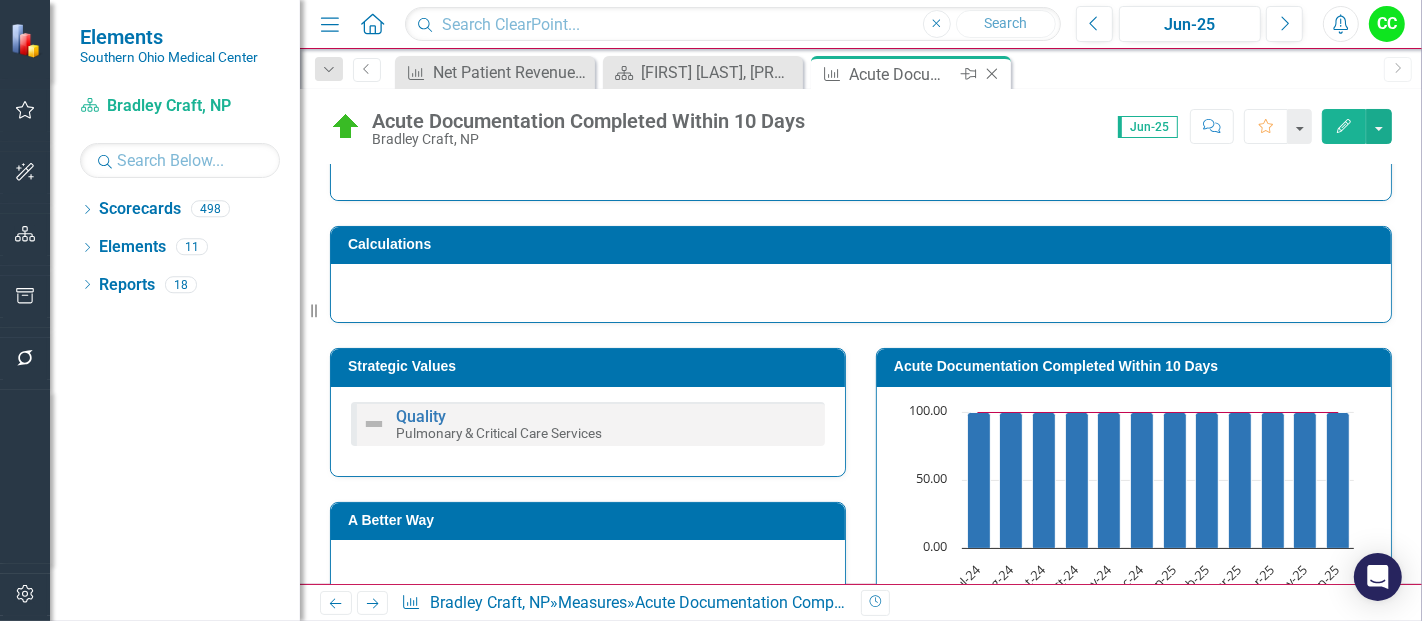 click on "Close" 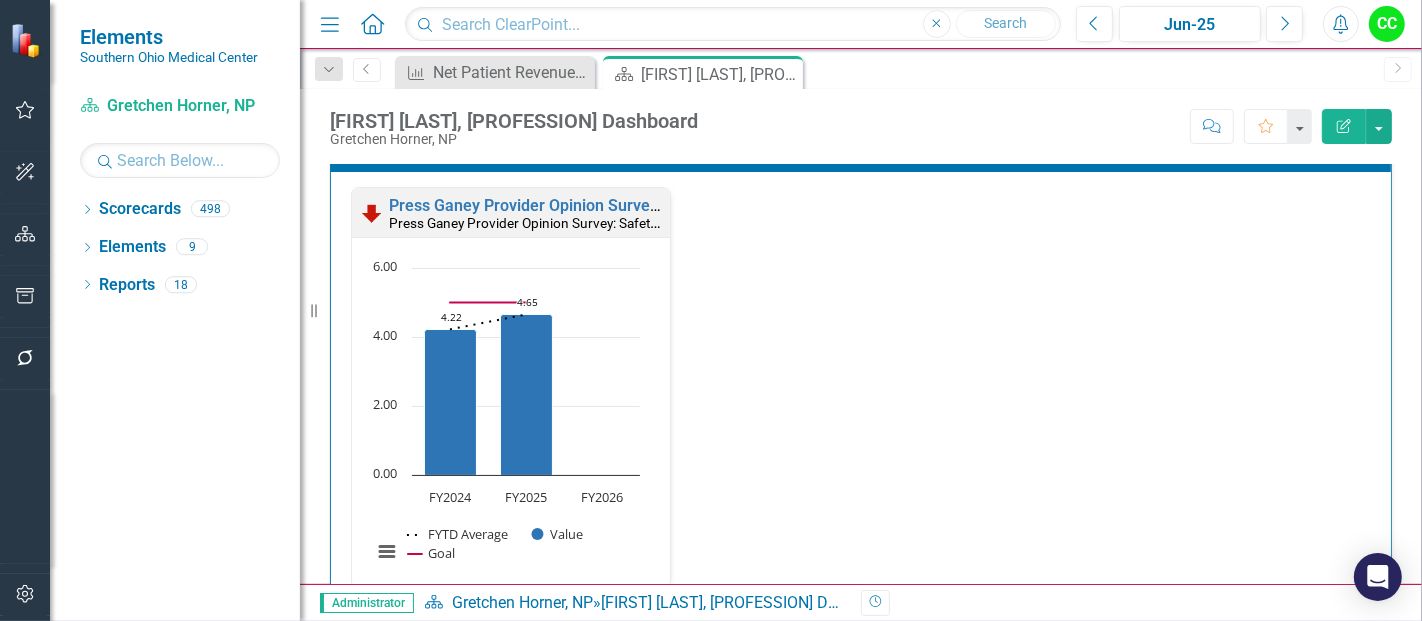 scroll, scrollTop: 0, scrollLeft: 0, axis: both 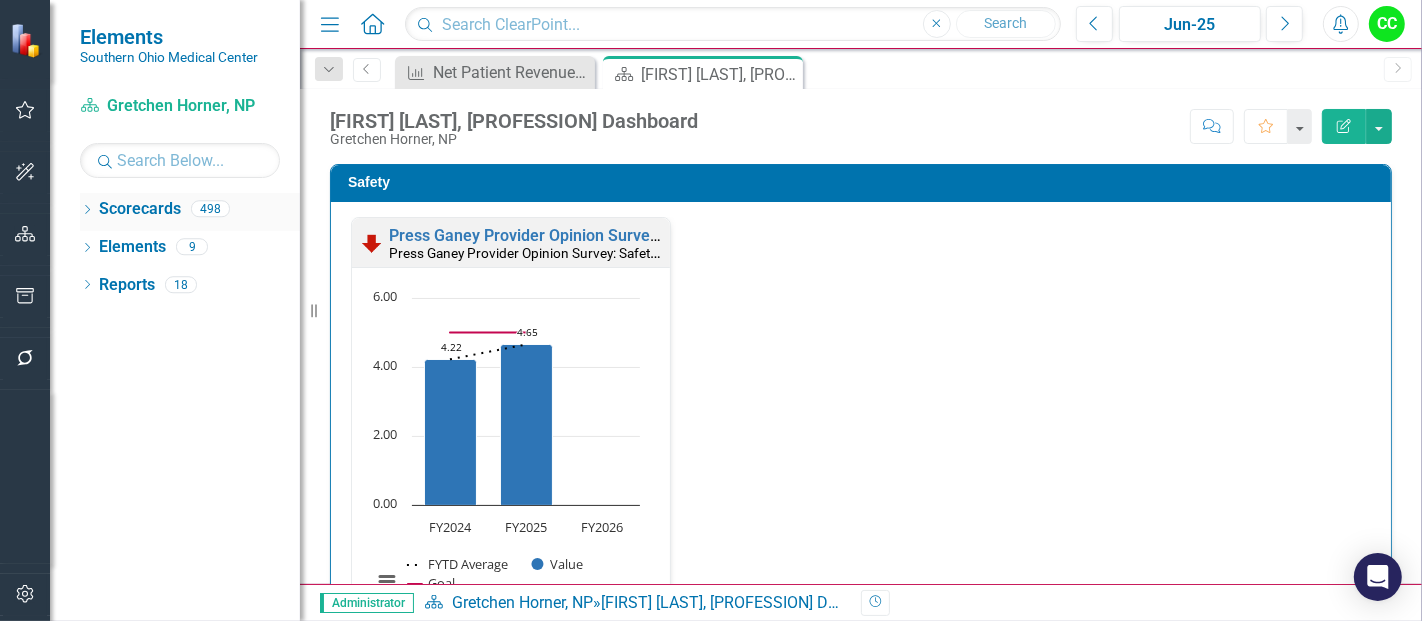 click on "Dropdown" 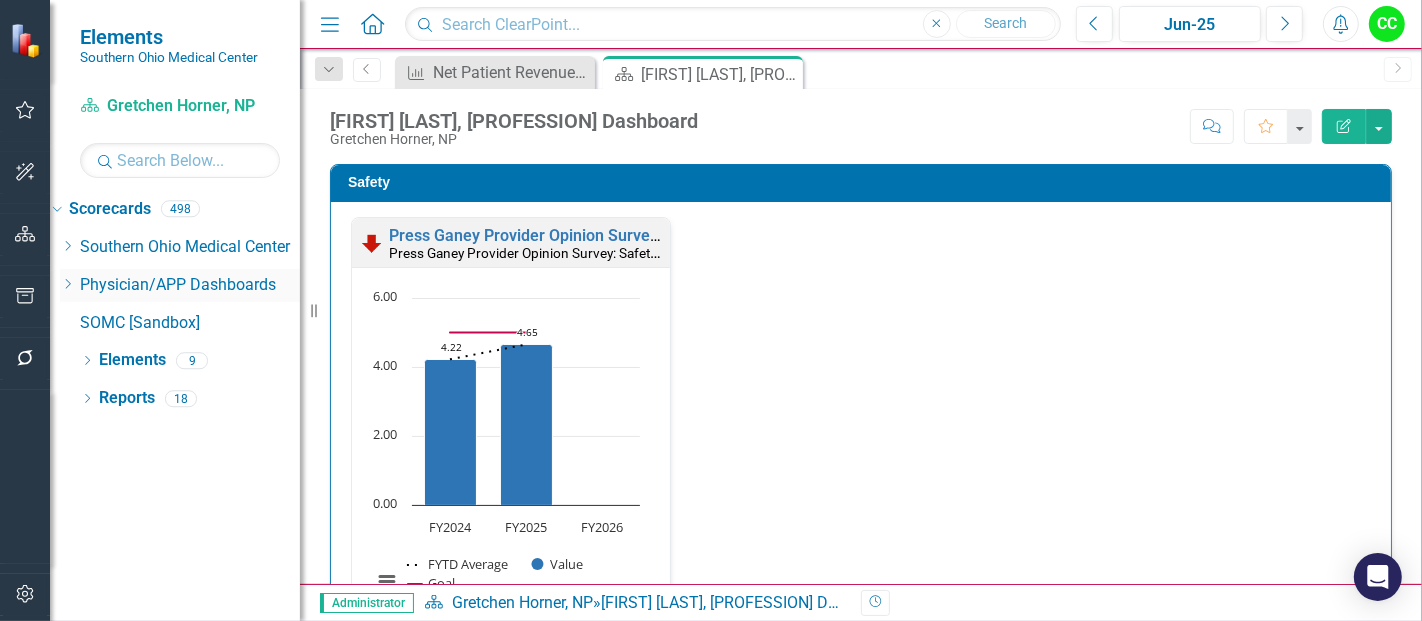 click on "Dropdown" 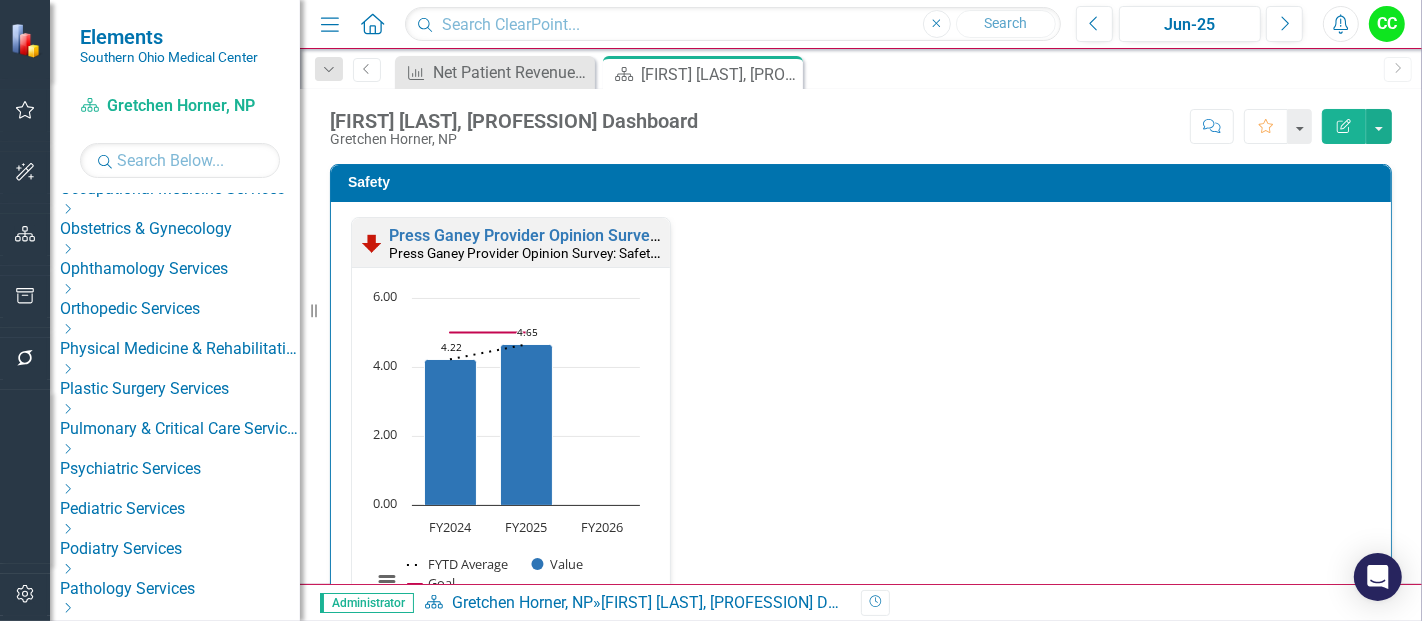 scroll, scrollTop: 730, scrollLeft: 0, axis: vertical 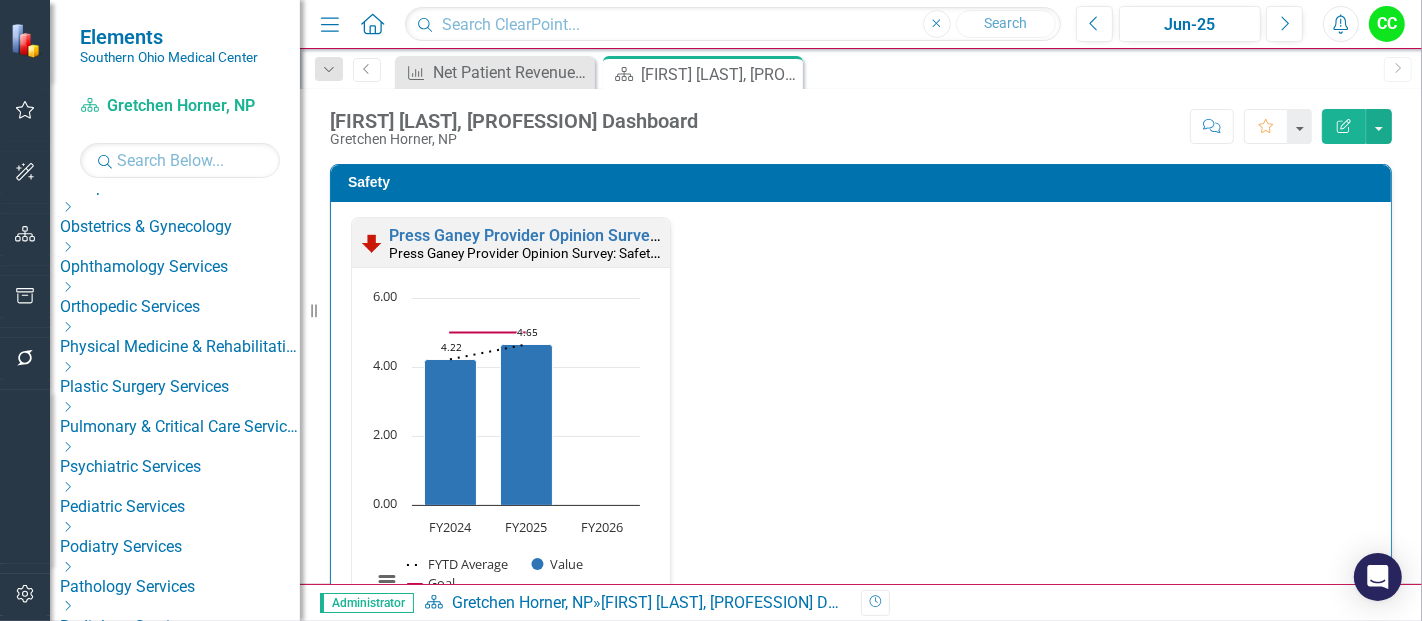 click on "Dropdown" 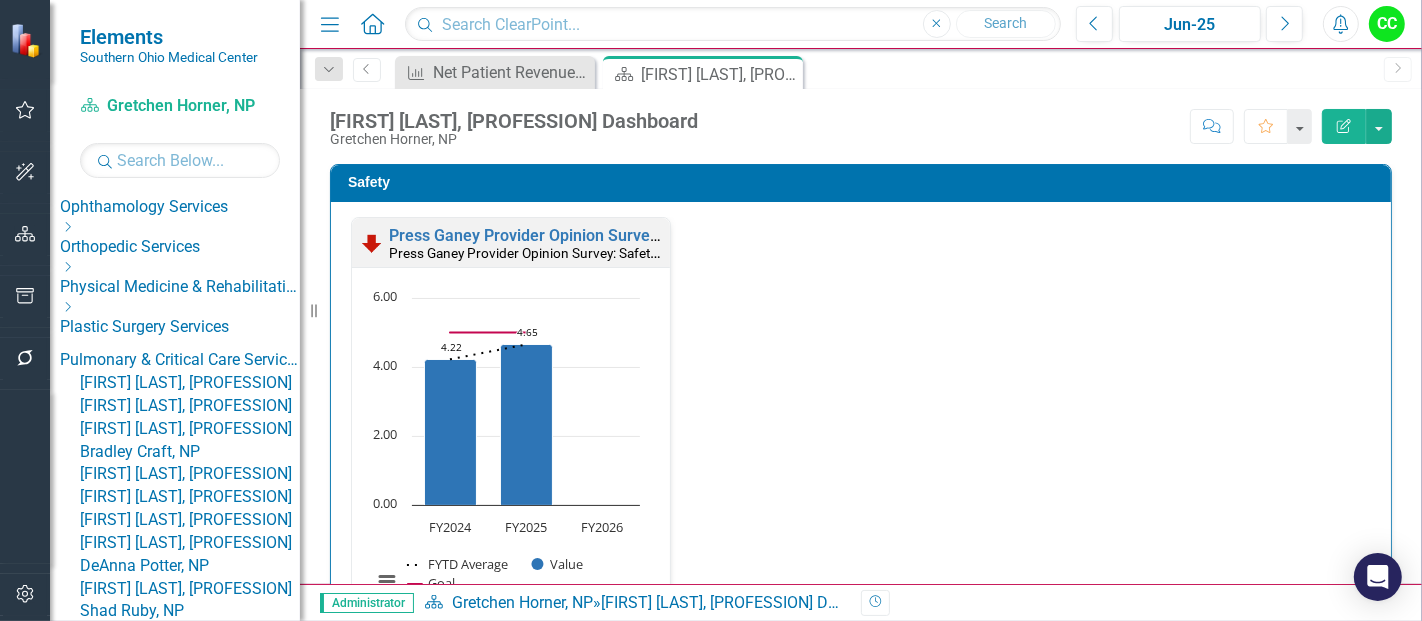scroll, scrollTop: 822, scrollLeft: 0, axis: vertical 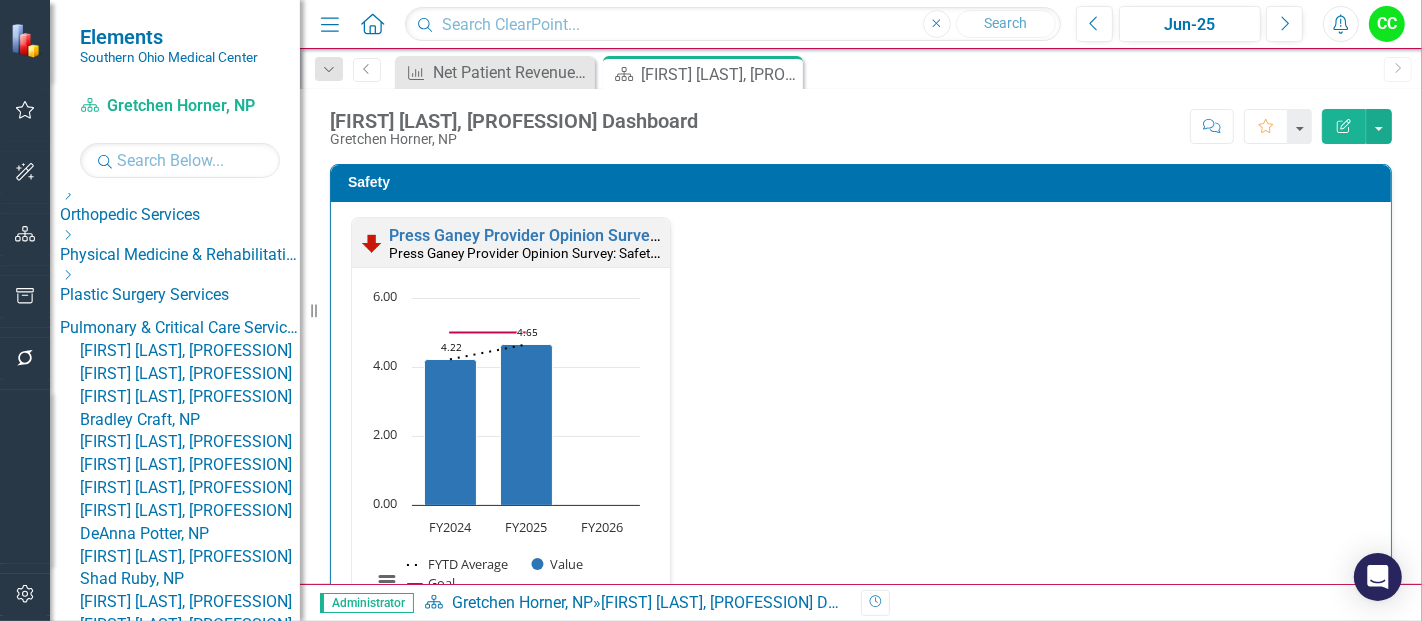 click on "Bradley Craft, NP" at bounding box center (190, 420) 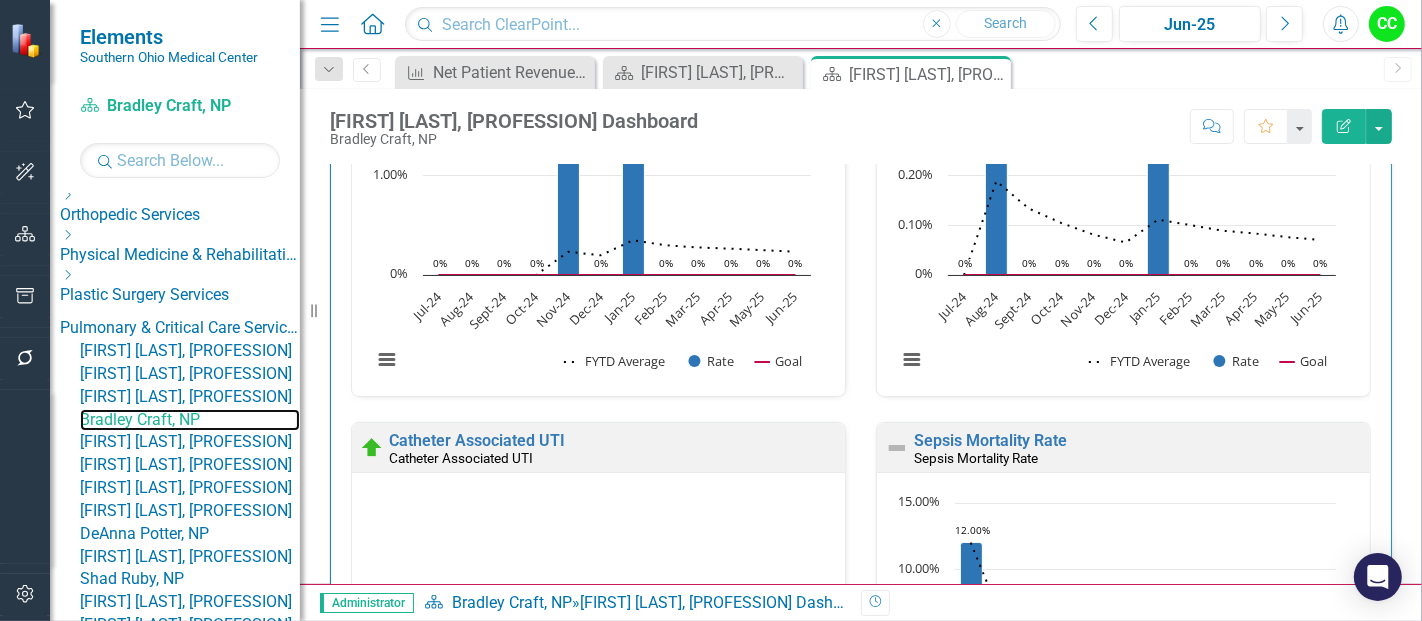 scroll, scrollTop: 177, scrollLeft: 0, axis: vertical 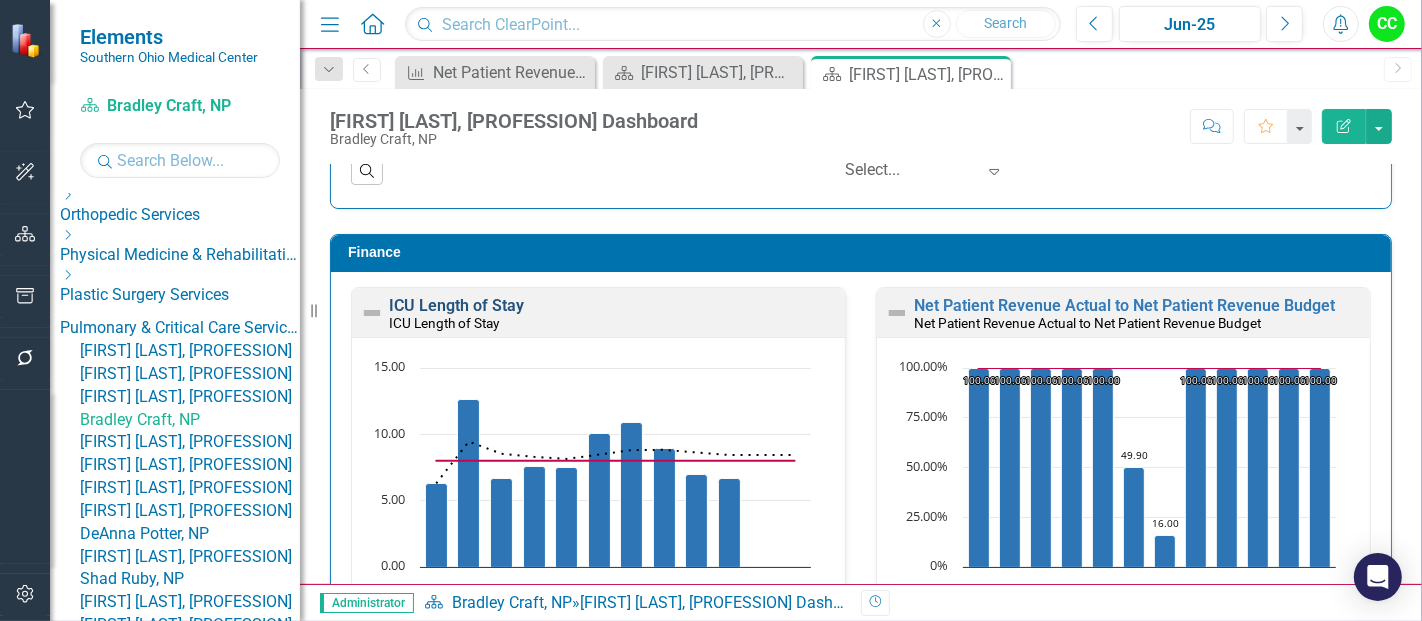 click on "ICU Length of Stay" at bounding box center [456, 305] 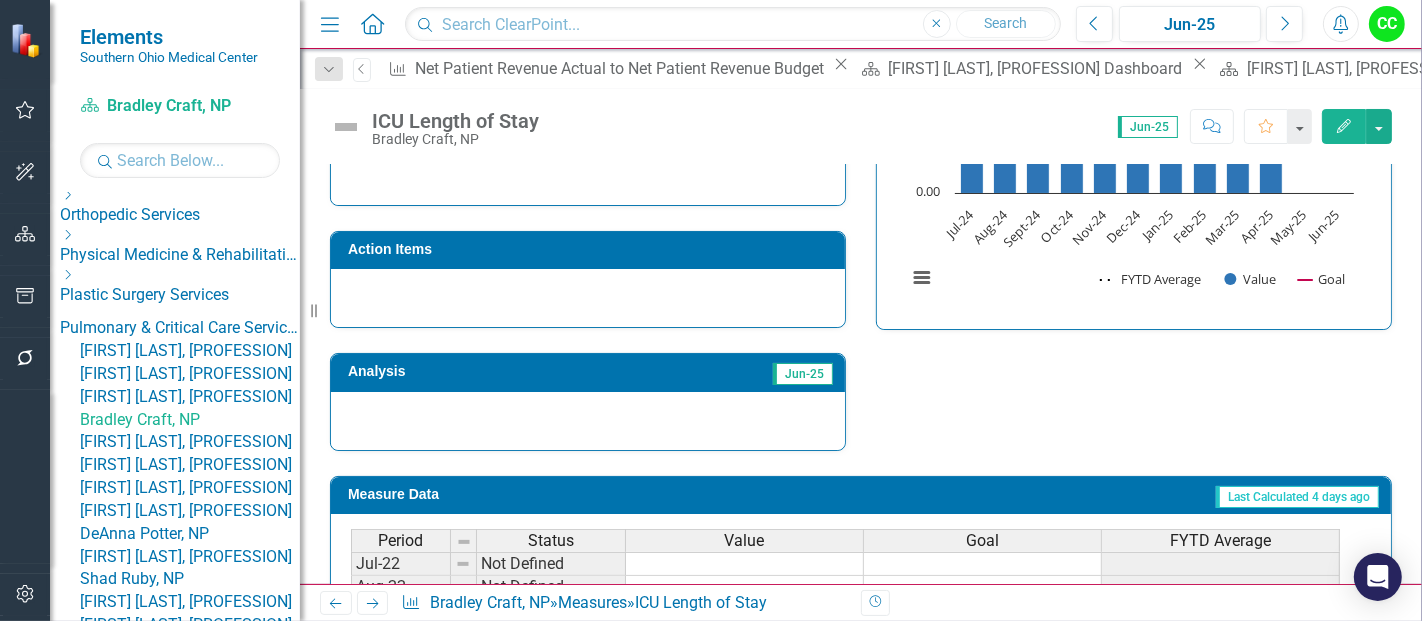 scroll, scrollTop: 866, scrollLeft: 0, axis: vertical 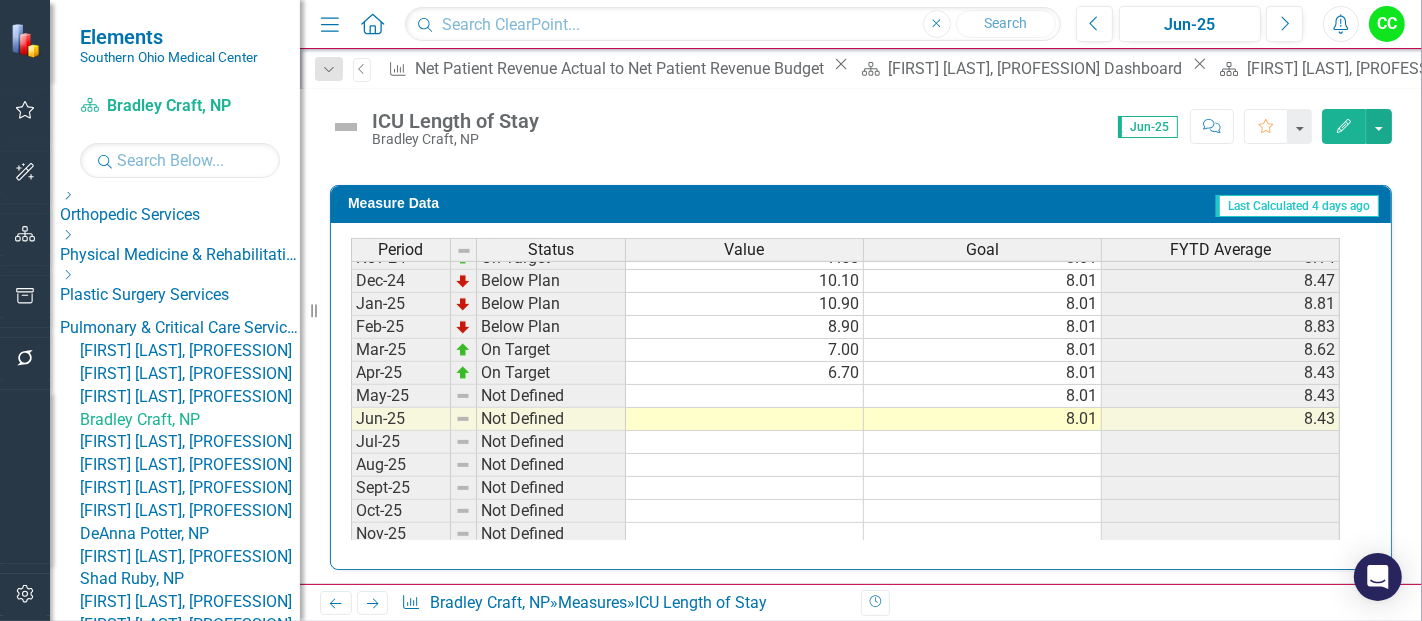 click on "Nov-23 On Target 5.70 8.01 6.14 Dec-23 On Target 6.10 8.01 6.13 Jan-24 On Target 5.70 8.01 6.07 Feb-24 On Target 5.90 8.01 6.05 Mar-24 Below Plan 9.10 8.01 6.39 Apr-24 On Target 7.50 8.01 6.50 May-24 On Target 6.20 8.01 6.47 Jun-24 On Target 8.00 8.01 6.60 Jul-24 On Target 6.30 8.01 6.30 Aug-24 Below Plan 12.60 8.01 9.45 Sept-24 On Target 6.70 8.01 8.53 Oct-24 On Target 7.60 8.01 8.30 Nov-24 On Target 7.50 8.01 8.14 Dec-24 Below Plan 10.10 8.01 8.47 Jan-25 Below Plan 10.90 8.01 8.81 Feb-25 Below Plan 8.90 8.01 8.83 Mar-25 On Target 7.00 8.01 8.62 Apr-25 On Target 6.70 8.01 8.43 May-25 Not Defined 8.01 8.43 Jun-25 Not Defined 8.01 8.43 Jul-25 Not Defined Aug-25 Not Defined Sept-25 Not Defined Oct-25 Not Defined Nov-25 Not Defined Dec-25 Not Defined Jan-26 Not Defined Feb-26 Not Defined Mar-26 Not Defined Apr-26 Not Defined May-26 Not Defined Jun-26 Not Defined" at bounding box center (845, 338) 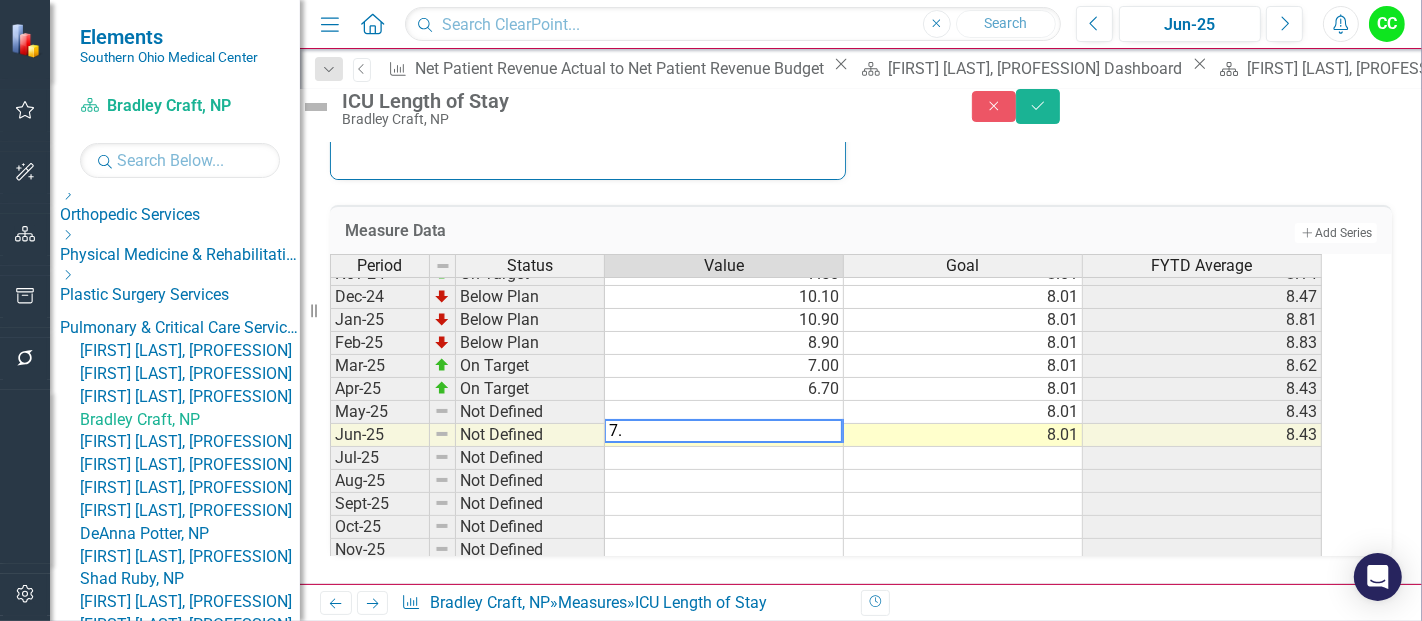 type on "7.8" 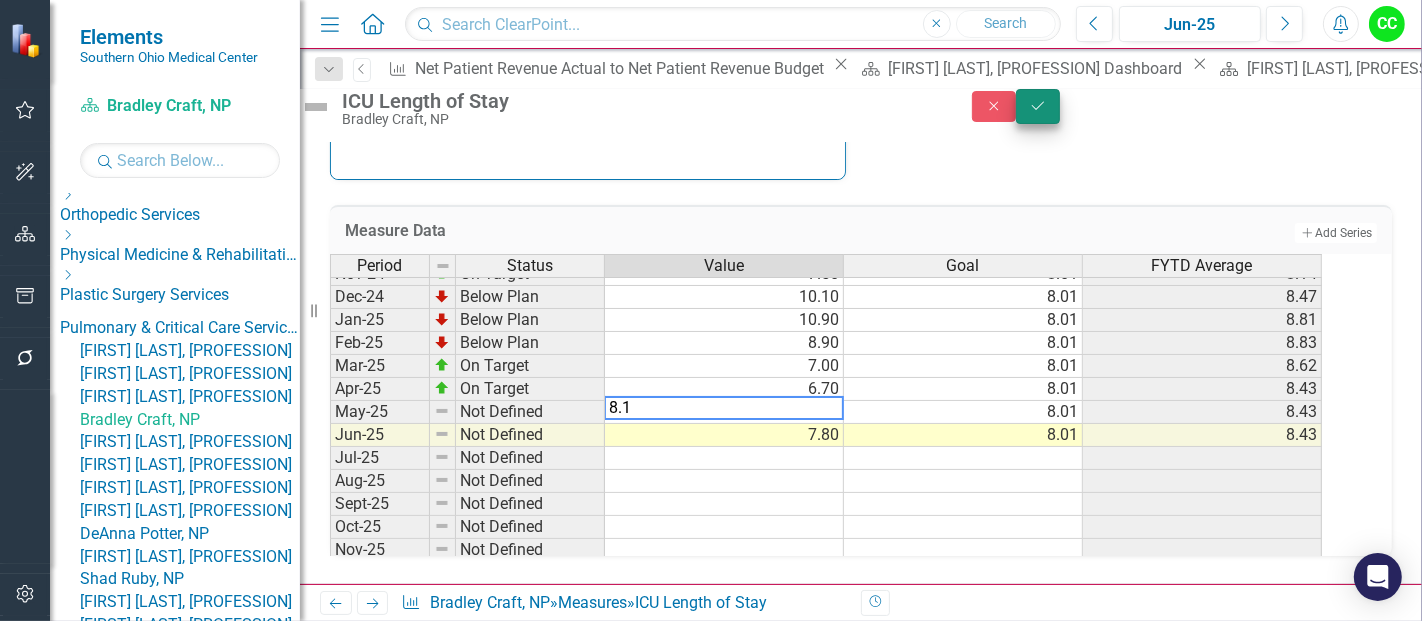 type on "8.1" 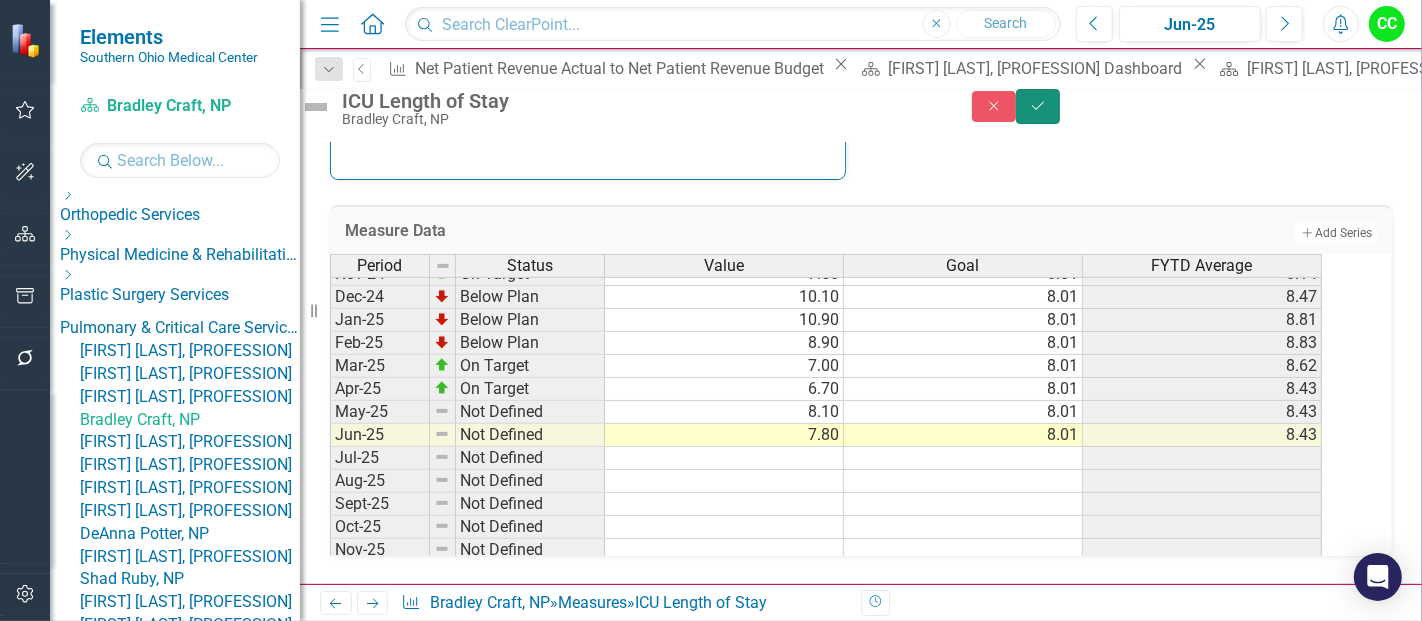 click on "Save" 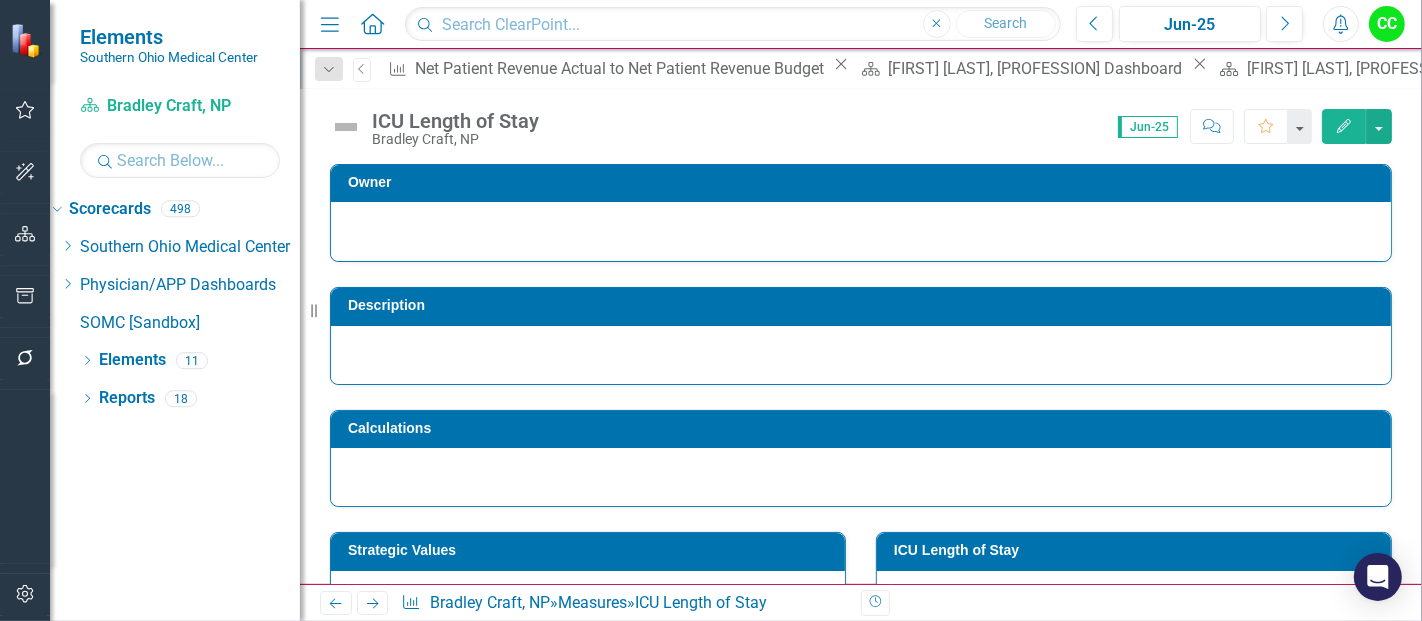 scroll, scrollTop: 0, scrollLeft: 0, axis: both 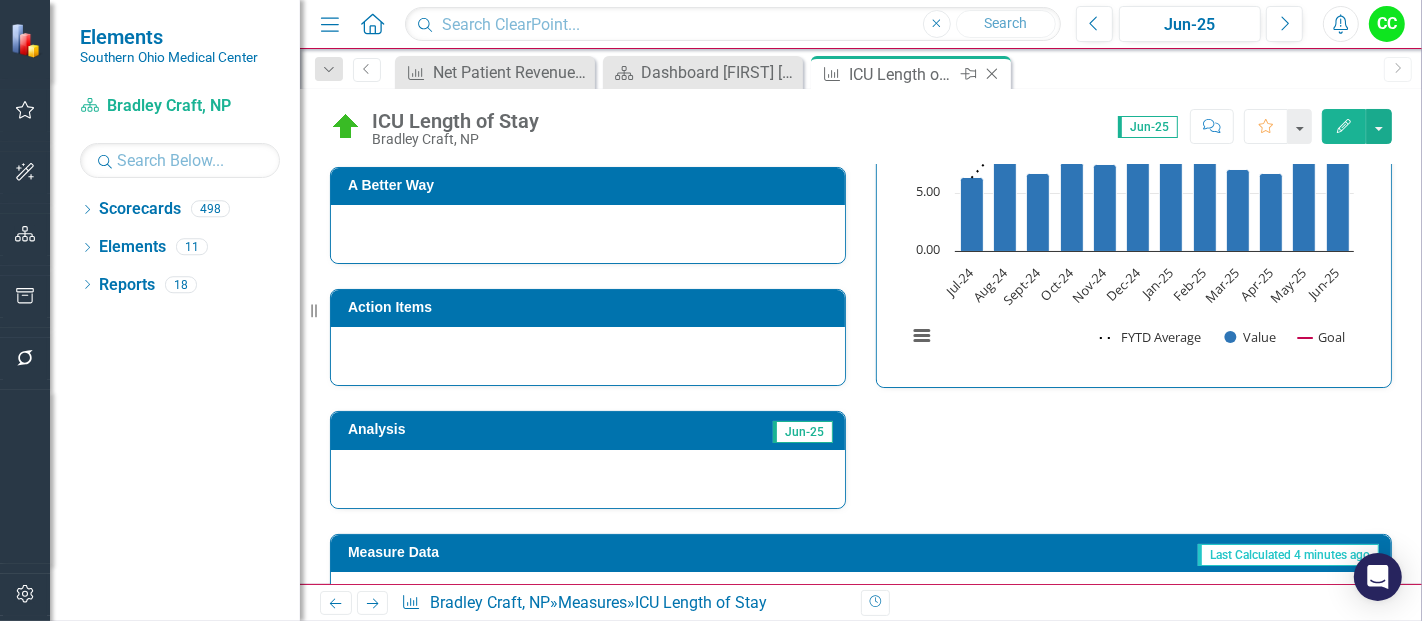 click on "Close" 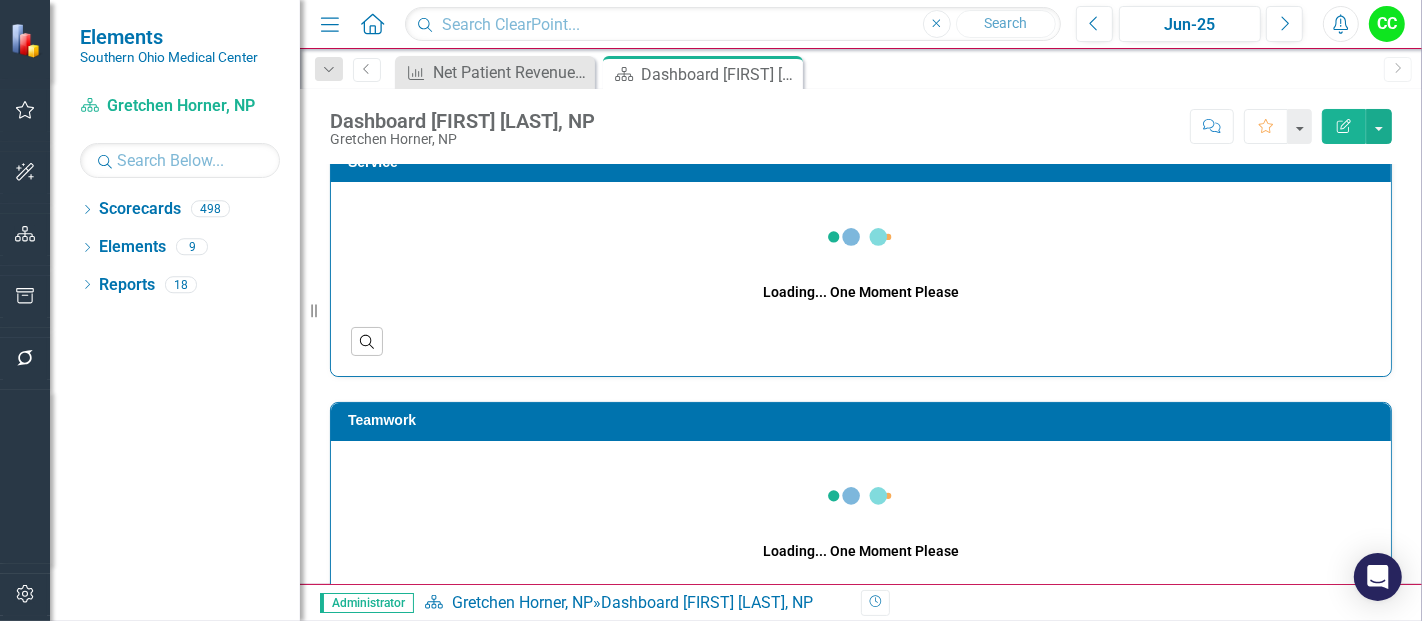 scroll, scrollTop: 552, scrollLeft: 0, axis: vertical 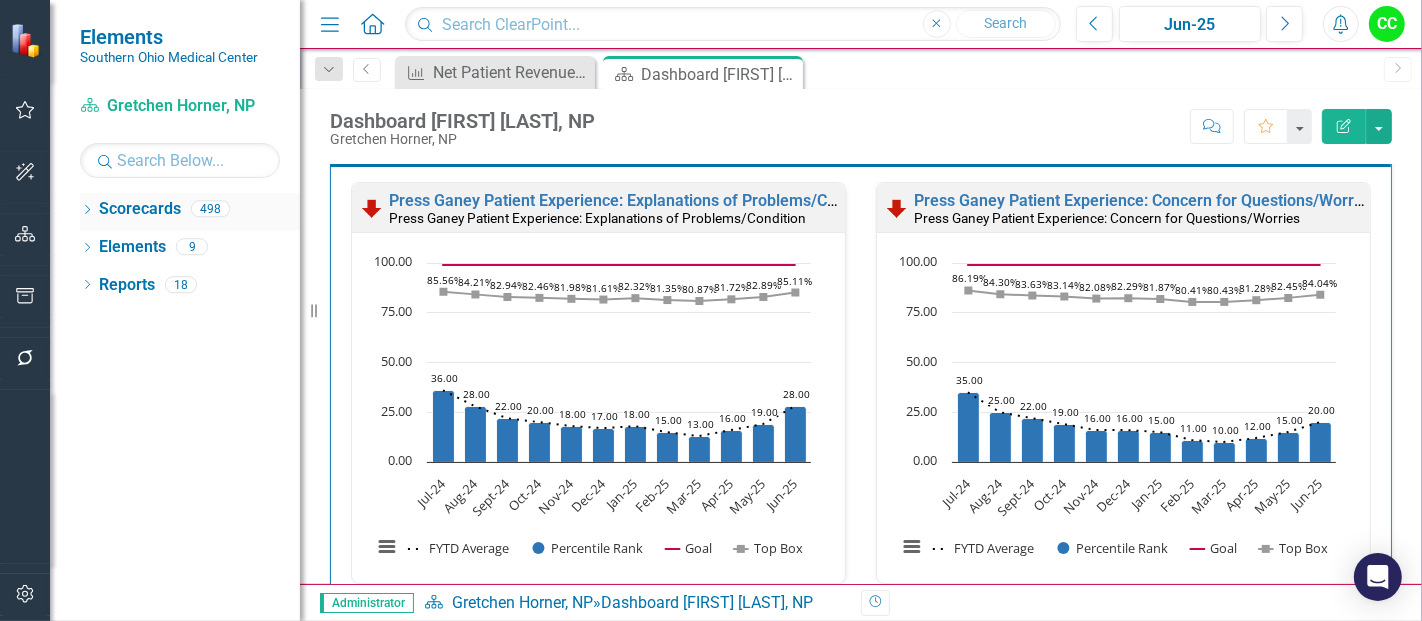 click on "Dropdown" 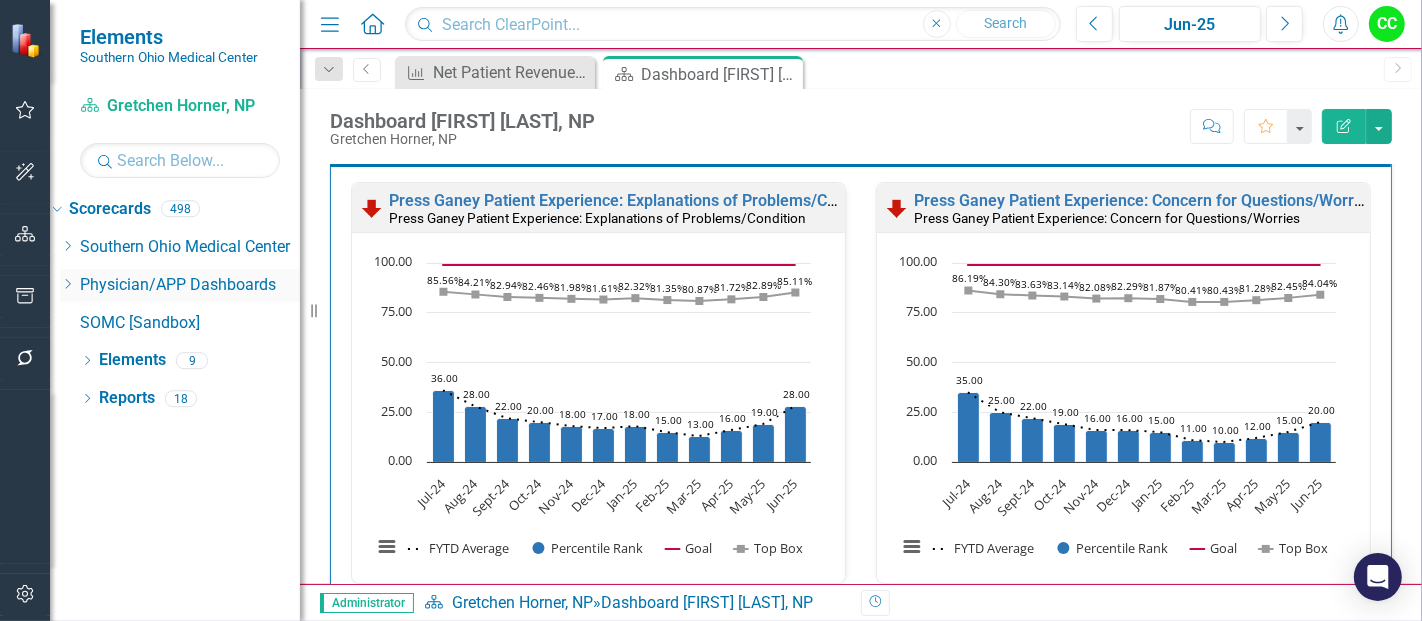 click on "Dropdown" 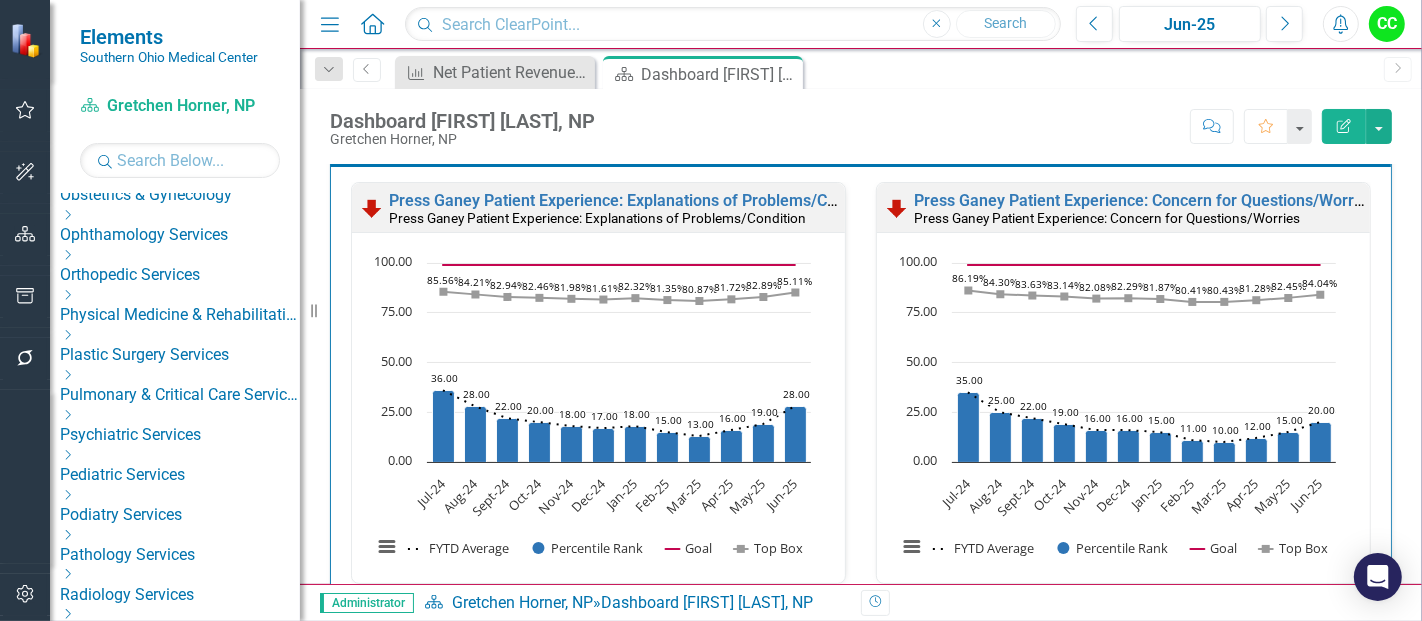 scroll, scrollTop: 766, scrollLeft: 0, axis: vertical 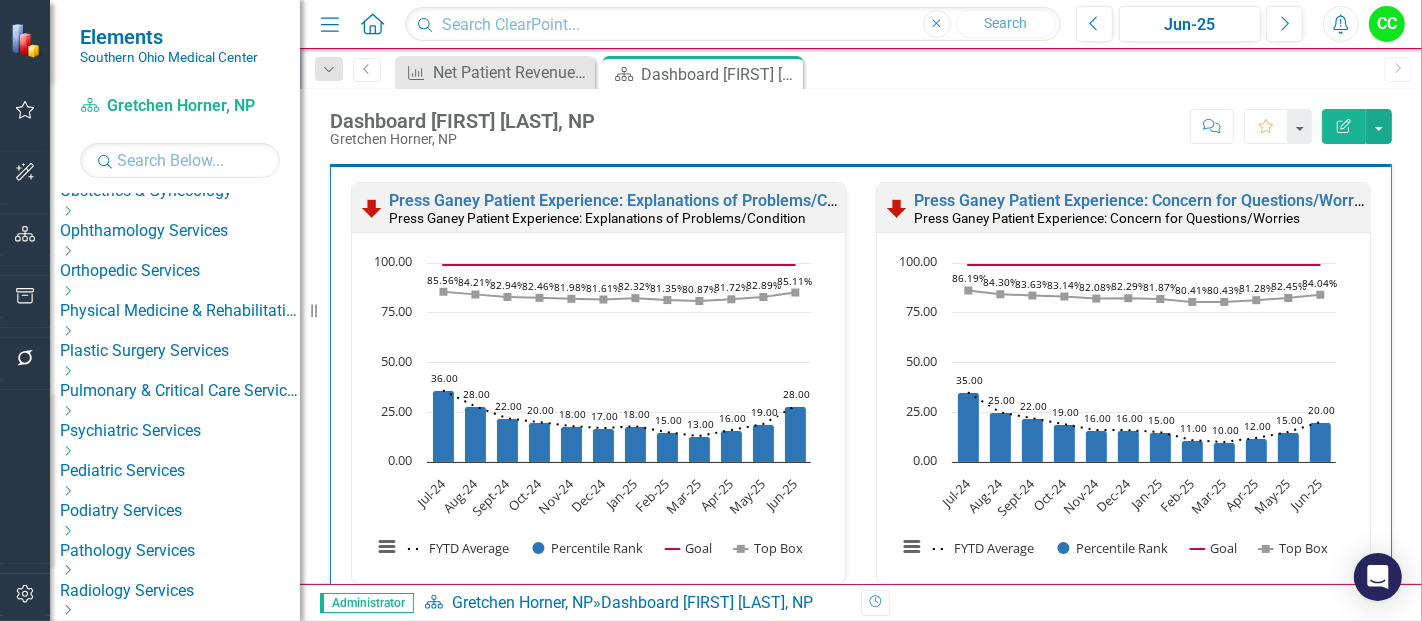 click on "Dropdown" 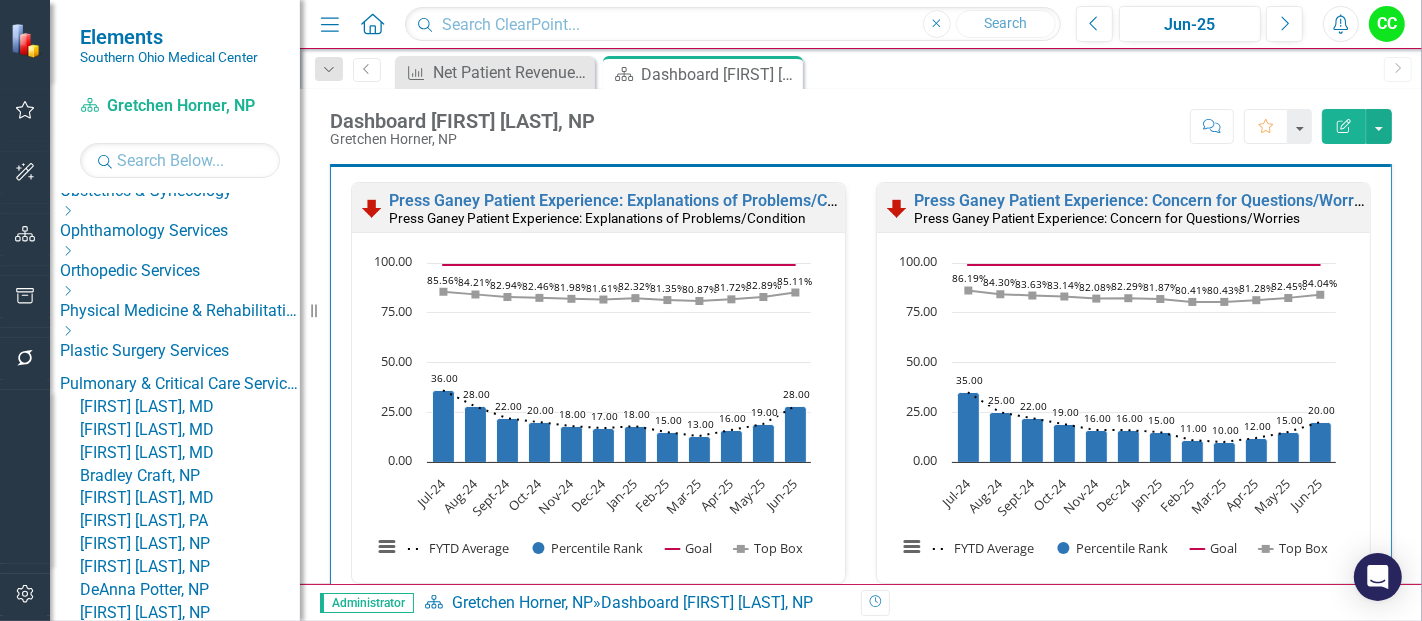 click on "Bradley Craft, NP" at bounding box center [190, 476] 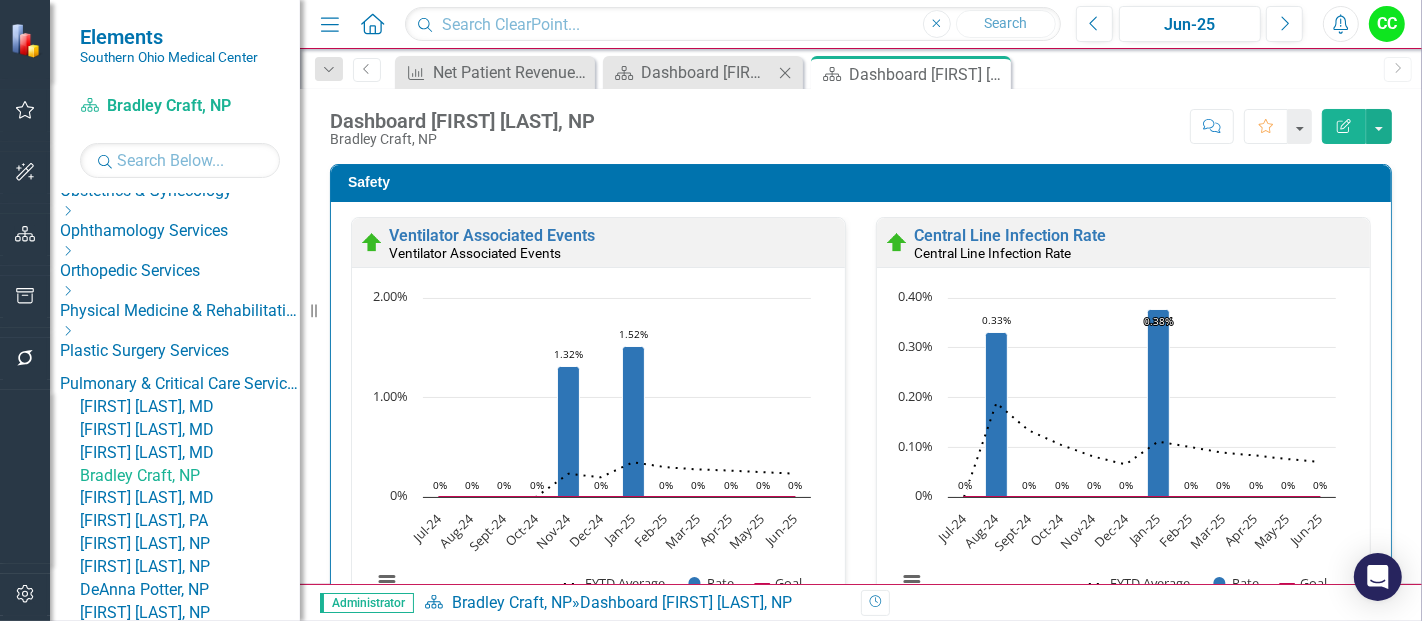 click on "Close" 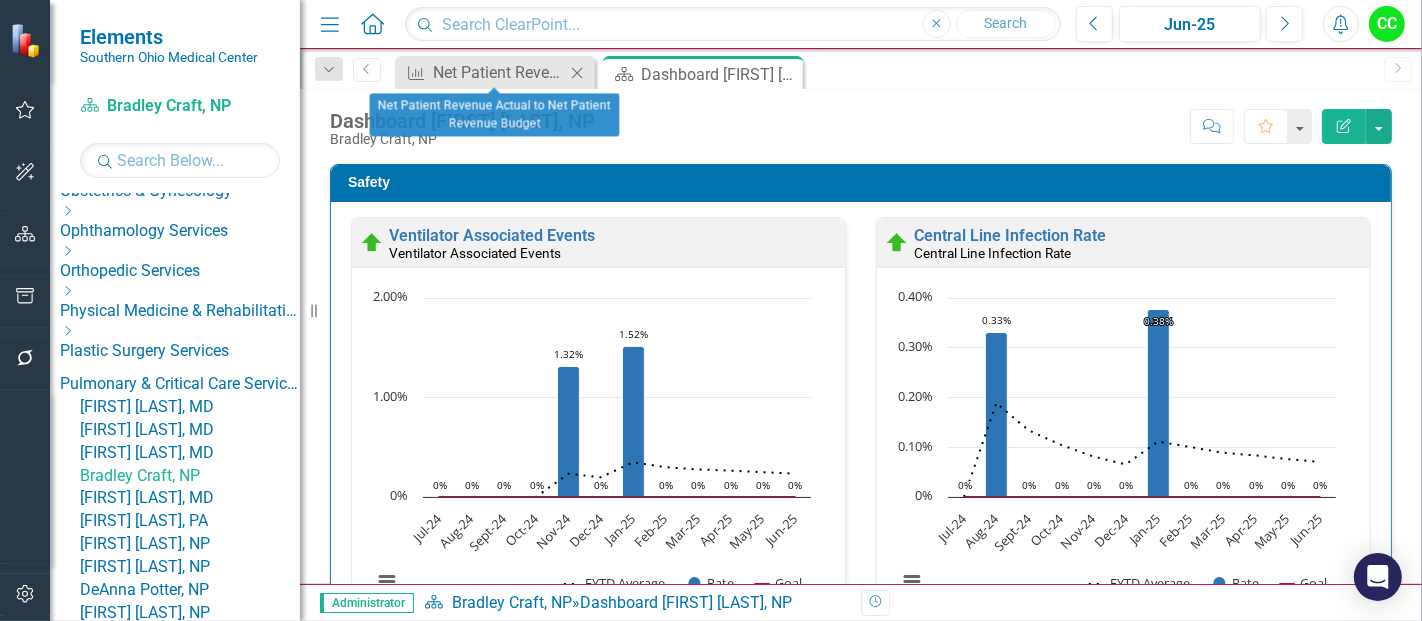 click on "Close" 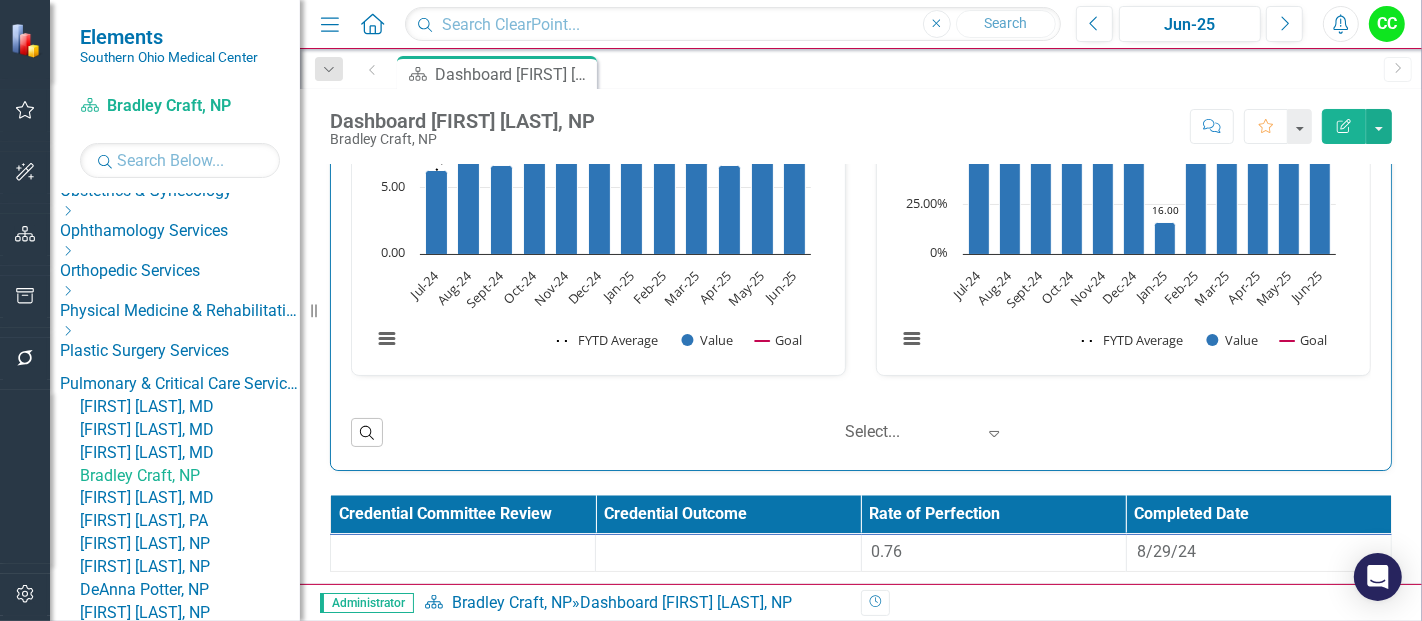 scroll, scrollTop: 2977, scrollLeft: 0, axis: vertical 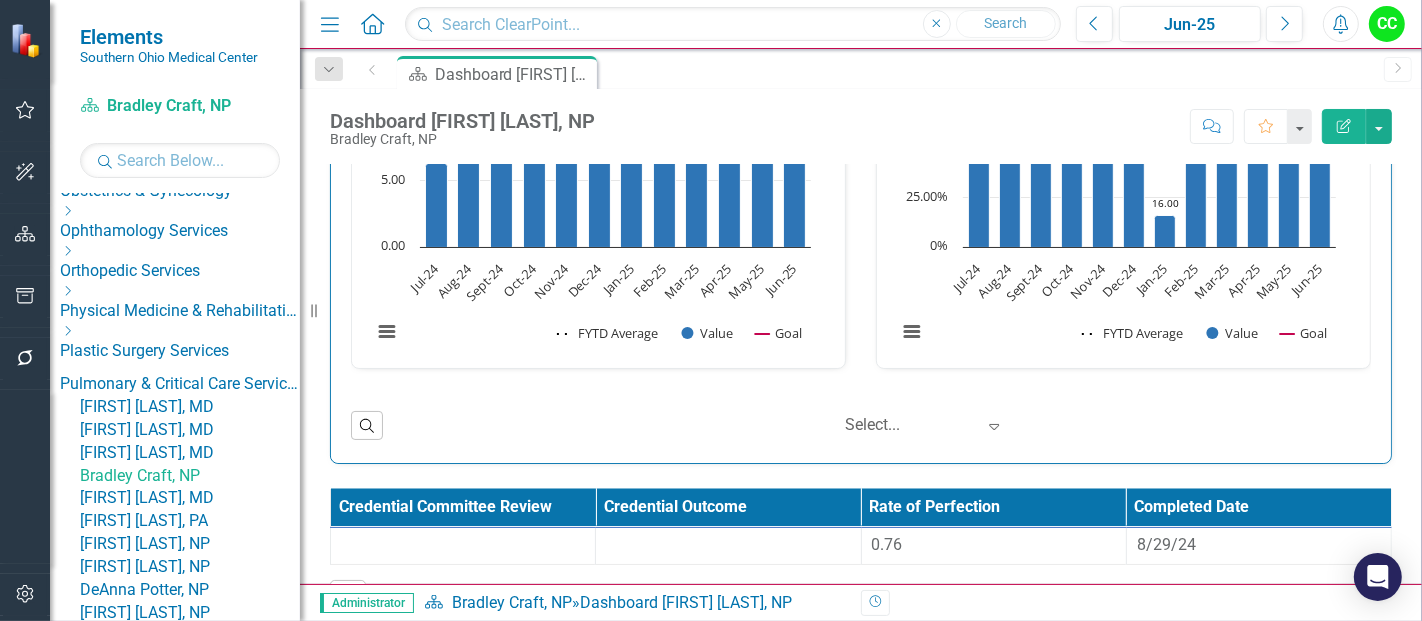 click on "[FIRST] [LAST], MD" at bounding box center (190, 430) 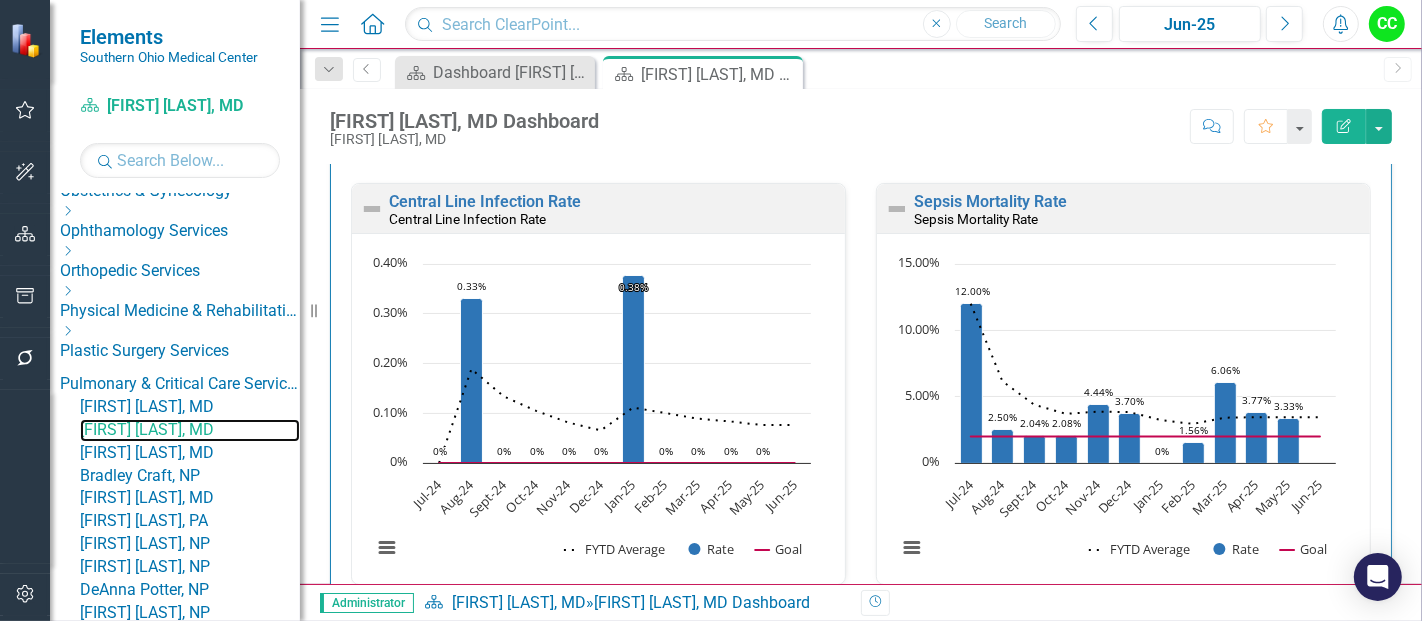 scroll, scrollTop: 461, scrollLeft: 0, axis: vertical 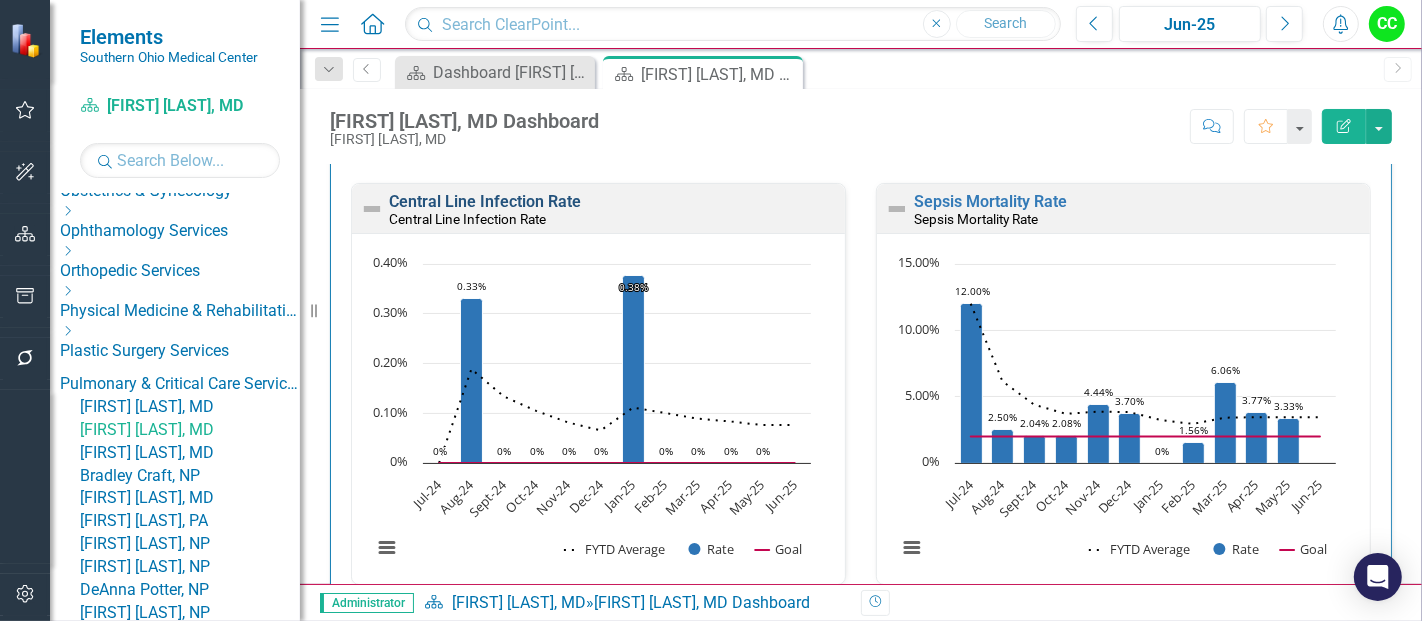 click on "Central Line Infection Rate" at bounding box center [485, 201] 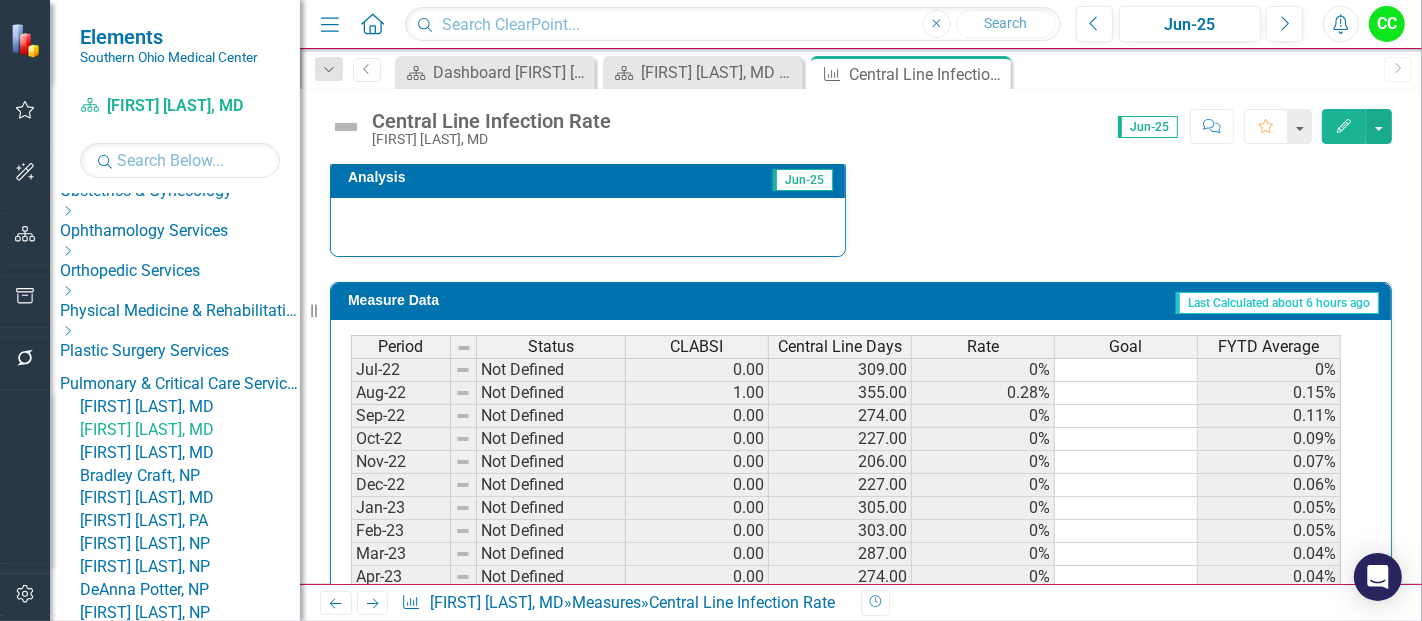 scroll, scrollTop: 841, scrollLeft: 0, axis: vertical 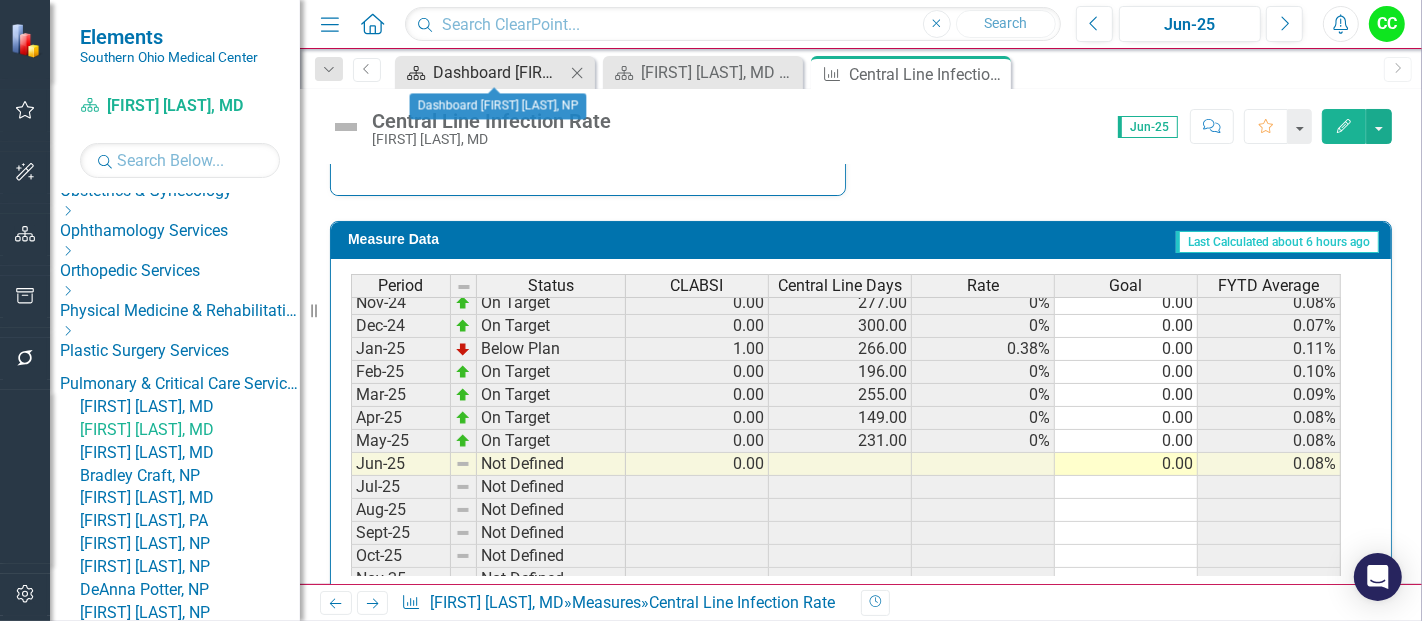 click on "[FIRST] [LAST], NP Dashboard" at bounding box center [499, 72] 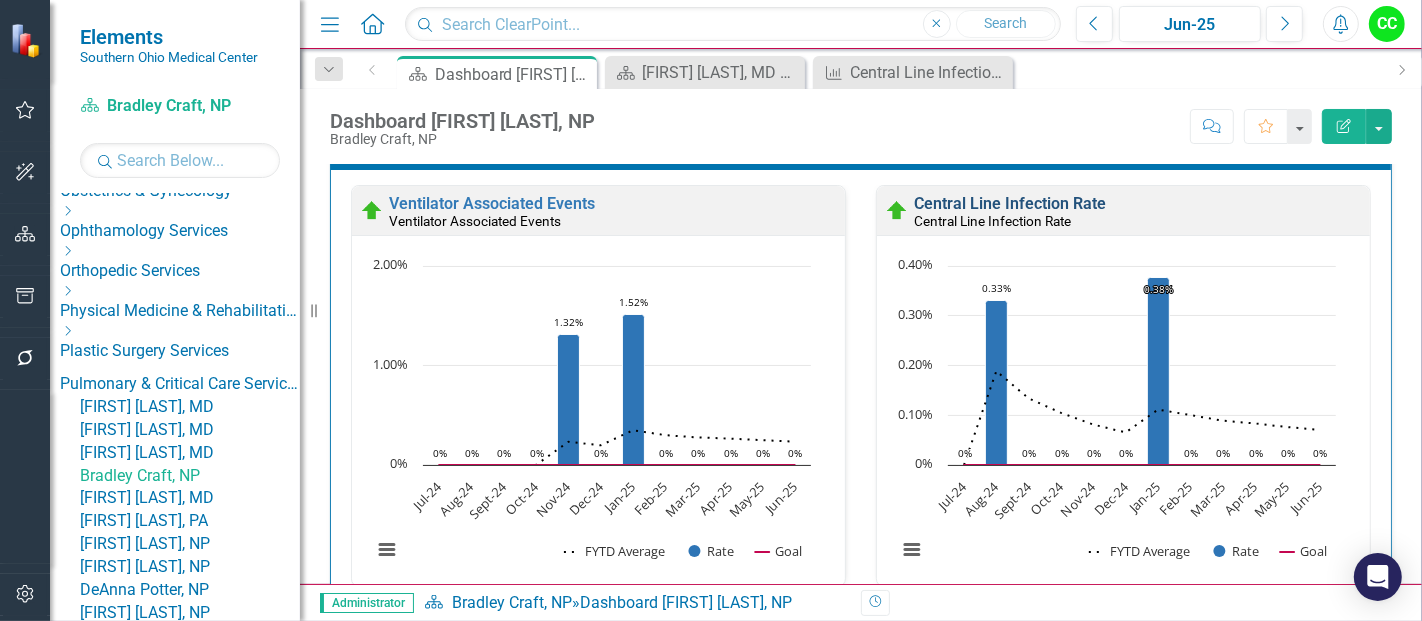 click on "Central Line Infection Rate" at bounding box center [1010, 203] 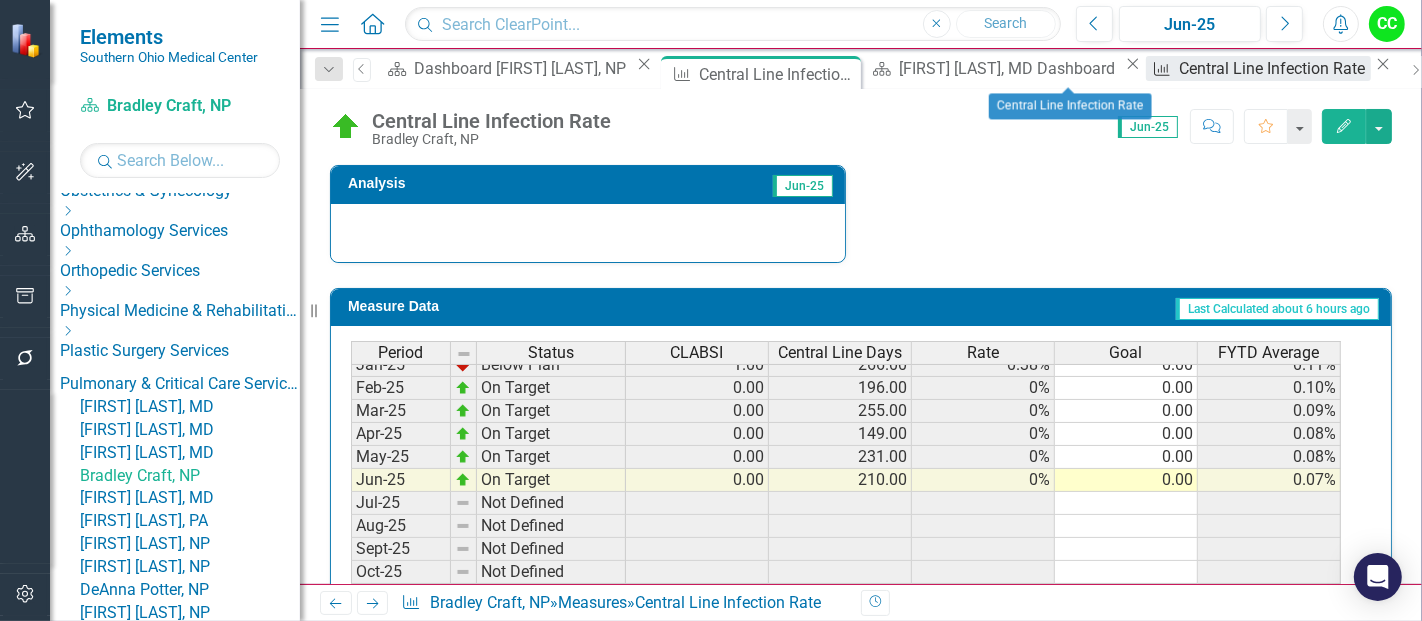 click on "Central Line Infection Rate" at bounding box center (1275, 68) 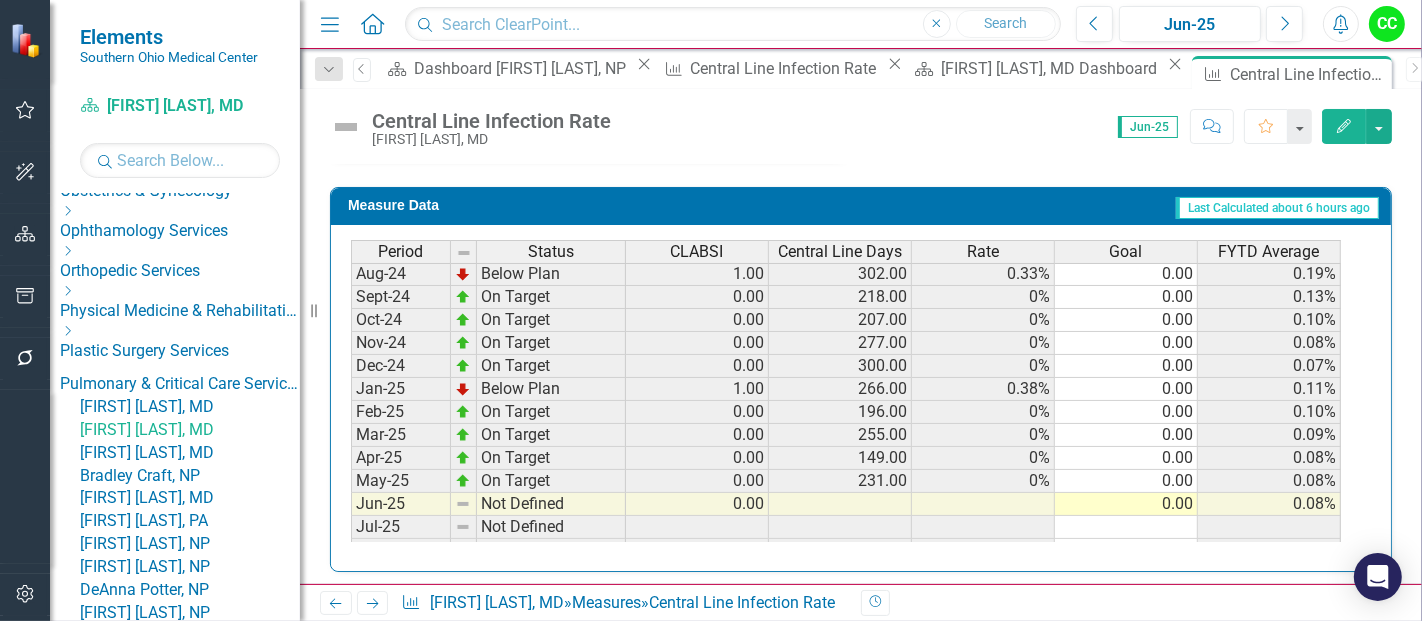 click on "Edit" 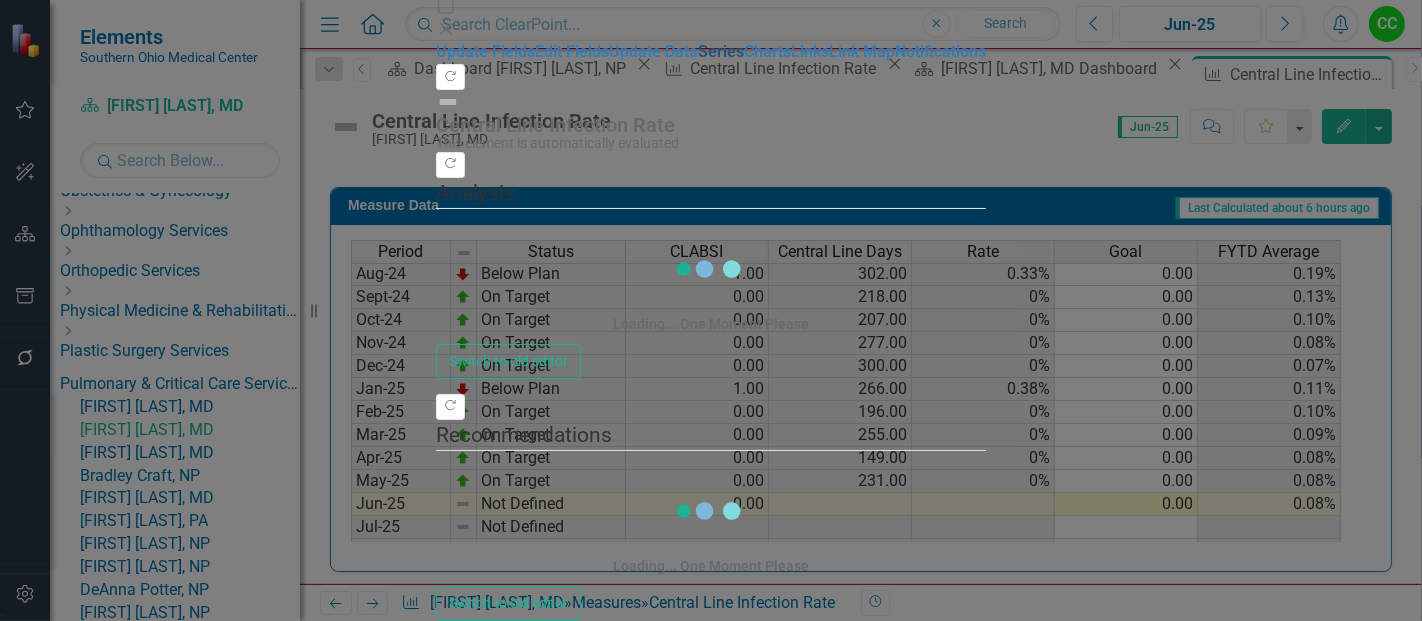 click on "Series" at bounding box center (721, 51) 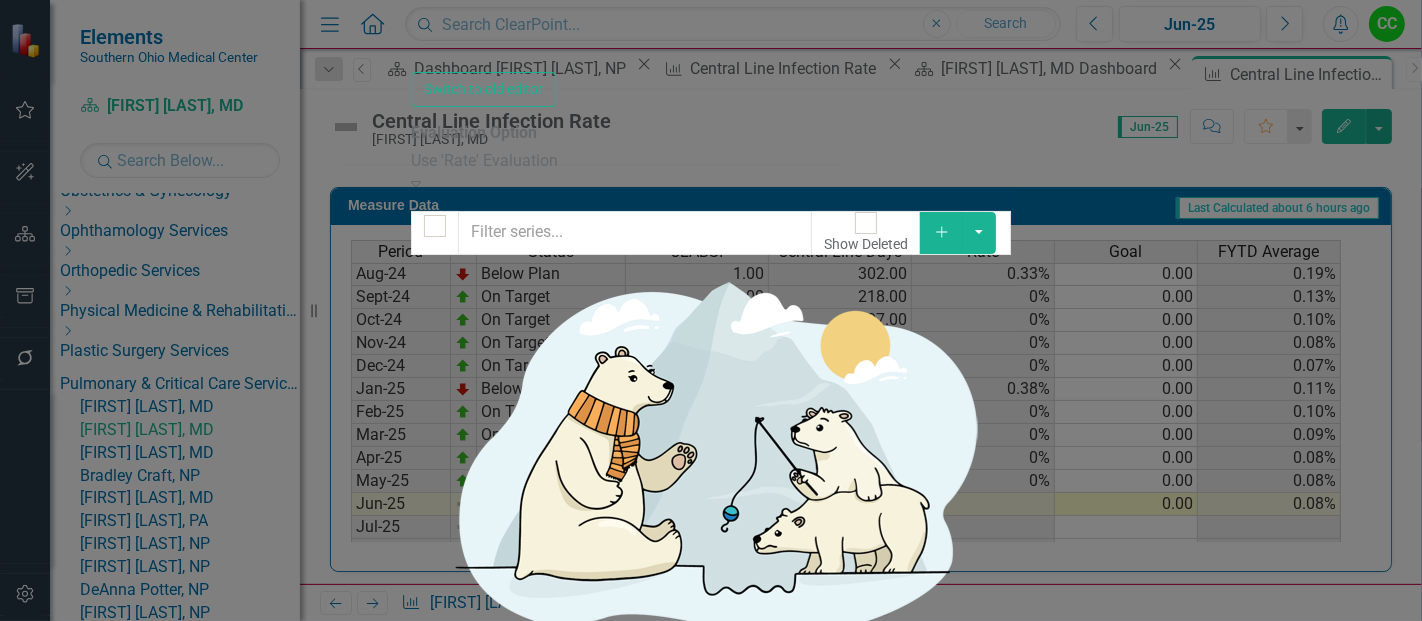 checkbox on "false" 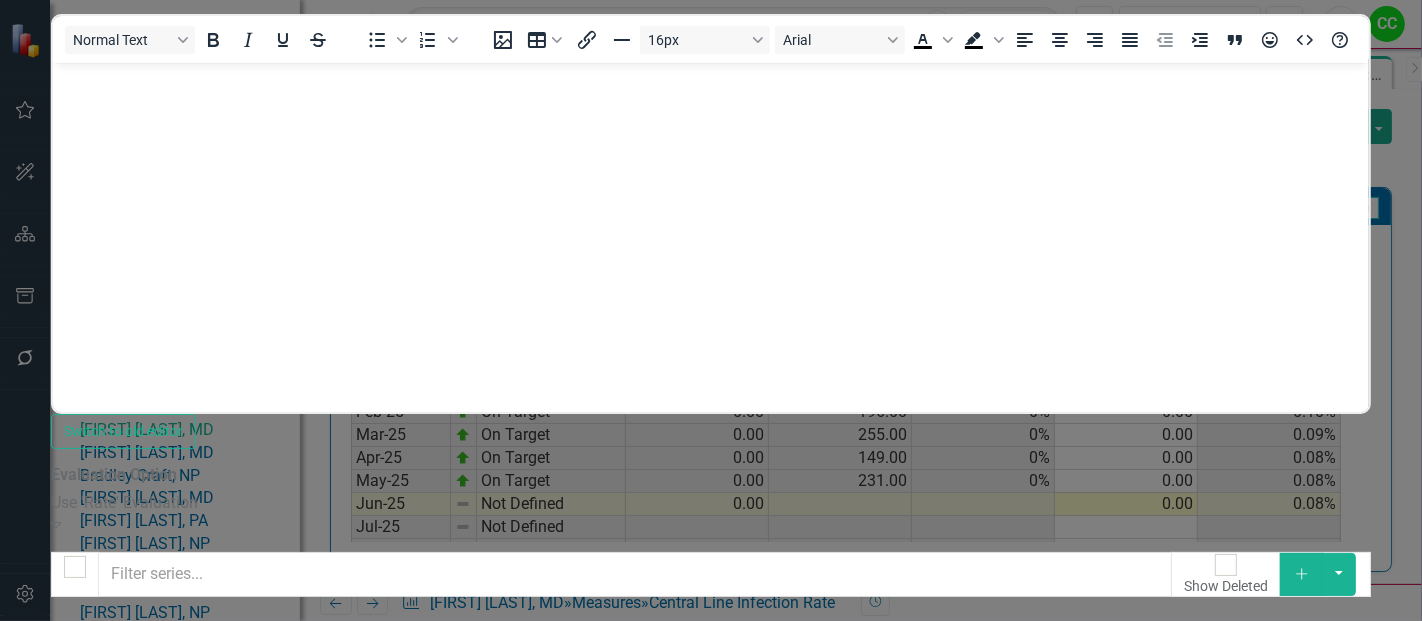 click on "Drag CLABSI Calculated Trash Dropdown Menu" at bounding box center (711, 1055) 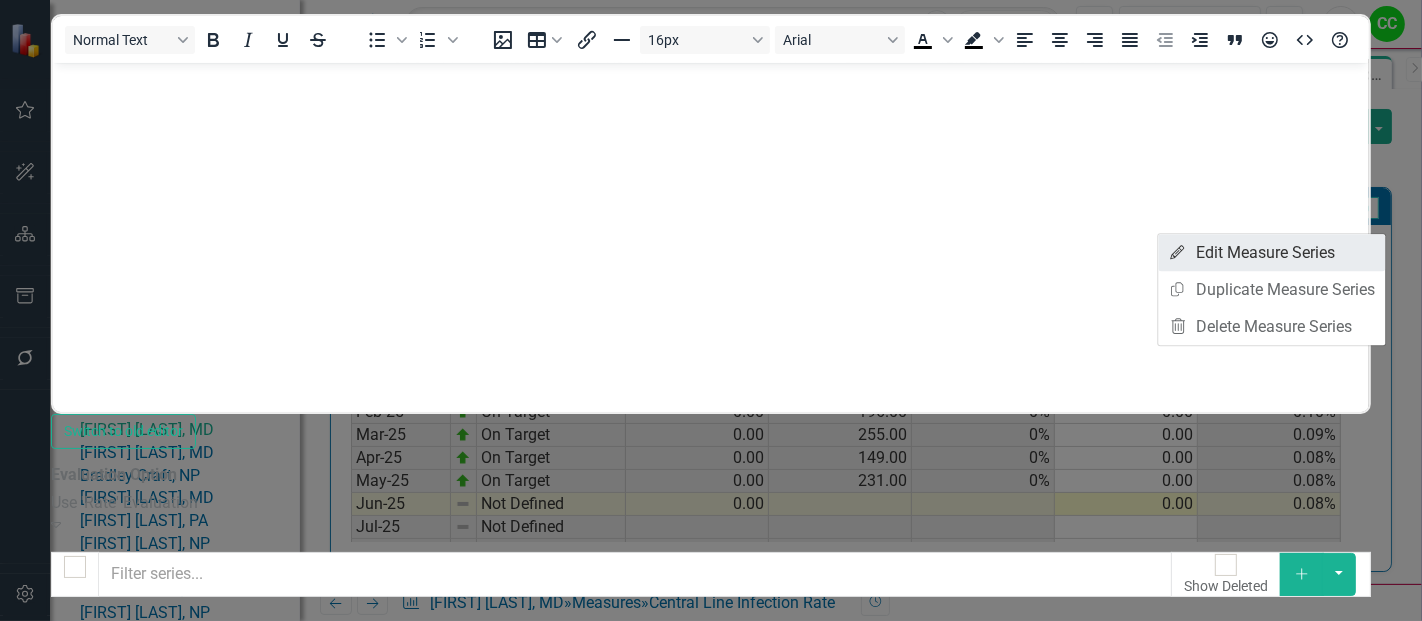 click on "Edit Edit Measure Series" at bounding box center [1271, 252] 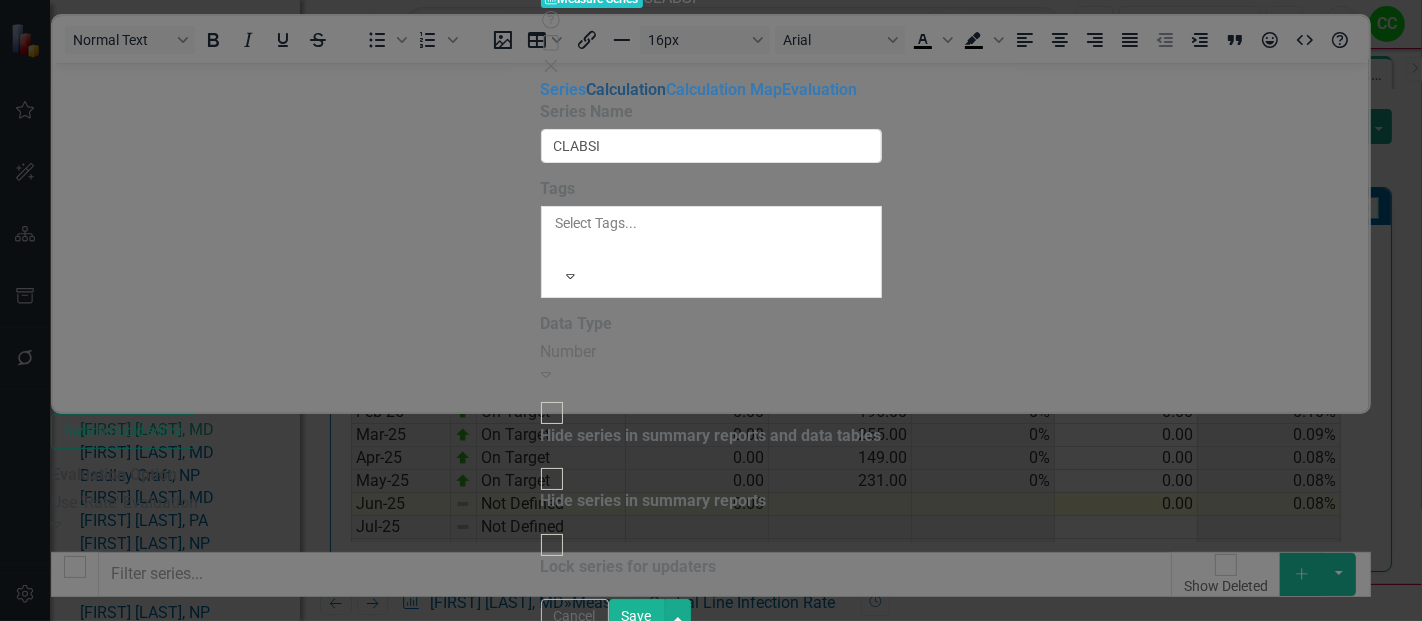 click on "Calculation" at bounding box center (627, 89) 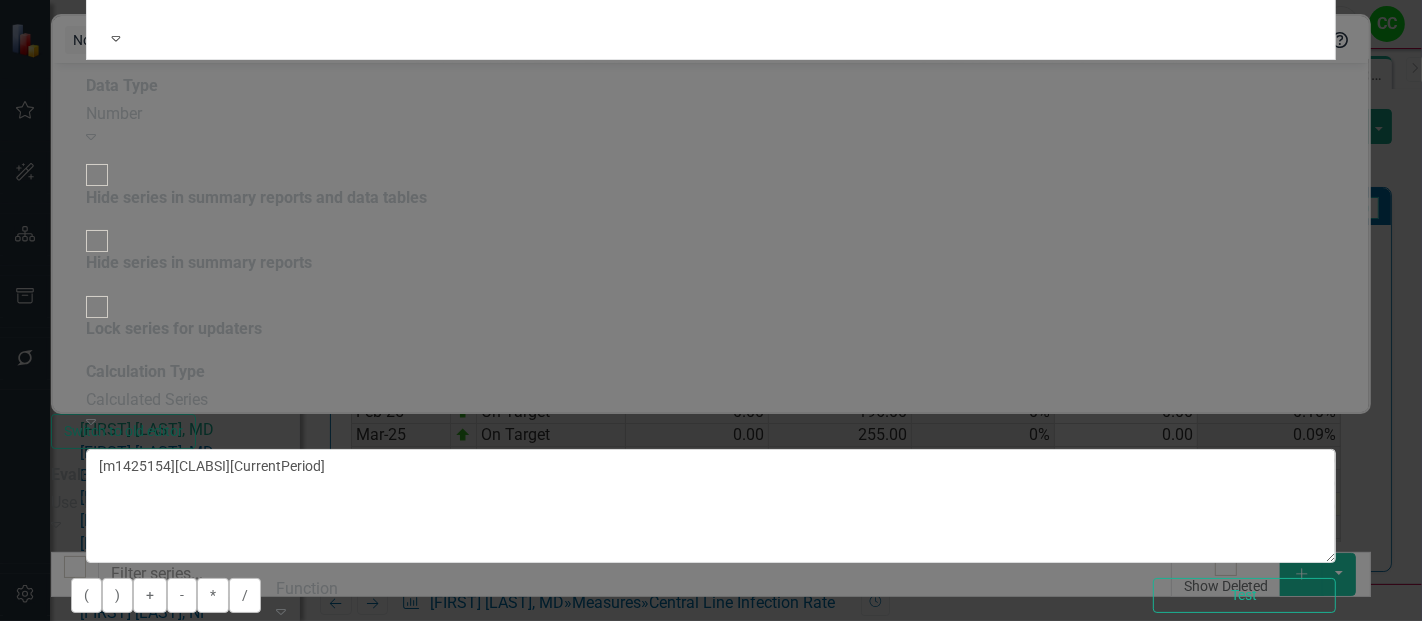 click on "[FIRST] [LAST], MD" at bounding box center [497, 635] 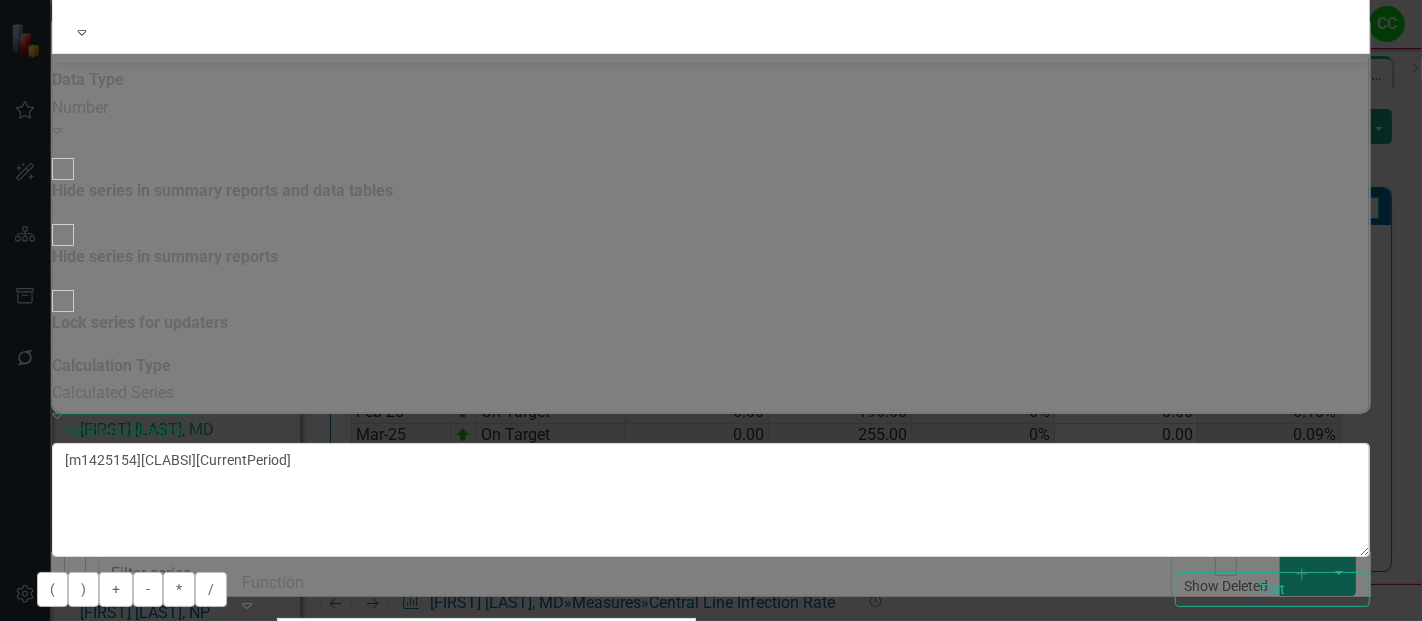 type on "craft" 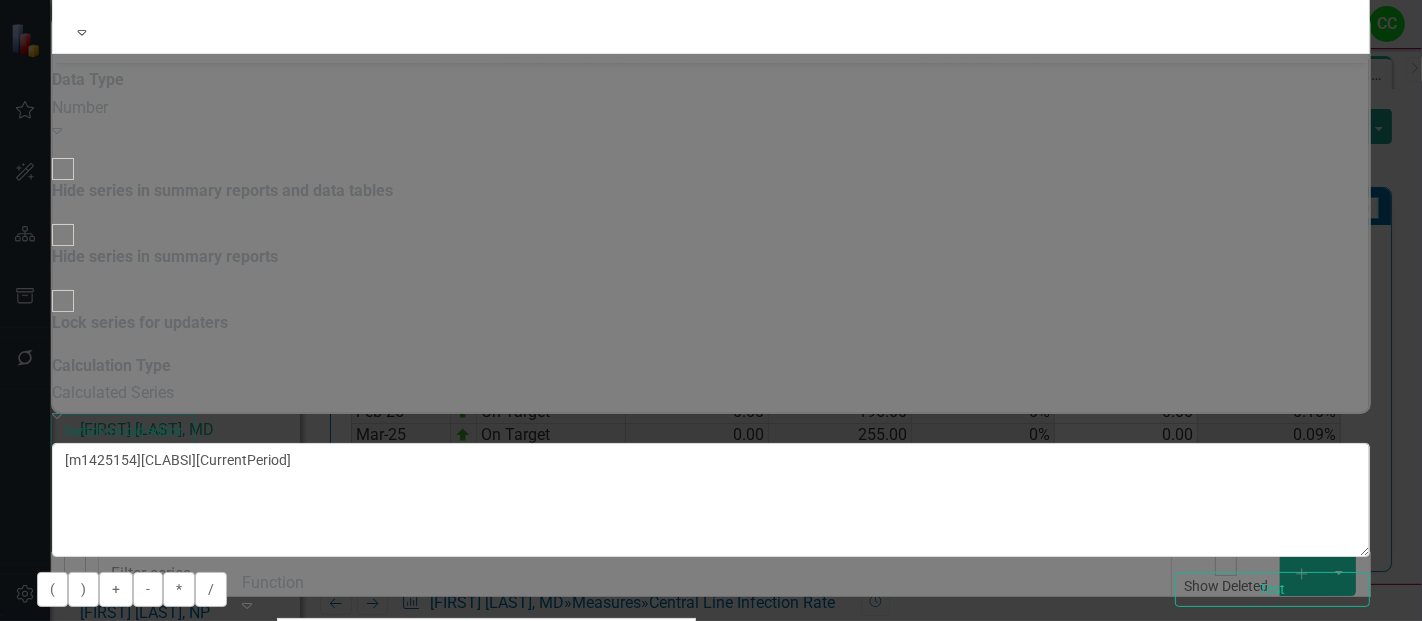 click on "[FIRST]  [LAST] , NP" at bounding box center (711, 632) 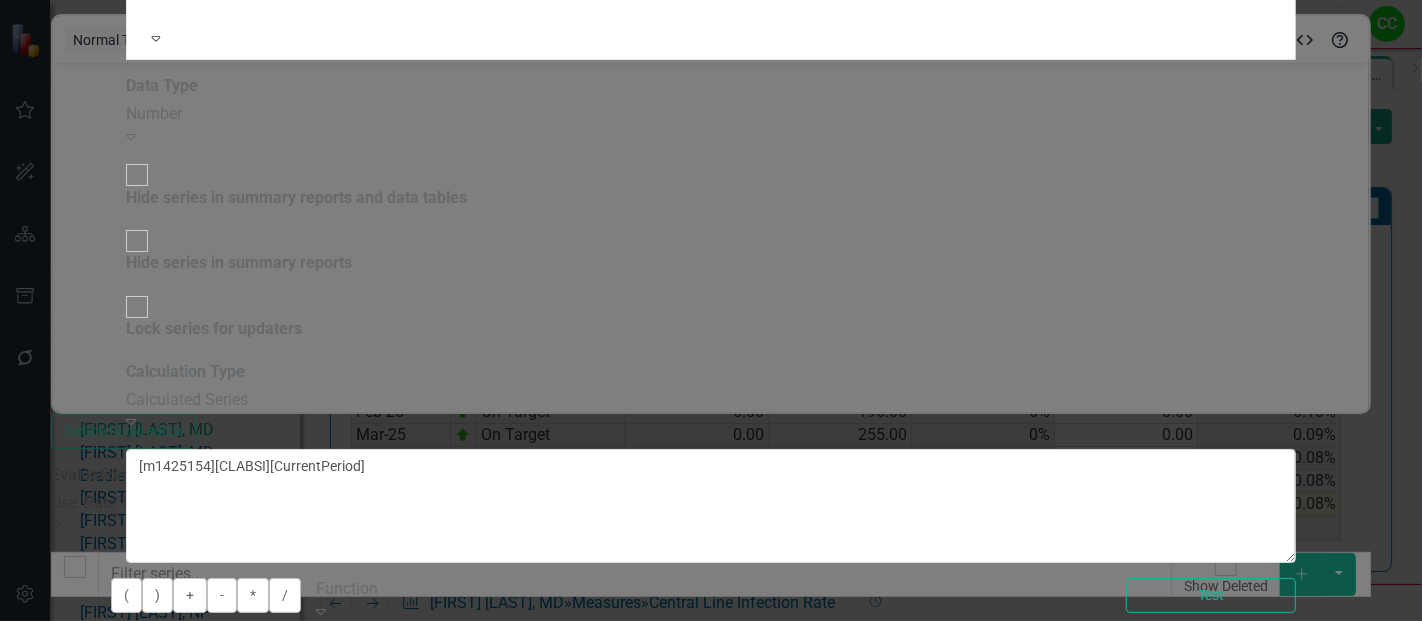 click on "Select Measure..." at bounding box center [511, 696] 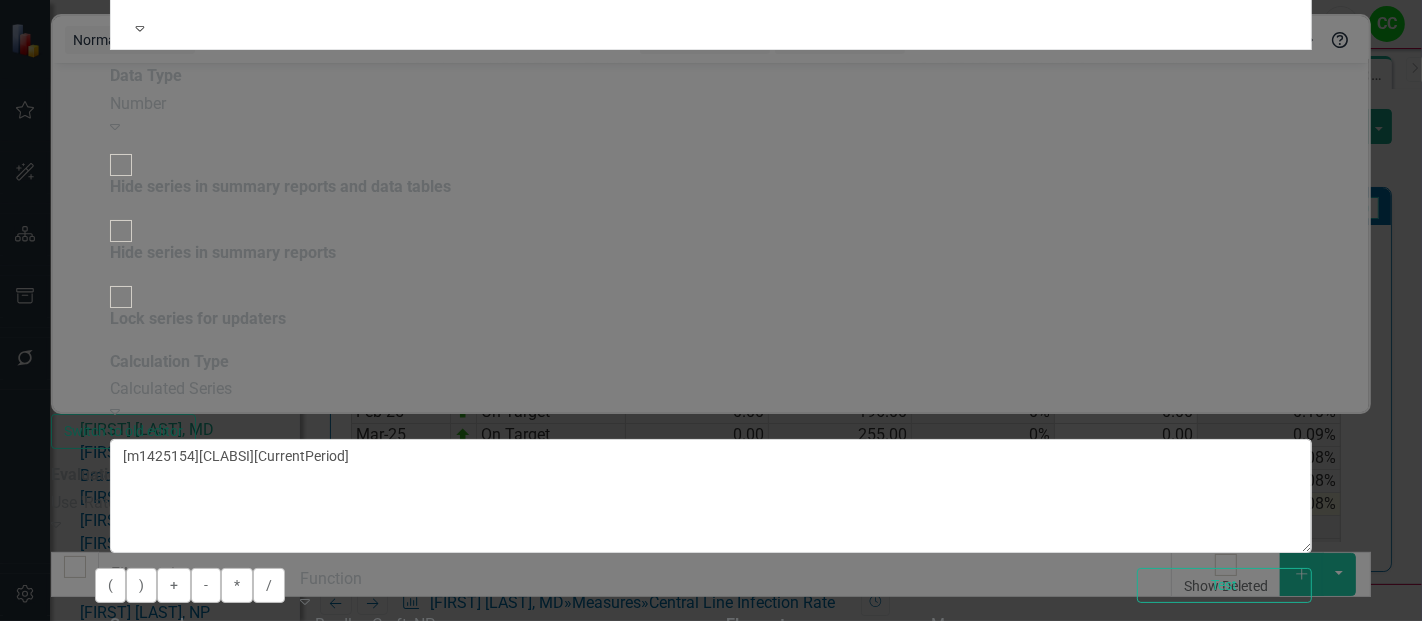 click on "Central Line Infection Rate" at bounding box center [711, 655] 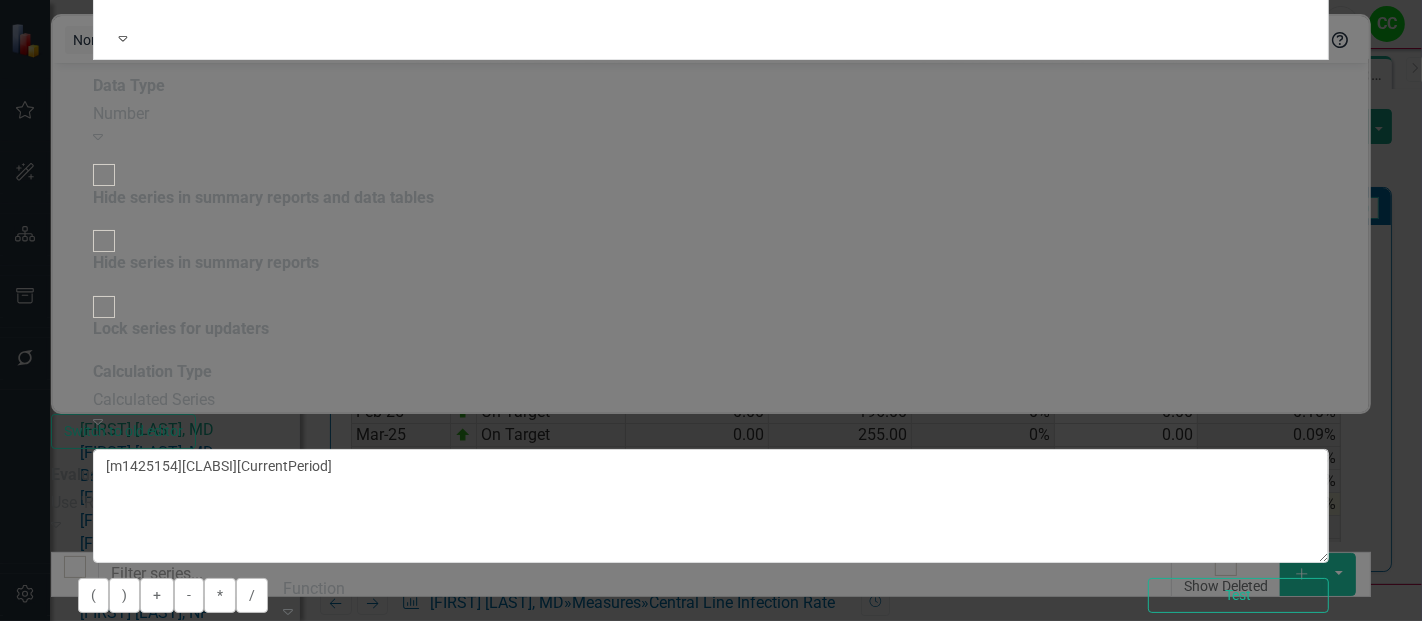 click on "Select Measure Series..." at bounding box center [1133, 696] 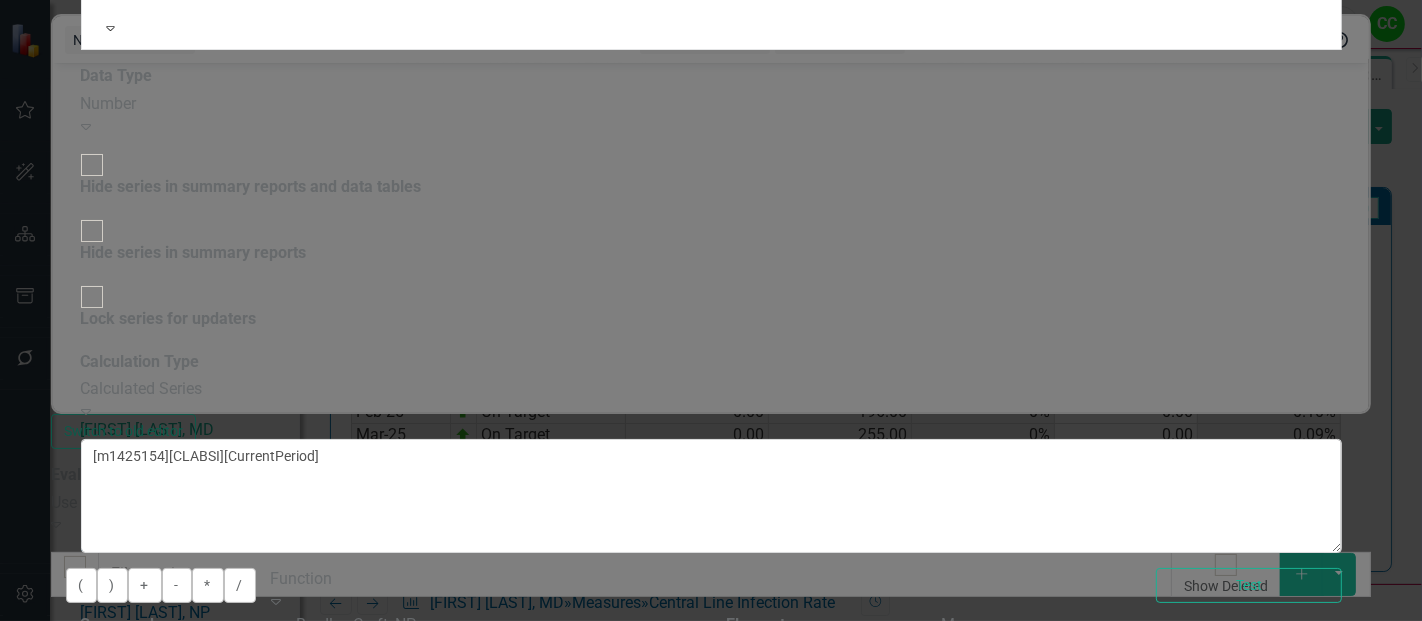 click on "CLABSI" at bounding box center [711, 632] 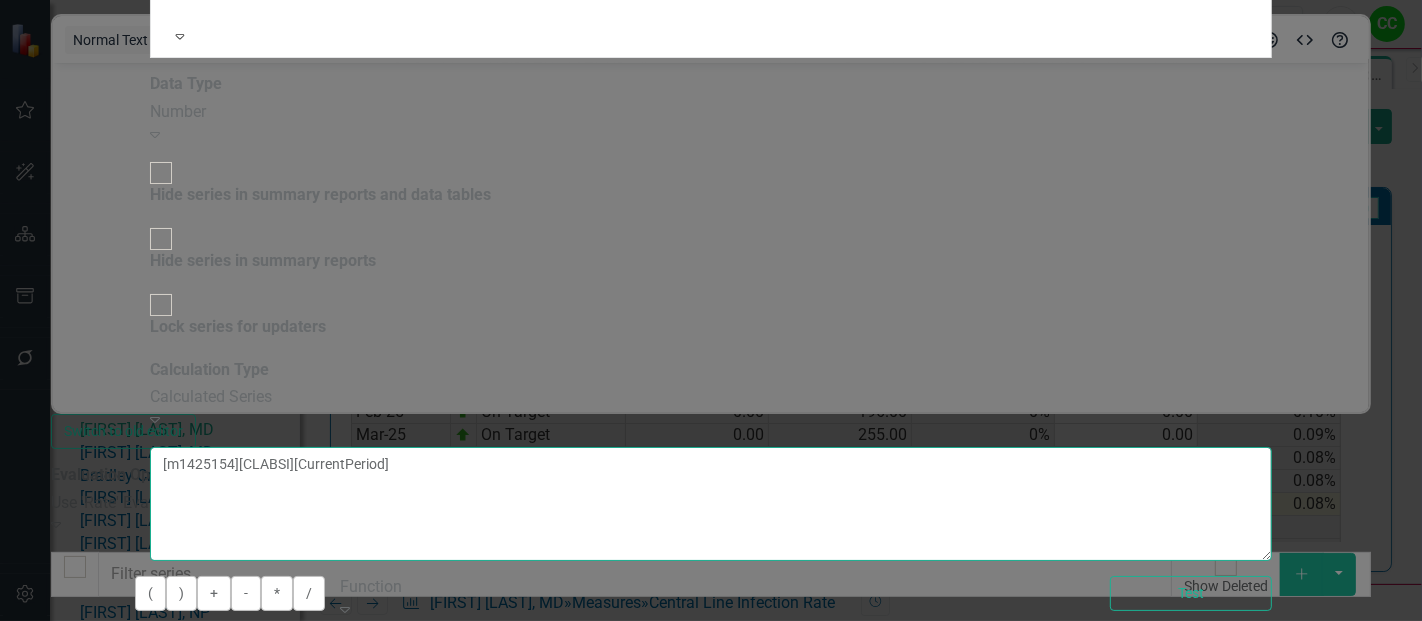 drag, startPoint x: 960, startPoint y: 210, endPoint x: 479, endPoint y: 133, distance: 487.1242 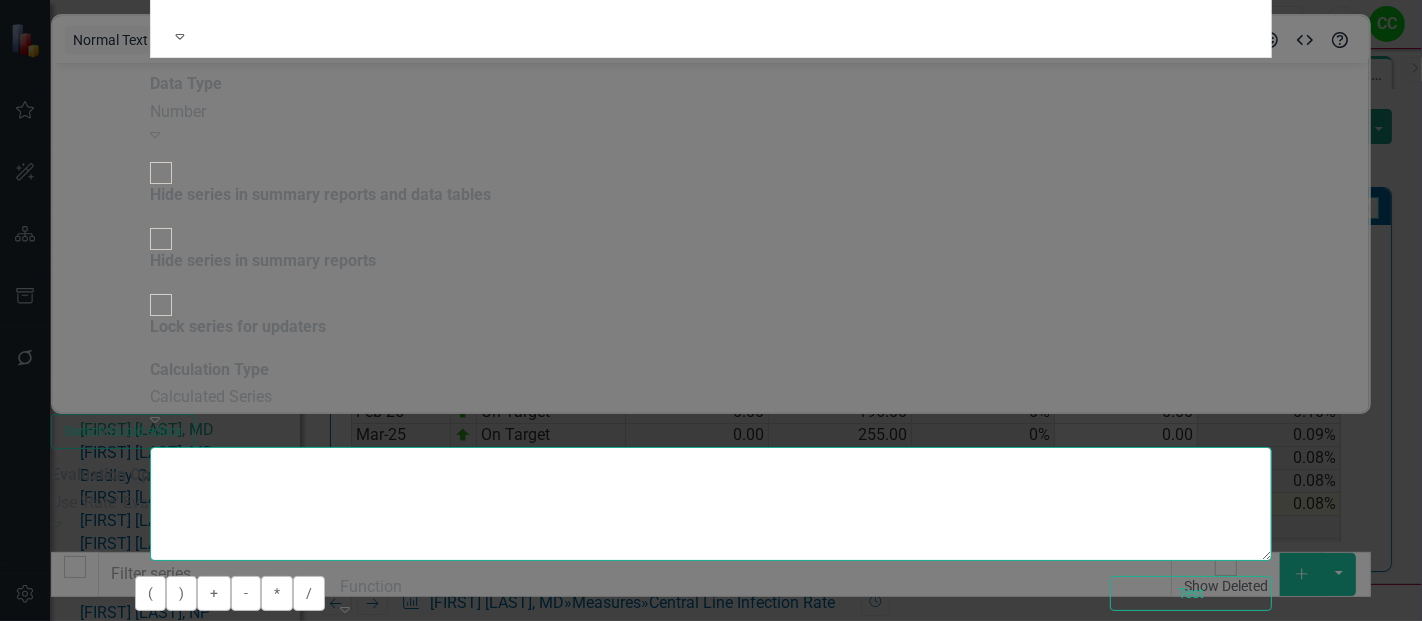 type 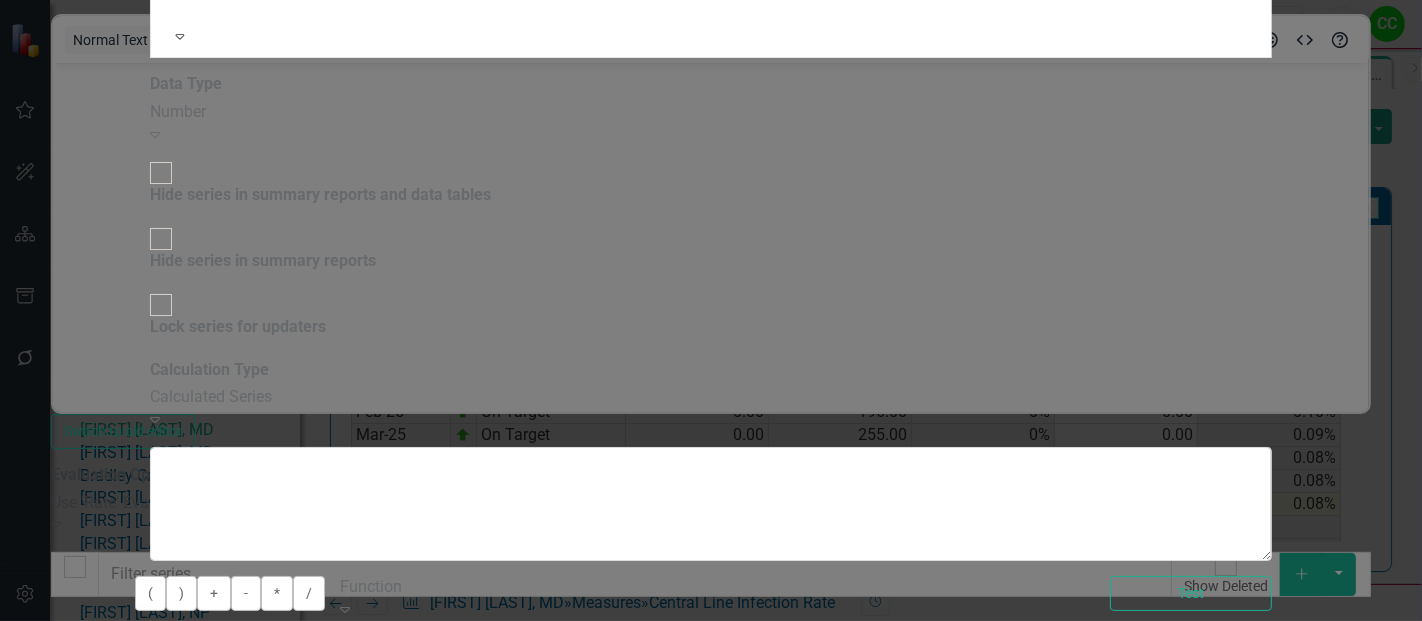 click on "Insert    Insert" at bounding box center (193, 821) 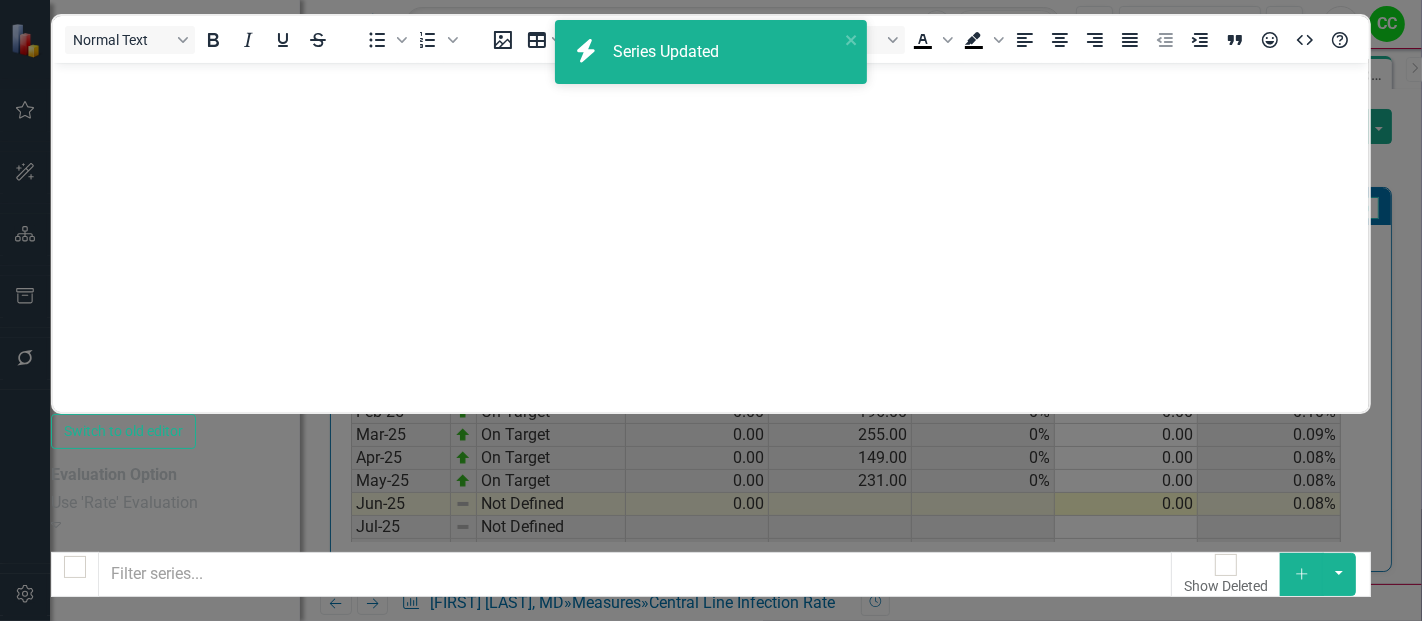 click on "Dropdown Menu" 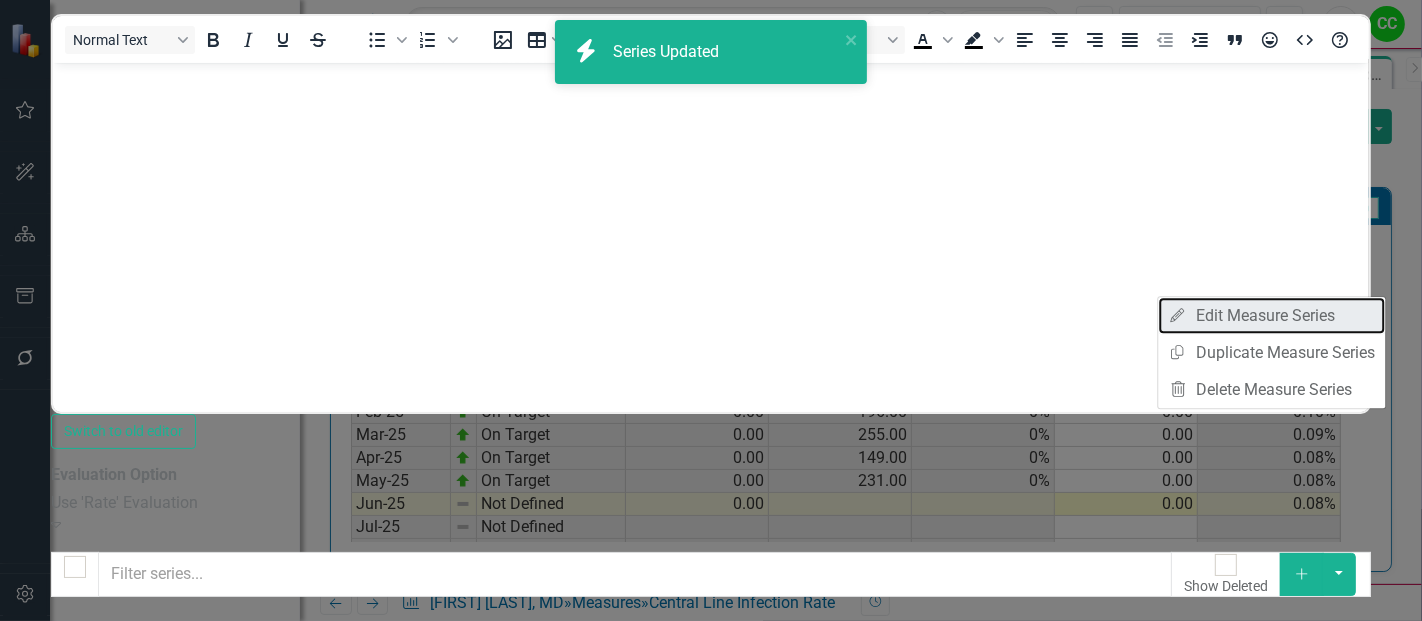 click on "Edit Edit Measure Series" at bounding box center (1271, 315) 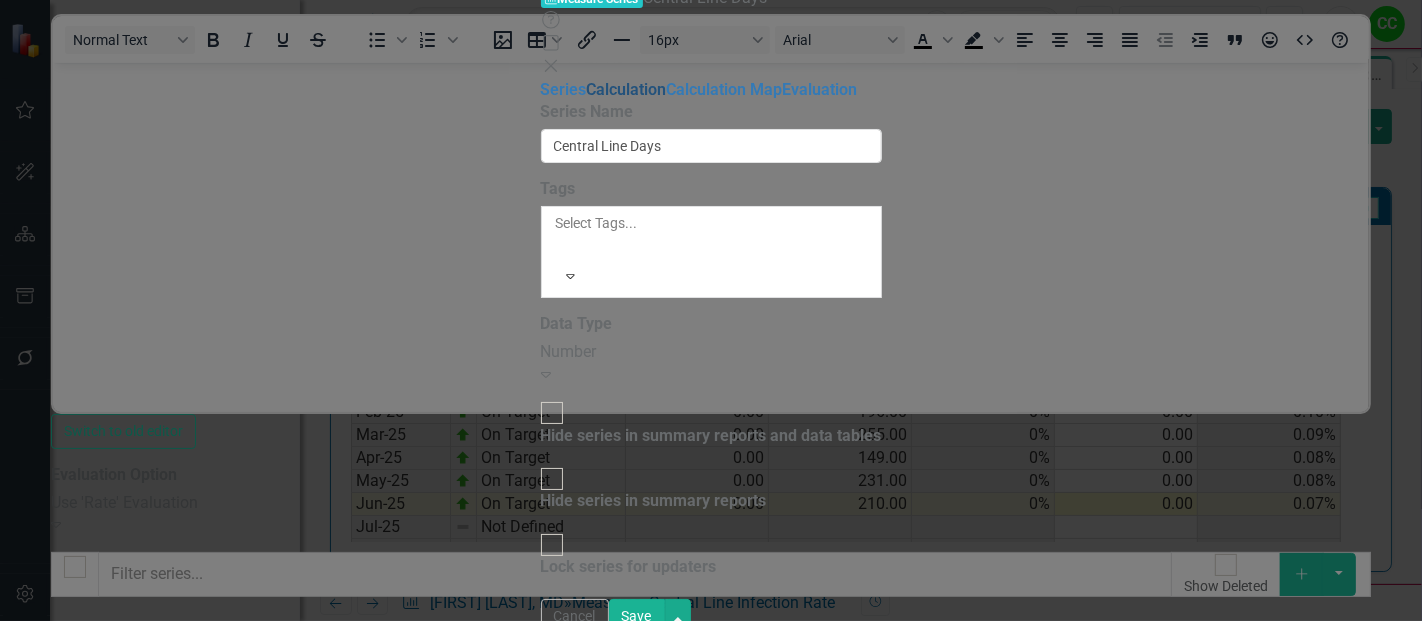 click on "Calculation" at bounding box center [627, 89] 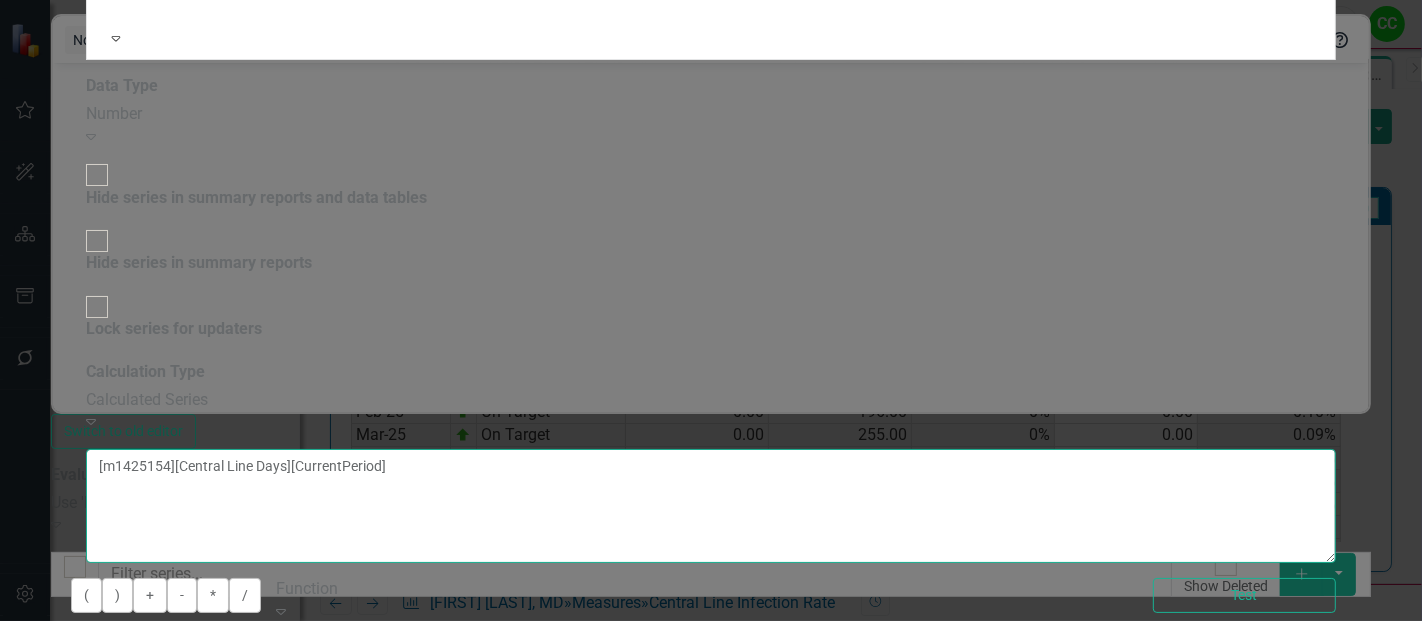 drag, startPoint x: 1005, startPoint y: 177, endPoint x: 478, endPoint y: 118, distance: 530.29236 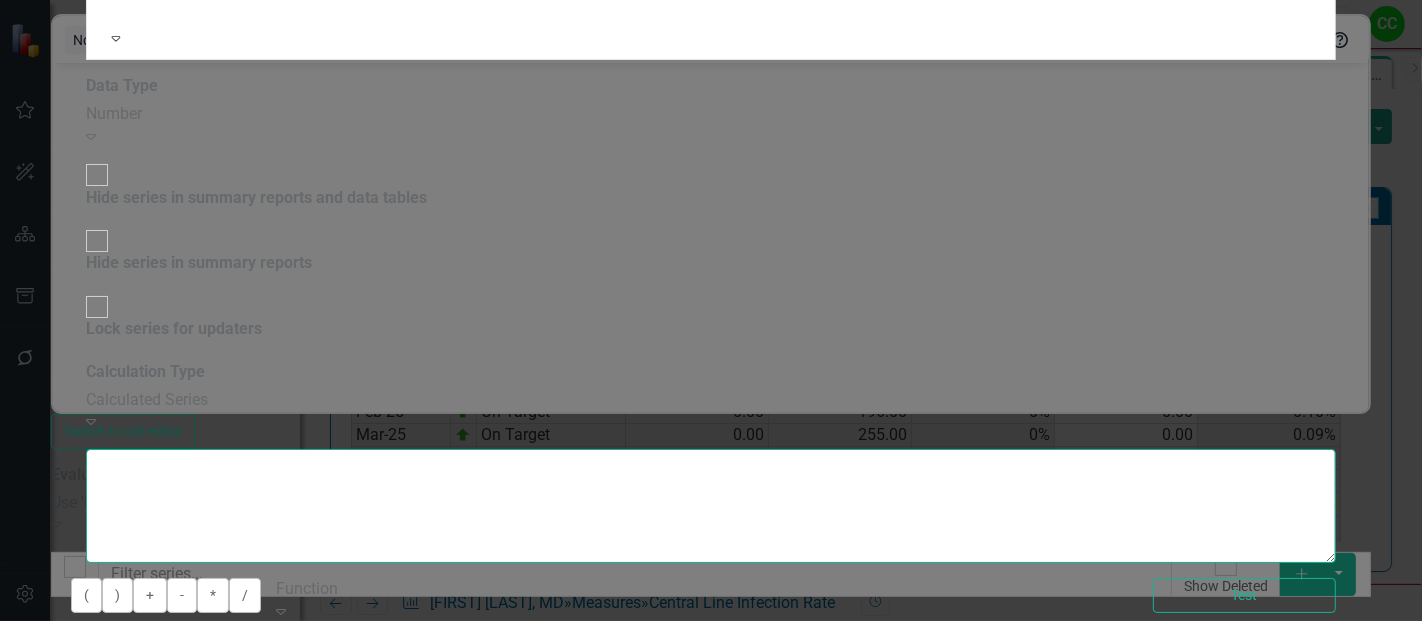 type 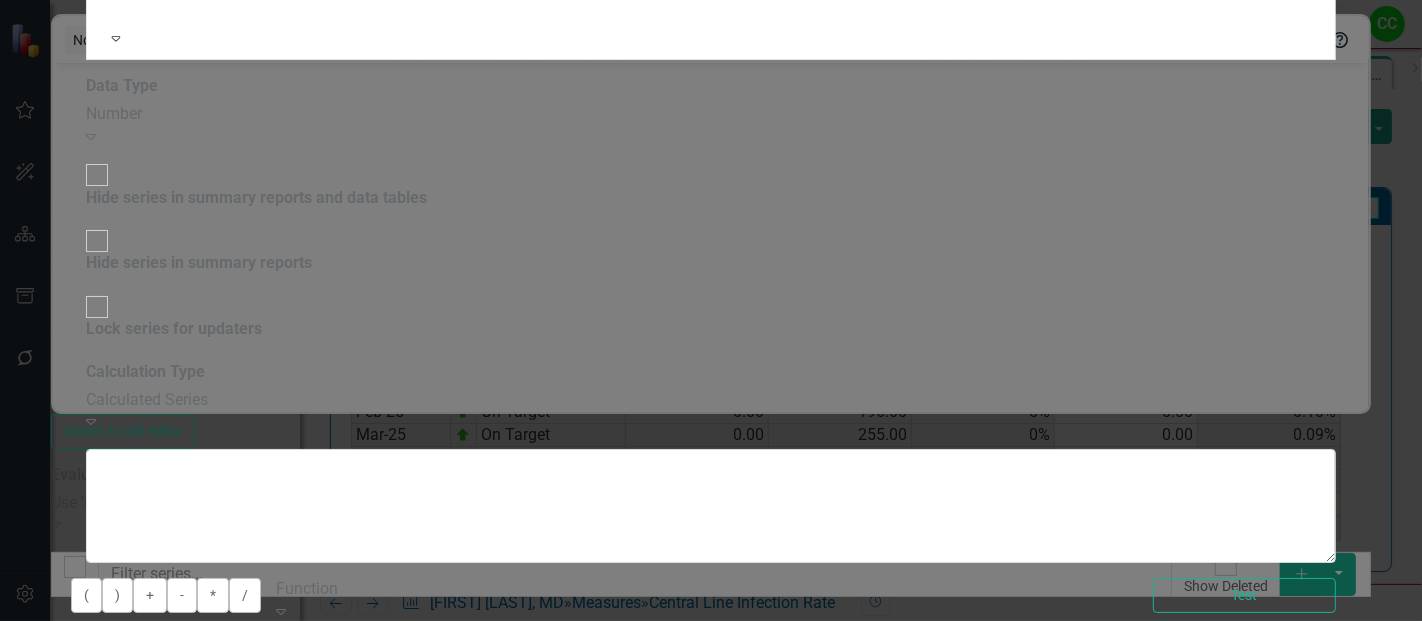 click on "[FIRST] [LAST], MD" at bounding box center (497, 635) 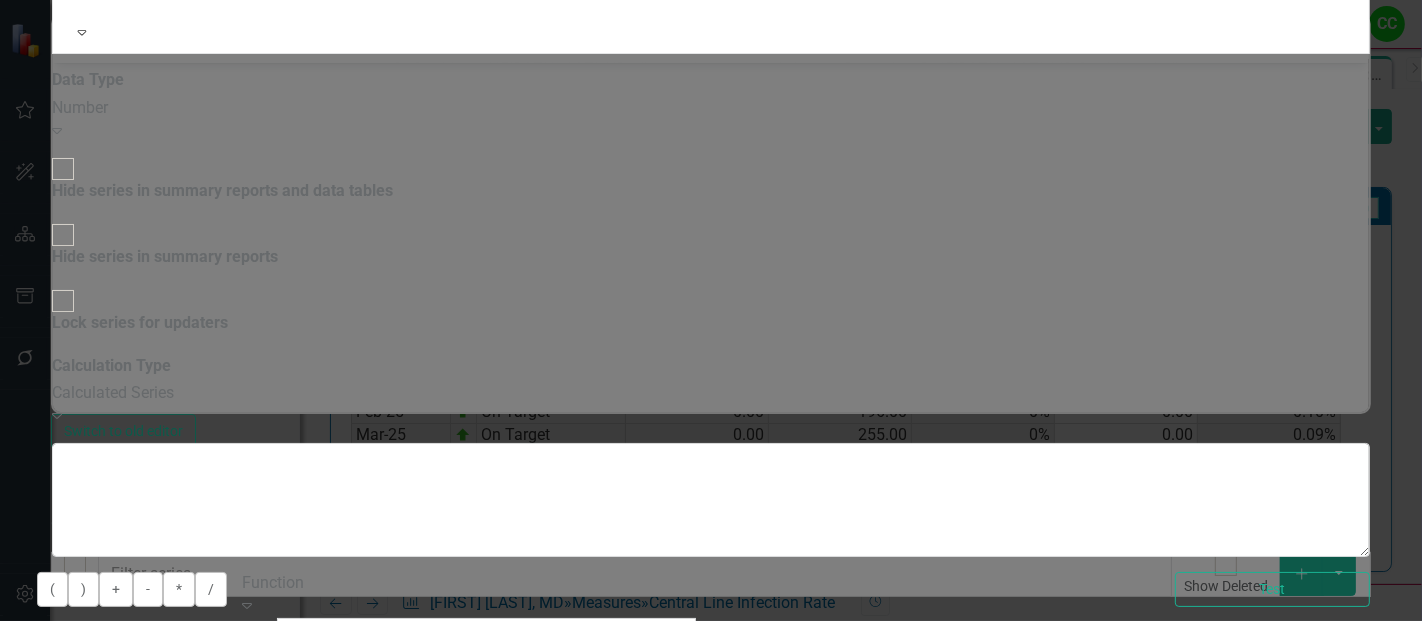 type on "craft" 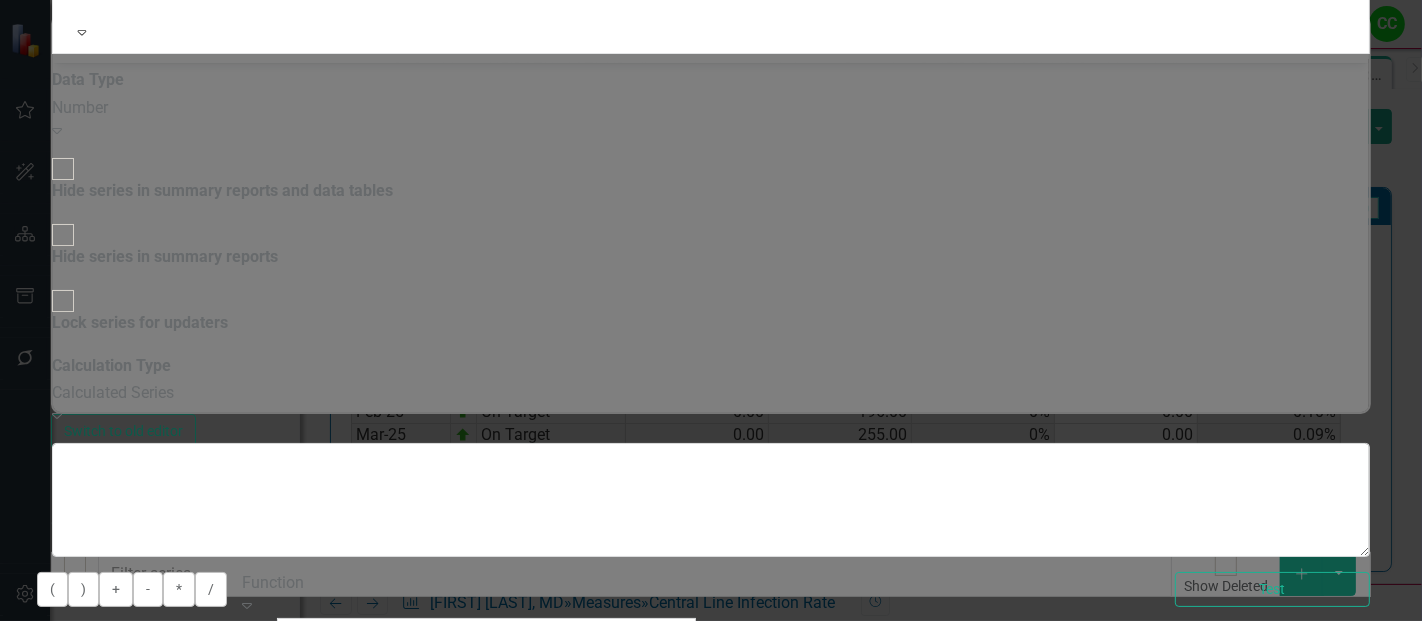 click on "[FIRST]  [LAST] , NP" at bounding box center [63, 631] 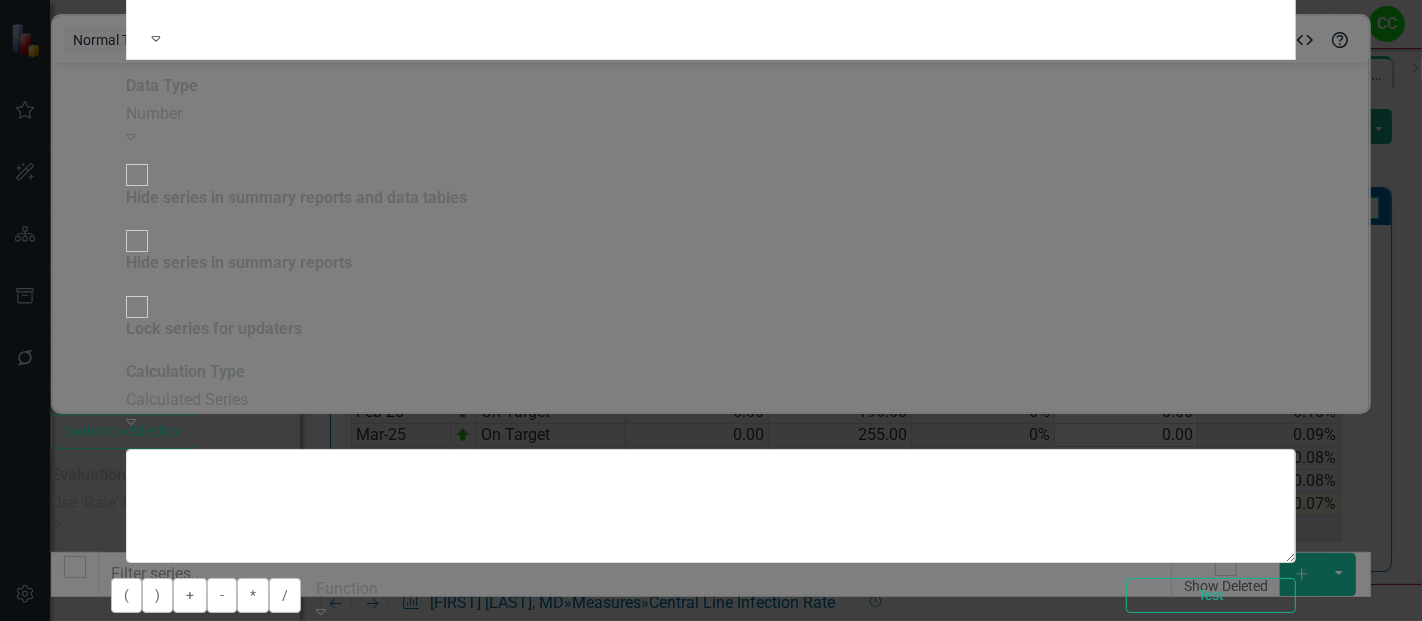 click on "Select Measure..." at bounding box center [511, 696] 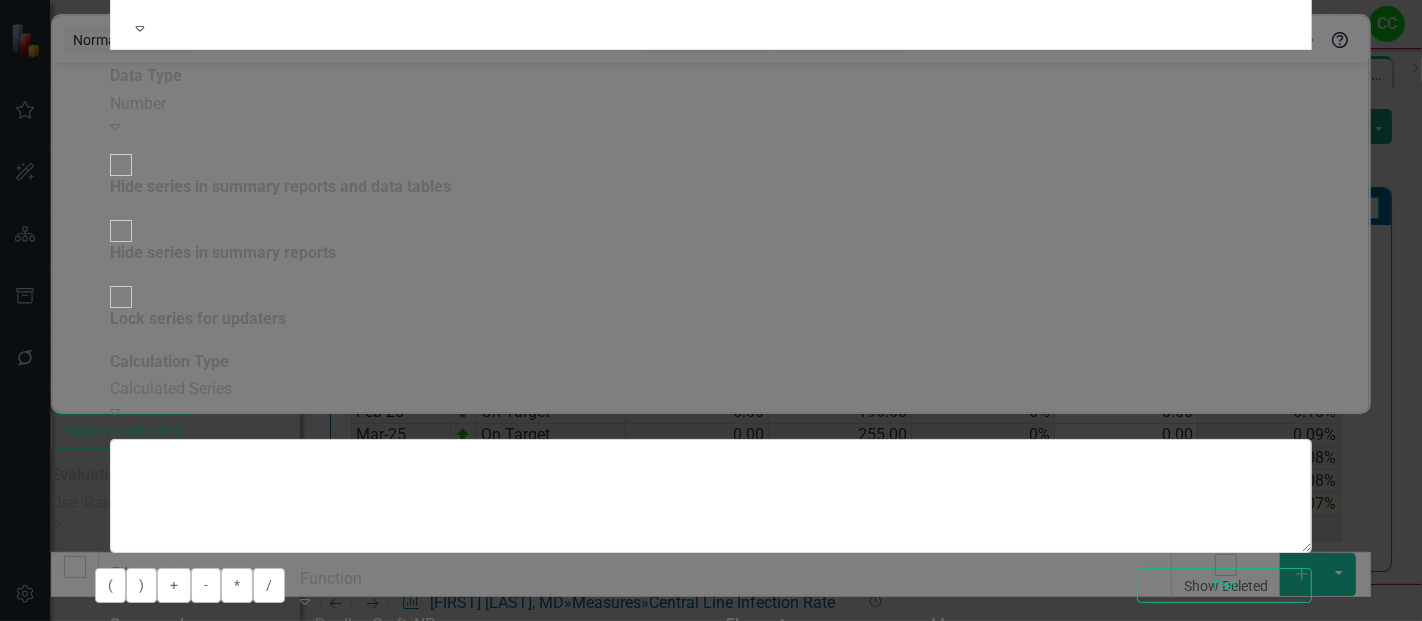 click on "Central Line Infection Rate" at bounding box center [711, 655] 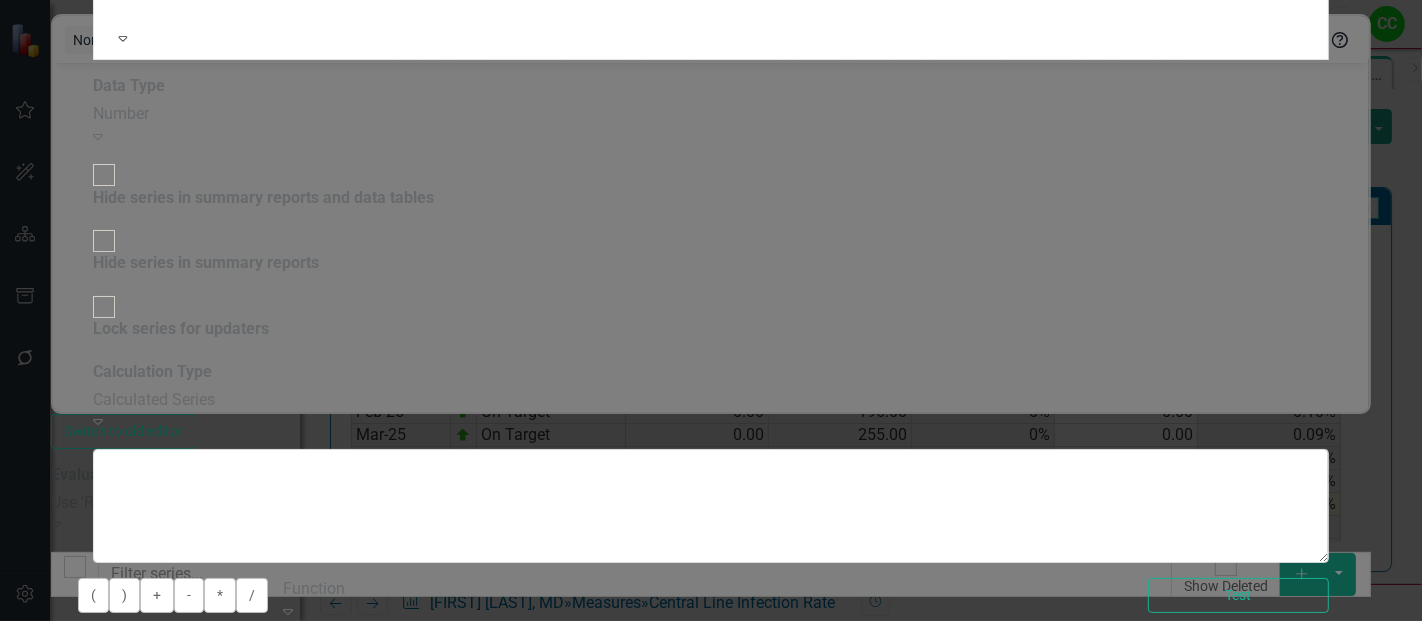 click on "Select Measure Series..." at bounding box center (1133, 696) 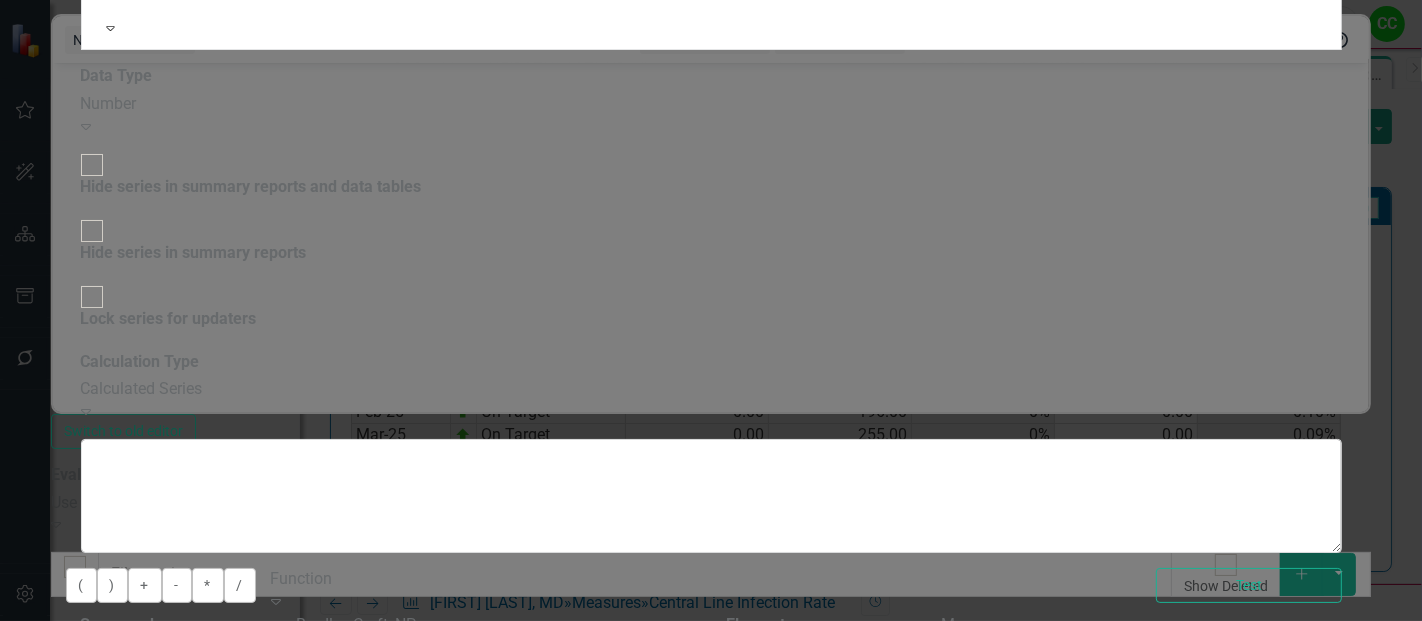 click on "Central Line Days" at bounding box center [711, 655] 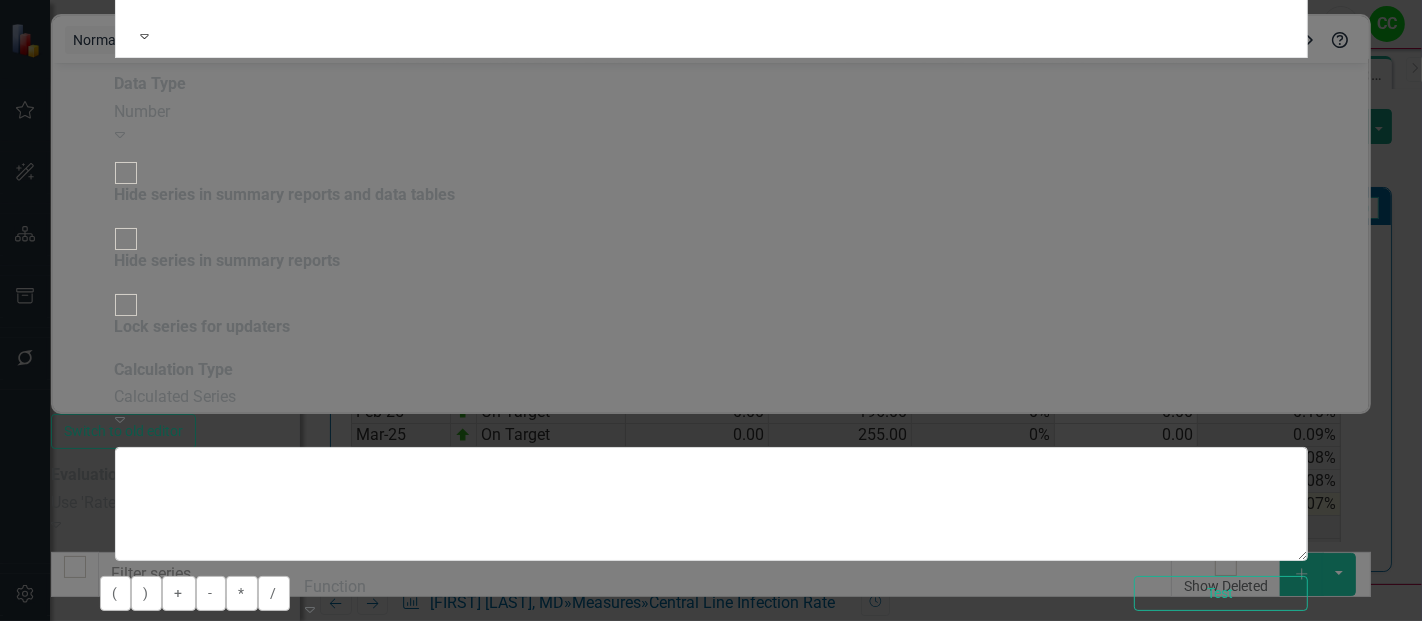 click on "Insert    Insert" at bounding box center [158, 821] 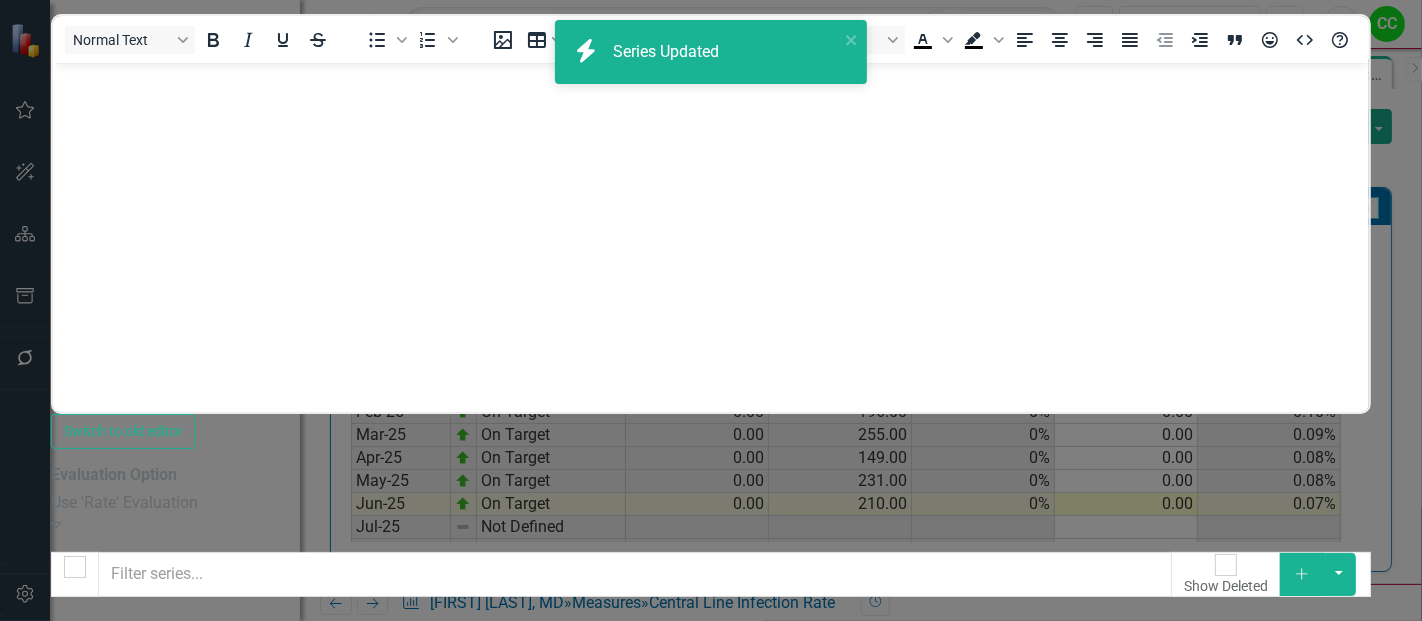 click on "Dropdown Menu" 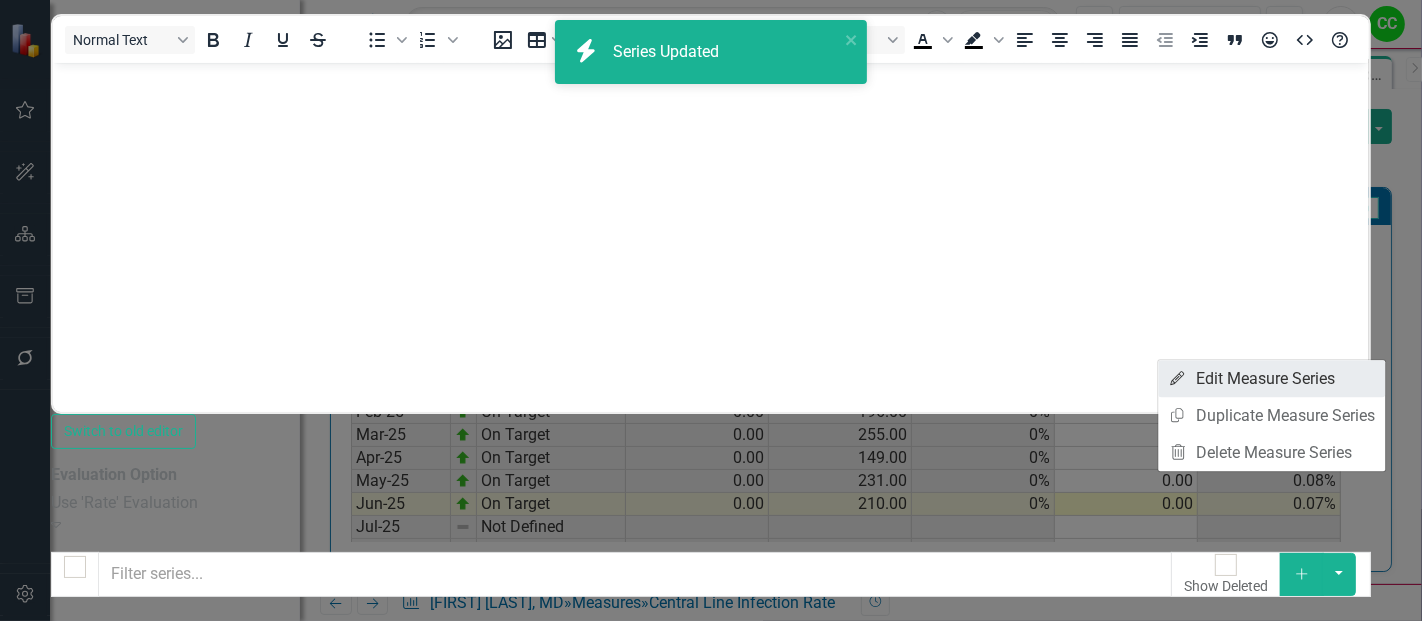 click on "Edit Edit Measure Series" at bounding box center (1271, 378) 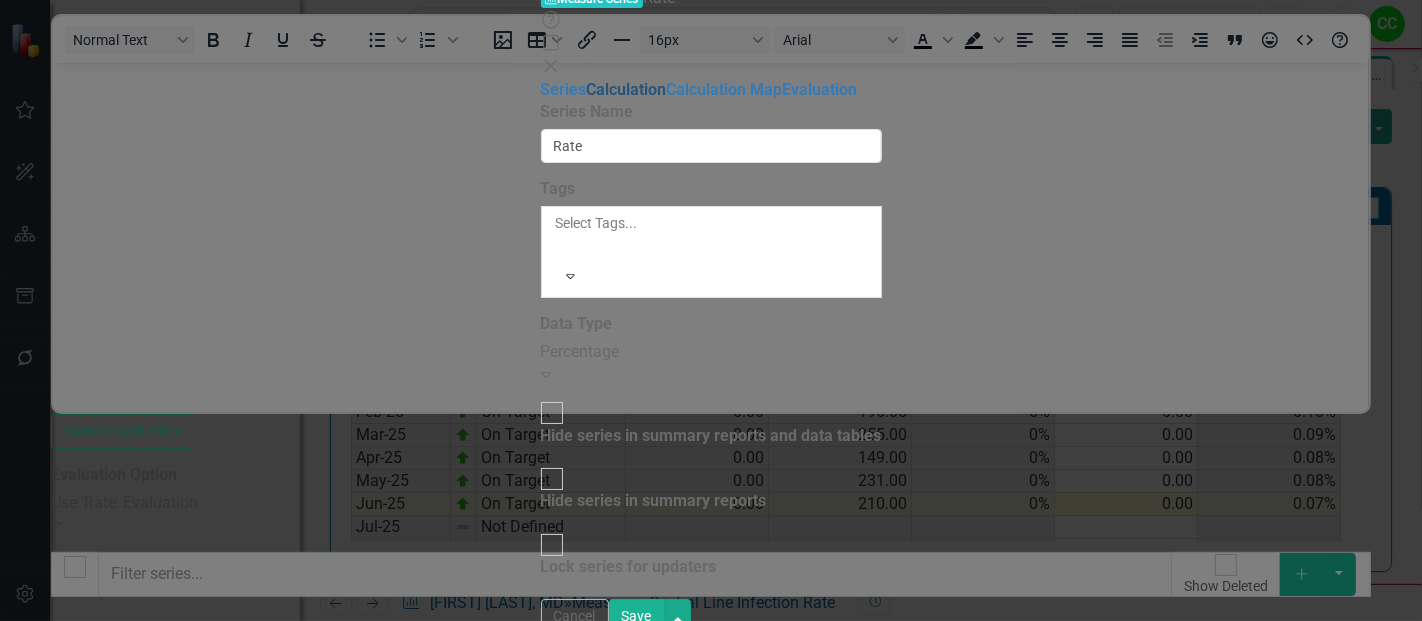 click on "Calculation" at bounding box center (627, 89) 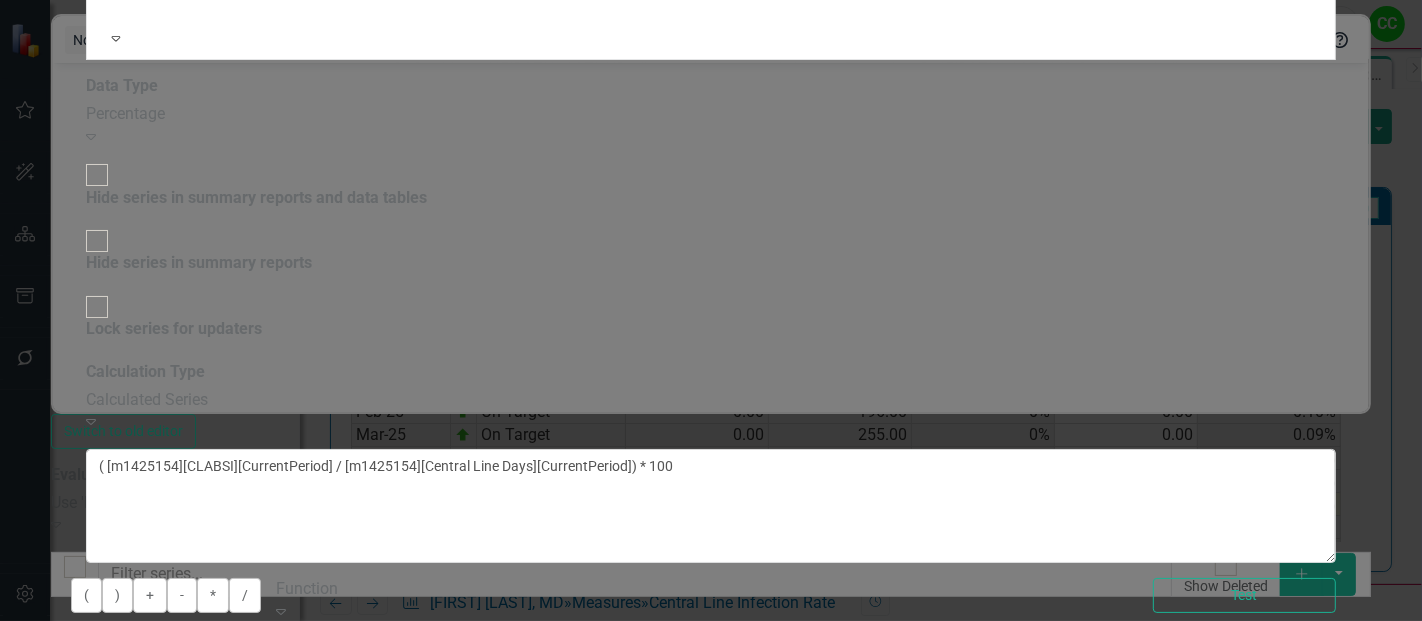 click on "[FIRST] [LAST], MD" at bounding box center (497, 635) 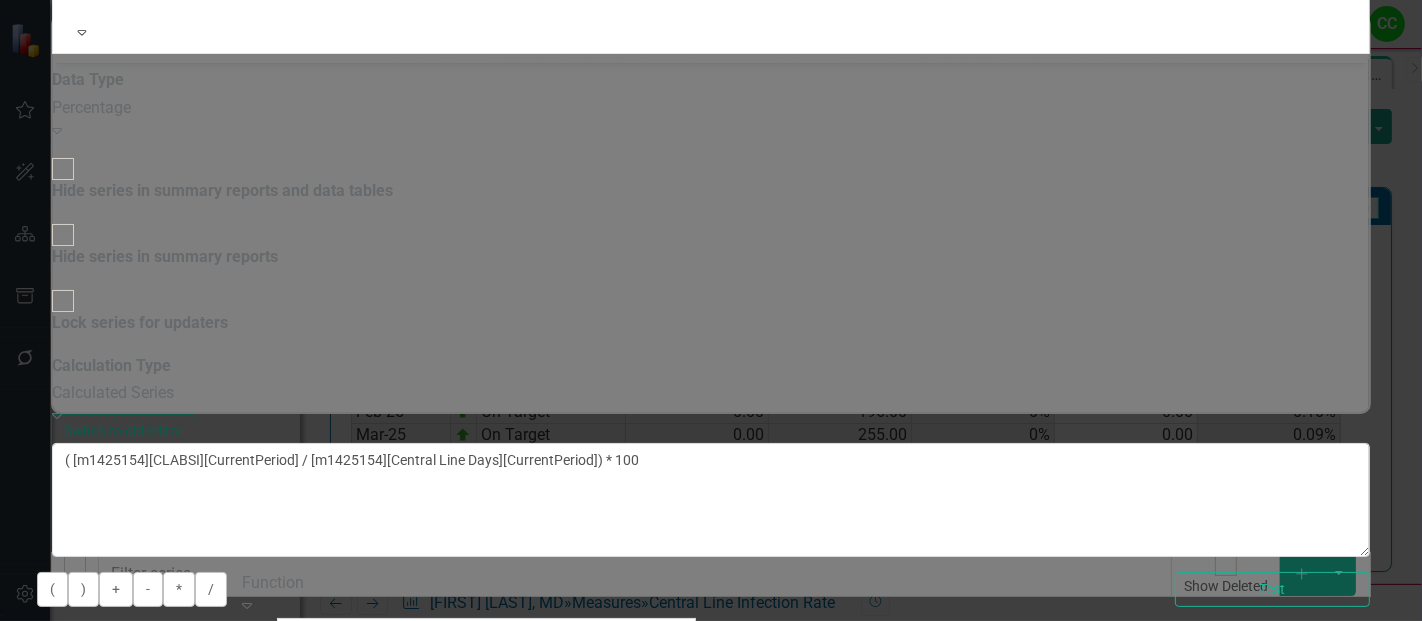 scroll, scrollTop: 0, scrollLeft: 0, axis: both 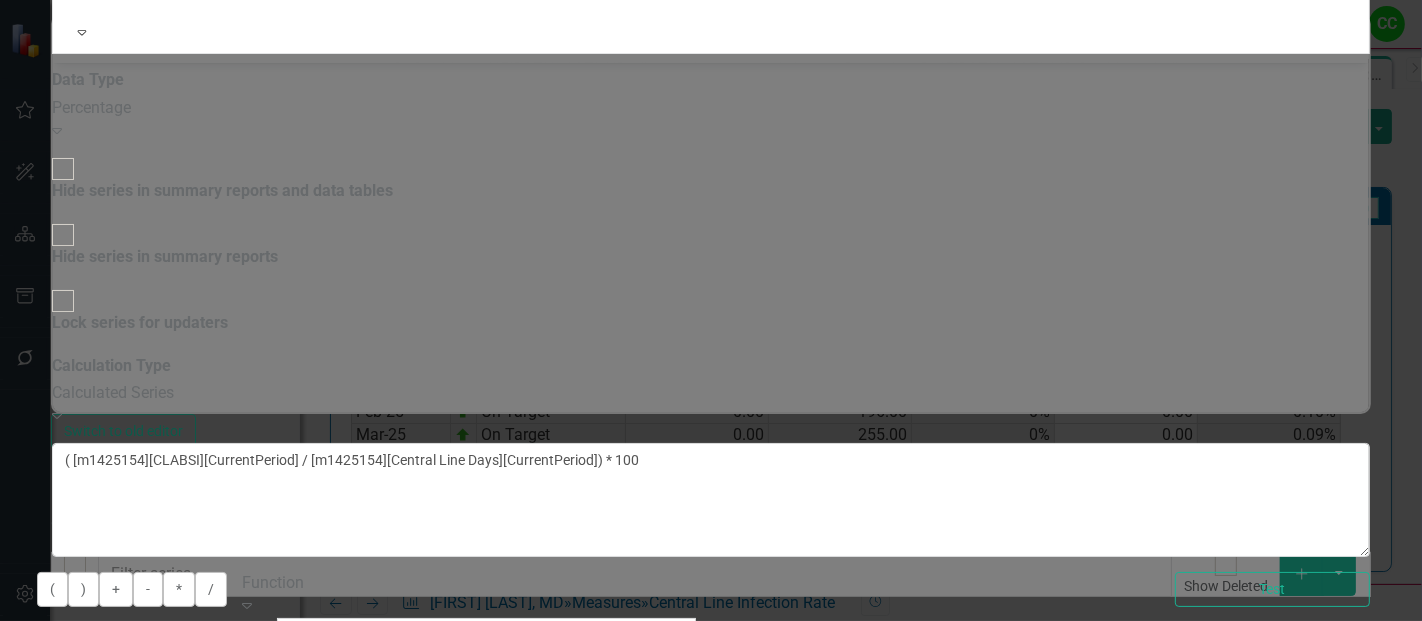 type on "craft" 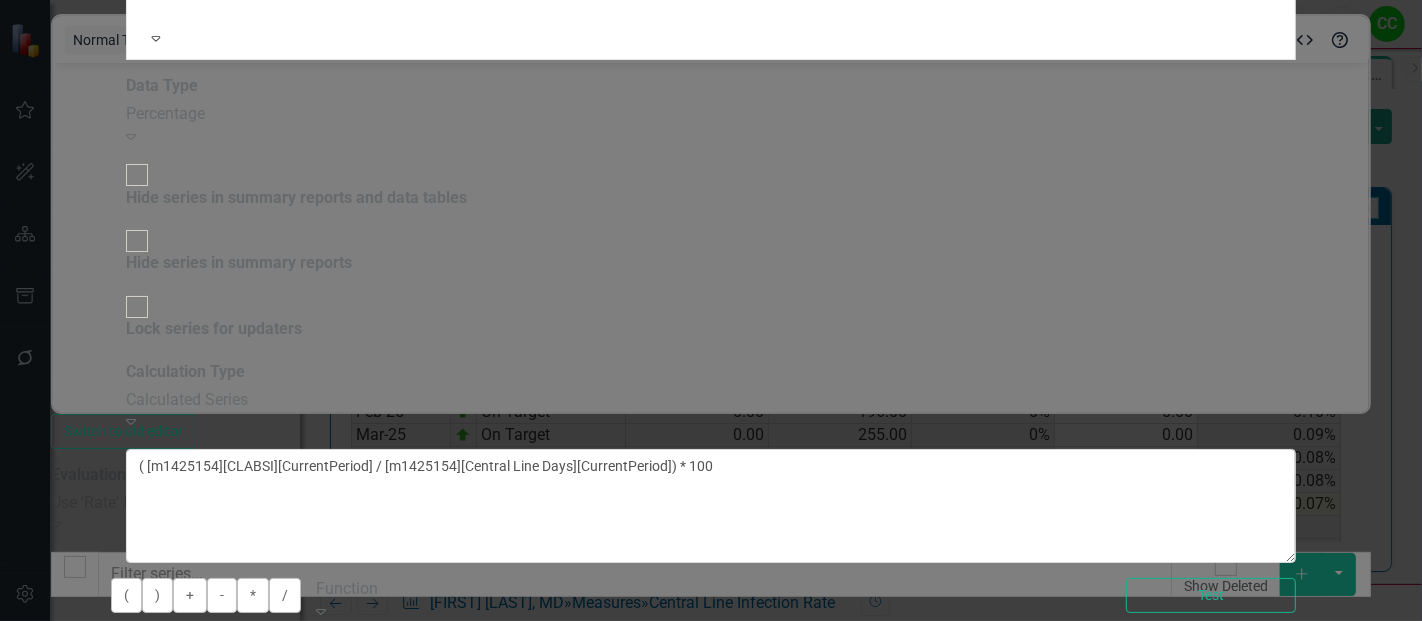 click on "Select Measure..." at bounding box center [511, 696] 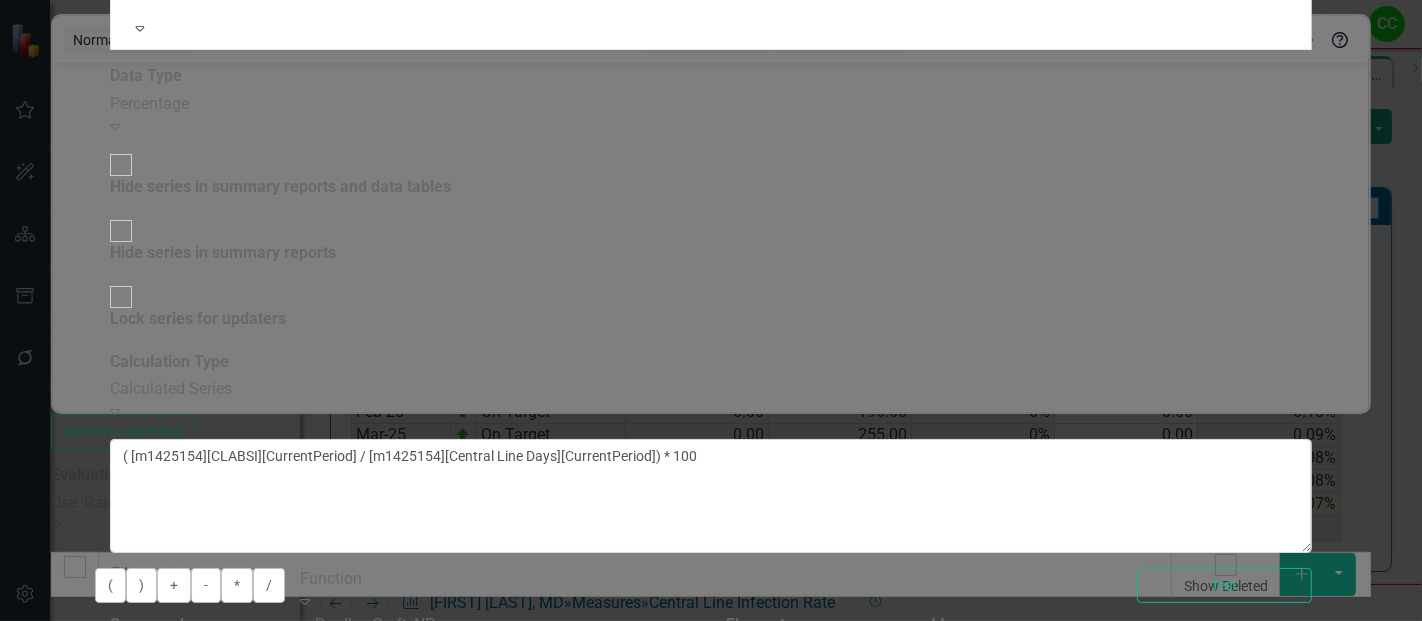 click on "Central Line Infection Rate" at bounding box center [711, 655] 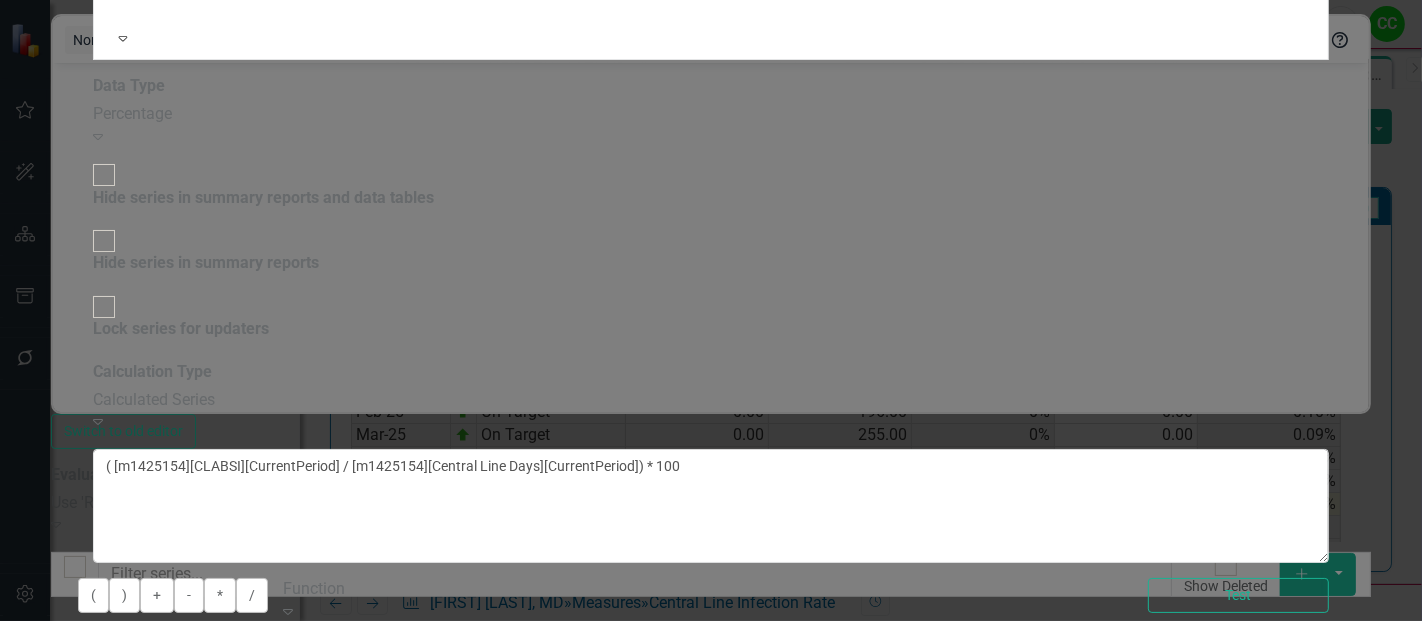 click on "Select Measure Series..." at bounding box center (1133, 696) 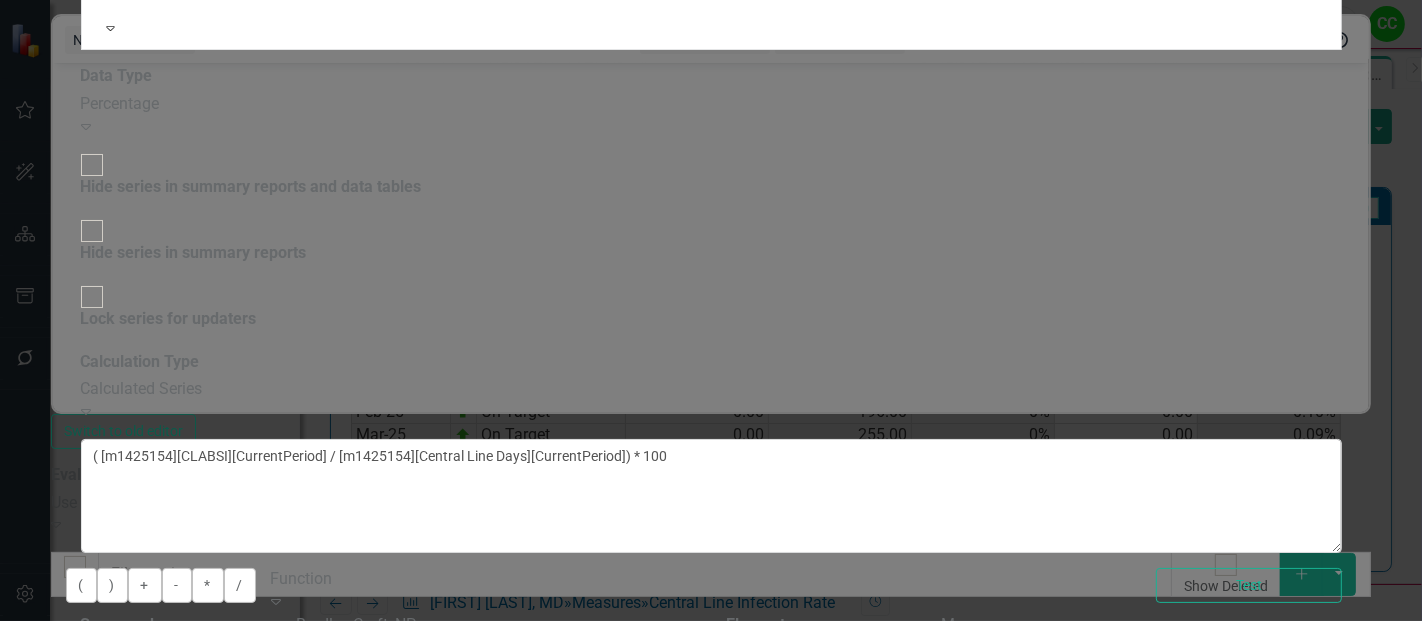 click on "CLABSI" at bounding box center (711, 632) 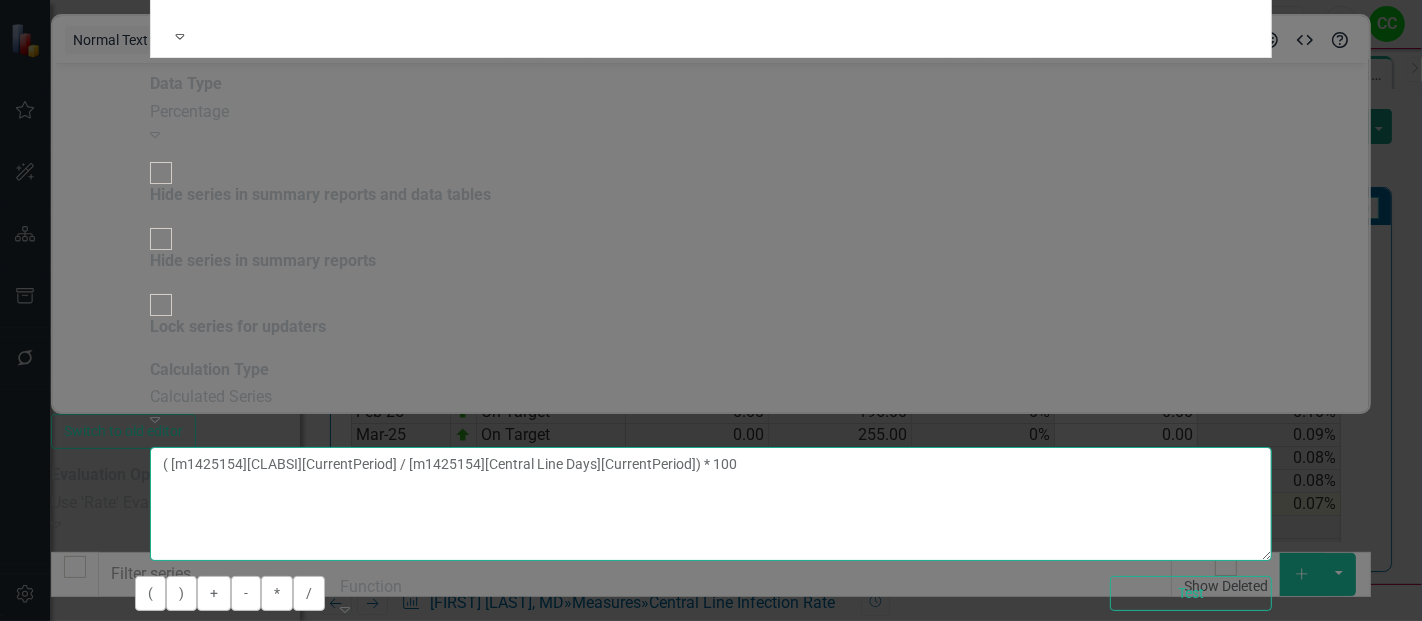drag, startPoint x: 1364, startPoint y: 168, endPoint x: 451, endPoint y: 147, distance: 913.24146 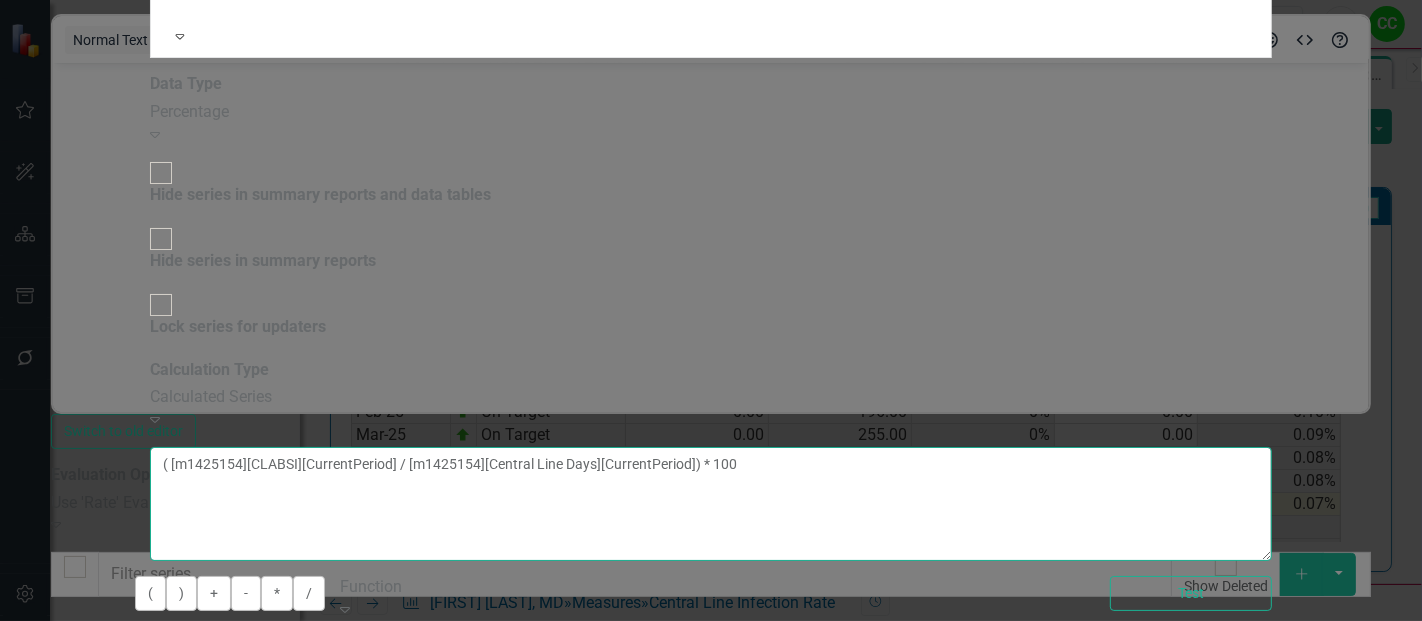 click on "Series Calculation Calculation Map Evaluation From this page, you can edit the name, type, and visibility options of your series.   Learn more in the ClearPoint Support Center. Close Help Series Name Rate Tags Select Tags... Expand Data Type Percentage Expand Hide series in summary reports and data tables Hide series in summary reports Lock series for updaters By default, series in ClearPoint are not calculated. So, if you leave the form below blank, you can manually enter (or upload) data into this series. However, if you want to calculate the series, you can use the drop-downs below to reference any other series value in ClearPoint, and (optionally) add aggregations. Standard mathematical operators and logical functions are also supported.    Learn more in the ClearPoint Support Center. Close Help Calculation Type Calculated Series Expand   Learn more in the ClearPoint Support Center. Close Help ( [m1425154][CLABSI][CurrentPeriod] / [m1425154][Central Line Days][CurrentPeriod]) * 100 ( ) + - * / Function" at bounding box center [711, 338] 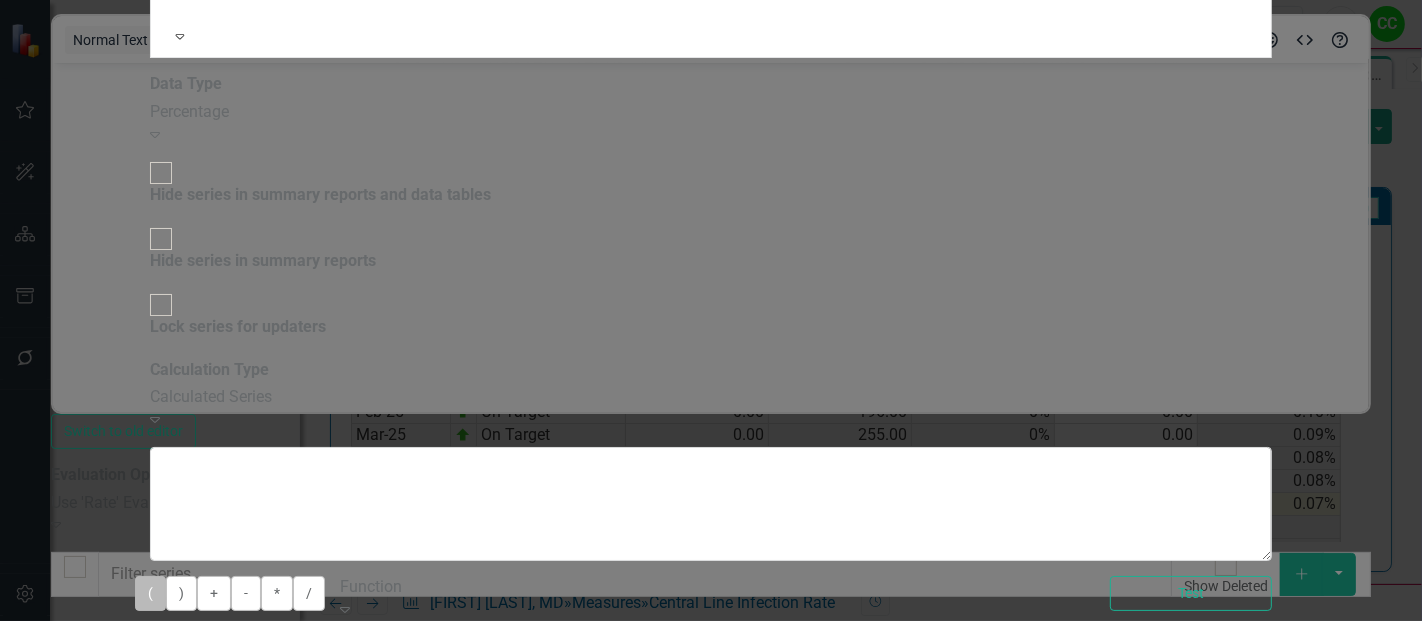 click on "(" at bounding box center [150, 593] 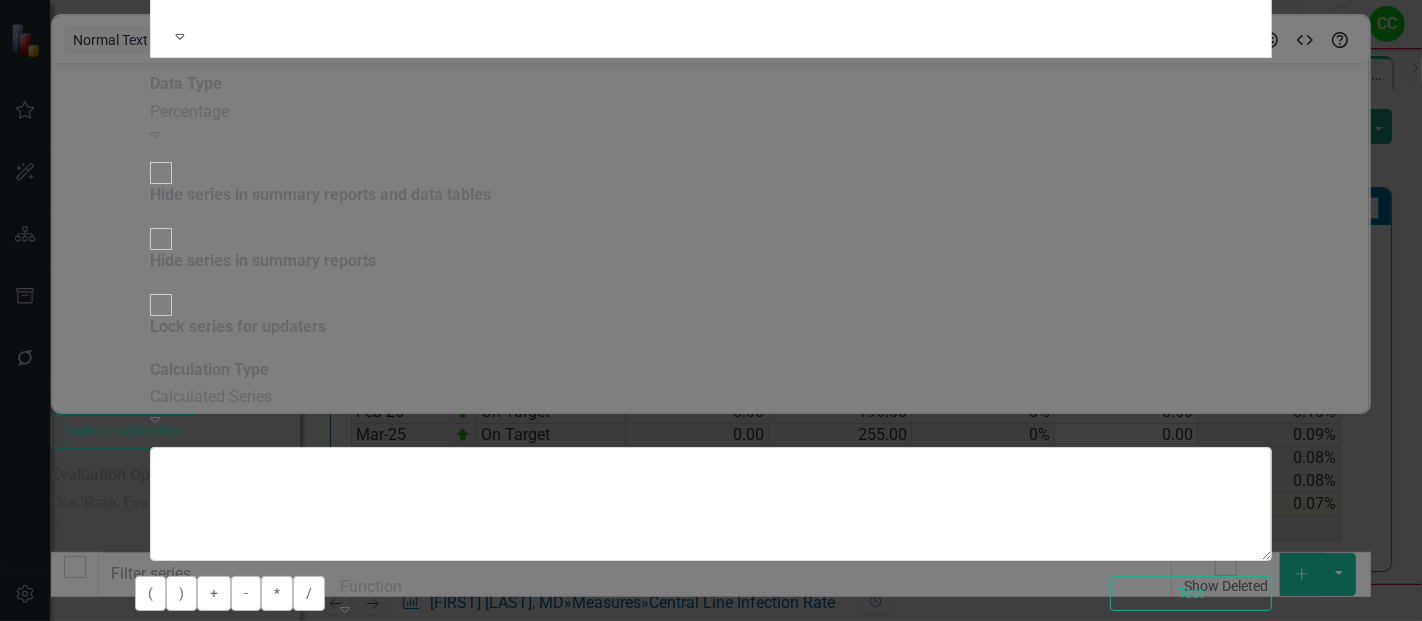 click on "Insert    Insert" at bounding box center [193, 821] 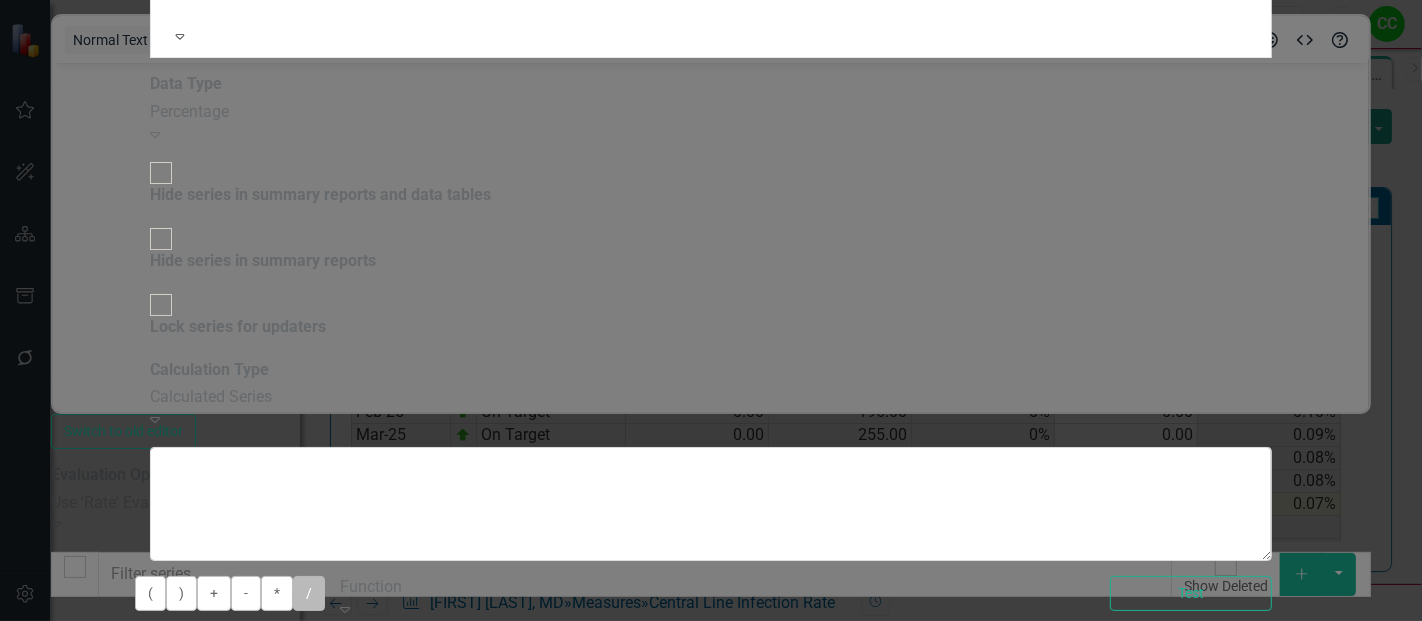 click on "/" at bounding box center [309, 593] 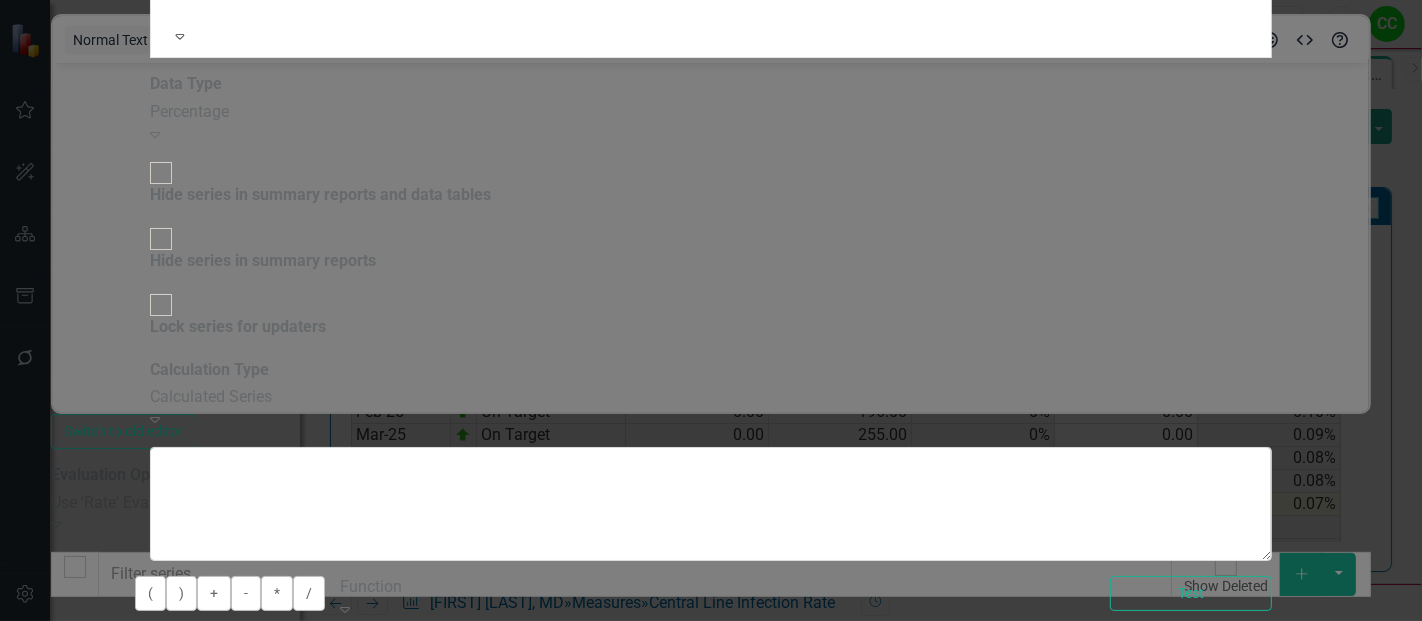 click on "CLABSI Expand" at bounding box center (1095, 713) 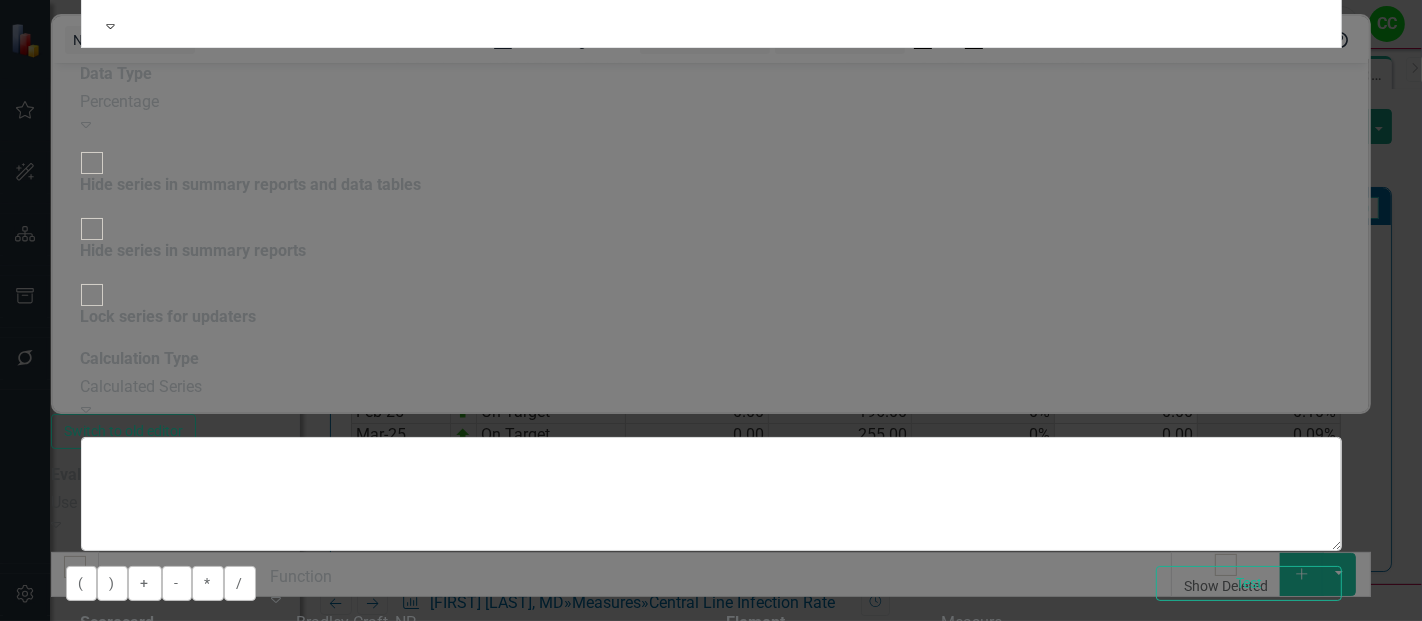click on "Central Line Days" at bounding box center (711, 655) 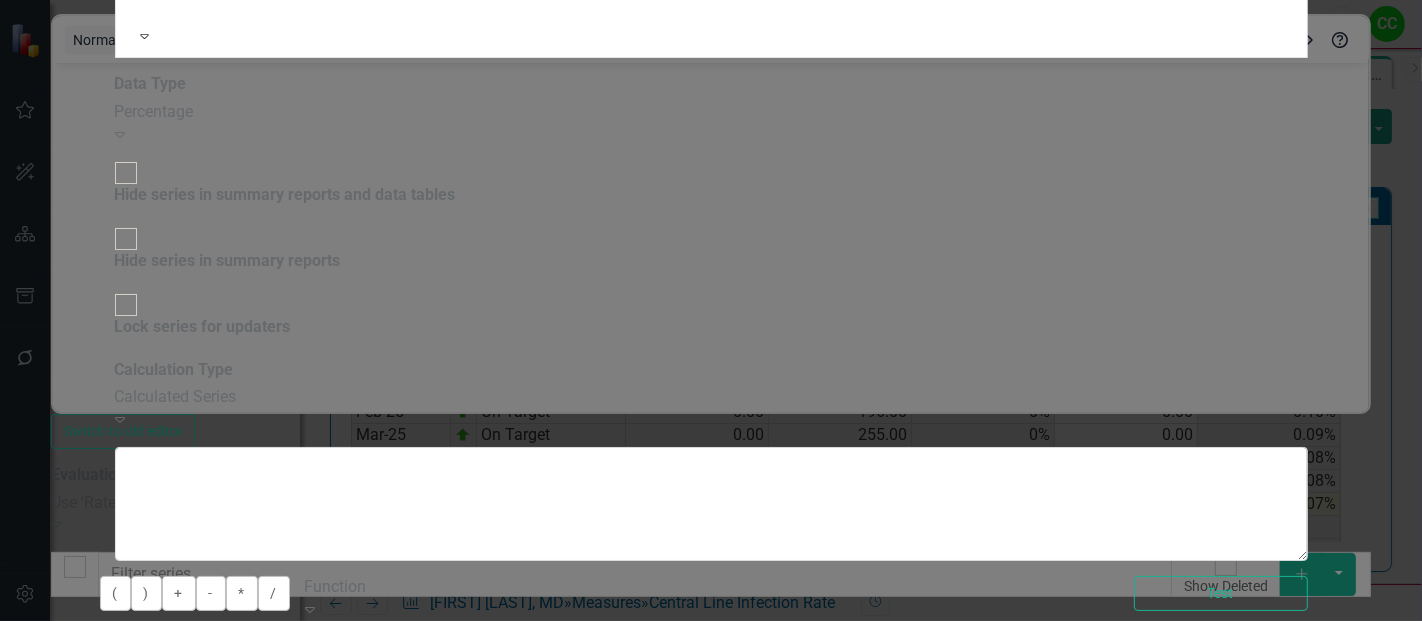 click on "Insert    Insert" at bounding box center (158, 821) 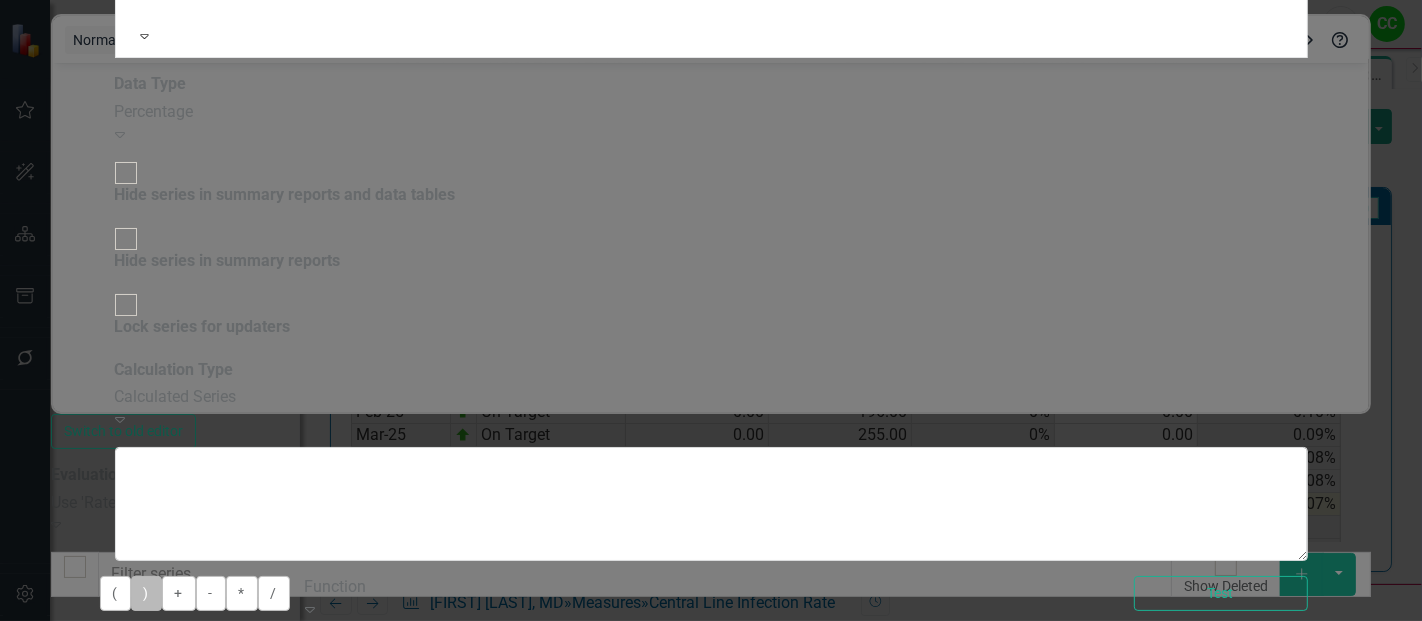 click on ")" at bounding box center (146, 593) 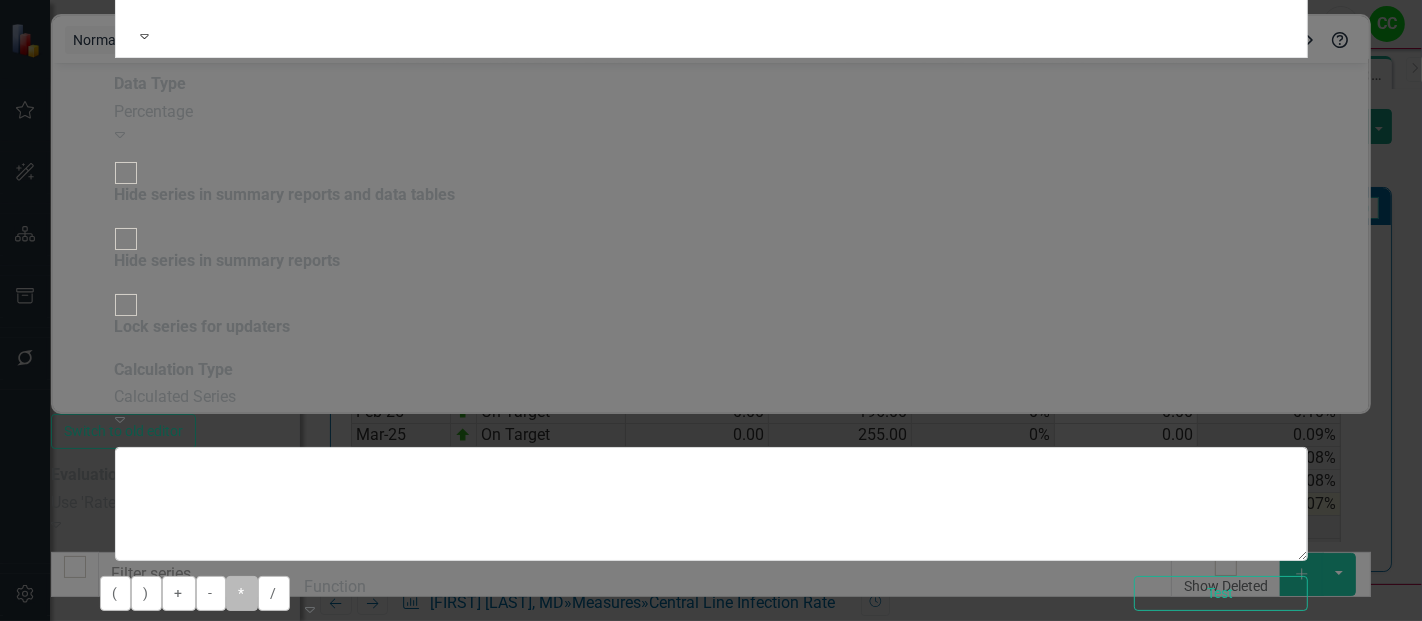 click on "*" at bounding box center [242, 593] 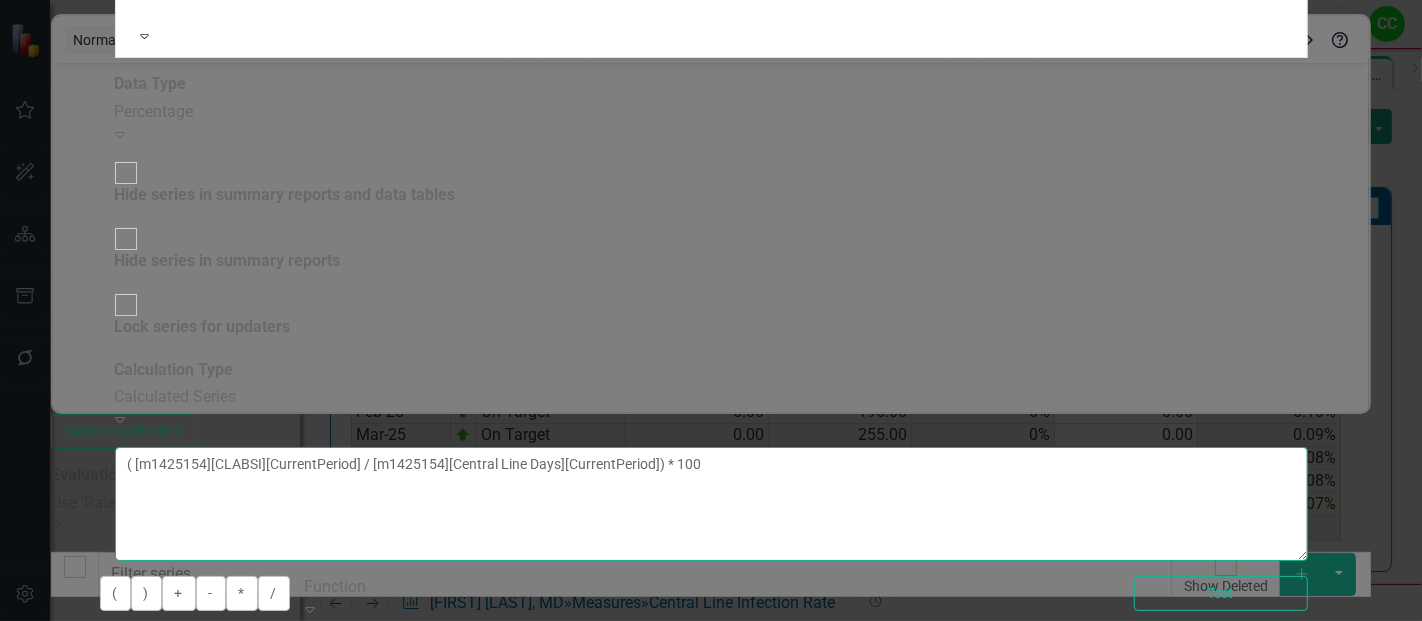 type on "( [m1425154][CLABSI][CurrentPeriod] / [m1425154][Central Line Days][CurrentPeriod]) * 100" 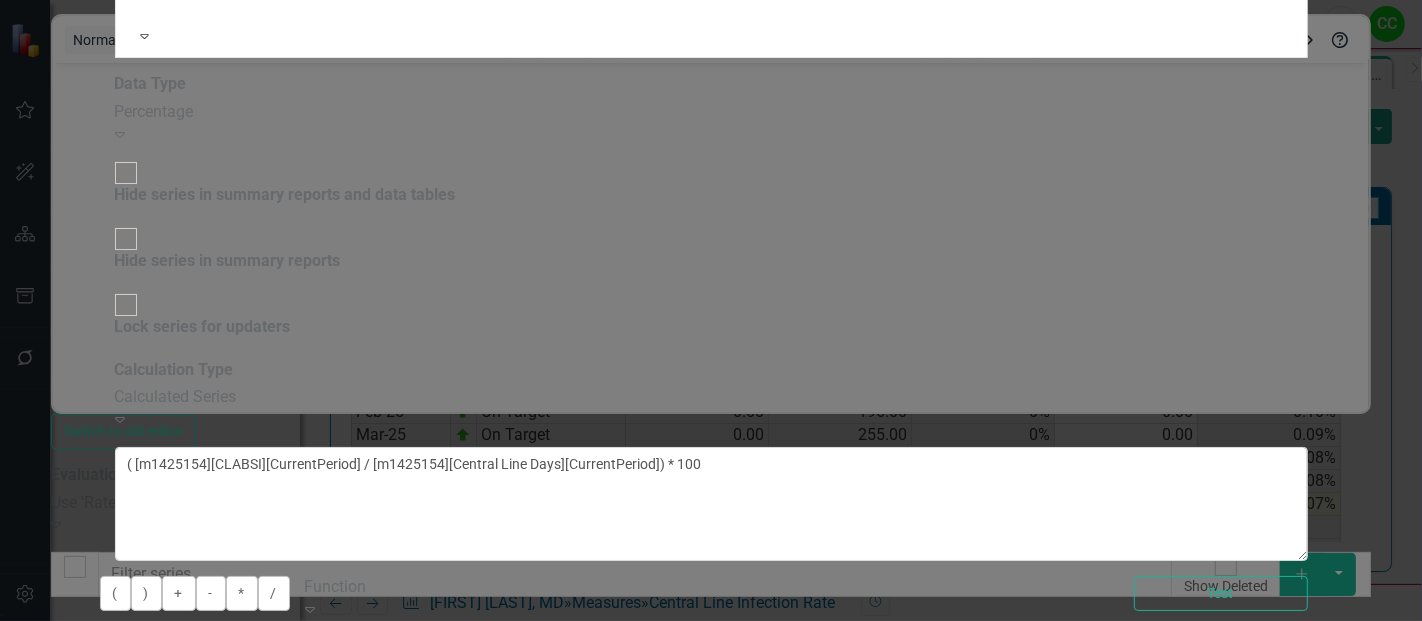 click on "Save" at bounding box center (211, 856) 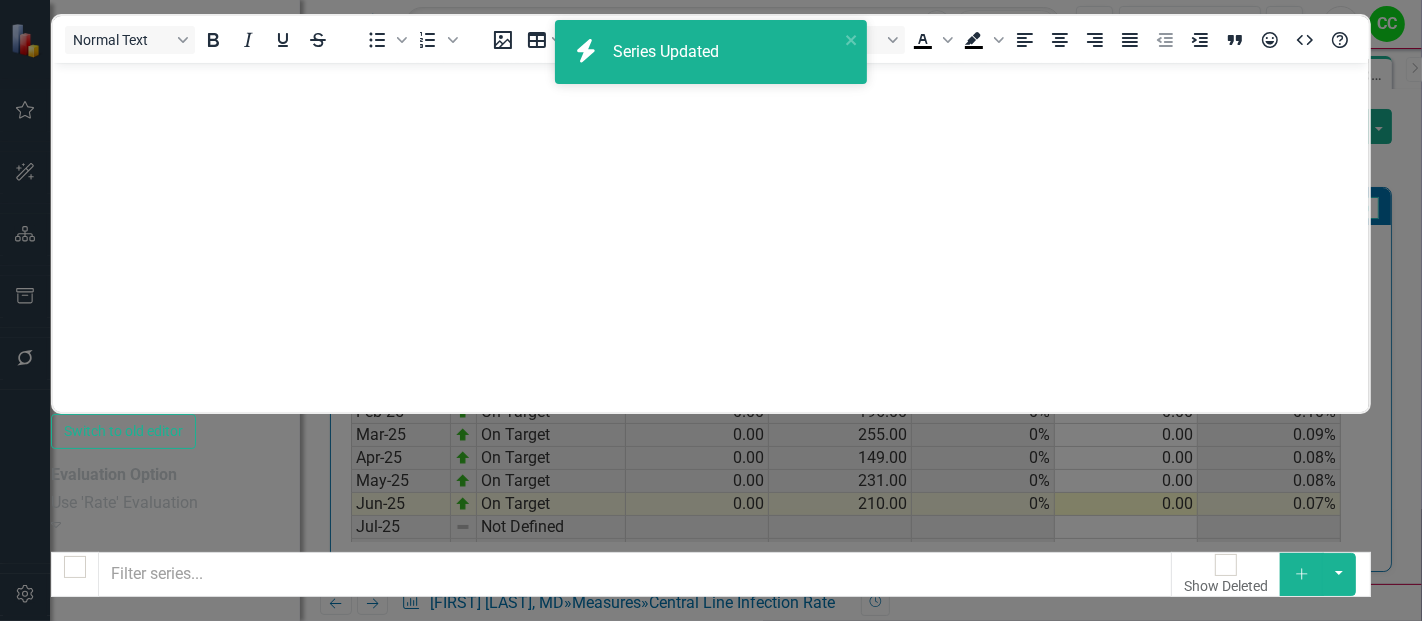 click on "Dropdown Menu" 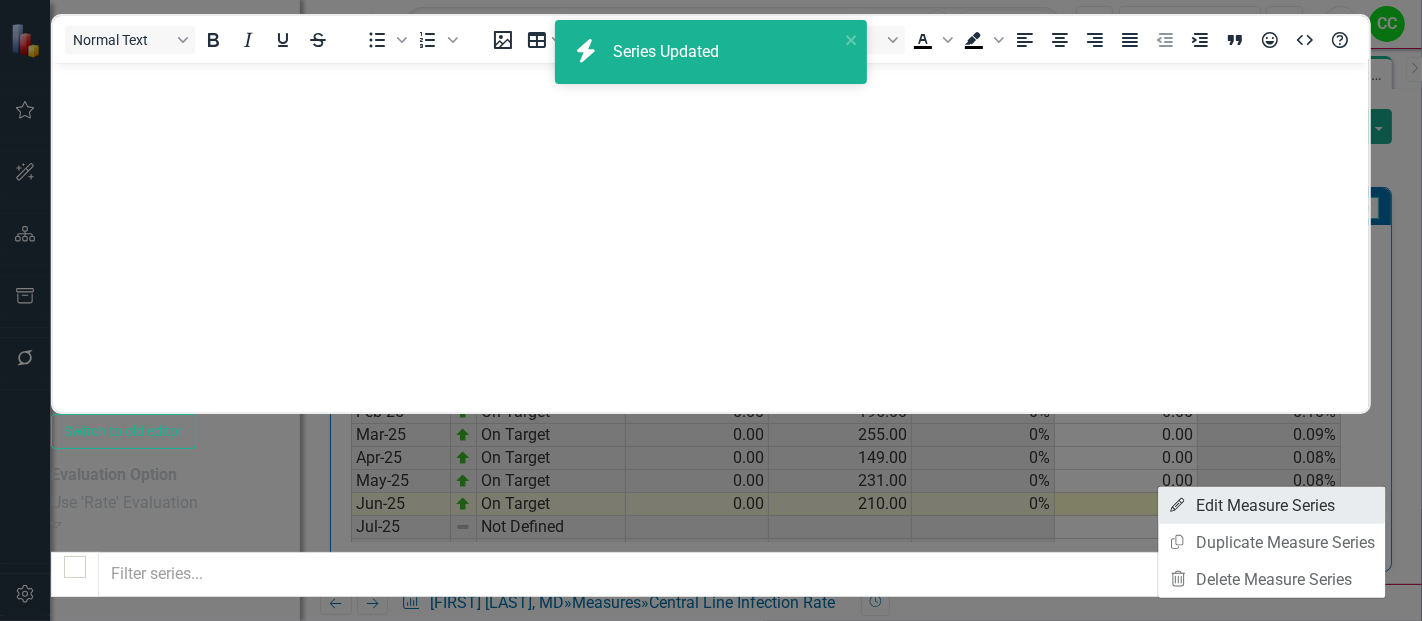 click on "Edit Edit Measure Series" at bounding box center (1271, 505) 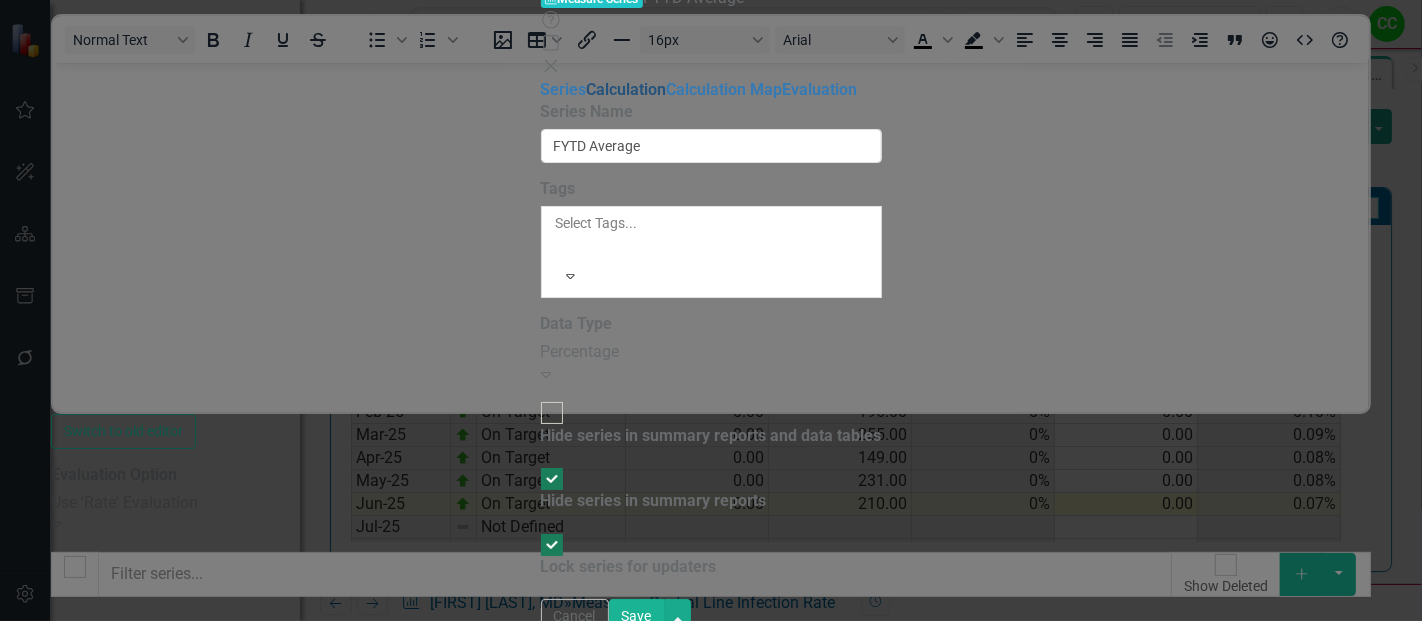 click on "Calculation" at bounding box center [627, 89] 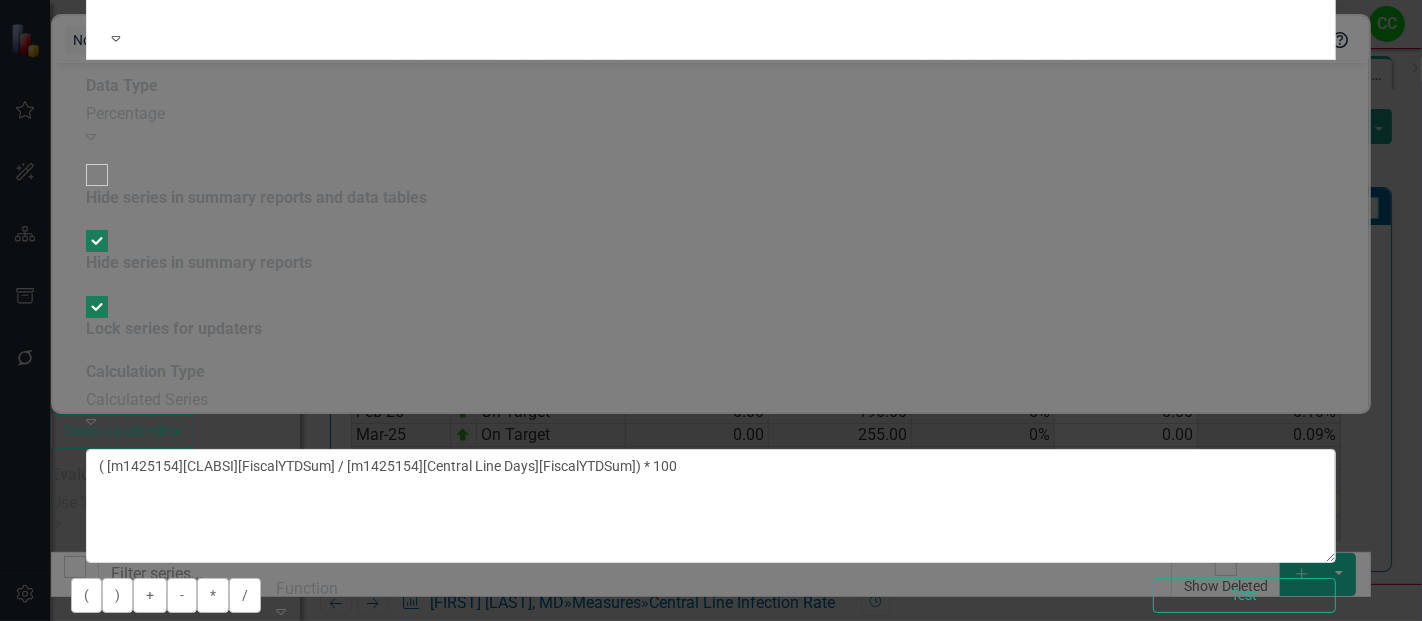 click on "[FIRST] [LAST], MD" at bounding box center [497, 635] 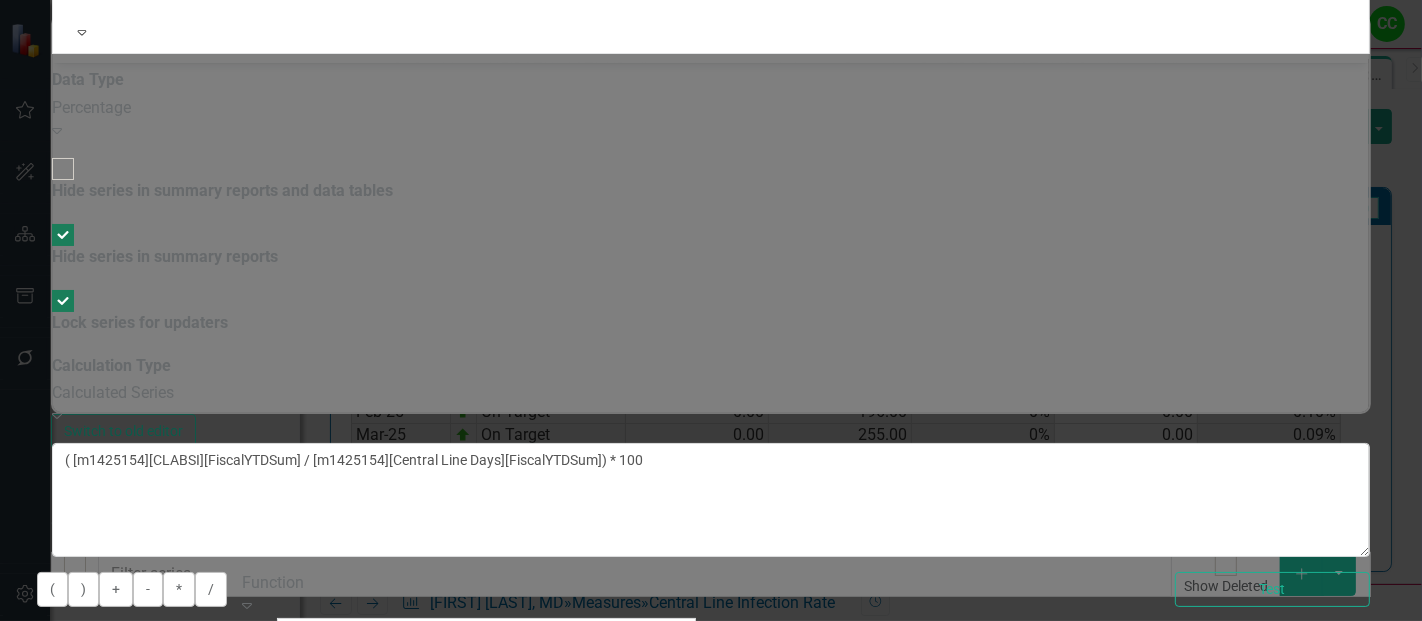 scroll, scrollTop: 0, scrollLeft: 0, axis: both 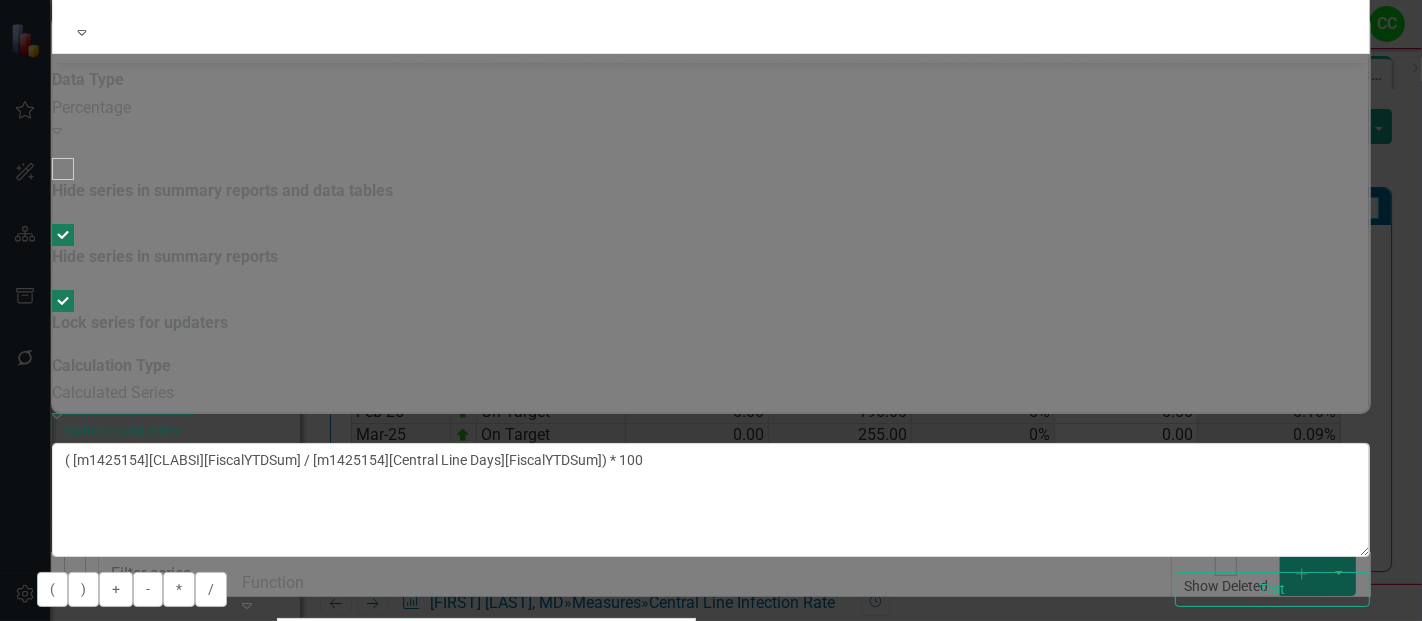type on "craft" 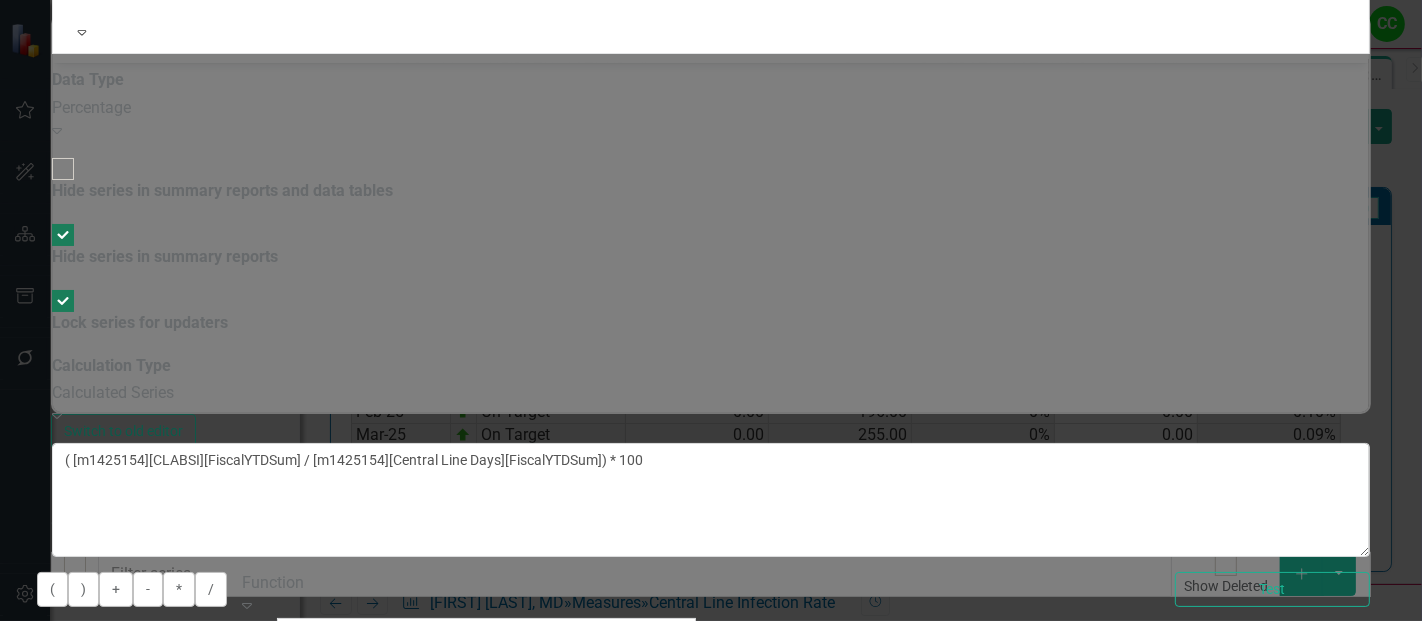 click on "Bradley  Craft , NP" at bounding box center (63, 631) 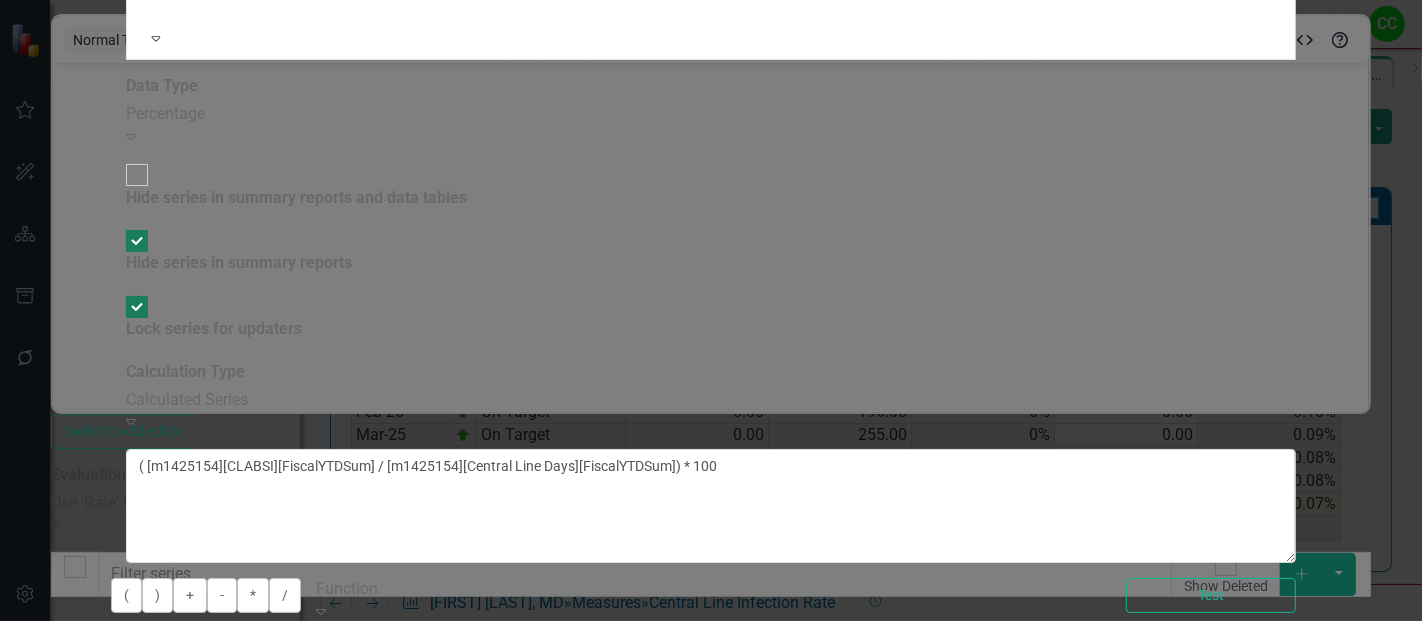 click on "Select Measure..." at bounding box center [511, 696] 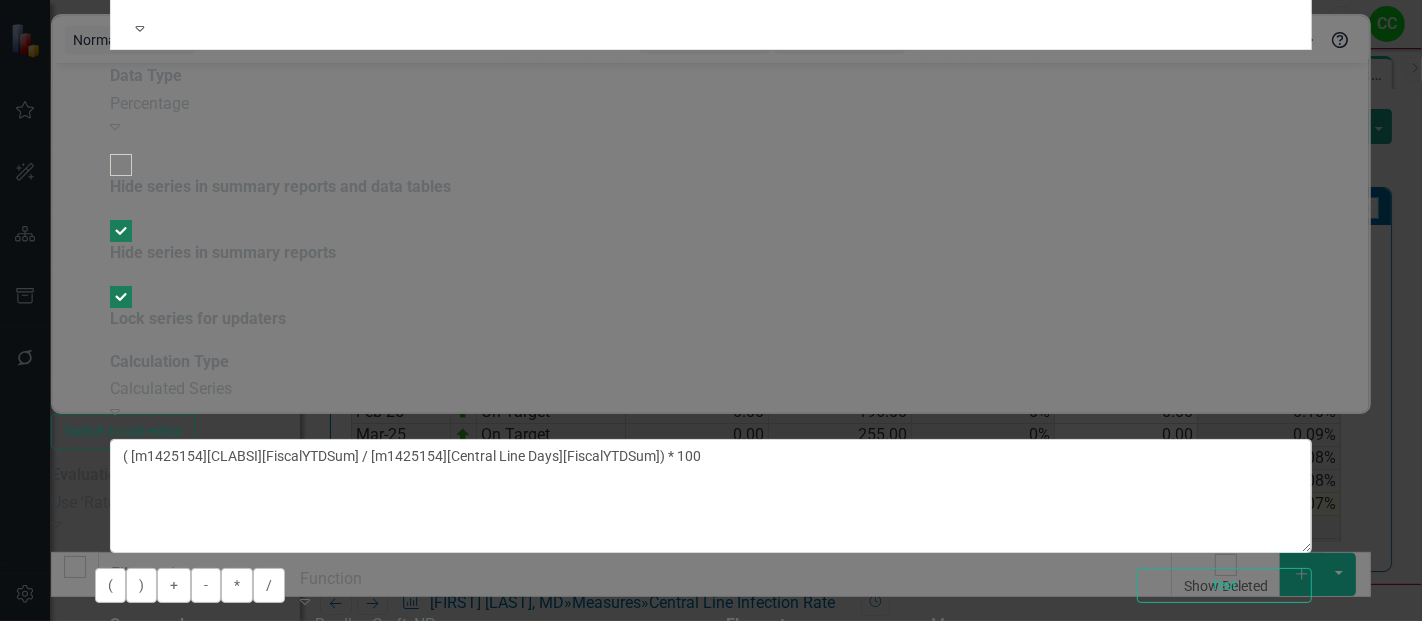 click on "Central Line Infection Rate" at bounding box center (711, 655) 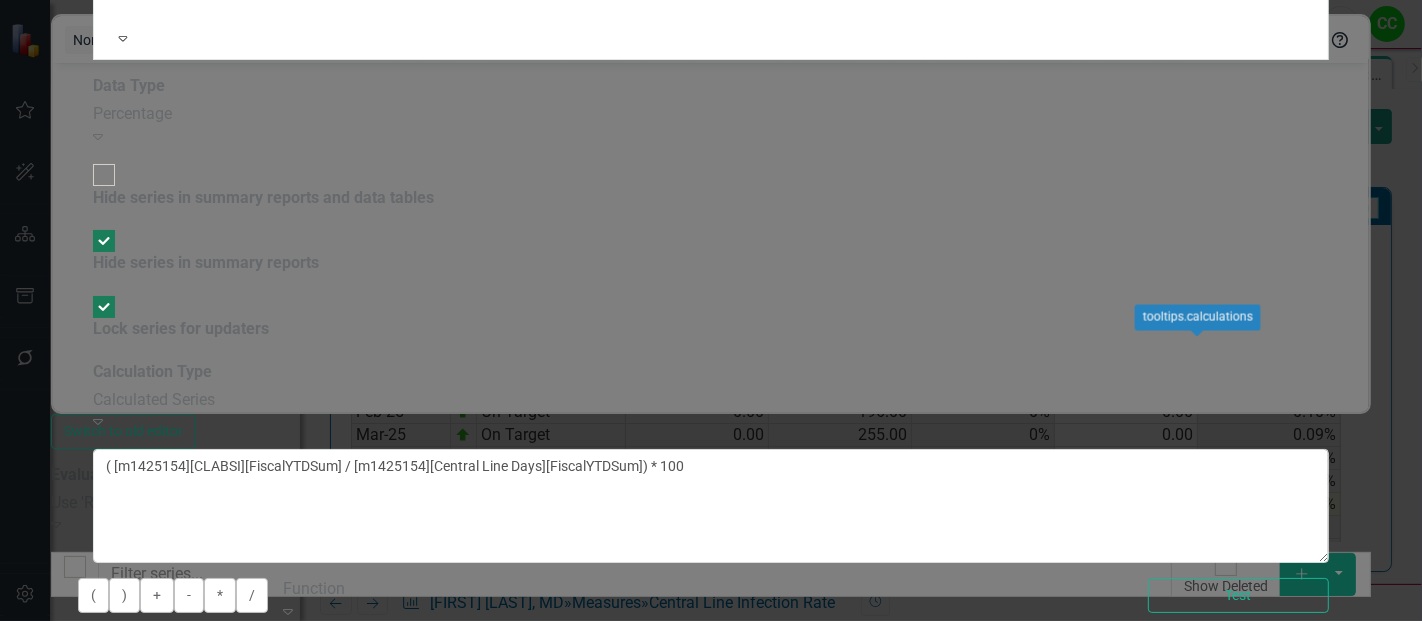 click on "Select Measure Series..." at bounding box center (1133, 696) 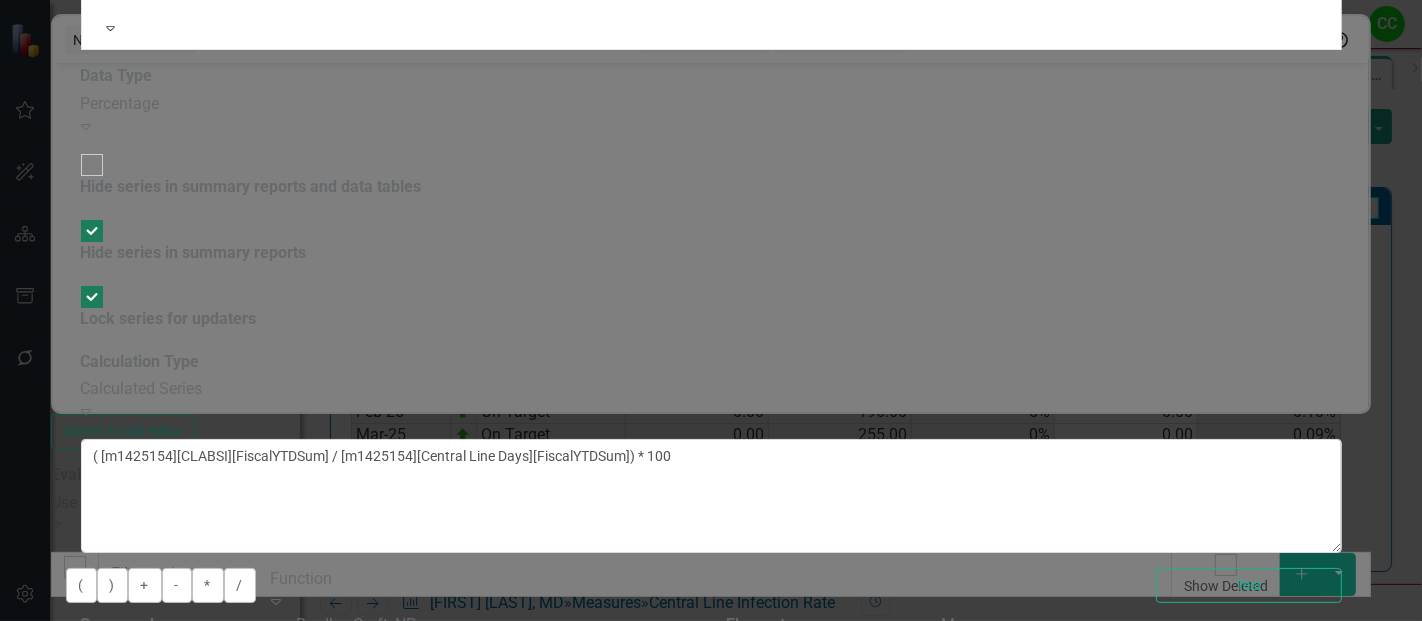 click on "CLABSI" at bounding box center [711, 632] 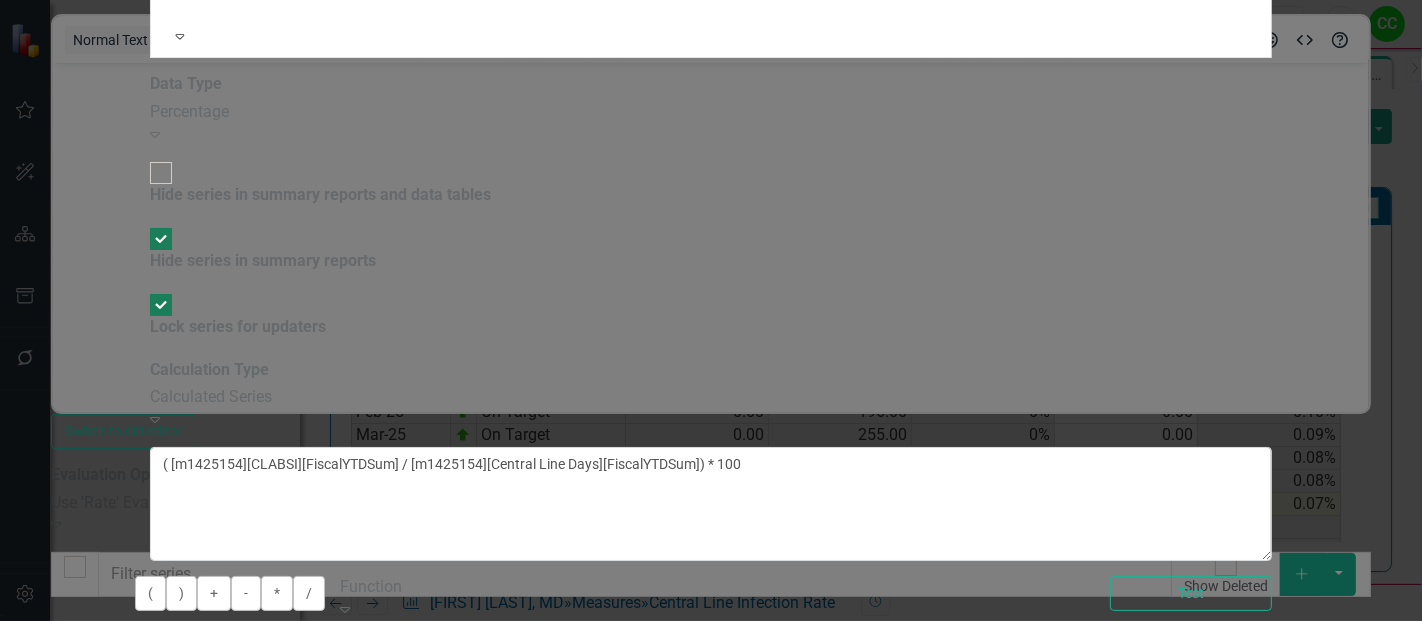 click on "Current Period" at bounding box center (519, 754) 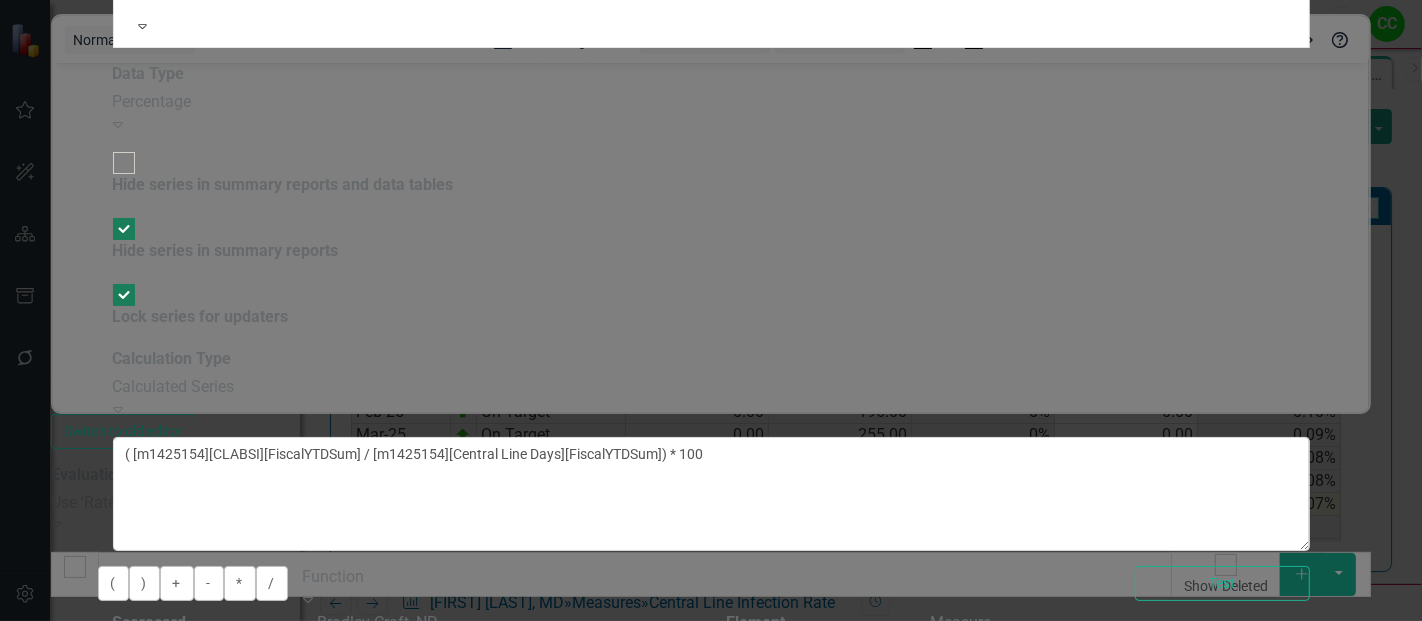 click on "Fiscal YTD Sum" at bounding box center (711, 815) 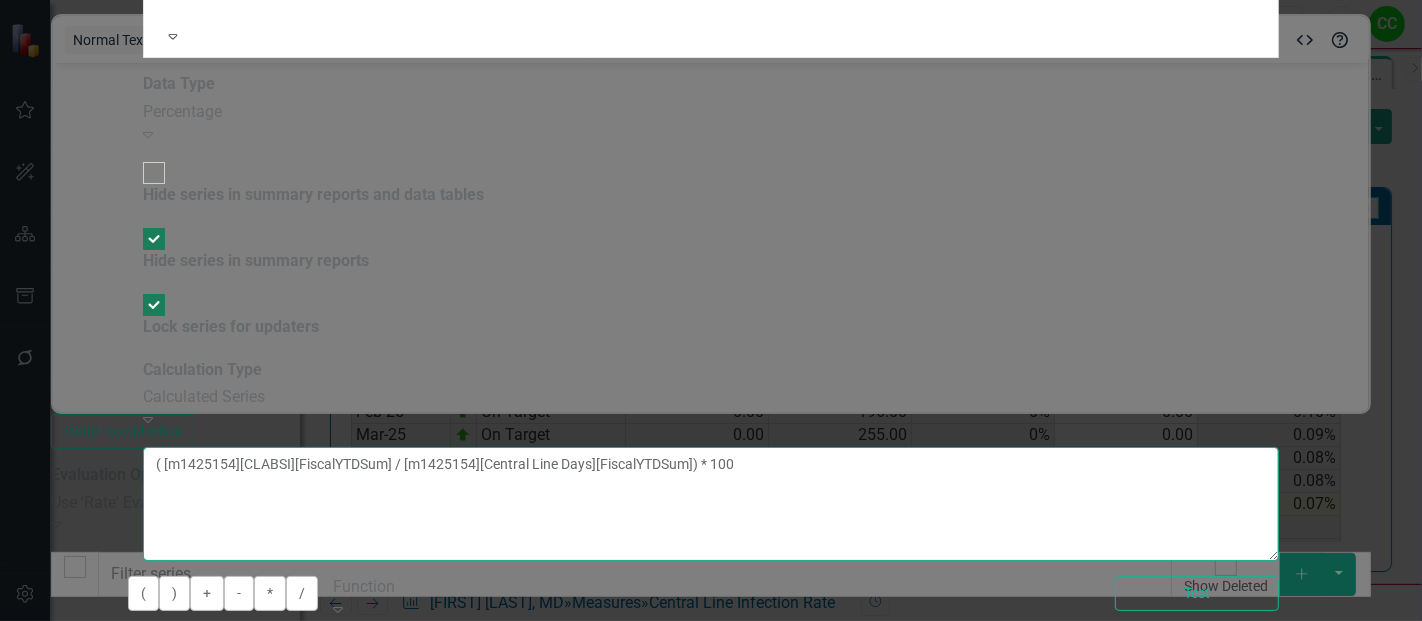 drag, startPoint x: 1364, startPoint y: 175, endPoint x: 532, endPoint y: 135, distance: 832.961 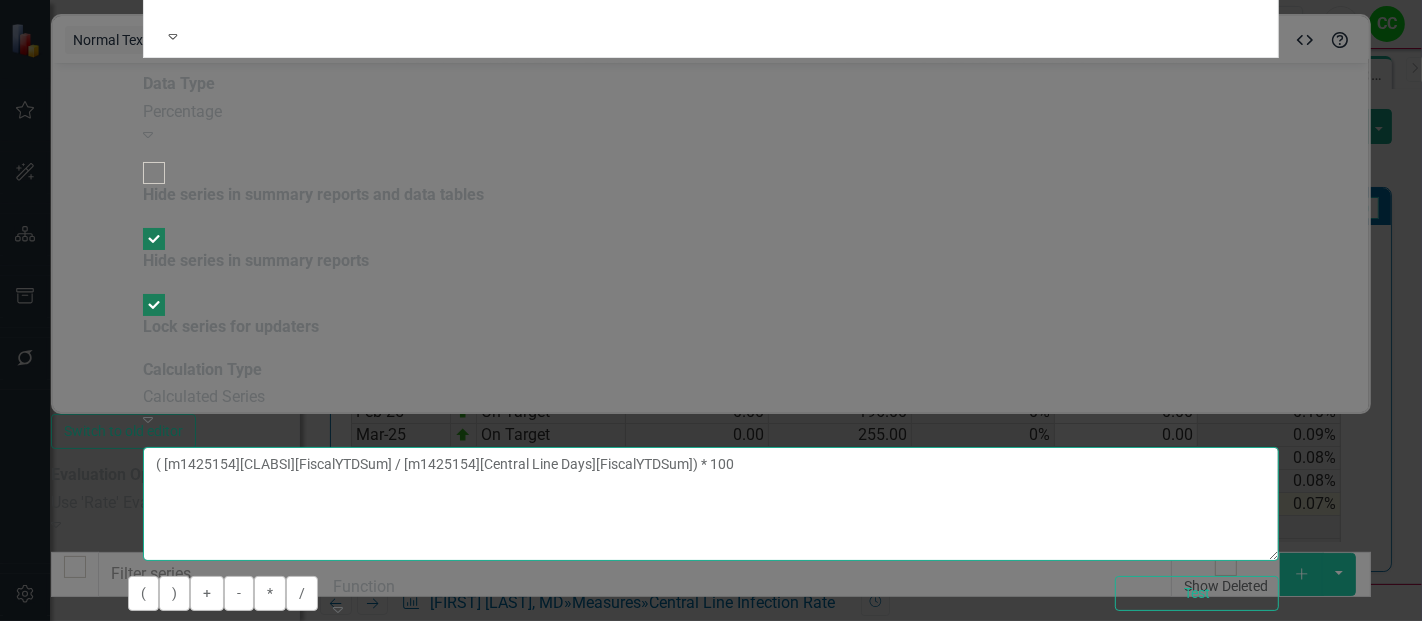 click on "Series Calculation Calculation Map Evaluation From this page, you can edit the name, type, and visibility options of your series.   Learn more in the ClearPoint Support Center. Close Help Series Name FYTD Average Tags Select Tags... Expand Data Type Percentage Expand Hide series in summary reports and data tables Hide series in summary reports Lock series for updaters By default, series in ClearPoint are not calculated. So, if you leave the form below blank, you can manually enter (or upload) data into this series. However, if you want to calculate the series, you can use the drop-downs below to reference any other series value in ClearPoint, and (optionally) add aggregations. Standard mathematical operators and logical functions are also supported.    Learn more in the ClearPoint Support Center. Close Help Calculation Type Calculated Series Expand   Learn more in the ClearPoint Support Center. Close Help ( [m1425154][CLABSI][FiscalYTDSum] / [m1425154][Central Line Days][FiscalYTDSum]) * 100 ( ) + - * /" at bounding box center [711, 338] 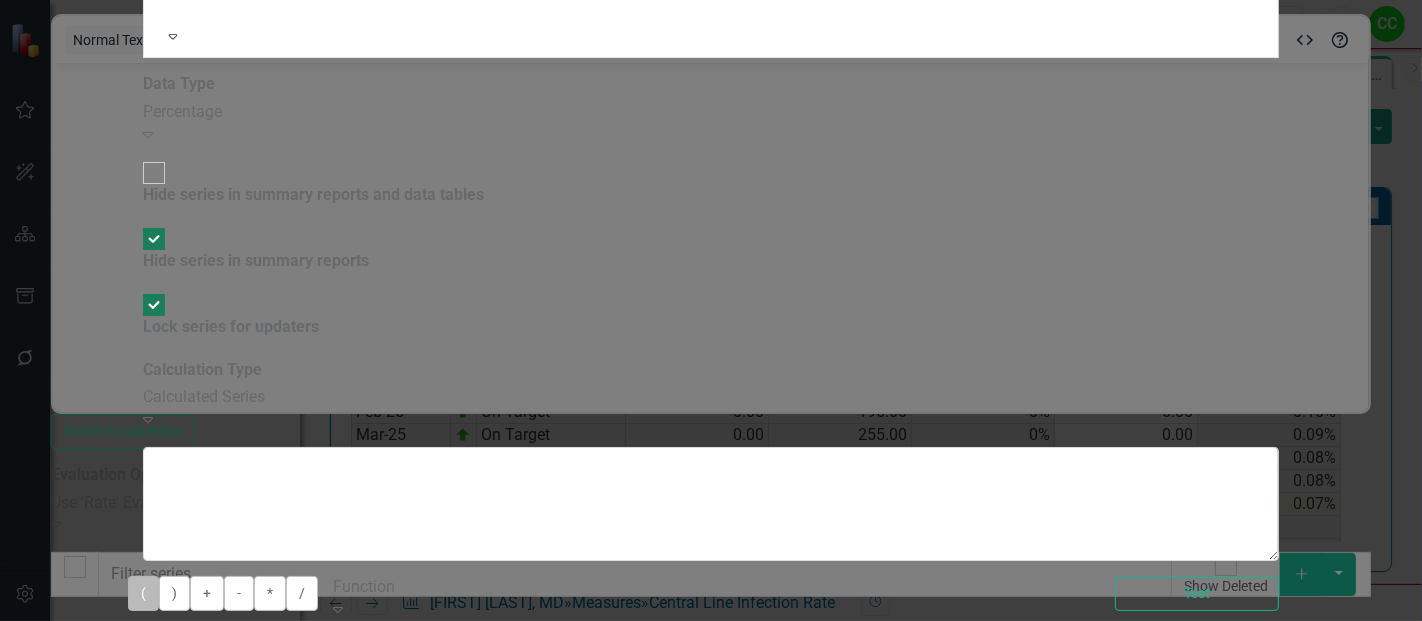 click on "(" at bounding box center [143, 593] 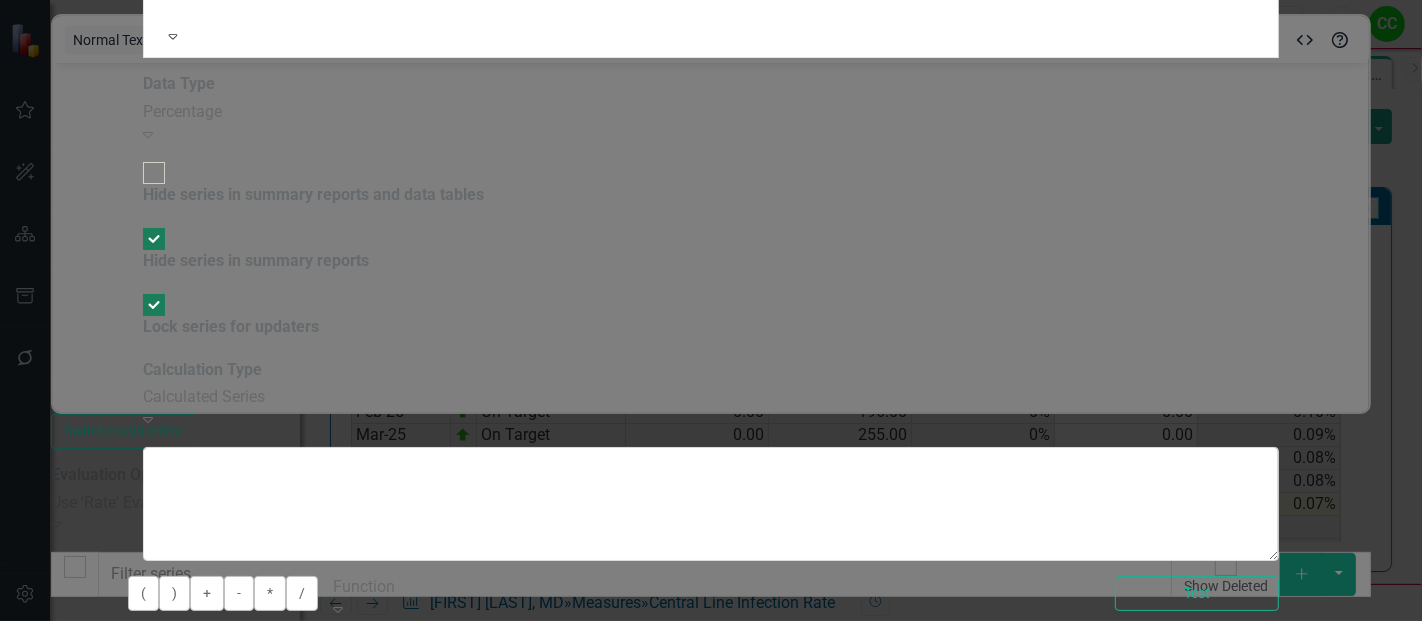 click on "Insert    Insert" at bounding box center [186, 821] 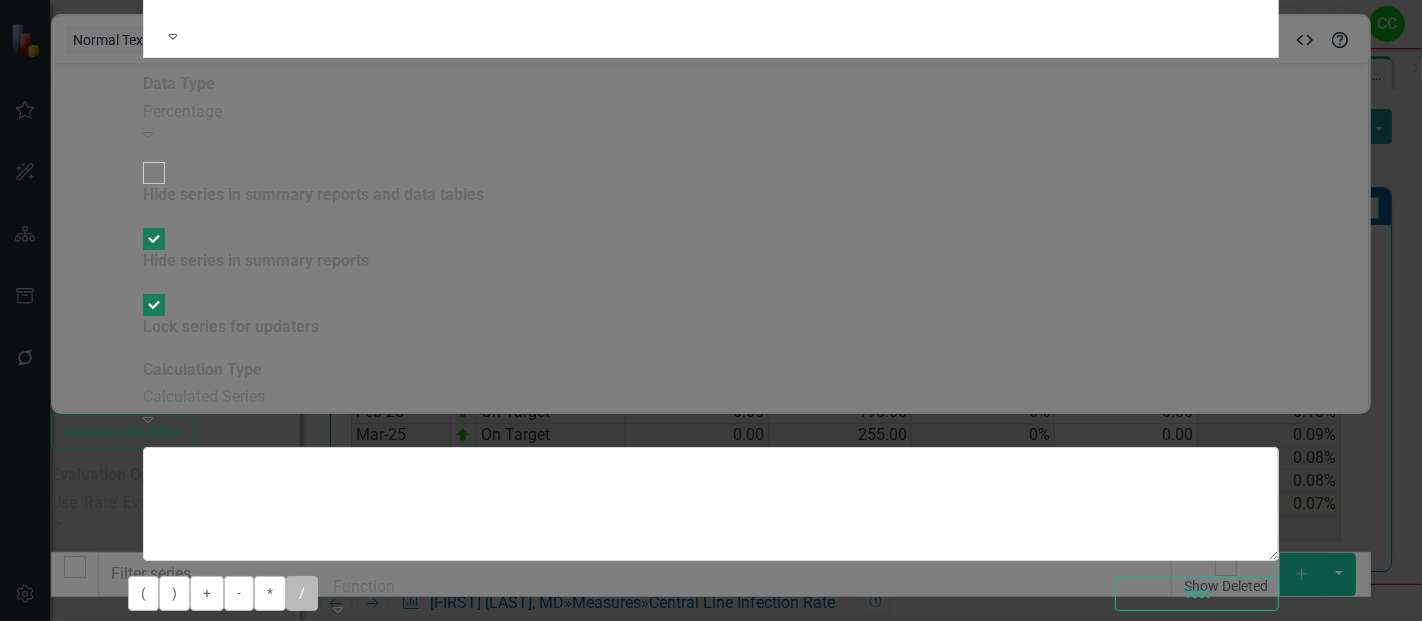 click on "/" at bounding box center (302, 593) 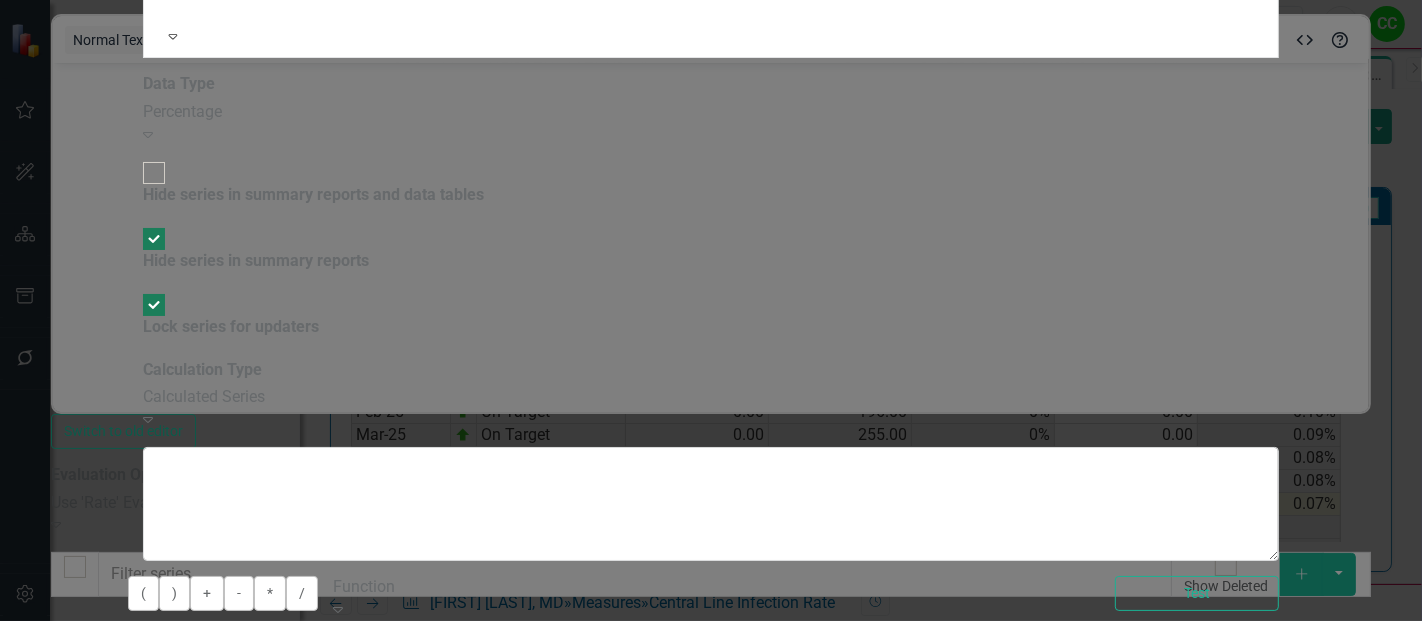 click on "CLABSI" at bounding box center (1099, 694) 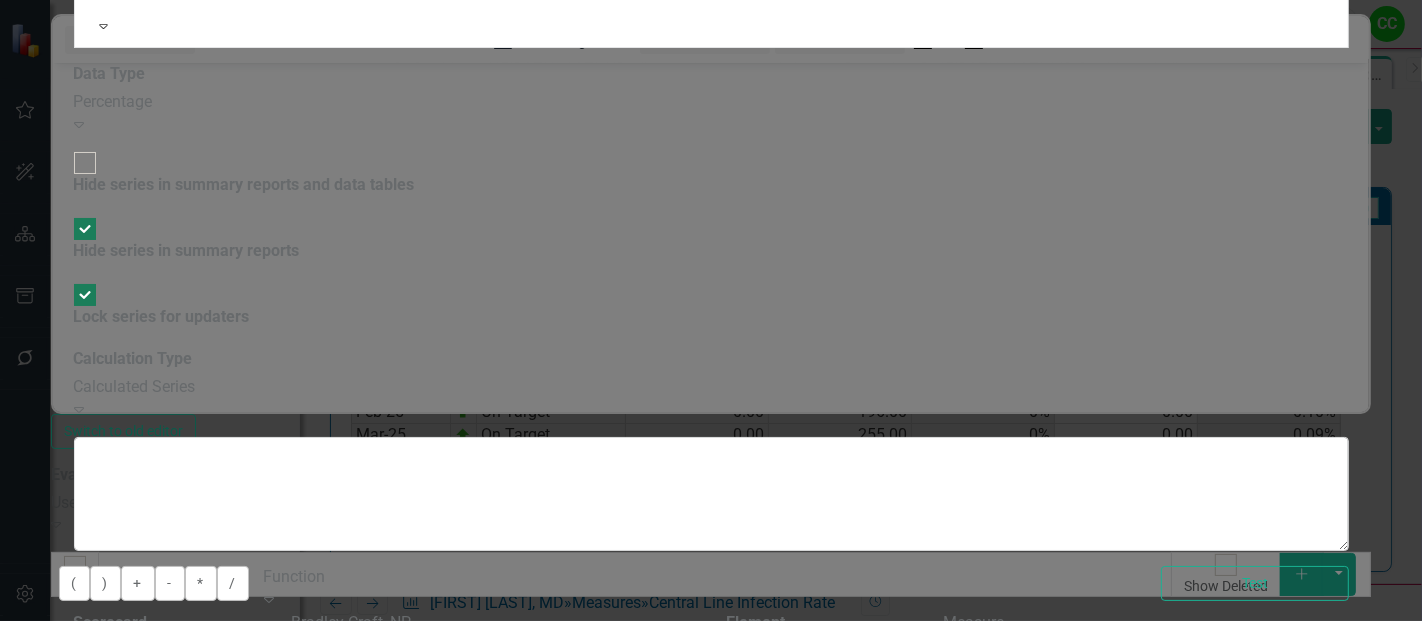 click on "Central Line Days" at bounding box center (711, 655) 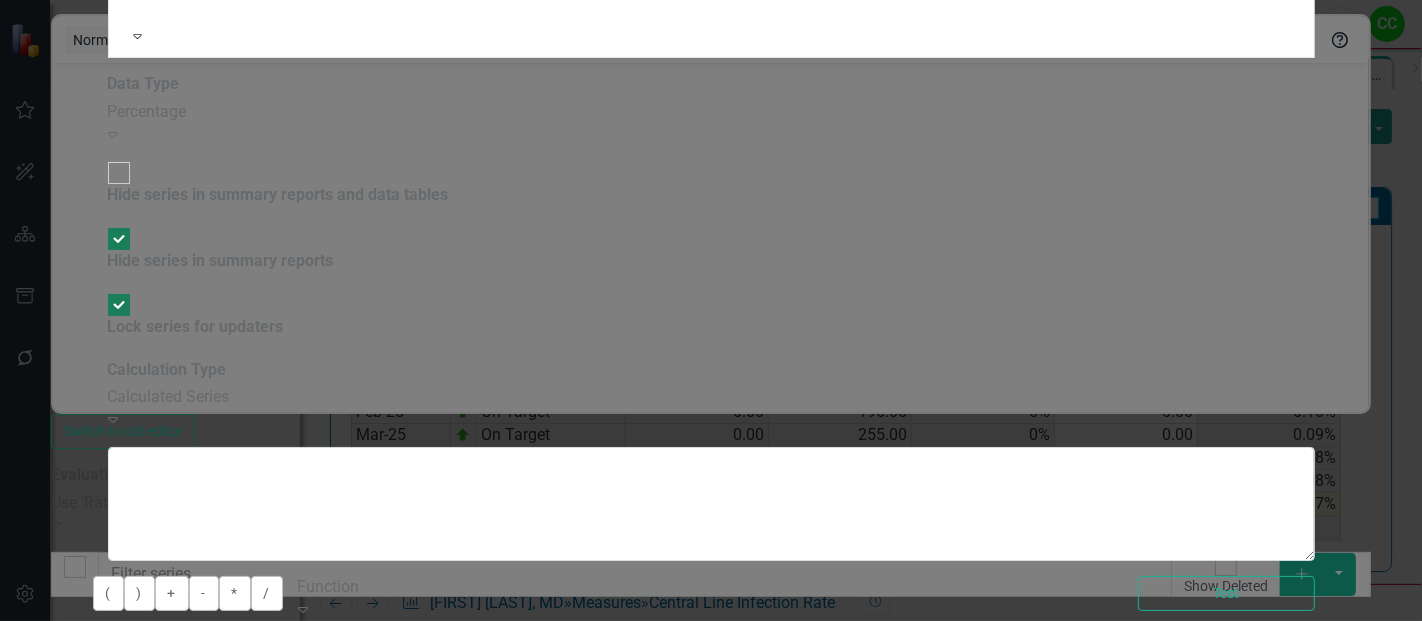 click on "Insert    Insert" at bounding box center [151, 821] 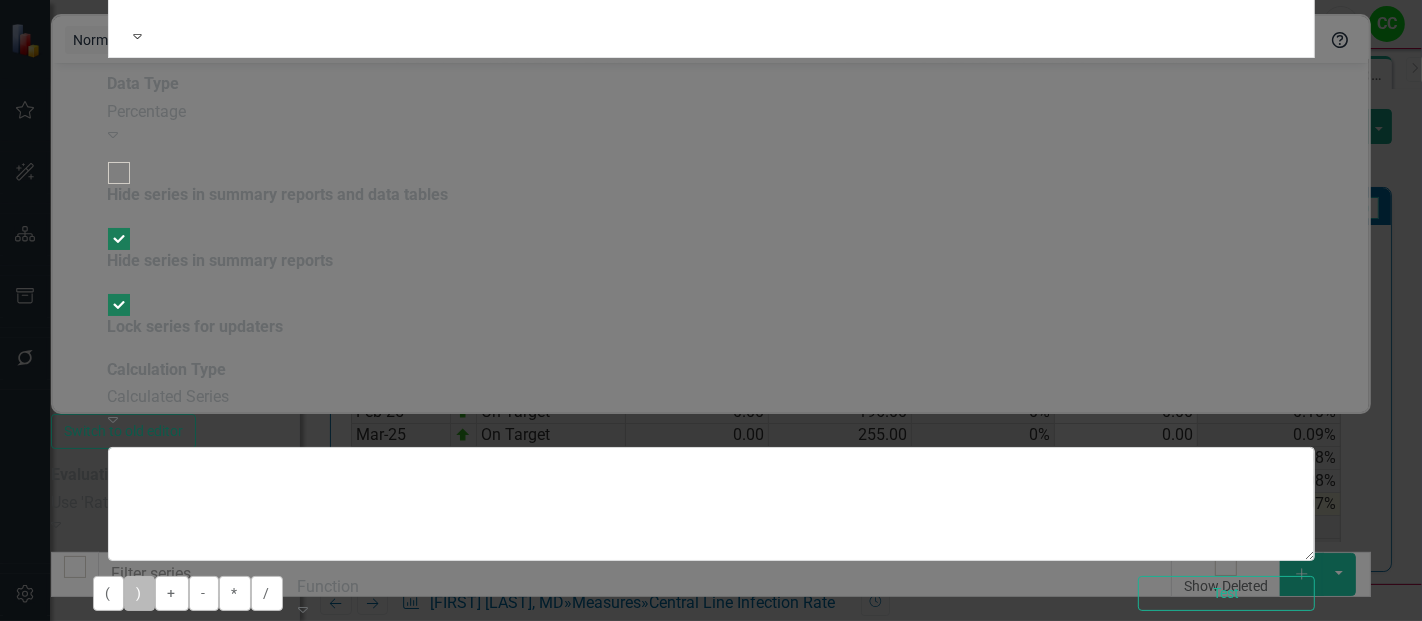 click on ")" at bounding box center [139, 593] 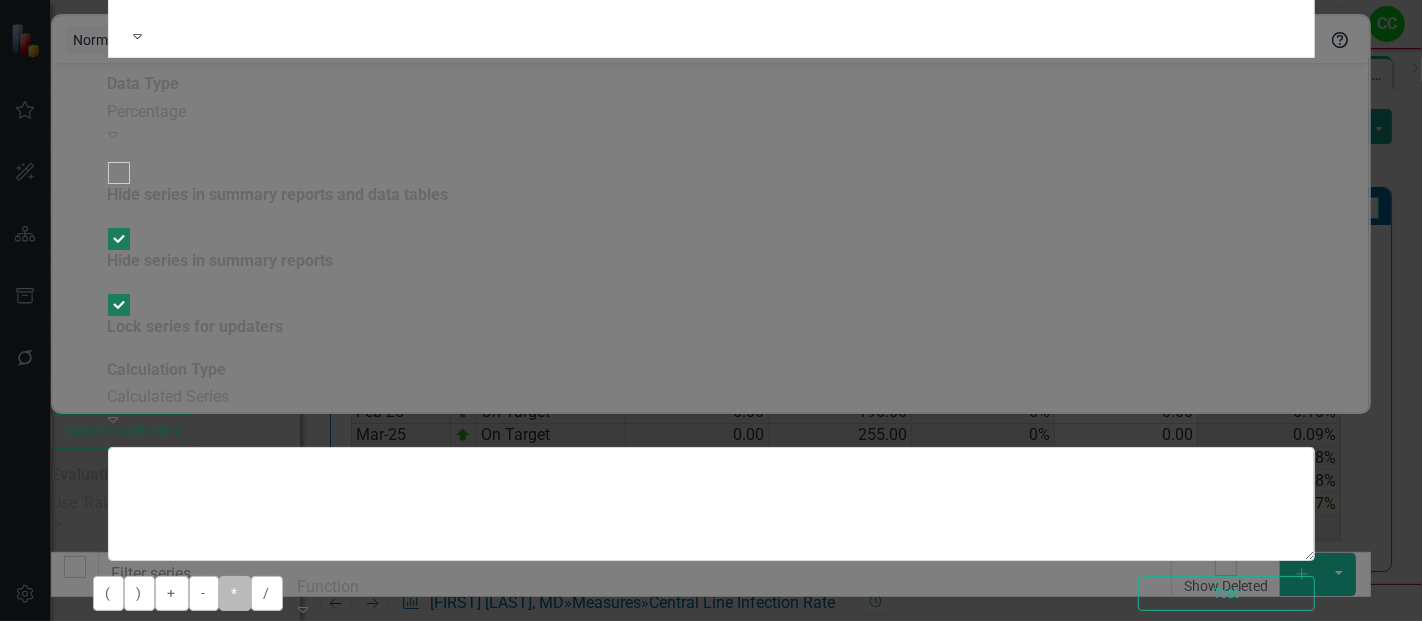 click on "*" at bounding box center (235, 593) 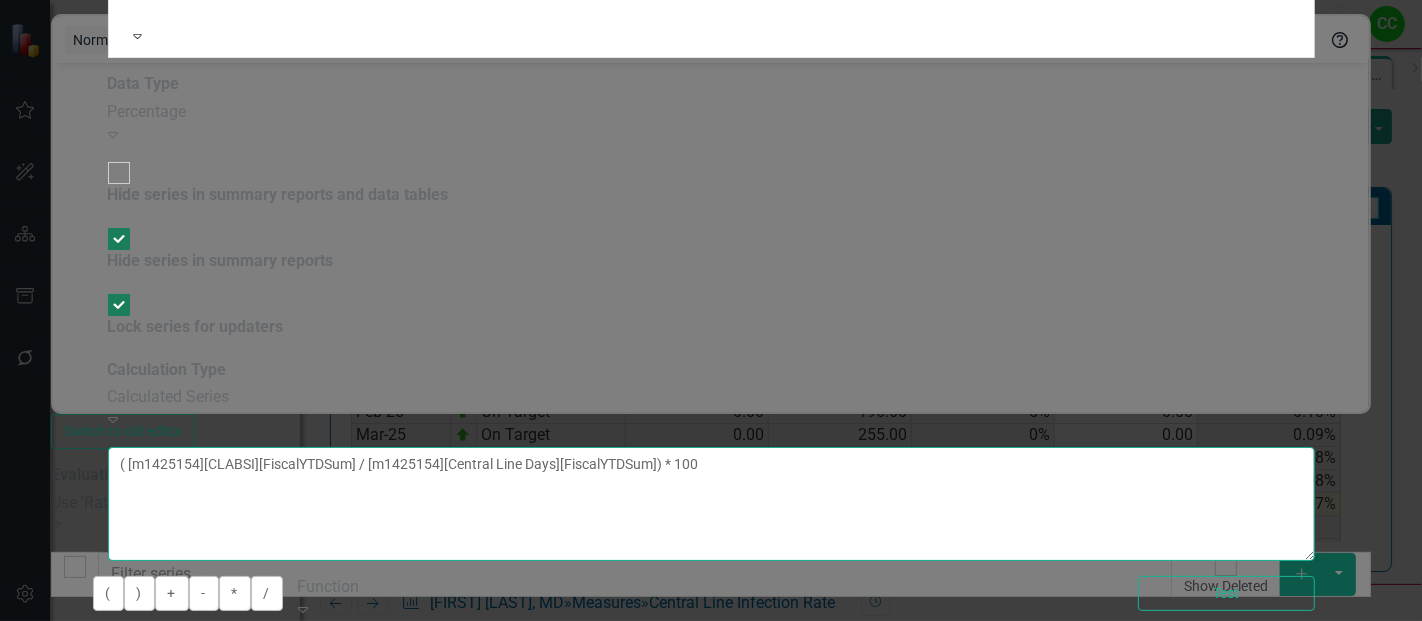 type on "( [m1425154][CLABSI][FiscalYTDSum] / [m1425154][Central Line Days][FiscalYTDSum]) * 100" 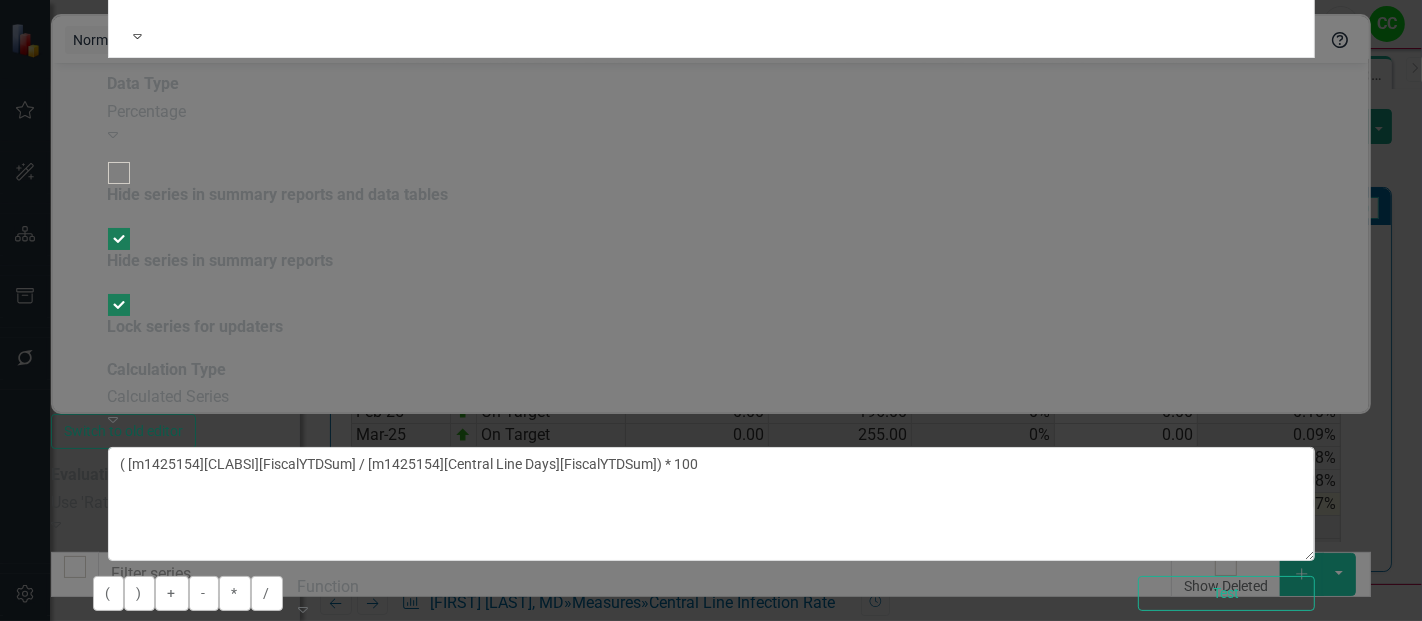 click on "Save" at bounding box center [204, 856] 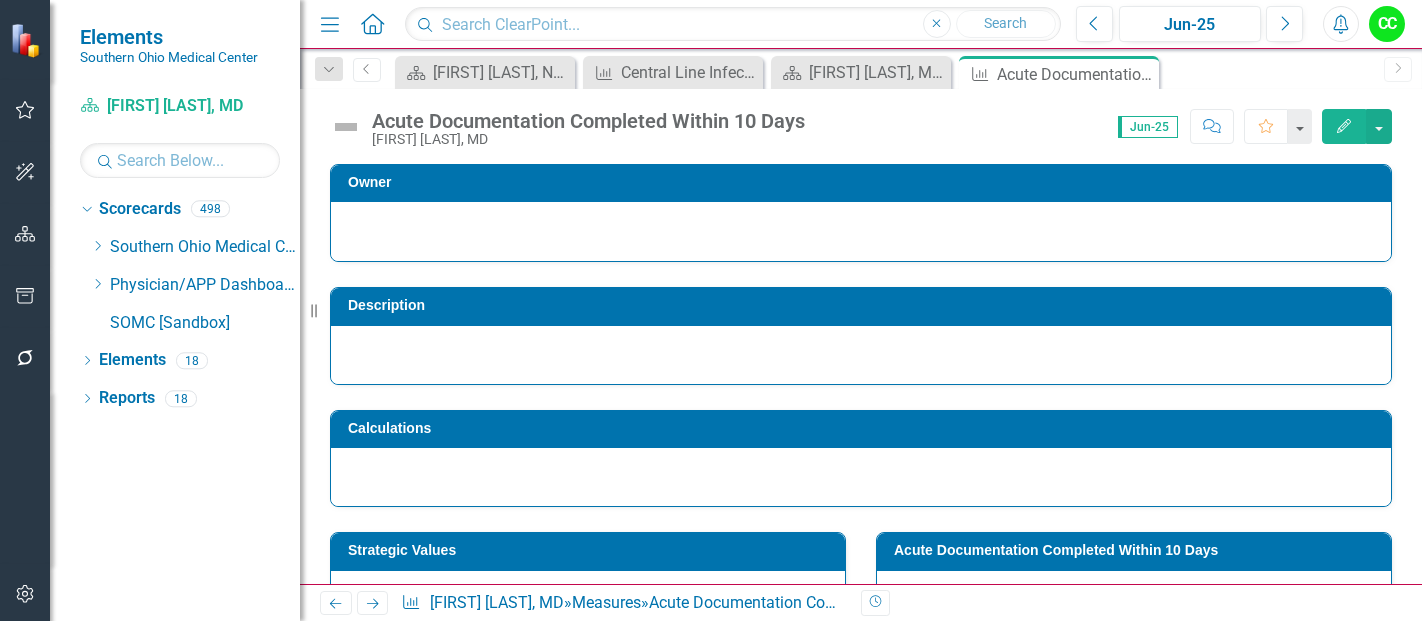 scroll, scrollTop: 0, scrollLeft: 0, axis: both 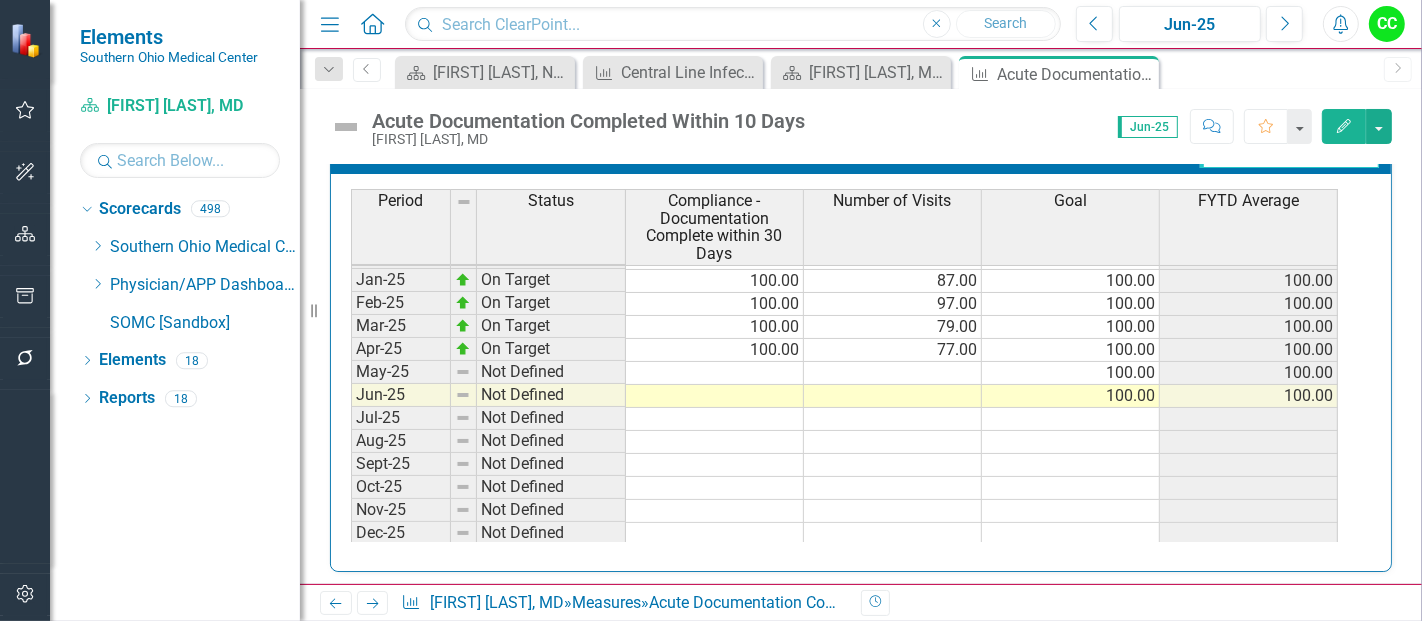 click on "Oct-23 Not Defined Nov-23 Not Defined Dec-23 Not Defined Jan-24 Not Defined Feb-24 Not Defined Mar-24 Not Defined Apr-24 Not Defined 100.00 May-24 Not Defined 100.00 Jun-24 Not Defined 100.00 Jul-24 On Target 100.00 1.00 100.00 100.00 Aug-24 On Target 100.00 42.00 100.00 100.00 Sept-24 On Target 100.00 95.00 100.00 100.00 Oct-24 On Target 100.00 103.00 100.00 100.00 Nov-24 On Target 100.00 92.00 100.00 100.00 Dec-24 On Target 100.00 100.00 100.00 100.00 Jan-25 On Target 100.00 87.00 100.00 100.00 Feb-25 On Target 100.00 97.00 100.00 100.00 Mar-25 On Target 100.00 79.00 100.00 100.00 Apr-25 On Target 100.00 77.00 100.00 100.00 May-25 Not Defined 100.00 100.00 Jun-25 Not Defined 100.00 100.00 Jul-25 Not Defined Aug-25 Not Defined Sept-25 Not Defined Oct-25 Not Defined Nov-25 Not Defined Dec-25 Not Defined Jan-26 Not Defined Feb-26 Not Defined Mar-26 Not Defined Apr-26 Not Defined May-26 Not Defined Jun-26 Not Defined" at bounding box center (844, 304) 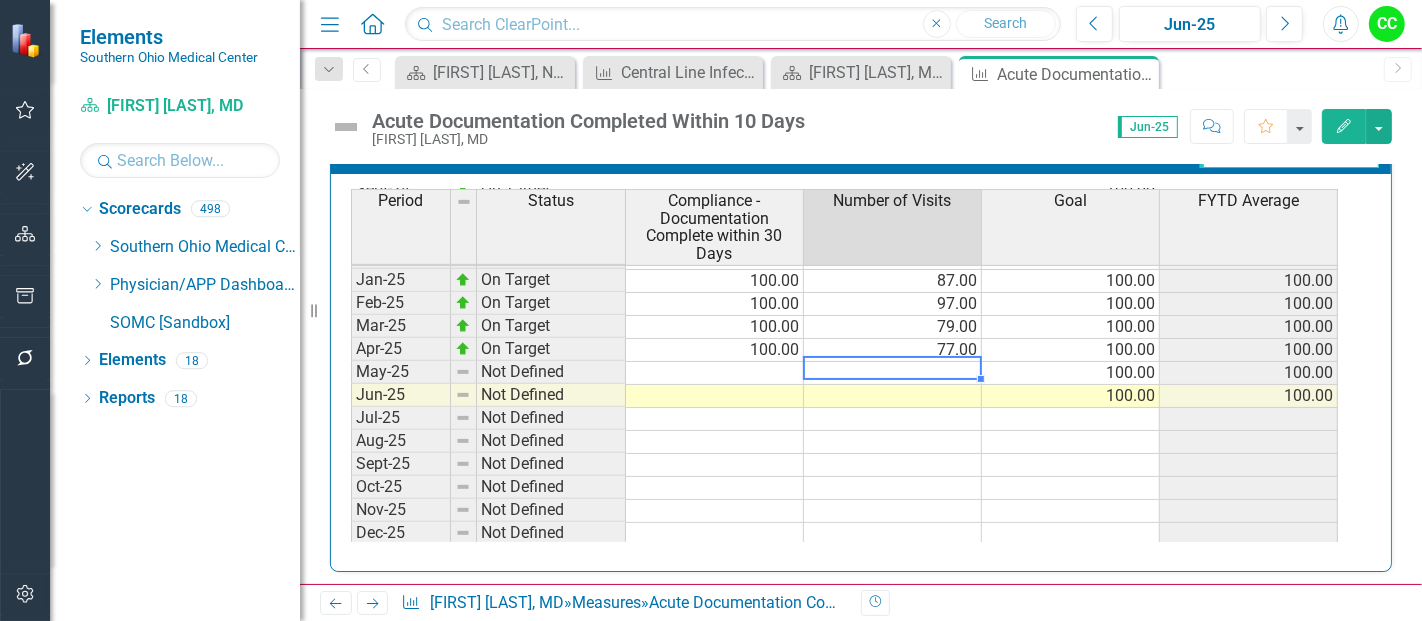 type on "90" 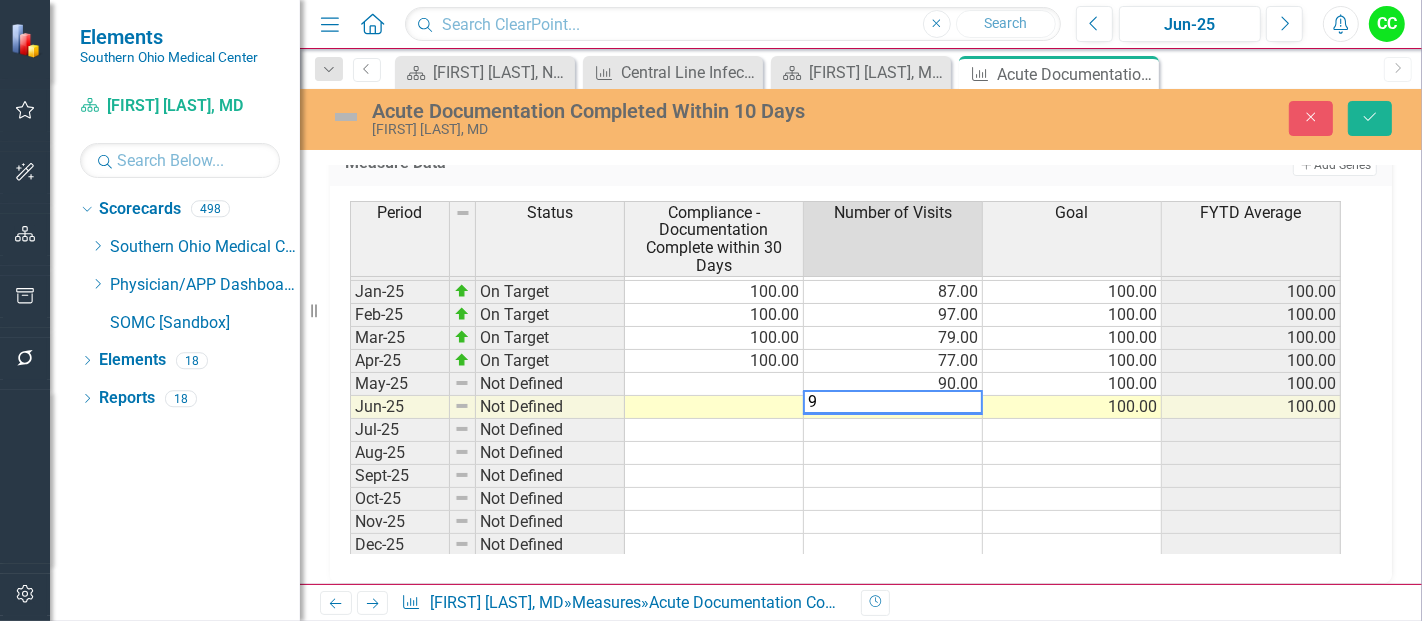 type on "91" 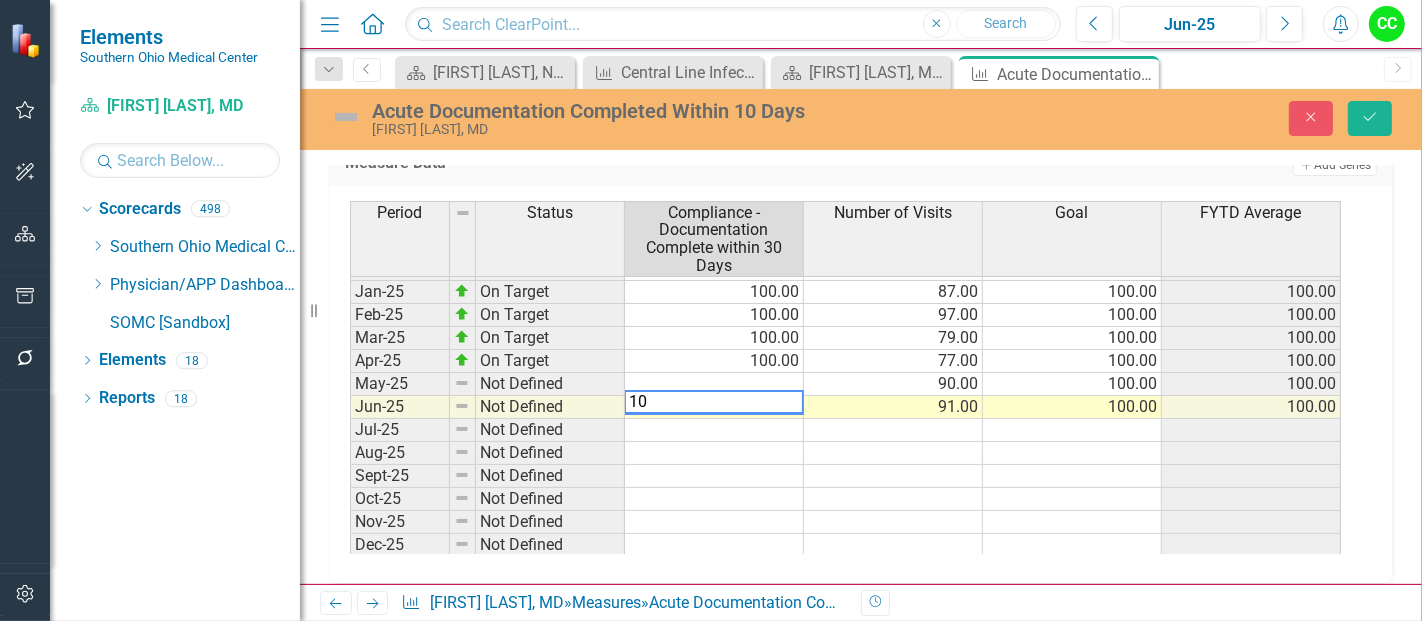 type on "100" 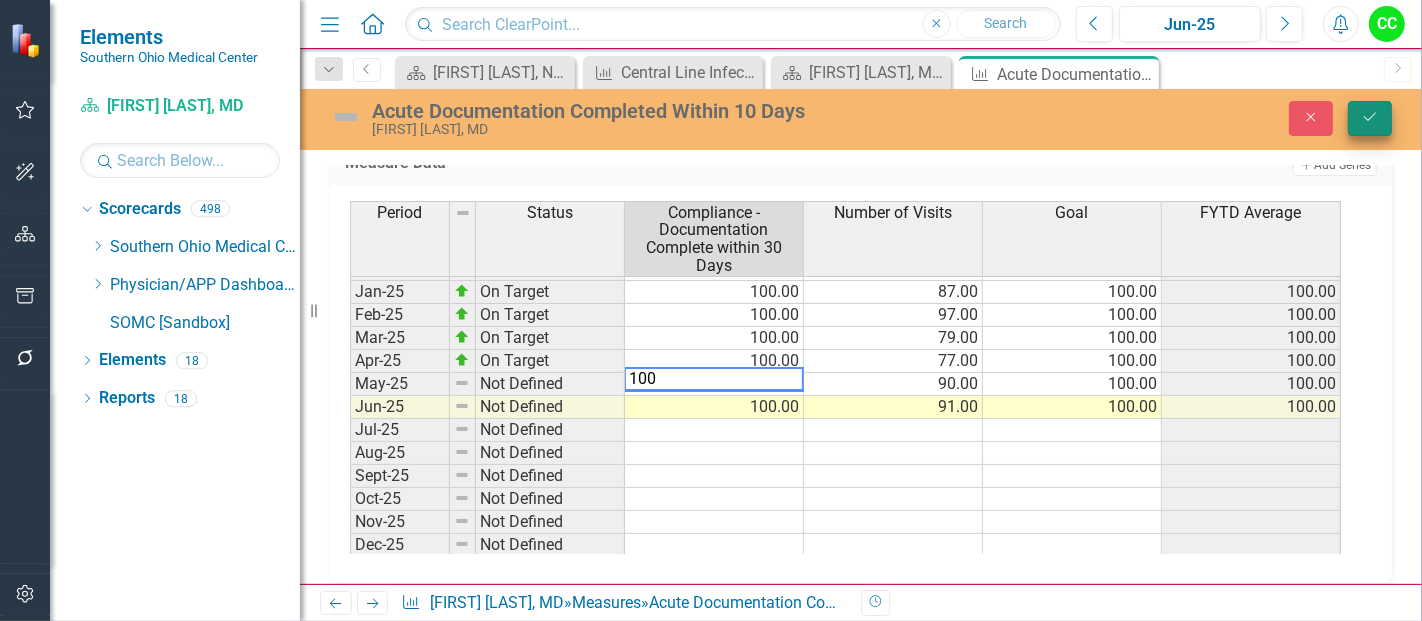 type on "100" 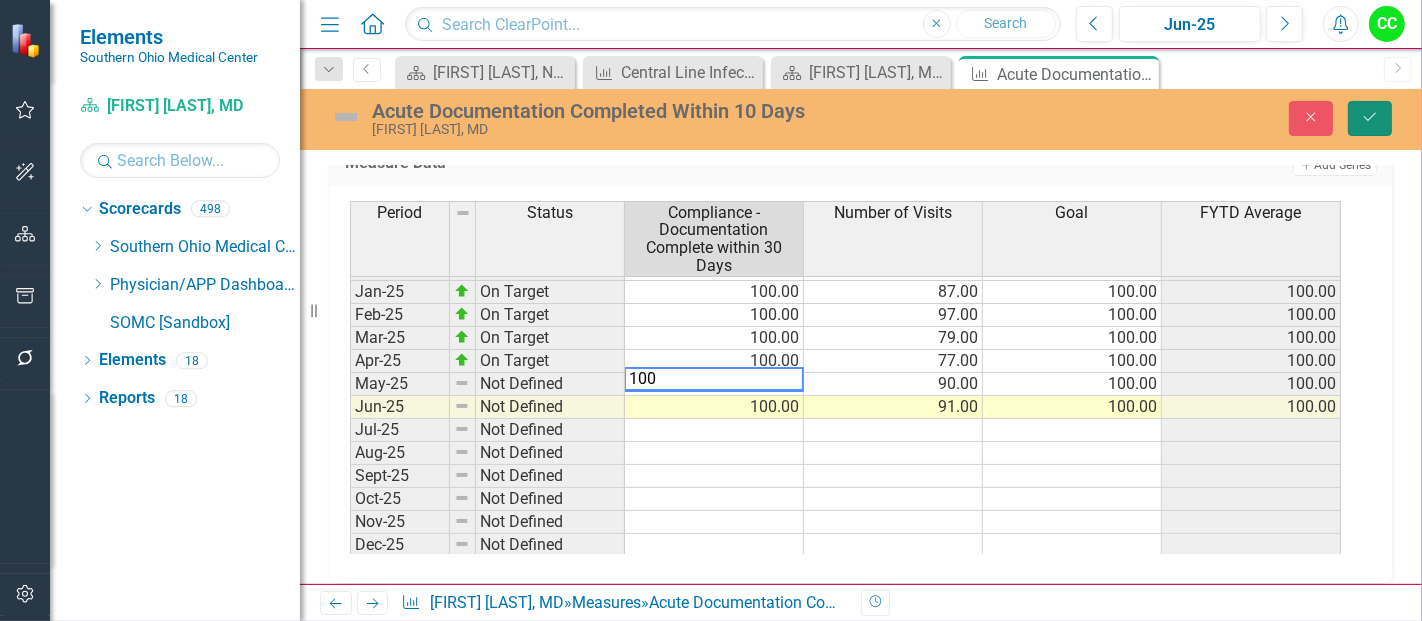 click on "Save" at bounding box center [1370, 118] 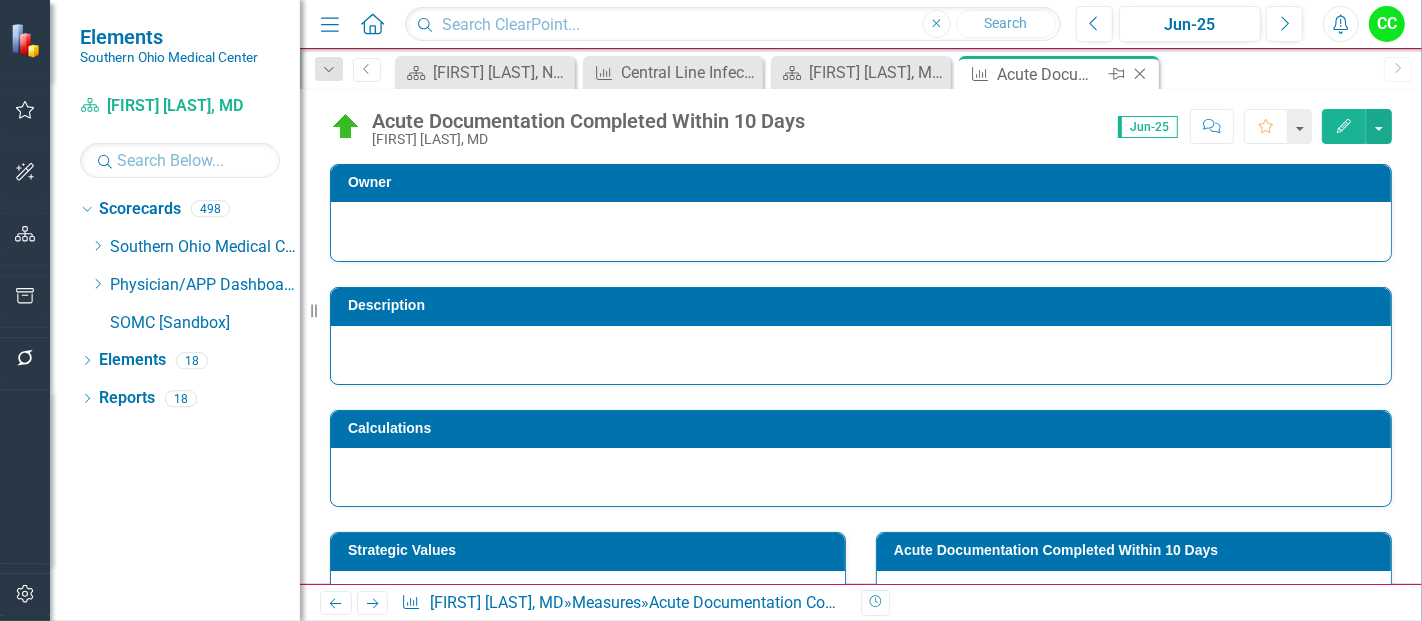 click 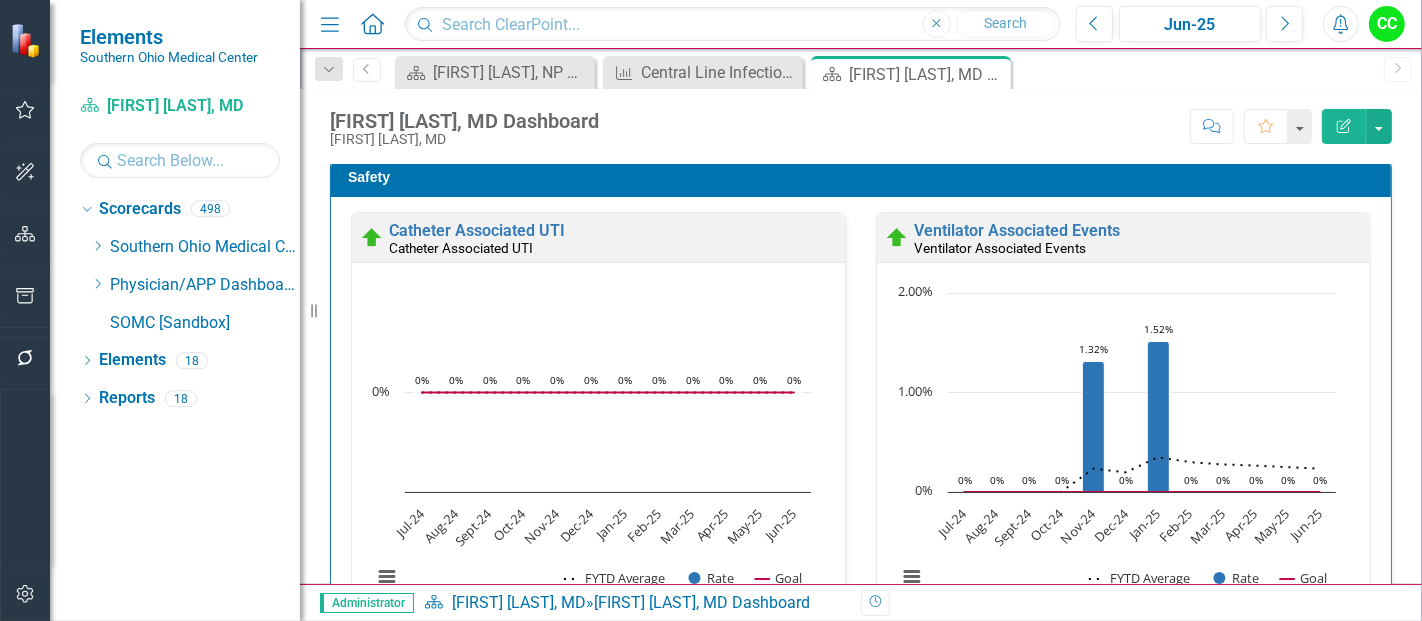 scroll, scrollTop: 0, scrollLeft: 0, axis: both 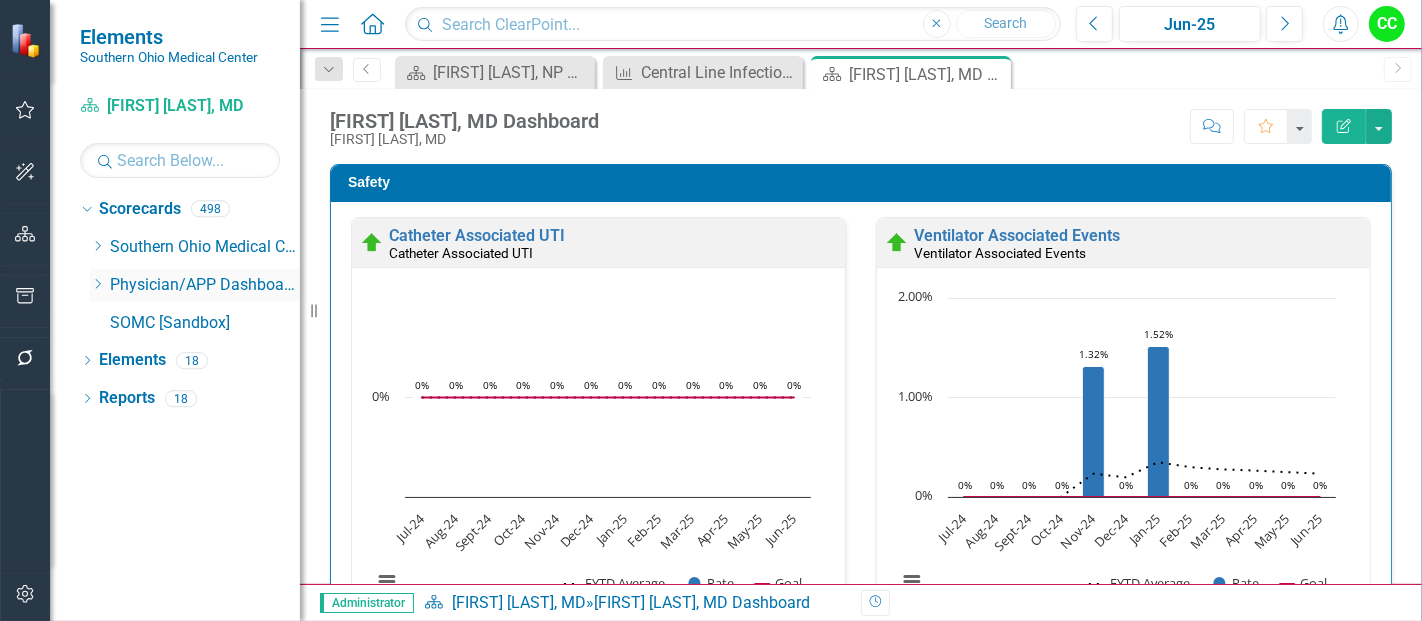 click on "Dropdown" 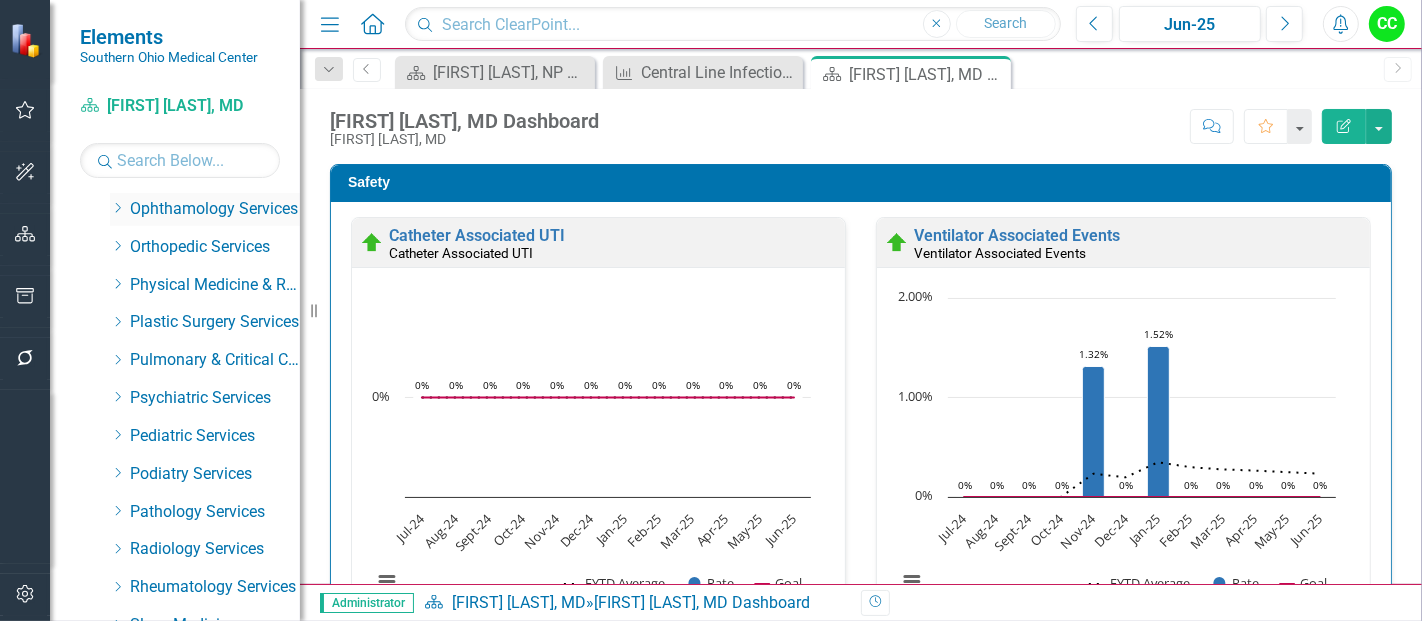 scroll, scrollTop: 764, scrollLeft: 0, axis: vertical 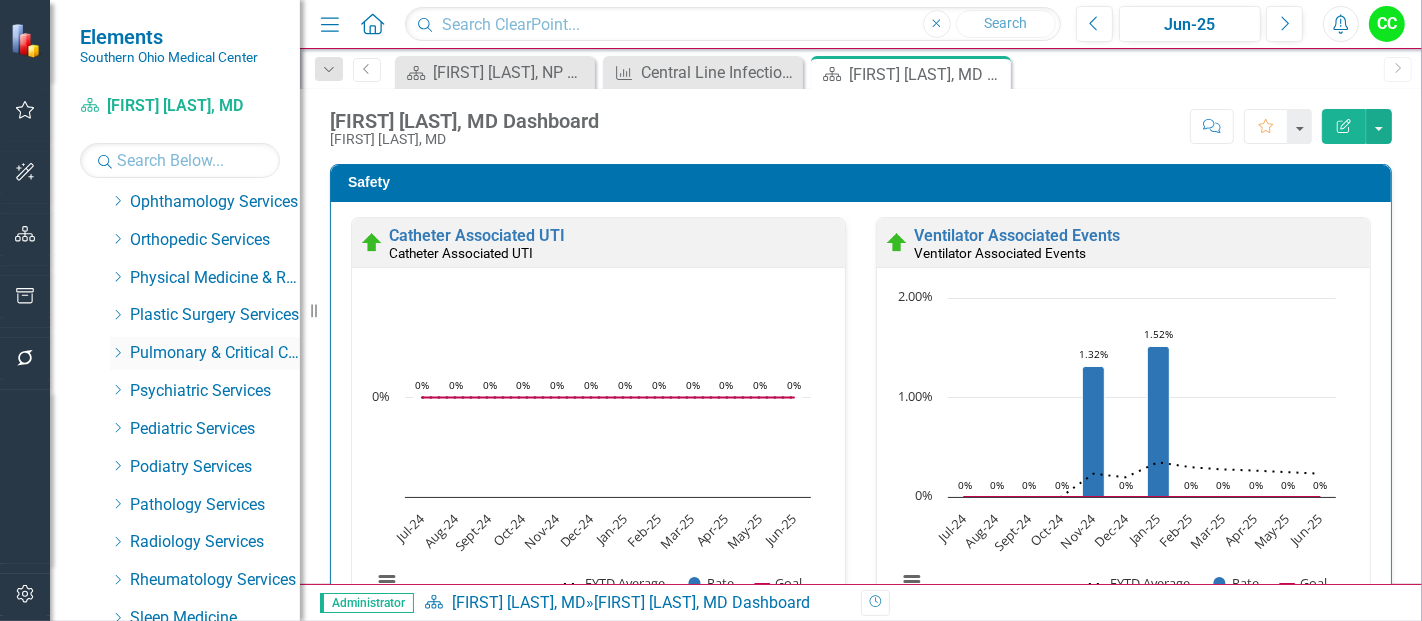 click on "Dropdown" 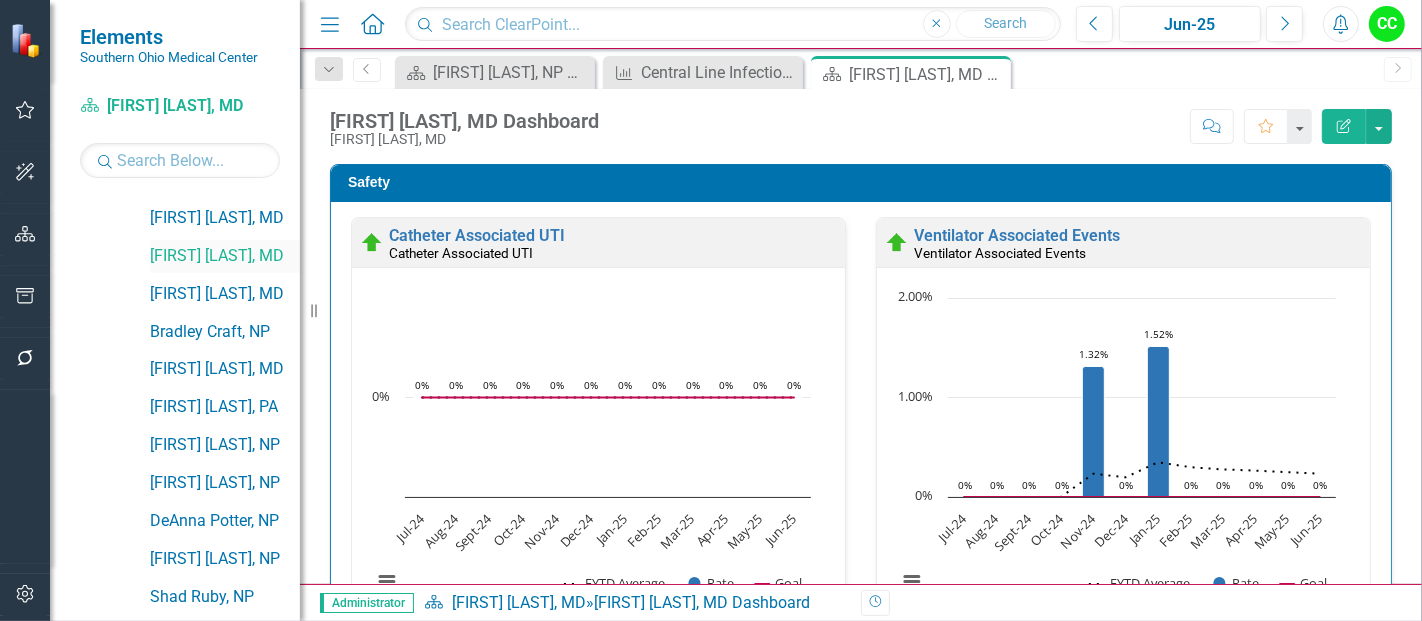 scroll, scrollTop: 937, scrollLeft: 0, axis: vertical 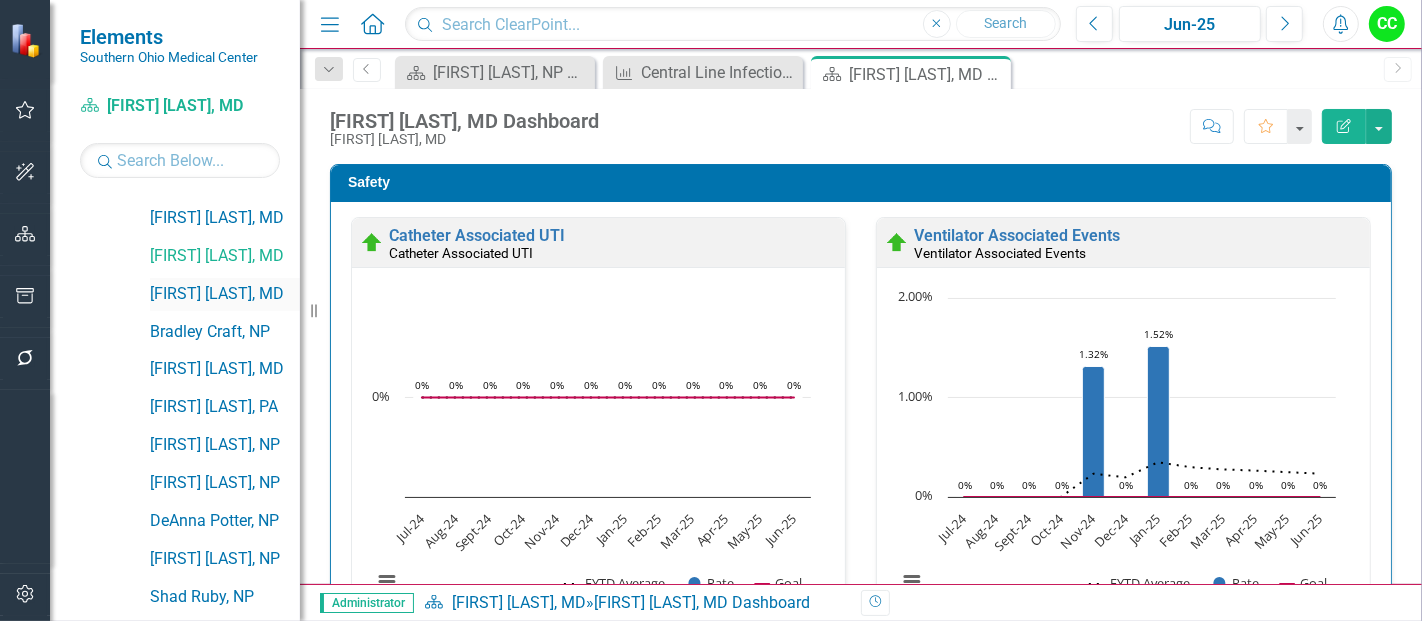 click on "[FIRST] [LAST], MD" at bounding box center [225, 294] 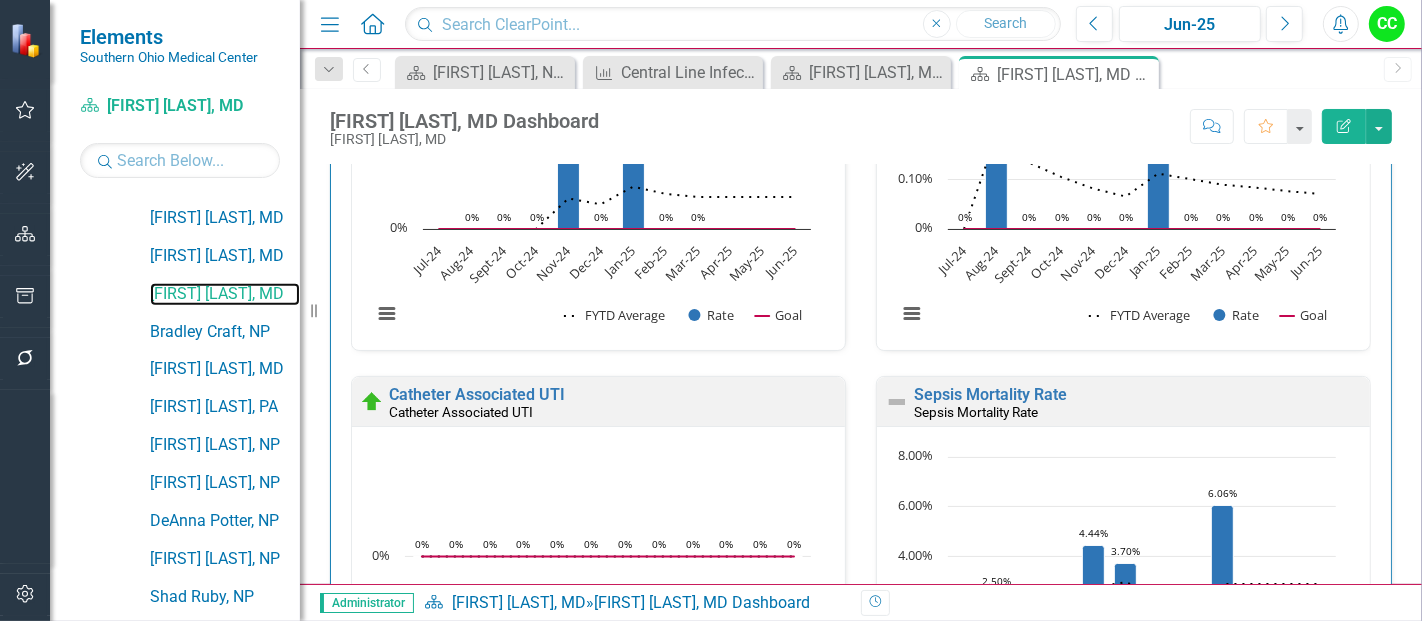 scroll, scrollTop: 0, scrollLeft: 0, axis: both 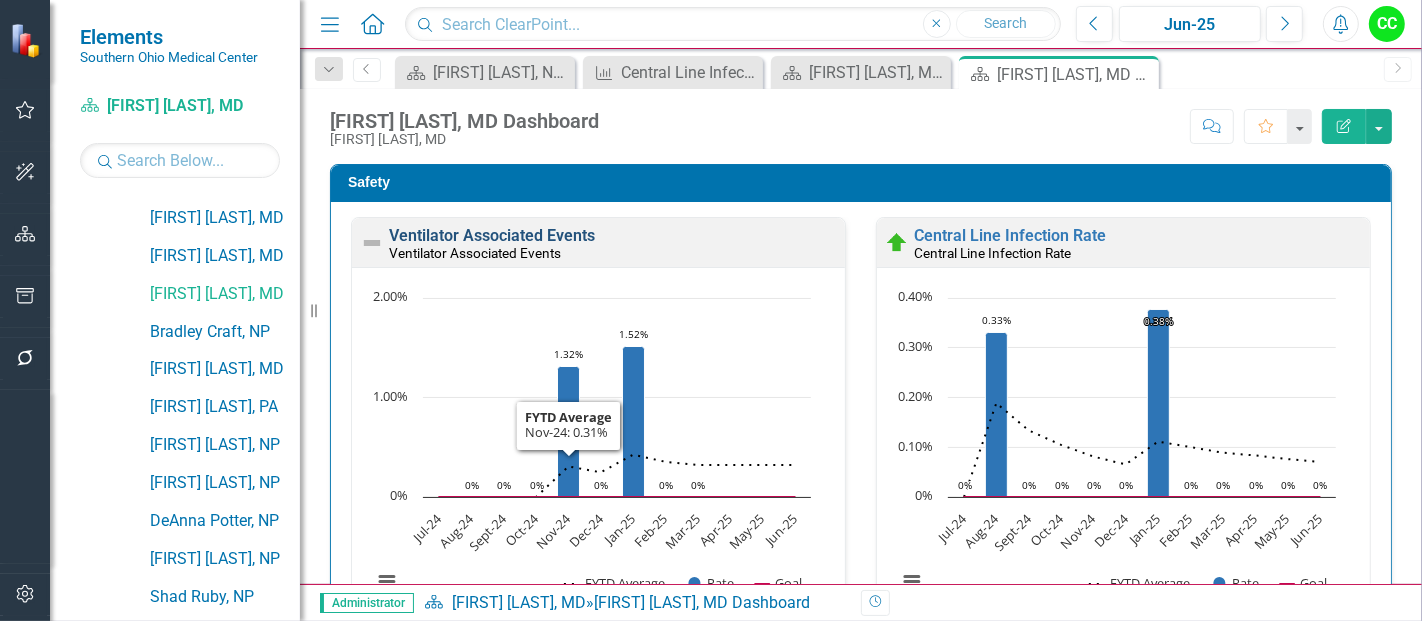 click on "Ventilator Associated Events" at bounding box center (492, 235) 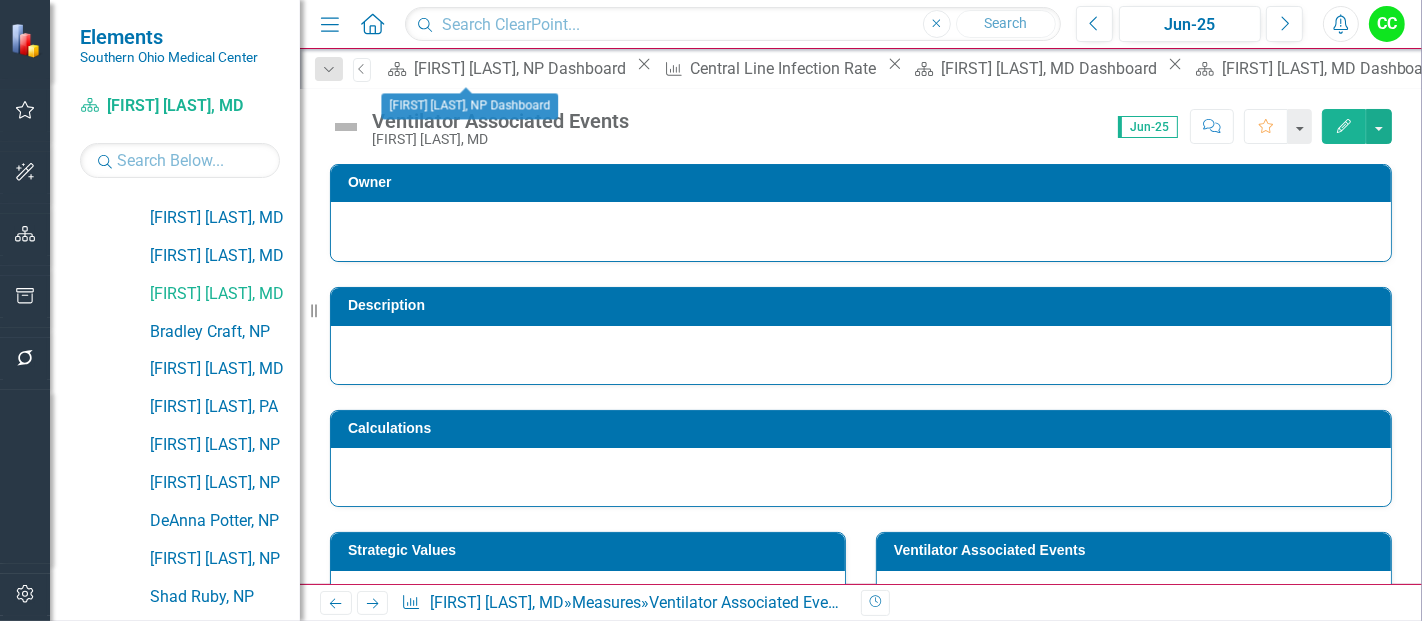 drag, startPoint x: 666, startPoint y: 66, endPoint x: 655, endPoint y: 93, distance: 29.15476 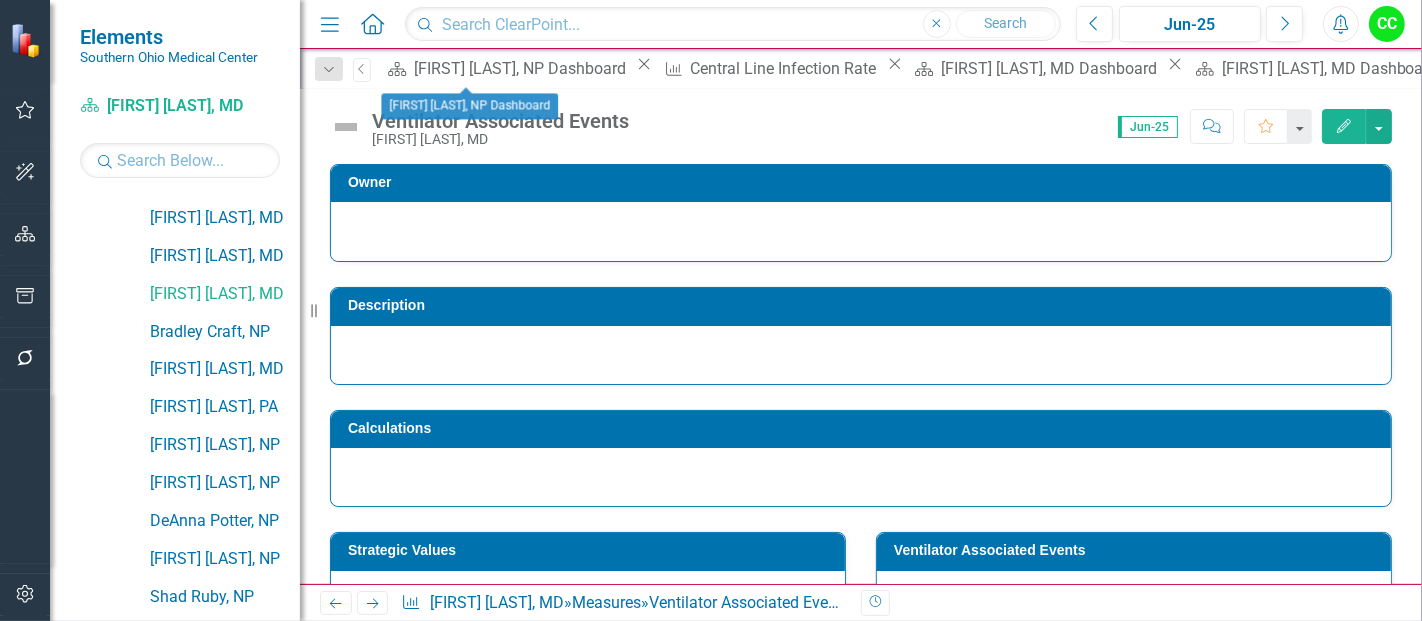 click on "Close" 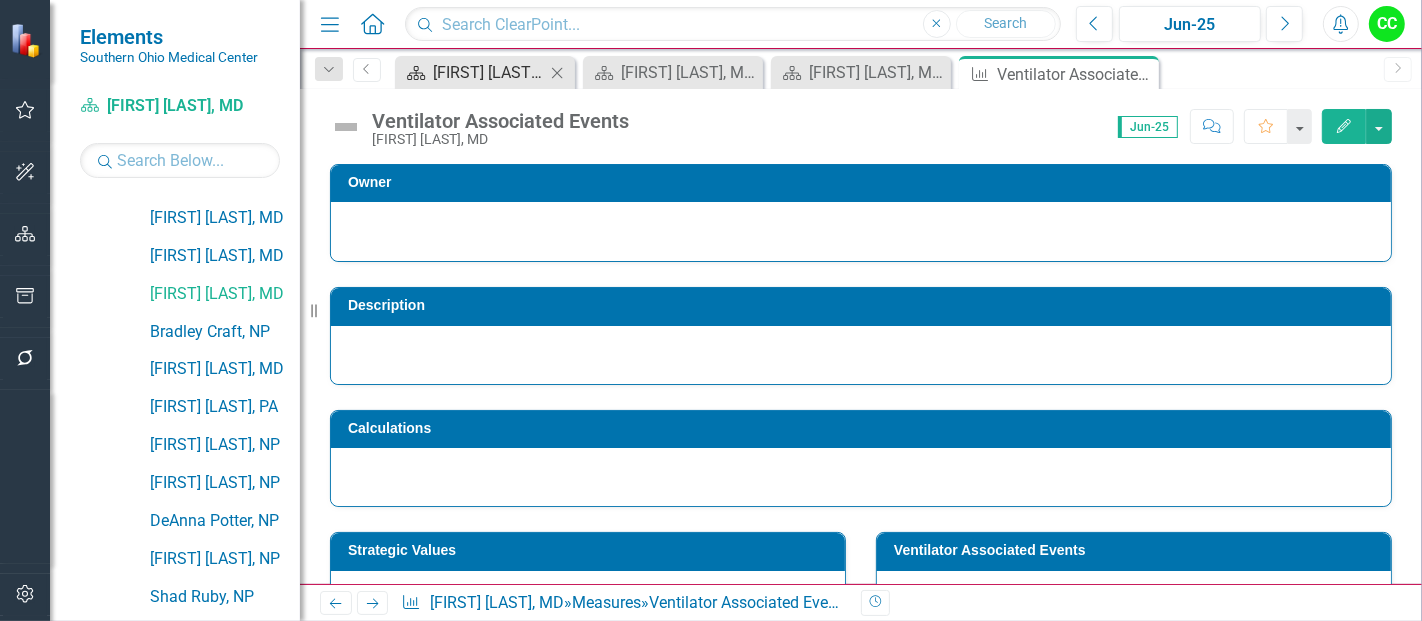 click on "[FIRST] [LAST], NP Dashboard" at bounding box center [489, 72] 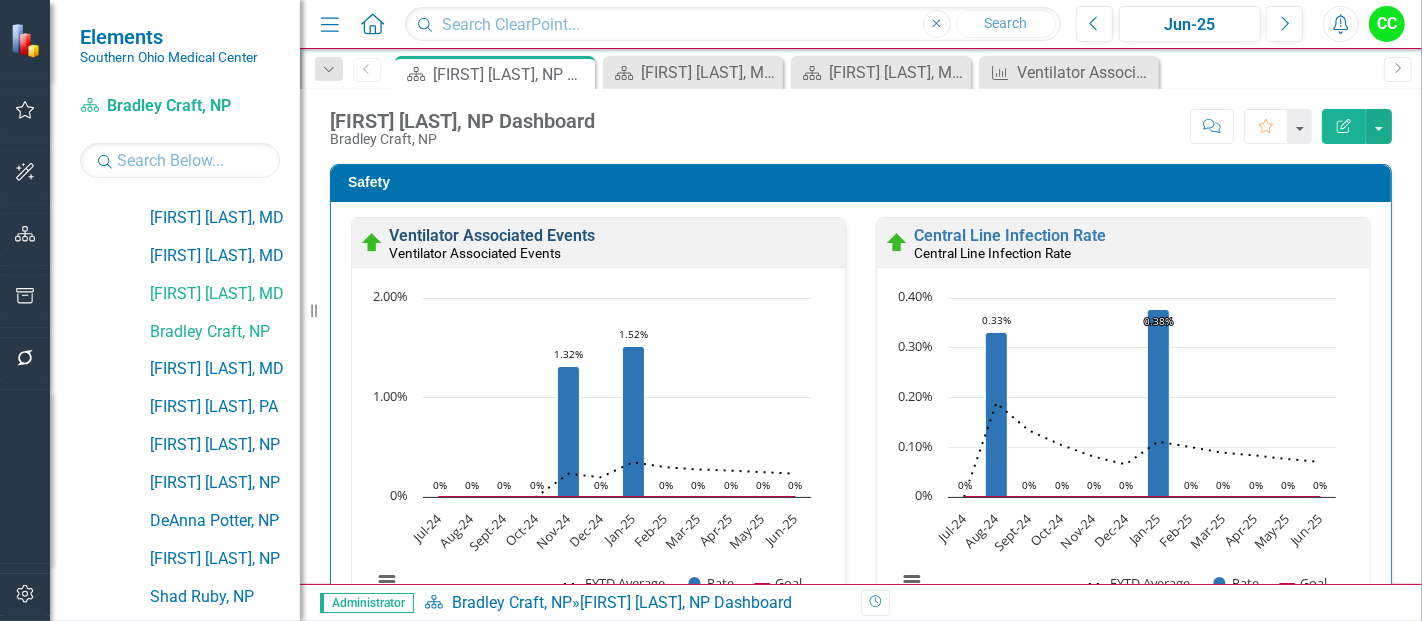 click on "Ventilator Associated Events" at bounding box center [492, 235] 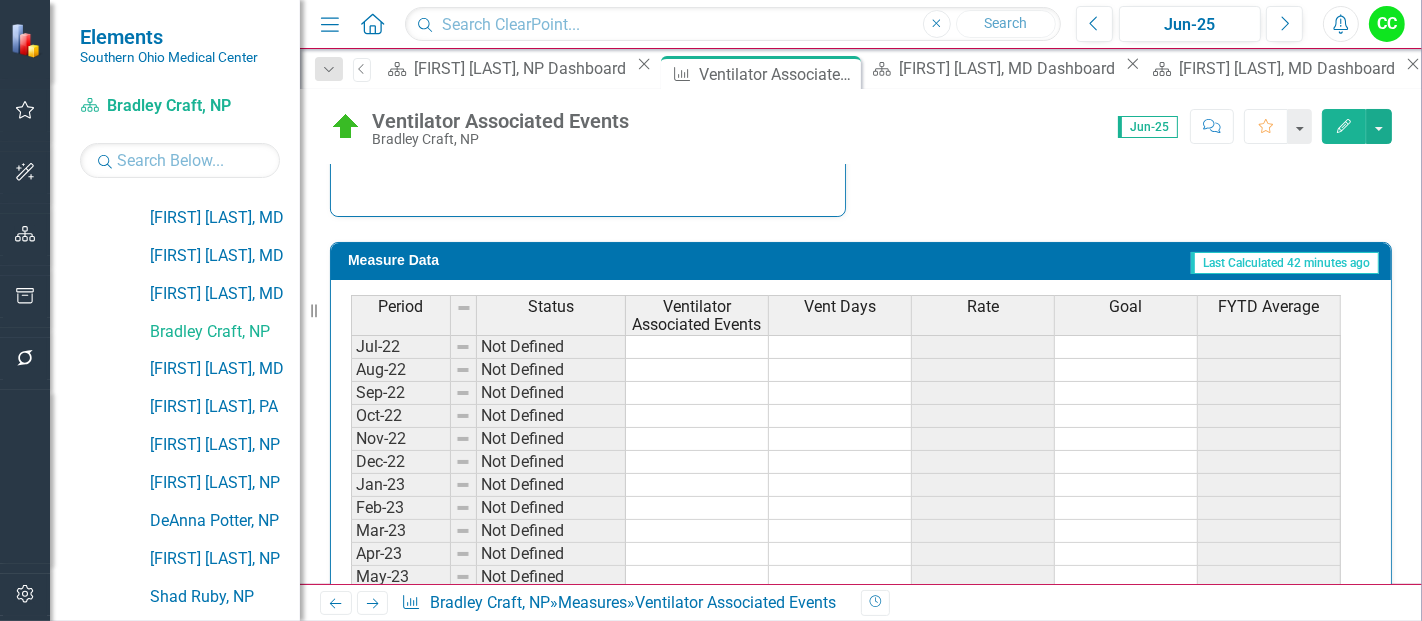 scroll, scrollTop: 839, scrollLeft: 0, axis: vertical 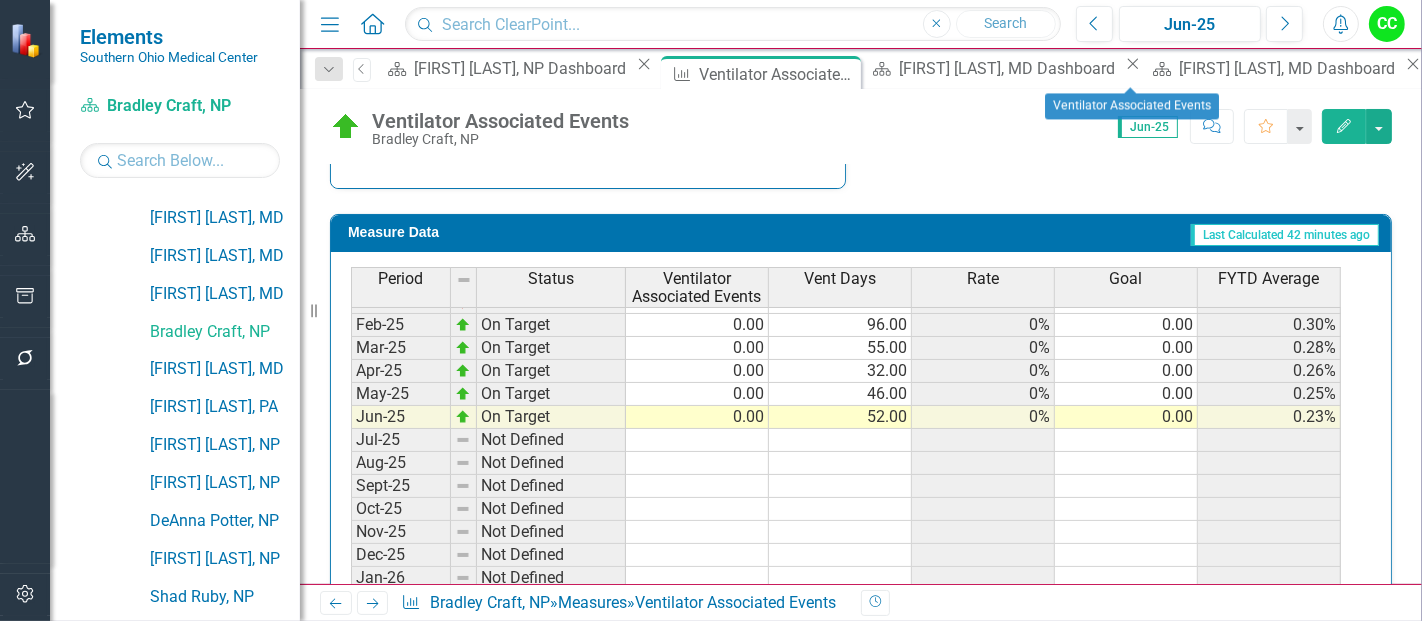 click on "Ventilator Associated Events" at bounding box center [1563, 68] 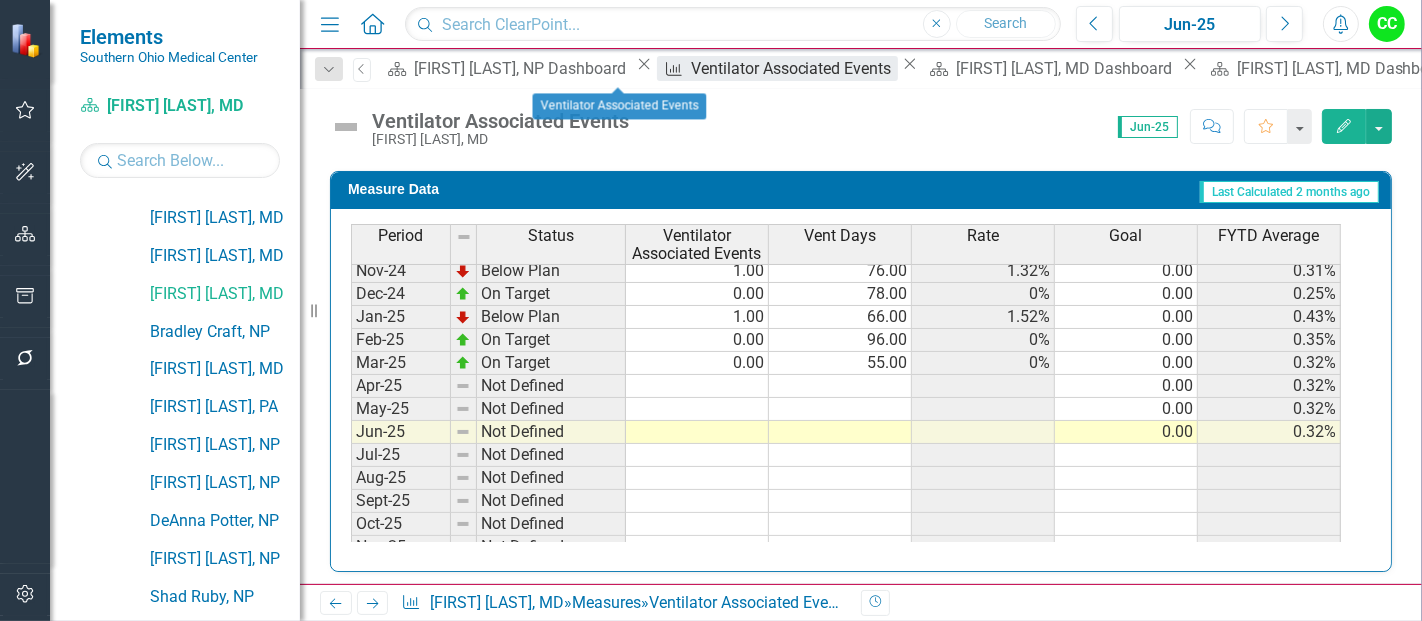 click on "Ventilator Associated Events" at bounding box center (794, 68) 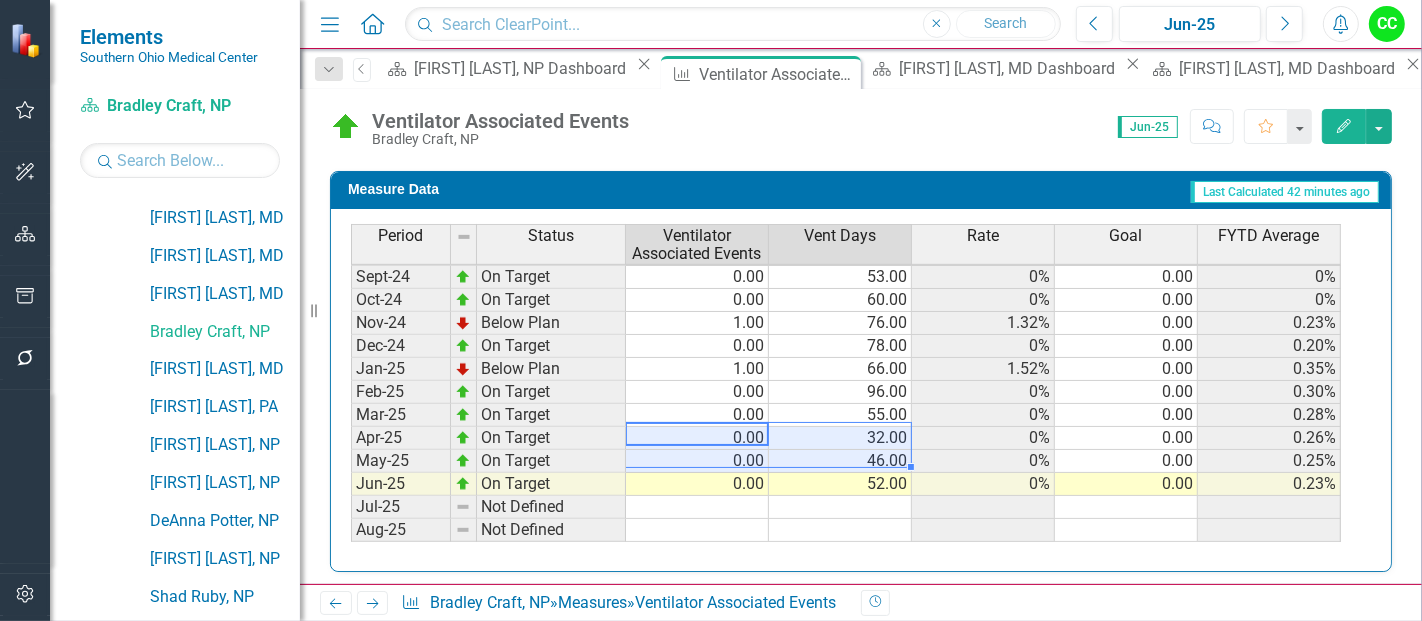 drag, startPoint x: 751, startPoint y: 432, endPoint x: 832, endPoint y: 460, distance: 85.70297 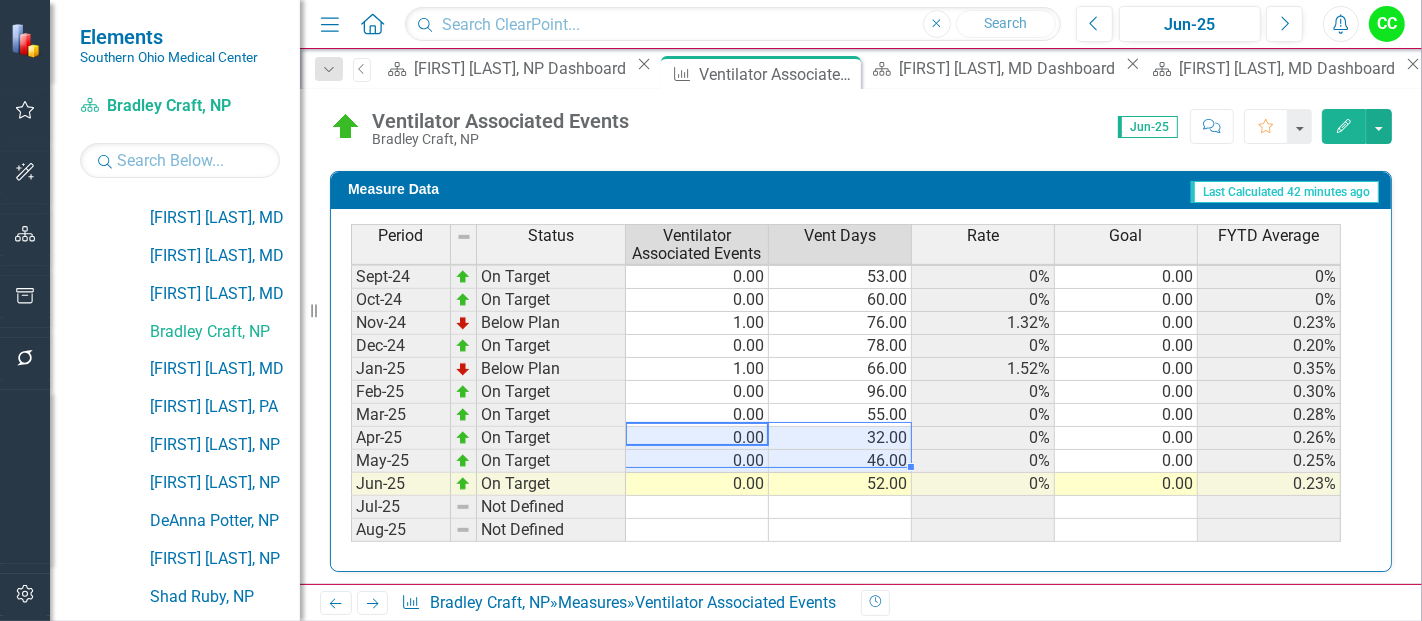 click on "Period Status Ventilator Associated Events Vent Days Rate Goal FYTD Average Nov-23 On Target 0.00 68.00 0% 0.00 0% Dec-23 On Target 0.00 75.00 0% 0.00 0% Jan-24 On Target 0.00 80.00 0% 0.00 0% Feb-24 On Target 0.00 104.00 0% 0.00 0% Mar-24 Below Plan 1.00 101.00 0.99% 0.00 0.14% Apr-24 On Target 0.00 52.00 0% 0.00 0.13% May-24 On Target 0.00 44.00 0% 0.00 0.12% Jun-24 Below Plan 1.00 69.00 1.45% 0.00 0.23% Jul-24 On Target 0.00 103.00 0% 0.00 0% Aug-24 On Target 0.00 137.00 0% 0.00 0% Sept-24 On Target 0.00 53.00 0% 0.00 0% Oct-24 On Target 0.00 60.00 0% 0.00 0% Nov-24 Below Plan 1.00 76.00 1.32% 0.00 0.23% Dec-24 On Target 0.00 78.00 0% 0.00 0.20% Jan-25 Below Plan 1.00 66.00 1.52% 0.00 0.35% Feb-25 On Target 0.00 96.00 0% 0.00 0.30% Mar-25 On Target 0.00 55.00 0% 0.00 0.28% Apr-25 On Target 0.00 32.00 0% 0.00 0.26% May-25 On Target 0.00 46.00 0% 0.00 0.25% Jun-25 On Target 0.00 52.00 0% 0.00 0.23% Jul-25 Not Defined Aug-25 Not Defined Sept-25 Not Defined Oct-25 Not Defined Nov-25 Not Defined Dec-25 Jan-26" at bounding box center (351, 383) 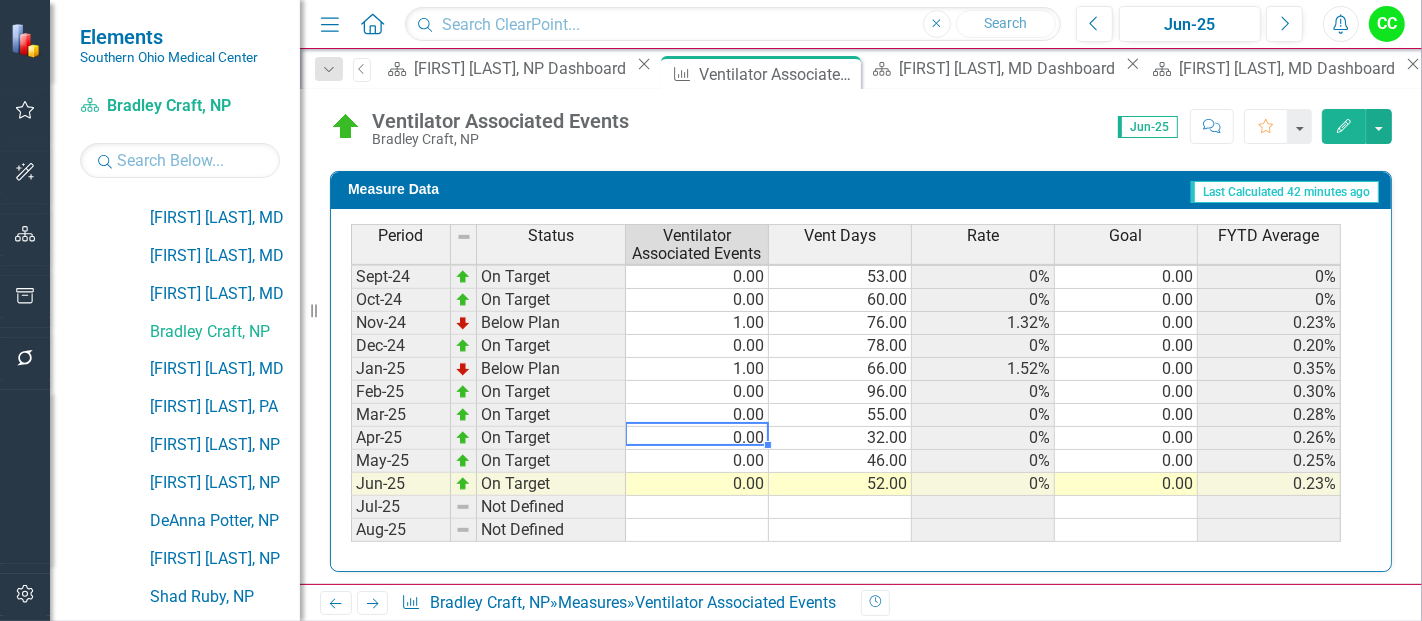 click on "0.00" at bounding box center [697, 438] 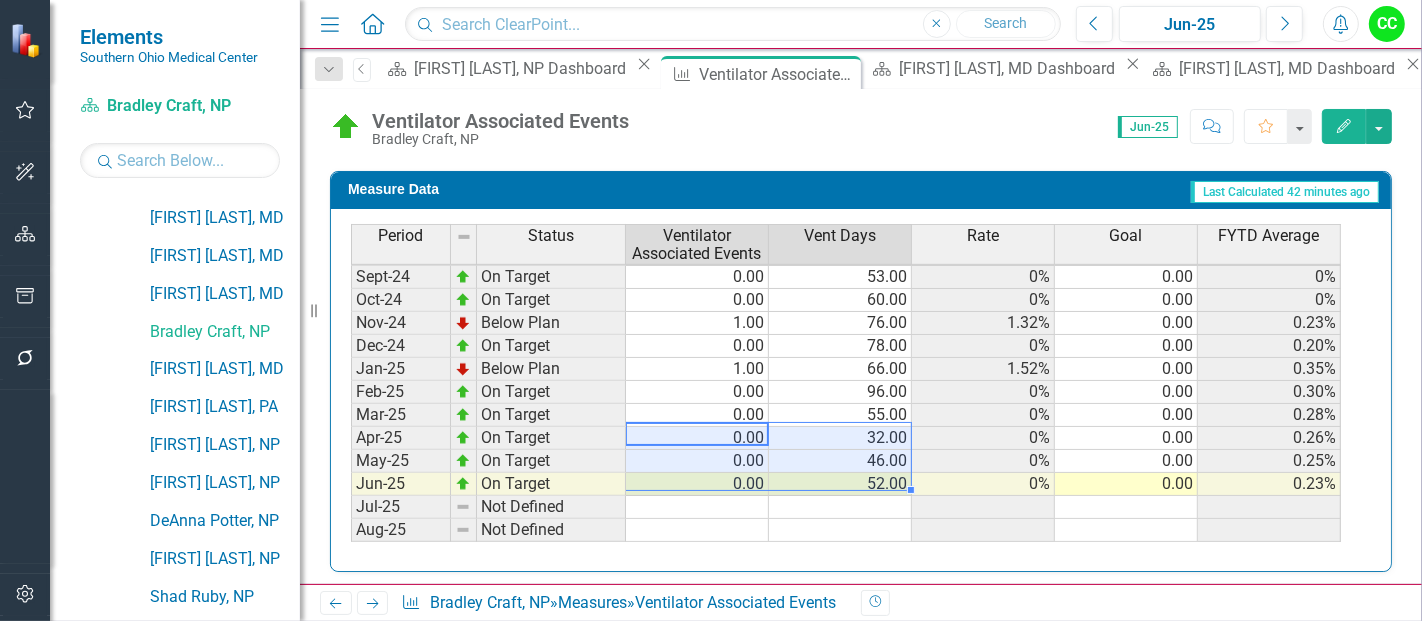 drag, startPoint x: 741, startPoint y: 432, endPoint x: 862, endPoint y: 472, distance: 127.440186 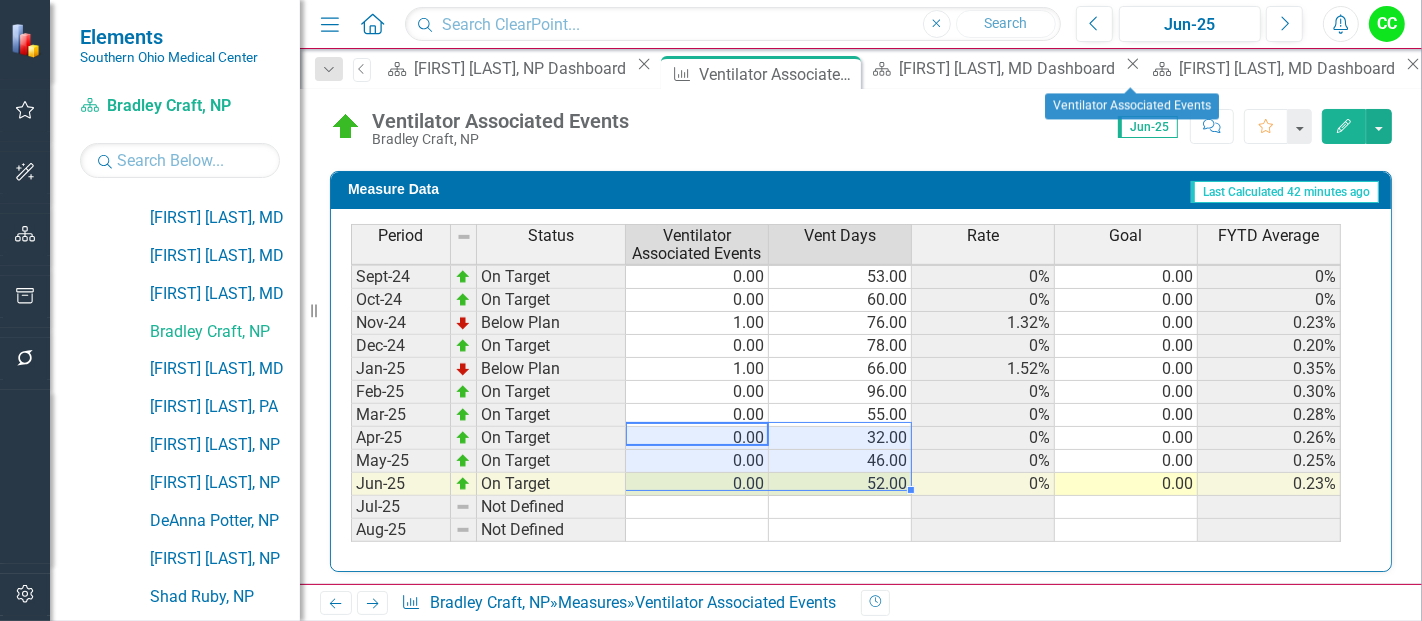 click on "Ventilator Associated Events" at bounding box center (1563, 68) 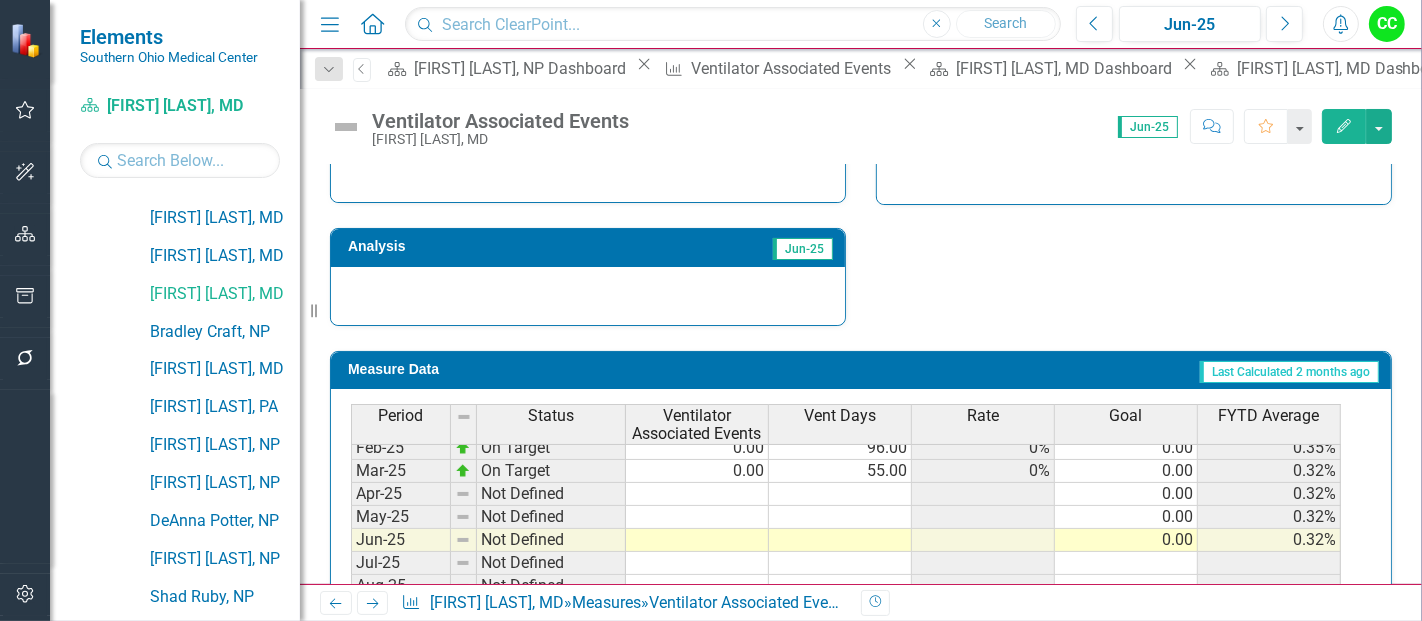 click on "Jan-24 Not Defined Feb-24 Not Defined Mar-24 Not Defined Apr-24 Not Defined 0.00 May-24 Not Defined 0.00 Jun-24 Not Defined 0.00 Jul-24 Not Defined 0.00 Aug-24 On Target 0.00 137.00 0% 0.00 0% Sept-24 On Target 0.00 53.00 0% 0.00 0% Oct-24 On Target 0.00 60.00 0% 0.00 0% Nov-24 Below Plan 1.00 76.00 1.32% 0.00 0.31% Dec-24 On Target 0.00 78.00 0% 0.00 0.25% Jan-25 Below Plan 1.00 66.00 1.52% 0.00 0.43% Feb-25 On Target 0.00 96.00 0% 0.00 0.35% Mar-25 On Target 0.00 55.00 0% 0.00 0.32% Apr-25 Not Defined 0.00 0.32% May-25 Not Defined 0.00 0.32% Jun-25 Not Defined 0.00 0.32% Jul-25 Not Defined Aug-25 Not Defined Sept-25 Not Defined Oct-25 Not Defined Nov-25 Not Defined Dec-25 Not Defined Jan-26 Not Defined Feb-26 Not Defined Mar-26 Not Defined Apr-26 Not Defined May-26 Not Defined Jun-26 Not Defined" at bounding box center [846, 482] 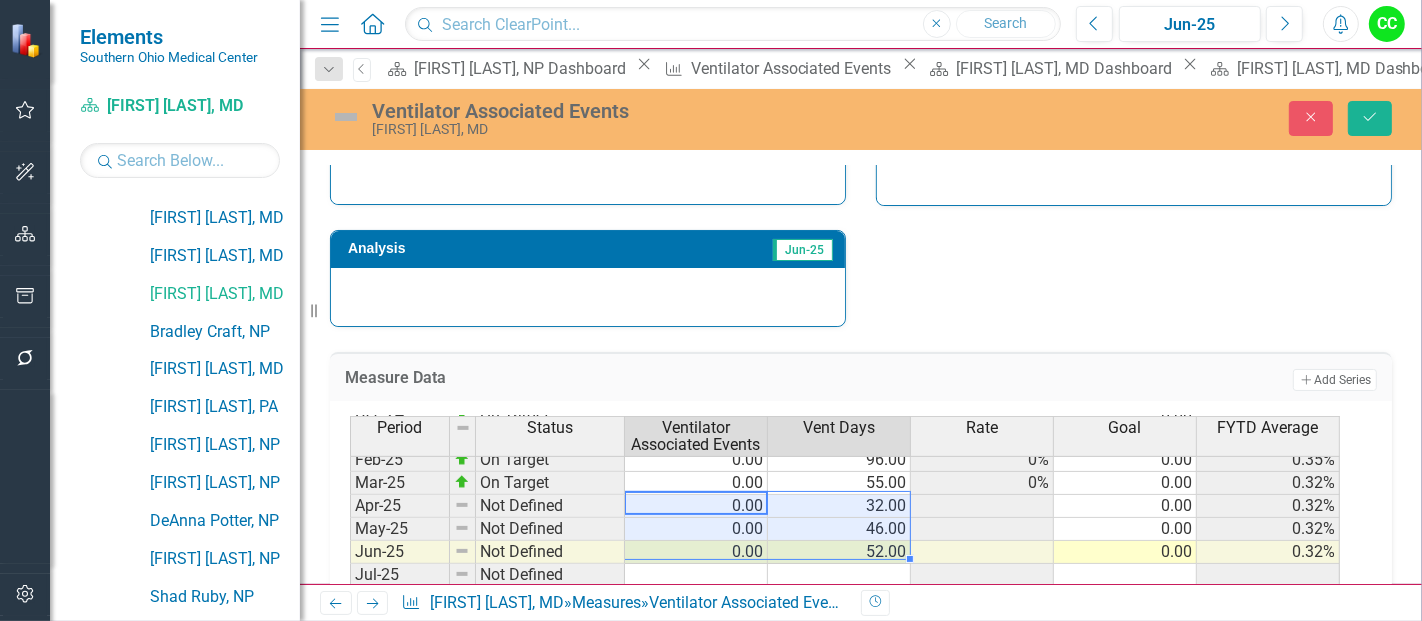 type on "0" 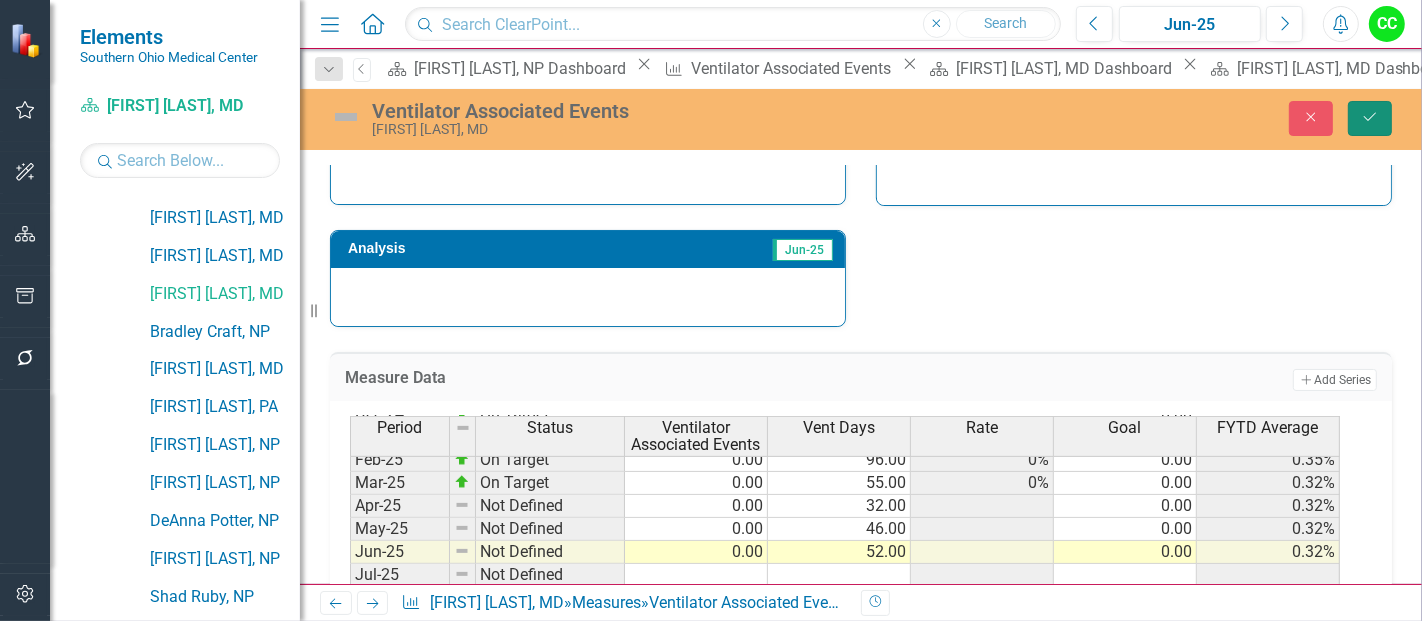 click on "Save" 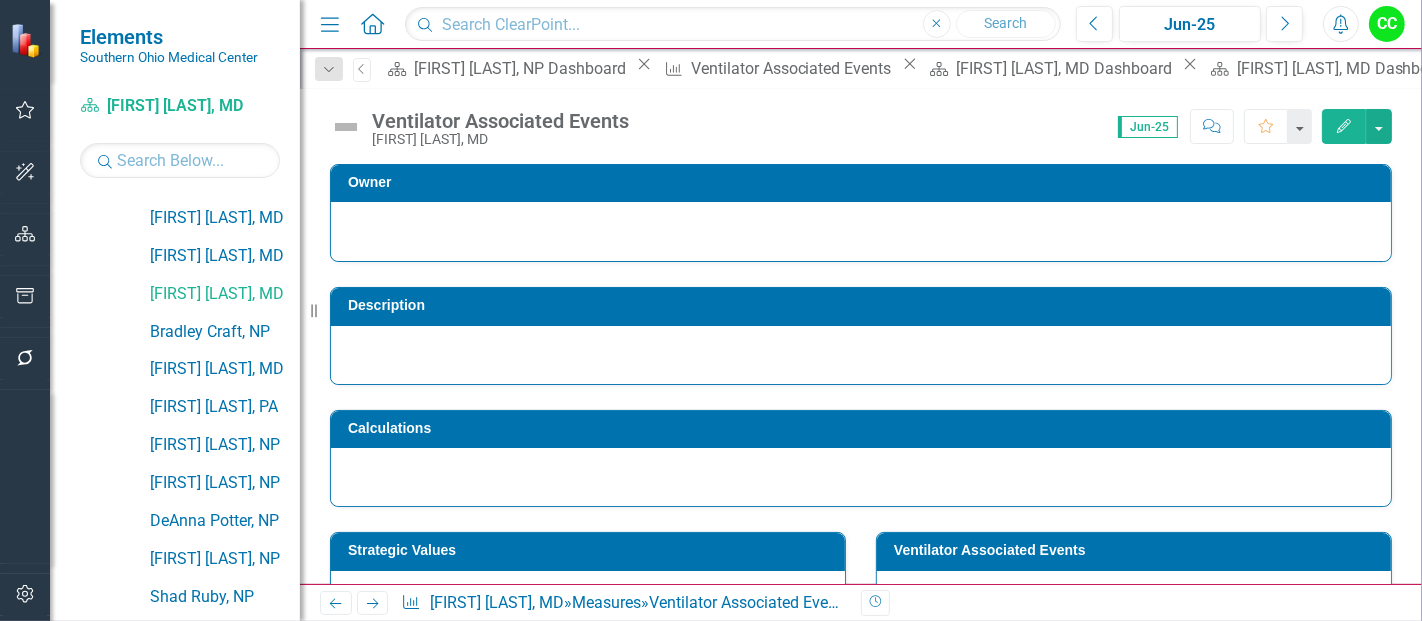 click on "Close" 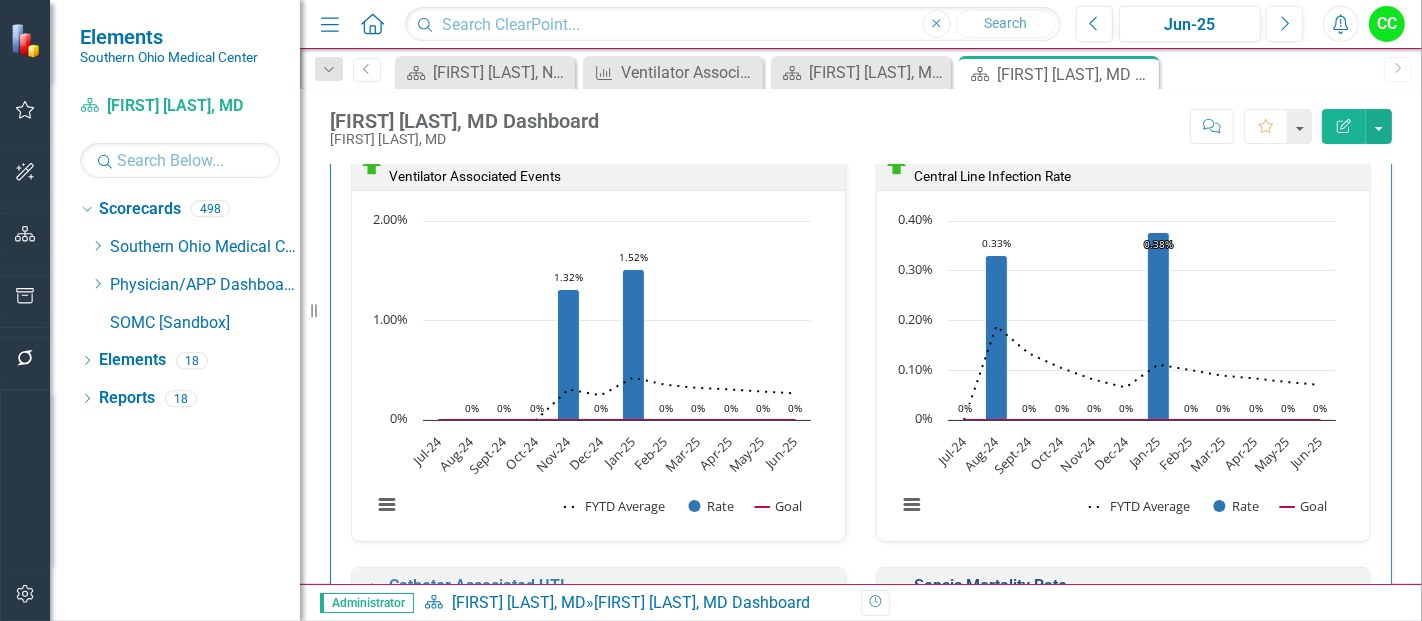 click on "Sepsis Mortality Rate" at bounding box center (990, 585) 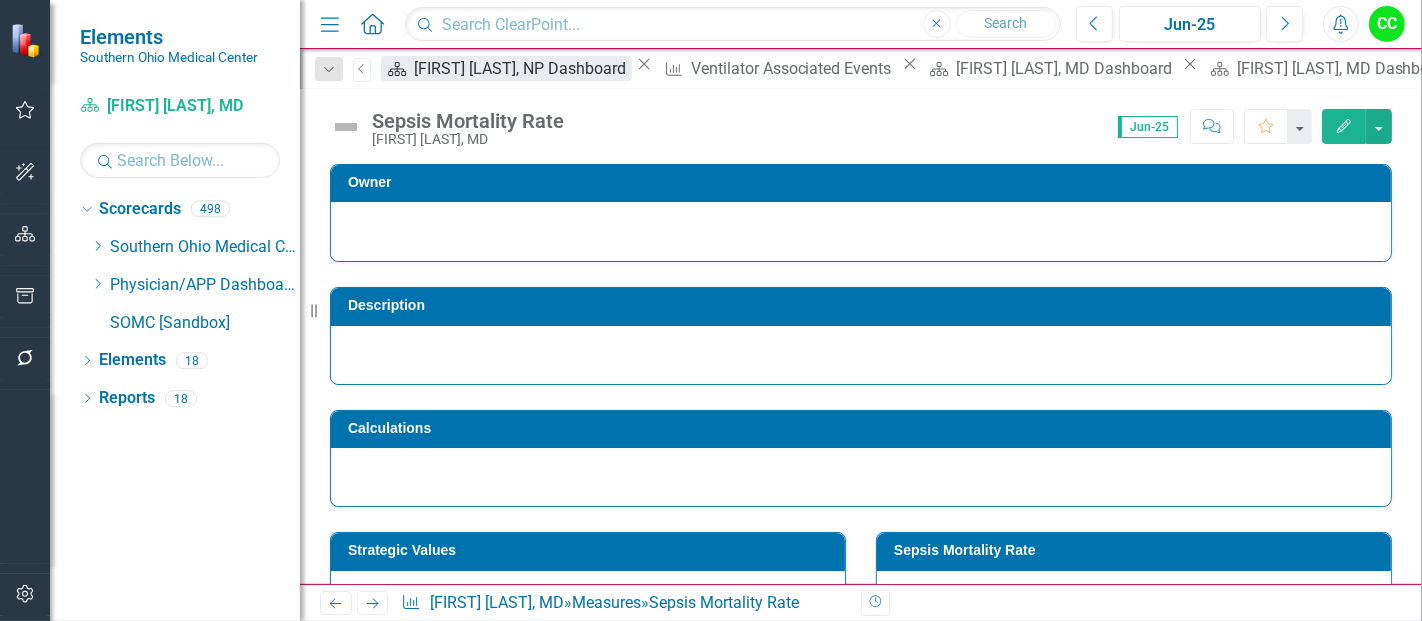 click on "[FIRST] [LAST], NP Dashboard" at bounding box center (523, 68) 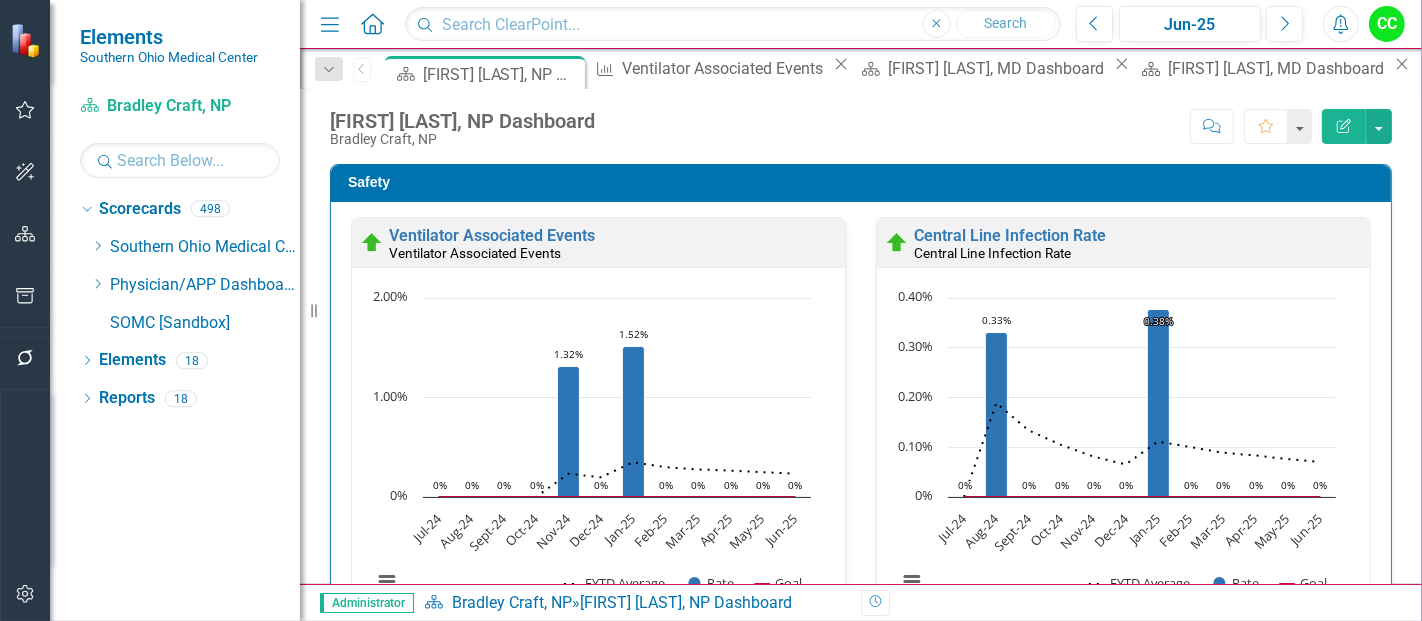 click on "Sepsis Mortality Rate" at bounding box center (990, 662) 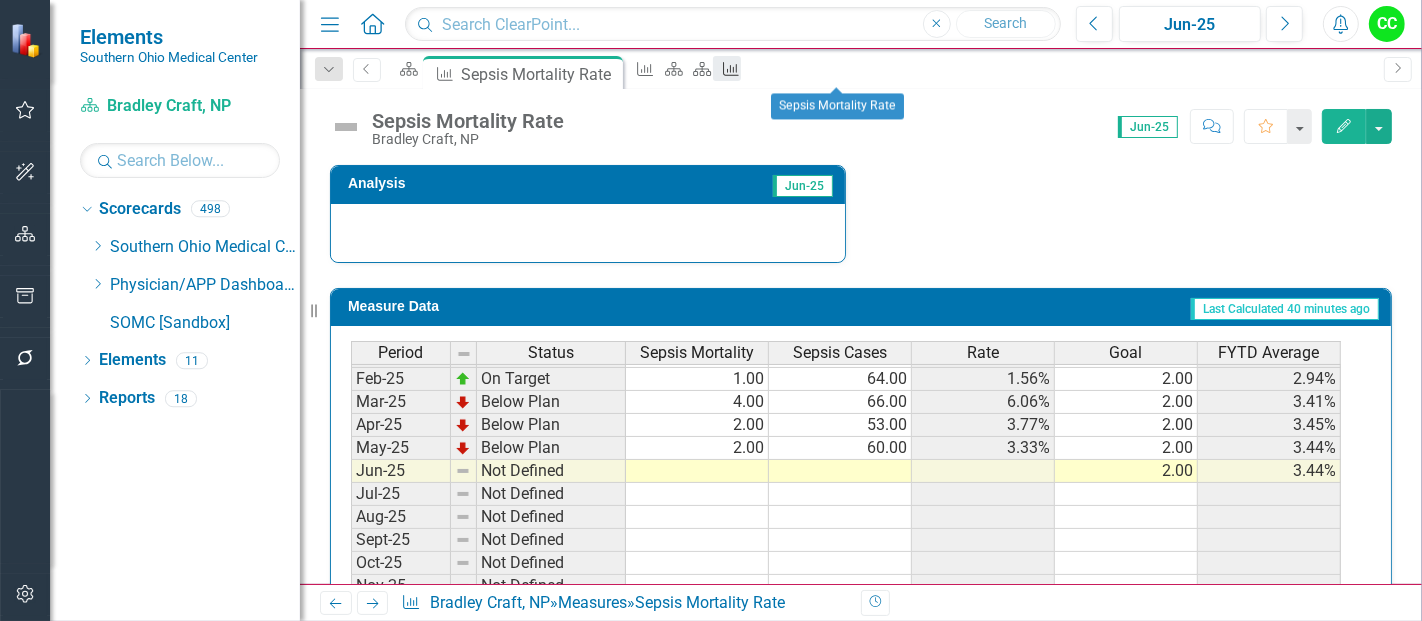 click on "Measure" at bounding box center (727, 68) 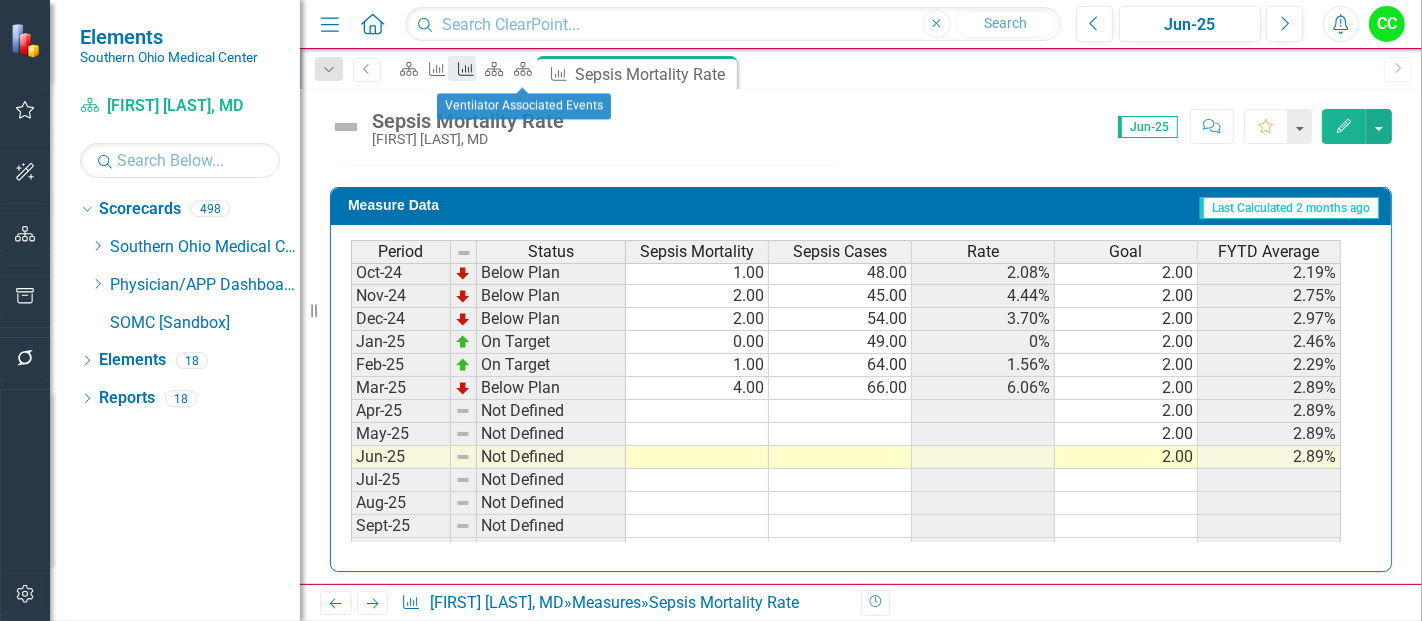 click on "Measure" 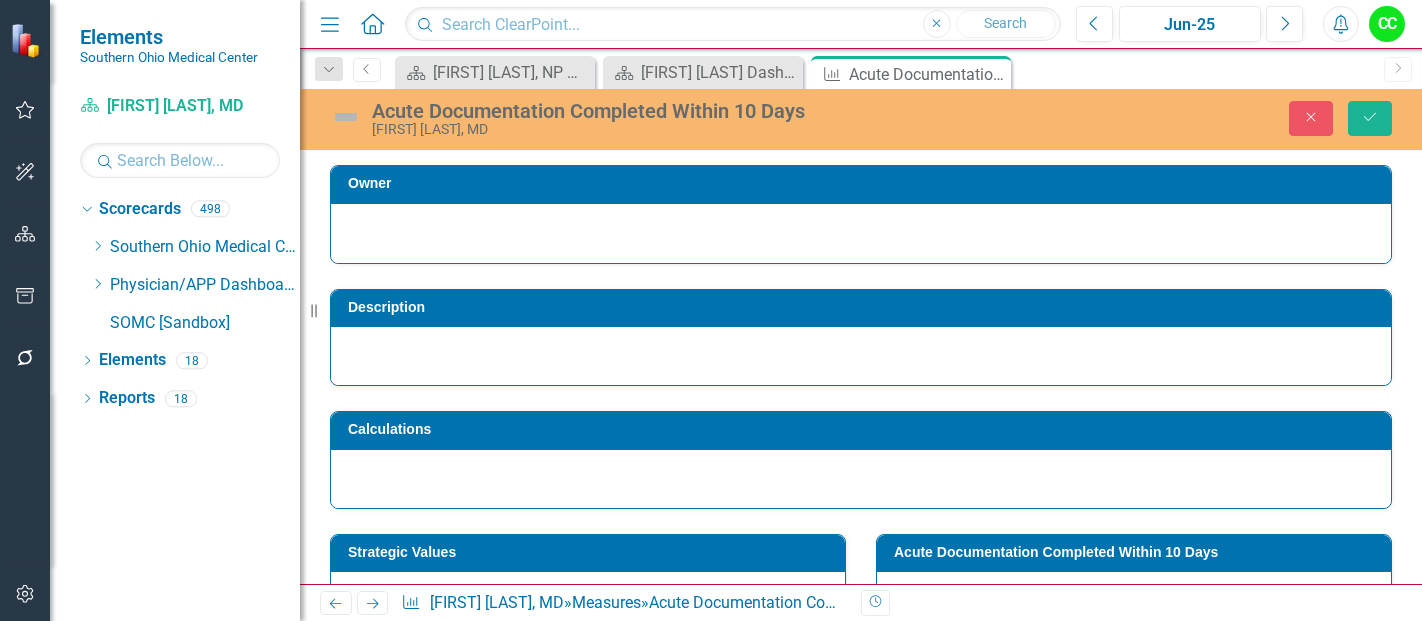 scroll, scrollTop: 0, scrollLeft: 0, axis: both 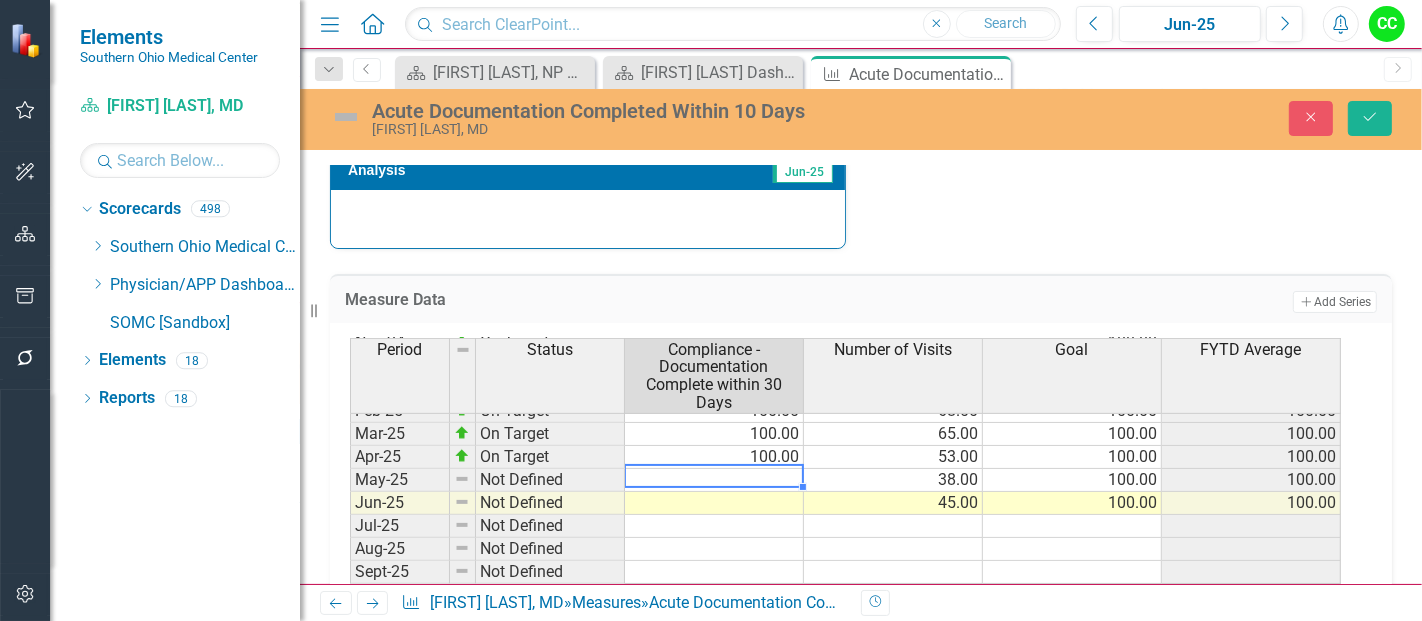 click on "Period Status Compliance - Documentation Complete within 30 Days Number of Visits Goal FYTD Average Dec-23 Not Defined Jan-24 Not Defined Feb-24 Not Defined Mar-24 Not Defined Apr-24 Not Defined 100.00 May-24 Not Defined 100.00 Jun-24 Not Defined 100.00 Jul-24 Not Defined 100.00 Aug-24 On Target 100.00 22.00 100.00 100.00 Sept-24 On Target 100.00 66.00 100.00 100.00 Oct-24 On Target 100.00 59.00 100.00 100.00 Nov-24 On Target 100.00 52.00 100.00 100.00 Dec-24 On Target 100.00 46.00 100.00 100.00 Jan-25 On Target 100.00 52.00 100.00 100.00 Feb-25 On Target 100.00 68.00 100.00 100.00 Mar-25 On Target 100.00 65.00 100.00 100.00 Apr-25 On Target 100.00 53.00 100.00 100.00 May-25 Not Defined 38.00 100.00 100.00 Jun-25 Not Defined 45.00 100.00 100.00 Jul-25 Not Defined Aug-25 Not Defined Sept-25 Not Defined Oct-25 Not Defined Nov-25 Not Defined Dec-25 Not Defined Jan-26 Not Defined Feb-26 Not Defined Mar-26 Not Defined Apr-26 Not Defined May-26 Not Defined Jun-26 Not Defined" at bounding box center [350, 396] 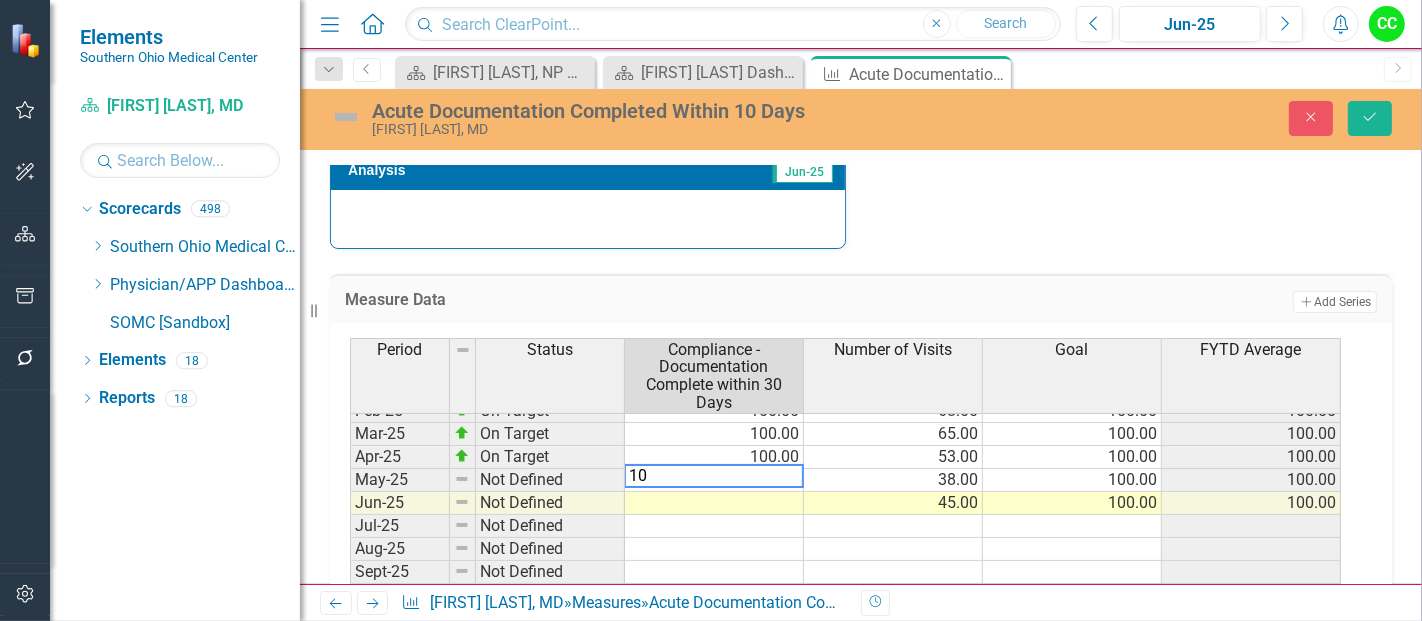 type on "100" 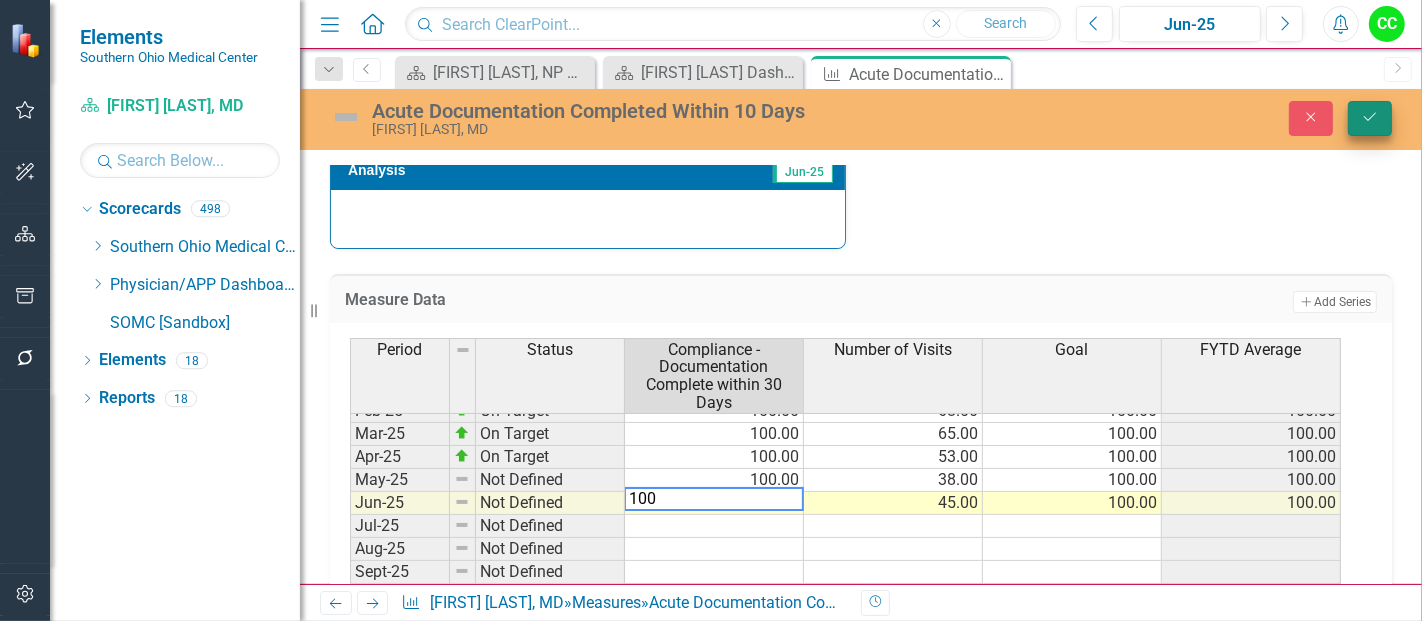 type on "100" 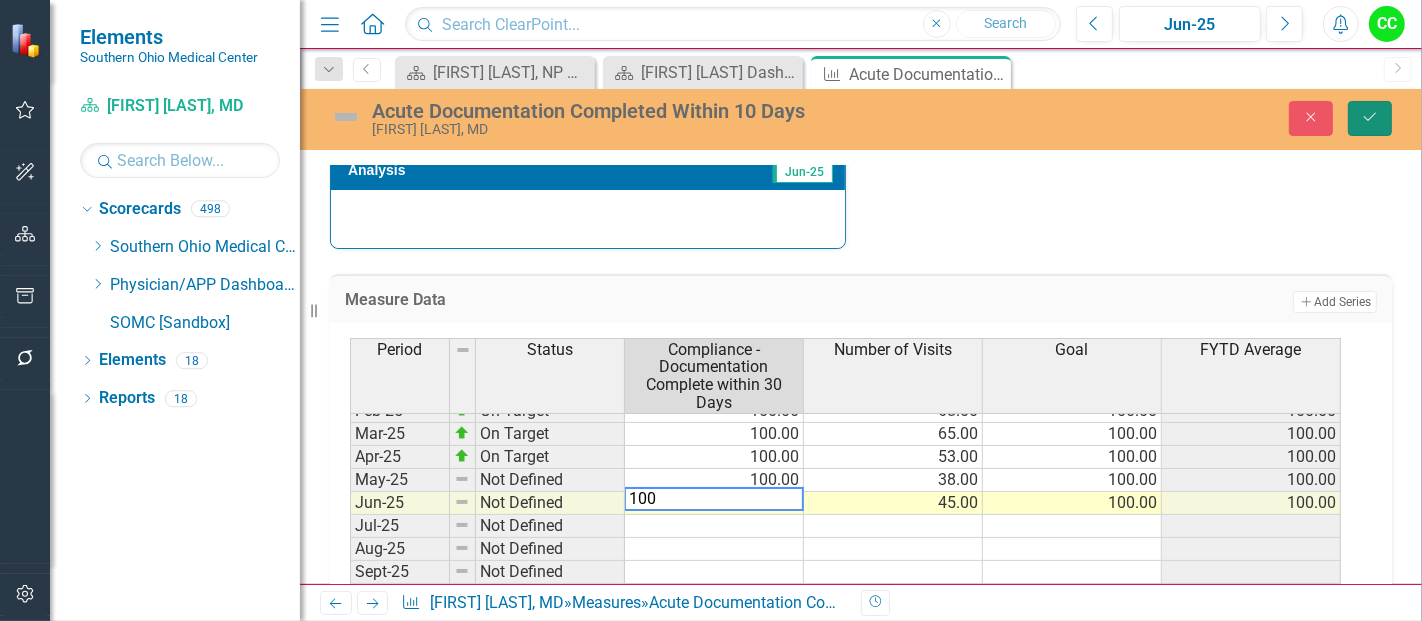 click on "Save" 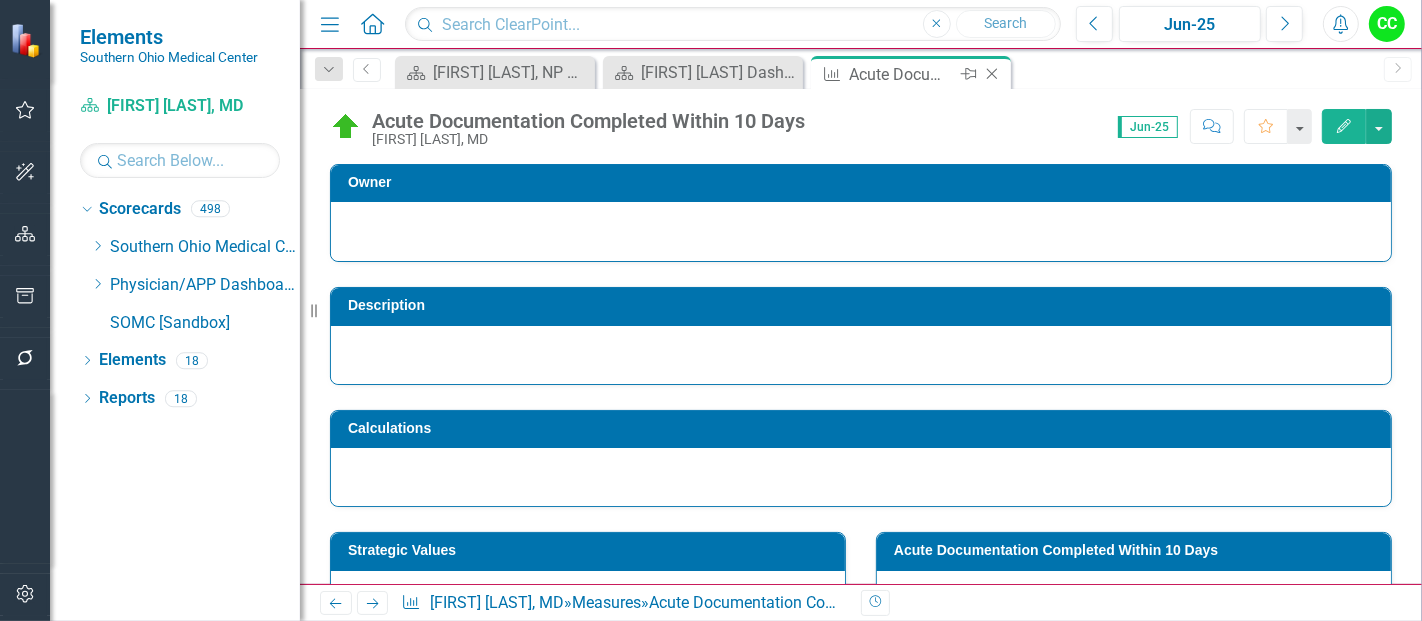 click 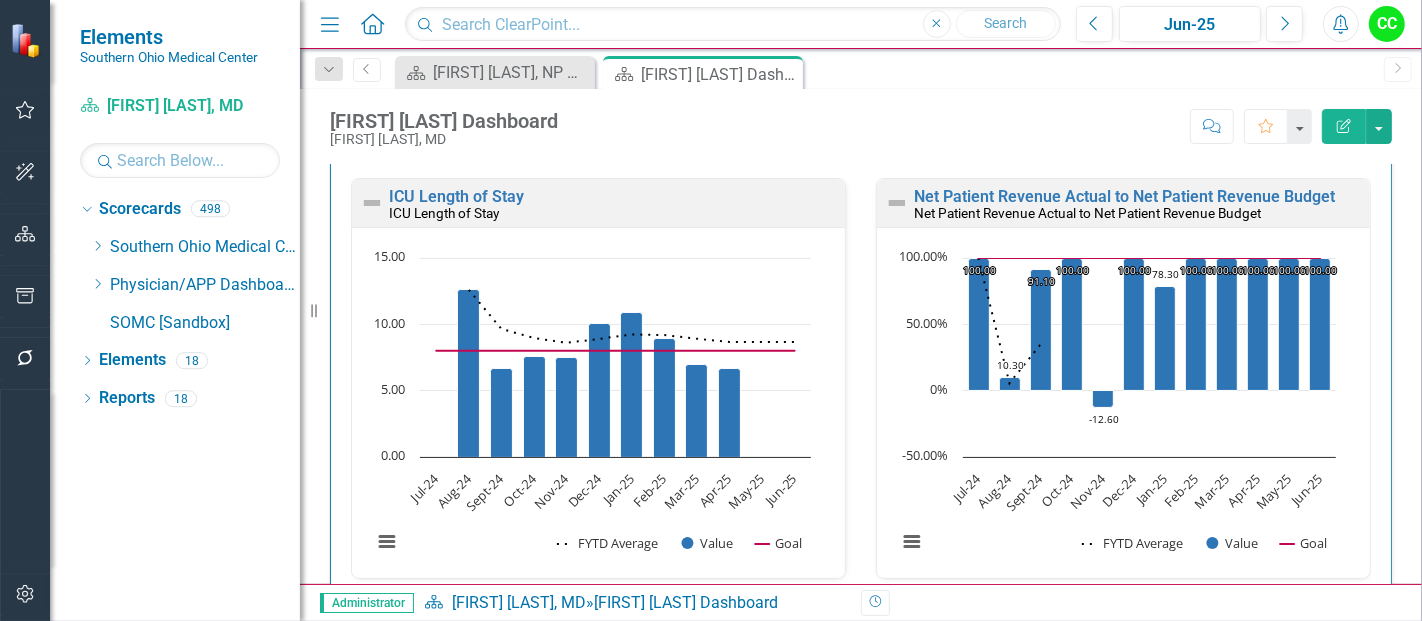 scroll, scrollTop: 3194, scrollLeft: 0, axis: vertical 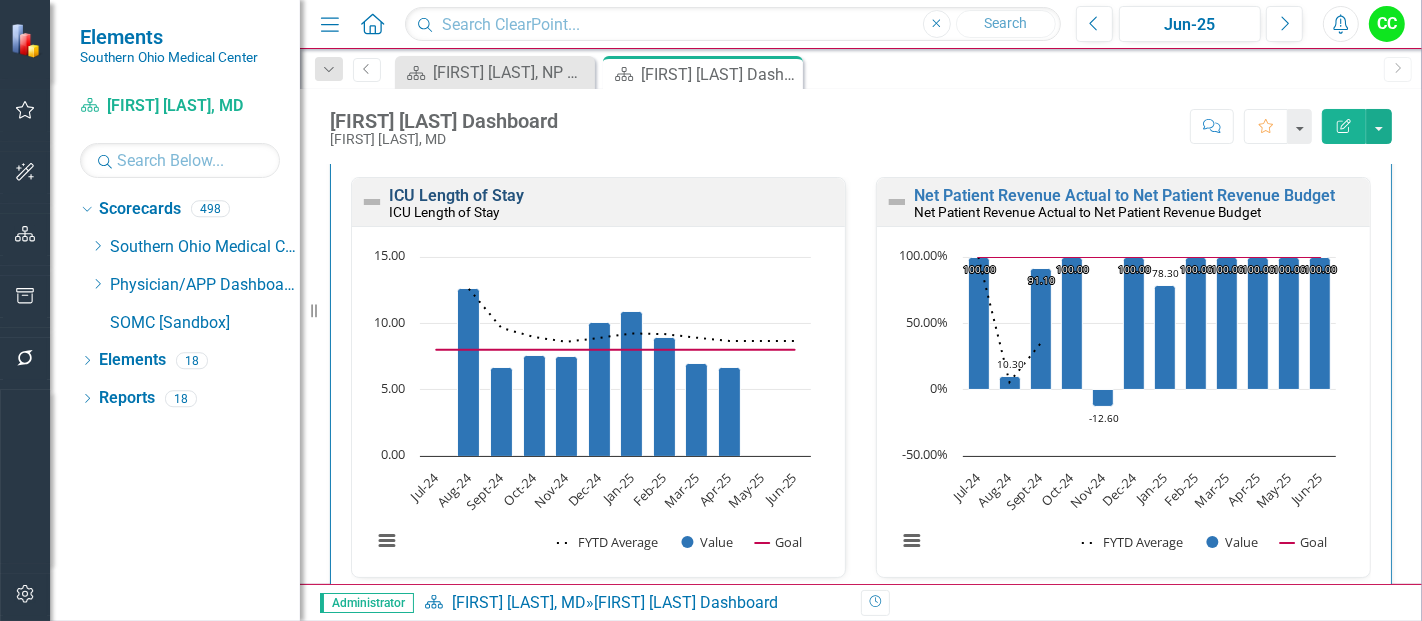 click on "ICU Length of Stay" at bounding box center [456, 195] 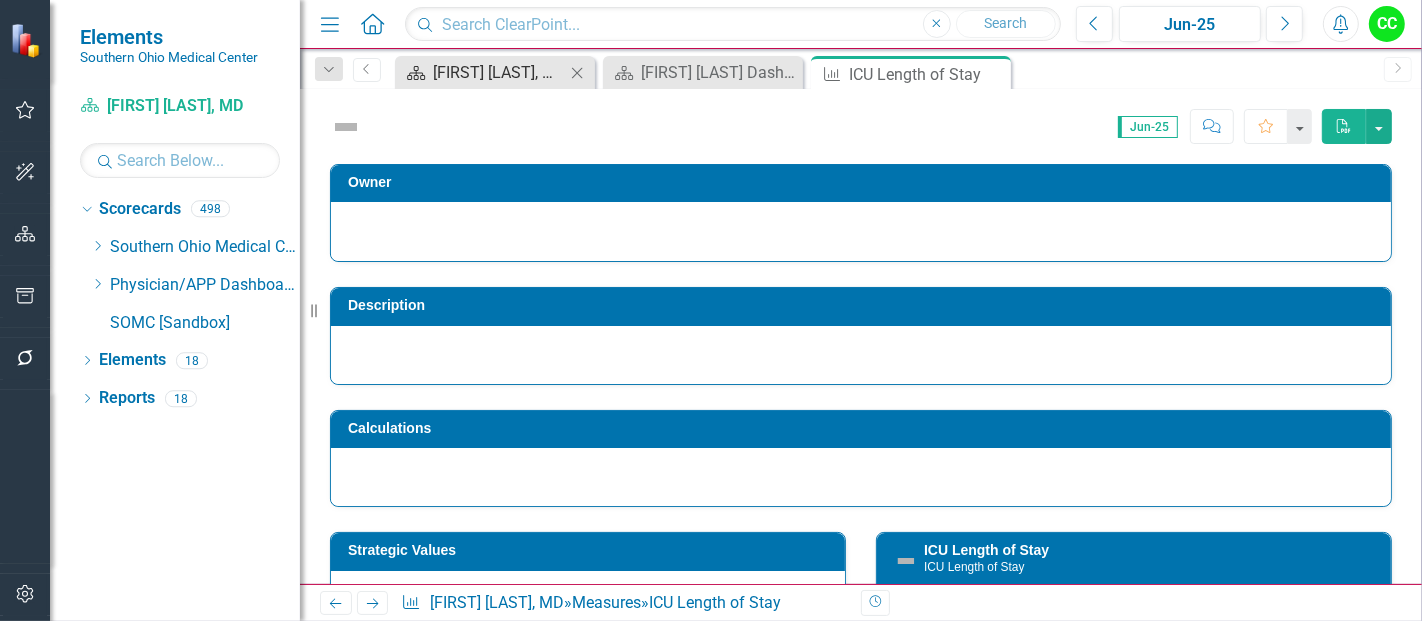 click on "[FIRST] [LAST], NP Dashboard" at bounding box center (499, 72) 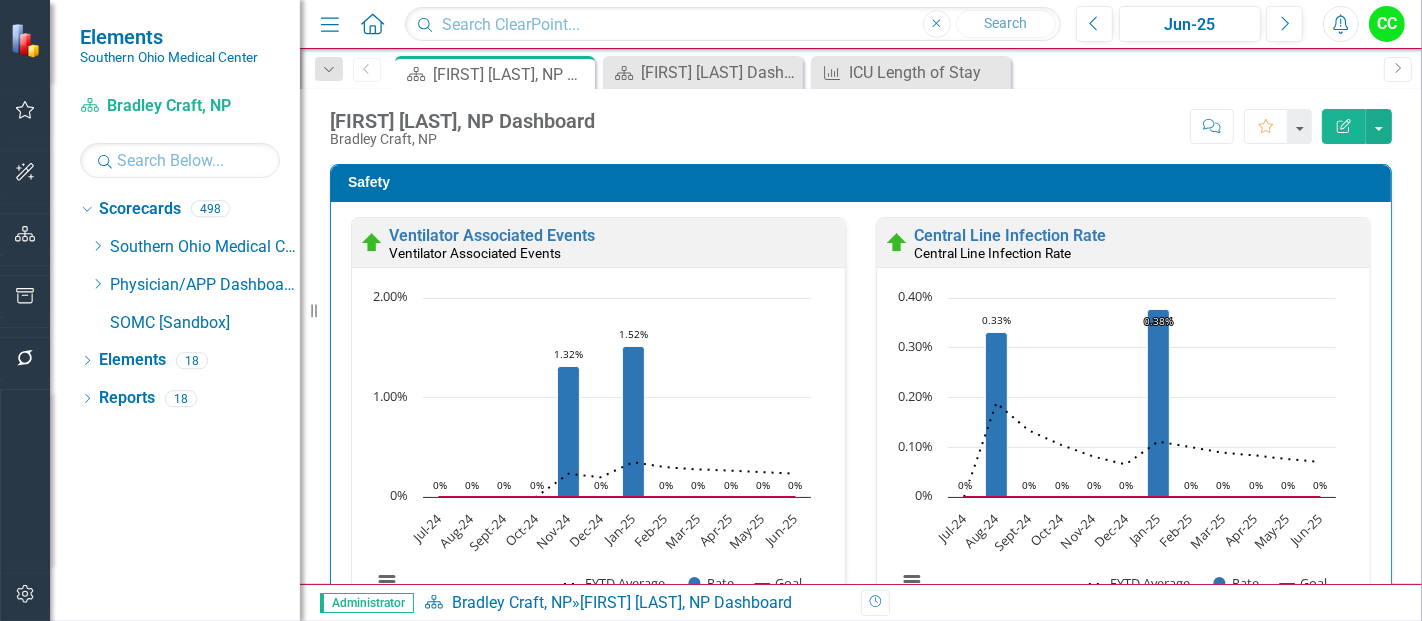 scroll, scrollTop: 1, scrollLeft: 0, axis: vertical 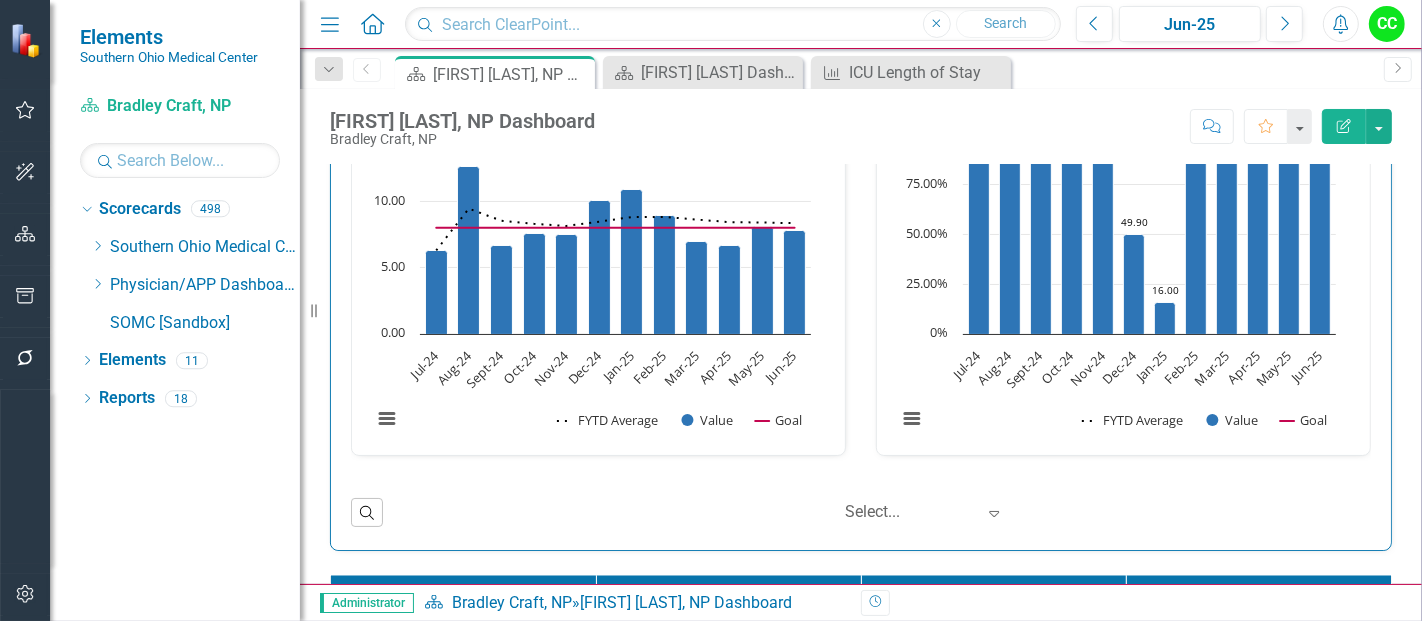 click on "ICU Length of Stay" at bounding box center (456, 72) 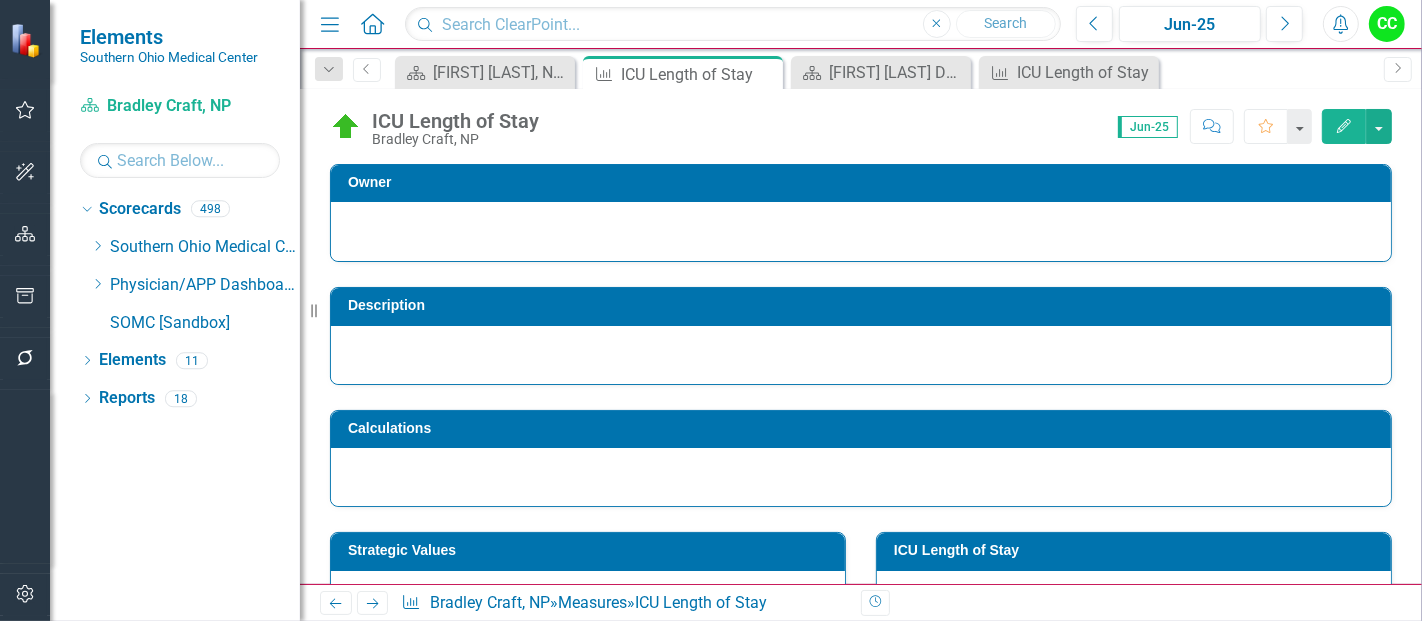 scroll, scrollTop: 765, scrollLeft: 0, axis: vertical 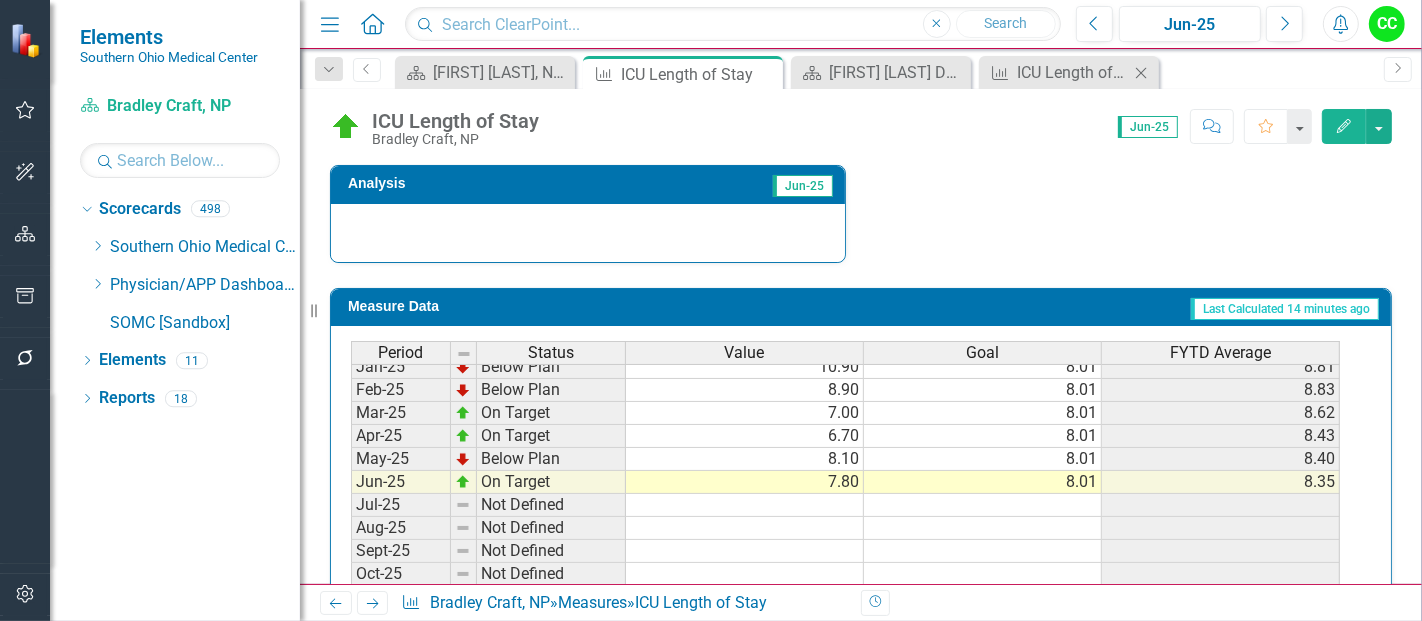click on "Measure ICU Length of Stay Close" at bounding box center (1069, 72) 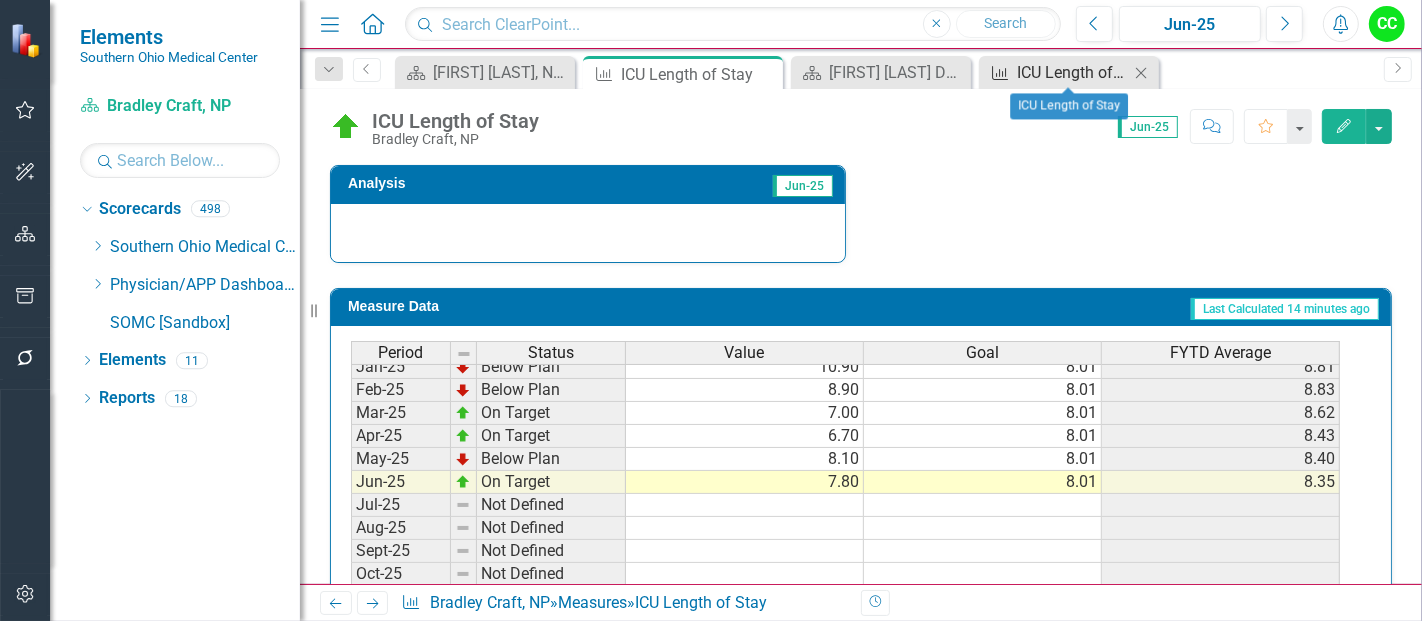 click on "ICU Length of Stay" at bounding box center [1073, 72] 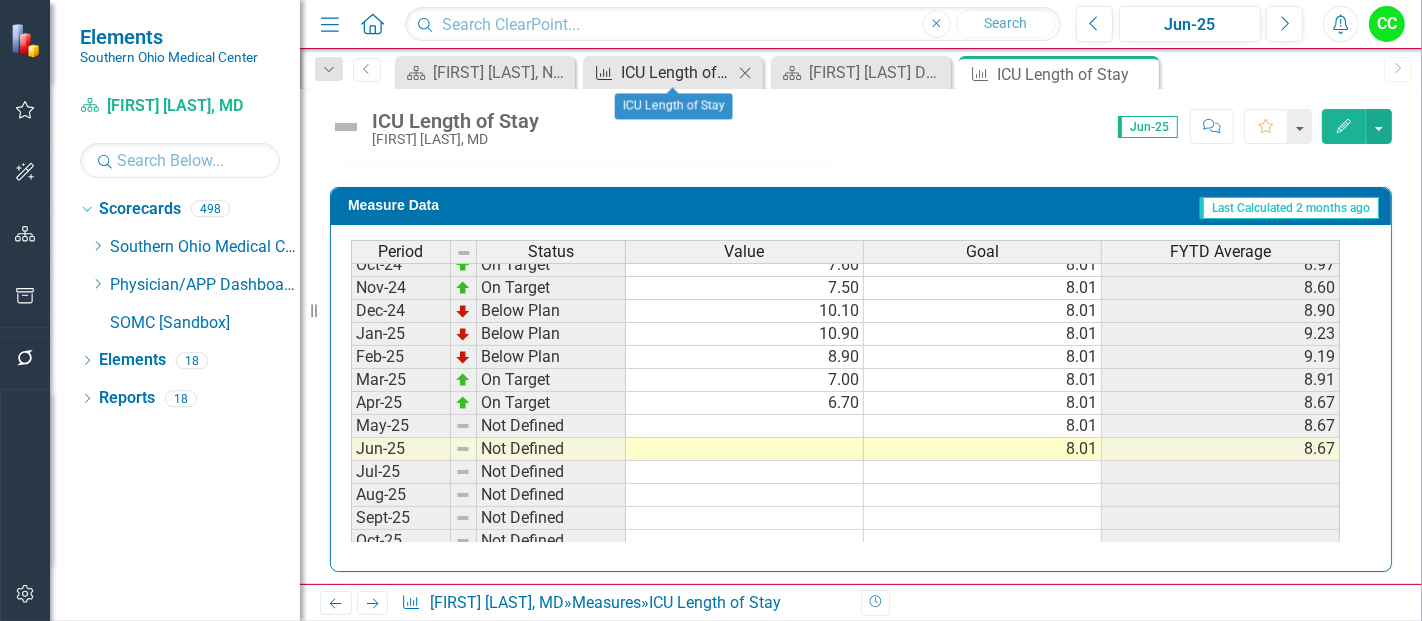 click on "ICU Length of Stay" at bounding box center [677, 72] 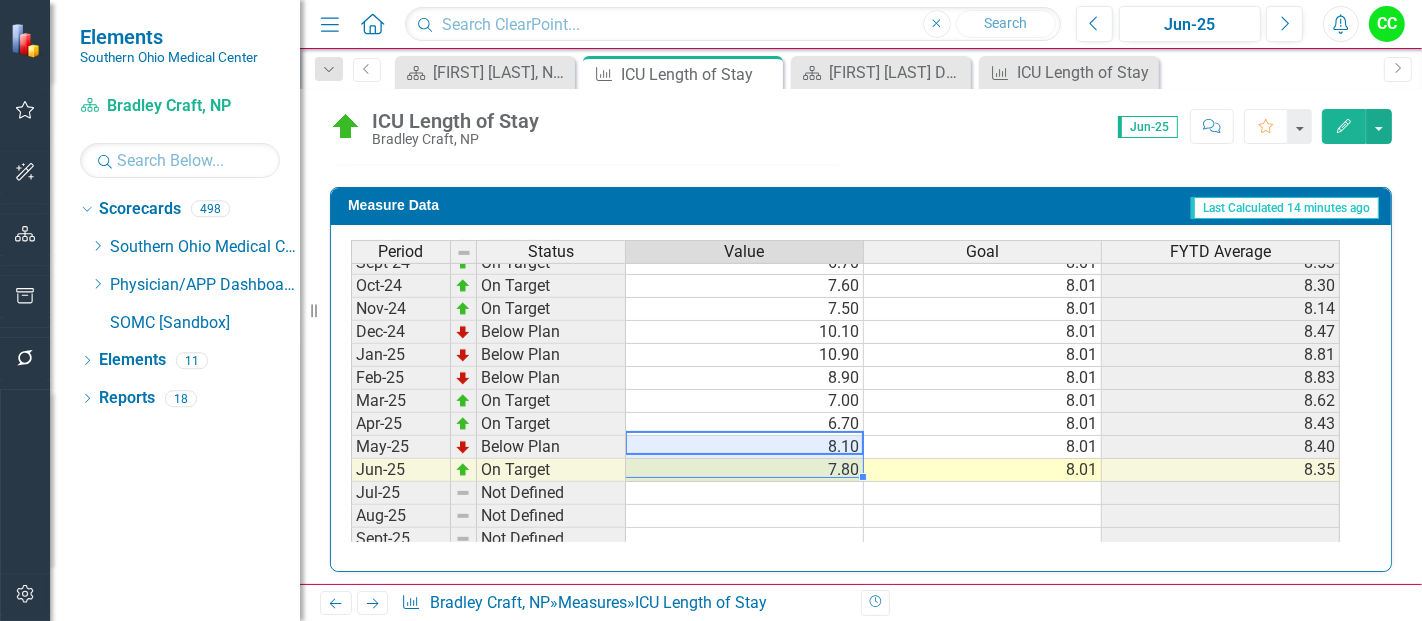 drag, startPoint x: 820, startPoint y: 442, endPoint x: 819, endPoint y: 466, distance: 24.020824 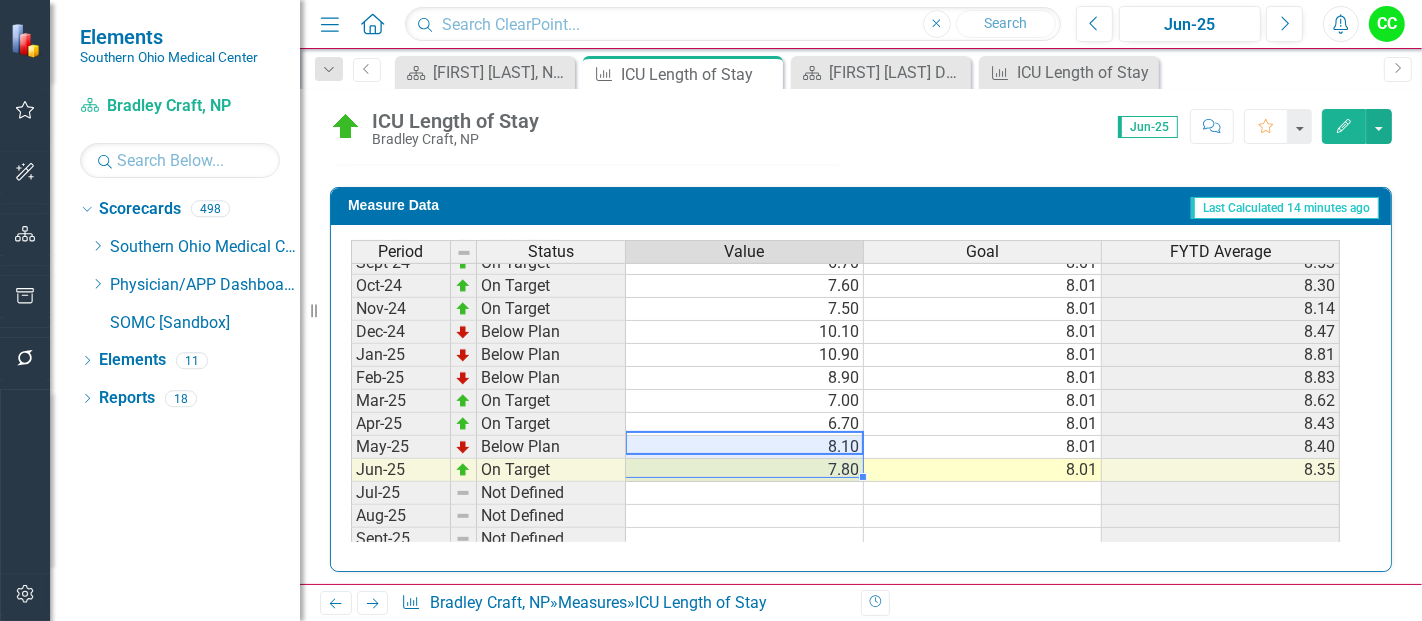 click on "Nov-23 On Target 5.70 8.01 6.14 Dec-23 On Target 6.10 8.01 6.13 Jan-24 On Target 5.70 8.01 6.07 Feb-24 On Target 5.90 8.01 6.05 Mar-24 Below Plan 9.10 8.01 6.39 Apr-24 On Target 7.50 8.01 6.50 May-24 On Target 6.20 8.01 6.47 Jun-24 On Target 8.00 8.01 6.60 Jul-24 On Target 6.30 8.01 6.30 Aug-24 Below Plan 12.60 8.01 9.45 Sept-24 On Target 6.70 8.01 8.53 Oct-24 On Target 7.60 8.01 8.30 Nov-24 On Target 7.50 8.01 8.14 Dec-24 Below Plan 10.10 8.01 8.47 Jan-25 Below Plan 10.90 8.01 8.81 Feb-25 Below Plan 8.90 8.01 8.83 Mar-25 On Target 7.00 8.01 8.62 Apr-25 On Target 6.70 8.01 8.43 May-25 Below Plan 8.10 8.01 8.40 Jun-25 On Target 7.80 8.01 8.35 Jul-25 Not Defined Aug-25 Not Defined Sept-25 Not Defined Oct-25 Not Defined Nov-25 Not Defined Dec-25 Not Defined Jan-26 Not Defined Feb-26 Not Defined Mar-26 Not Defined Apr-26 Not Defined May-26 Not Defined Jun-26 Not Defined" at bounding box center (845, 389) 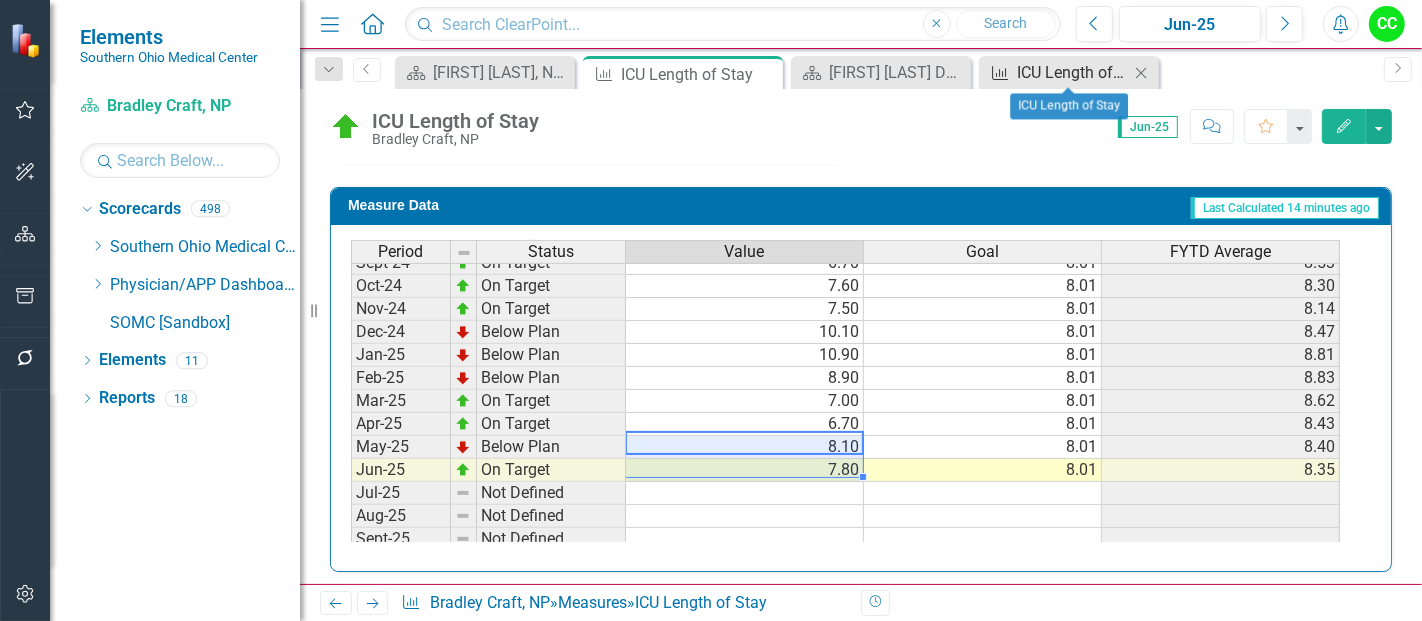 click on "ICU Length of Stay" at bounding box center [1073, 72] 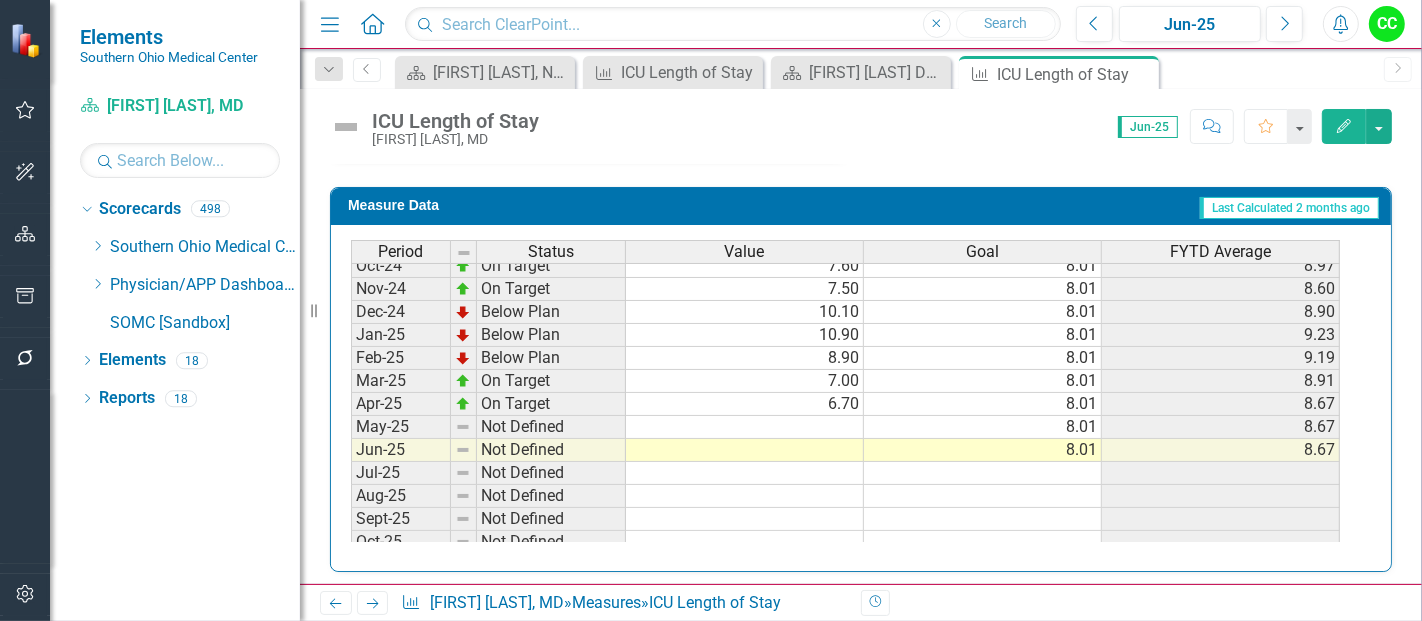 click at bounding box center (745, 427) 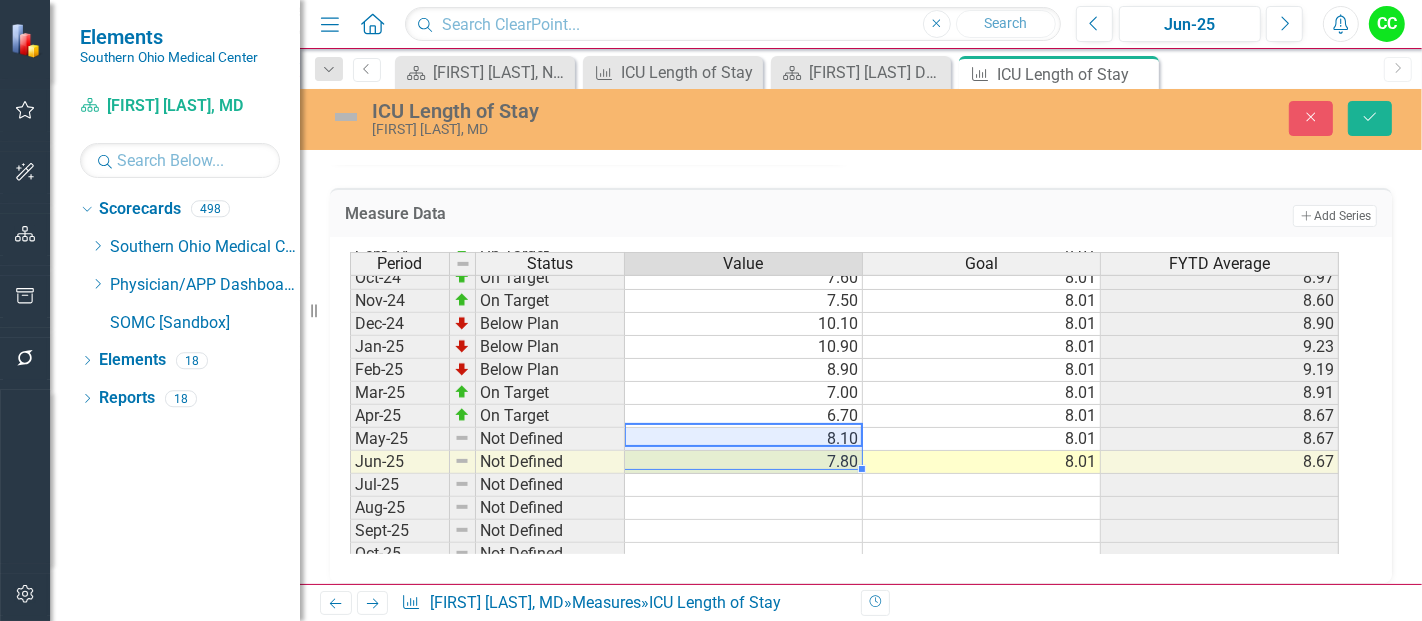 type on "8.1" 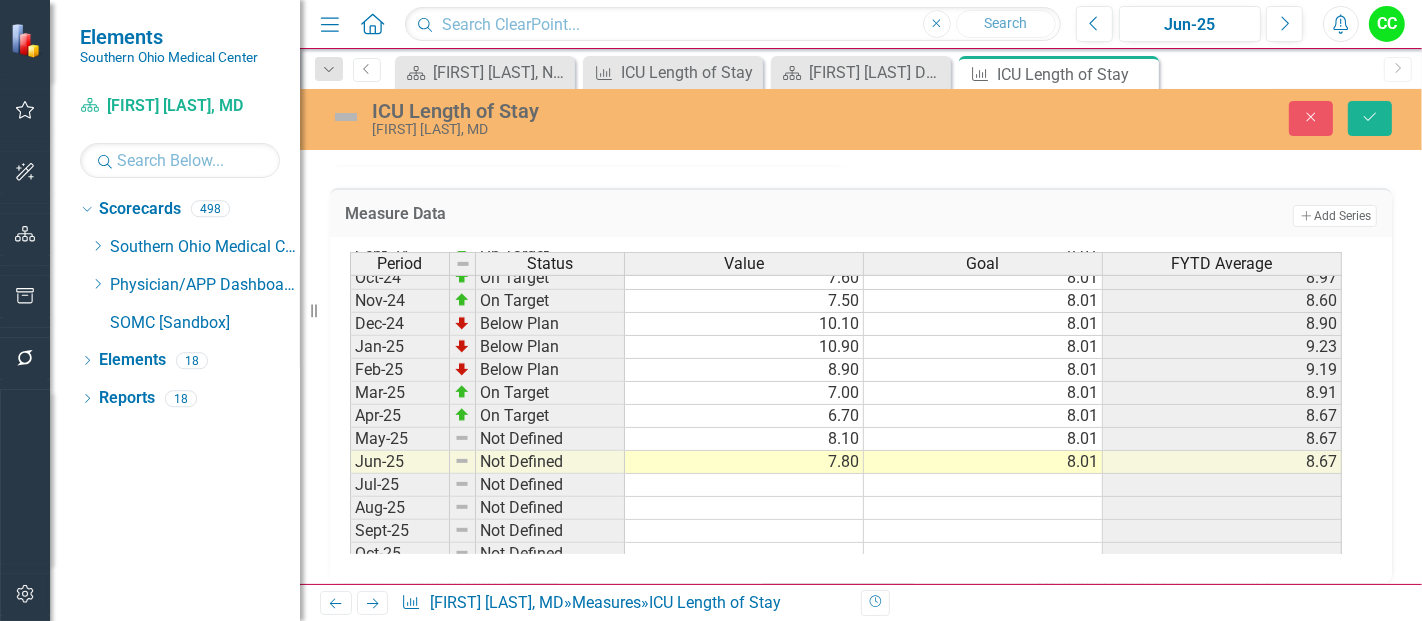 click on "Close Save" at bounding box center (1189, 118) 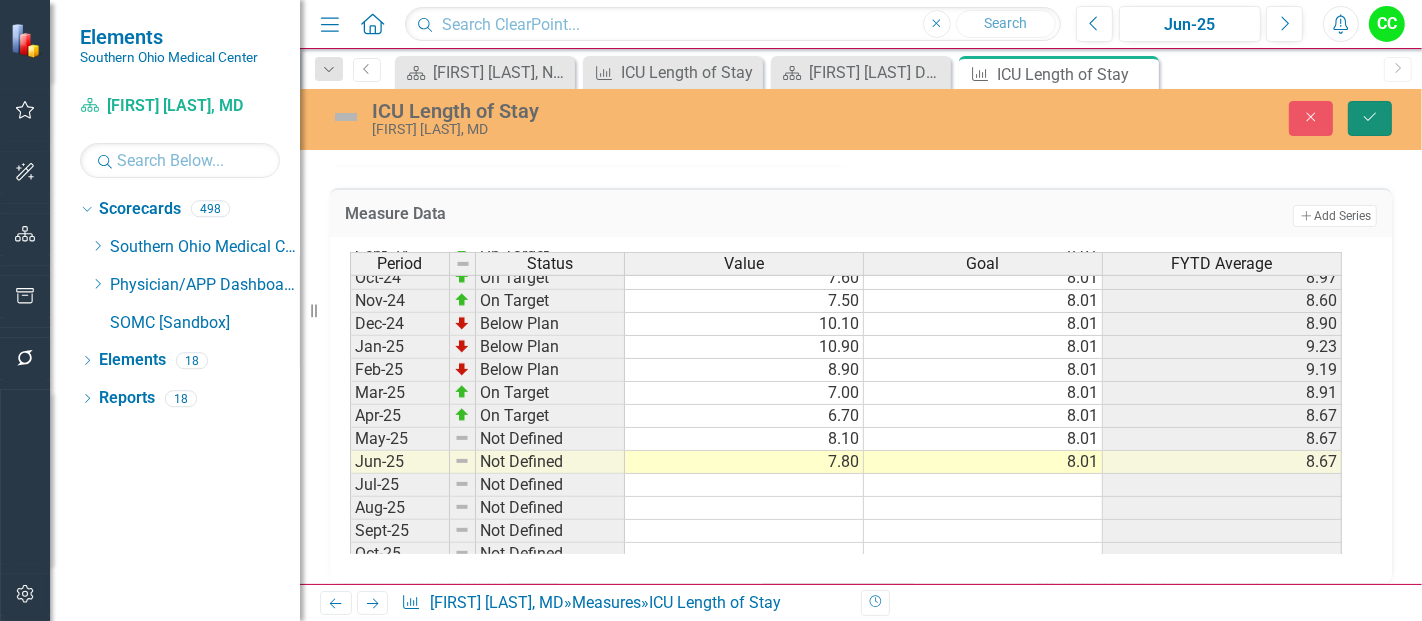 click on "Save" at bounding box center (1370, 118) 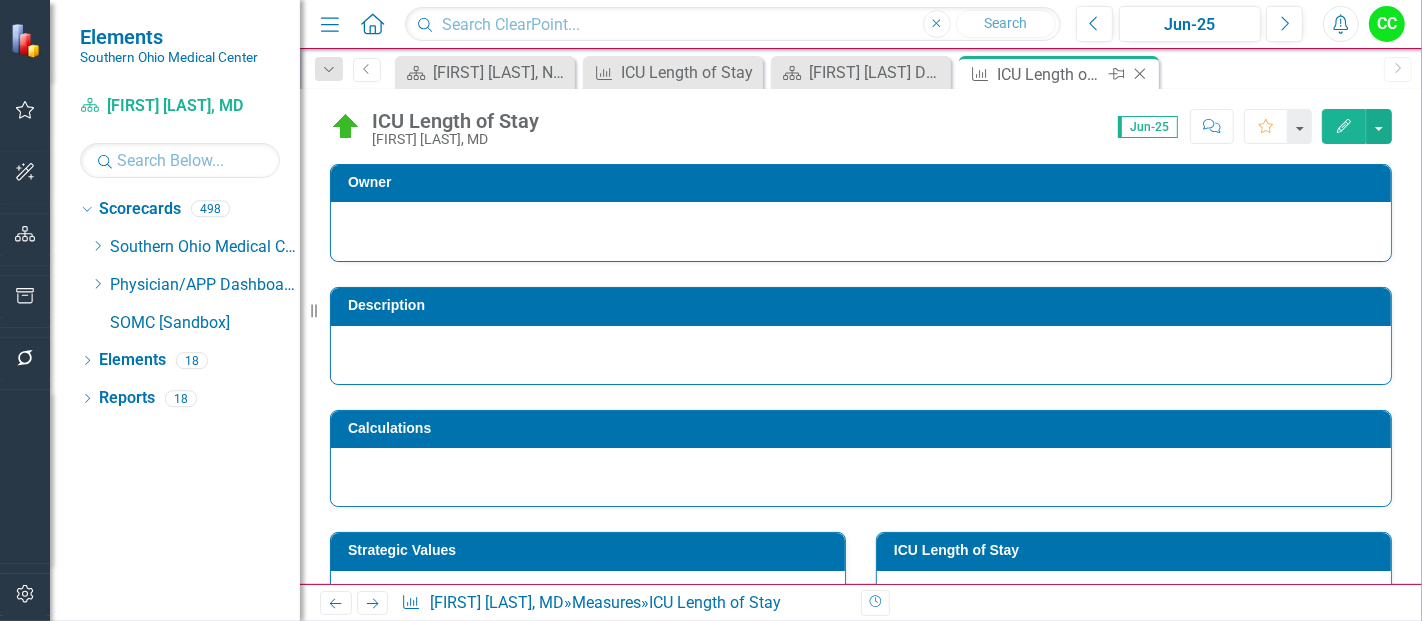 click on "Close" 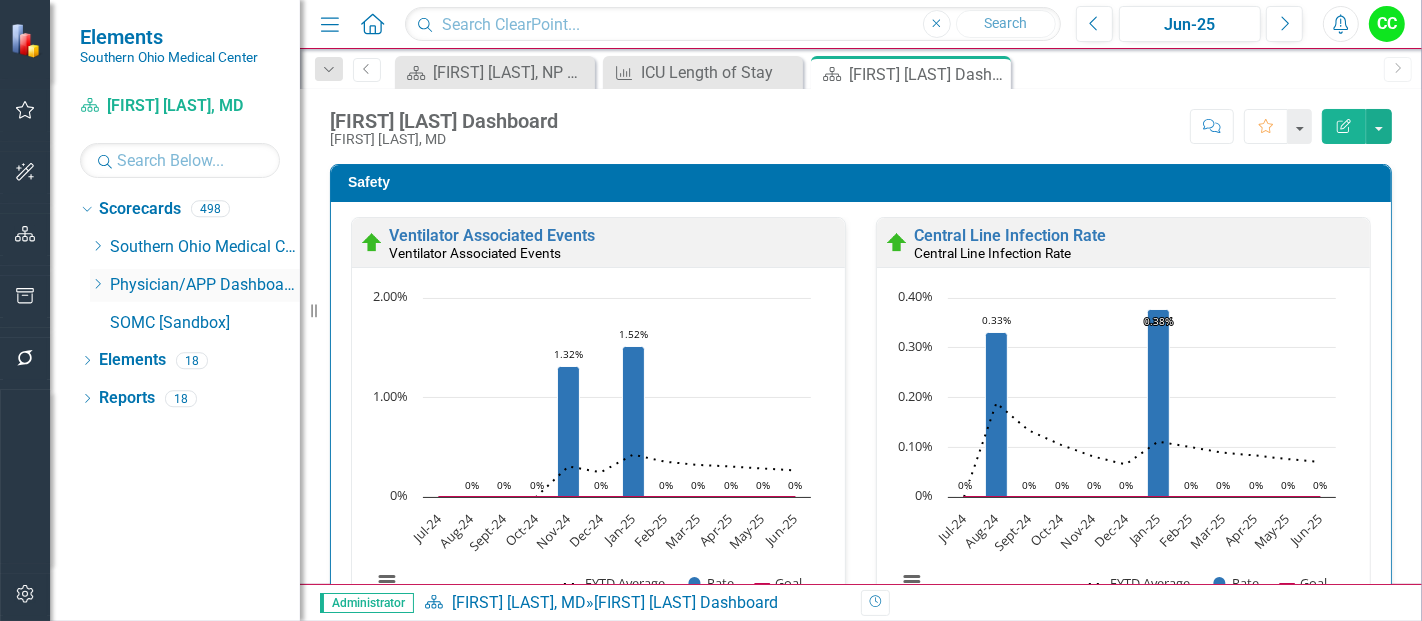 click on "Dropdown" 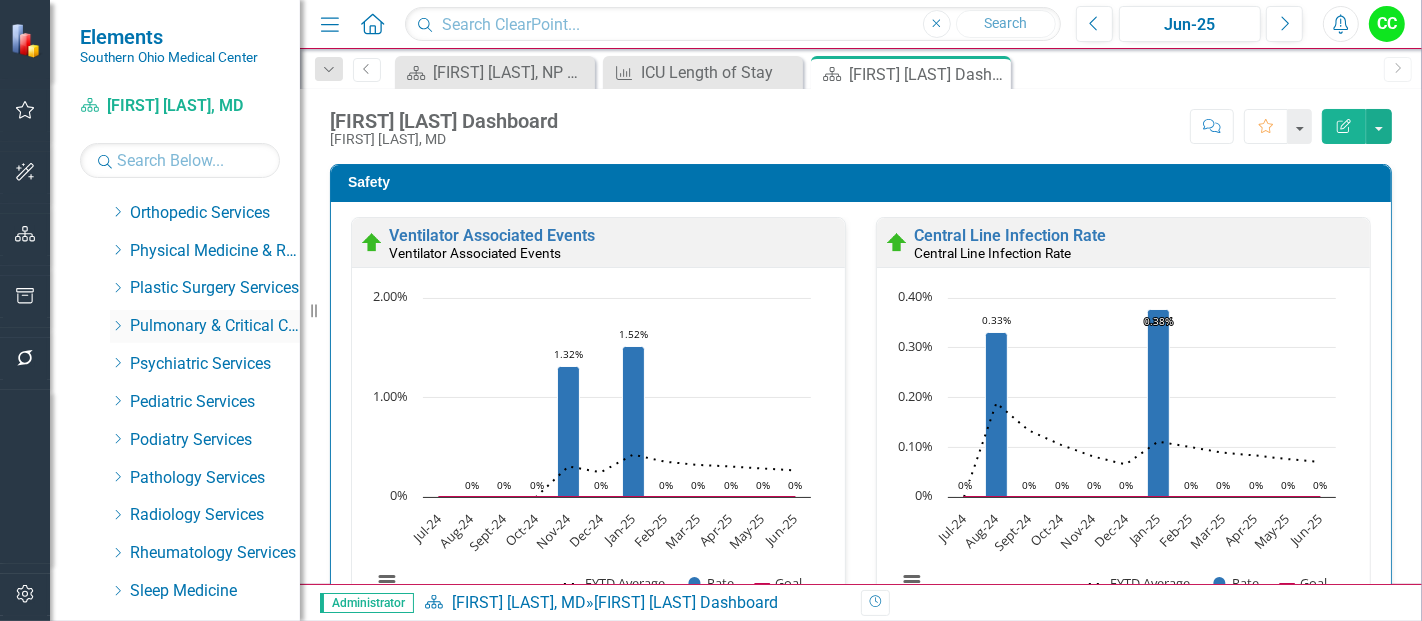click on "Dropdown" 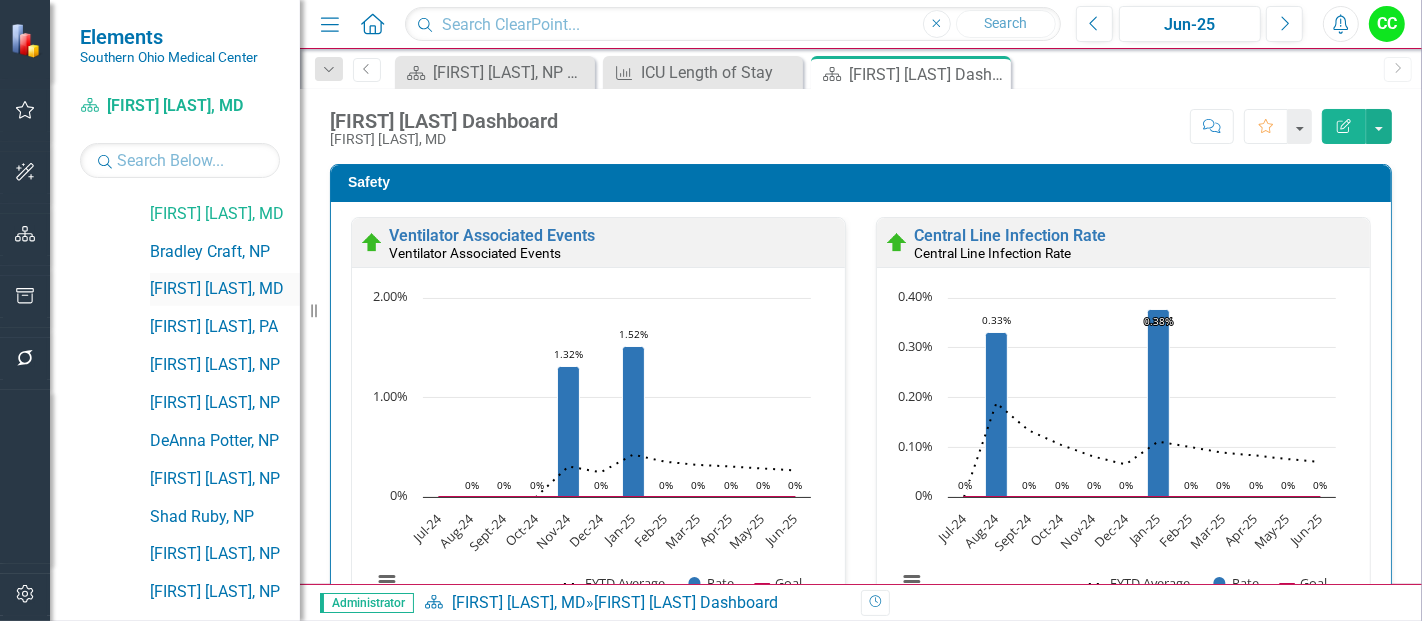 scroll, scrollTop: 1017, scrollLeft: 0, axis: vertical 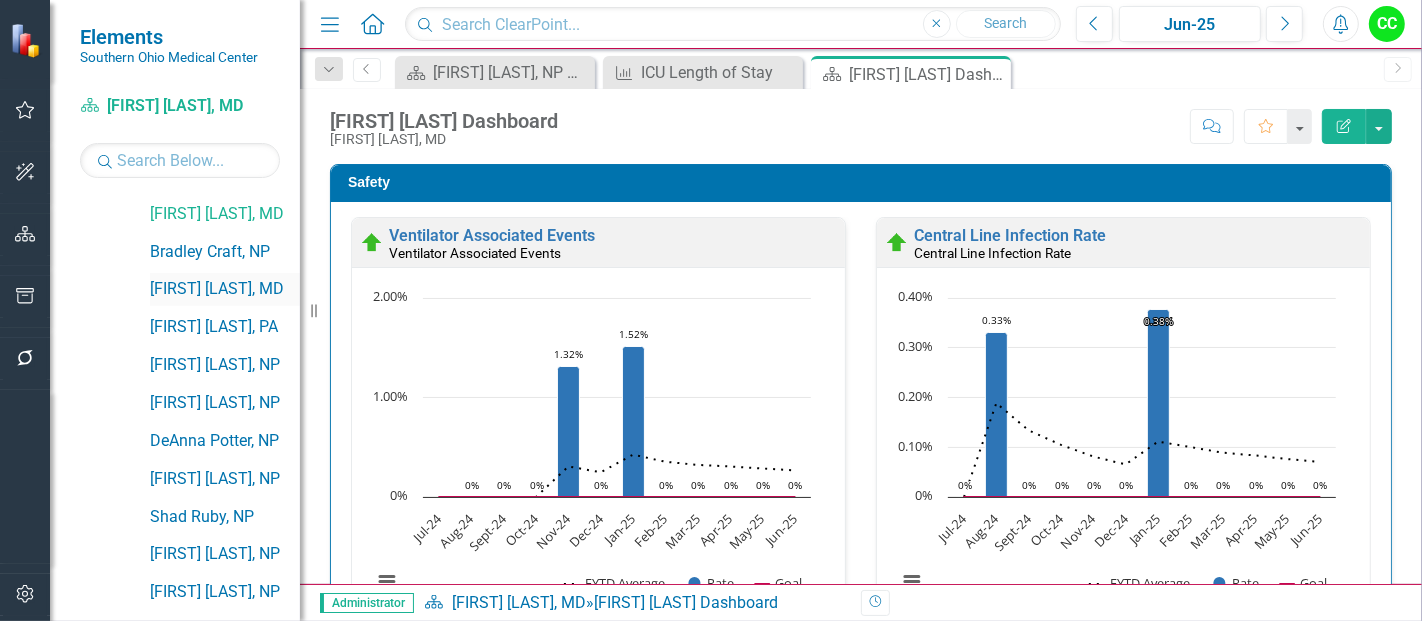 click on "[FIRST] [LAST], [TITLE]" at bounding box center (225, 289) 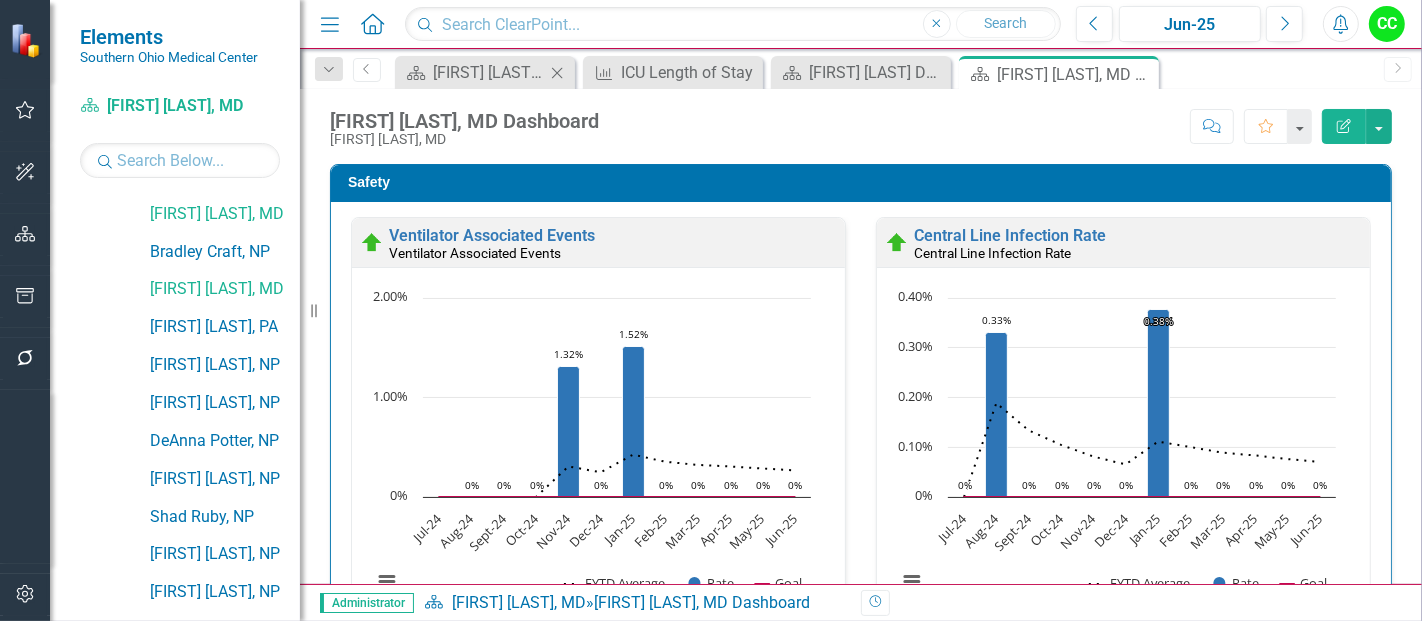 click on "Close" 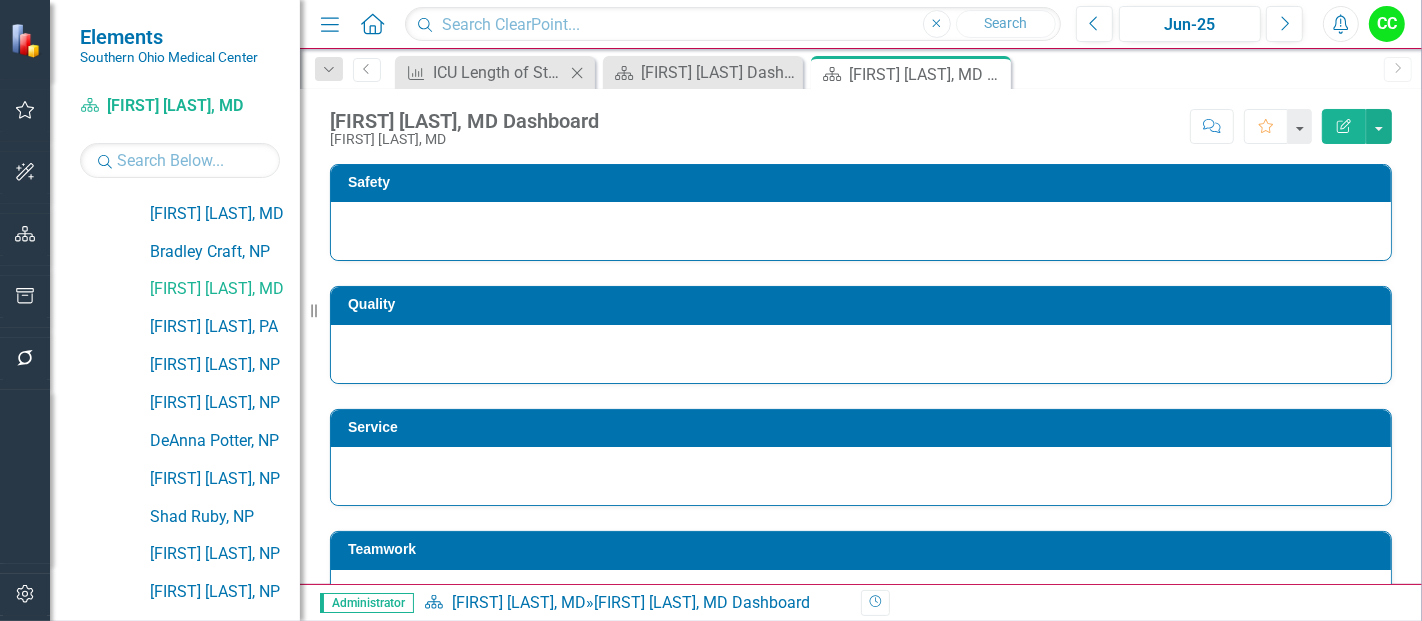 click on "Close" 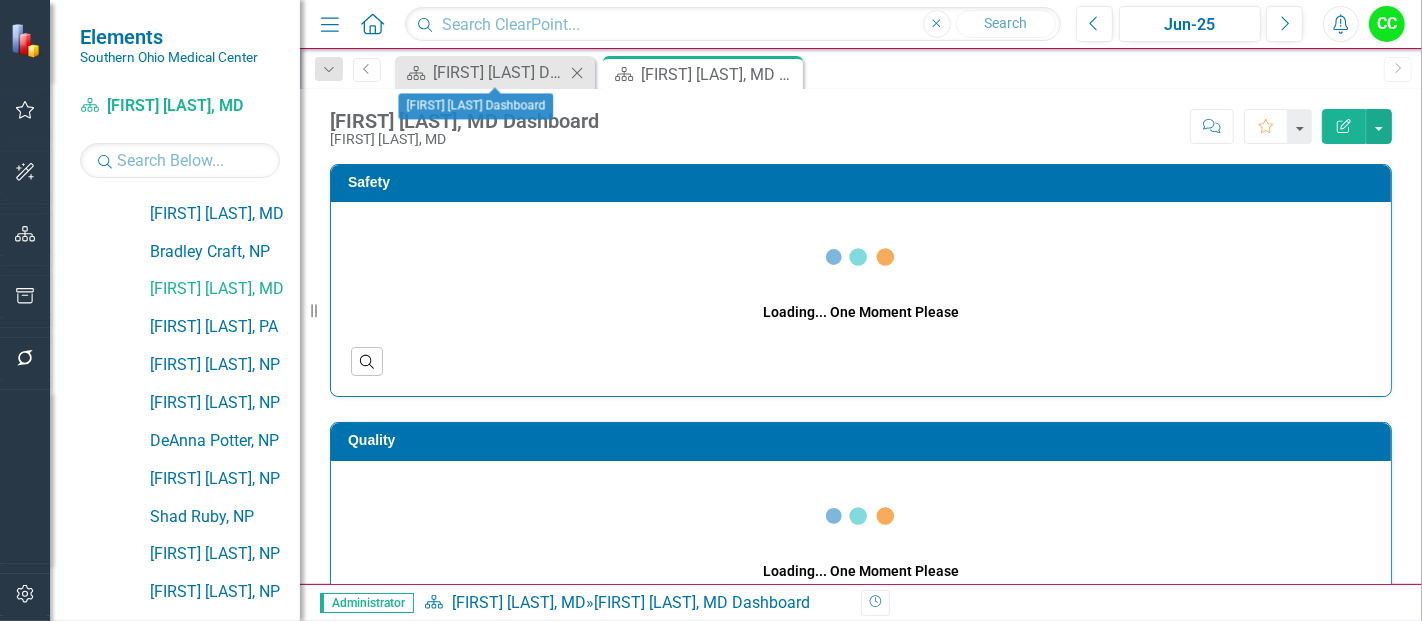 click on "Close" 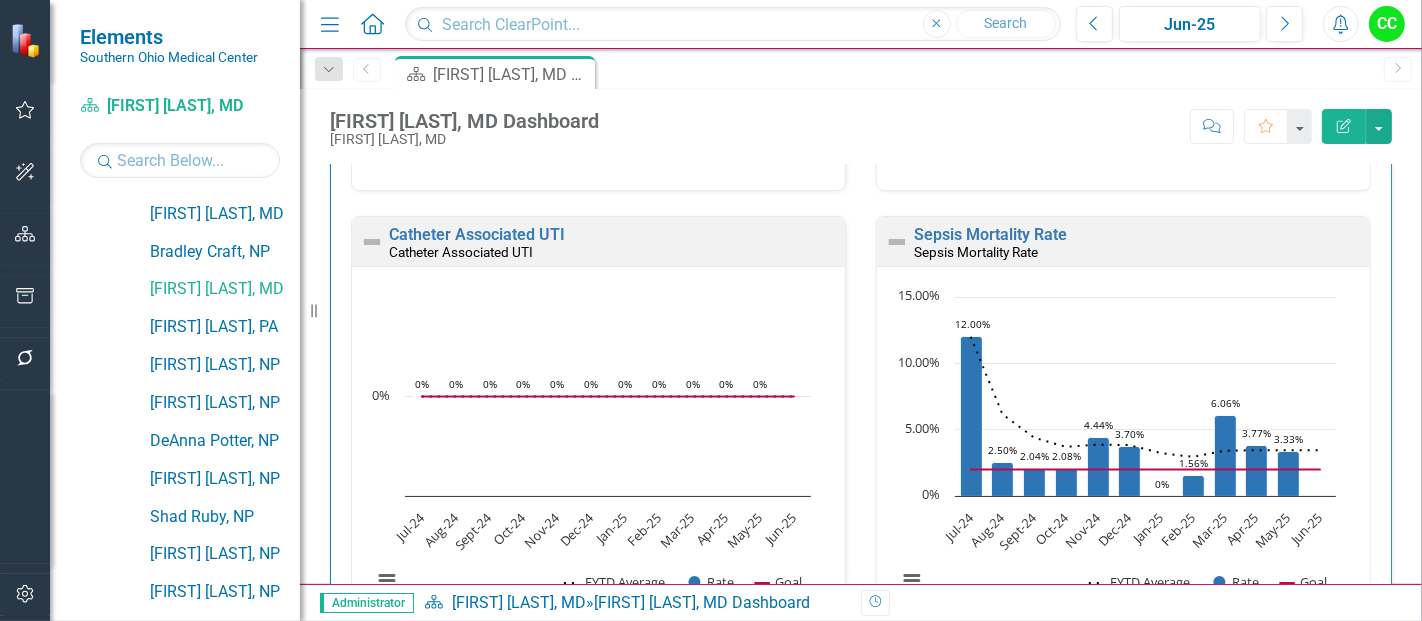 scroll, scrollTop: 430, scrollLeft: 0, axis: vertical 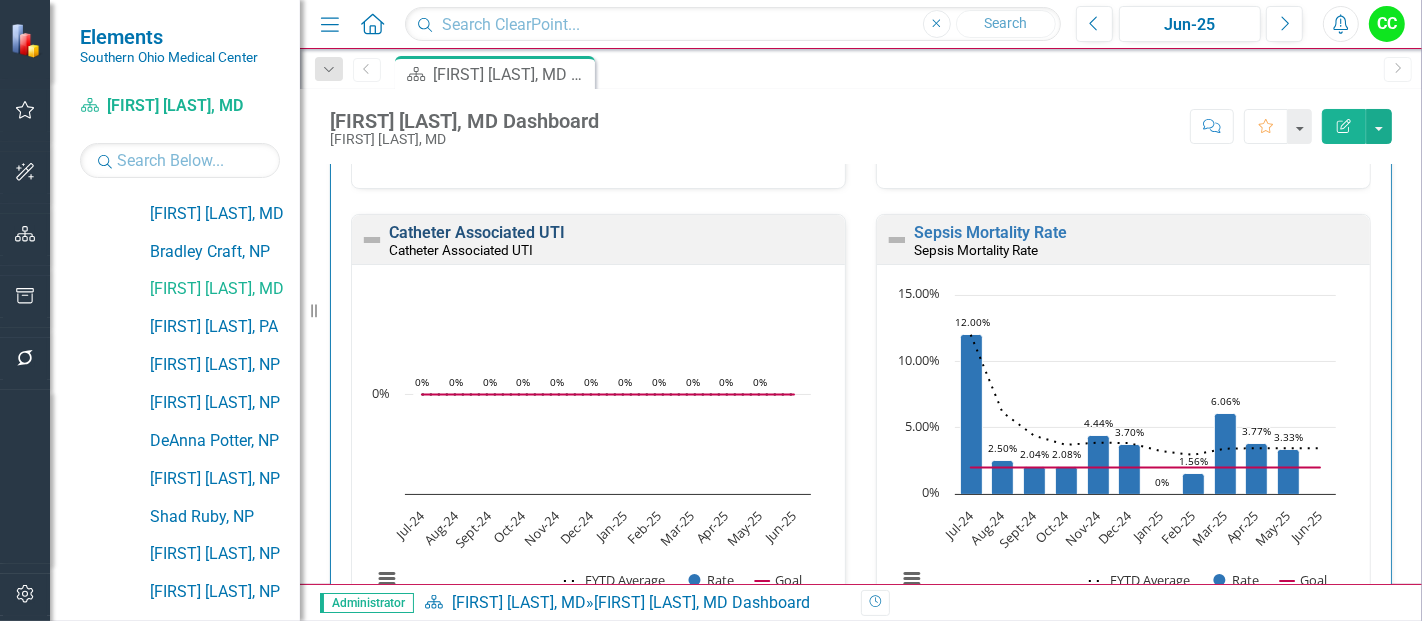 click on "Catheter Associated UTI" at bounding box center [477, 232] 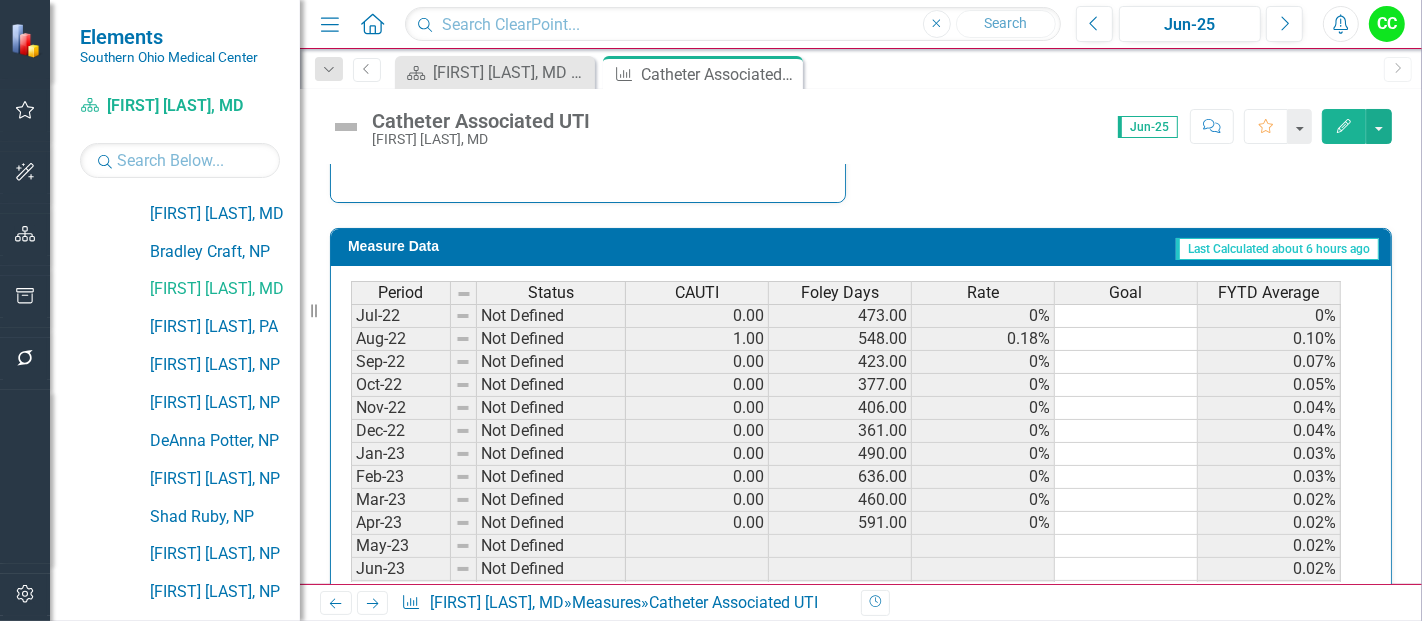 scroll, scrollTop: 845, scrollLeft: 0, axis: vertical 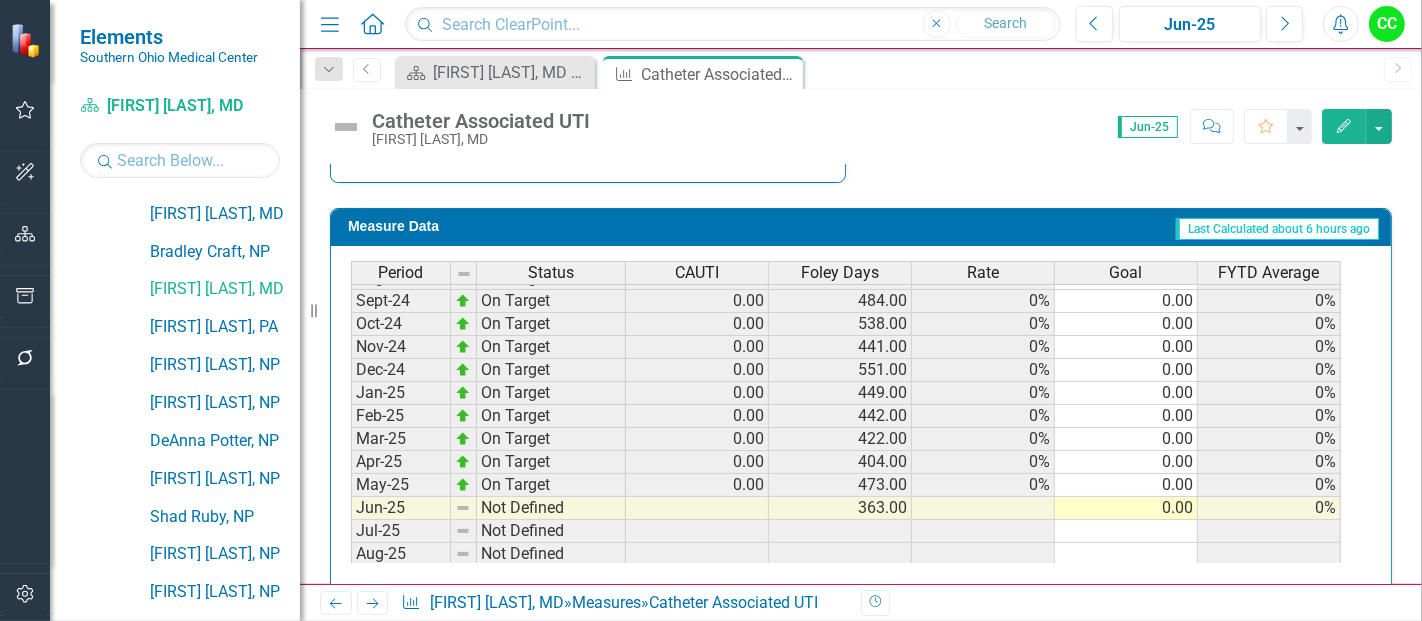 click on "Edit" at bounding box center (1344, 126) 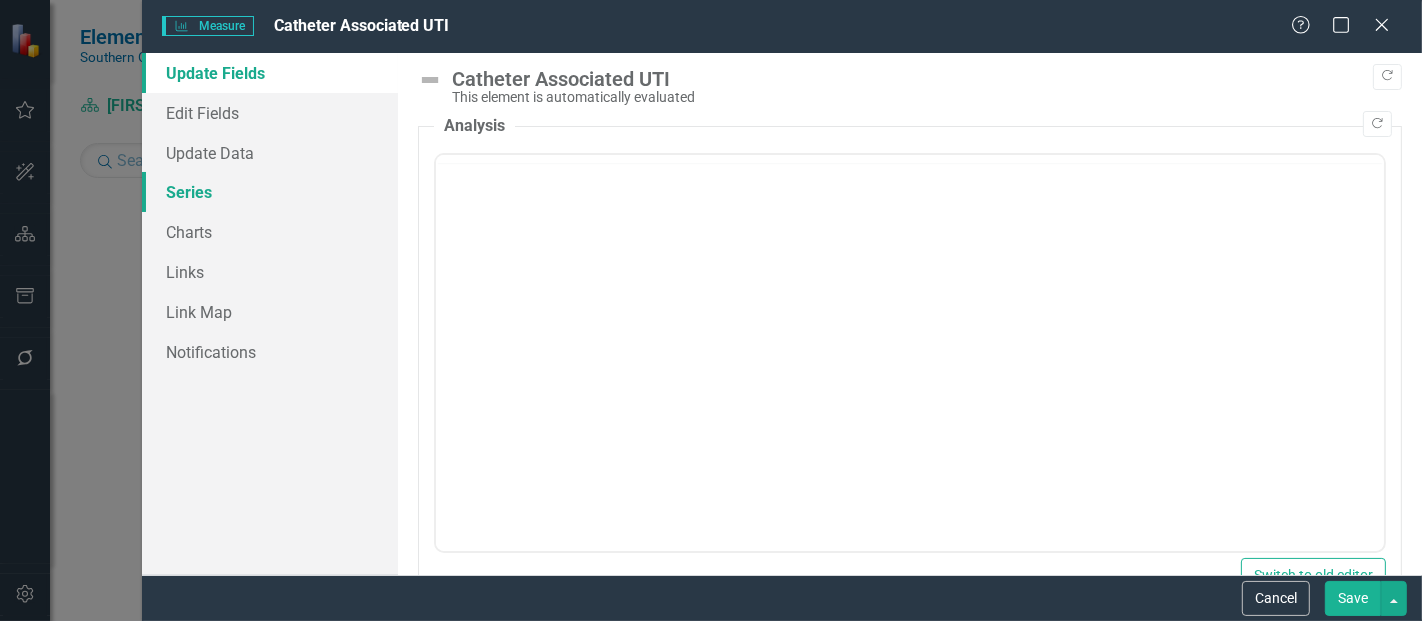 click on "Series" at bounding box center [270, 192] 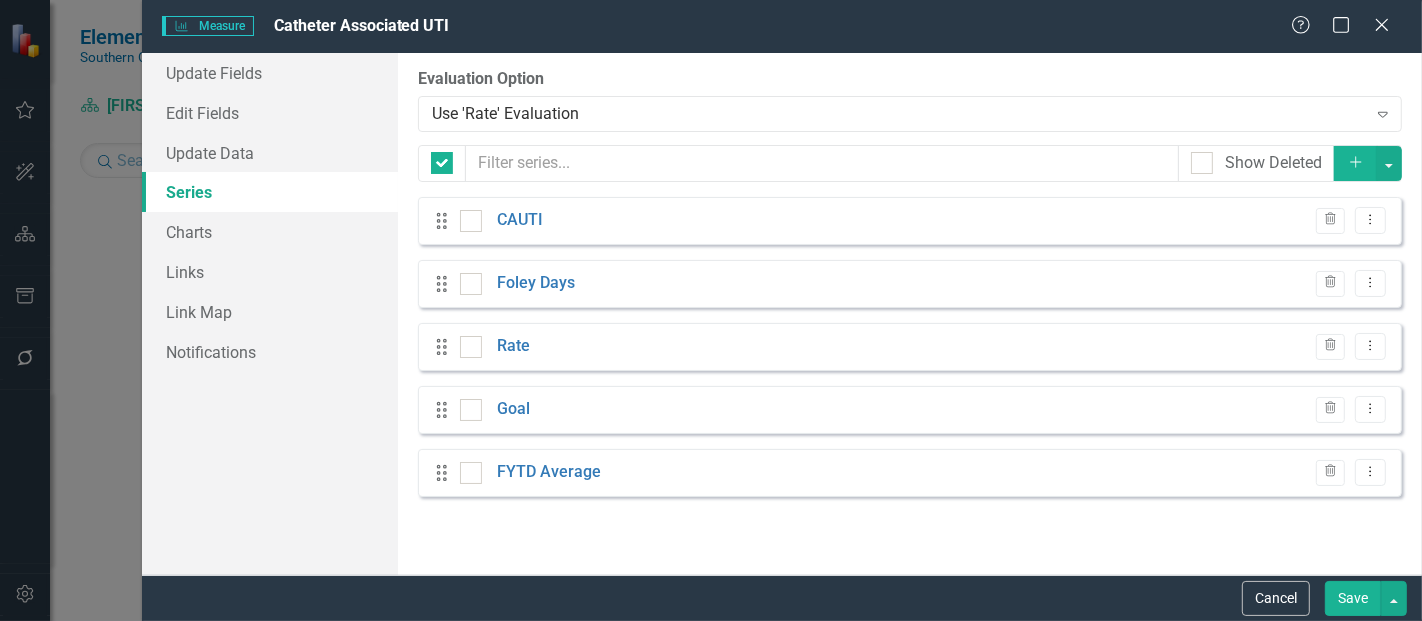 checkbox on "false" 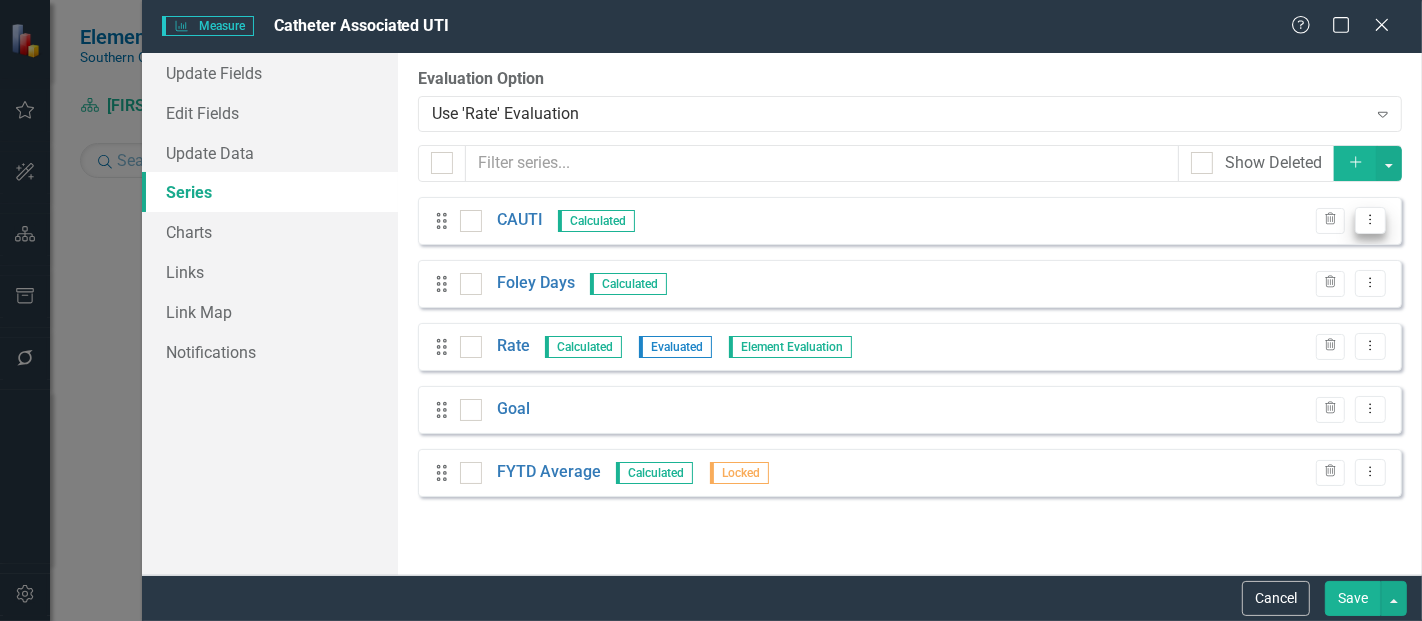 click on "Dropdown Menu" 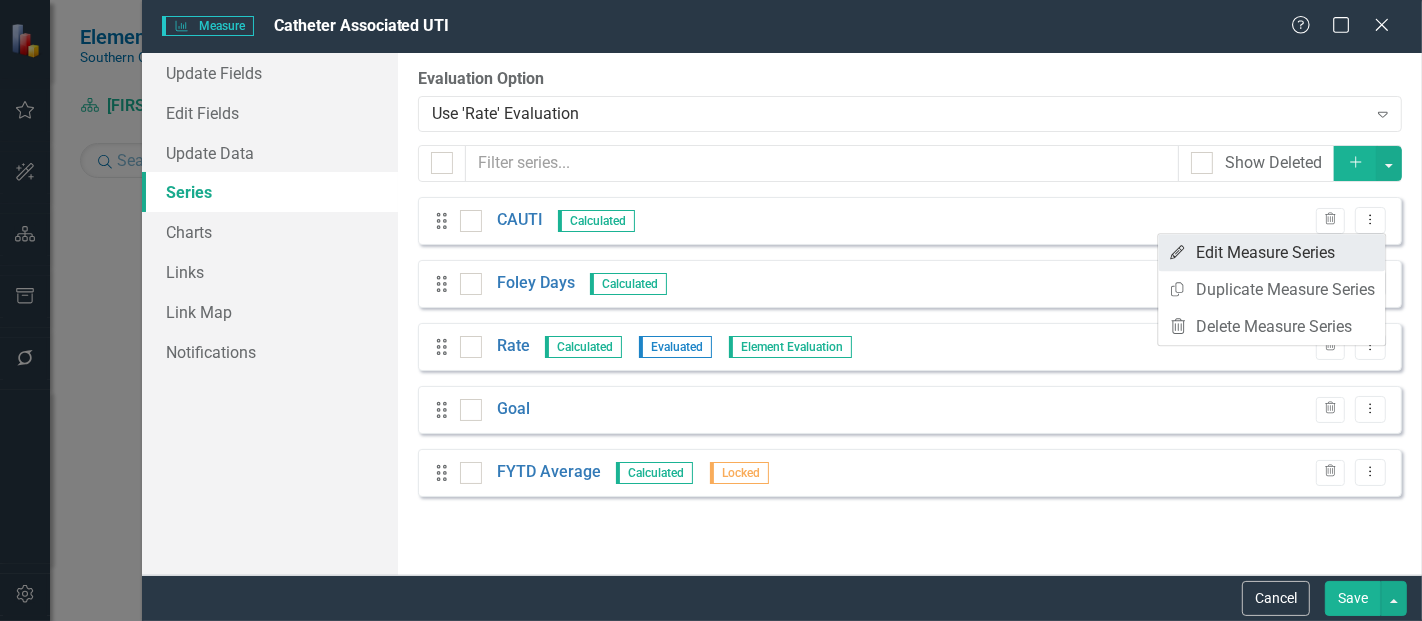 click on "Edit Edit Measure Series" at bounding box center (1271, 252) 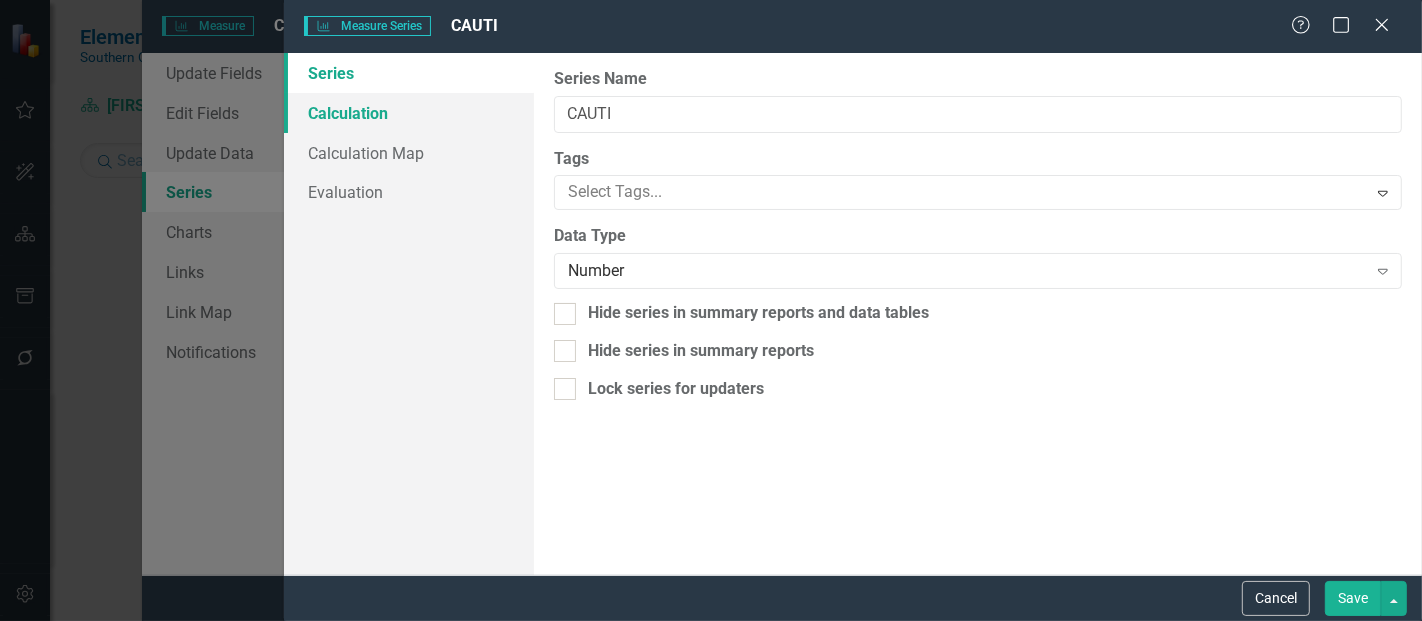 click on "Calculation" at bounding box center (409, 113) 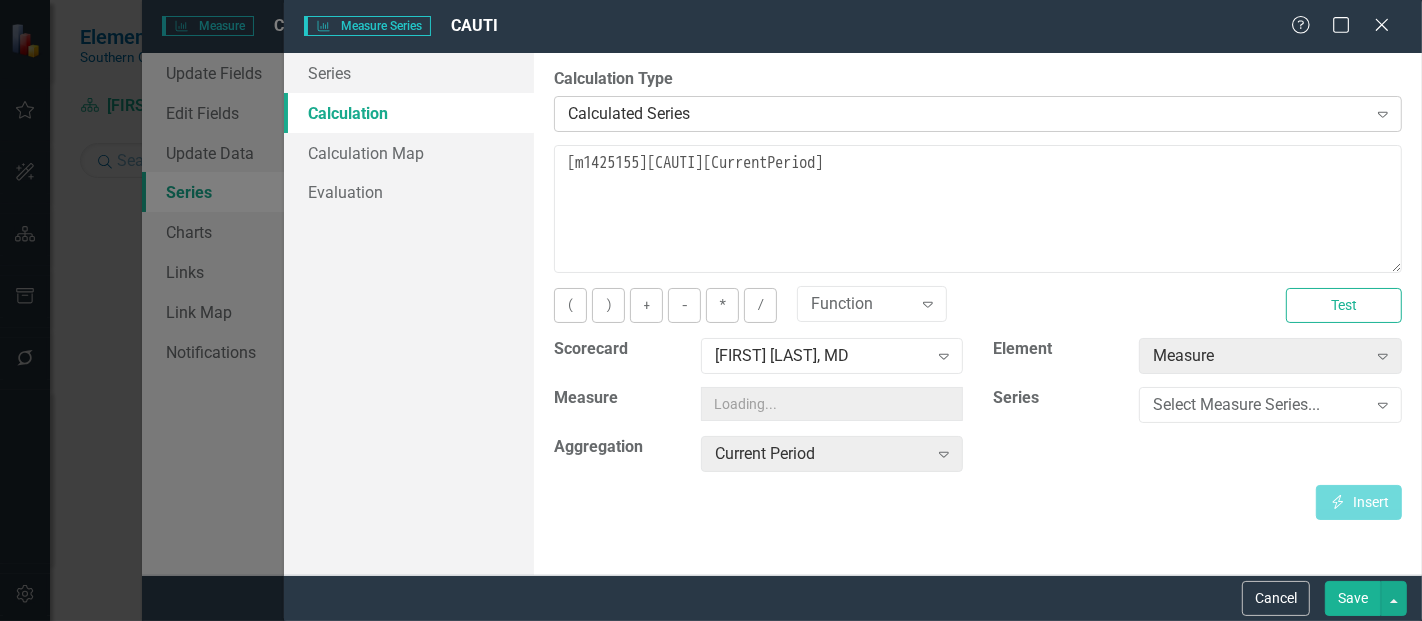 click on "Calculated Series" at bounding box center (967, 113) 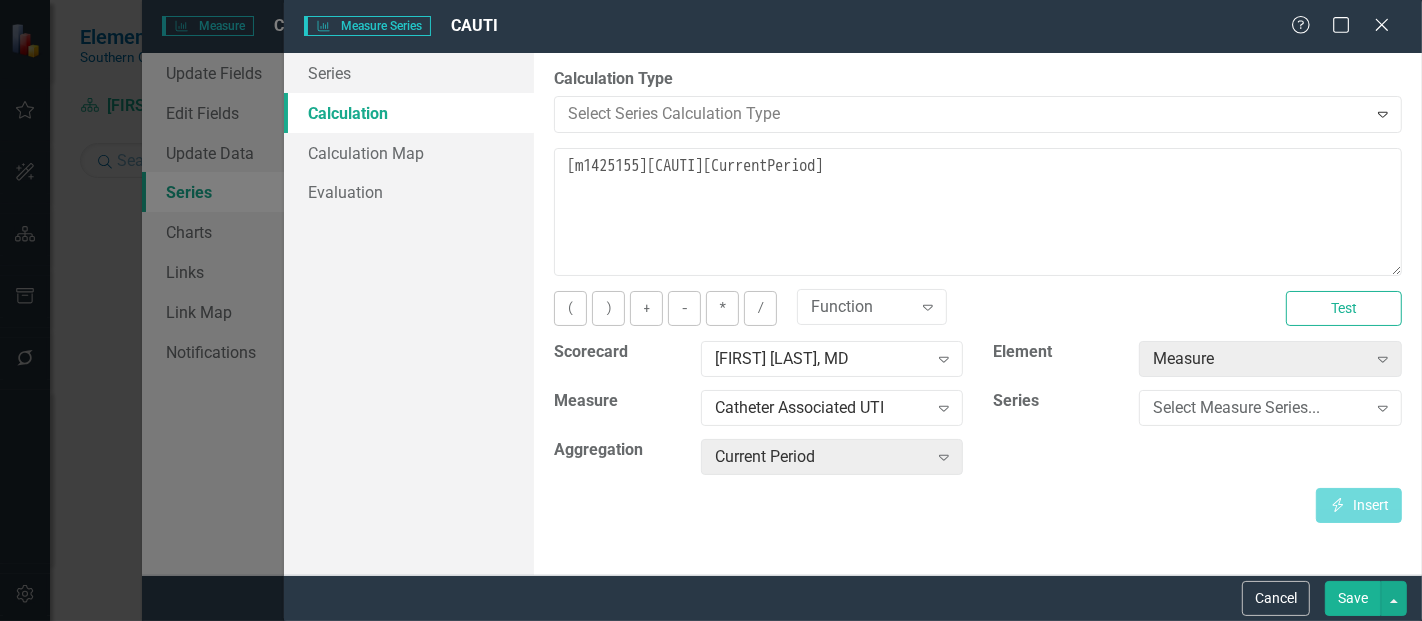click on "Aggregation Current Period Expand" at bounding box center (758, 463) 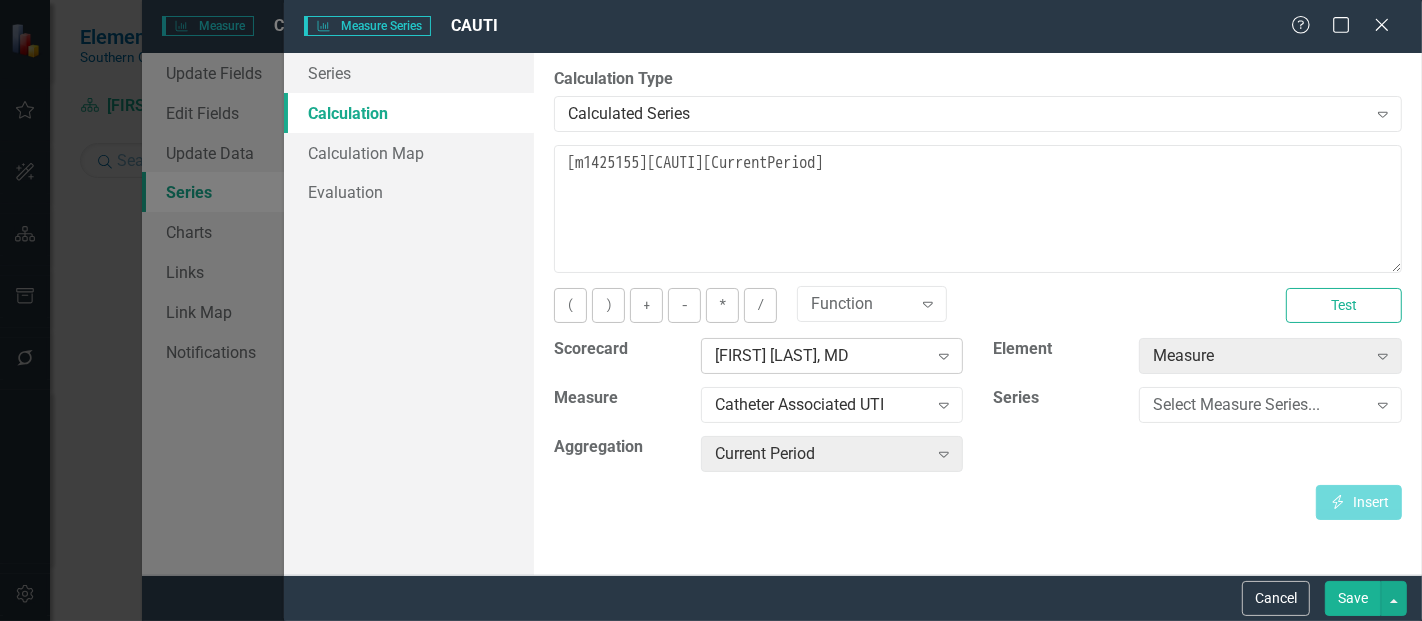 click on "[FIRST] [LAST], MD" at bounding box center (821, 356) 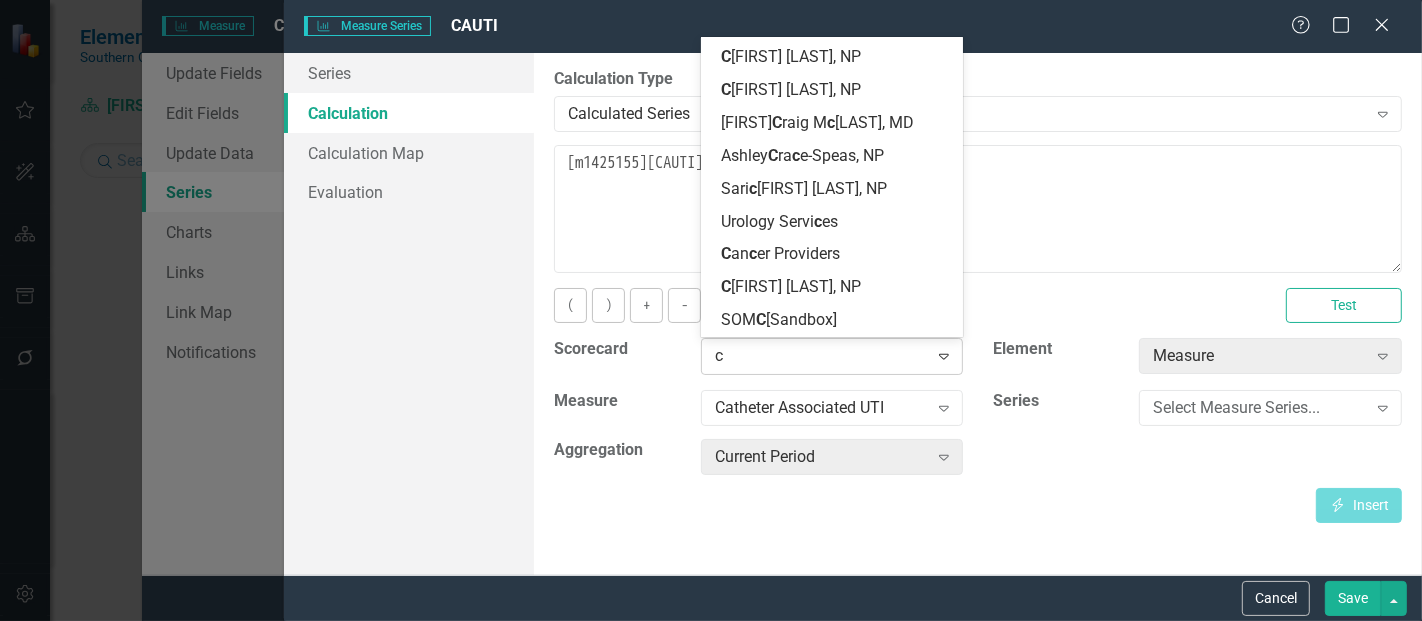 scroll, scrollTop: 0, scrollLeft: 0, axis: both 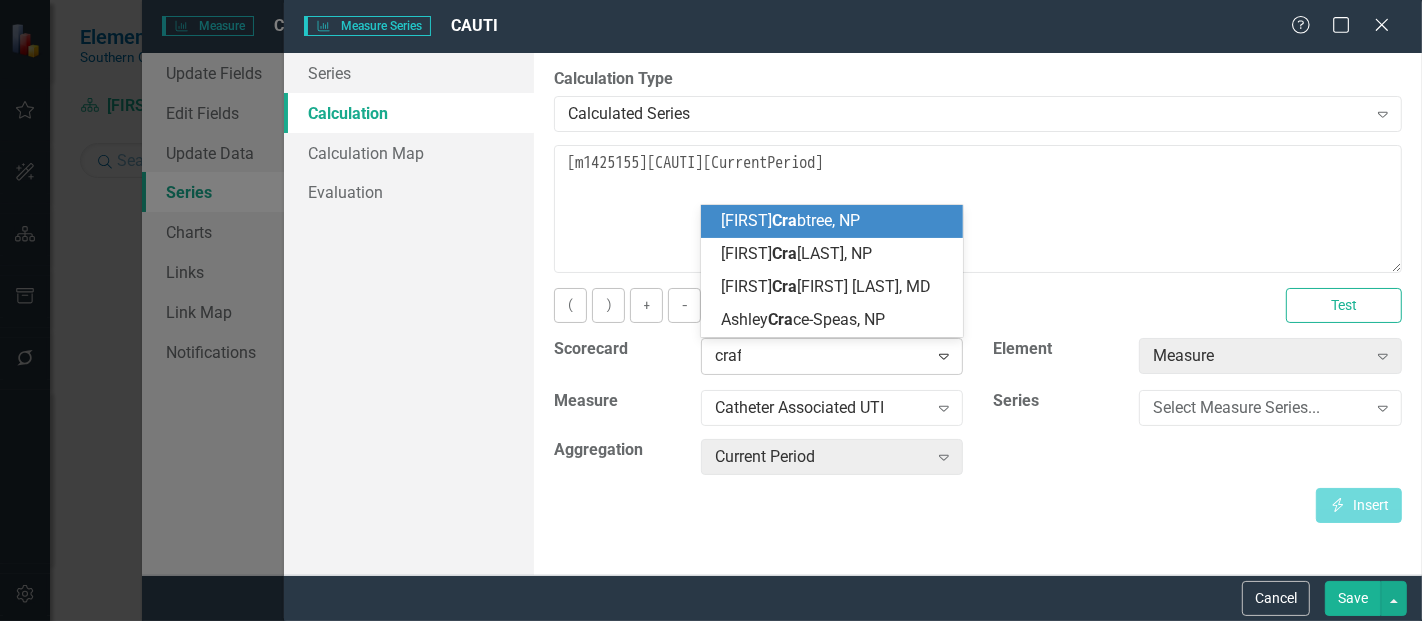 type on "craft" 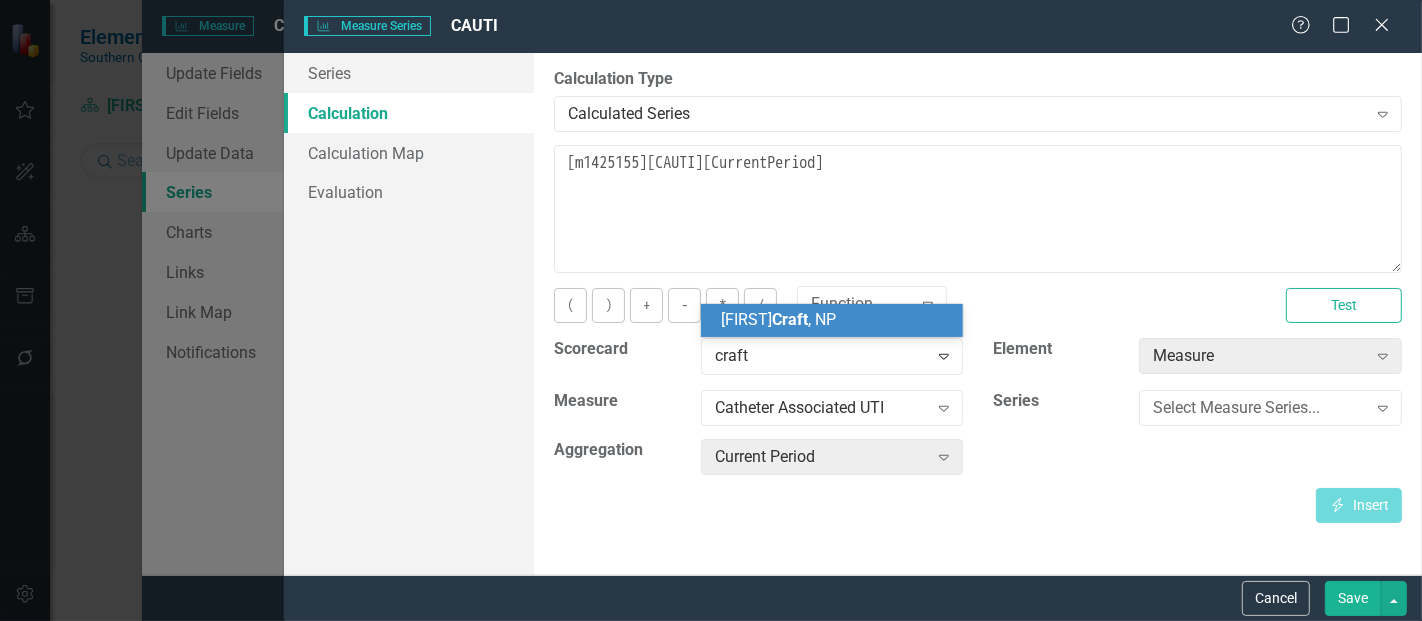 click on "Bradley  Craft , NP" at bounding box center (778, 319) 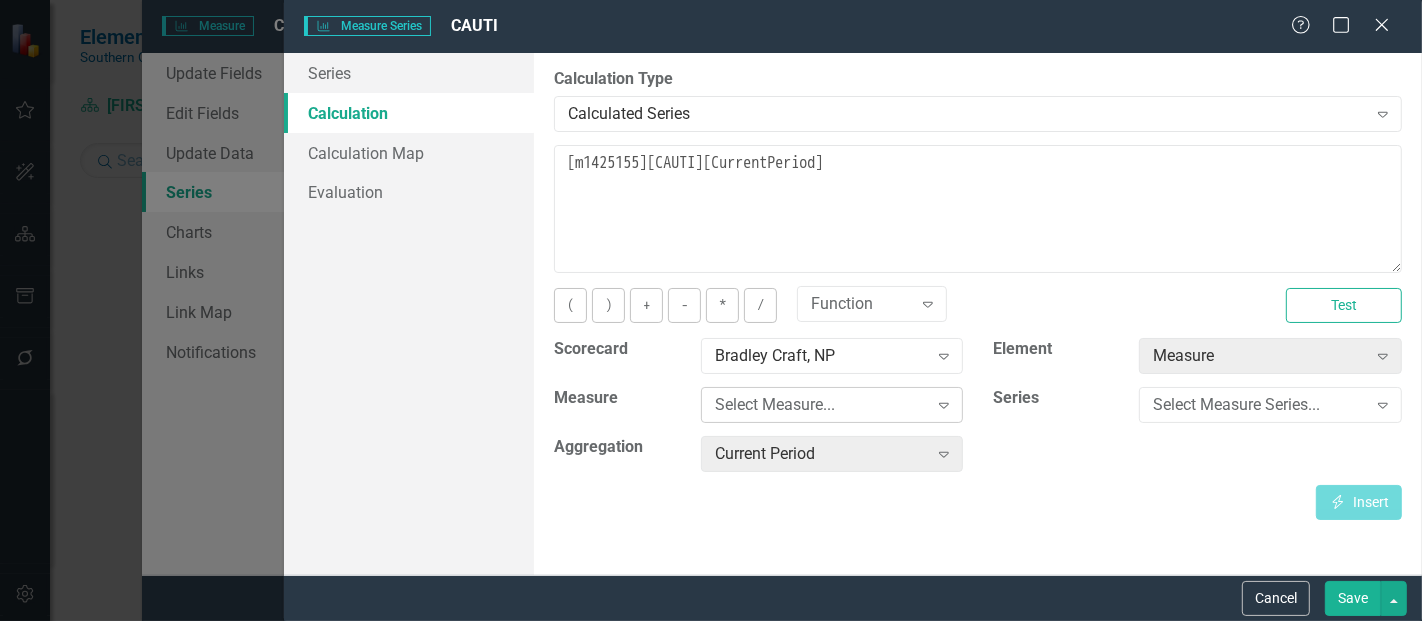 click on "Select Measure..." at bounding box center (821, 405) 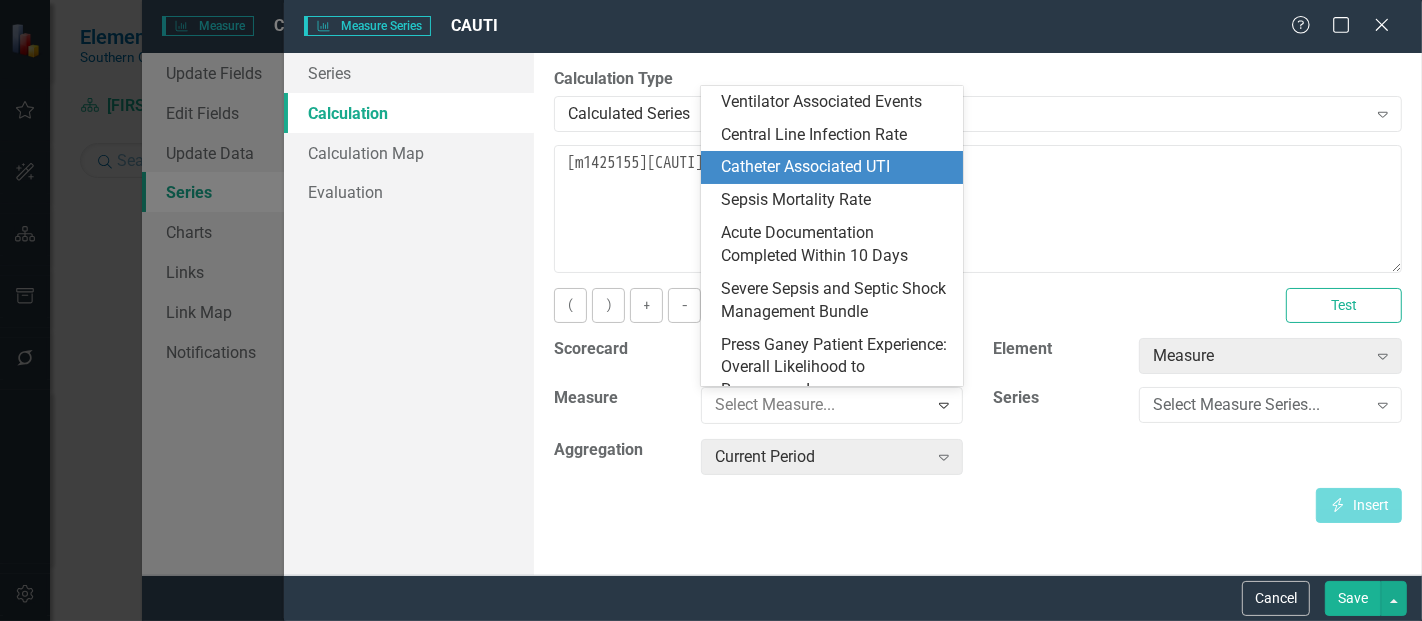 click on "Catheter Associated UTI" at bounding box center (836, 167) 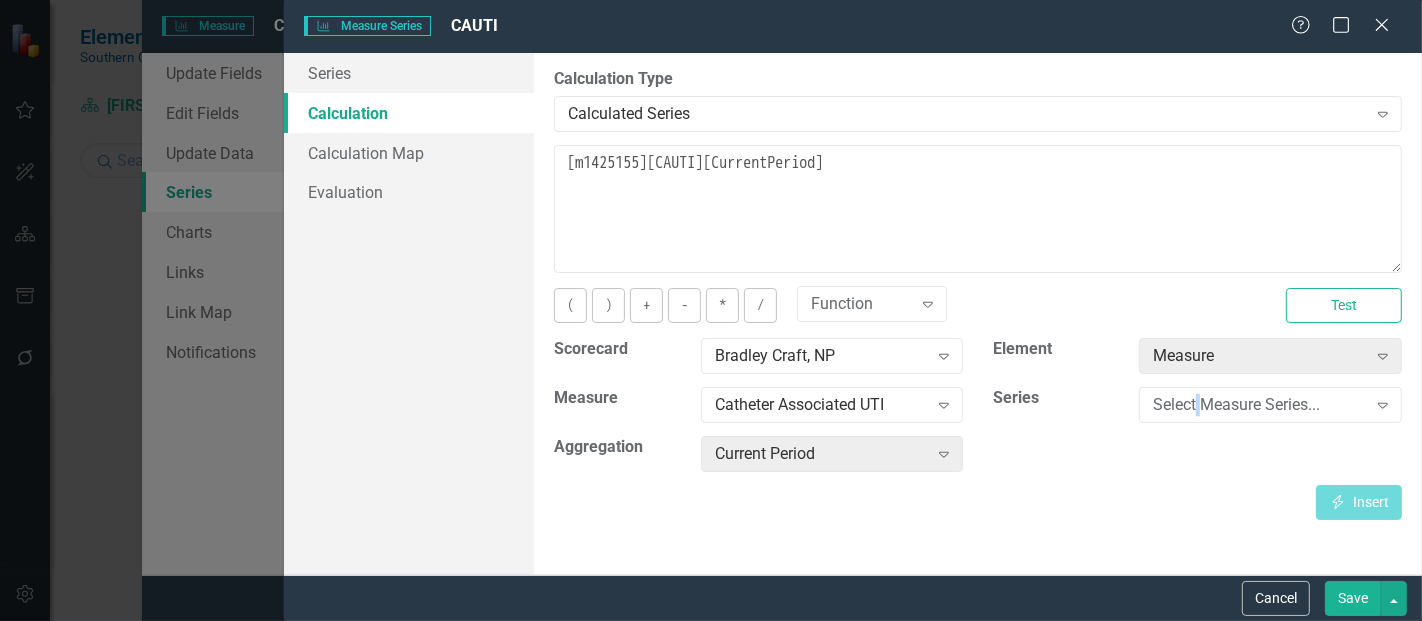 click on "Select Measure Series..." at bounding box center [1259, 405] 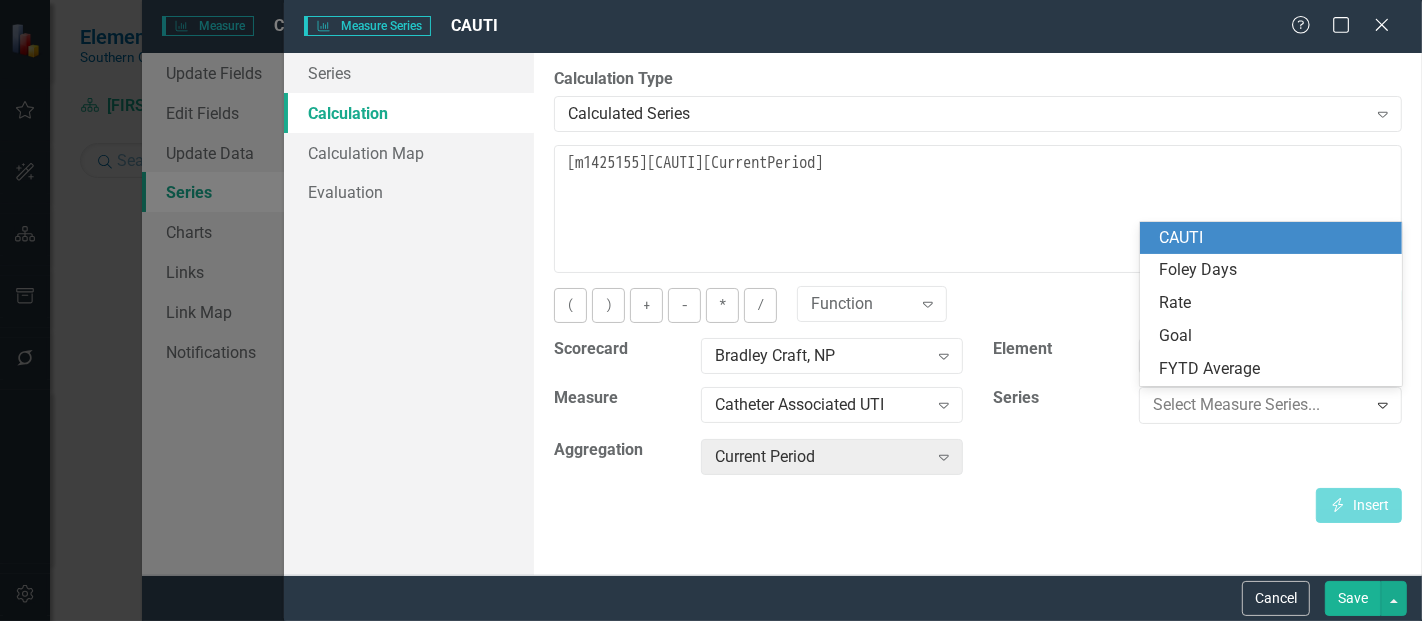 click on "CAUTI" at bounding box center (1275, 238) 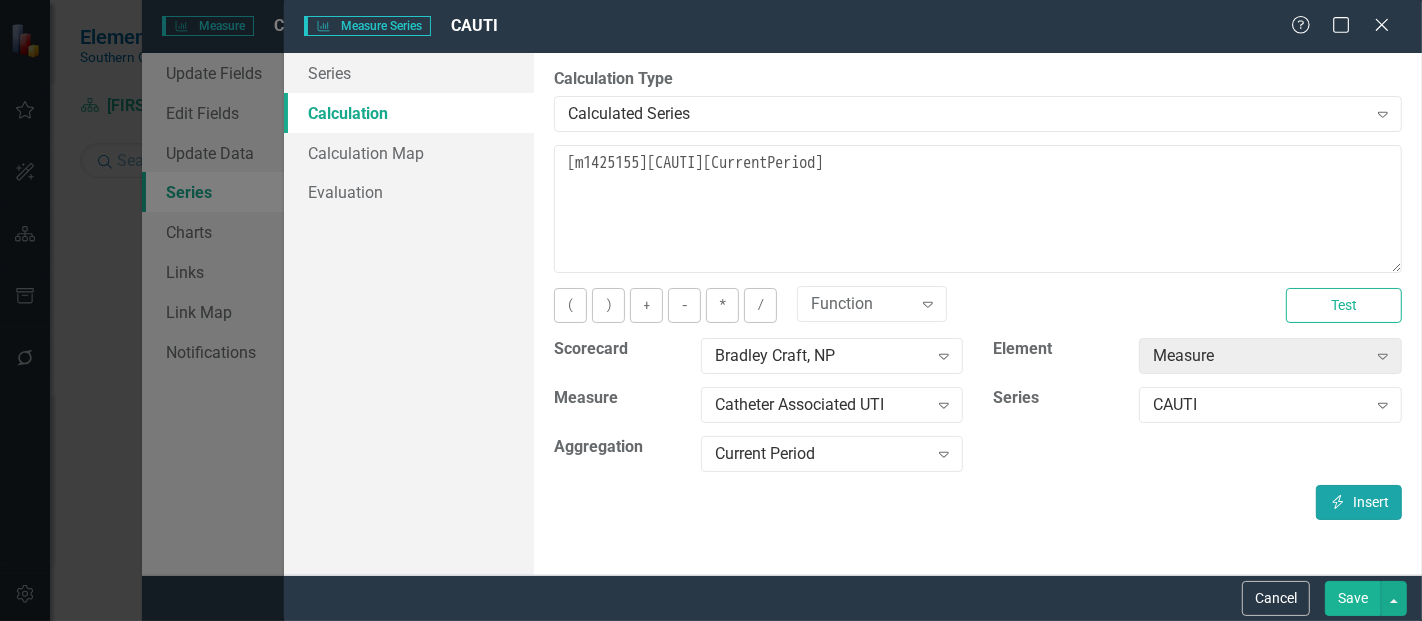 click on "Insert    Insert" at bounding box center [1359, 502] 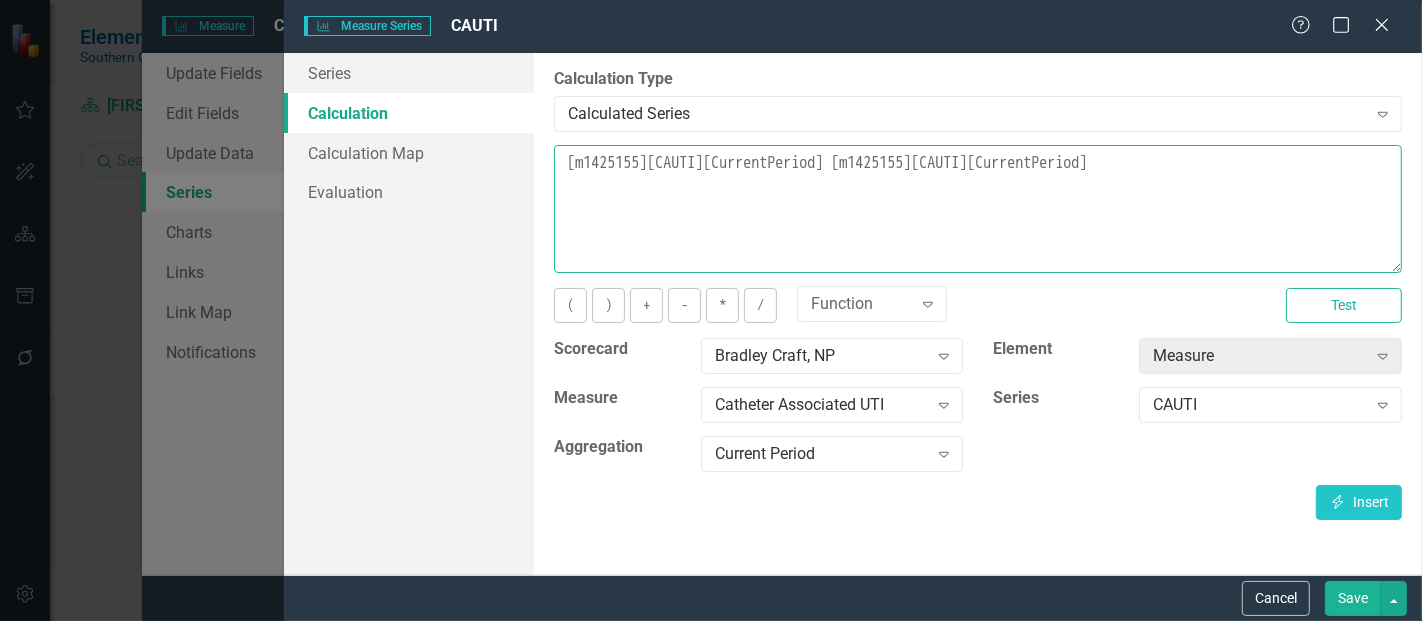 drag, startPoint x: 857, startPoint y: 162, endPoint x: 404, endPoint y: 120, distance: 454.94284 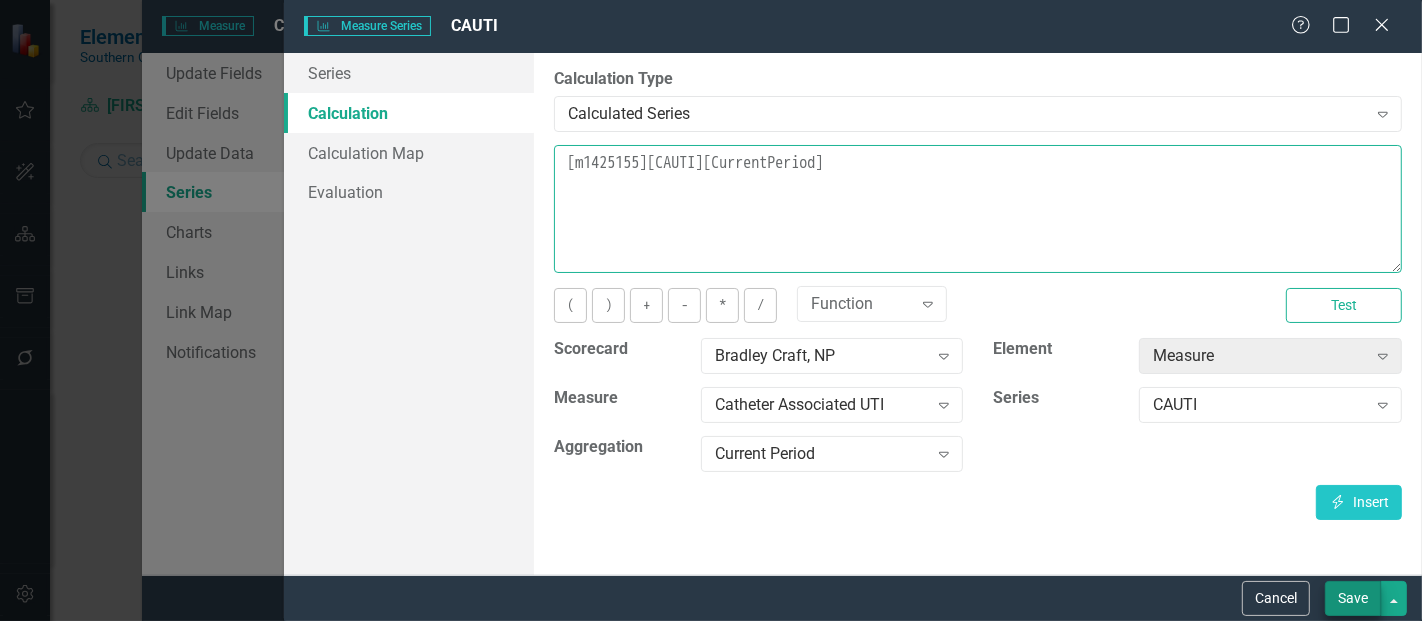 type on "[m1425155][CAUTI][CurrentPeriod]" 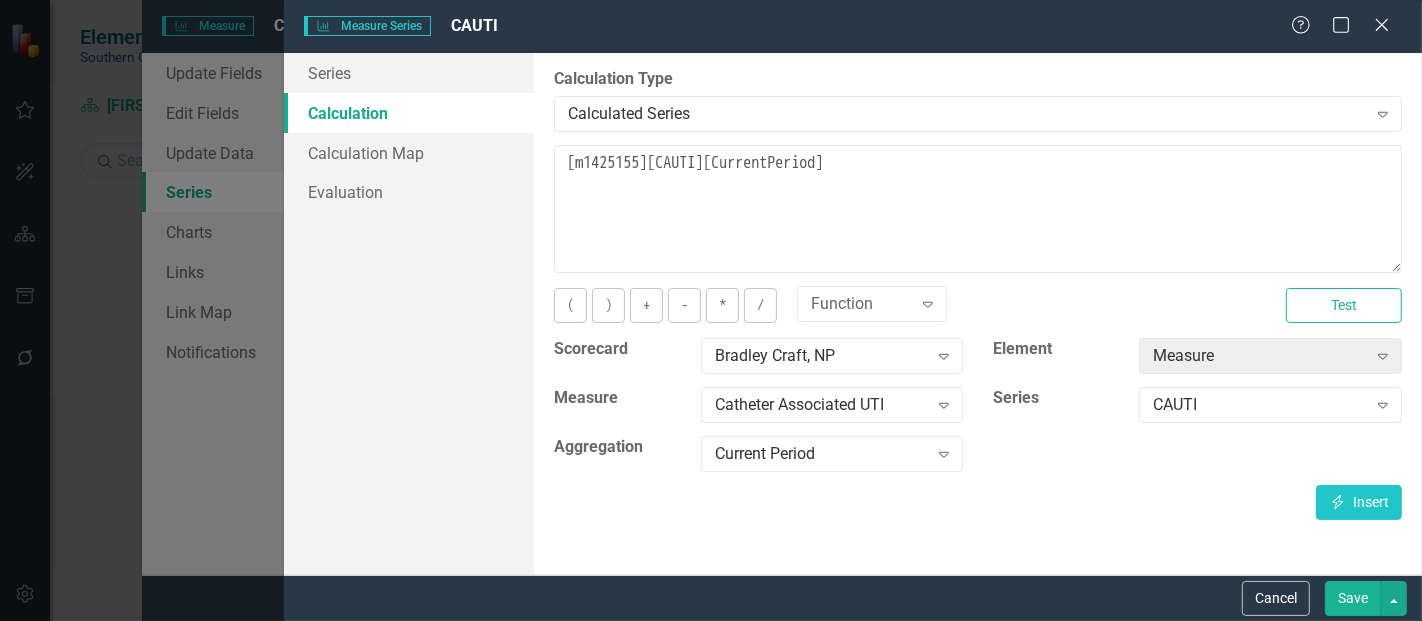click on "Save" at bounding box center [1353, 598] 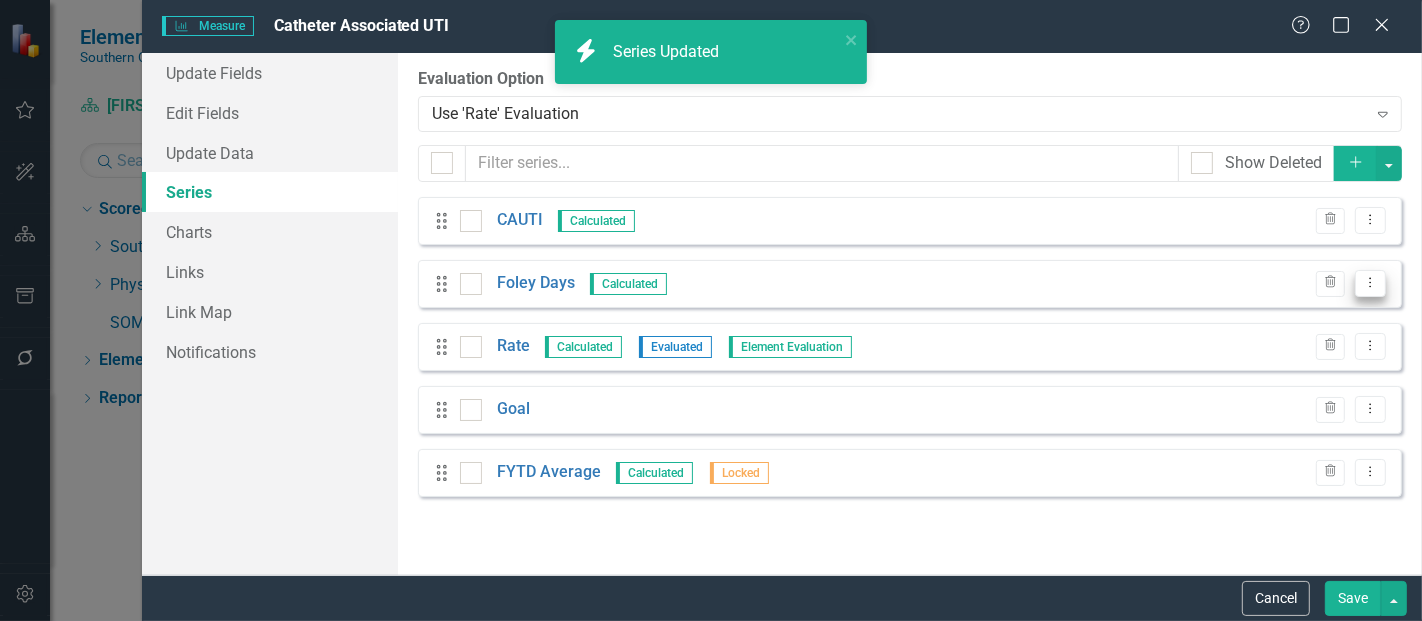click on "Dropdown Menu" 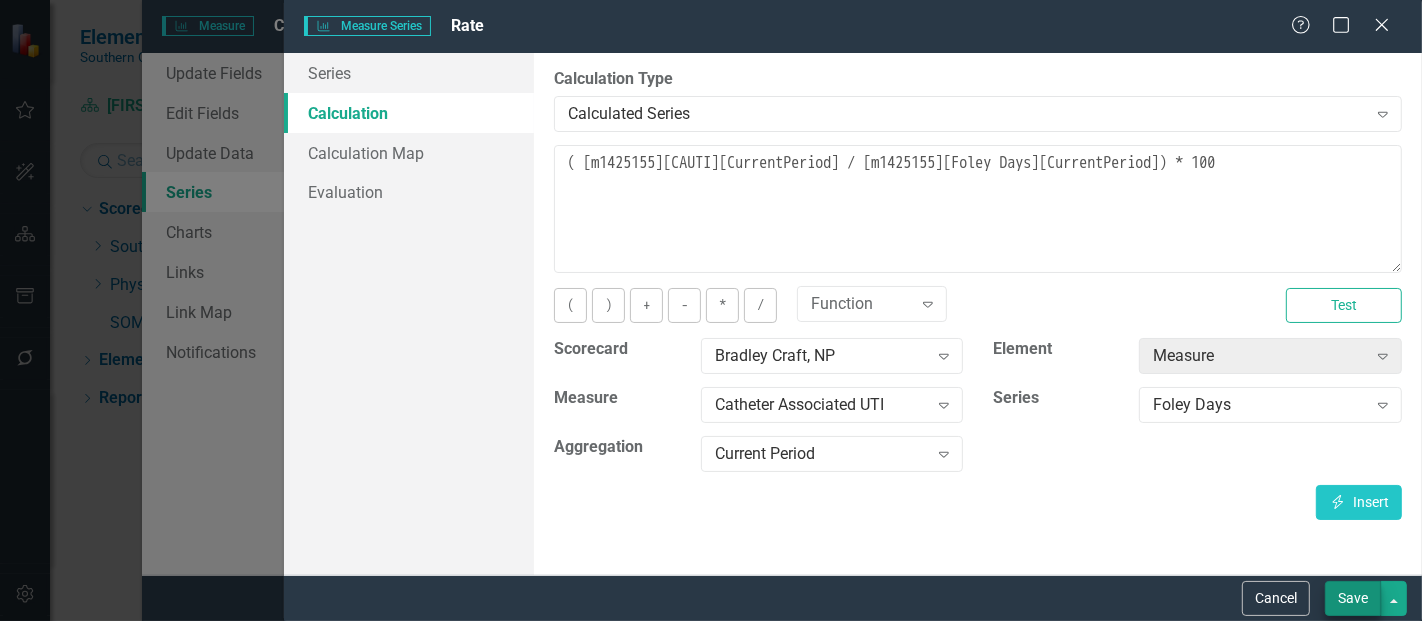 scroll, scrollTop: 0, scrollLeft: 0, axis: both 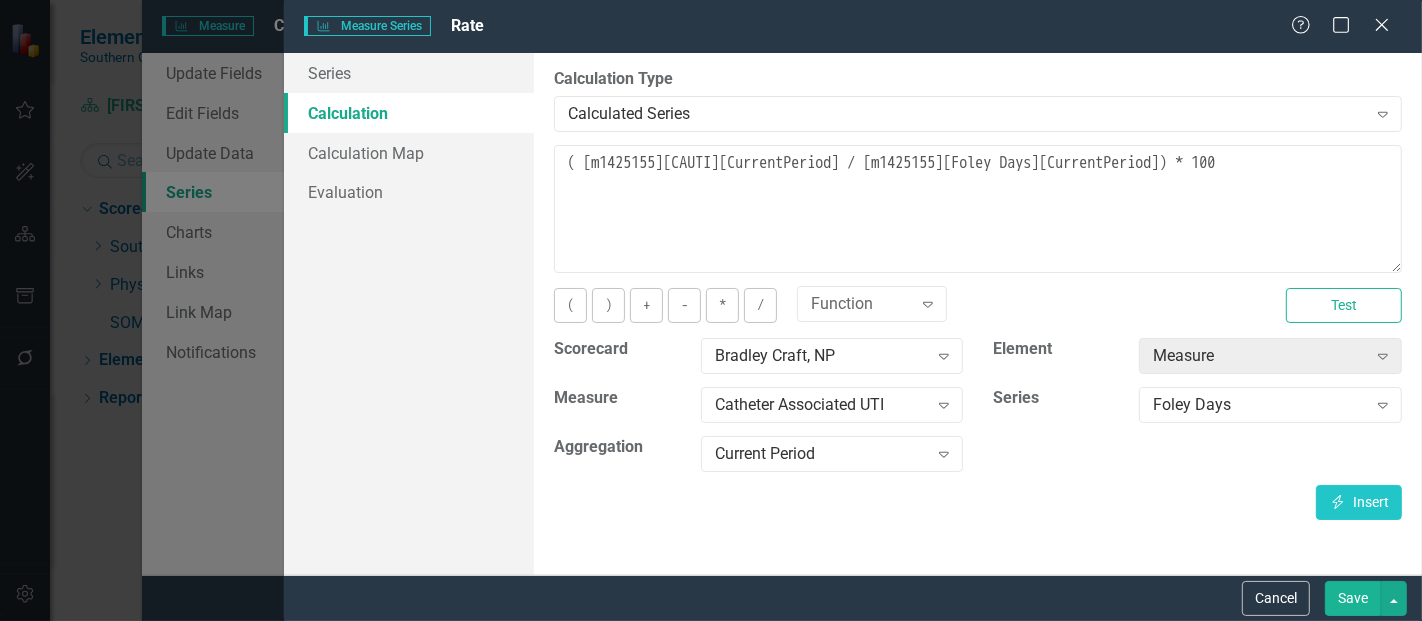 click on "Save" at bounding box center (1353, 598) 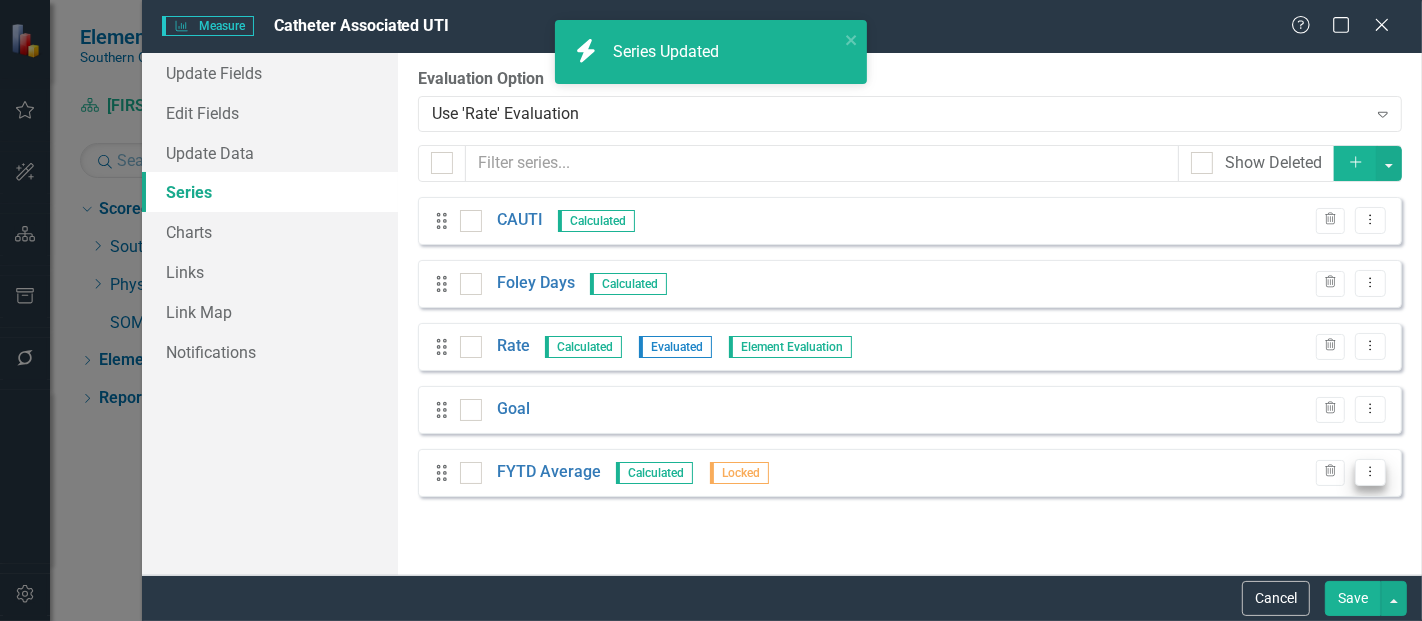 click on "Dropdown Menu" 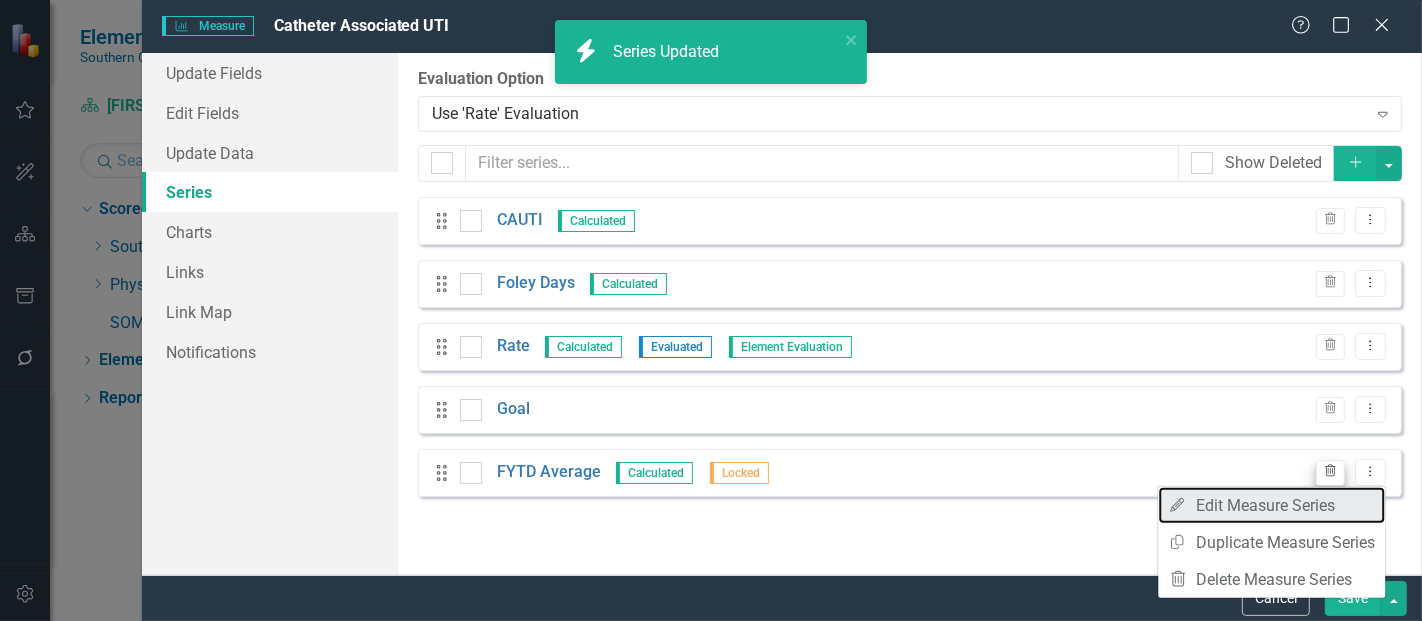 click on "Edit Edit Measure Series" at bounding box center (1271, 505) 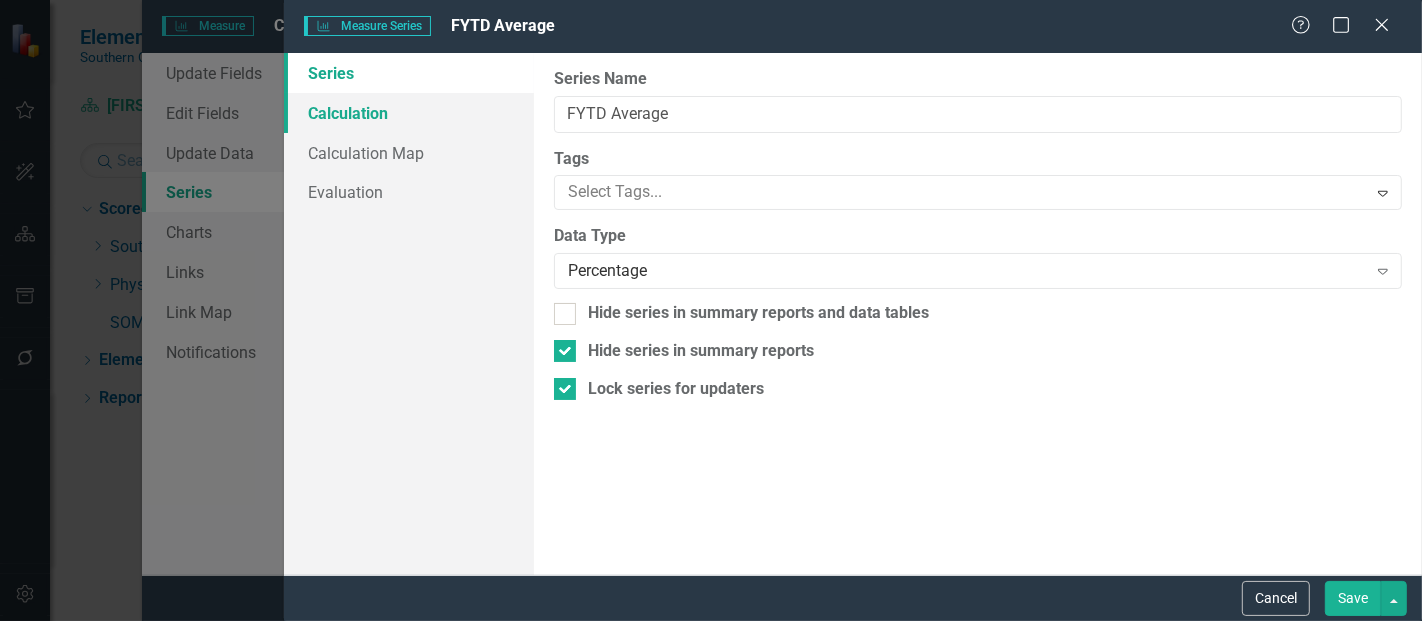 click on "Calculation" at bounding box center (409, 113) 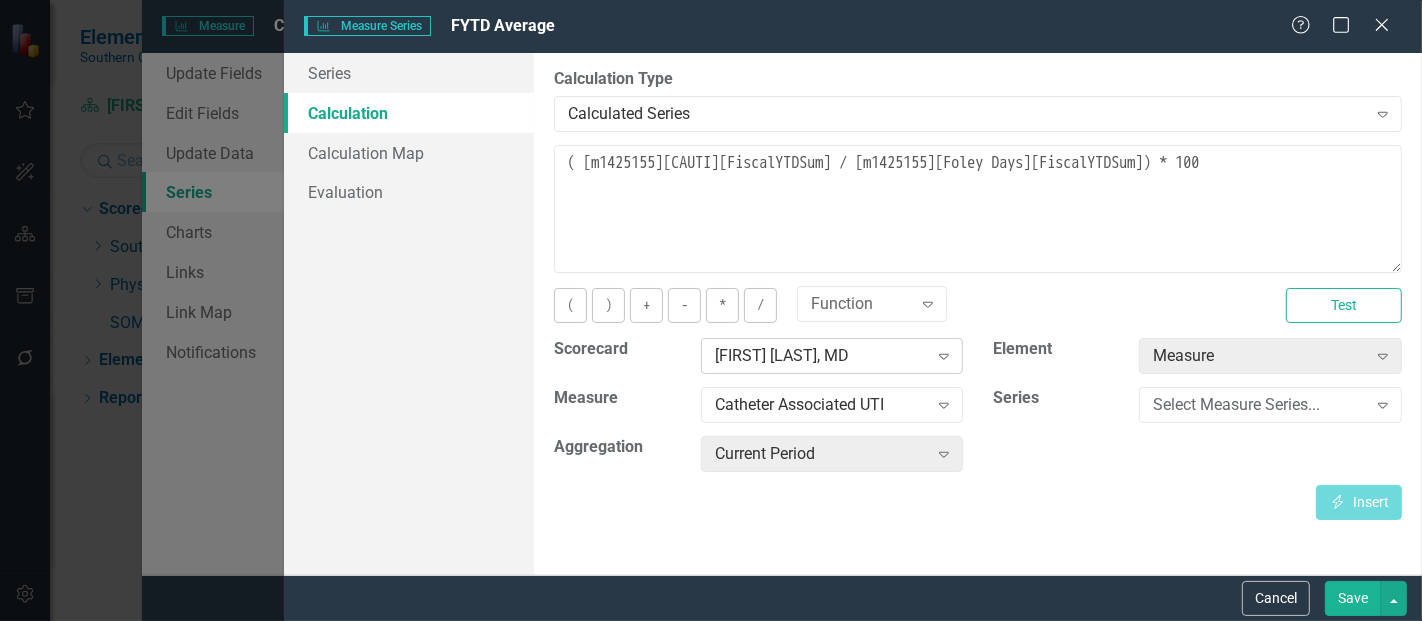 click on "[FIRST] [LAST], MD" at bounding box center [821, 356] 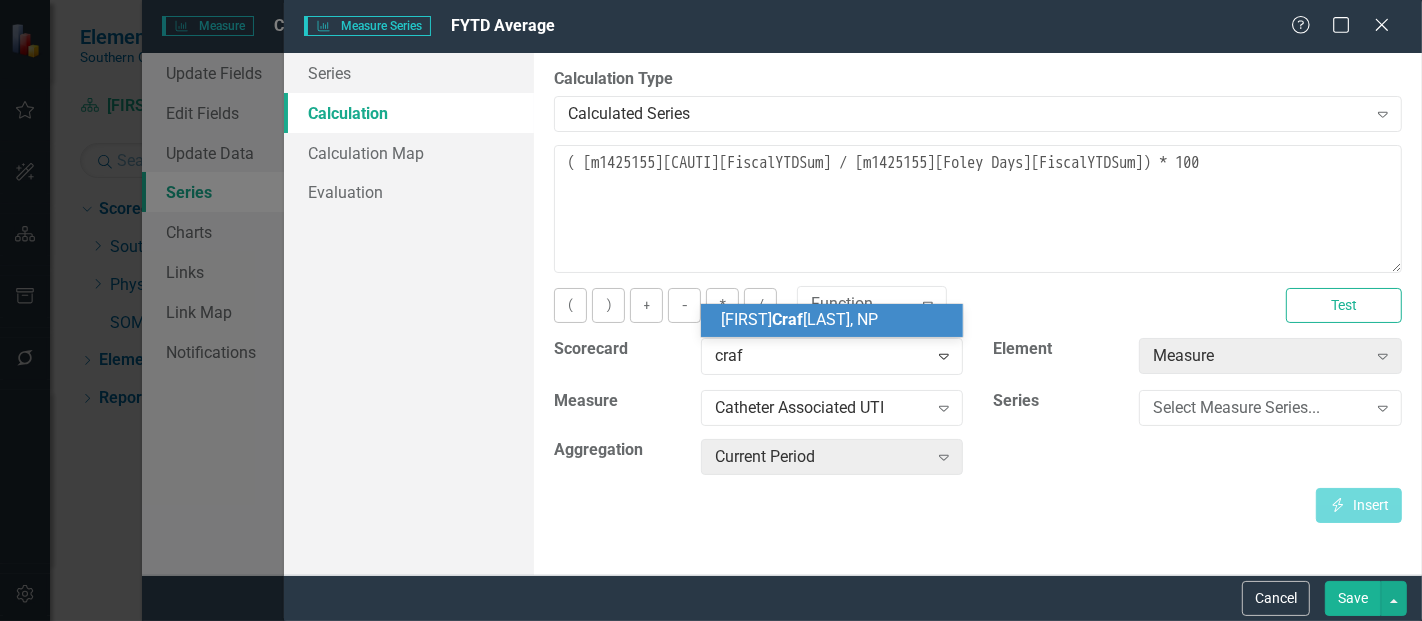 scroll, scrollTop: 0, scrollLeft: 0, axis: both 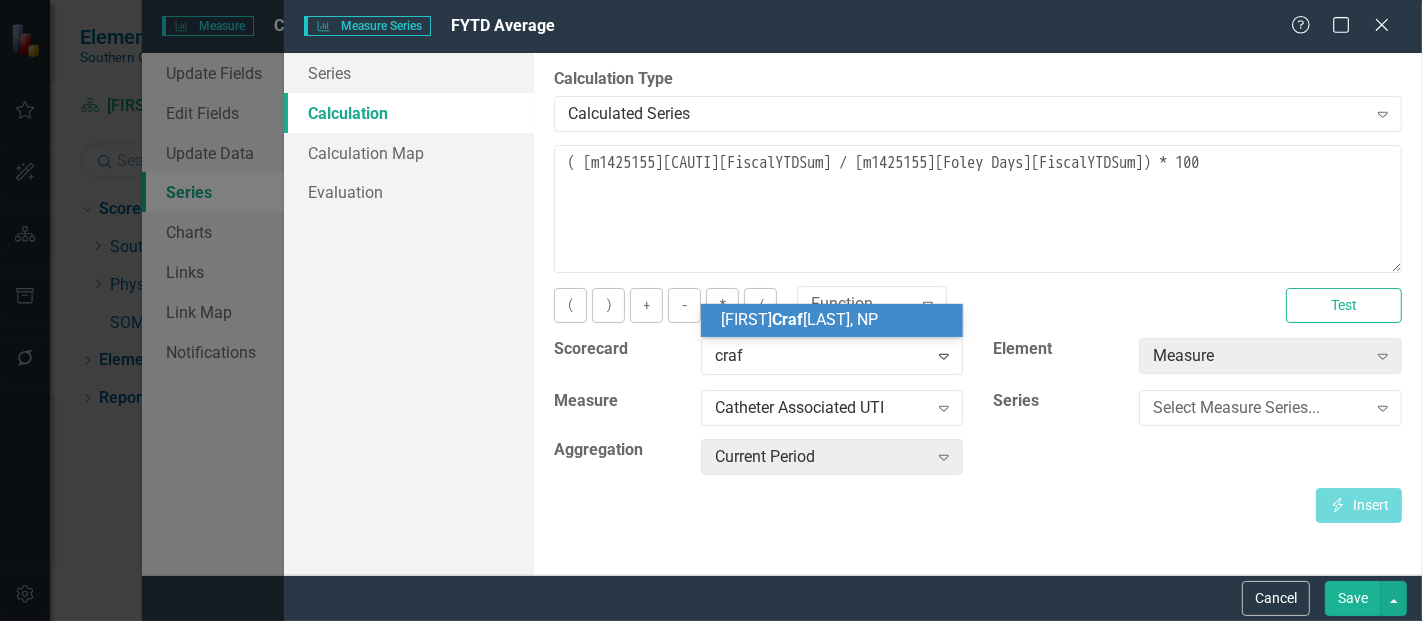 type on "craft" 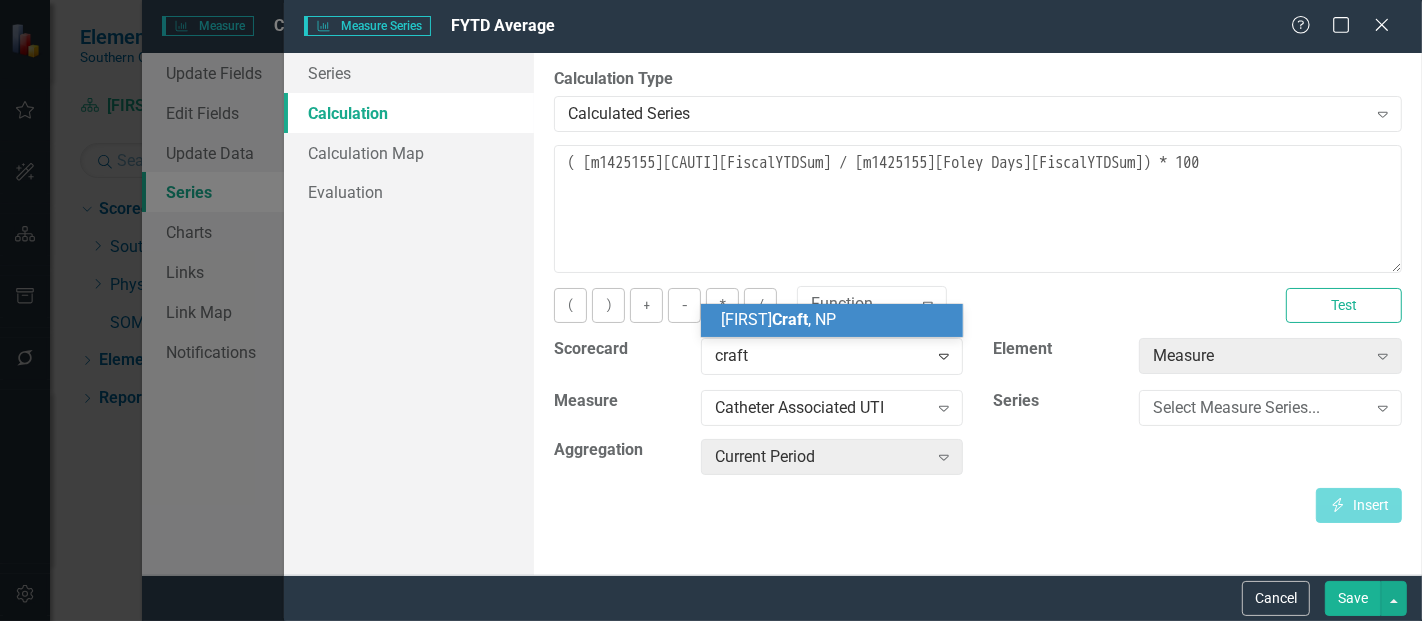 click on "Craft" at bounding box center [790, 319] 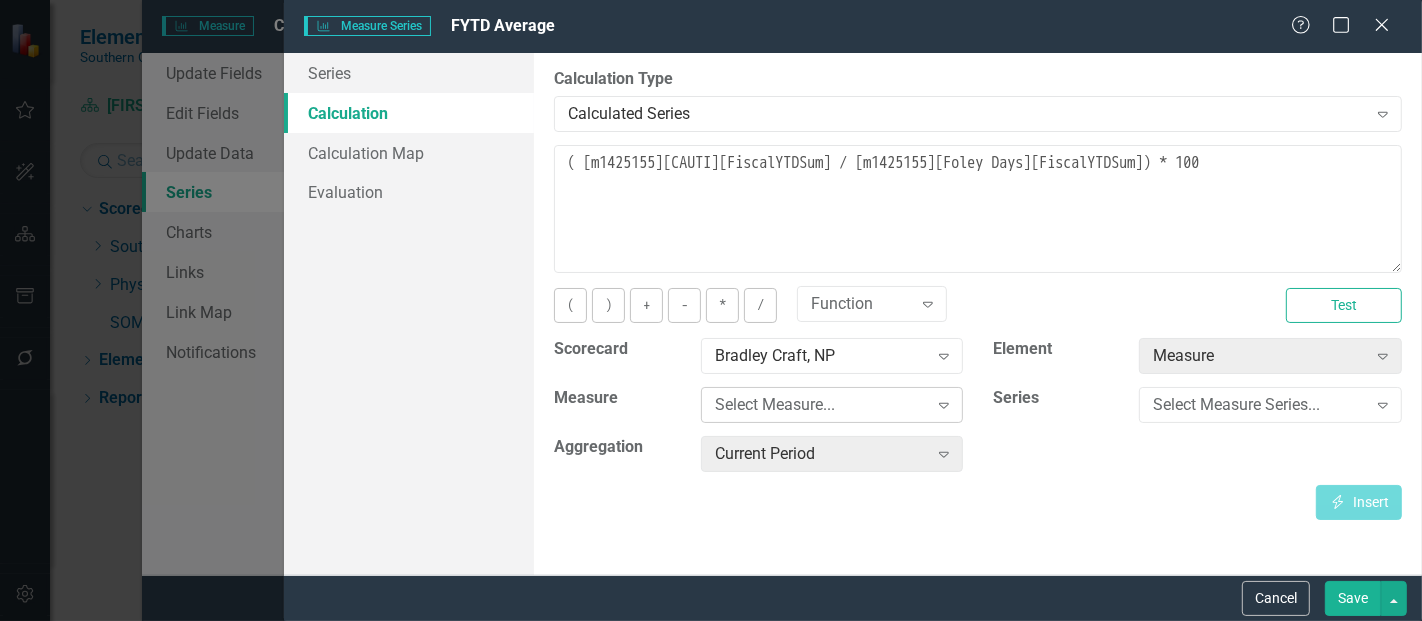 click on "Select Measure..." at bounding box center (821, 405) 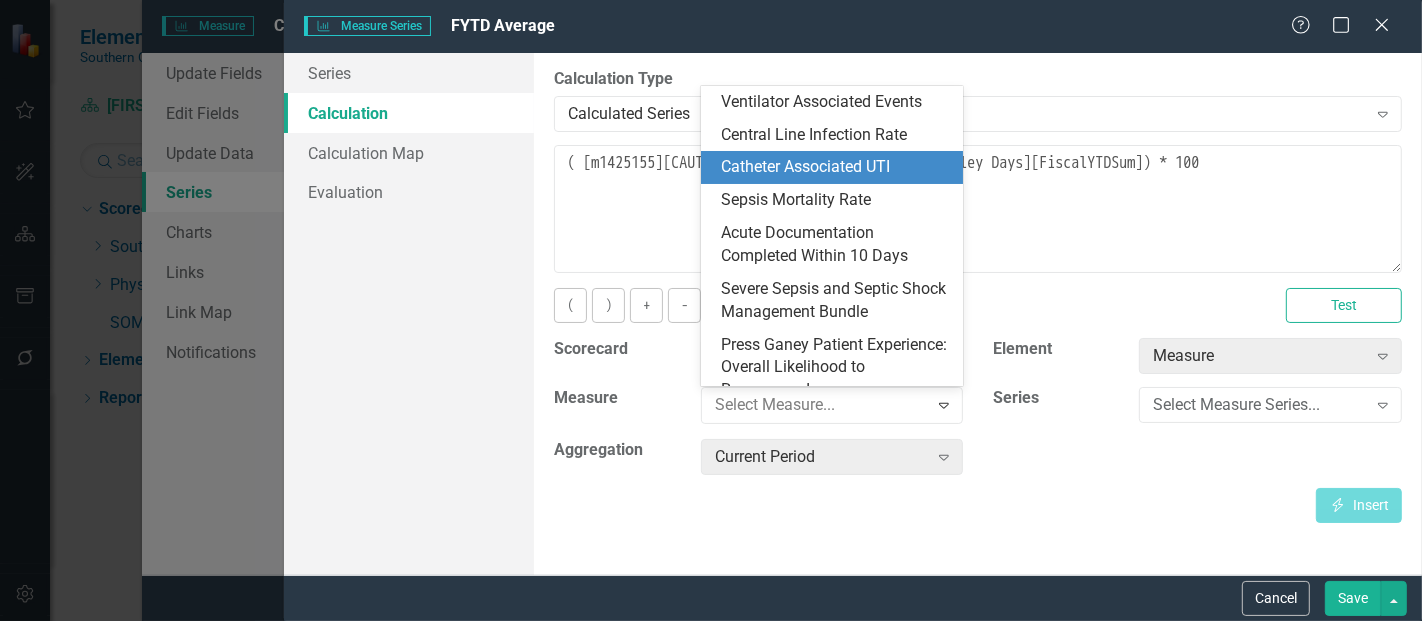 click on "Catheter Associated UTI" at bounding box center (836, 167) 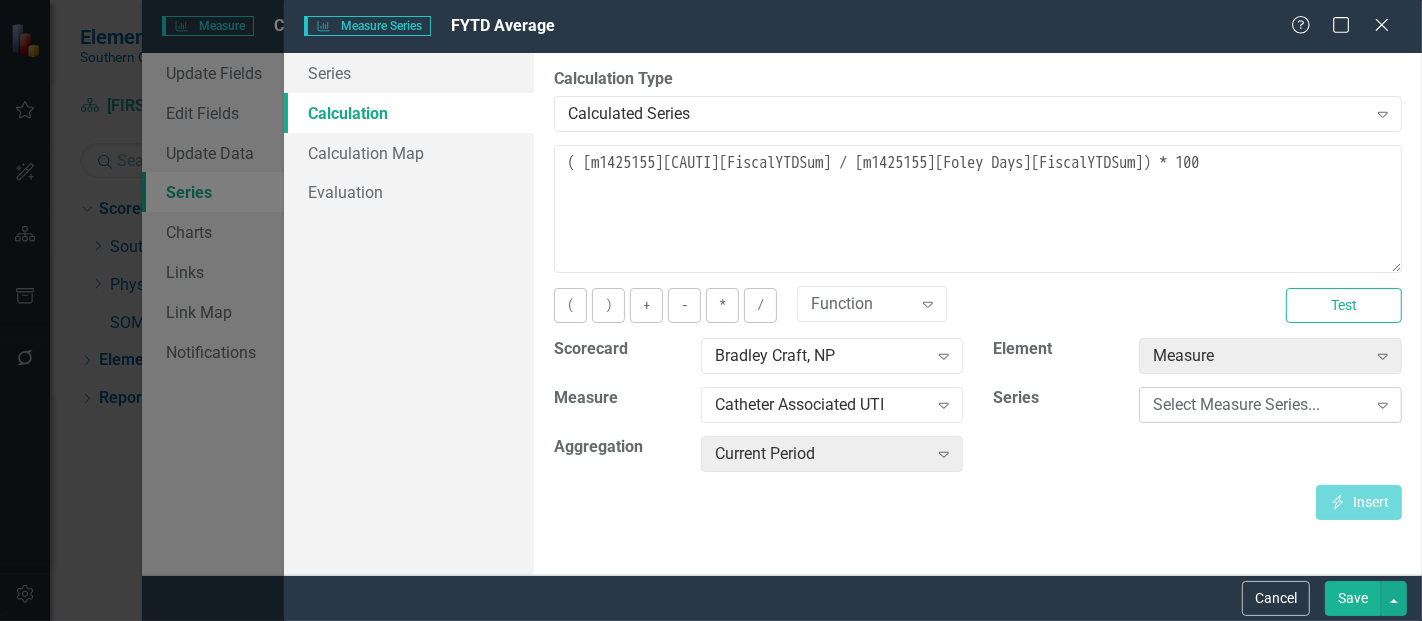 click on "Select Measure Series..." at bounding box center (1259, 405) 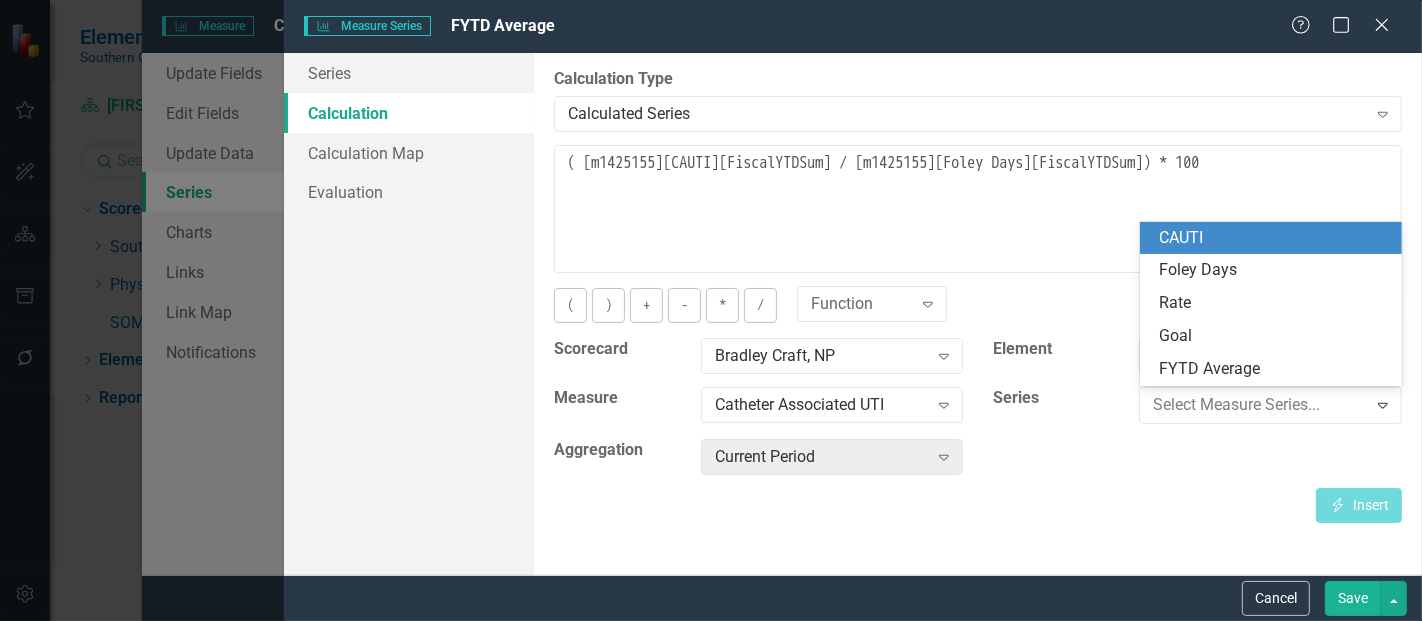 click on "CAUTI" at bounding box center (1275, 238) 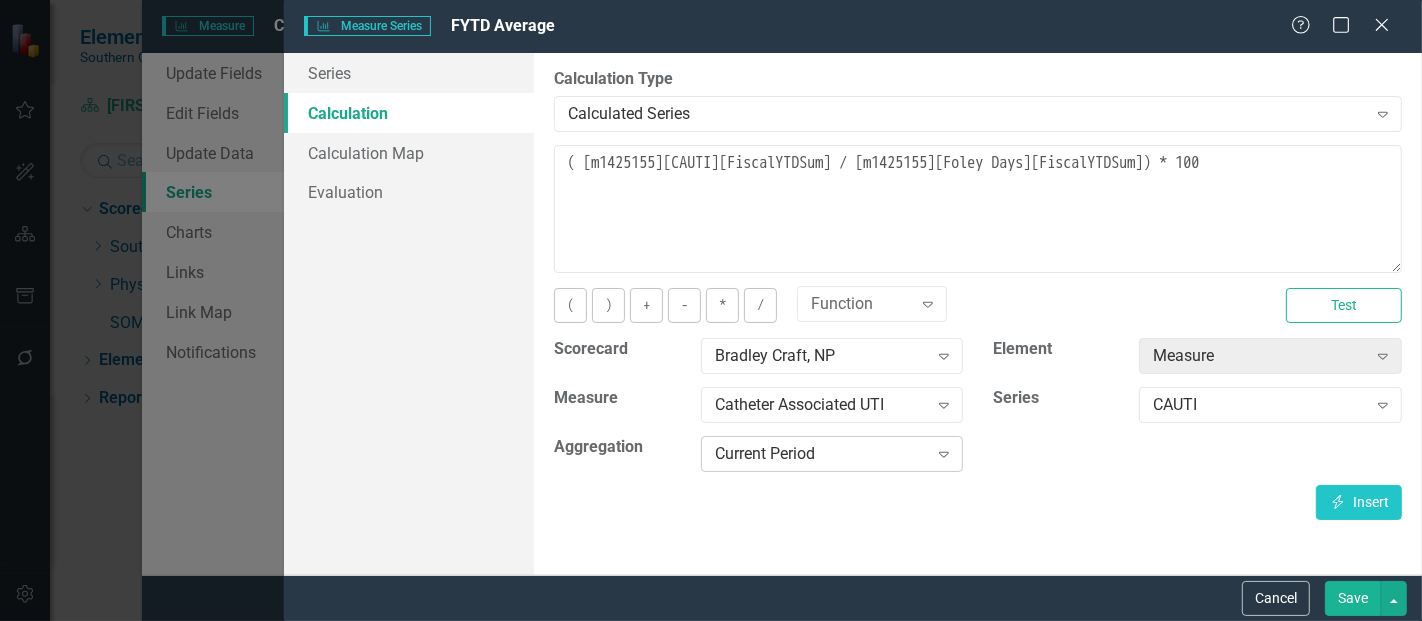 click on "Current Period Expand" at bounding box center (832, 454) 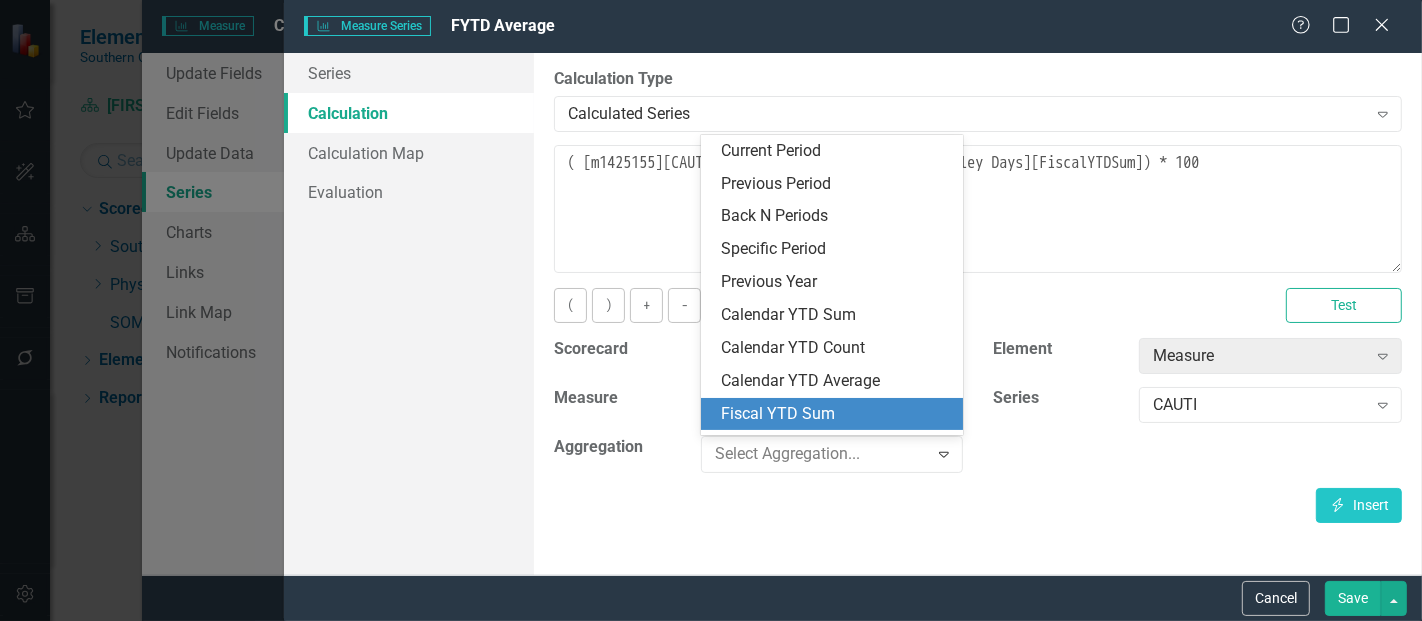 click on "Fiscal YTD Sum" at bounding box center [832, 414] 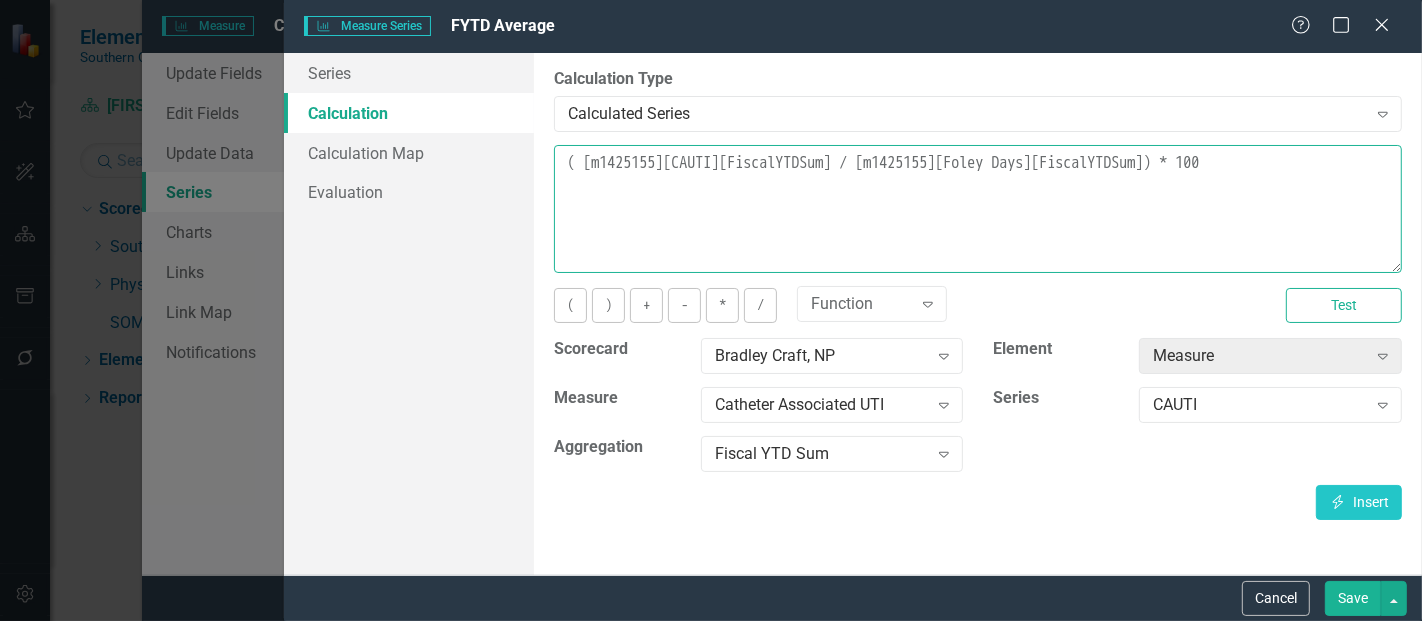 click on "( [m1425155][CAUTI][FiscalYTDSum] / [m1425155][Foley Days][FiscalYTDSum]) * 100" at bounding box center [978, 209] 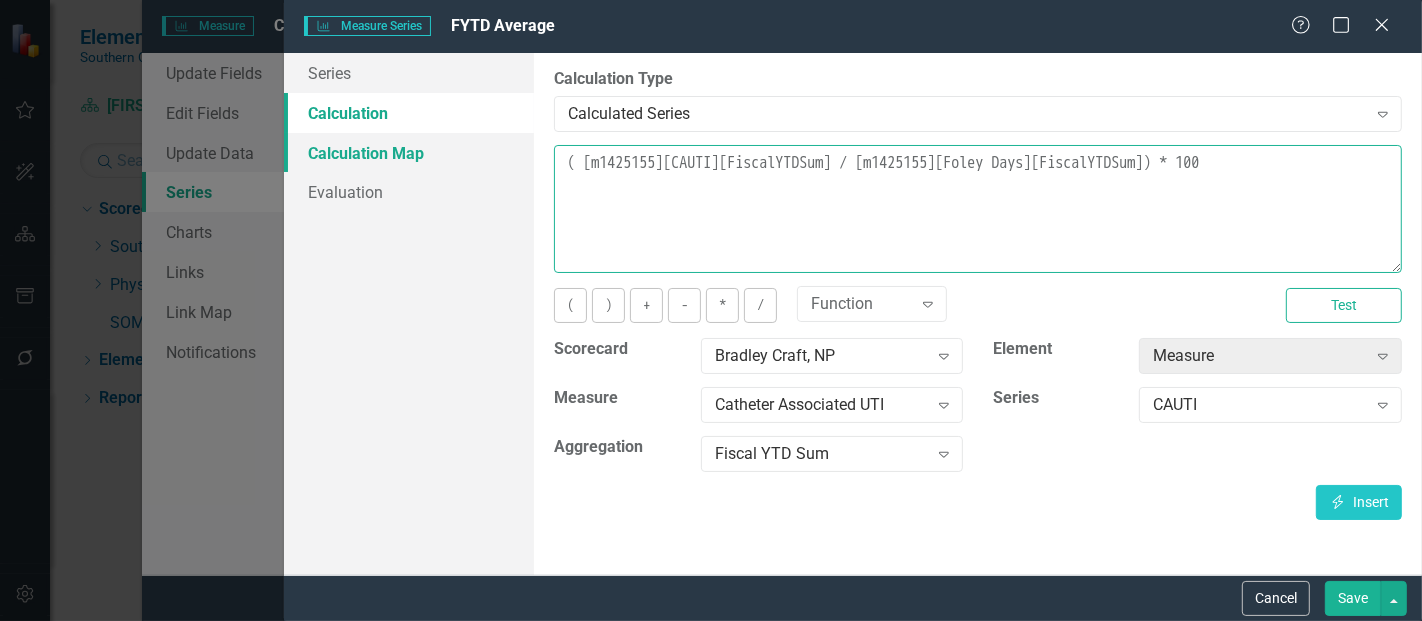 drag, startPoint x: 1283, startPoint y: 175, endPoint x: 508, endPoint y: 149, distance: 775.43604 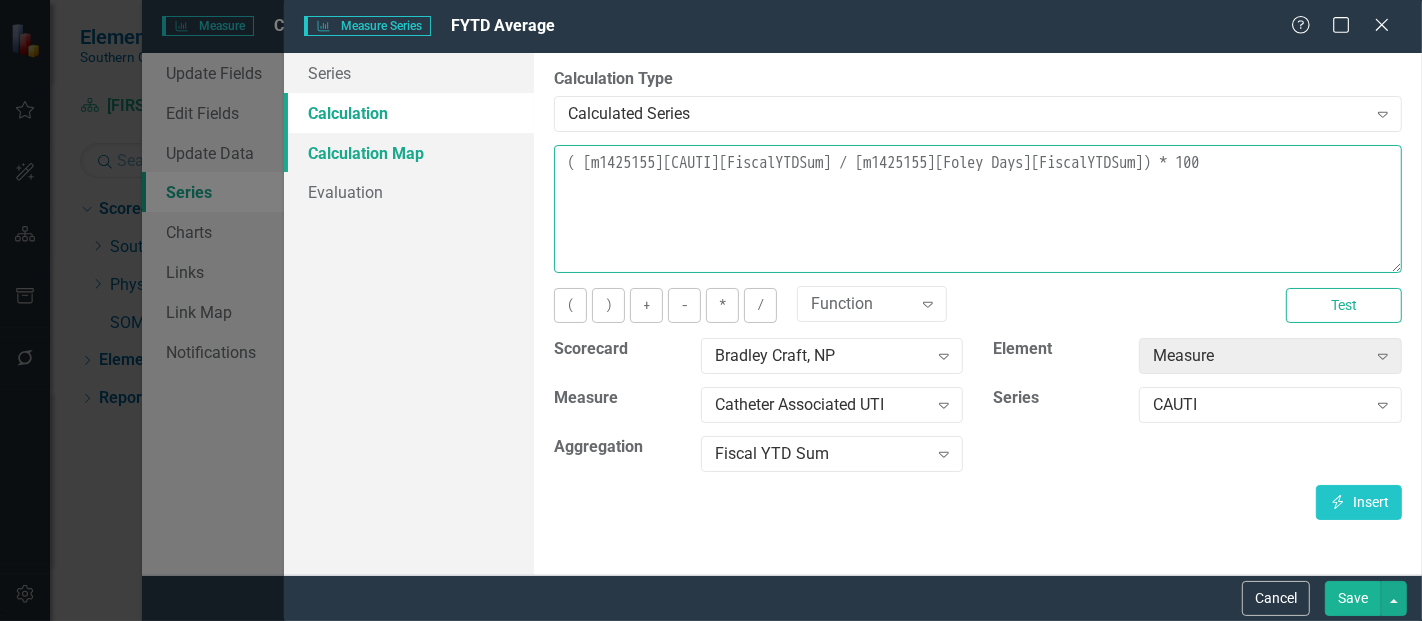 click on "Series Calculation Calculation Map Evaluation From this page, you can edit the name, type, and visibility options of your series.   Learn more in the ClearPoint Support Center. Close Help Series Name FYTD Average Tags Select Tags... Expand Data Type Percentage Expand Hide series in summary reports and data tables Hide series in summary reports Lock series for updaters By default, series in ClearPoint are not calculated. So, if you leave the form below blank, you can manually enter (or upload) data into this series. However, if you want to calculate the series, you can use the drop-downs below to reference any other series value in ClearPoint, and (optionally) add aggregations. Standard mathematical operators and logical functions are also supported.    Learn more in the ClearPoint Support Center. Close Help Calculation Type Calculated Series Expand   Learn more in the ClearPoint Support Center. Close Help ( [m1425155][CAUTI][FiscalYTDSum] / [m1425155][Foley Days][FiscalYTDSum]) * 100 ( ) + - * / Function" at bounding box center [853, 314] 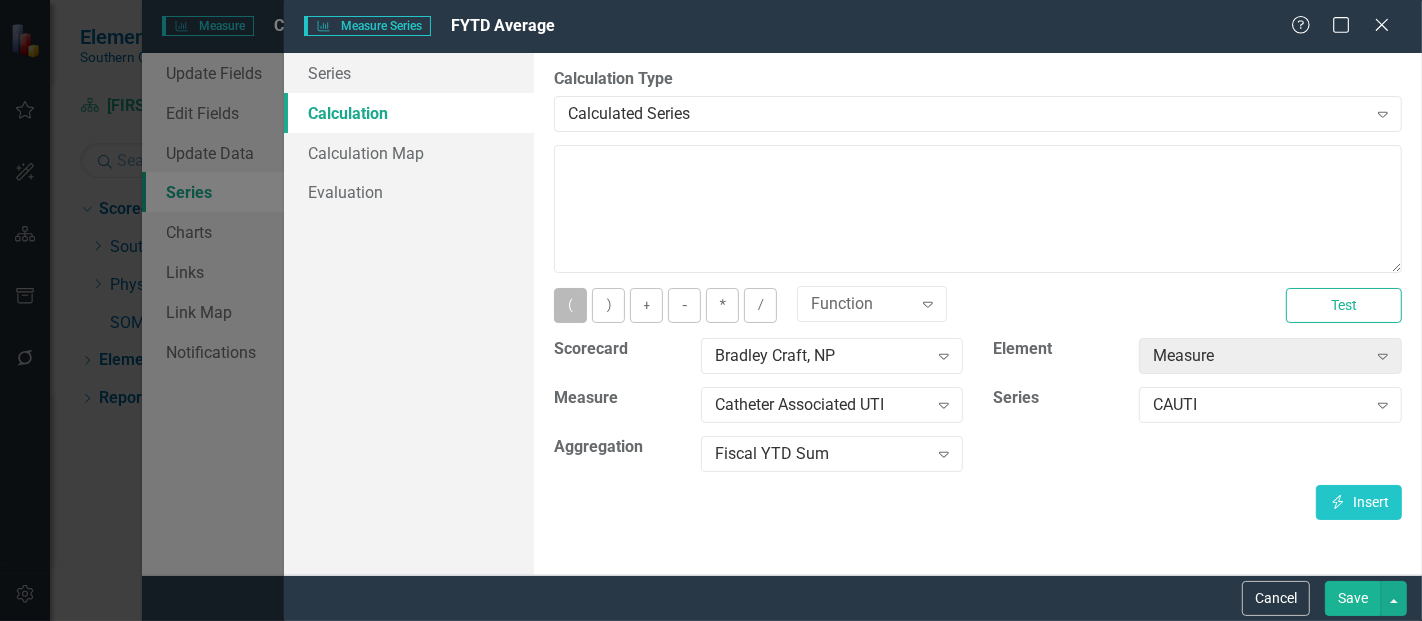 click on "(" at bounding box center (570, 305) 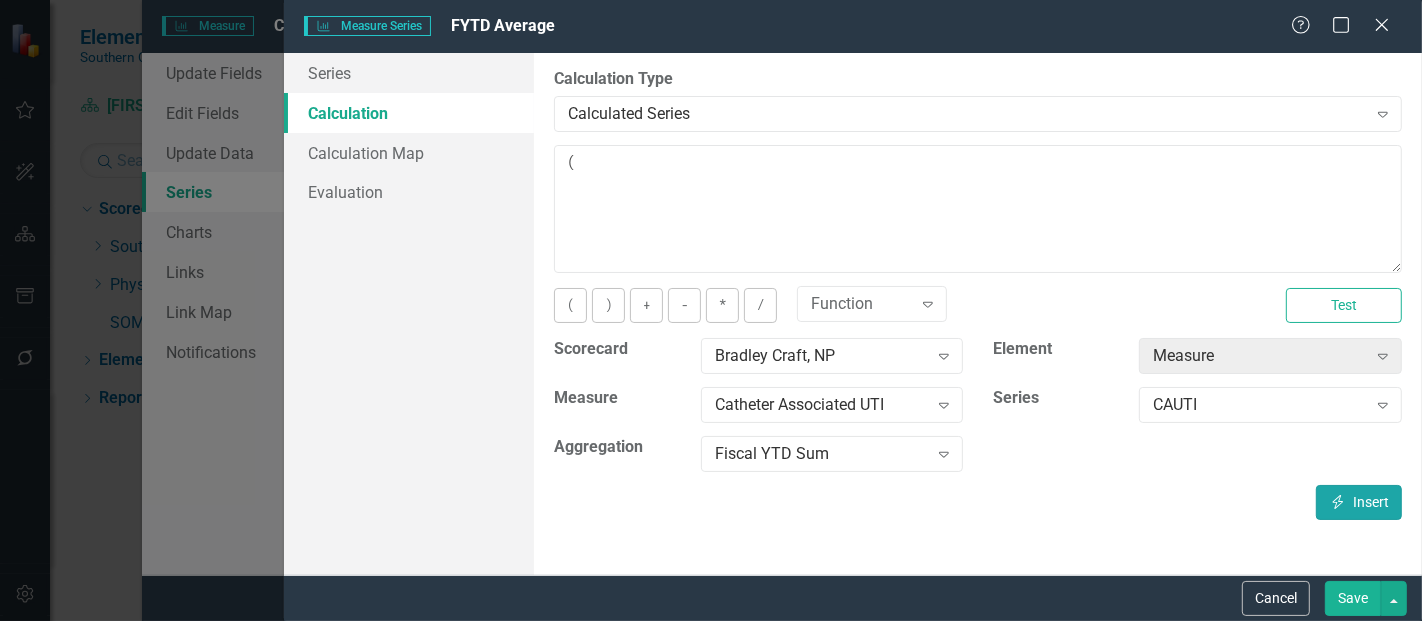 click on "Insert    Insert" at bounding box center (1359, 502) 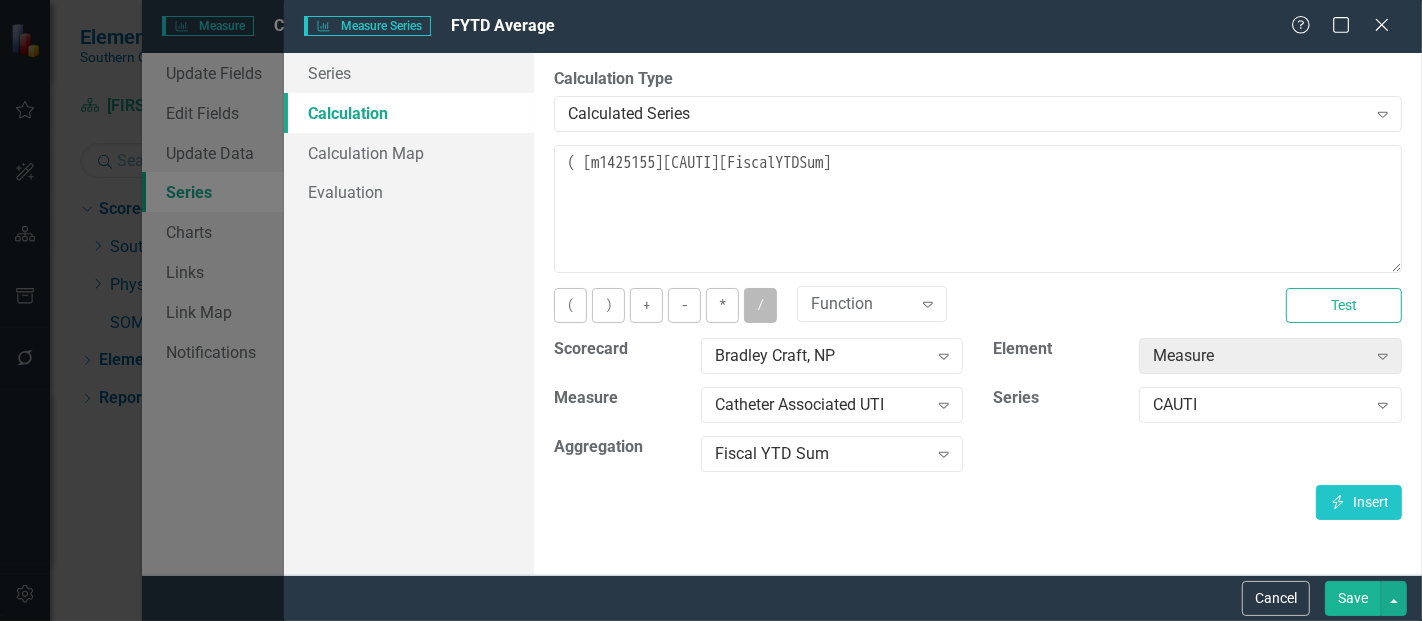 click on "/" at bounding box center [760, 305] 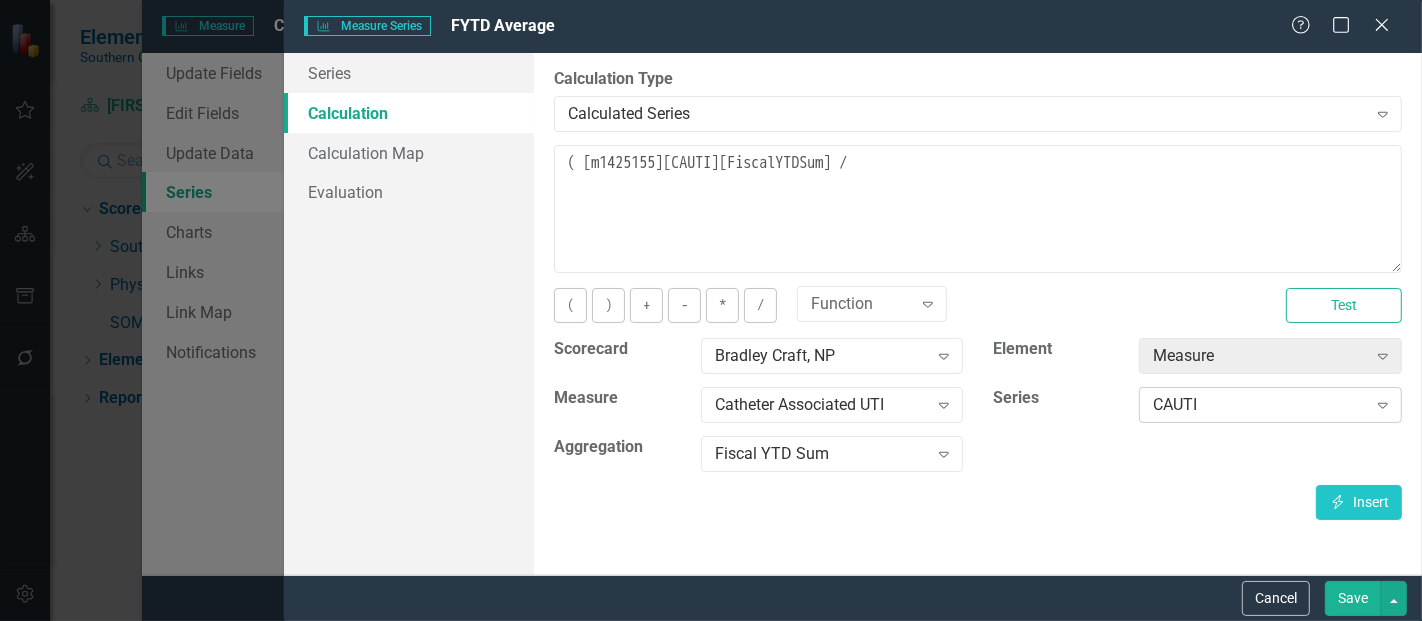 click on "CAUTI" at bounding box center [1259, 405] 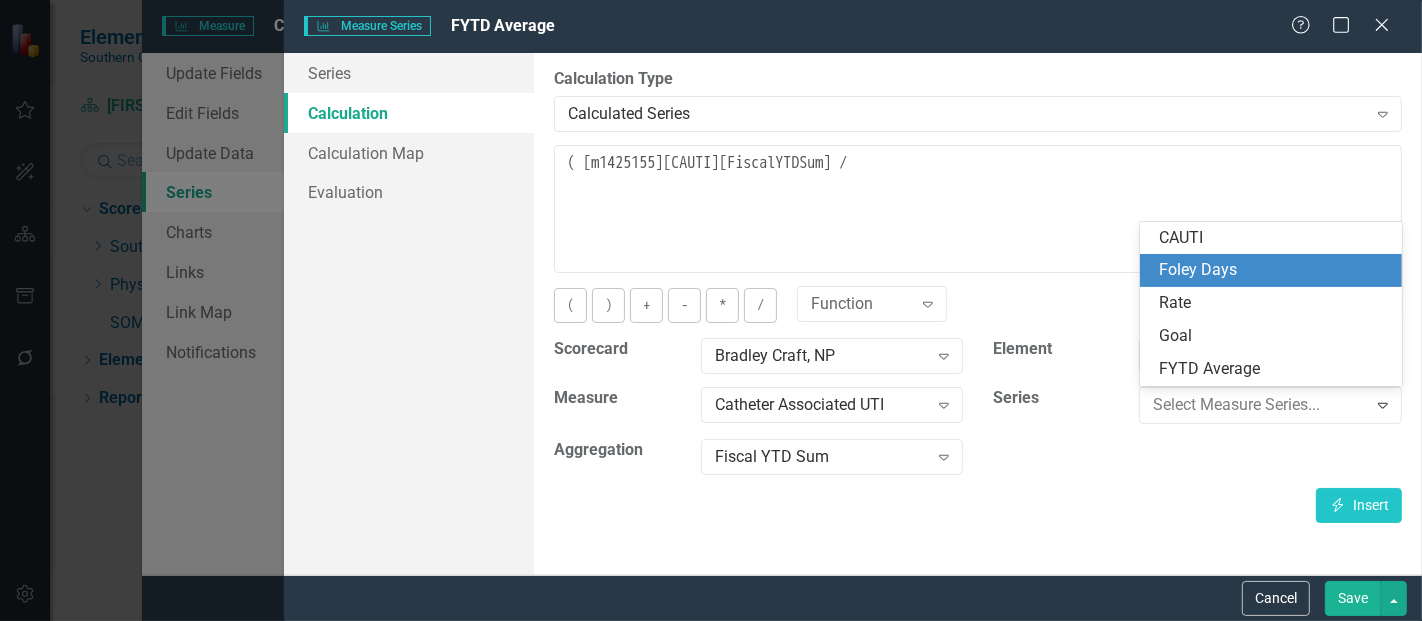 click on "Foley Days" at bounding box center (1275, 270) 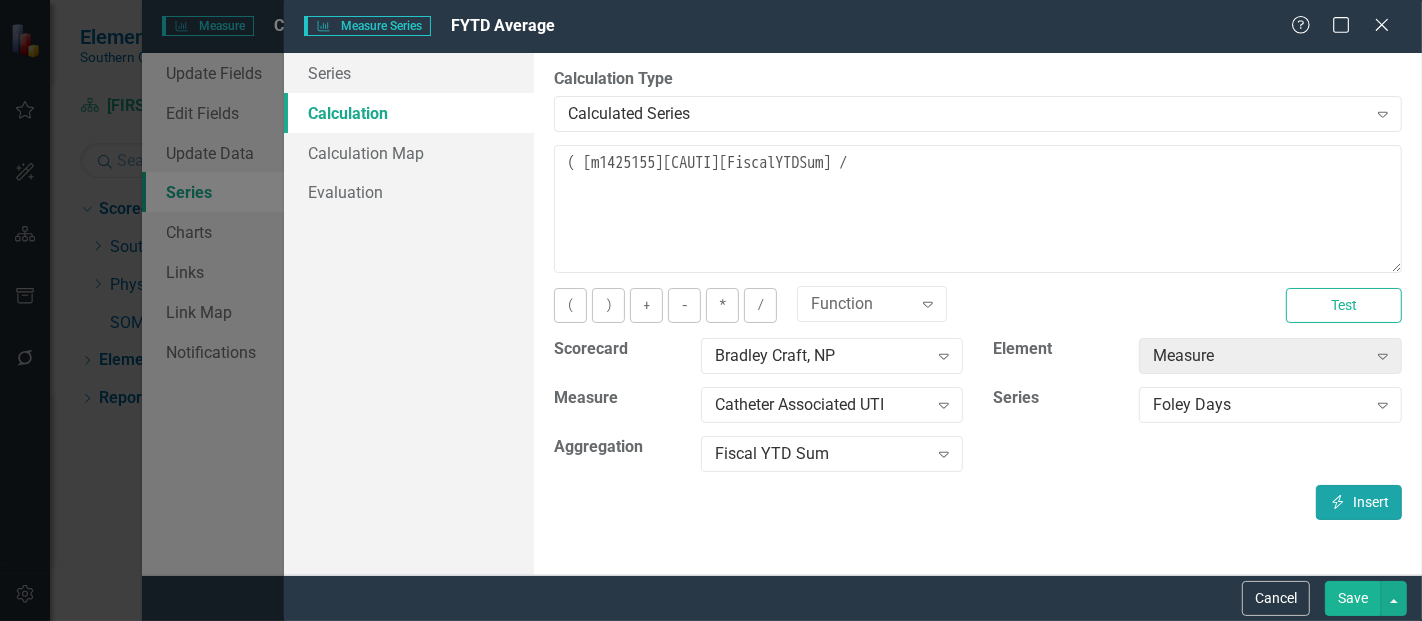 click on "Insert    Insert" at bounding box center (1359, 502) 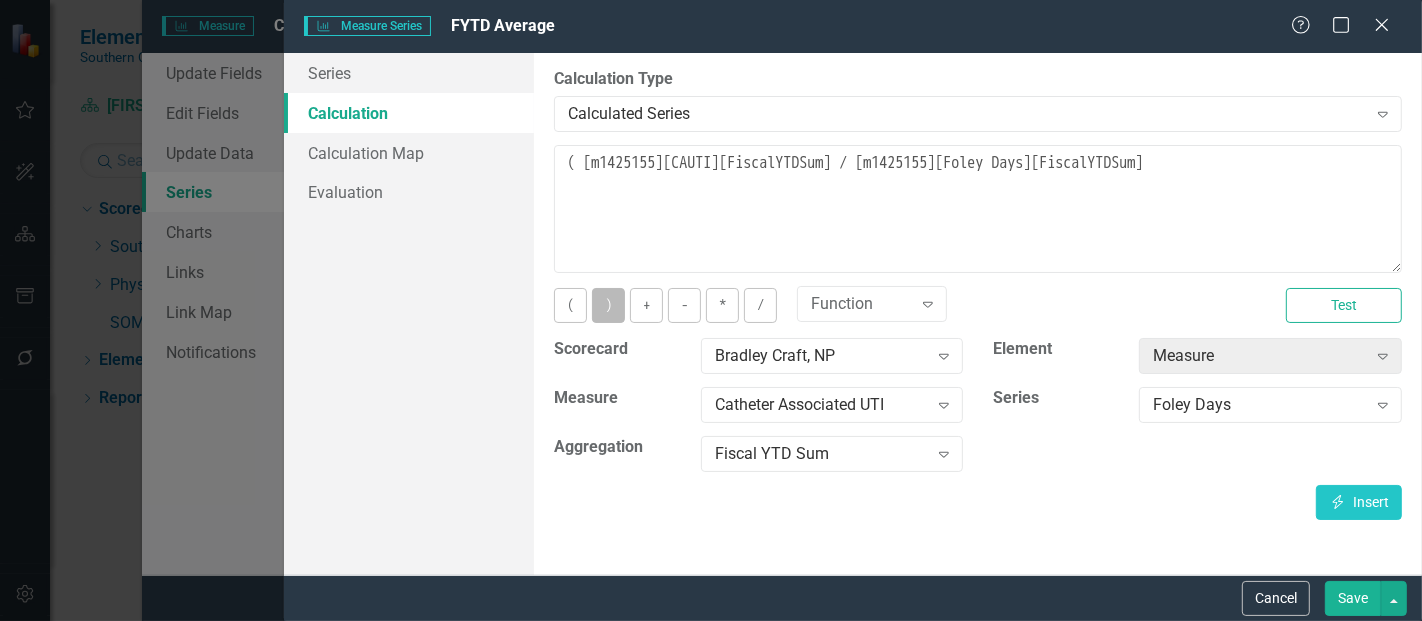 click on ")" at bounding box center [608, 305] 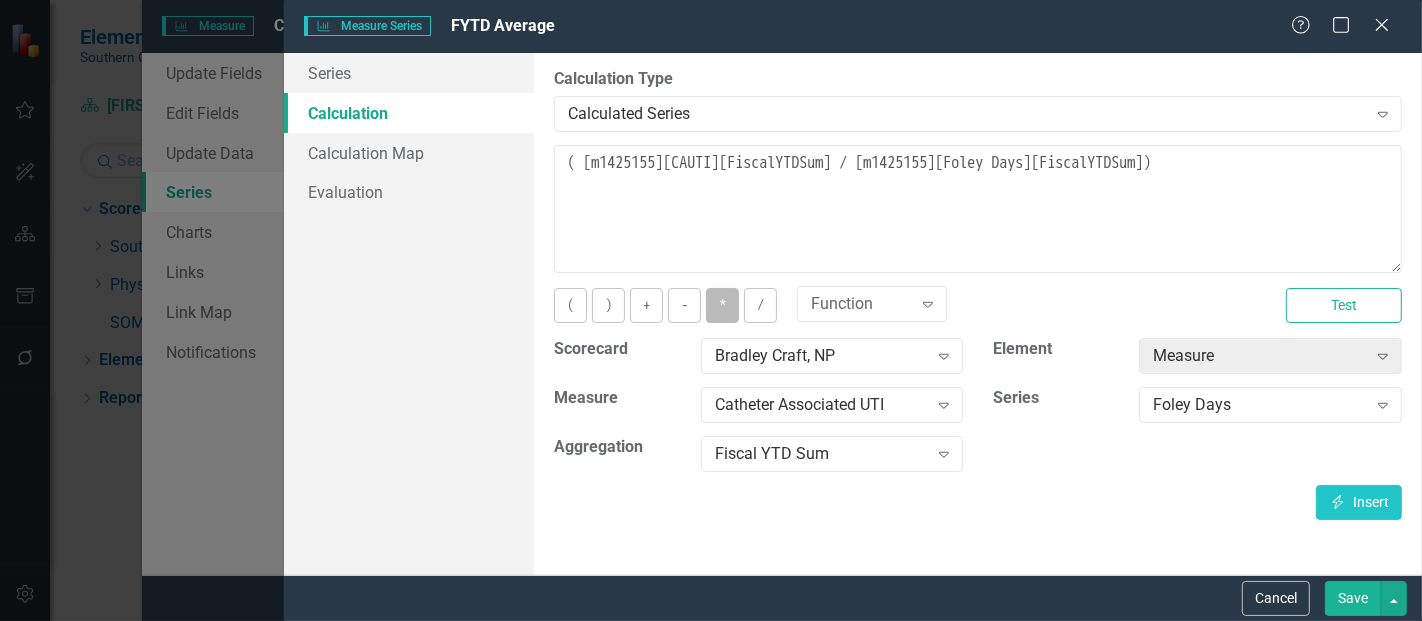 click on "*" at bounding box center (722, 305) 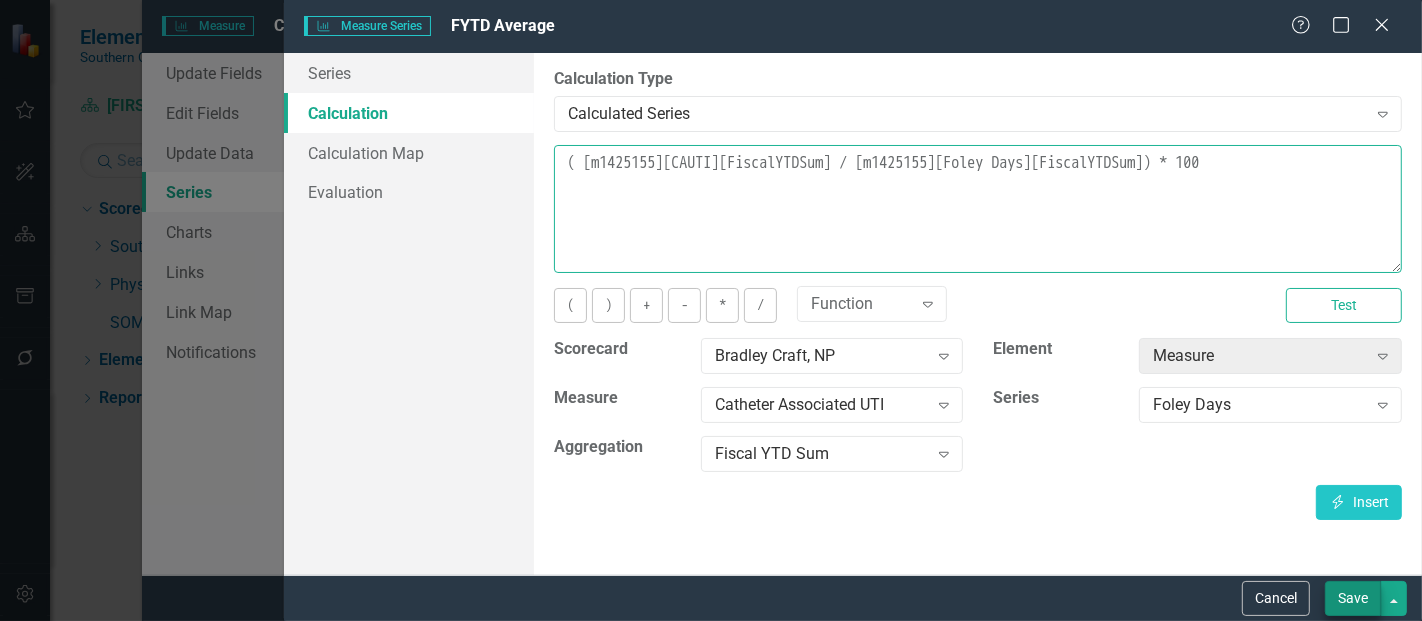 type on "( [m1425155][CAUTI][FiscalYTDSum] / [m1425155][Foley Days][FiscalYTDSum]) * 100" 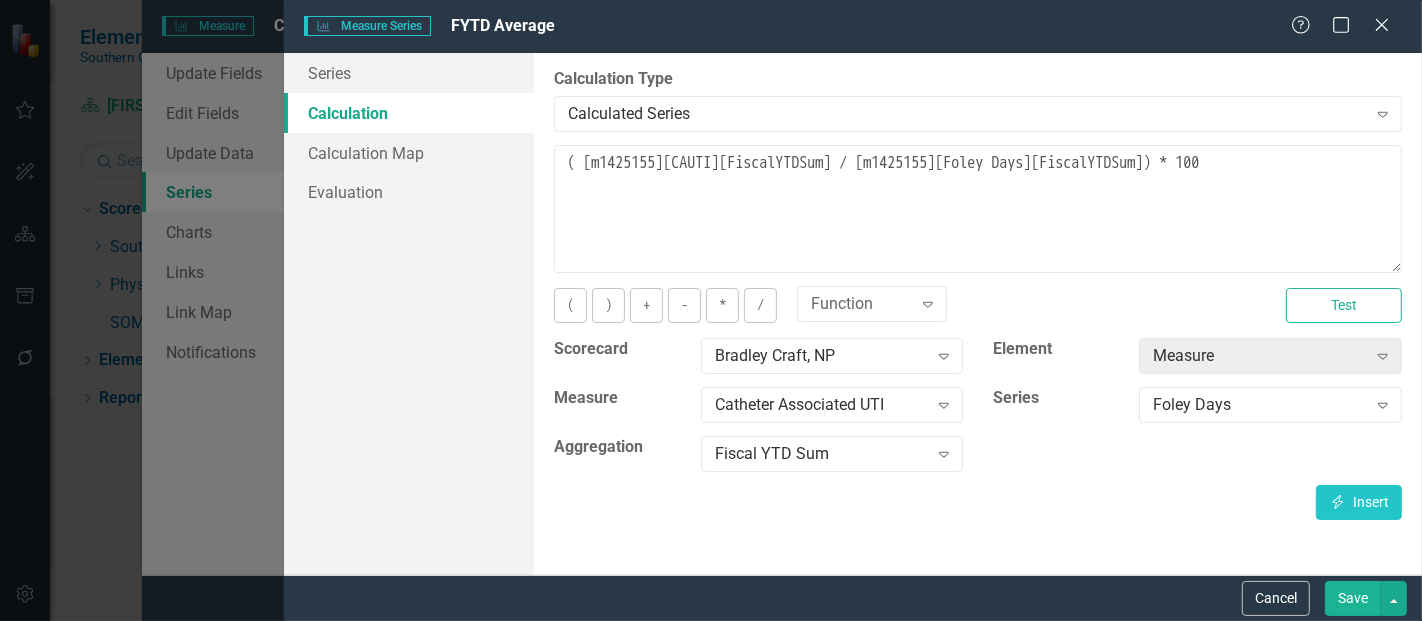click on "Save" at bounding box center [1353, 598] 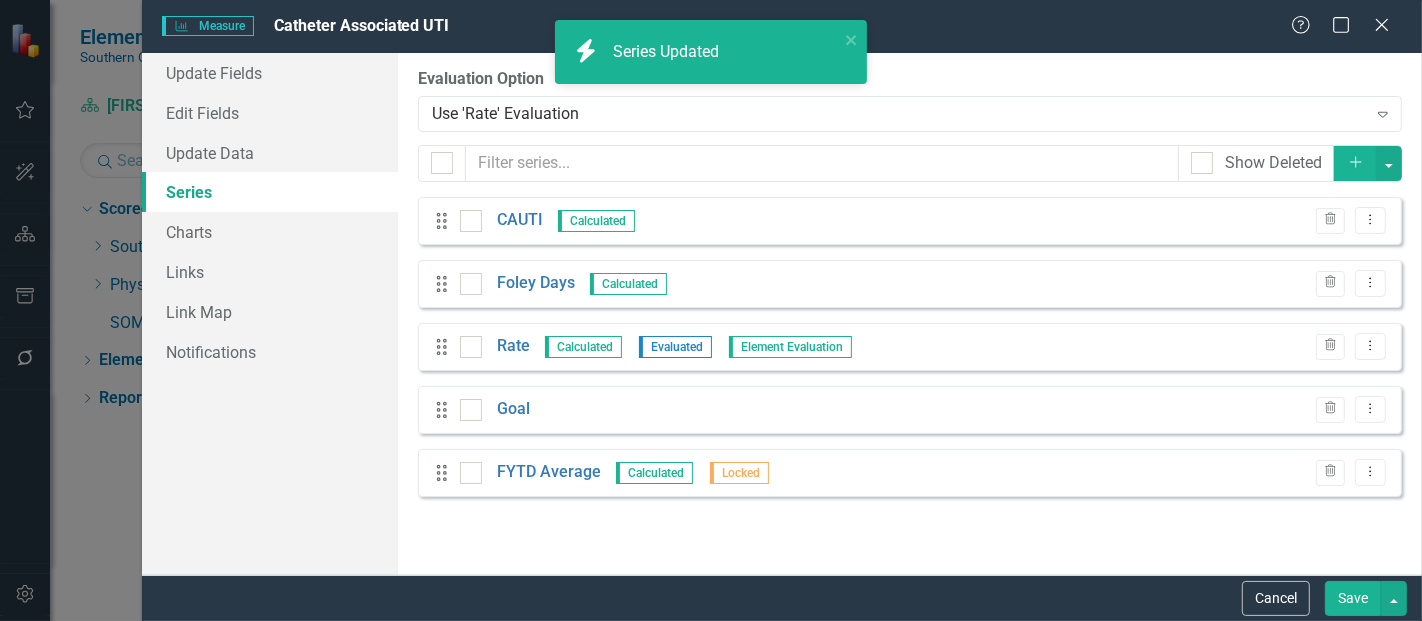 click on "Save" at bounding box center (1353, 598) 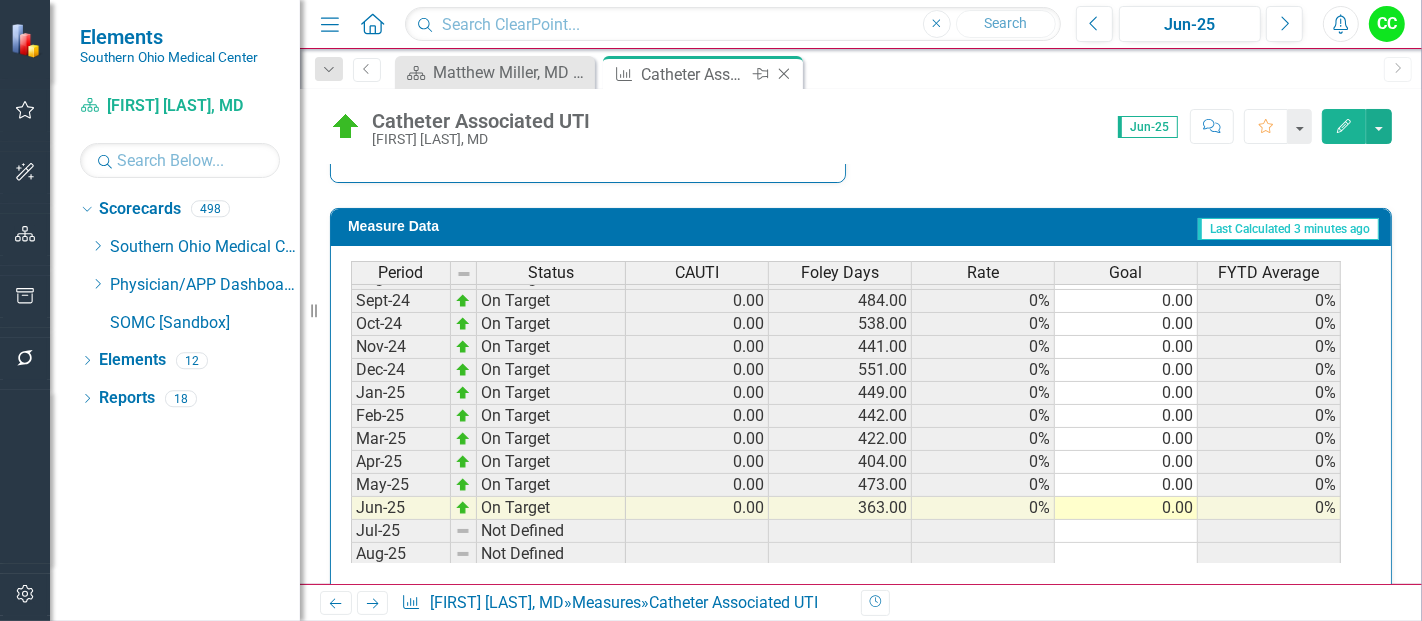 click on "Close" 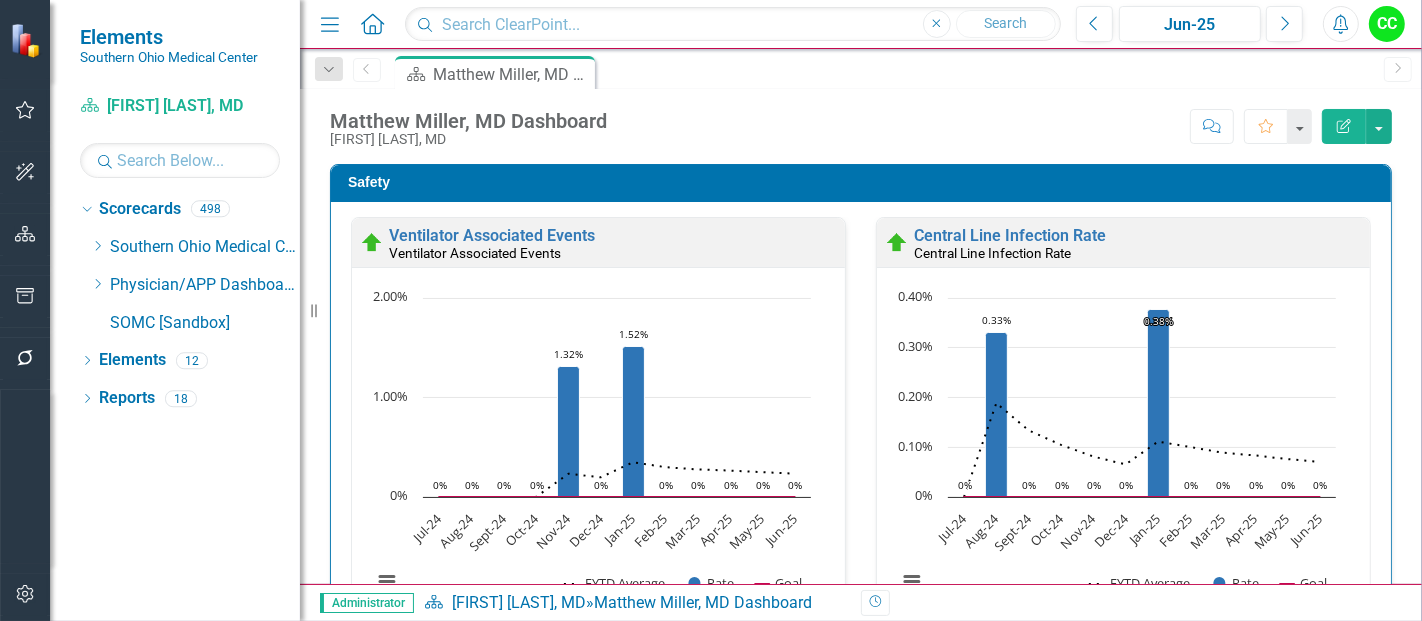 scroll, scrollTop: 966, scrollLeft: 0, axis: vertical 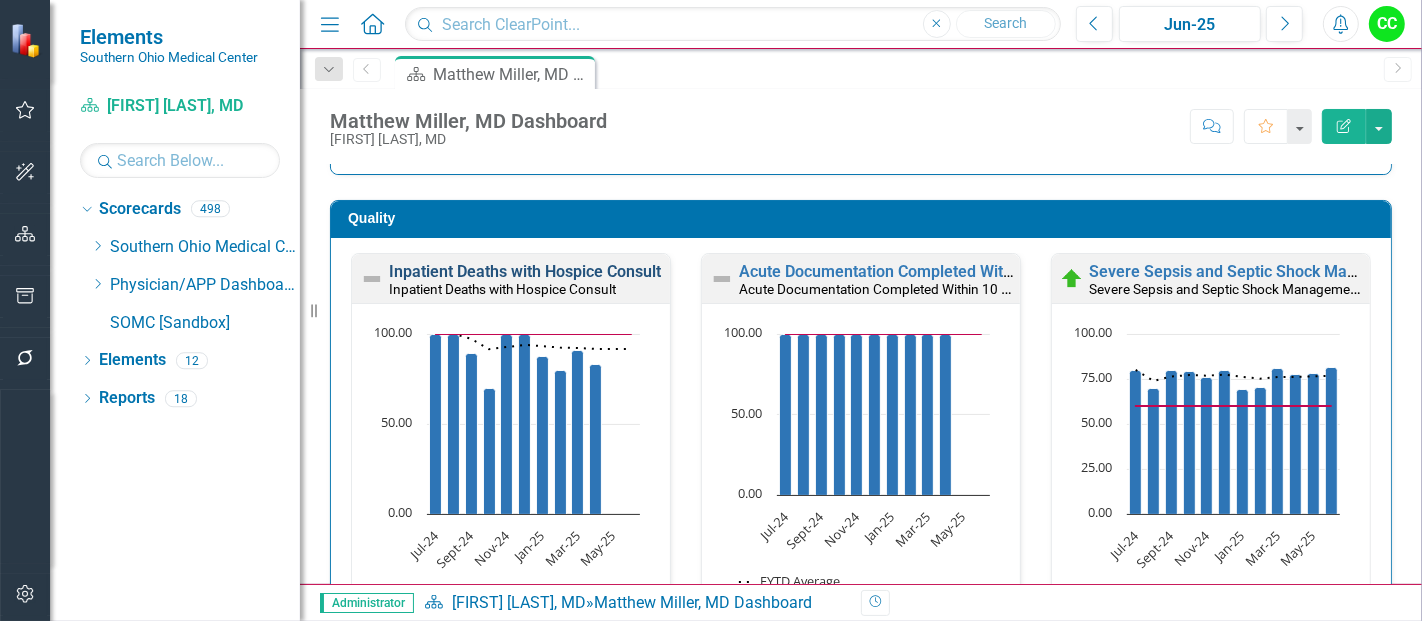 click on "Inpatient Deaths with Hospice Consult" at bounding box center (525, 271) 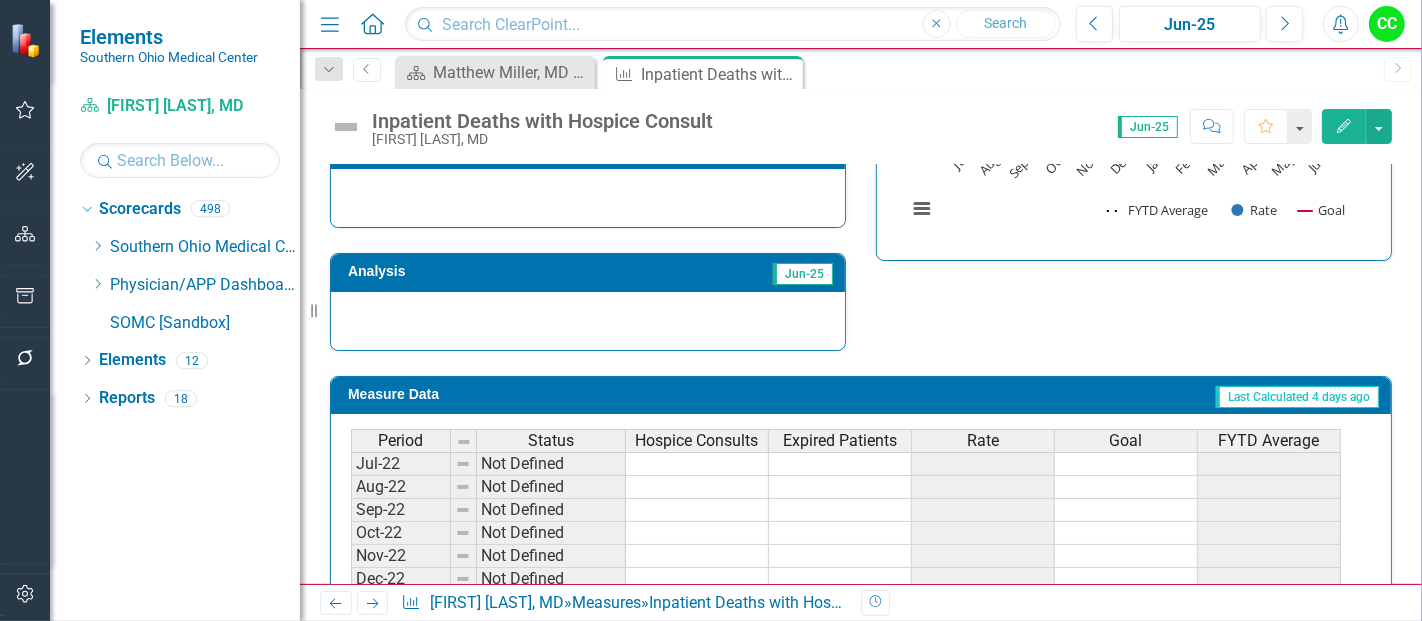 scroll, scrollTop: 836, scrollLeft: 0, axis: vertical 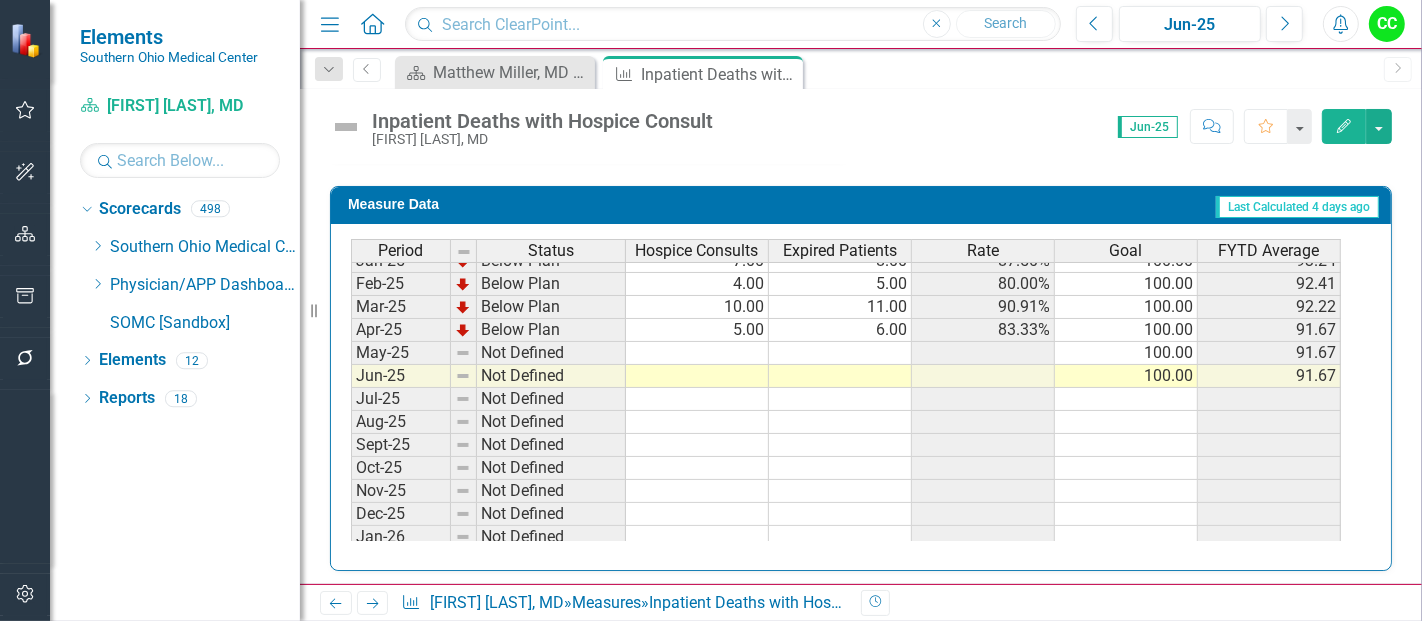 click on "Aug-23 Not Defined 100.00 Sep-23 Not Defined 100.00 Oct-23 Not Defined 100.00 Nov-23 Not Defined 100.00 Dec-23 Not Defined 100.00 Jan-24 Not Defined 100.00 Feb-24 Not Defined 100.00 Mar-24 Not Defined 100.00 Apr-24 On Target 1.00 1.00 100.00% 100.00 100.00 May-24 On Target 6.00 6.00 100.00% 100.00 100.00 Jun-24 On Target 7.00 7.00 100.00% 100.00 100.00 Jul-24 On Target 19.00 19.00 100.00% 100.00 100.00 Aug-24 On Target 9.00 9.00 100.00% 100.00 100.00 Sept-24 Below Plan 8.00 9.00 88.89% 100.00 97.30 Oct-24 Below Plan 7.00 10.00 70.00% 100.00 91.49 Nov-24 On Target 8.00 8.00 100.00% 100.00 92.73 Dec-24 On Target 11.00 11.00 100.00% 100.00 93.94 Jan-25 Below Plan 7.00 8.00 87.50% 100.00 93.24 Feb-25 Below Plan 4.00 5.00 80.00% 100.00 92.41 Mar-25 Below Plan 10.00 11.00 90.91% 100.00 92.22 Apr-25 Below Plan 5.00 6.00 83.33% 100.00 91.67 May-25 Not Defined 100.00 91.67 Jun-25 Not Defined 100.00 91.67 Jul-25 Not Defined Aug-25 Not Defined Sept-25 Not Defined Oct-25 Not Defined Nov-25 Not Defined Dec-25 Not Defined" at bounding box center [846, 215] 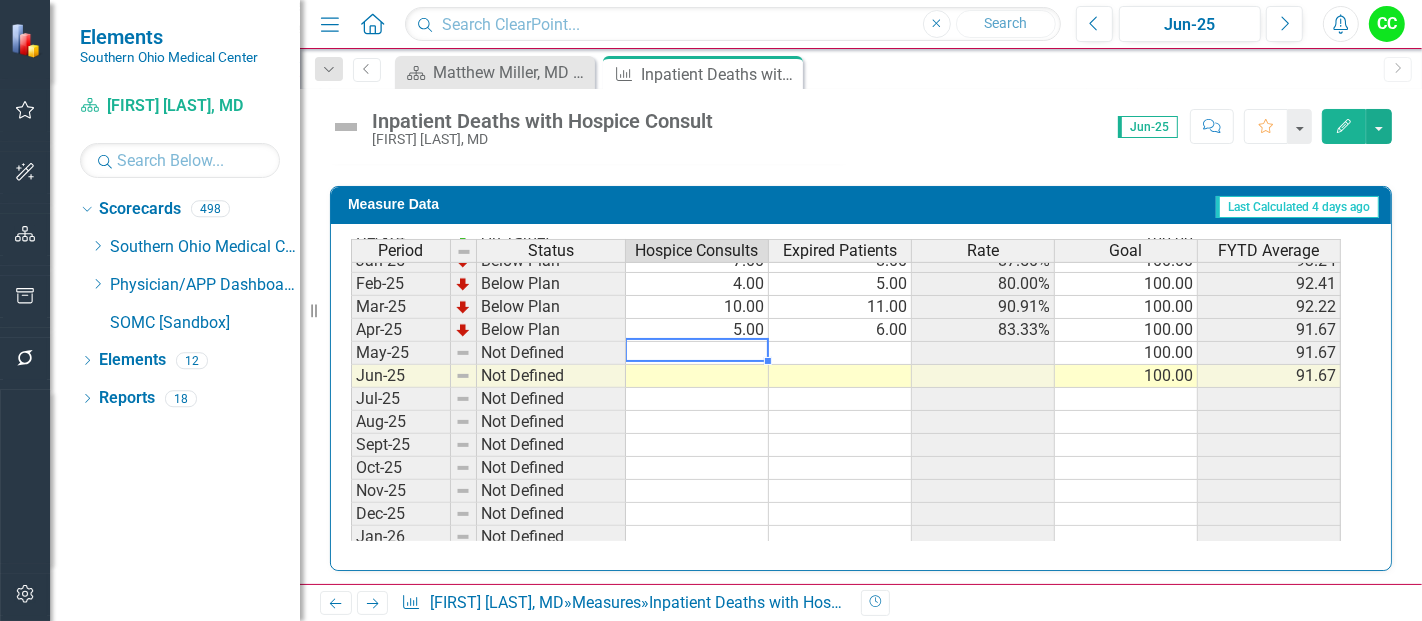 type on "7" 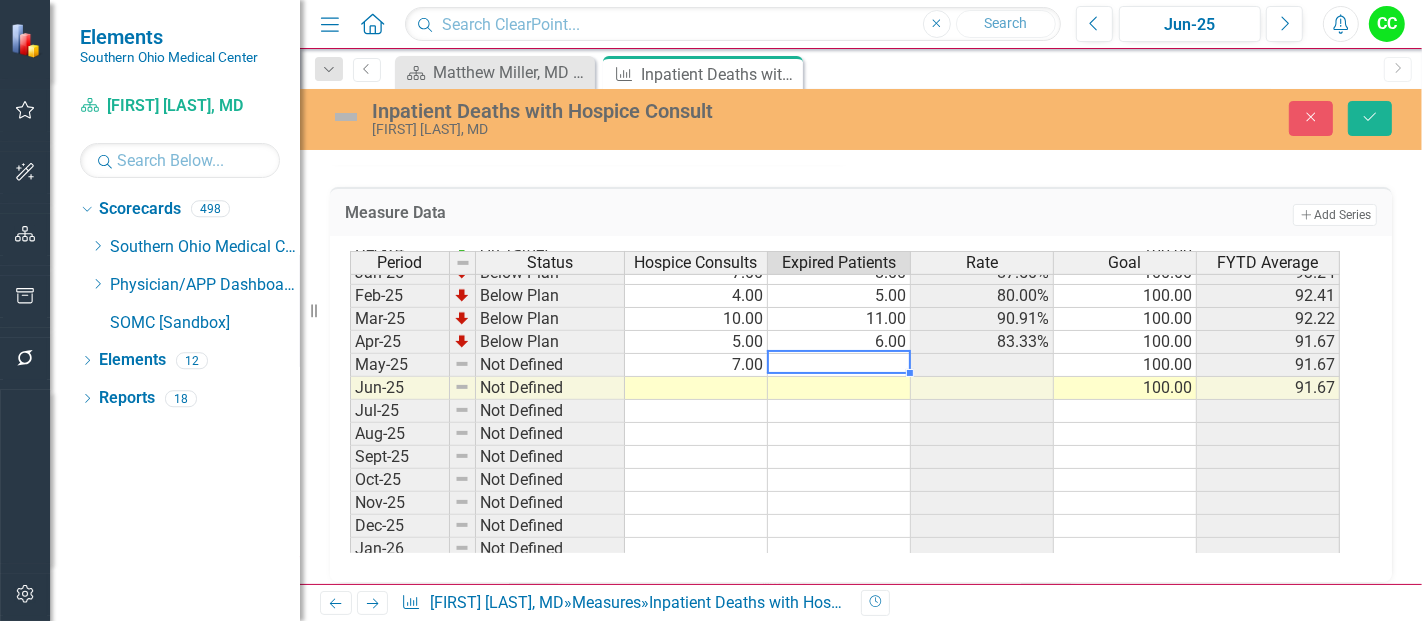 type on "9" 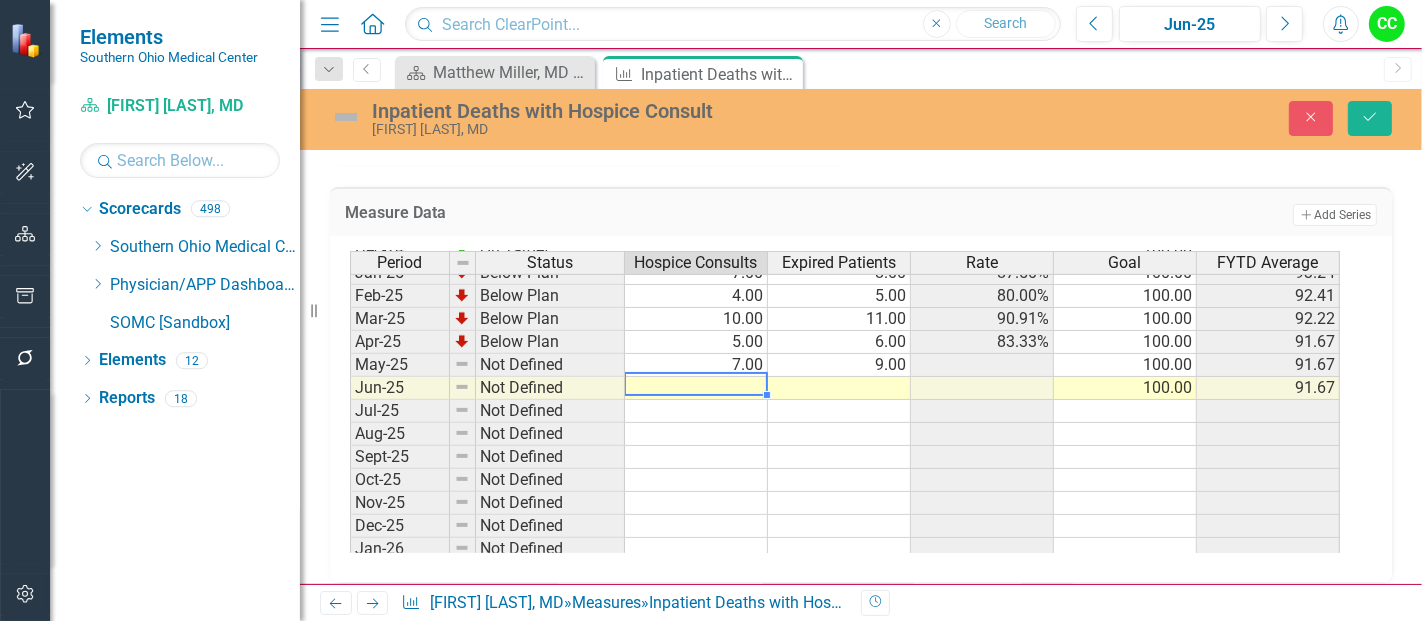 type on "6" 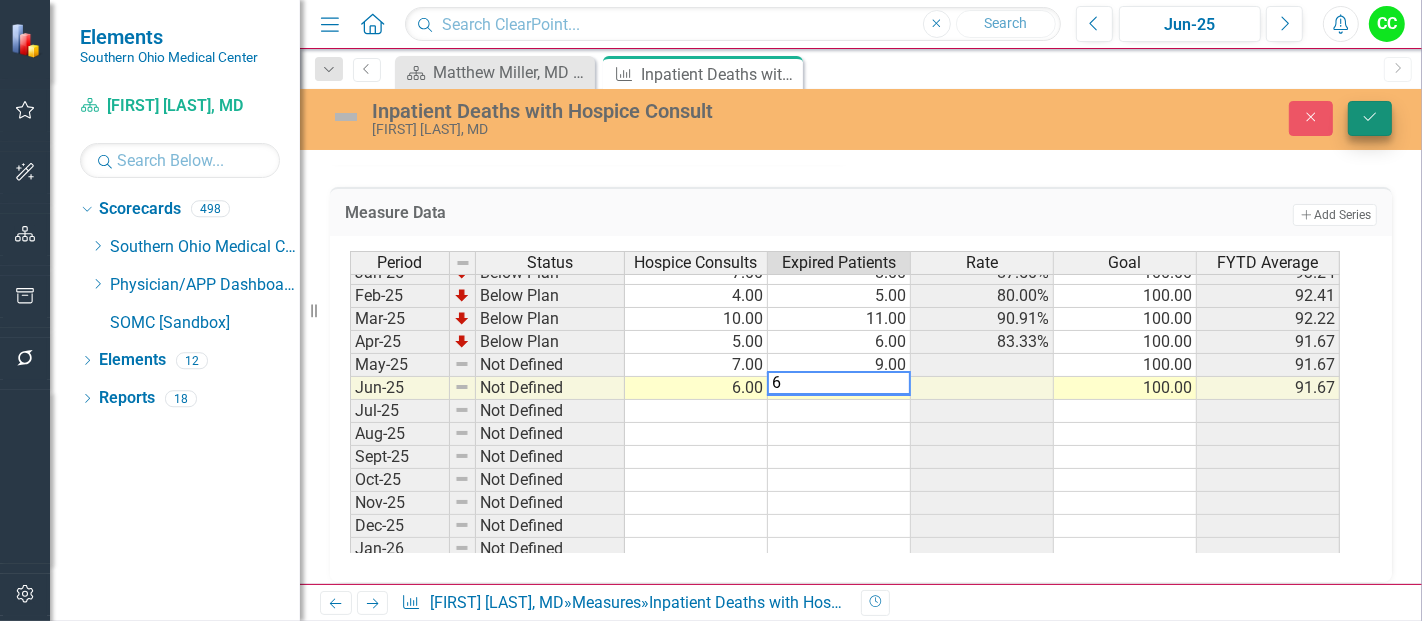 type on "6" 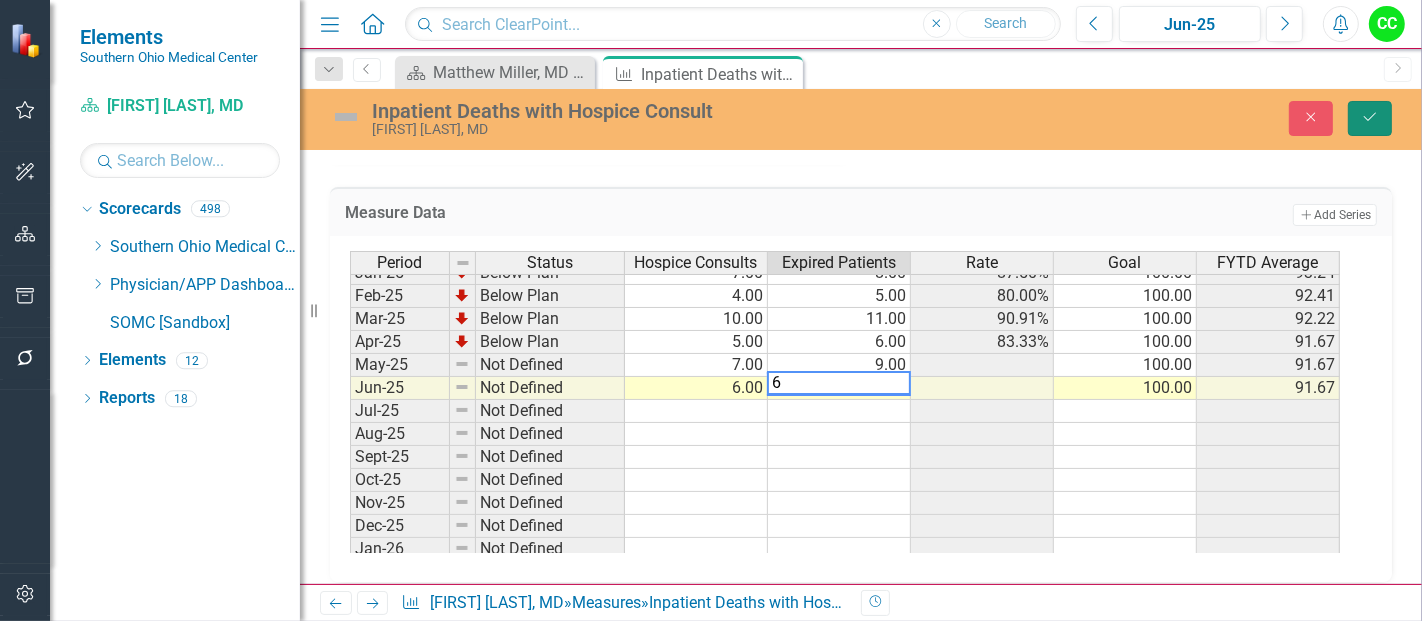 click on "Save" at bounding box center (1370, 118) 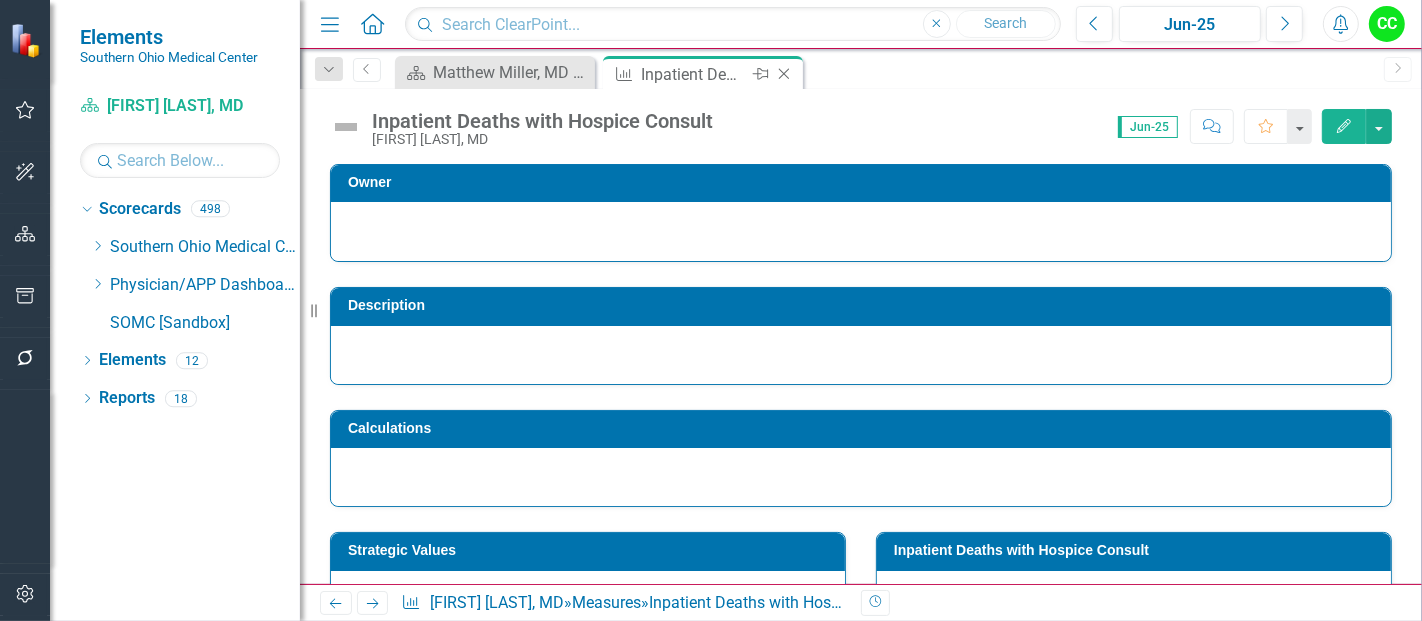 click 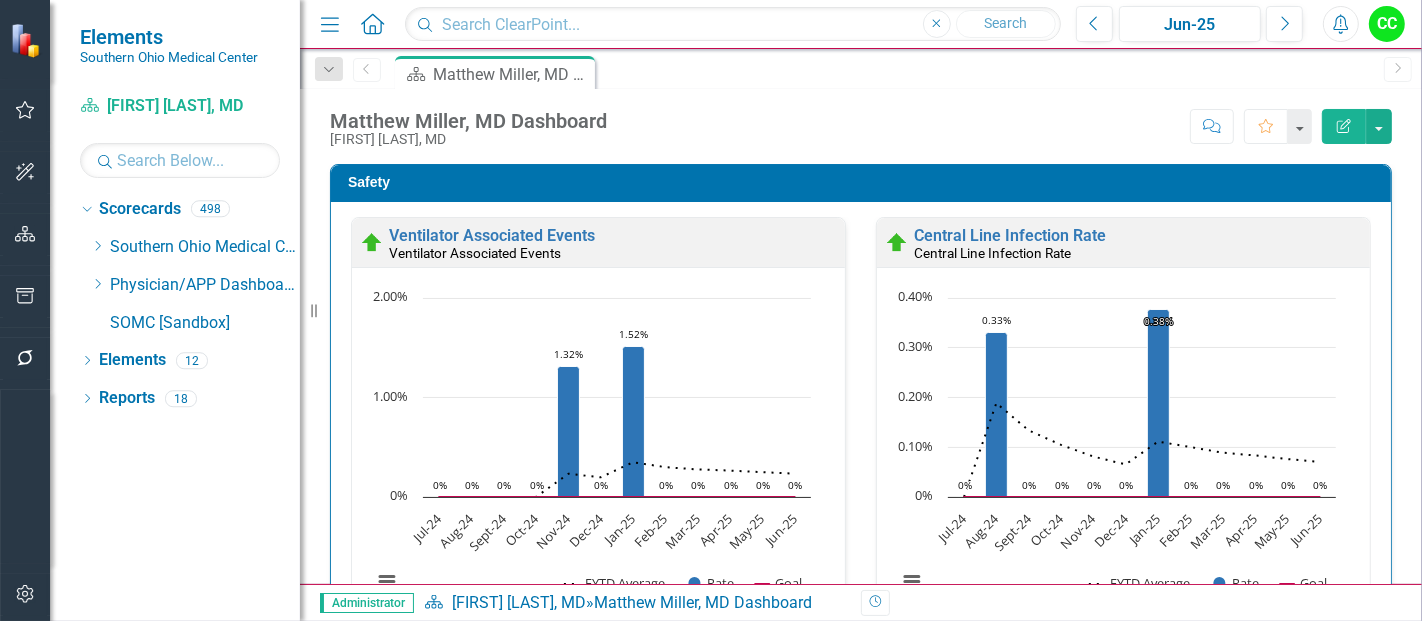 scroll, scrollTop: 1021, scrollLeft: 0, axis: vertical 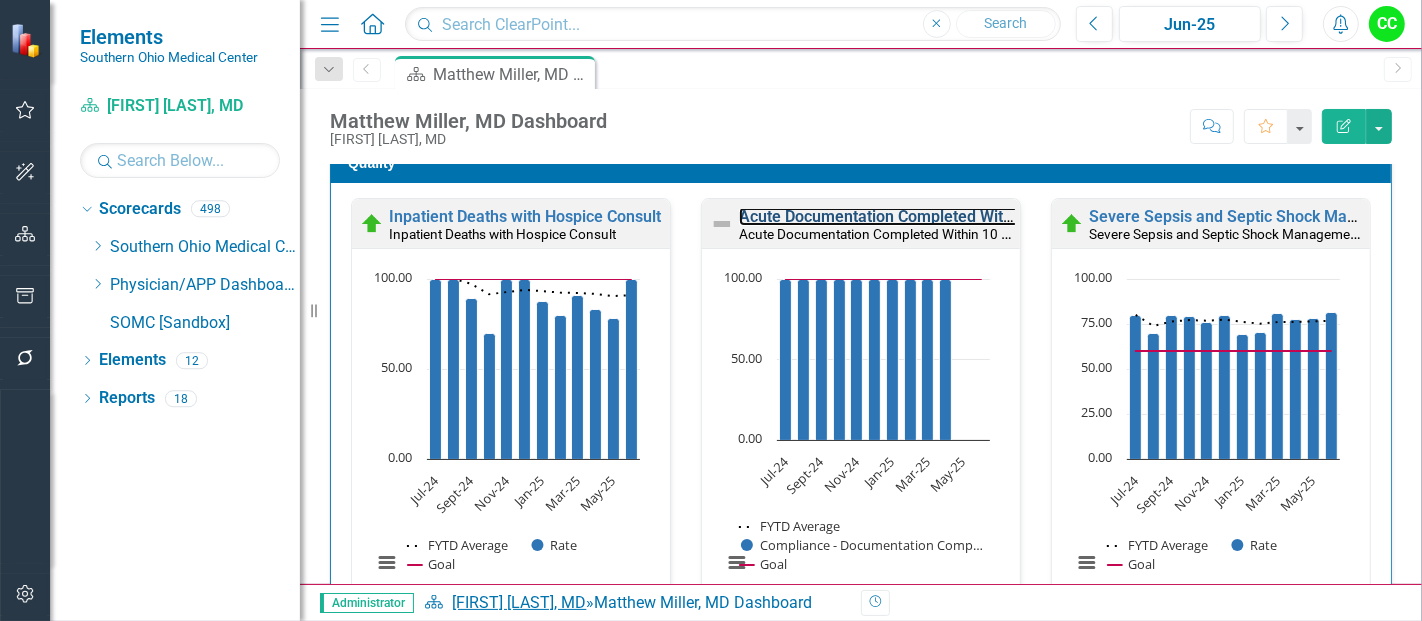 click on "Acute Documentation Completed Within 10 Days" at bounding box center (912, 216) 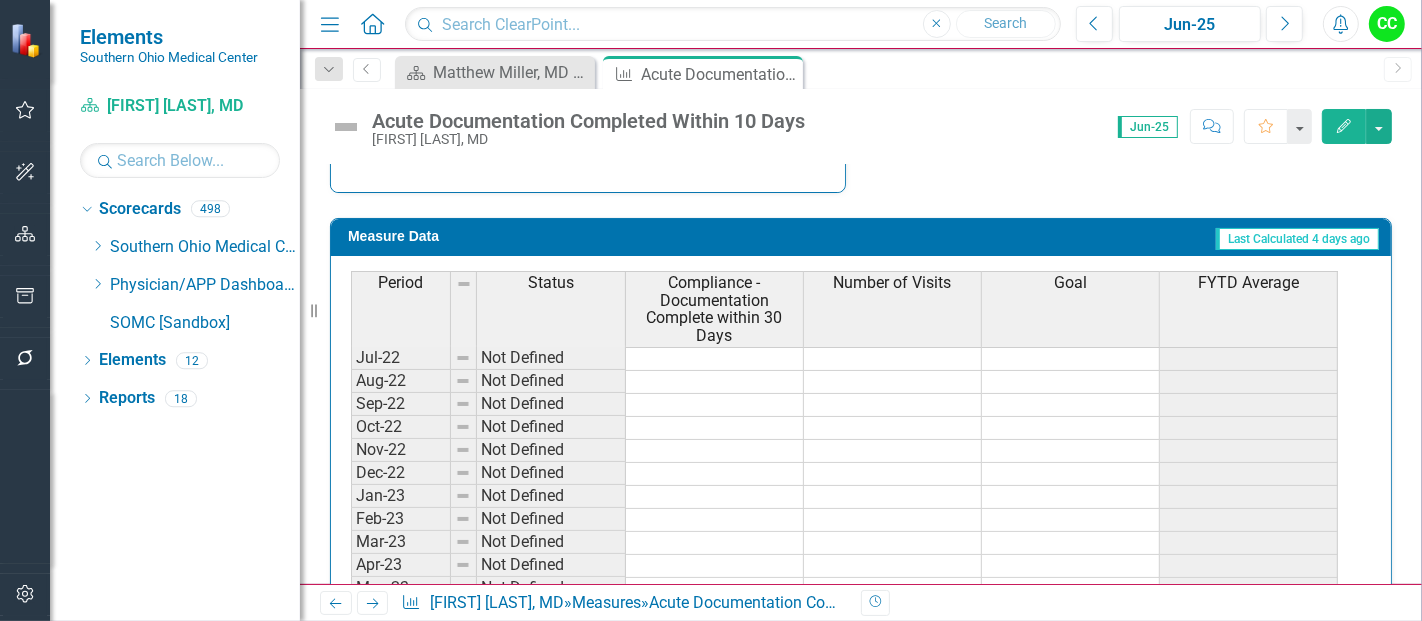scroll, scrollTop: 850, scrollLeft: 0, axis: vertical 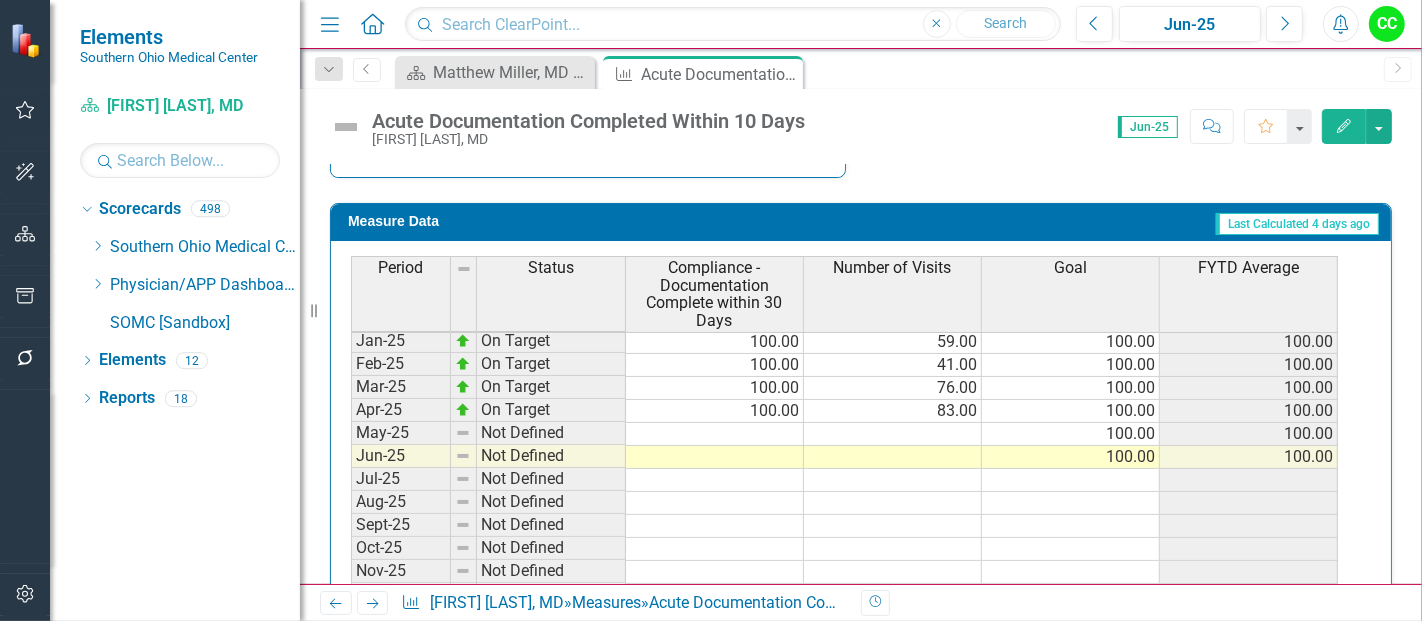 click at bounding box center (893, 434) 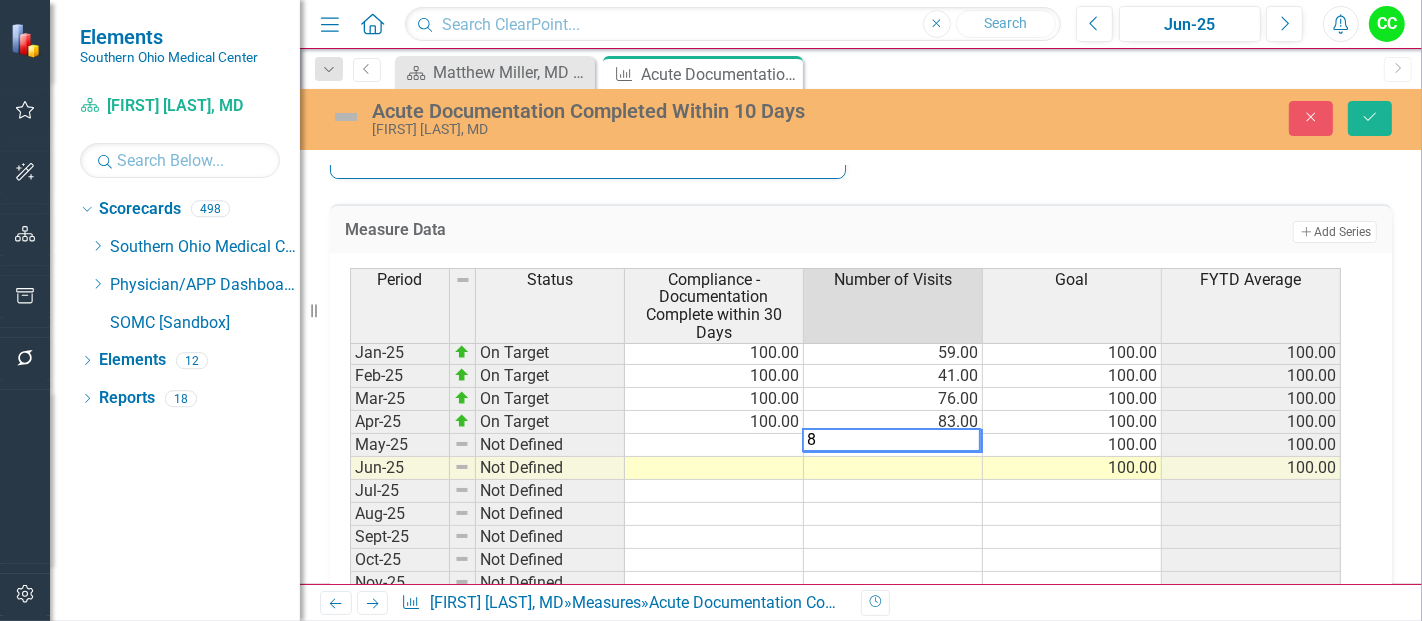 type on "86" 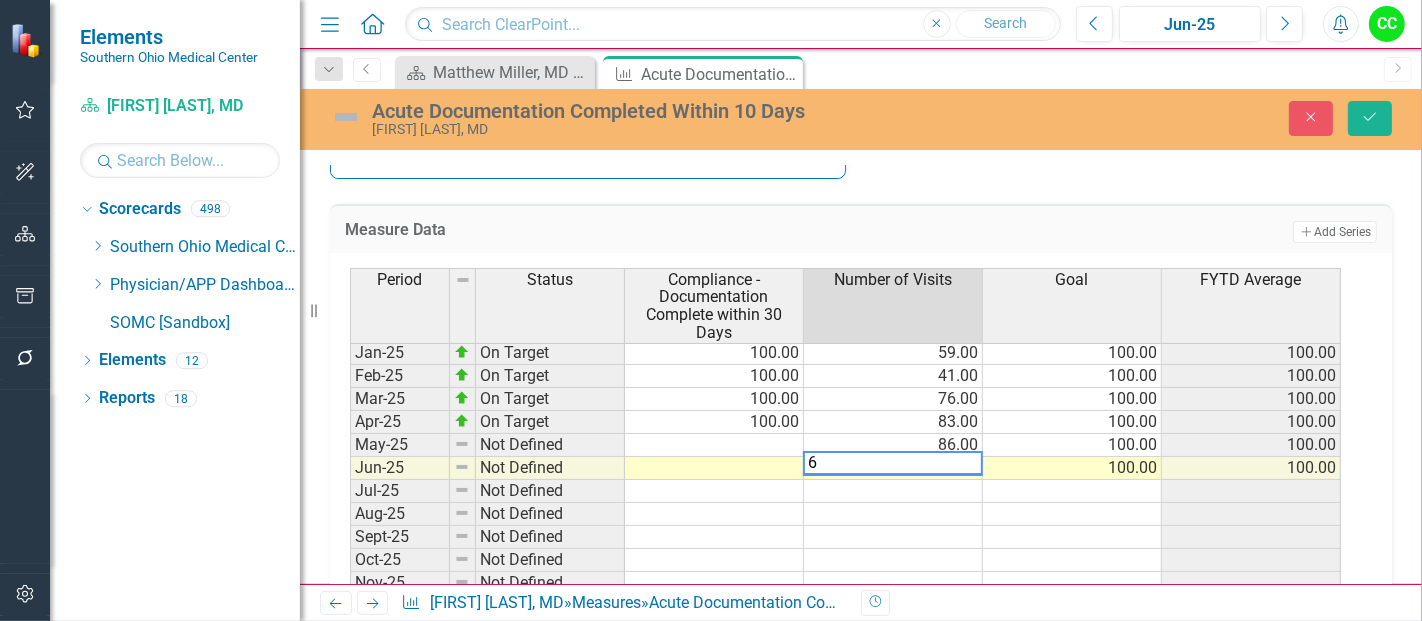 type on "61" 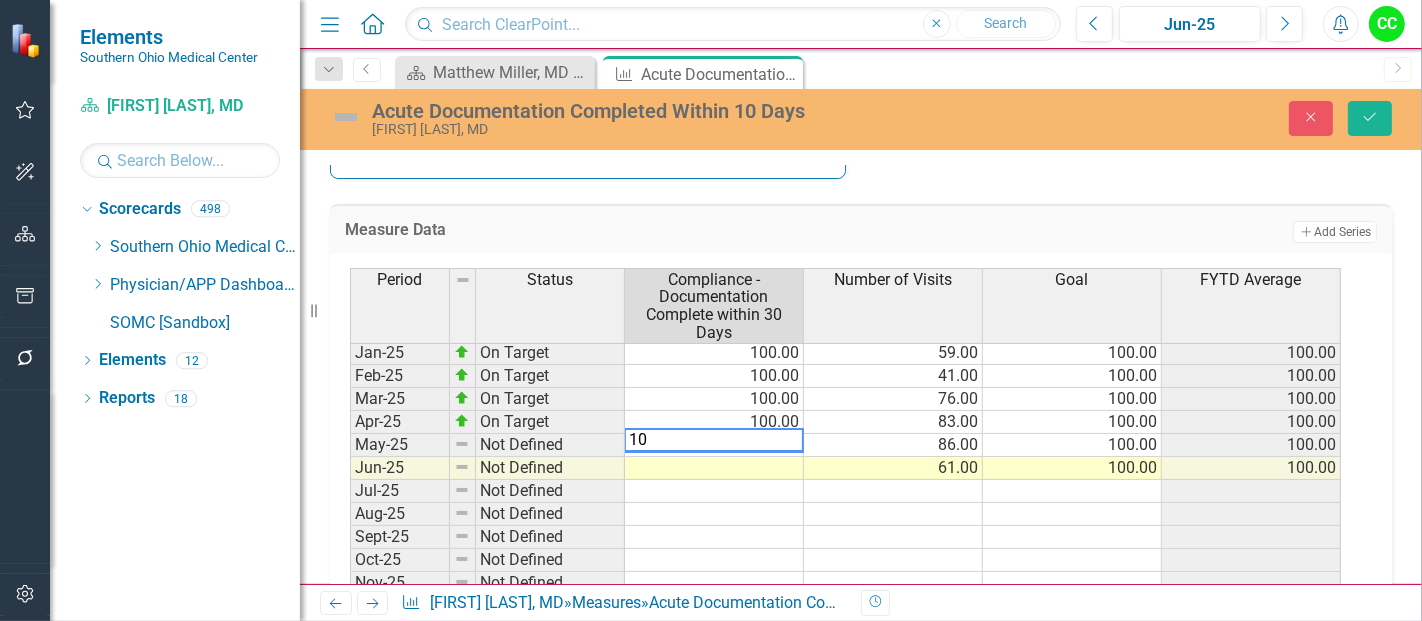 type on "100" 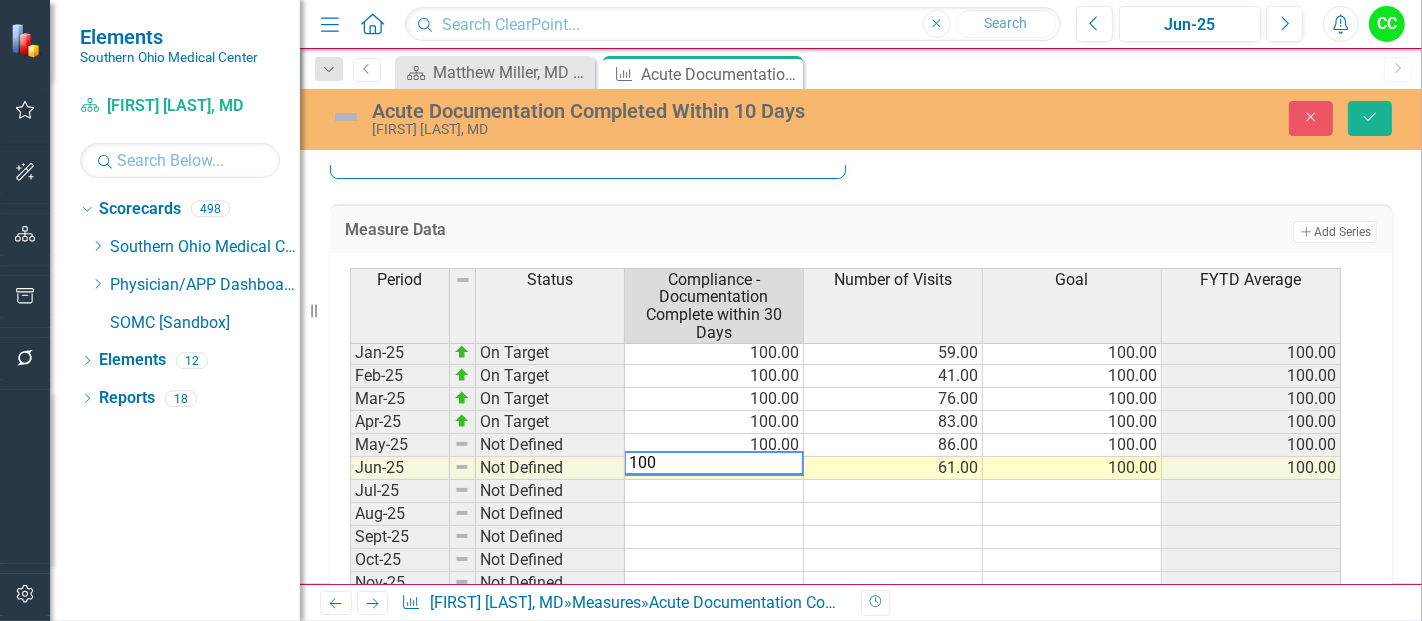 type on "100" 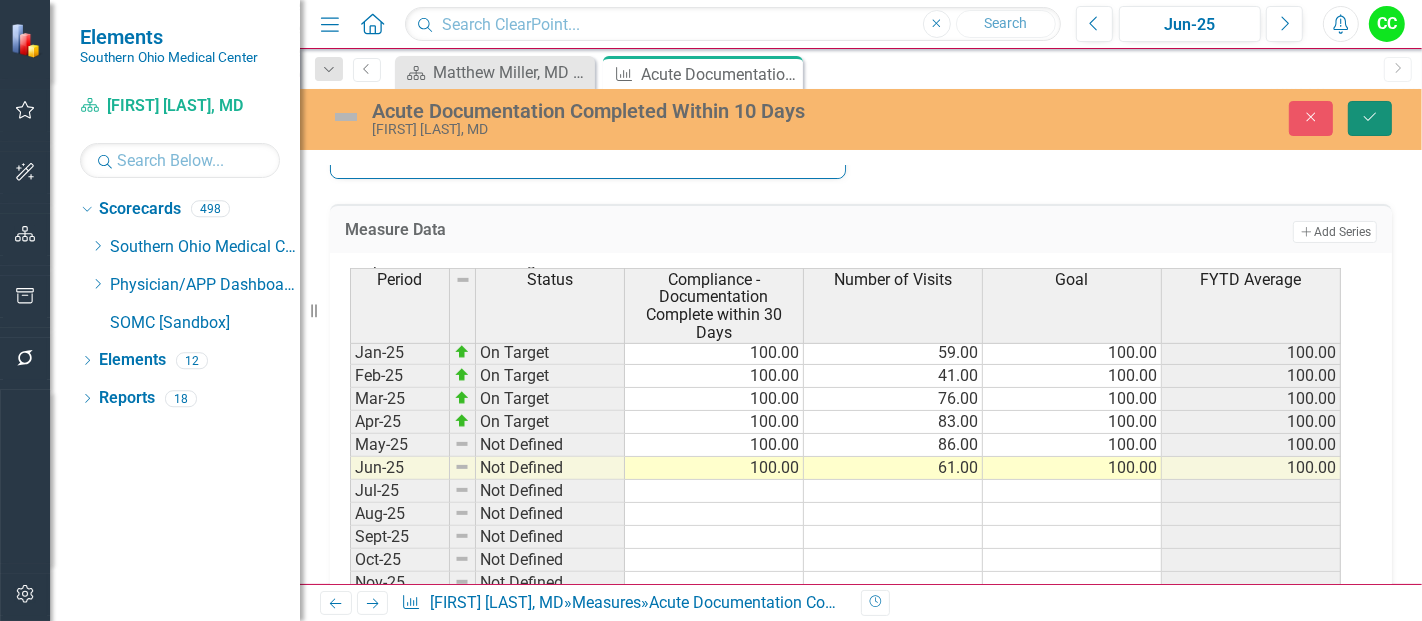 click on "Save" at bounding box center [1370, 118] 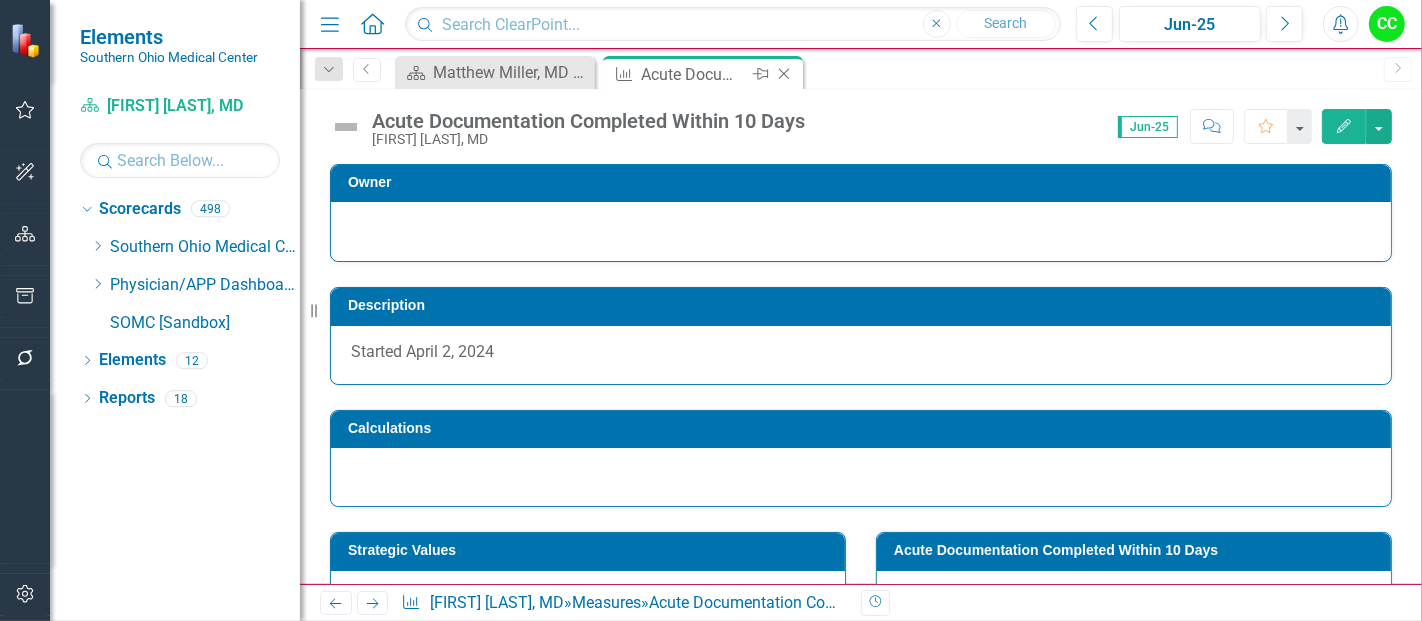 click on "Close" 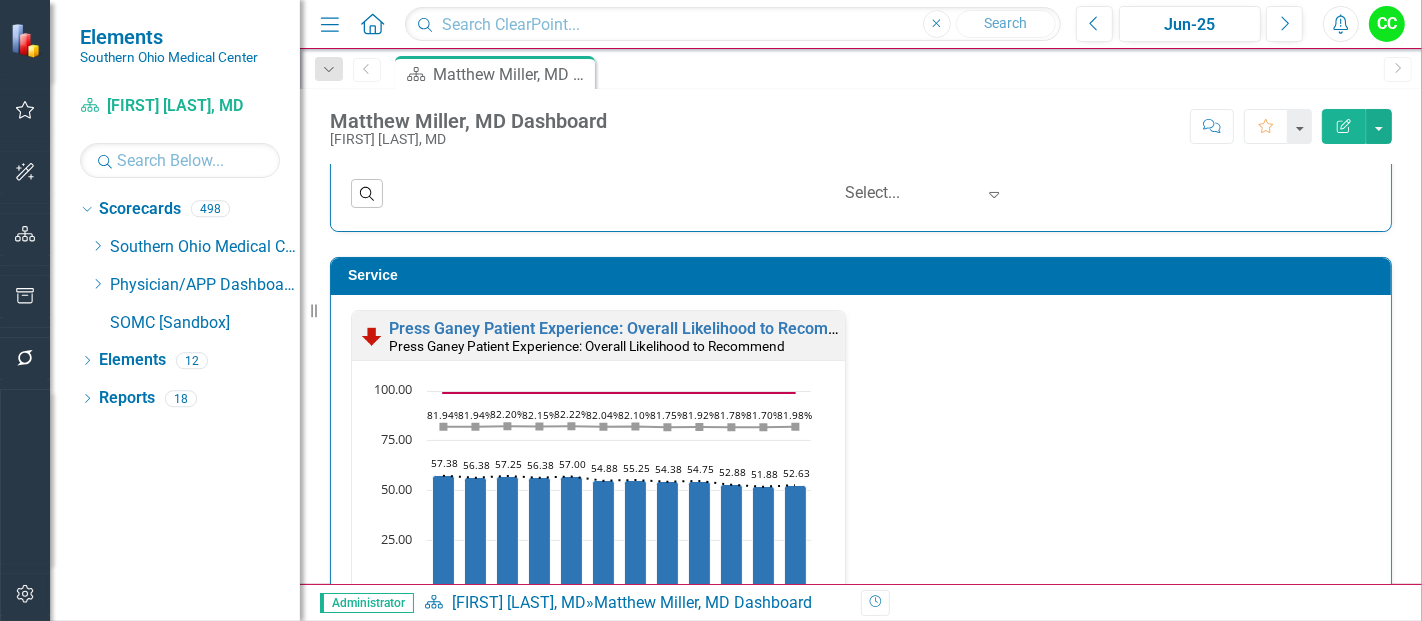 scroll, scrollTop: 2741, scrollLeft: 0, axis: vertical 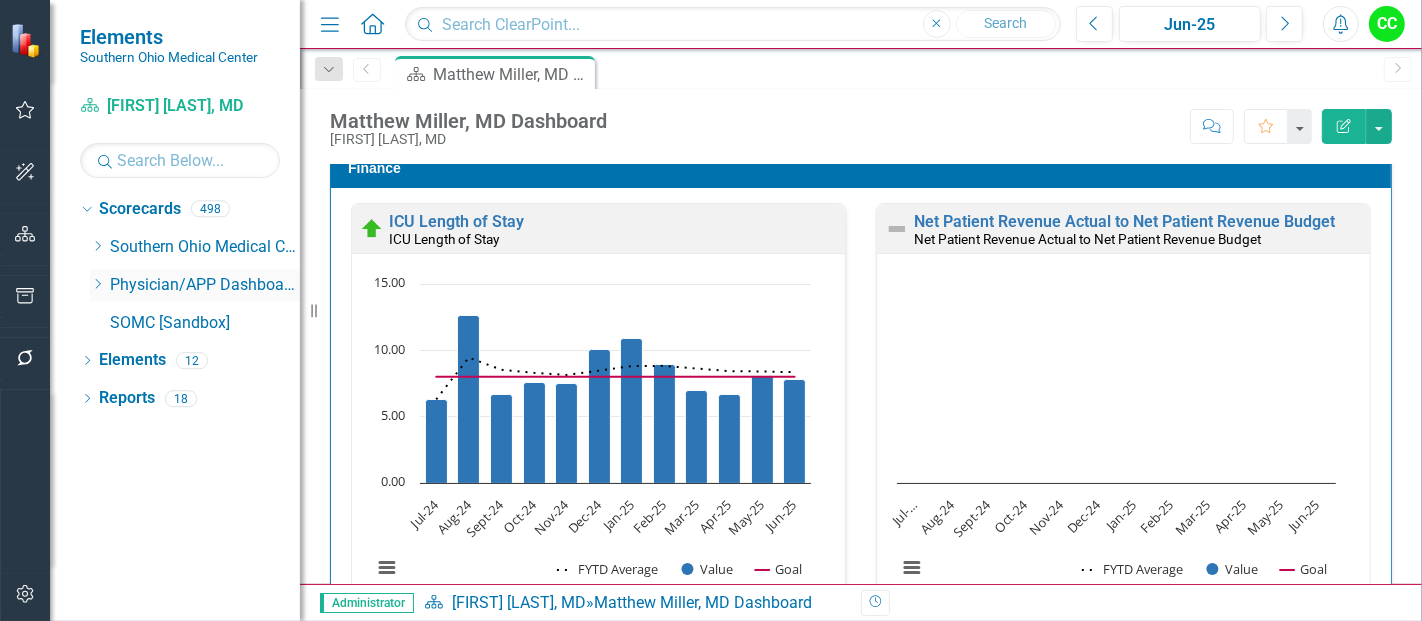 click on "Dropdown" 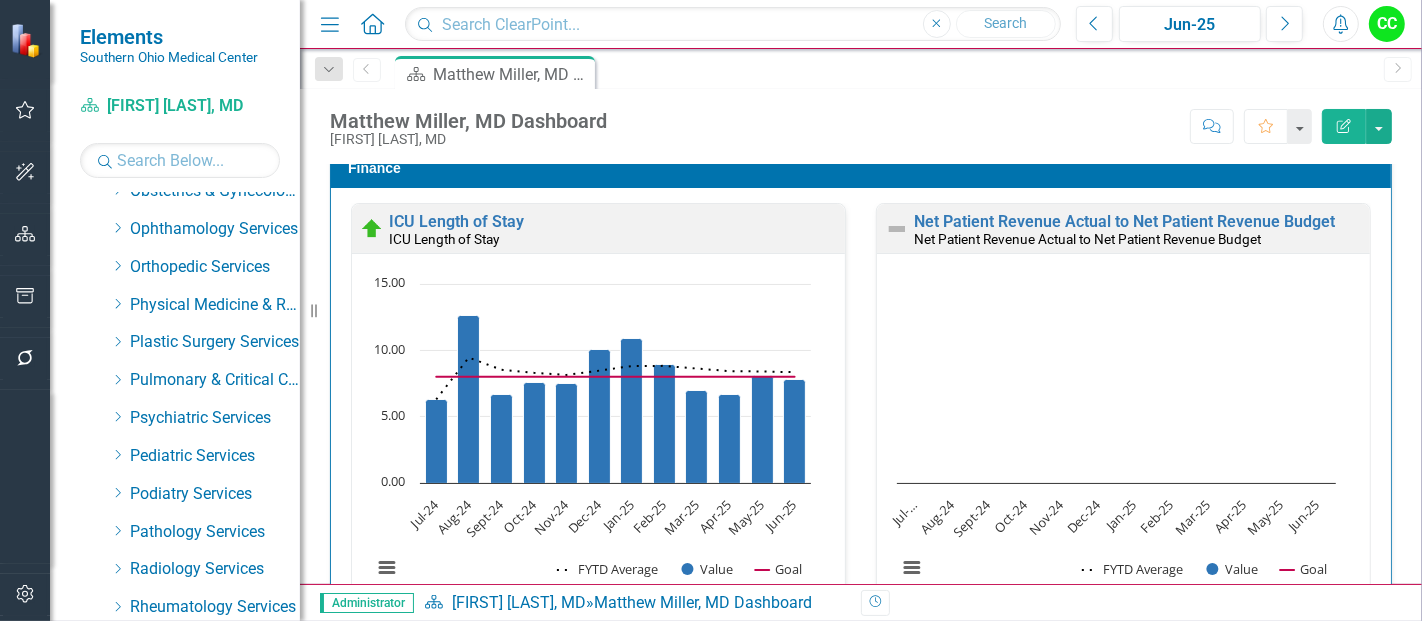 scroll, scrollTop: 740, scrollLeft: 0, axis: vertical 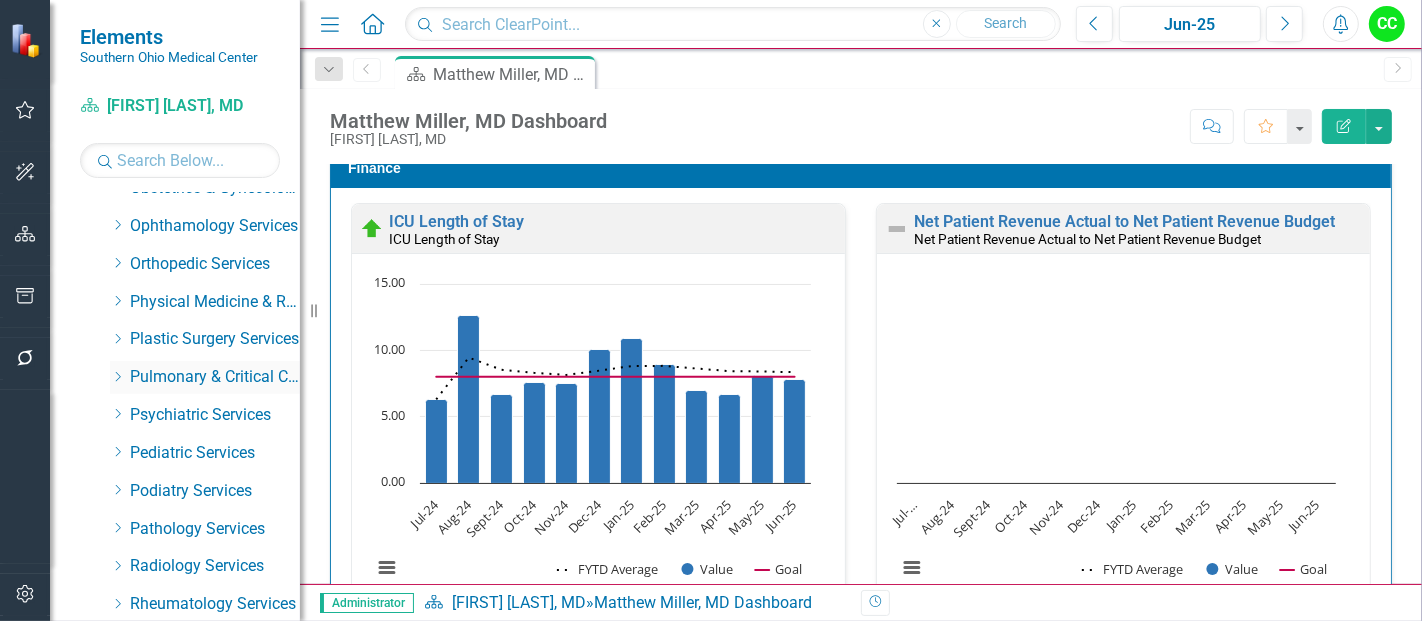 click on "Dropdown" 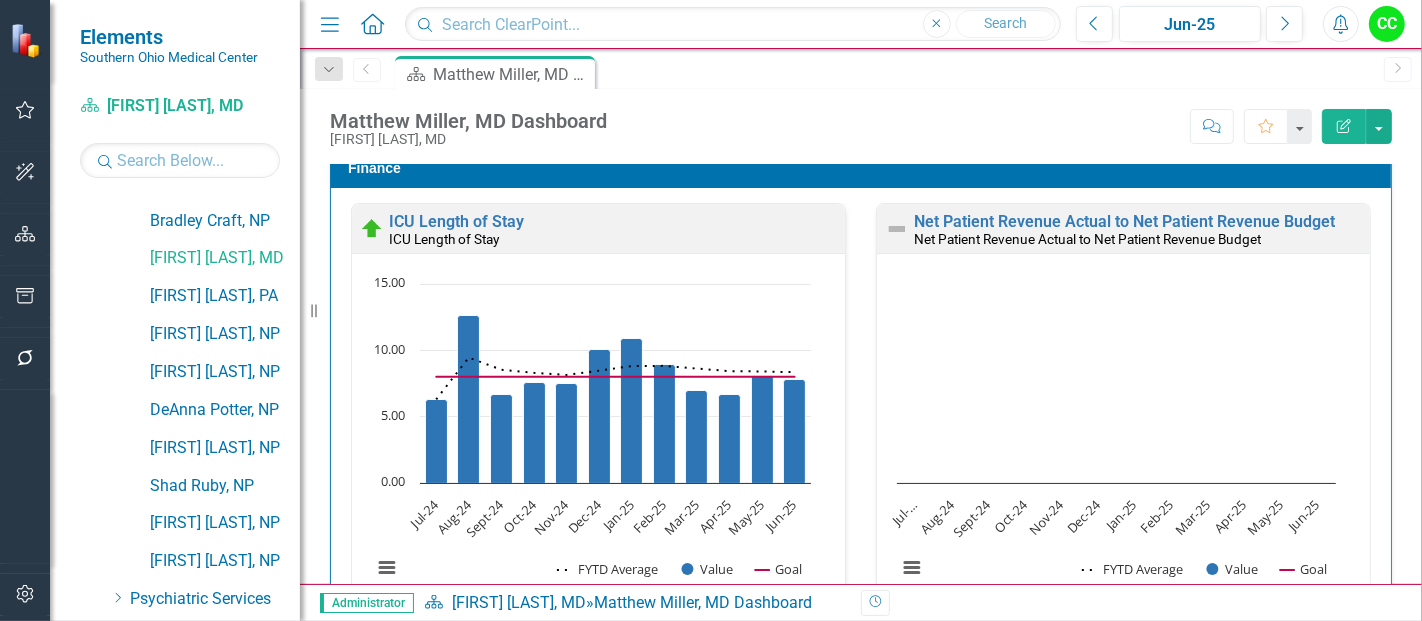 scroll, scrollTop: 1048, scrollLeft: 0, axis: vertical 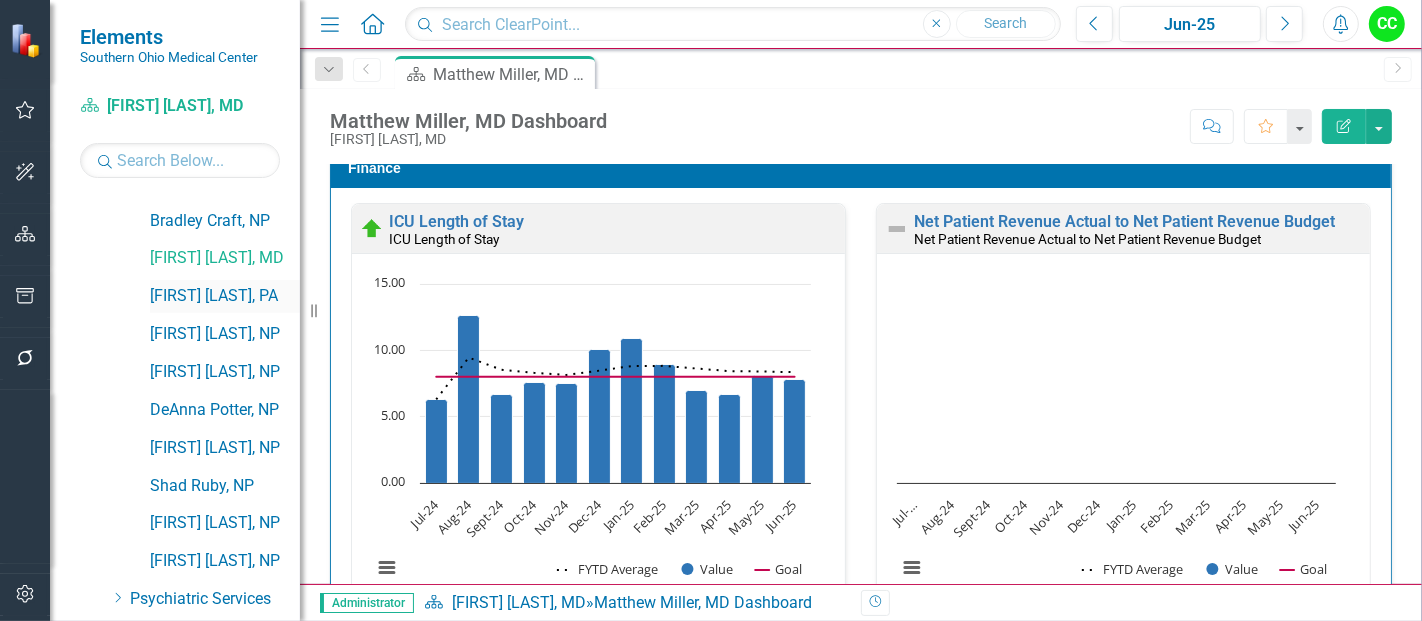 click on "[FIRST] [LAST], PA" at bounding box center [225, 296] 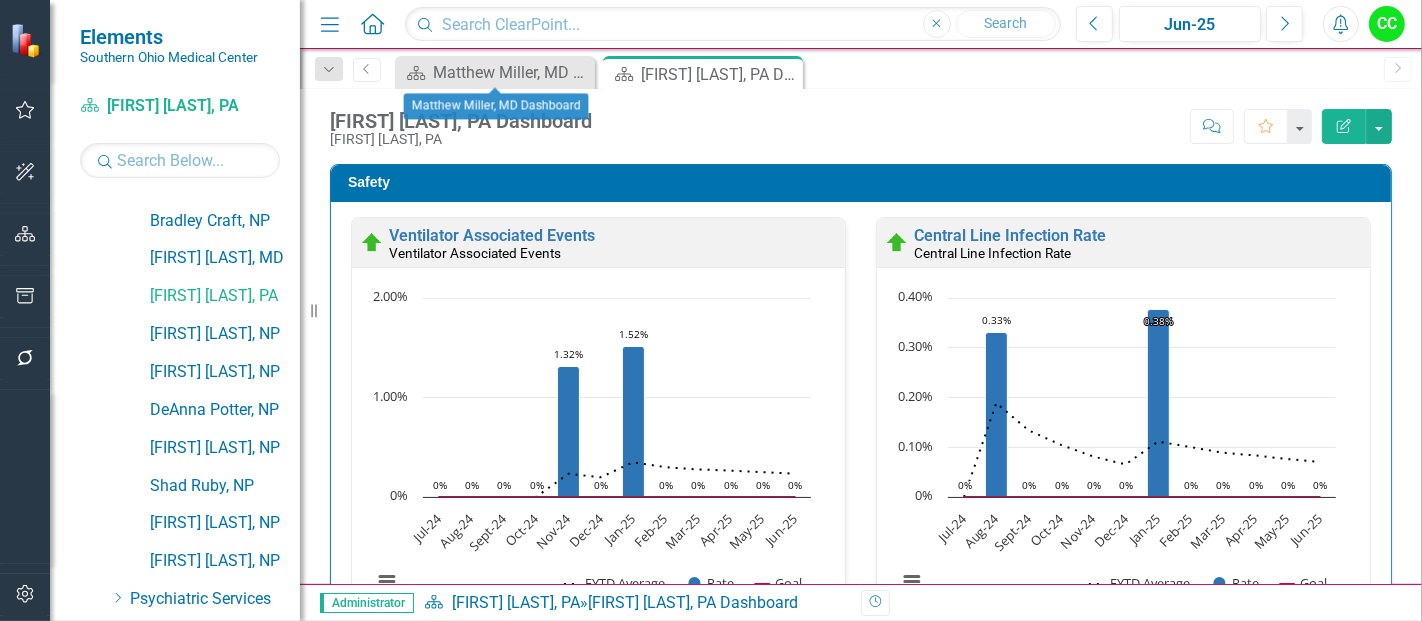drag, startPoint x: 582, startPoint y: 71, endPoint x: 1348, endPoint y: 339, distance: 811.5294 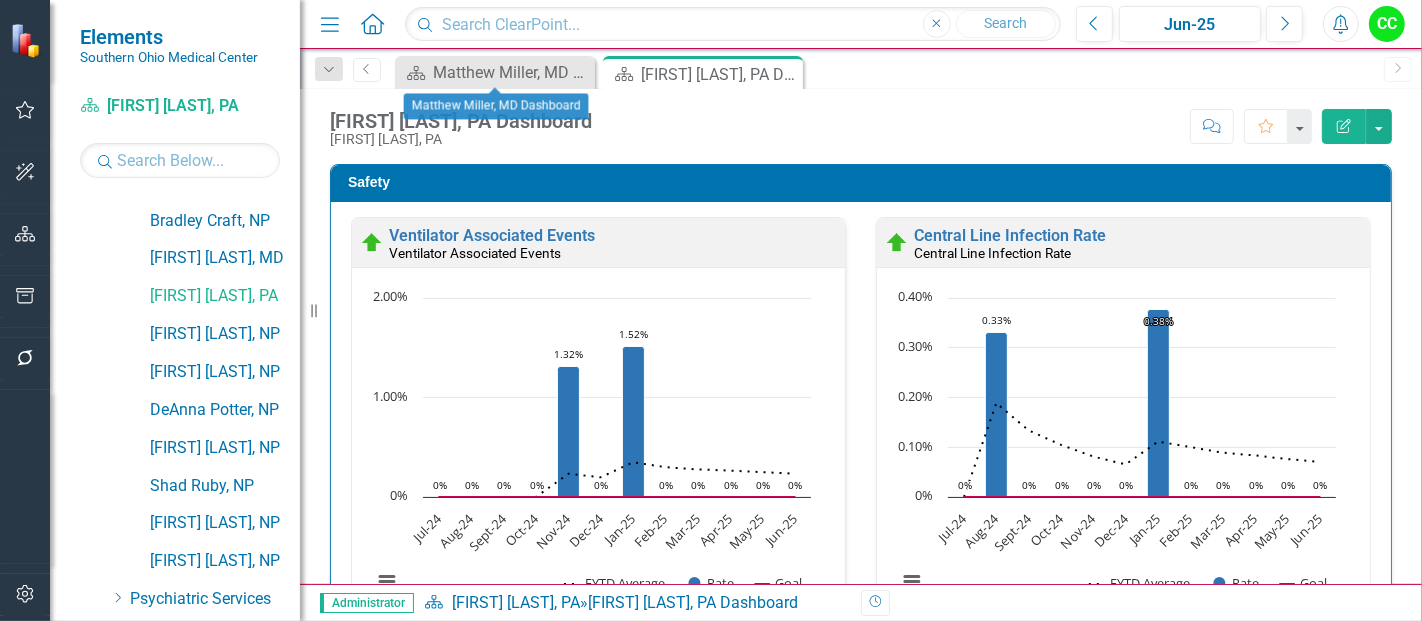 click on "Close" 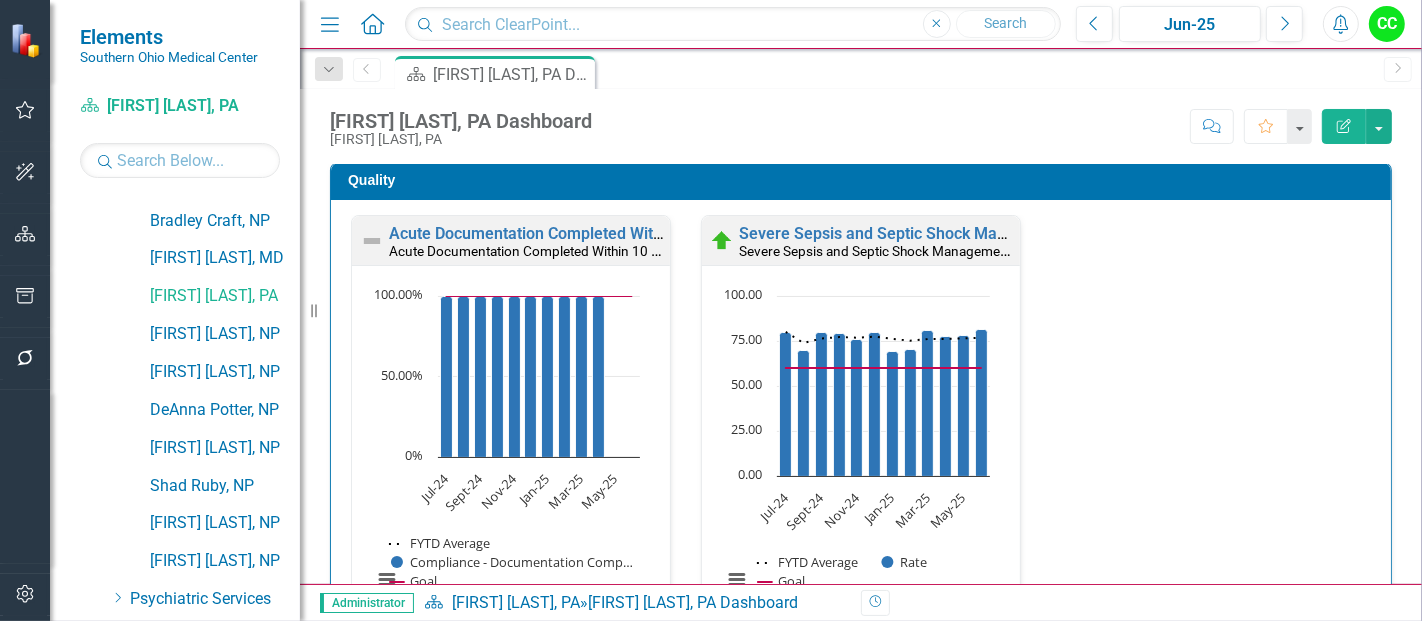 scroll, scrollTop: 1006, scrollLeft: 0, axis: vertical 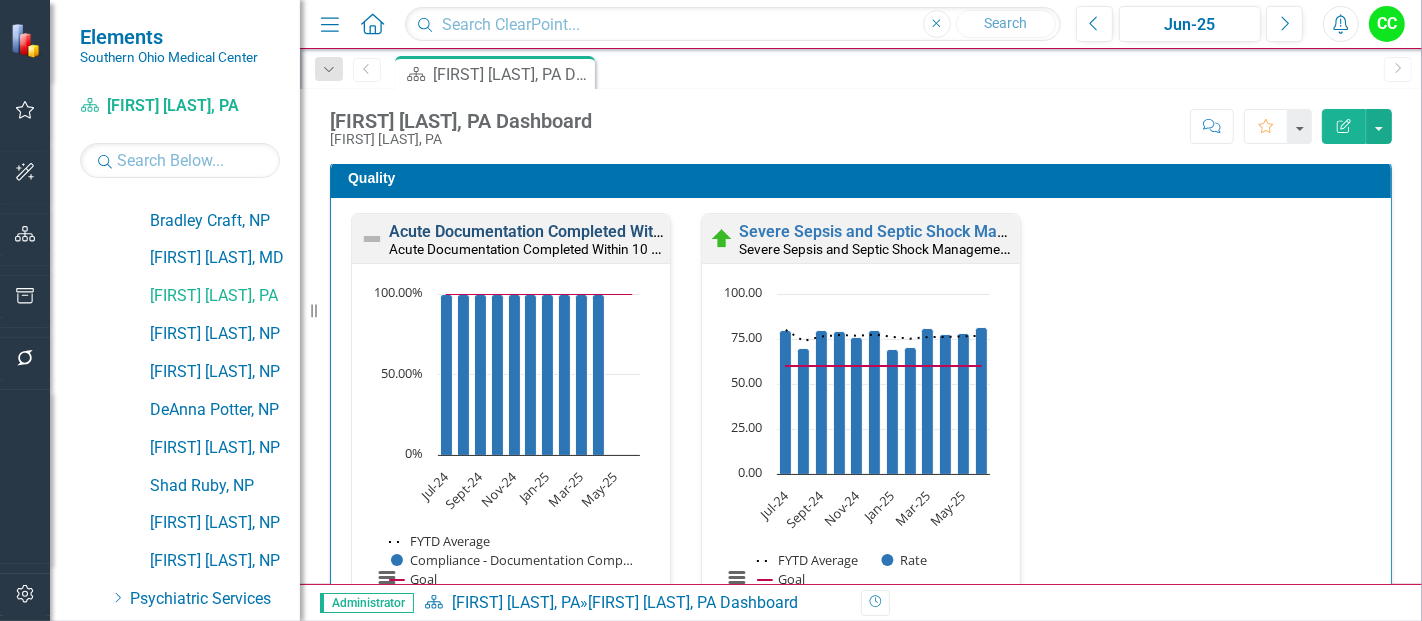 click on "Acute Documentation Completed Within 10 Days" at bounding box center [562, 231] 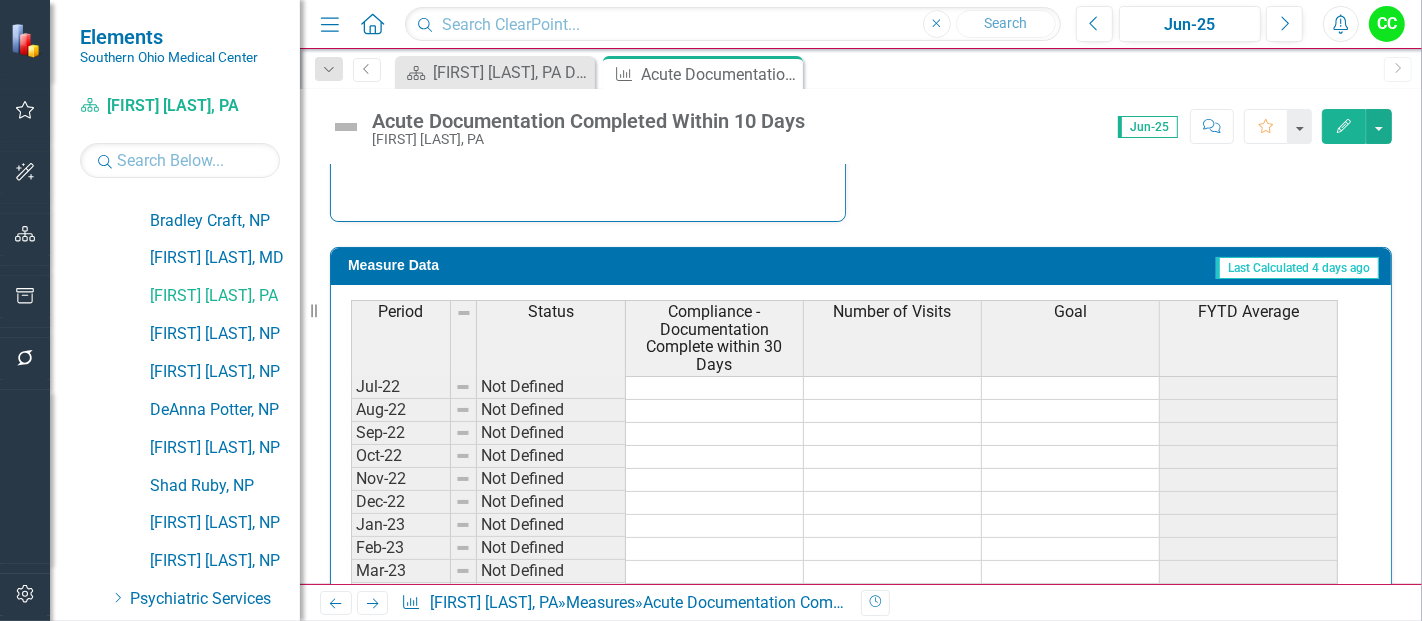 scroll, scrollTop: 917, scrollLeft: 0, axis: vertical 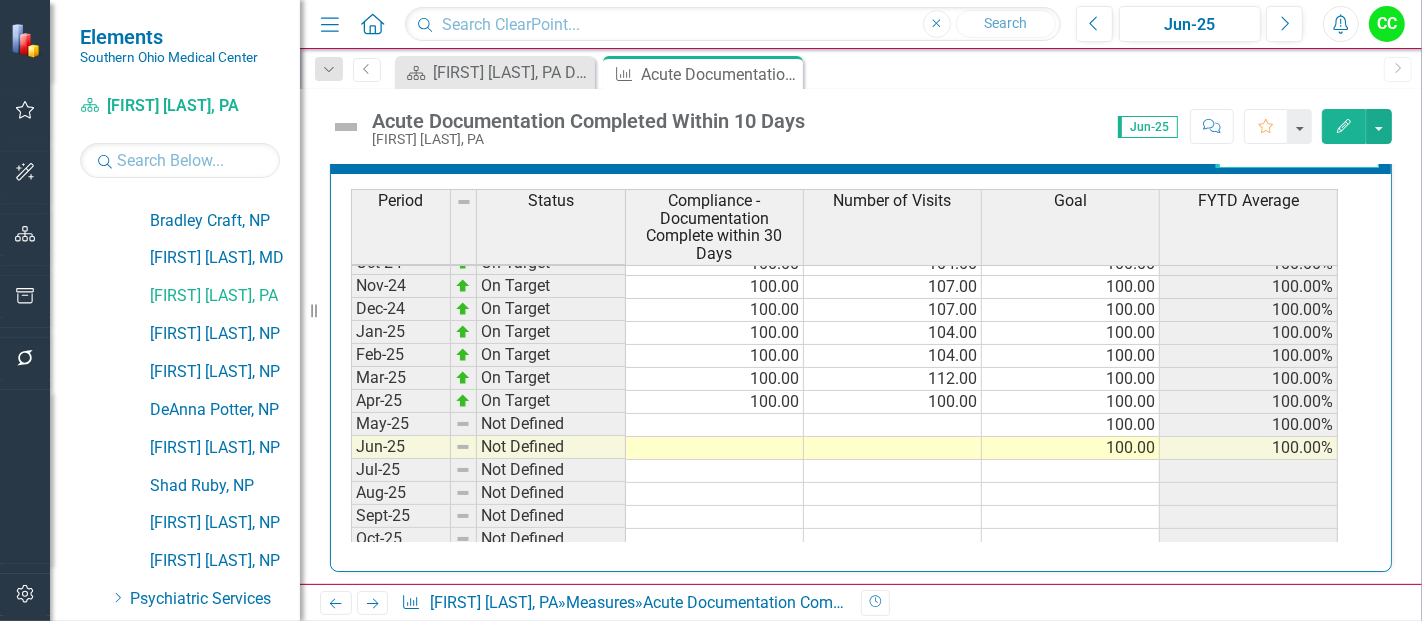 click at bounding box center [893, 425] 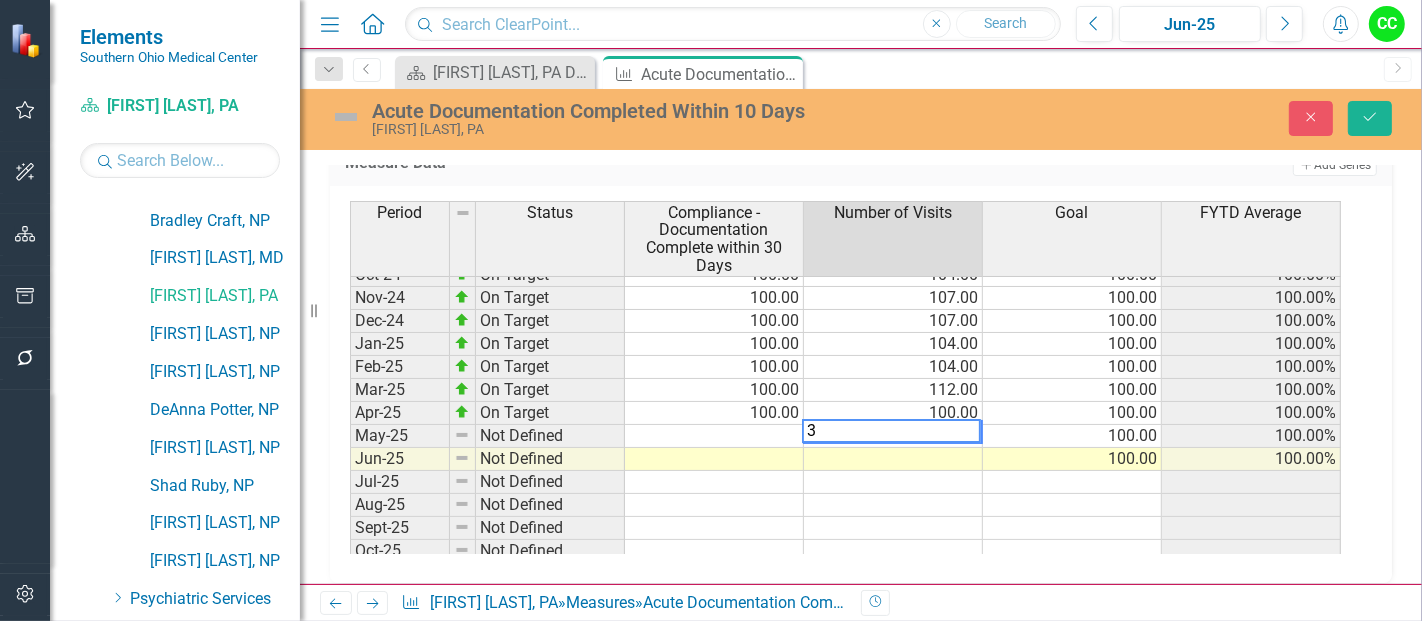 type on "30" 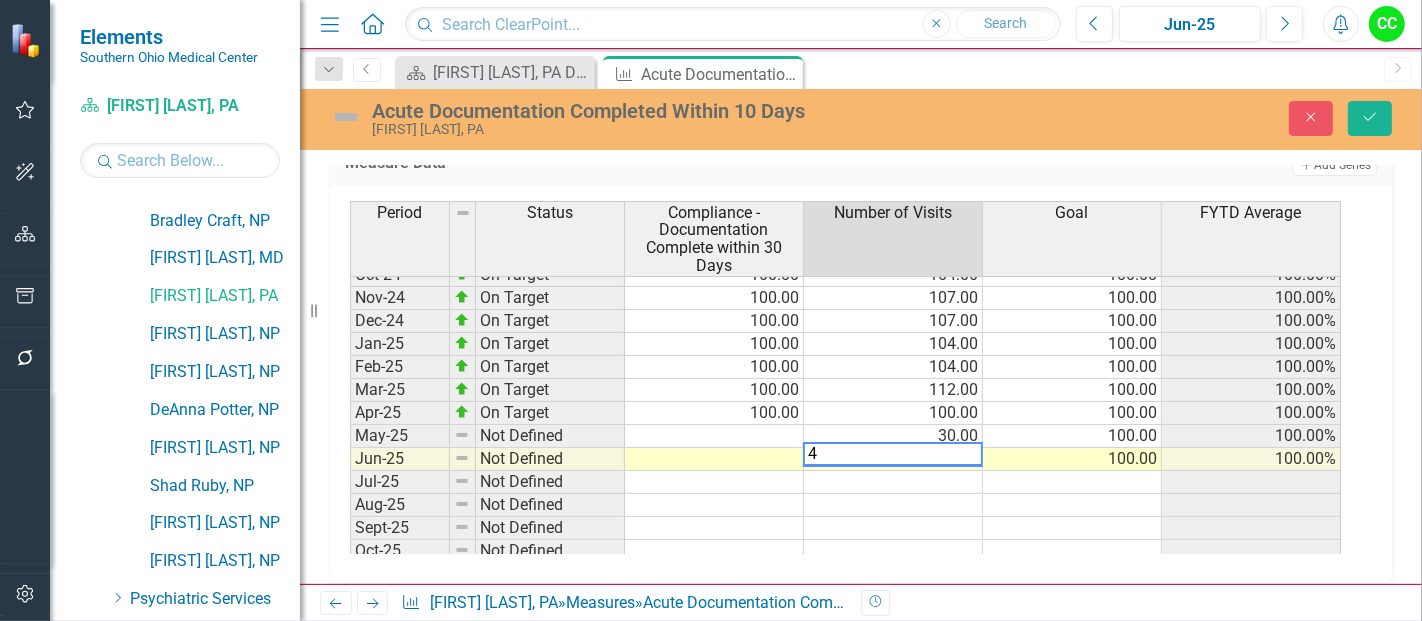 type on "42" 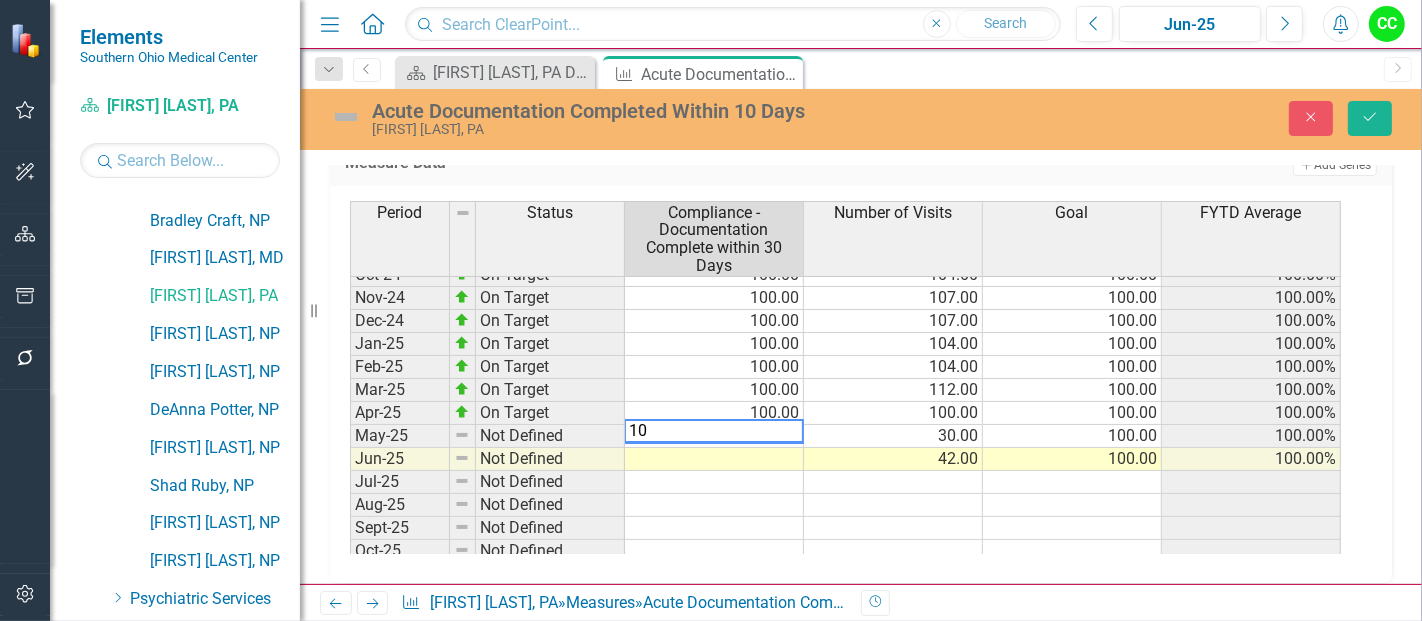 type on "100" 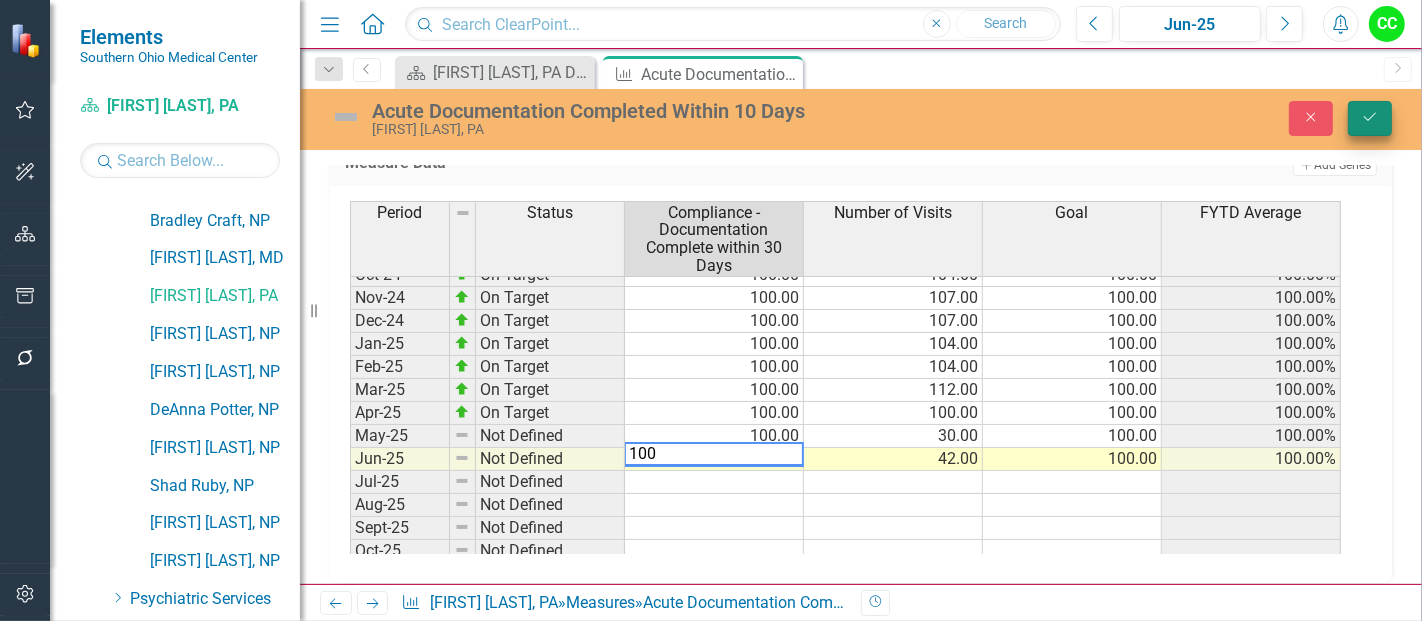 type on "100" 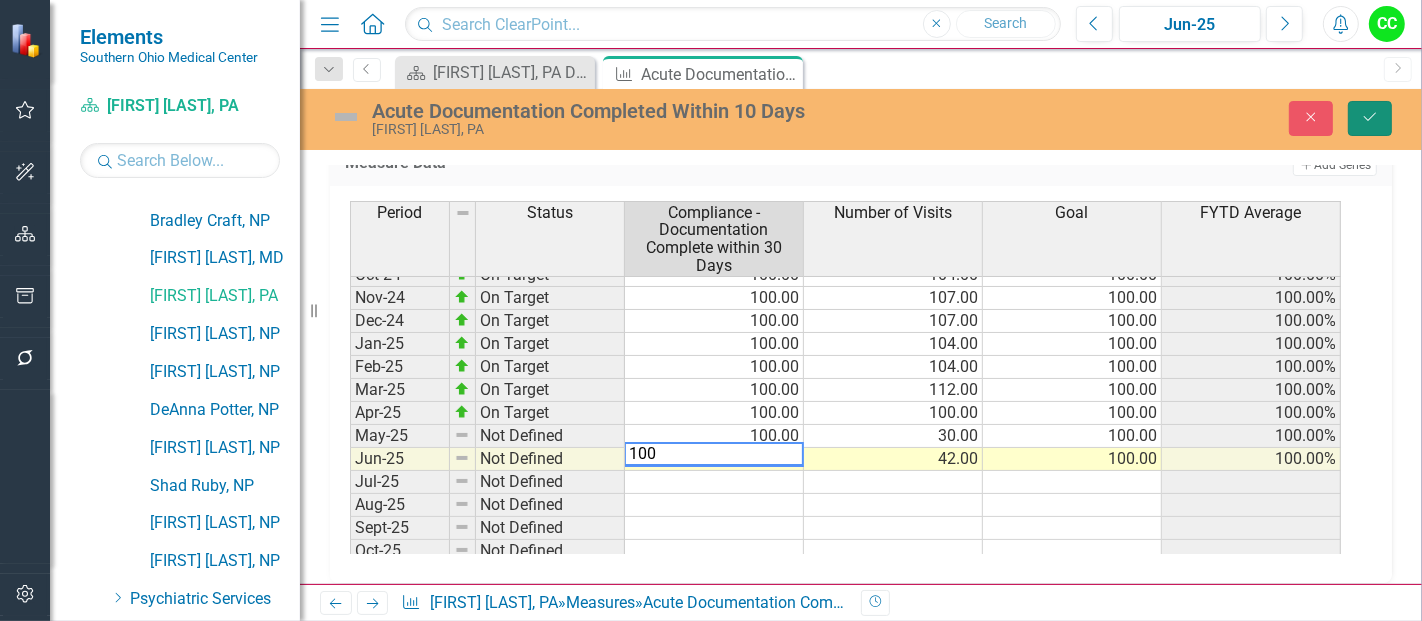 click on "Save" at bounding box center [1370, 118] 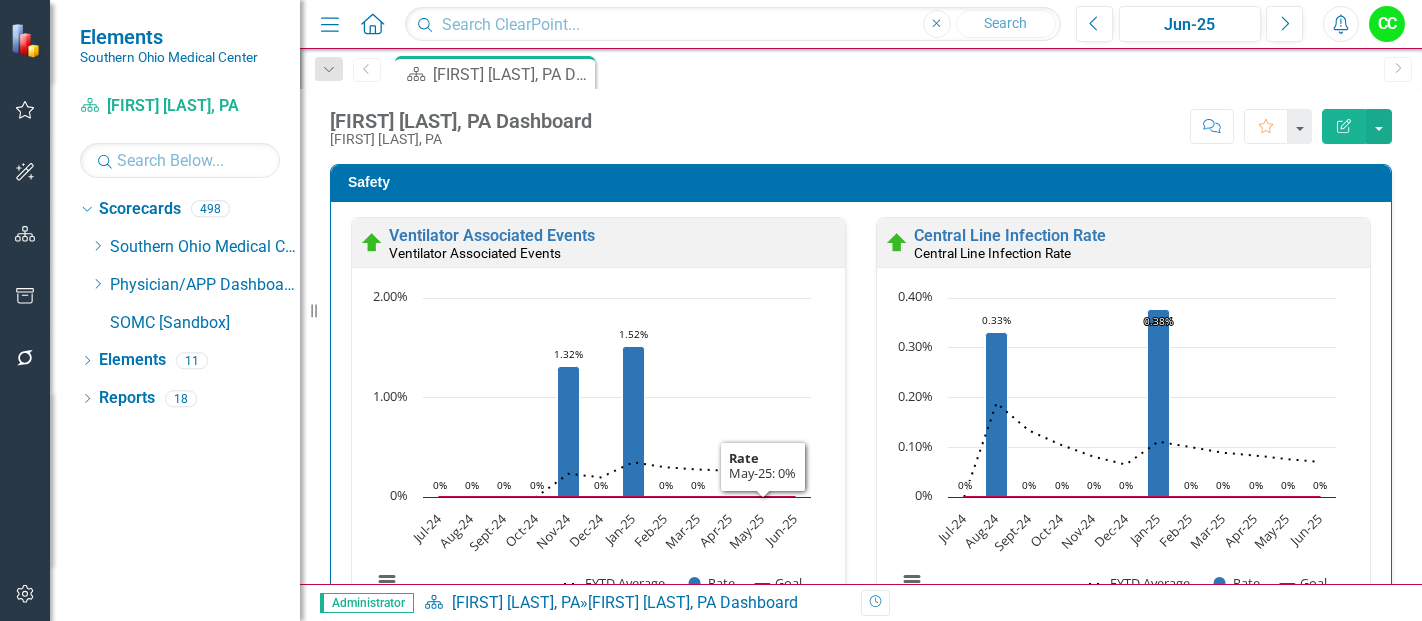 scroll, scrollTop: 0, scrollLeft: 0, axis: both 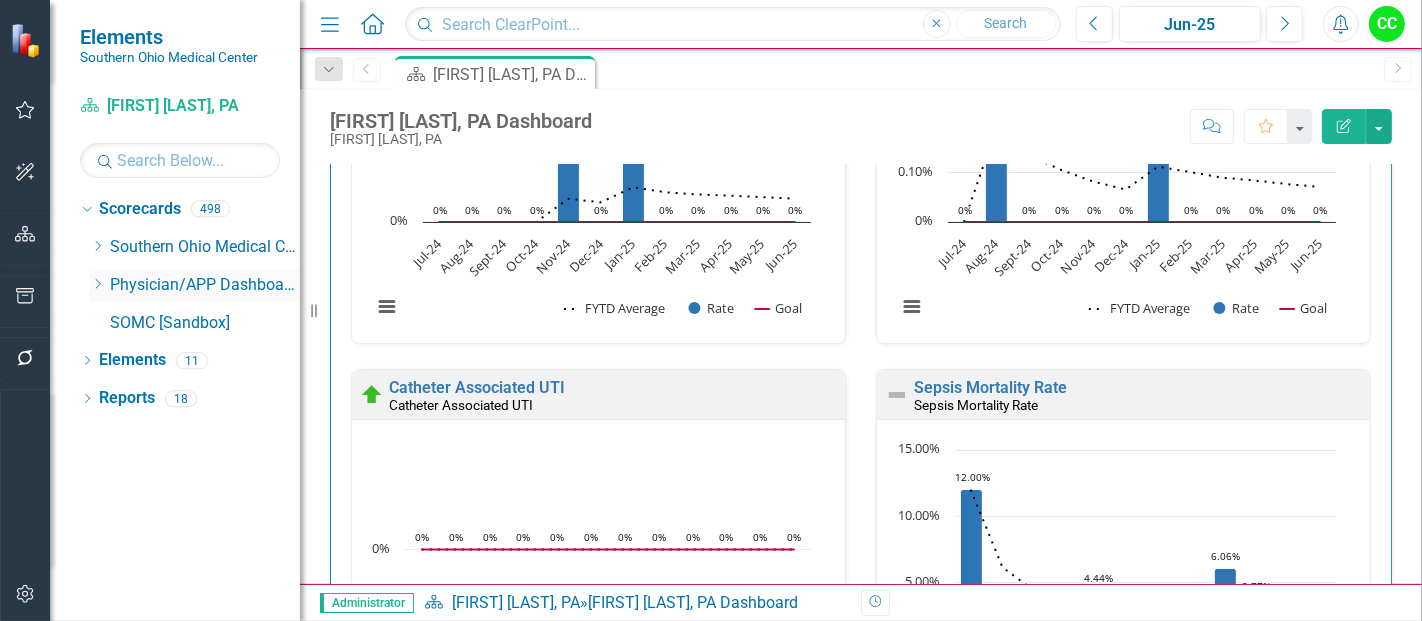 click on "Dropdown" 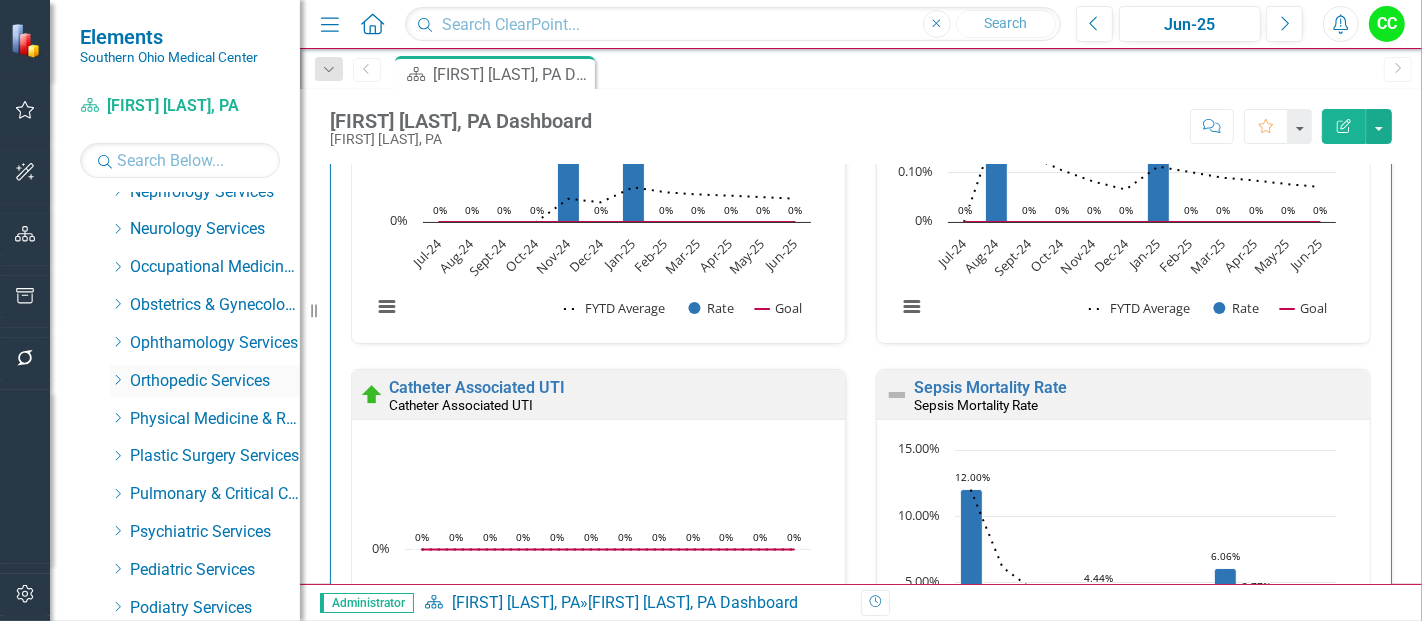 scroll, scrollTop: 624, scrollLeft: 0, axis: vertical 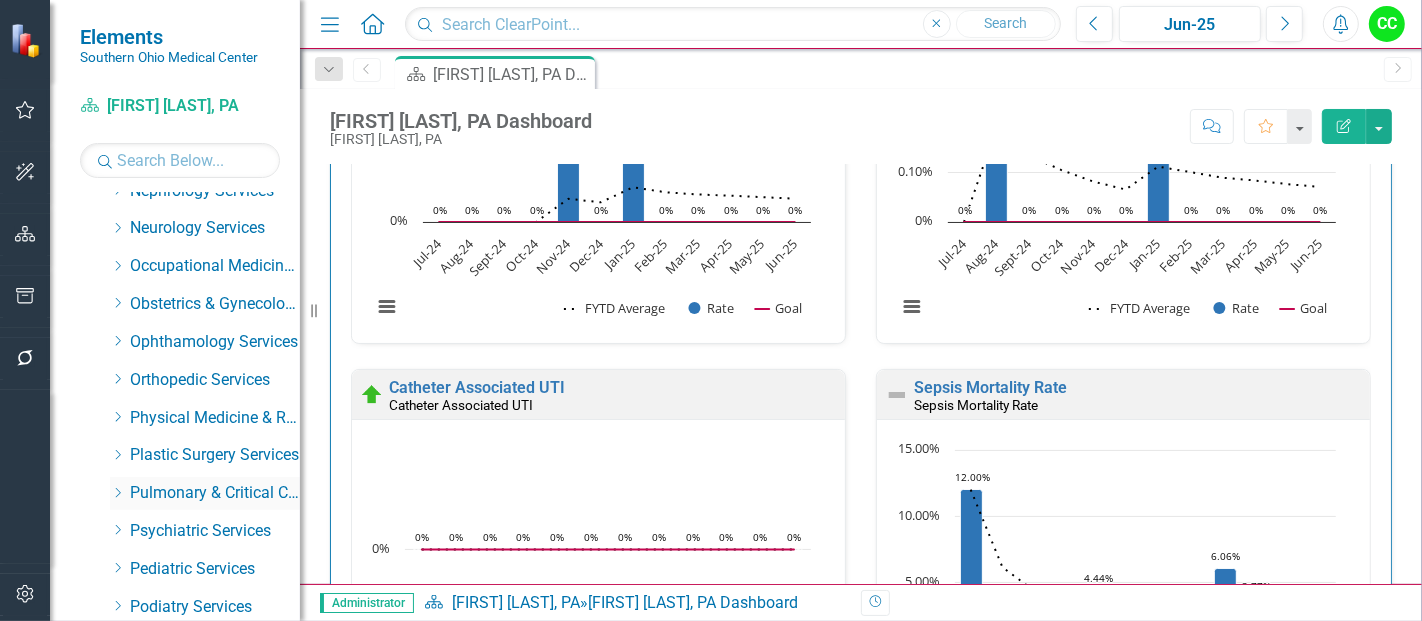 click on "Dropdown" 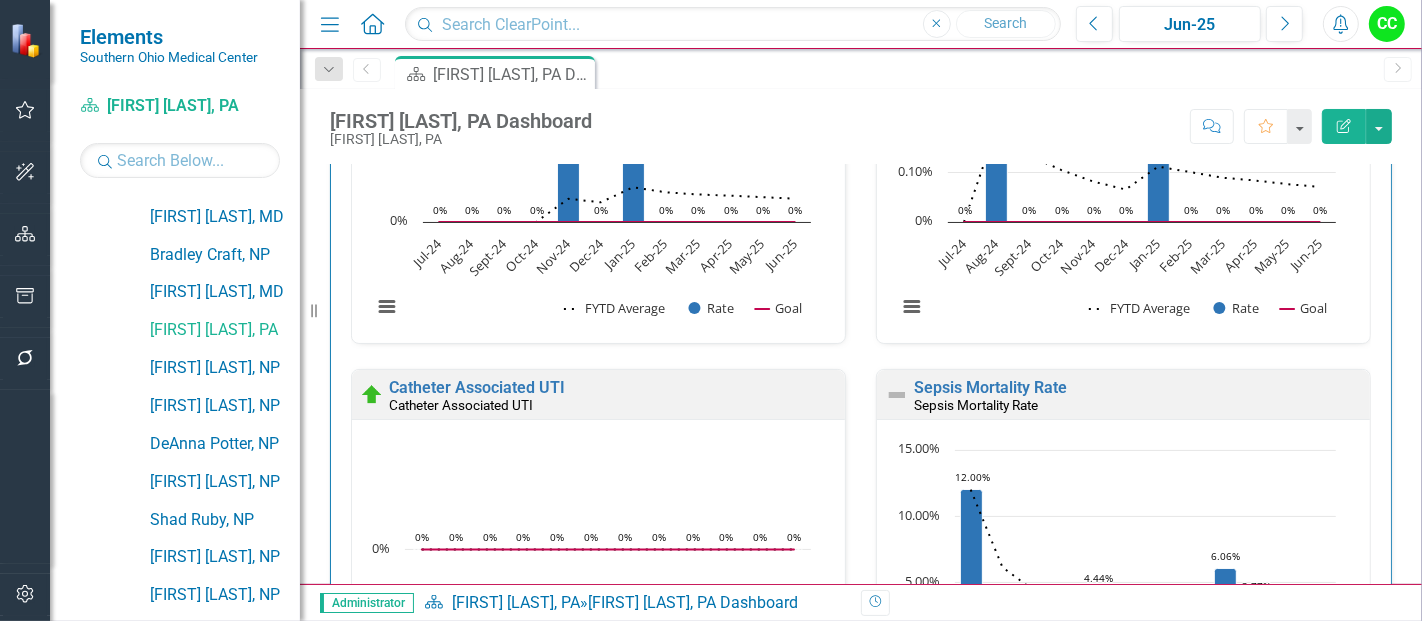scroll, scrollTop: 1015, scrollLeft: 0, axis: vertical 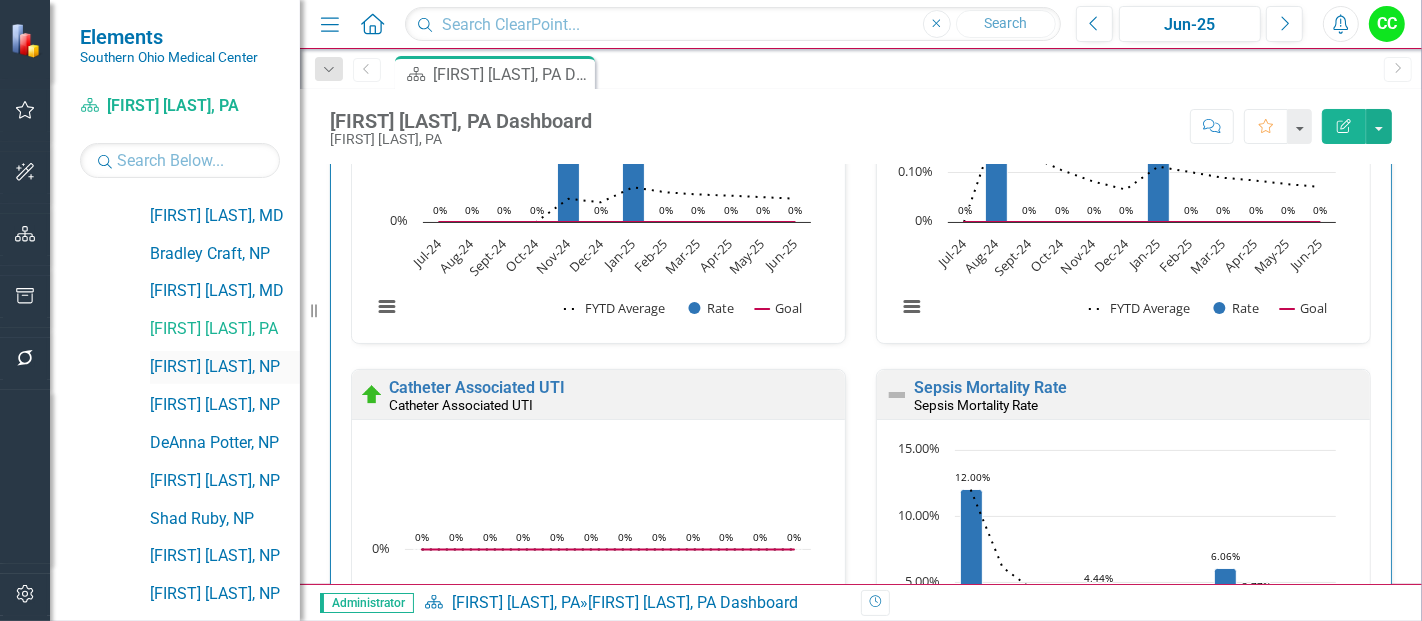click on "[FIRST] [LAST], [TITLE]" at bounding box center [225, 367] 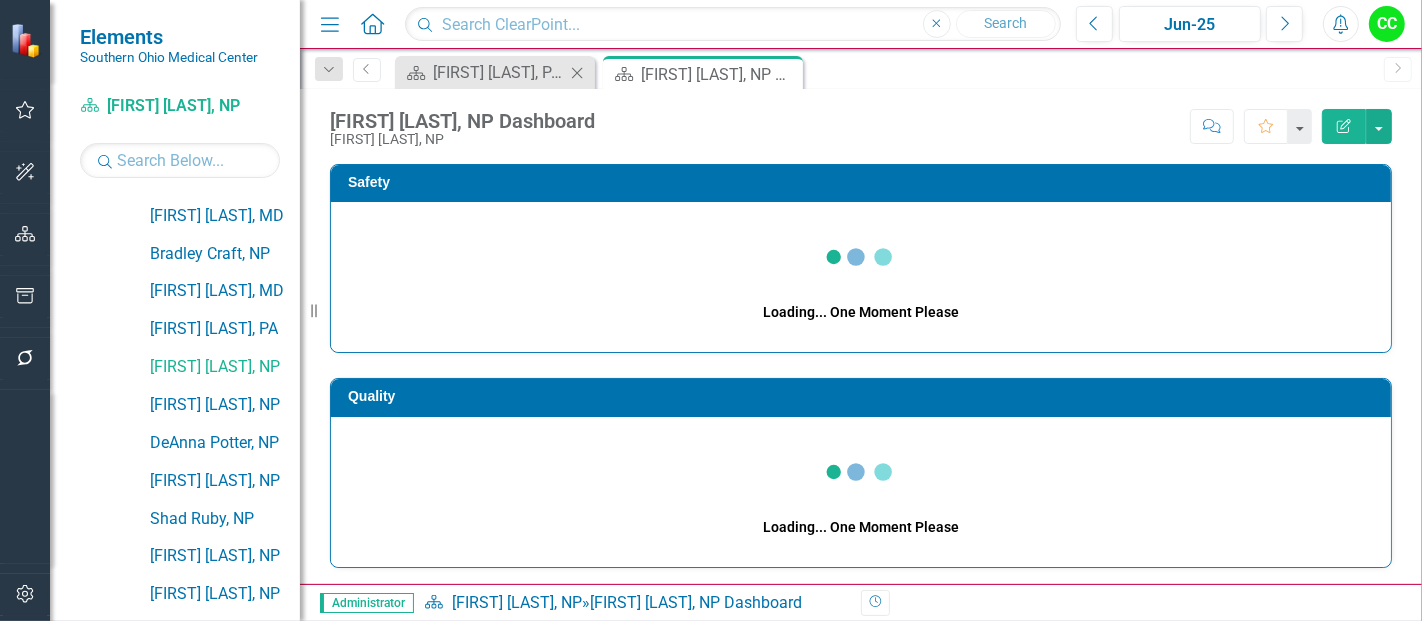 click 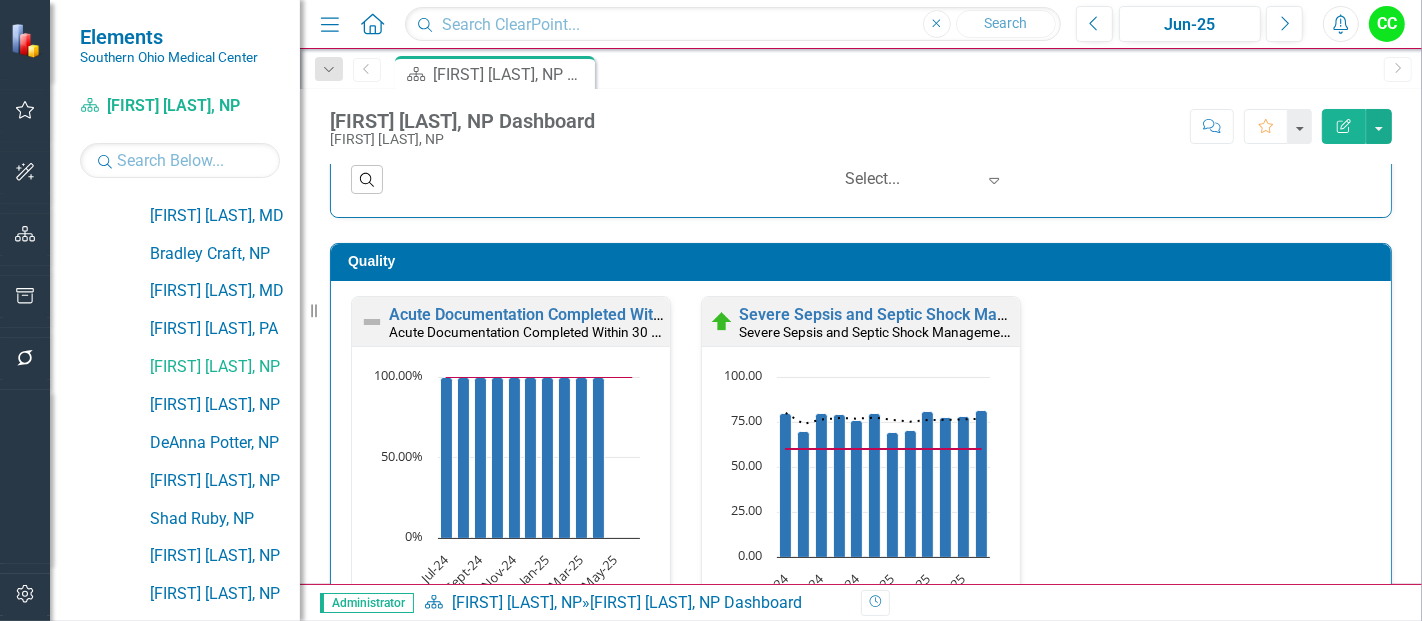 scroll, scrollTop: 925, scrollLeft: 0, axis: vertical 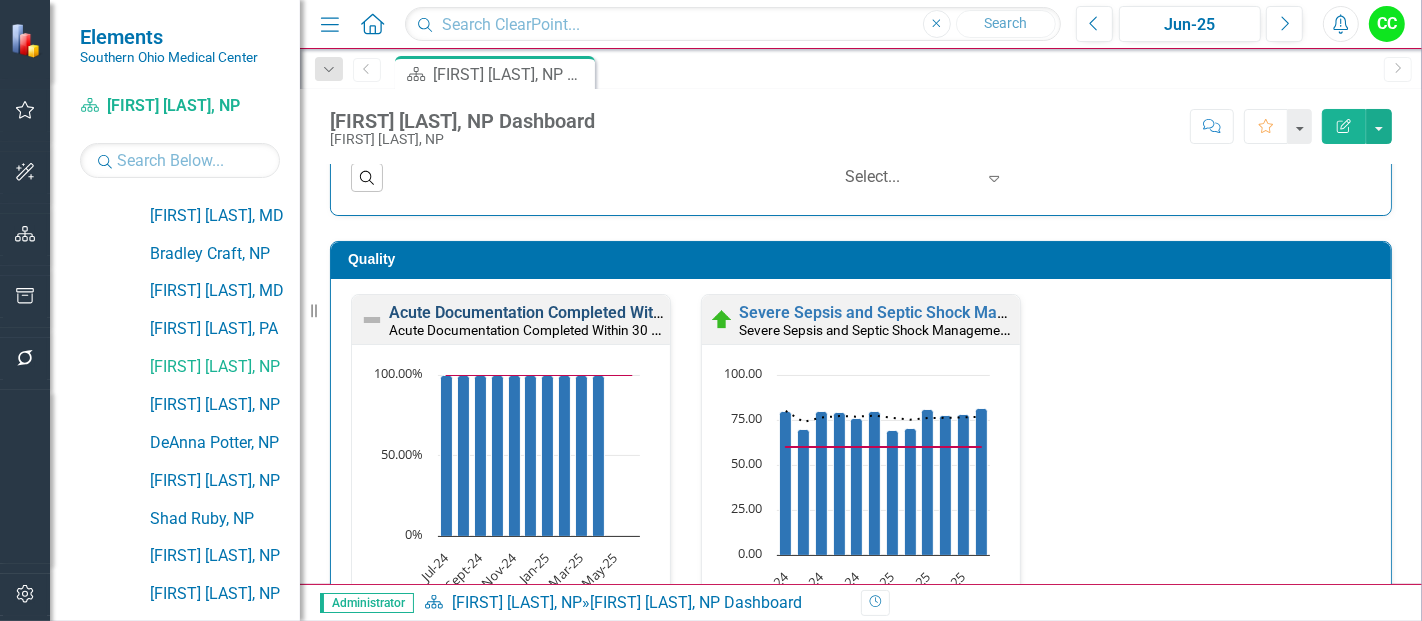 click on "Acute Documentation Completed Within 30 Days" at bounding box center (562, 312) 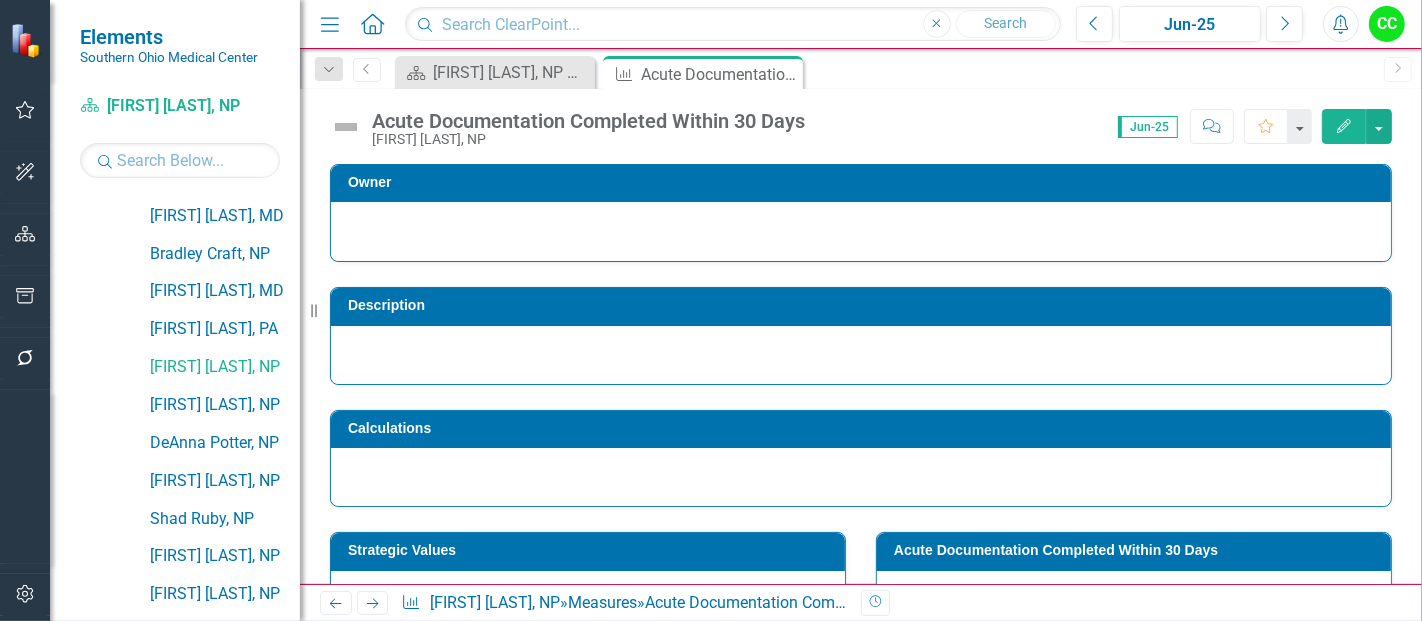 scroll, scrollTop: 917, scrollLeft: 0, axis: vertical 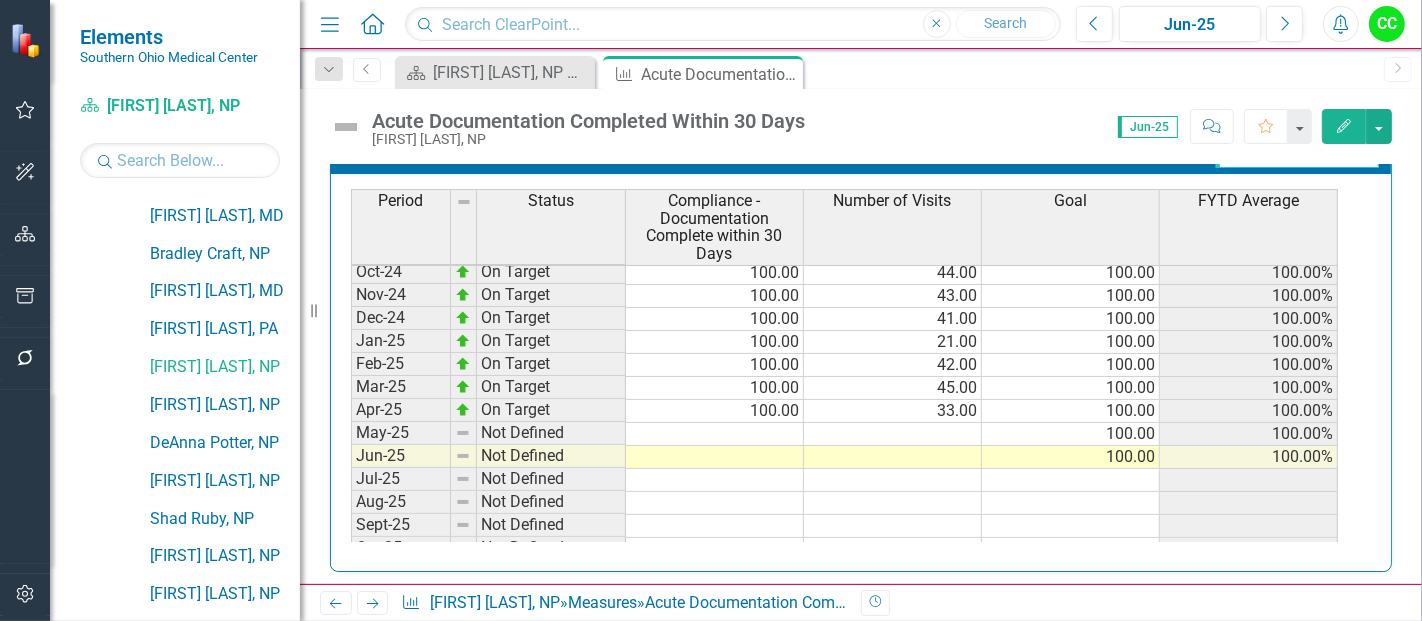 click at bounding box center (893, 434) 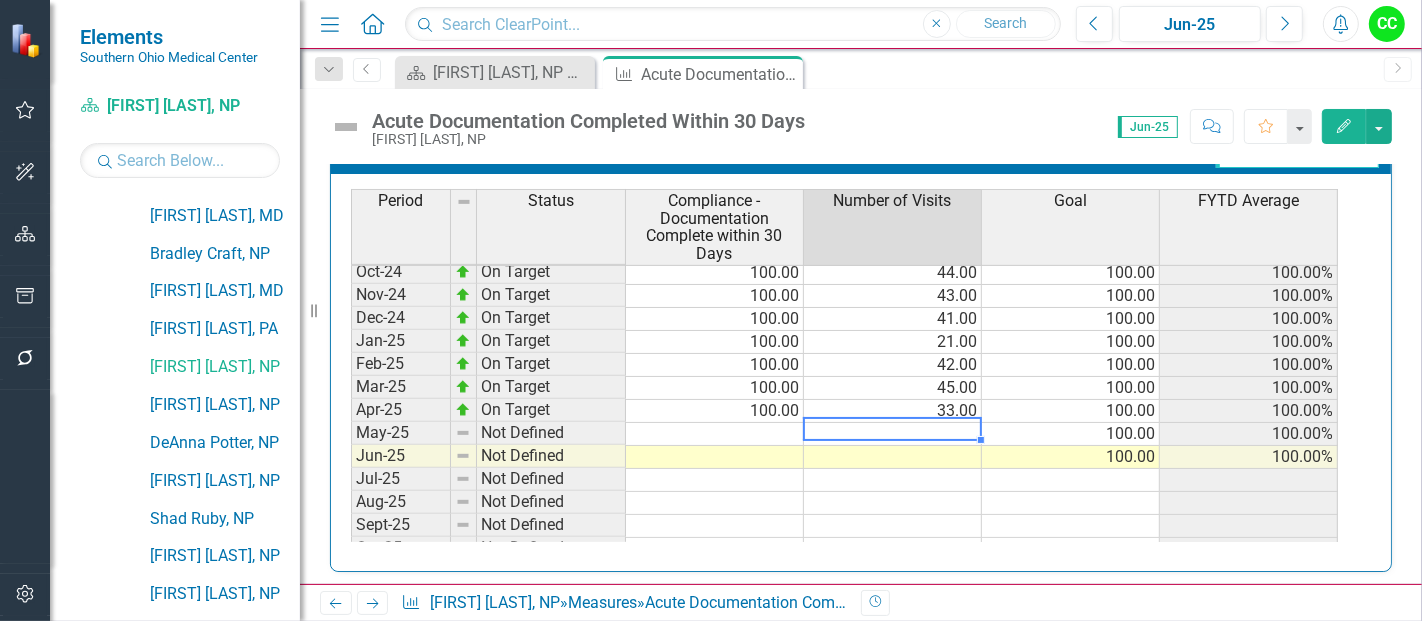 type on "49" 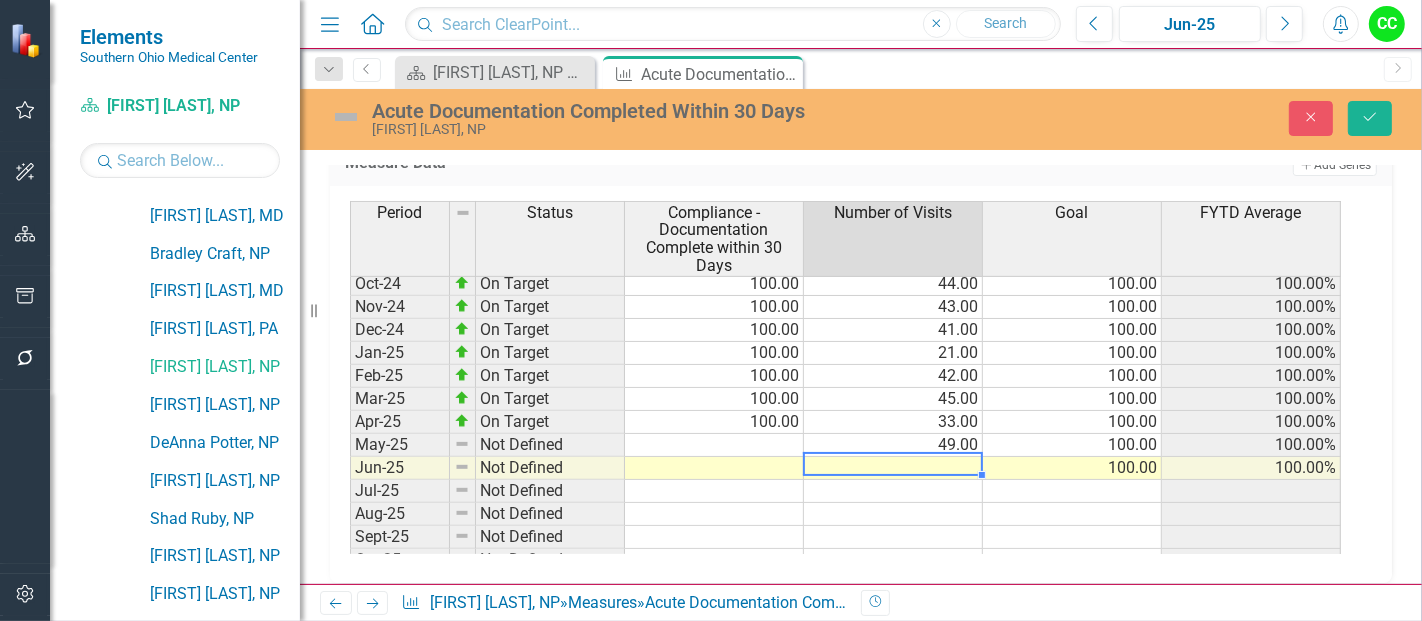 type on "32" 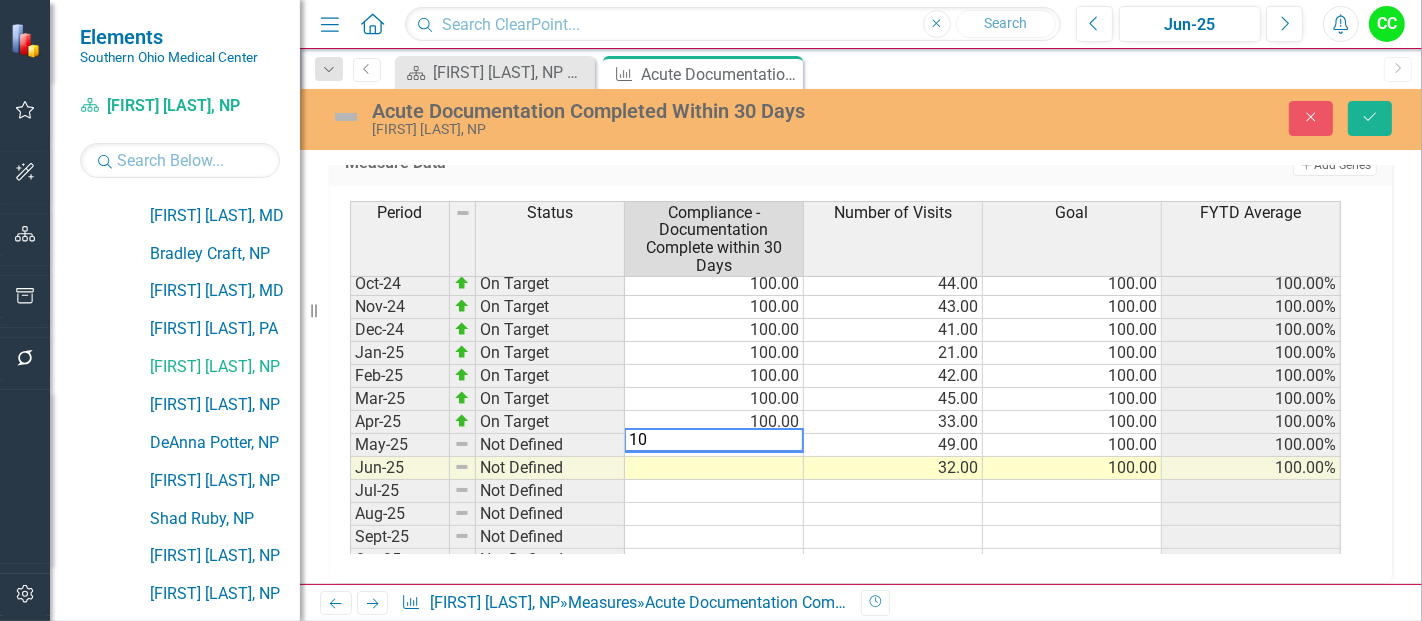type on "100" 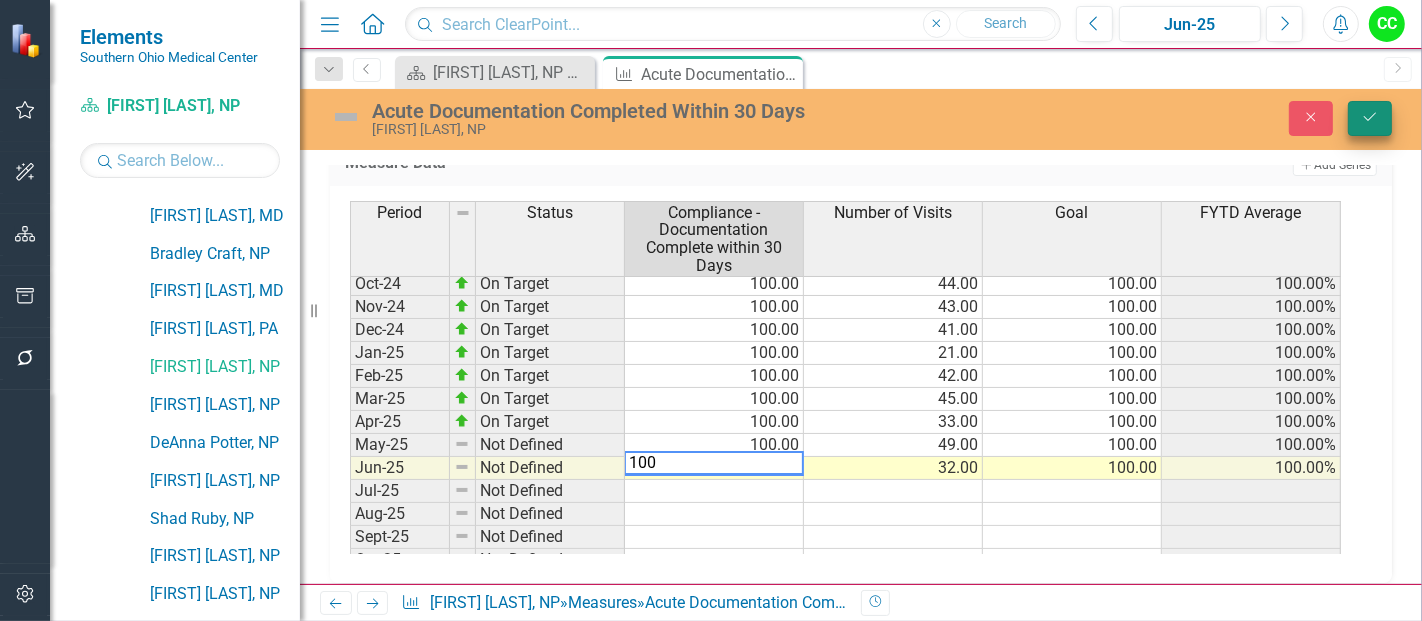 type on "100" 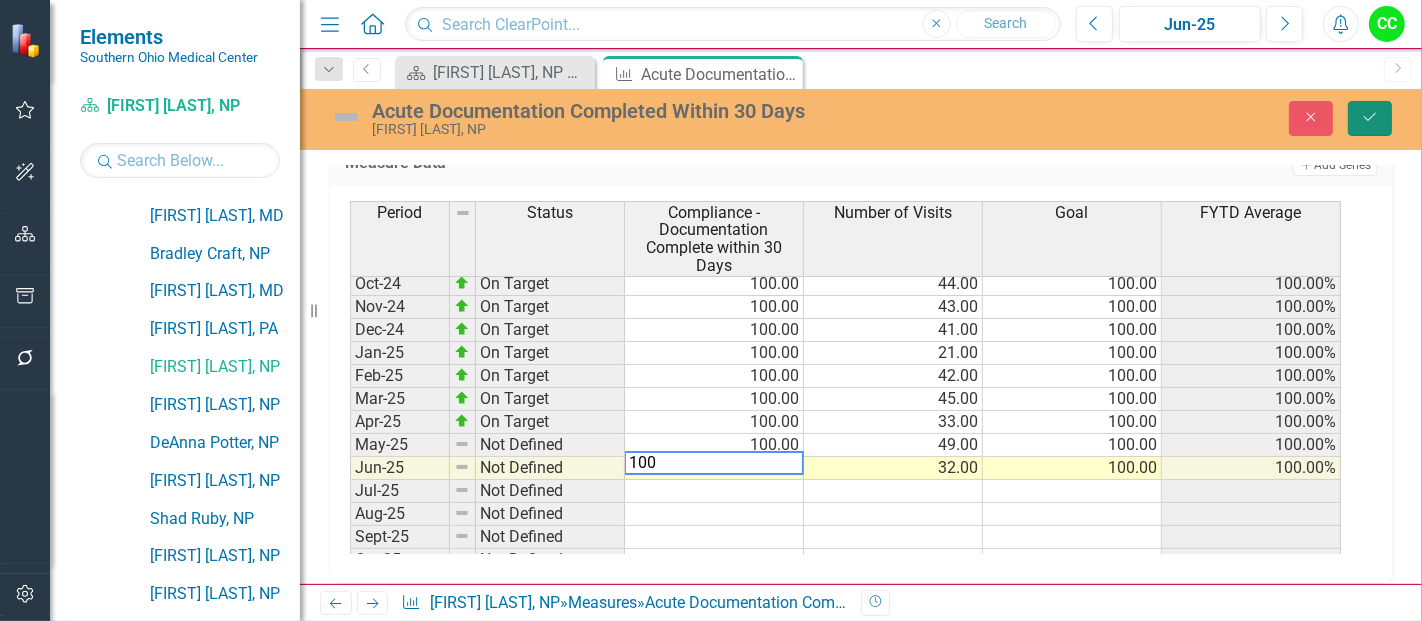 click on "Save" 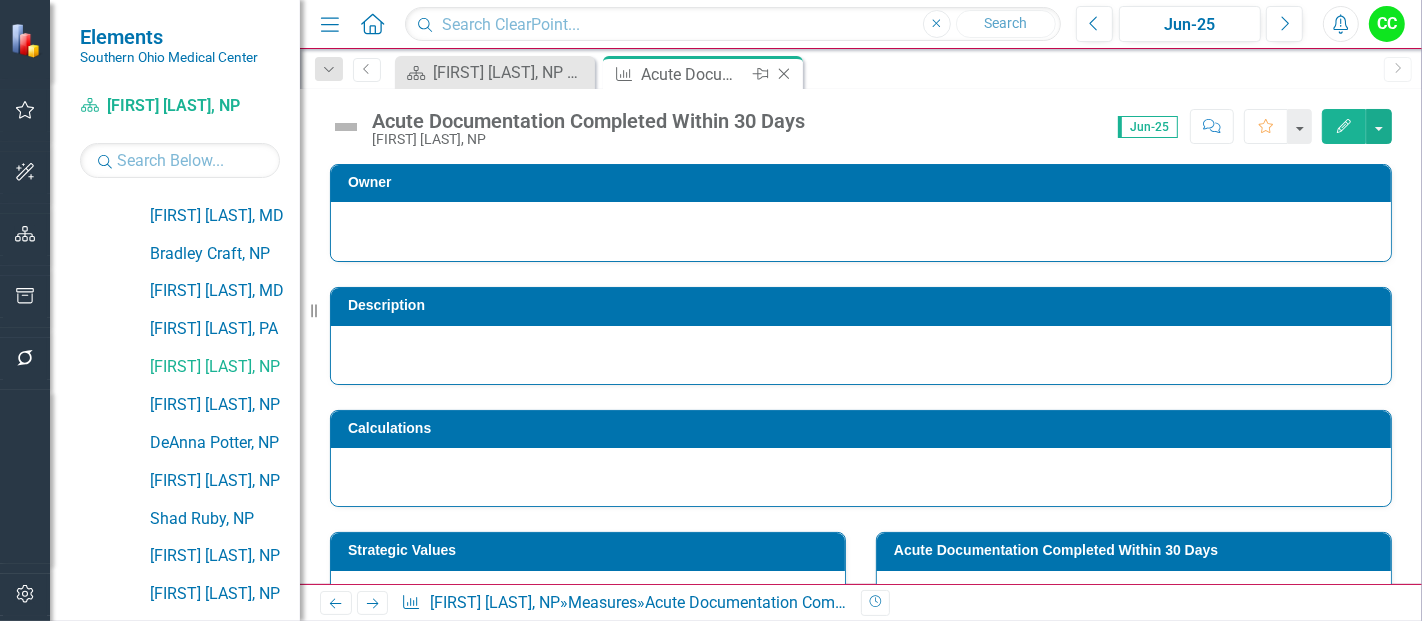 click on "Close" 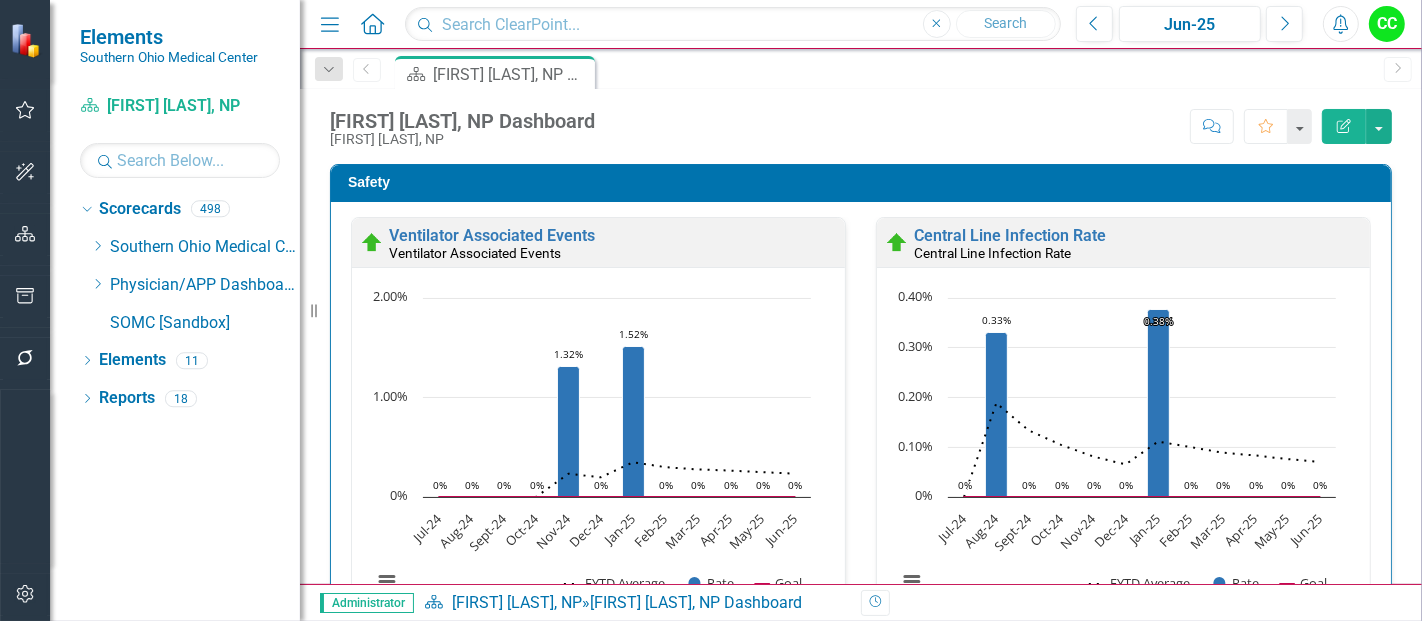 scroll, scrollTop: 0, scrollLeft: 0, axis: both 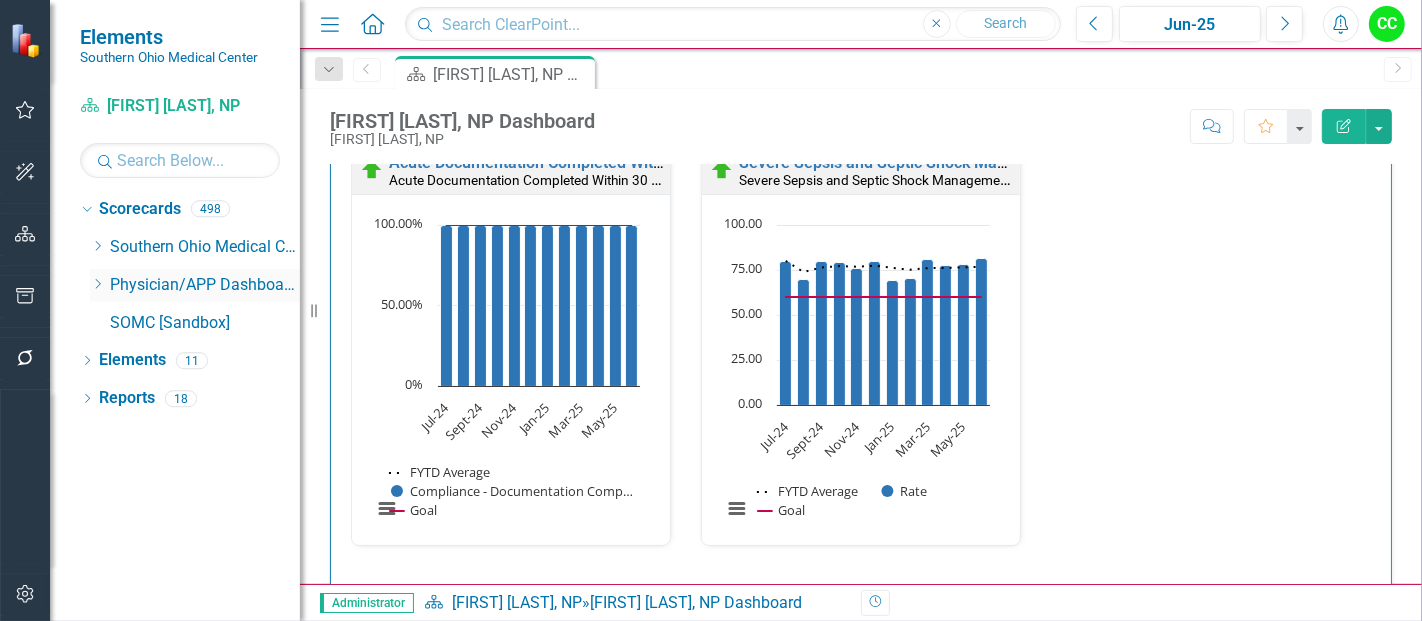 click on "Dropdown" 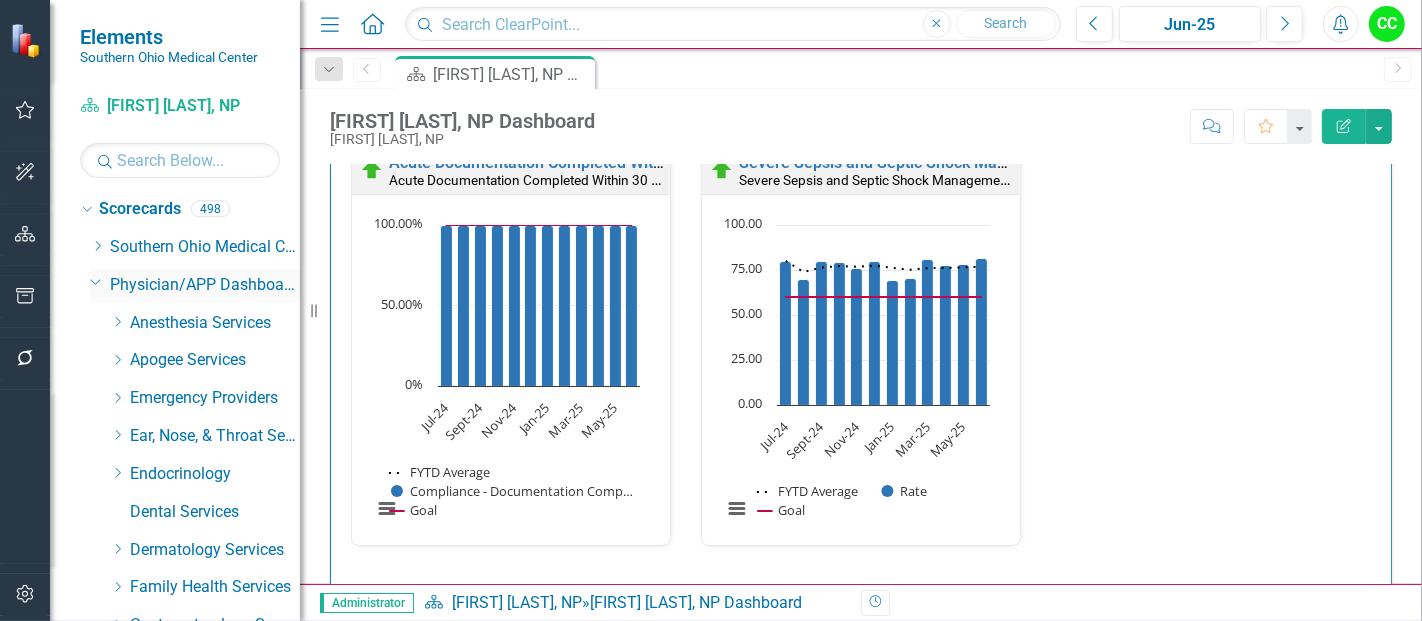 scroll, scrollTop: 2772, scrollLeft: 0, axis: vertical 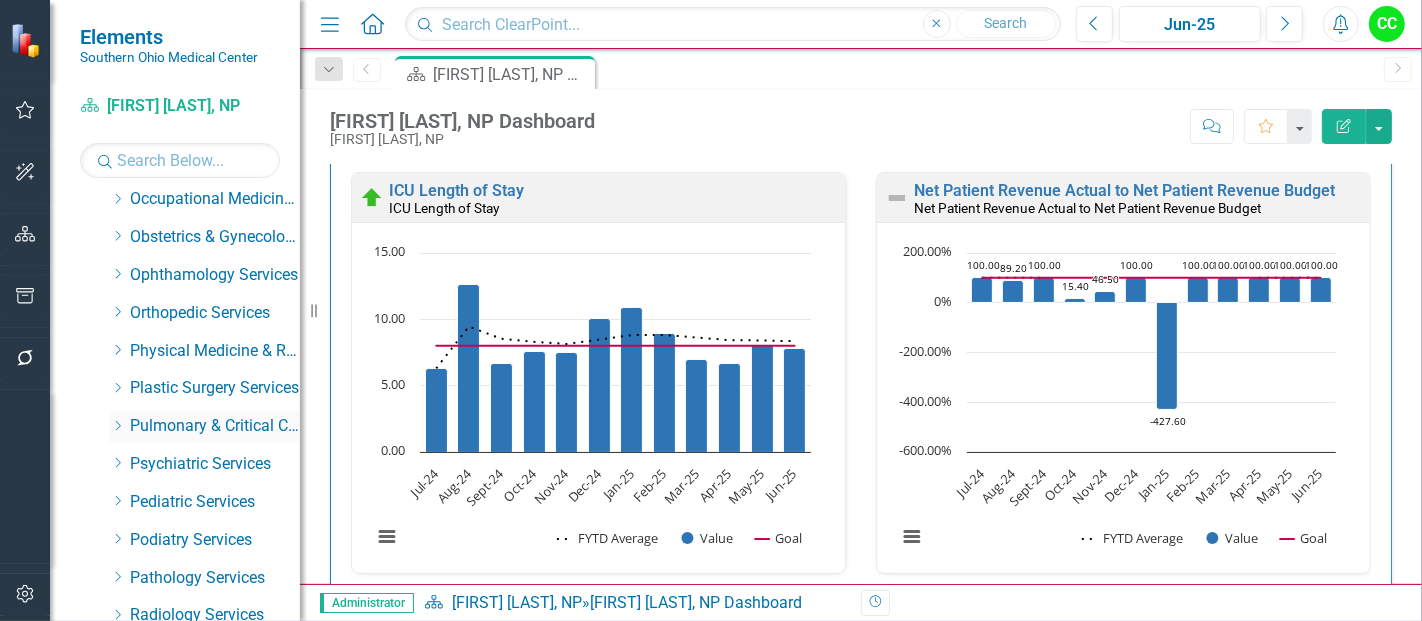 click on "Dropdown" 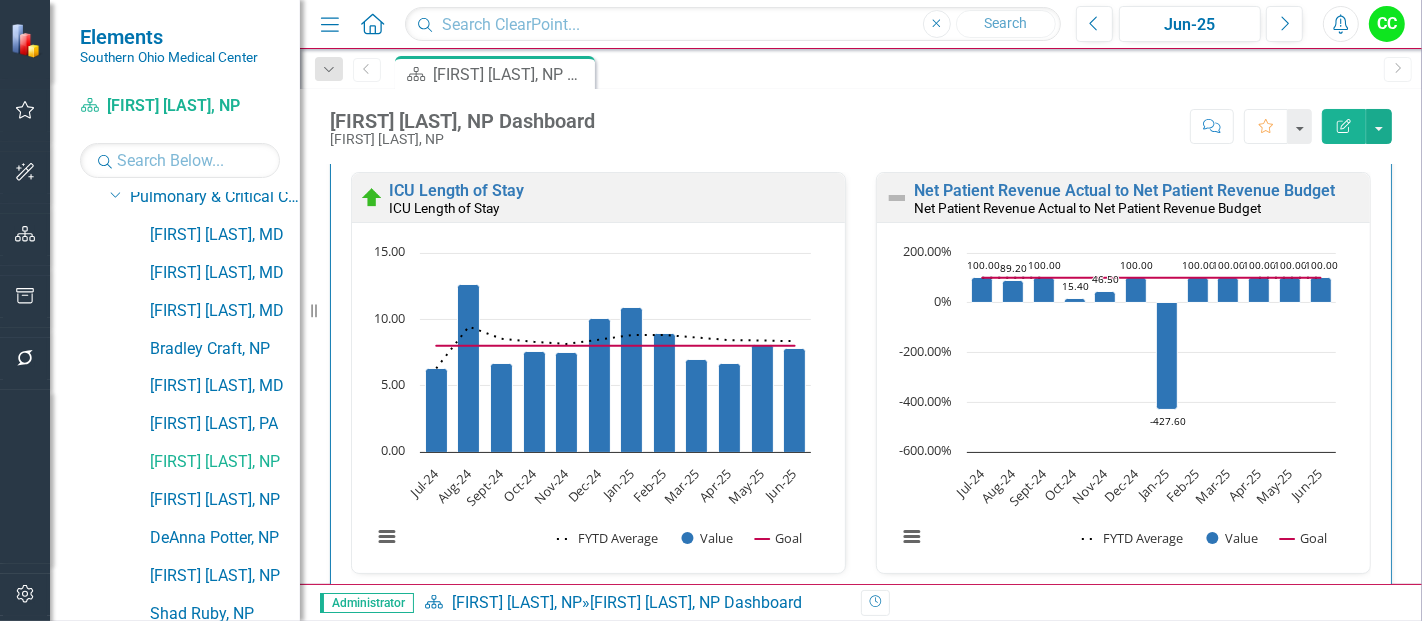 scroll, scrollTop: 1023, scrollLeft: 0, axis: vertical 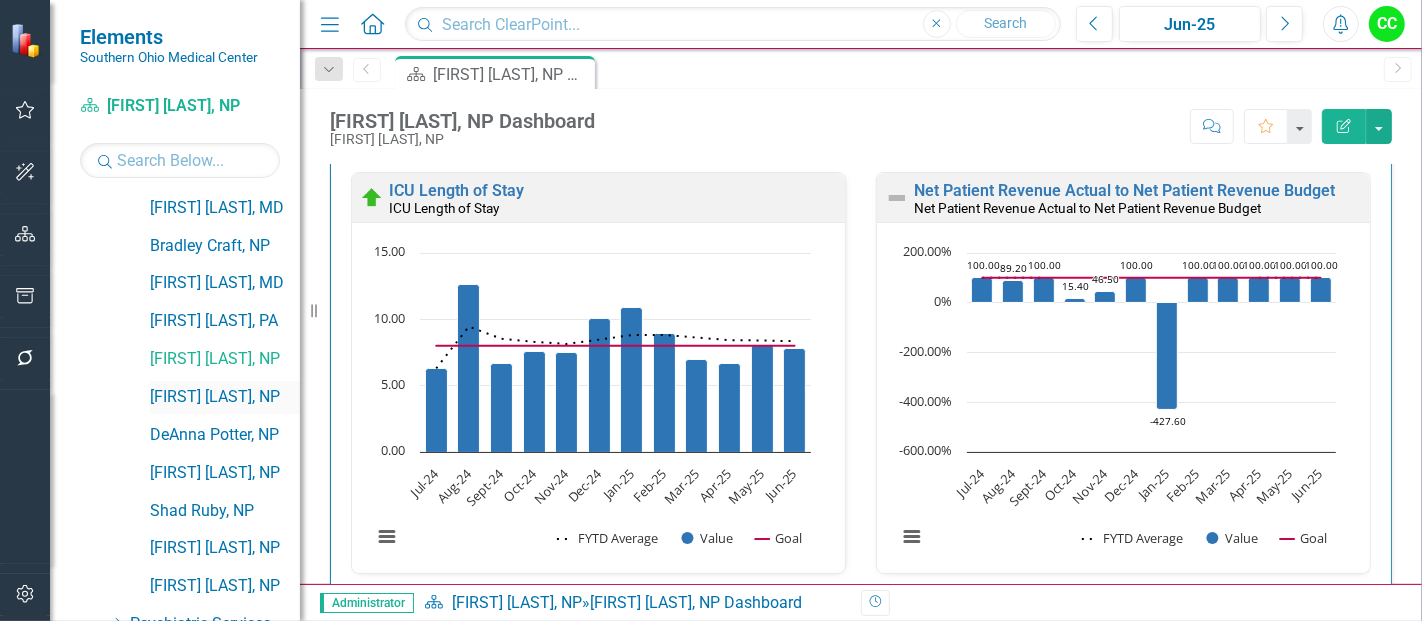 click on "[FIRST] [LAST], [STATE]" at bounding box center (225, 397) 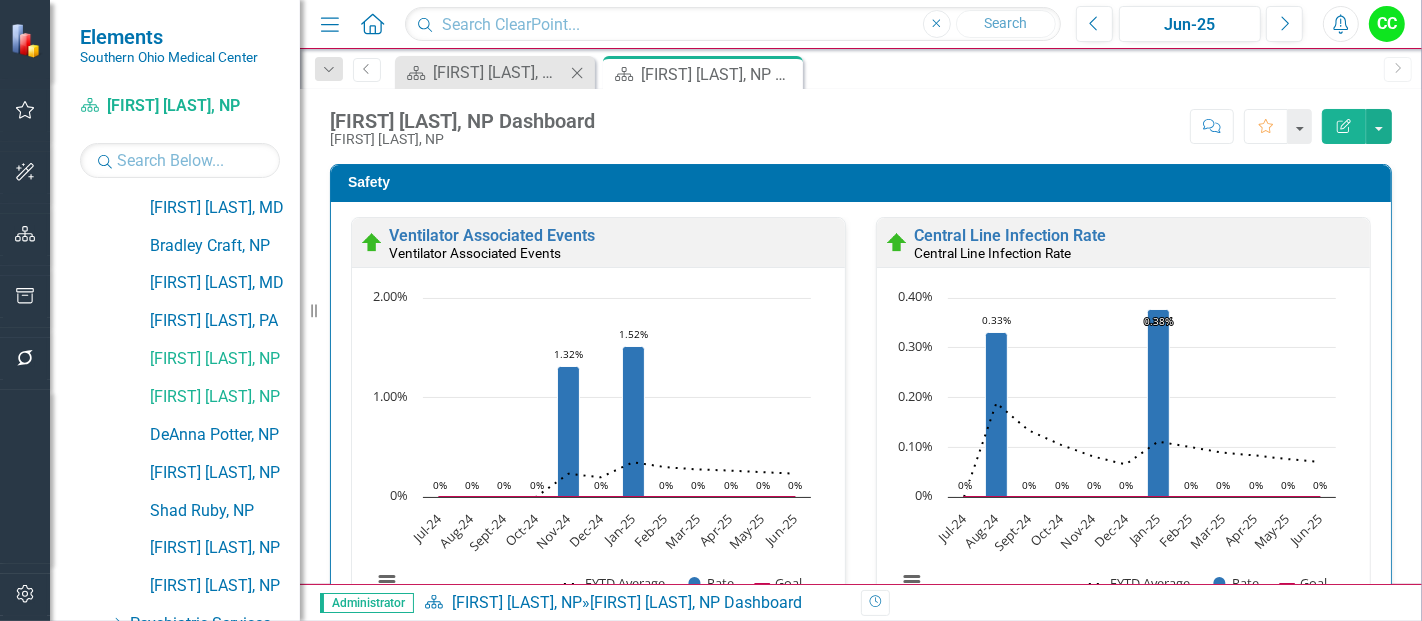 click on "Close" 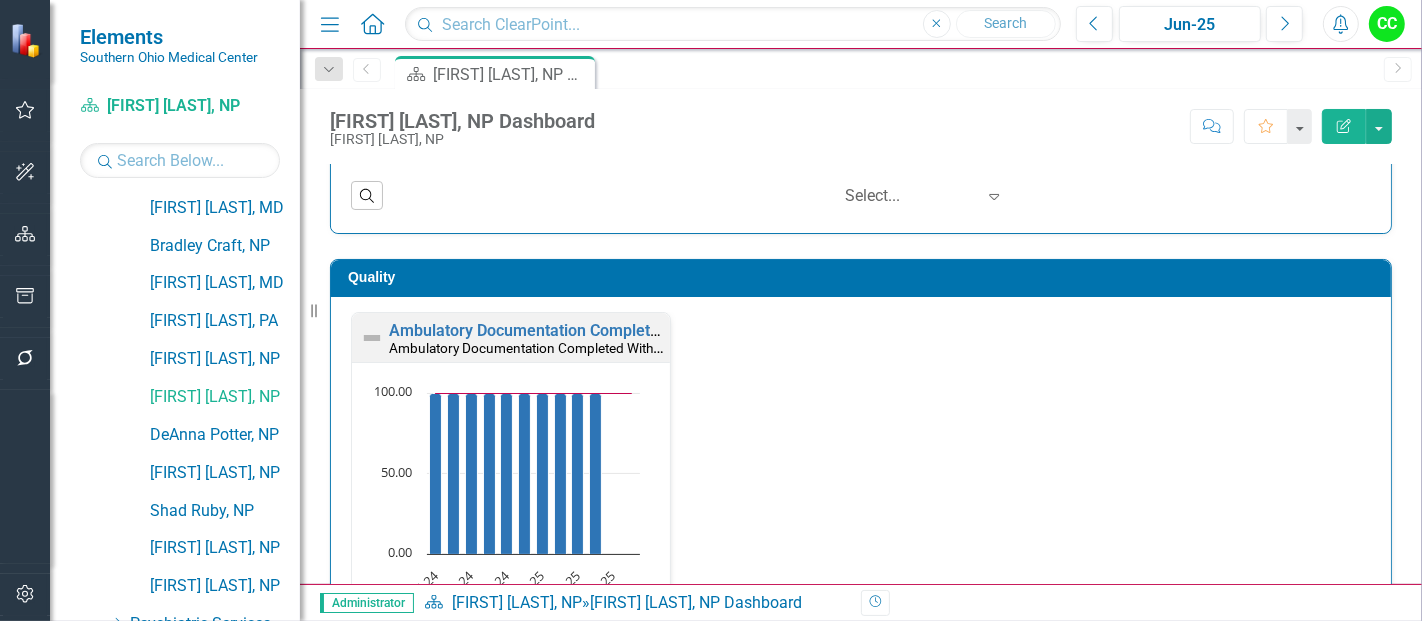 scroll, scrollTop: 482, scrollLeft: 0, axis: vertical 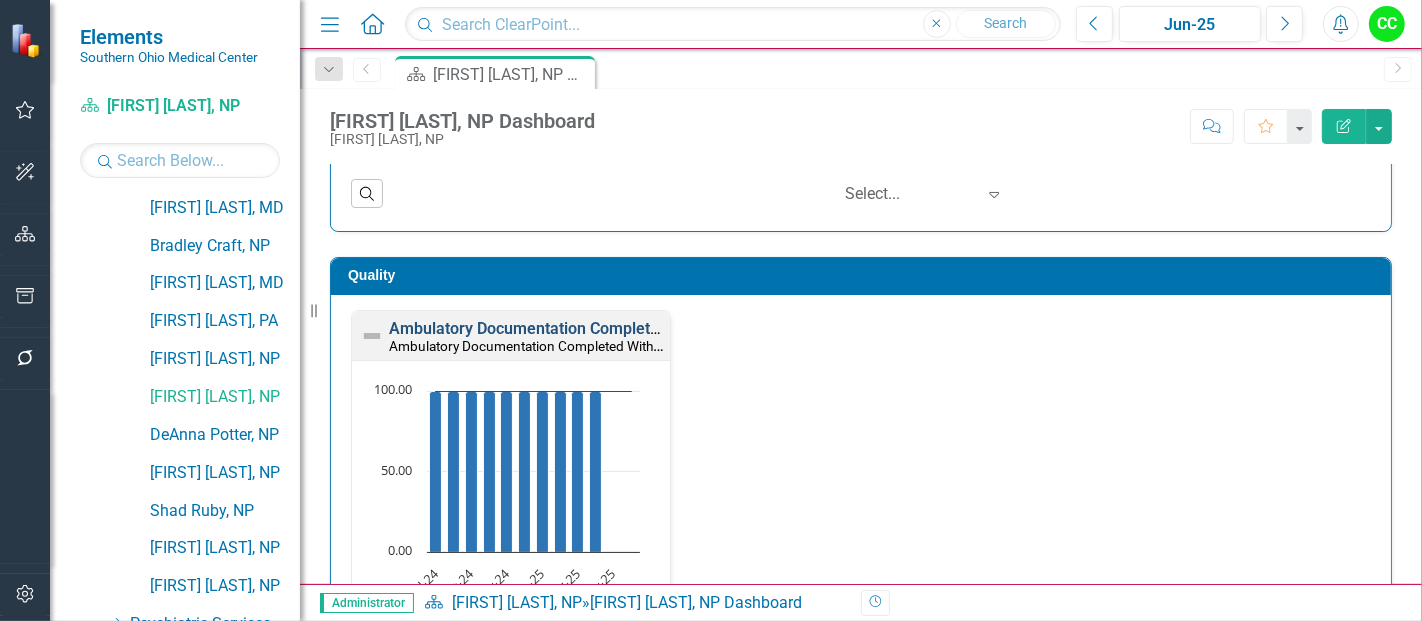 click on "Ambulatory Documentation Completed Within 10 Days" at bounding box center [583, 328] 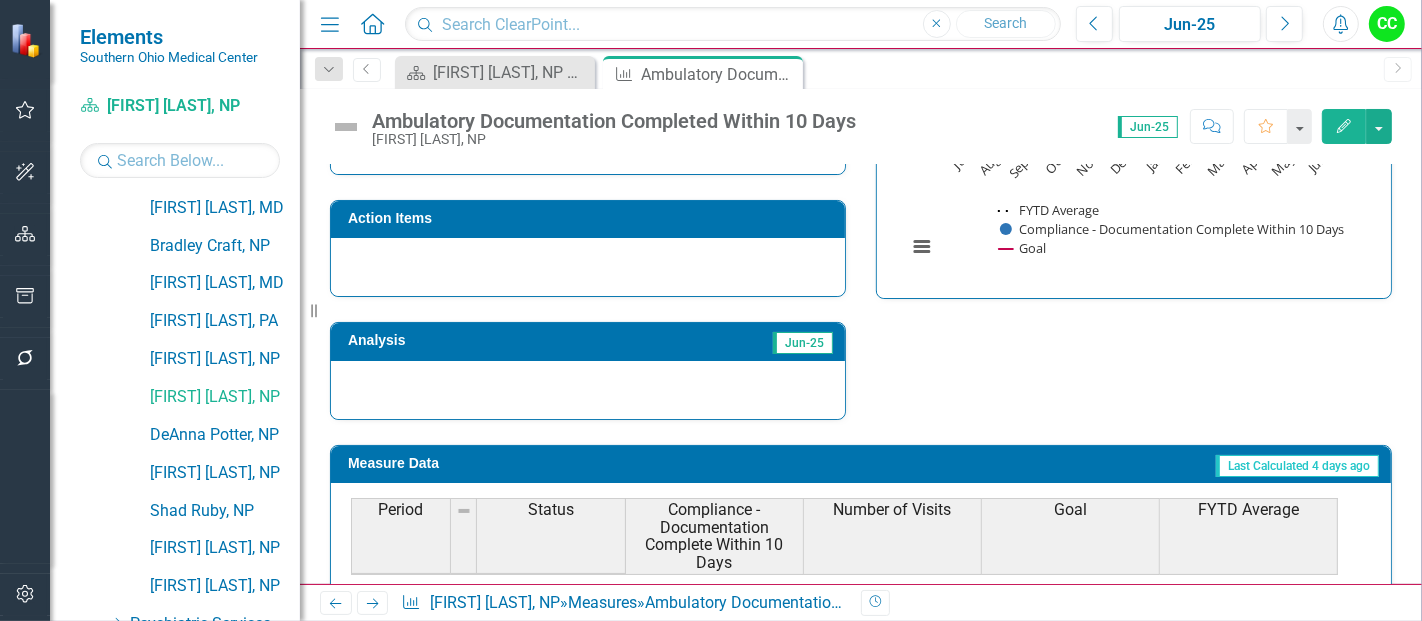 scroll, scrollTop: 917, scrollLeft: 0, axis: vertical 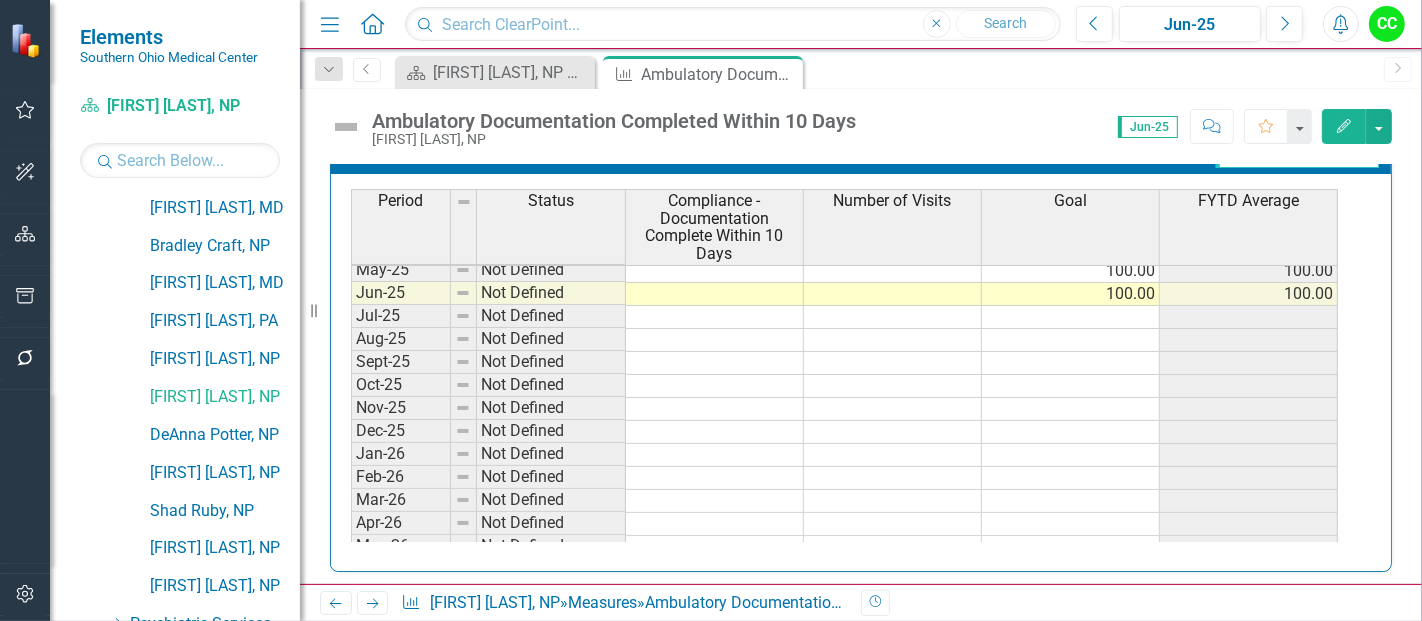 click on "221.00" at bounding box center (893, 248) 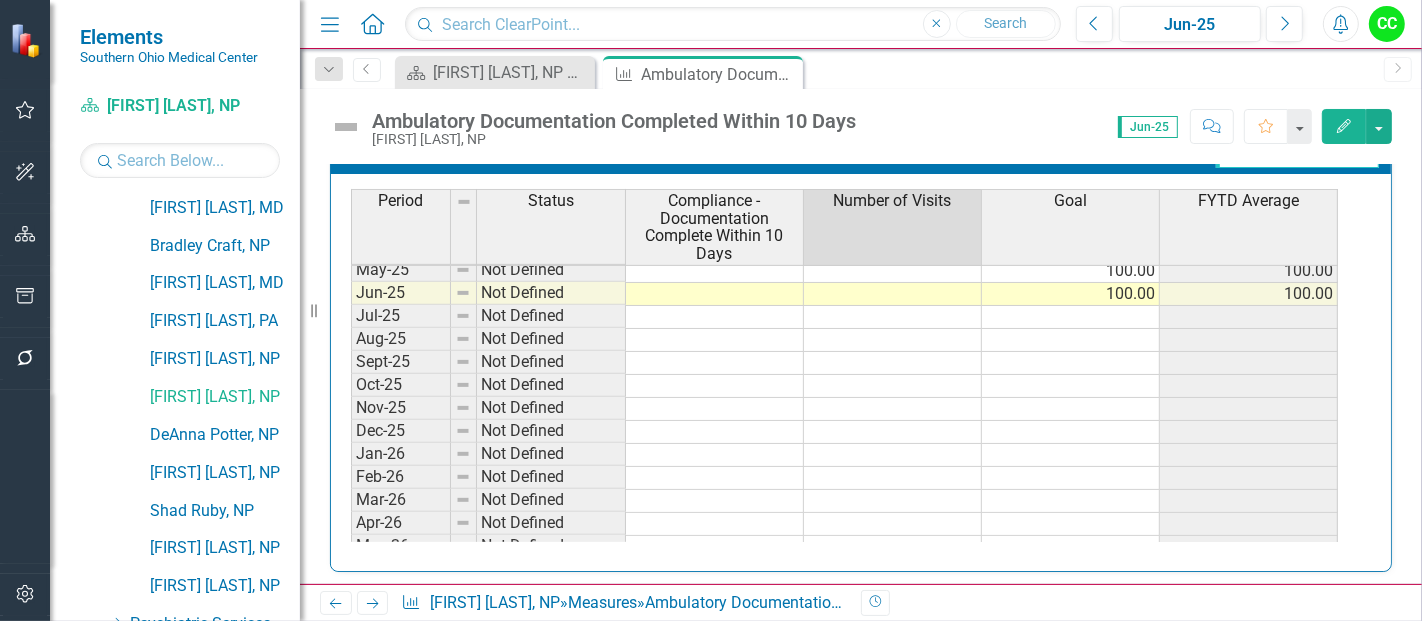 scroll, scrollTop: 656, scrollLeft: 0, axis: vertical 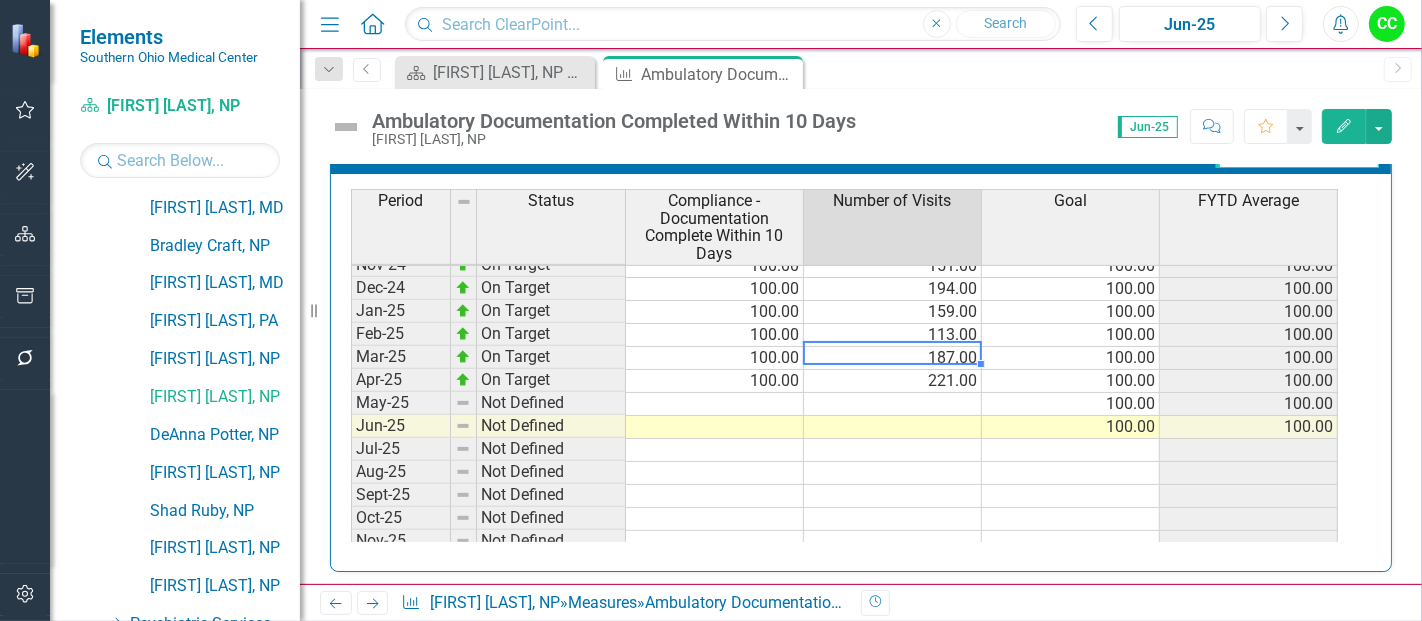 click at bounding box center (893, 404) 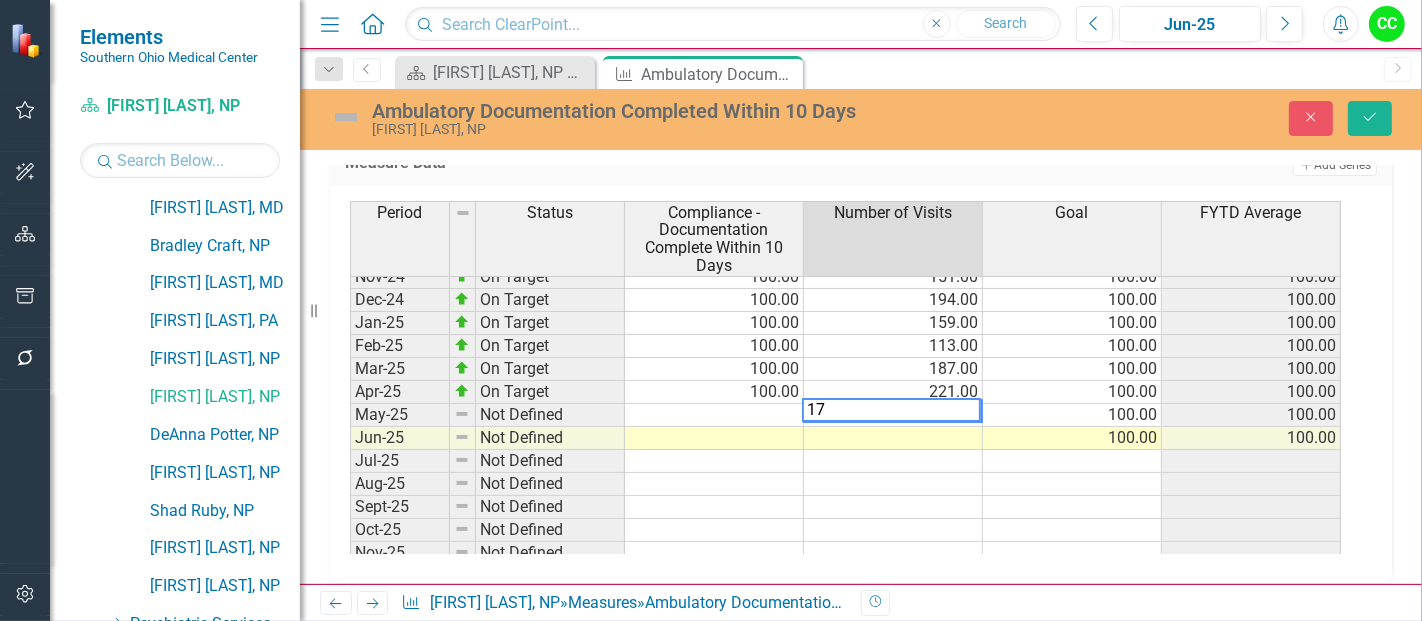 type on "178" 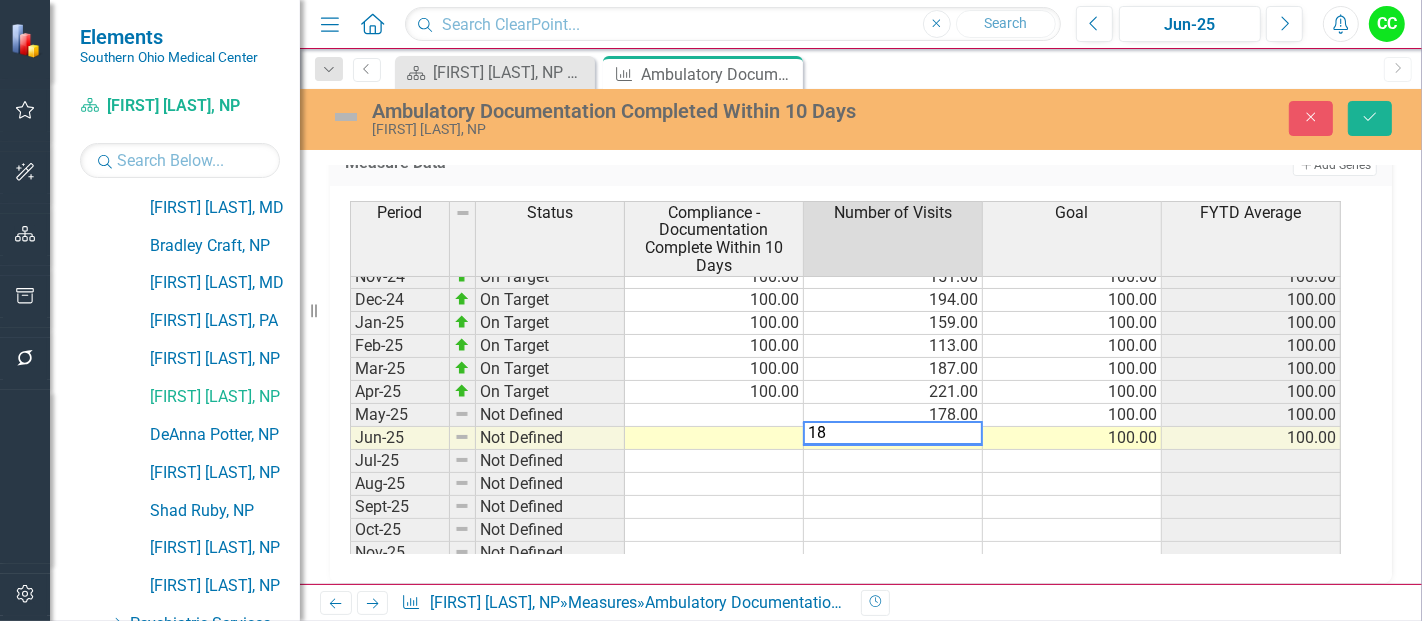 type on "188" 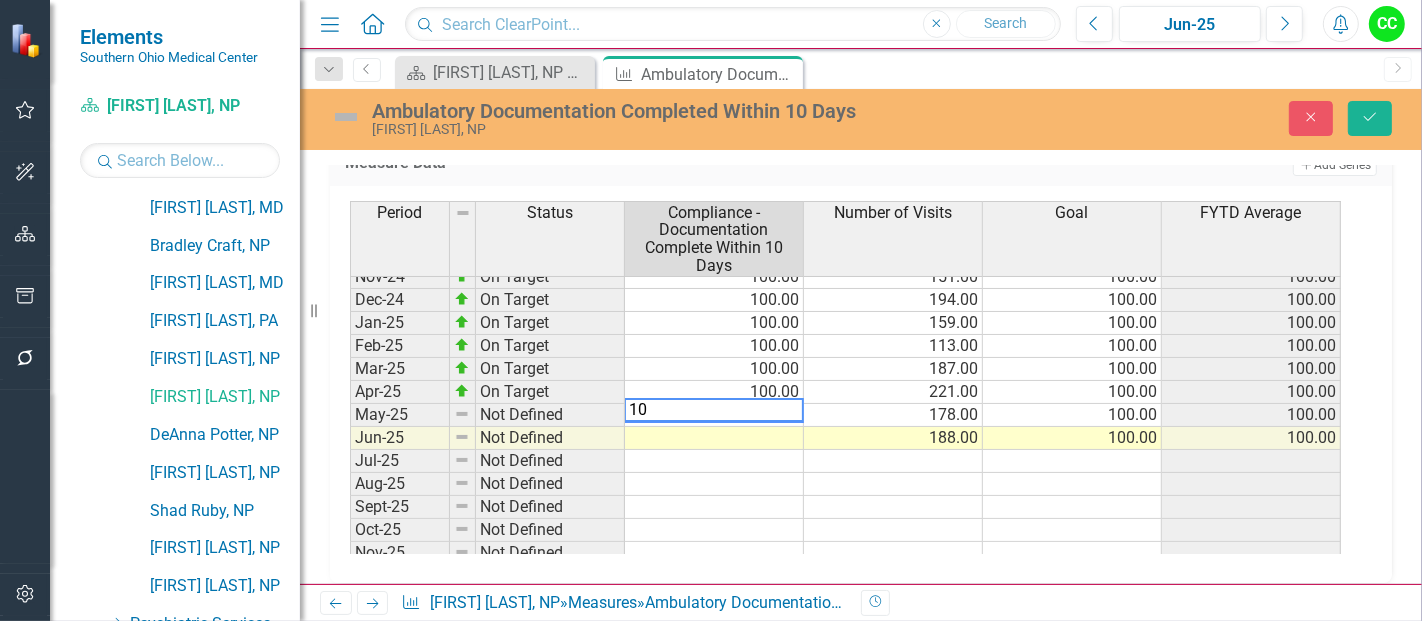 type on "100" 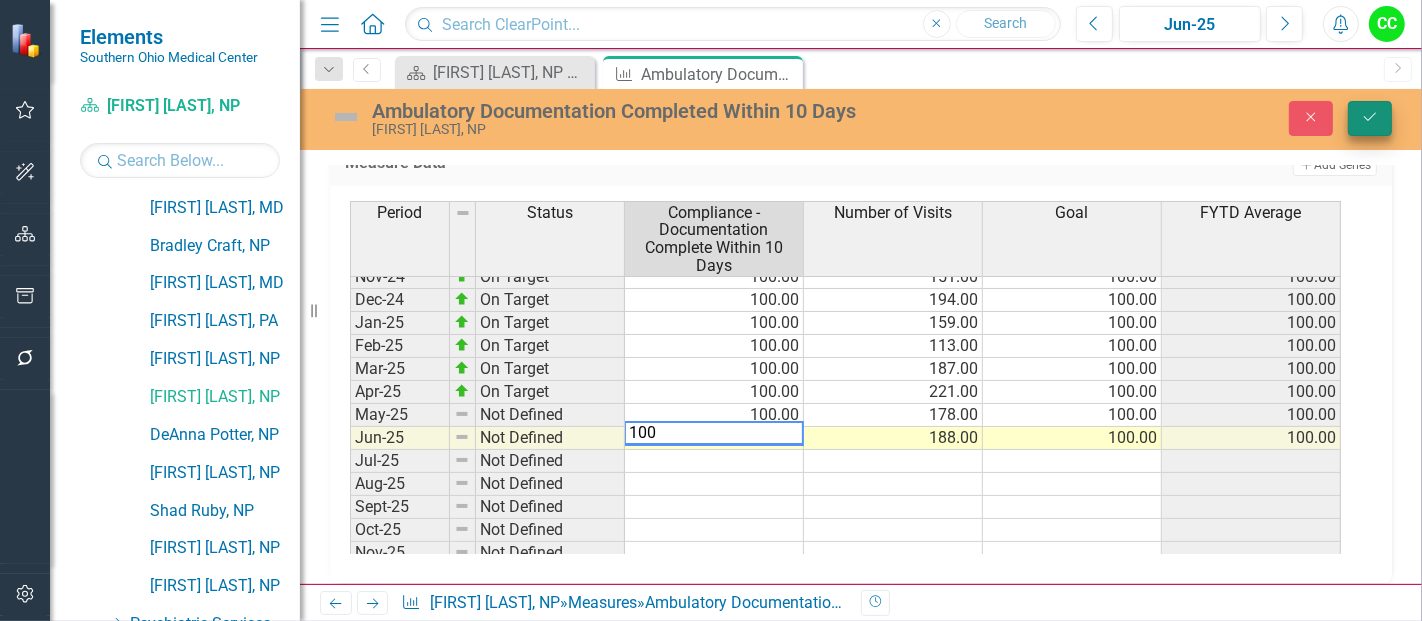 type on "100" 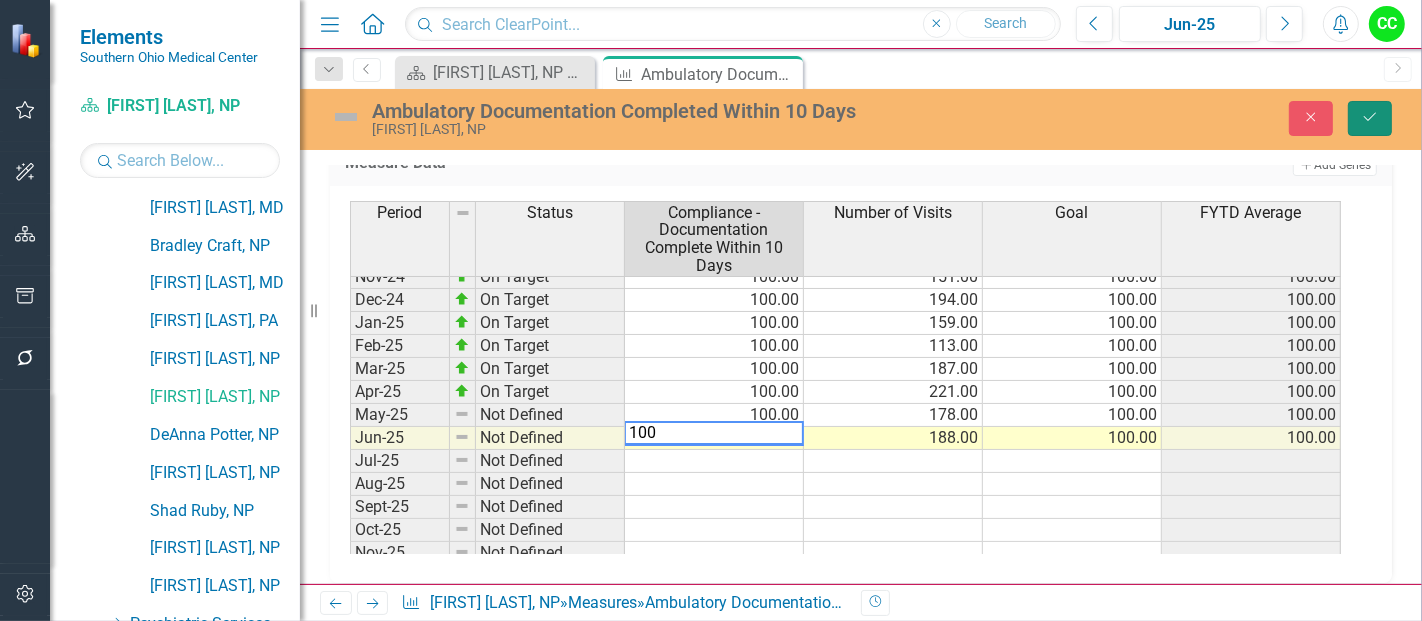 click on "Save" at bounding box center [1370, 118] 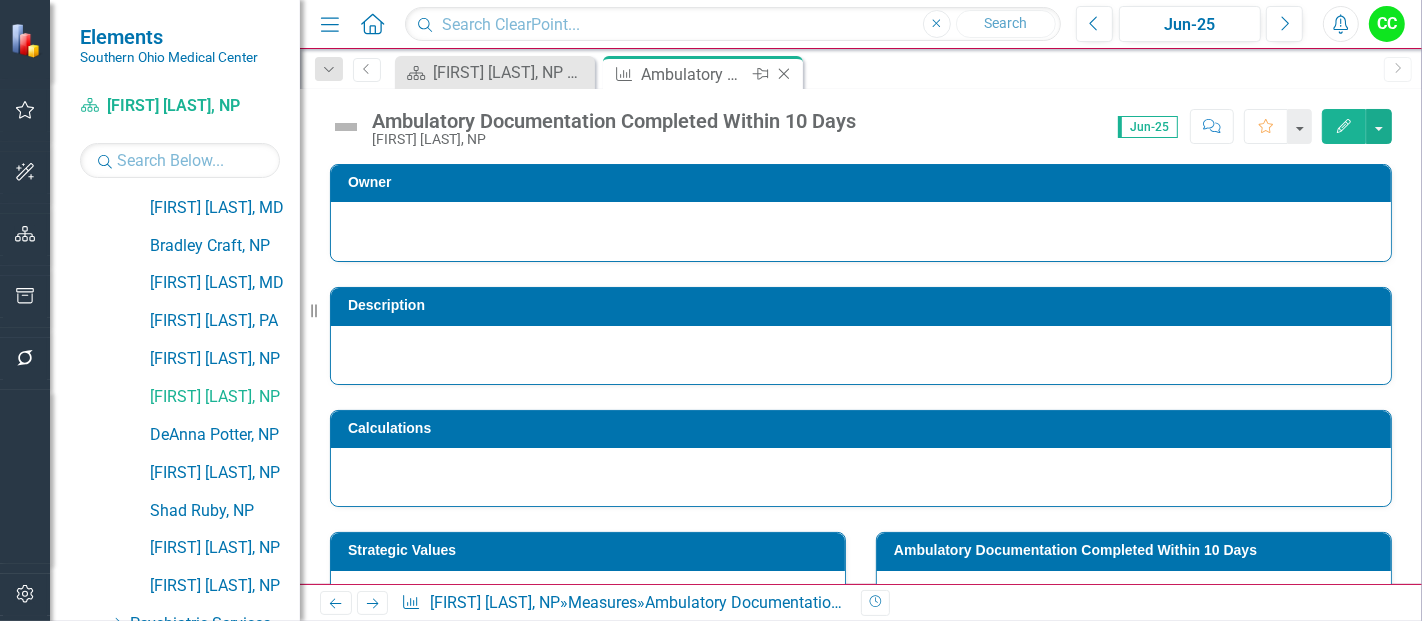 click on "Close" 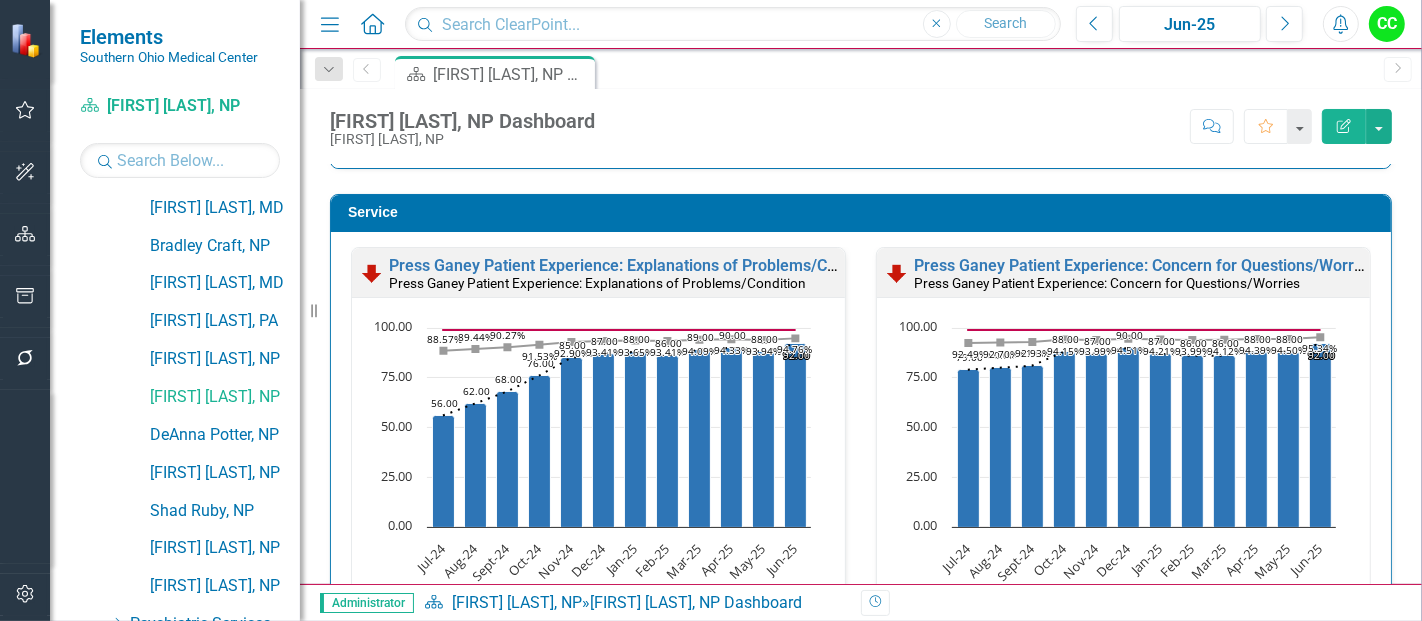 scroll, scrollTop: 2648, scrollLeft: 0, axis: vertical 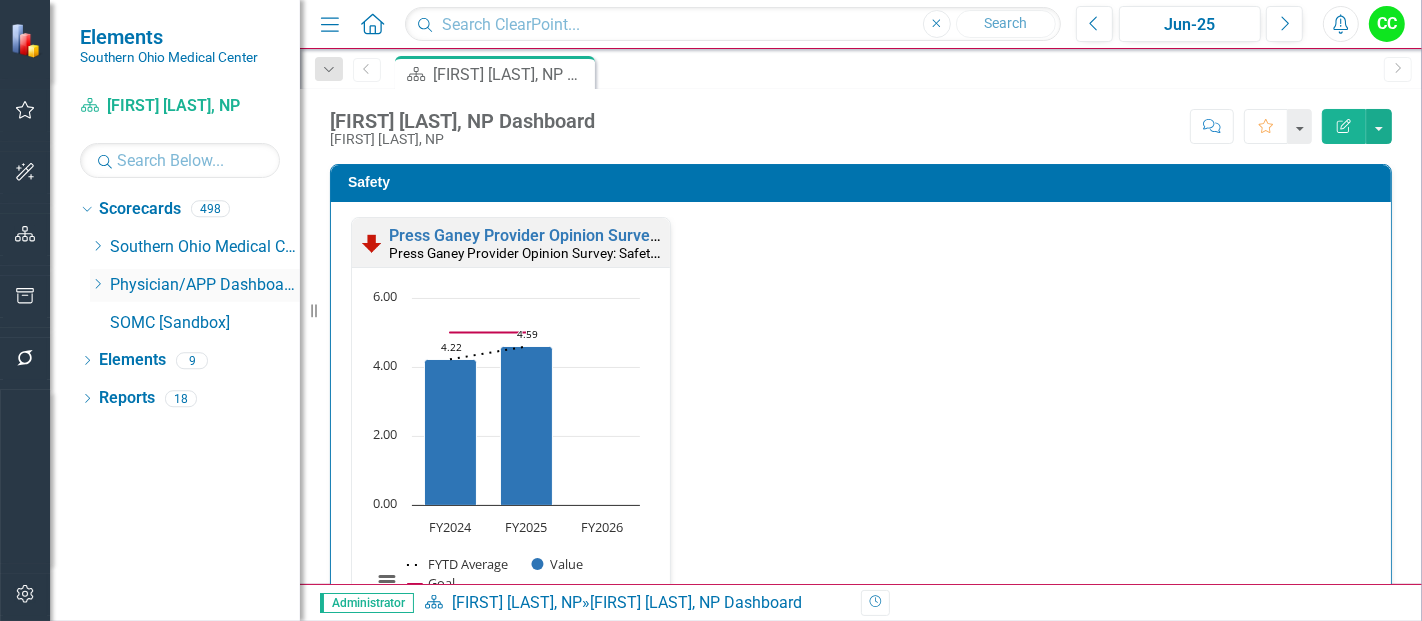 click on "Dropdown" 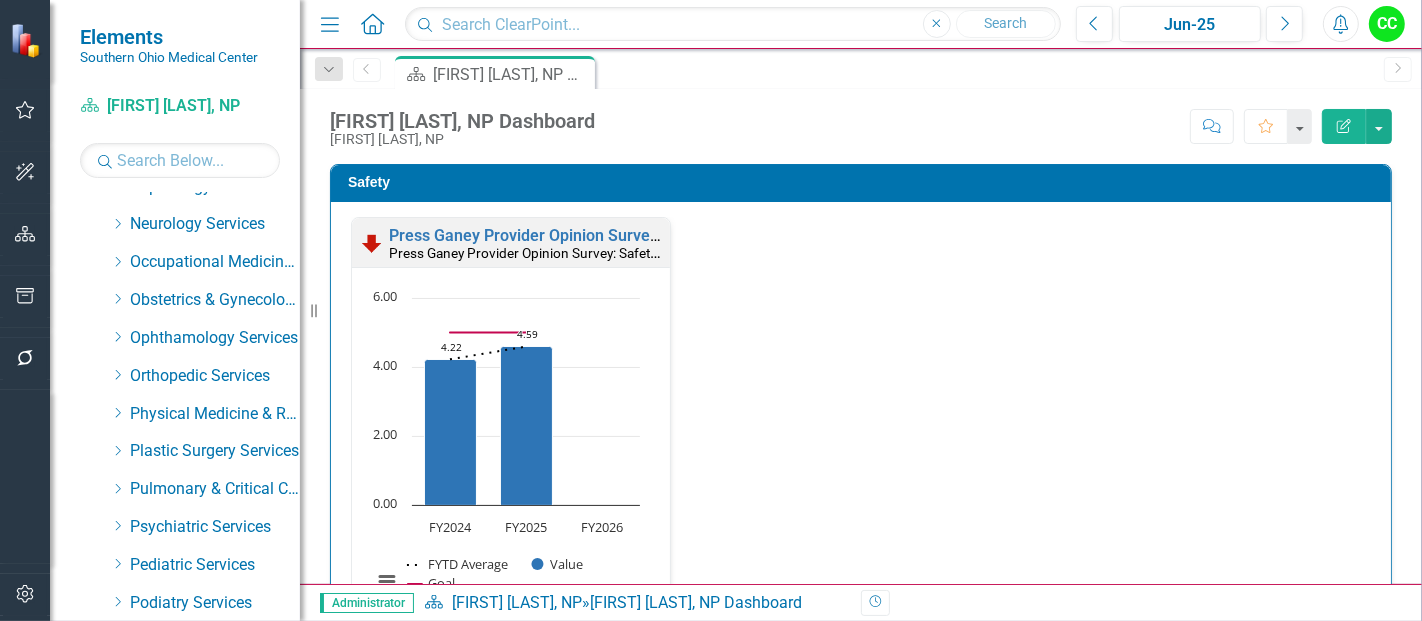 scroll, scrollTop: 639, scrollLeft: 0, axis: vertical 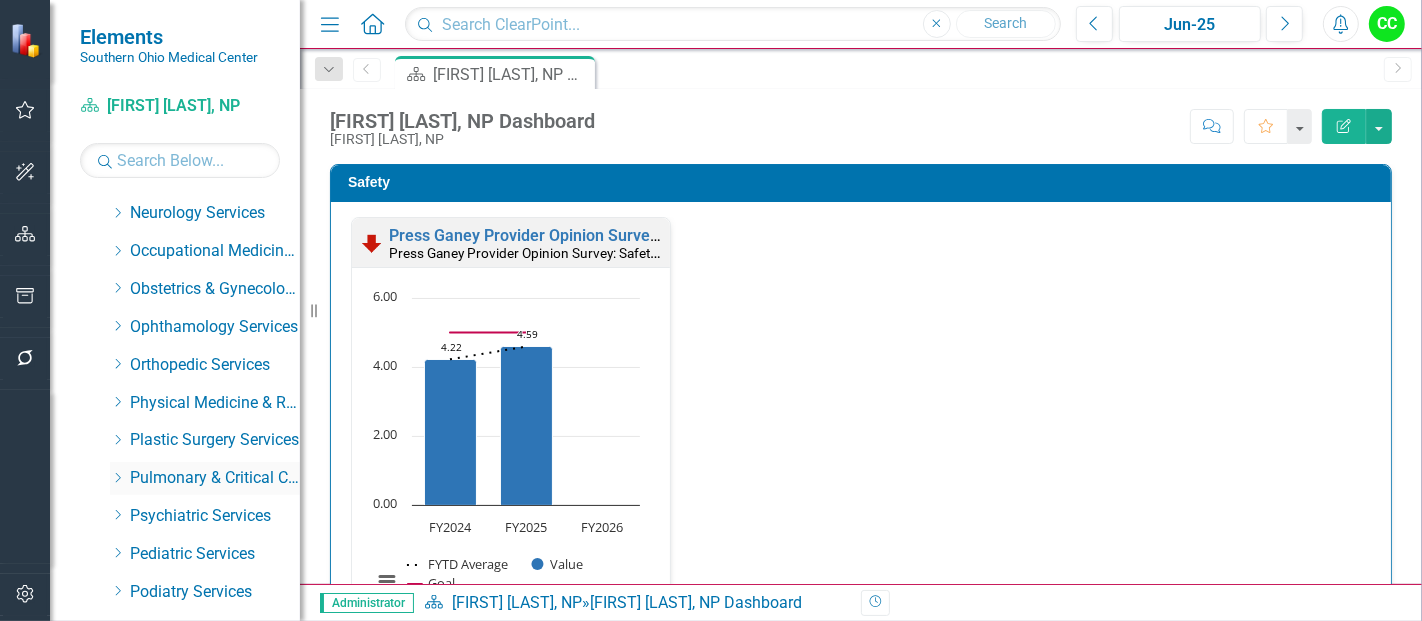 click on "Dropdown" 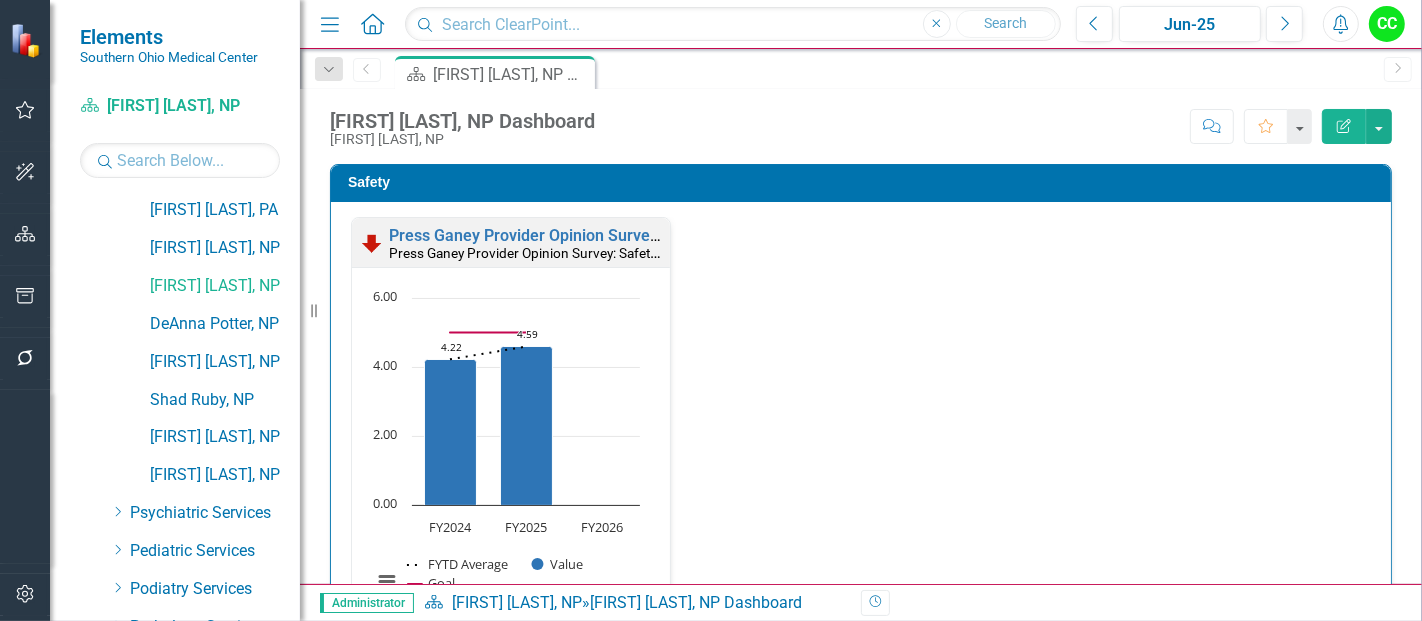 scroll, scrollTop: 1137, scrollLeft: 0, axis: vertical 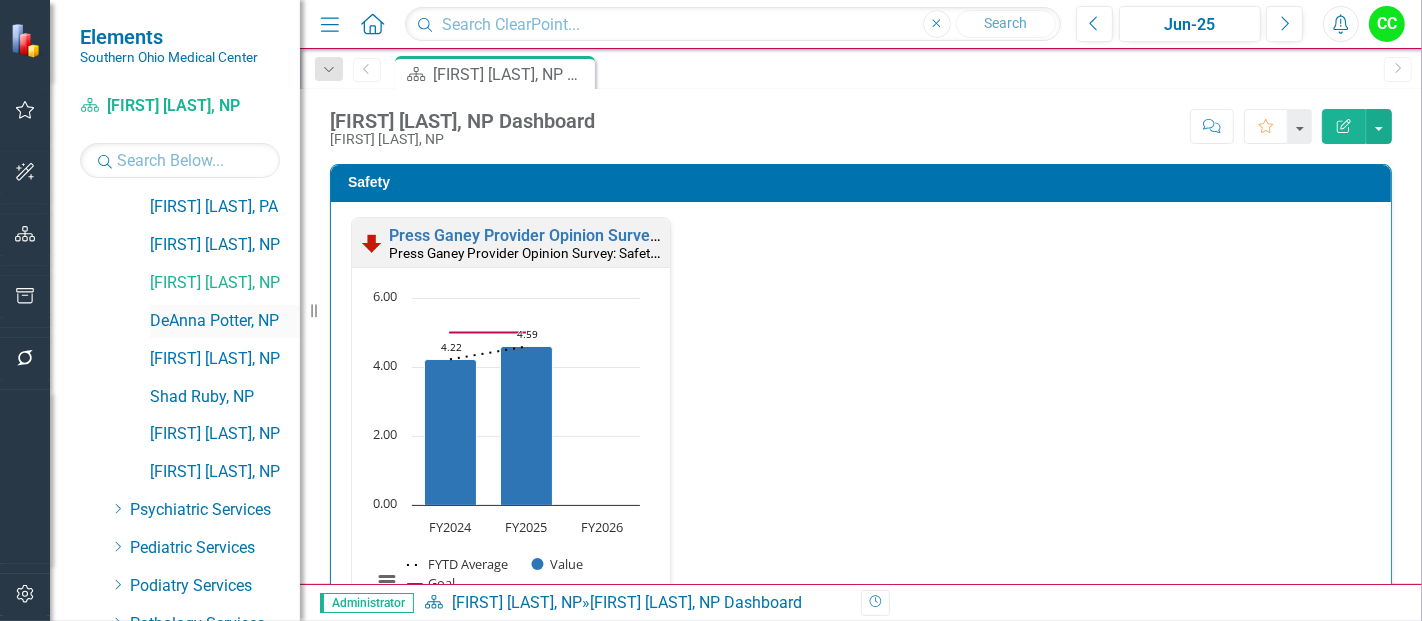 click on "DeAnna Potter, NP" at bounding box center (225, 321) 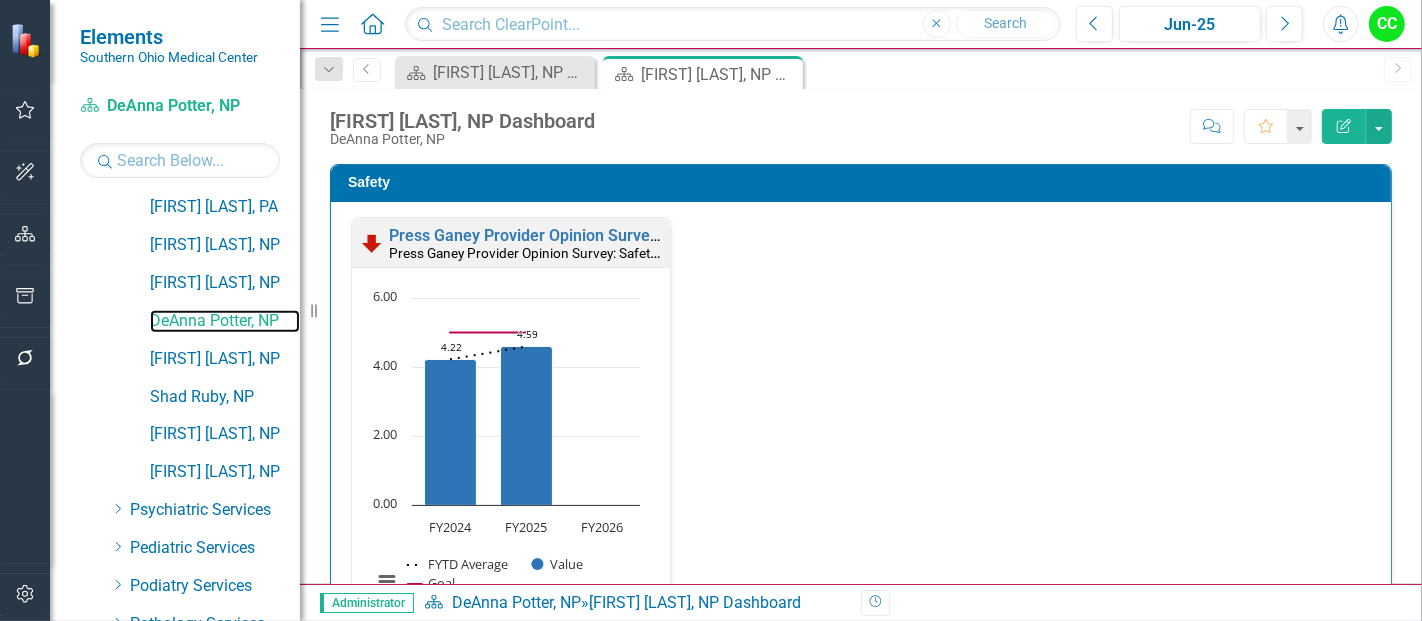 scroll, scrollTop: 517, scrollLeft: 0, axis: vertical 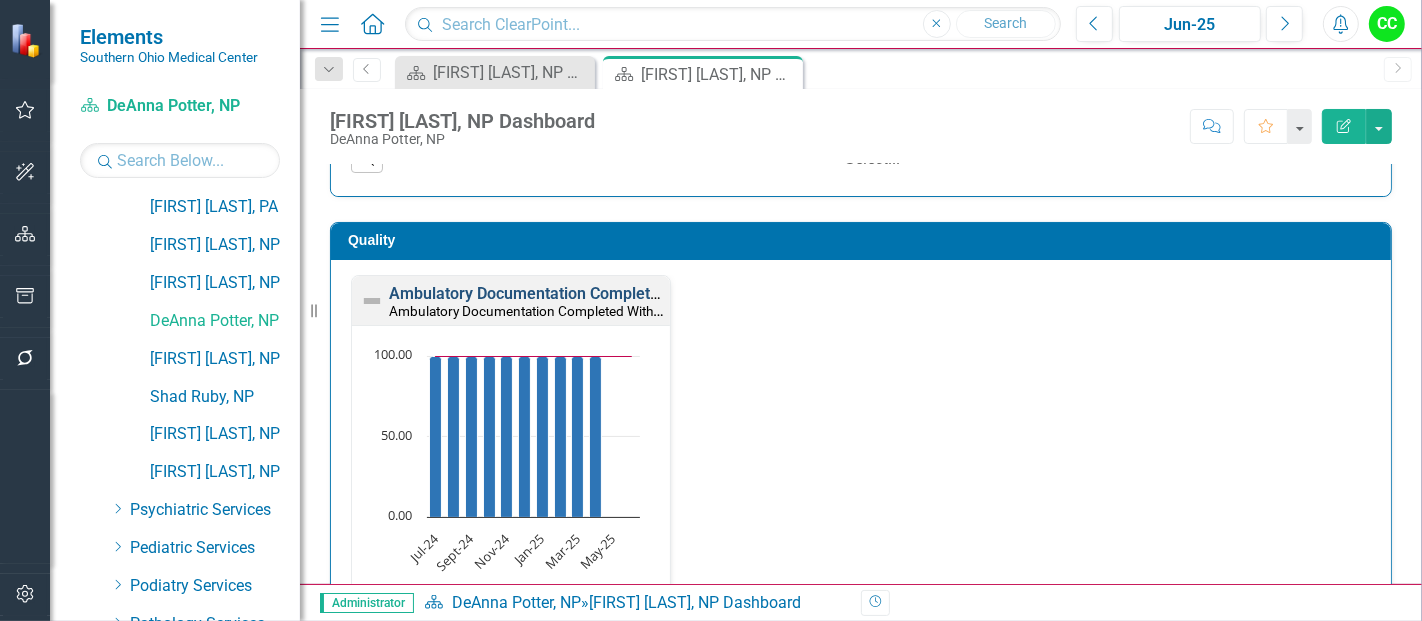 click on "Ambulatory Documentation Completed Within 10 Days" at bounding box center [583, 293] 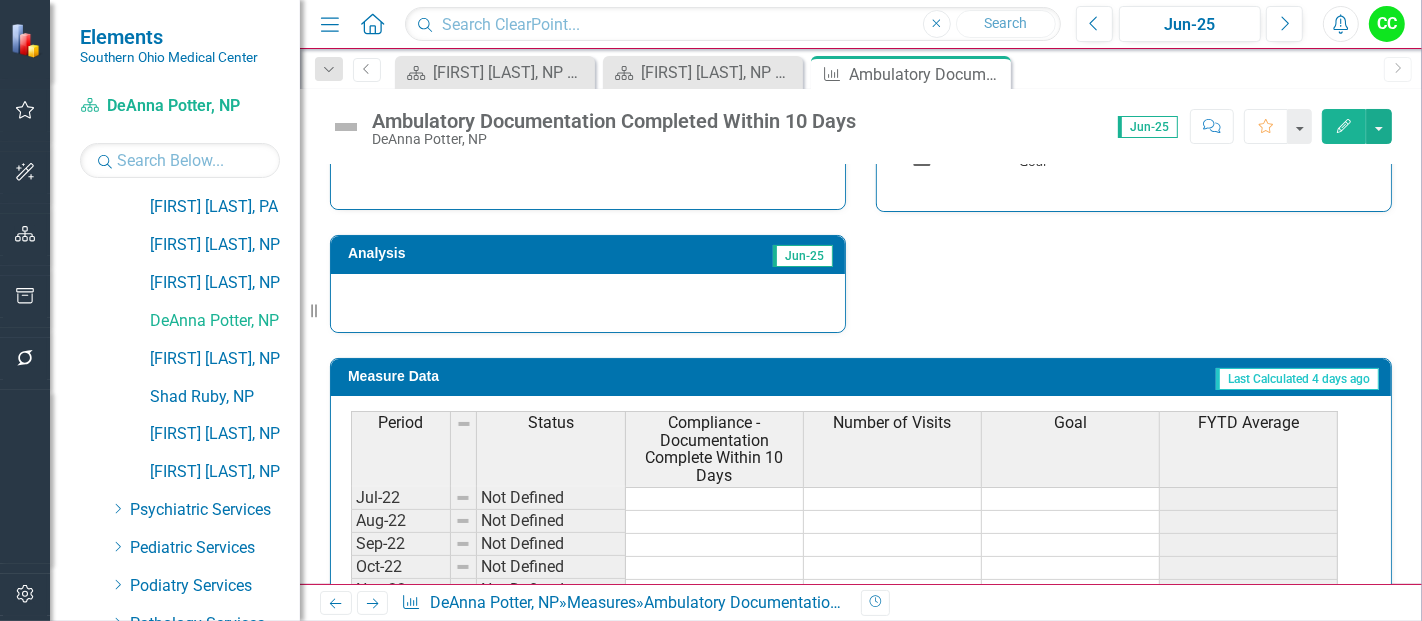 scroll, scrollTop: 837, scrollLeft: 0, axis: vertical 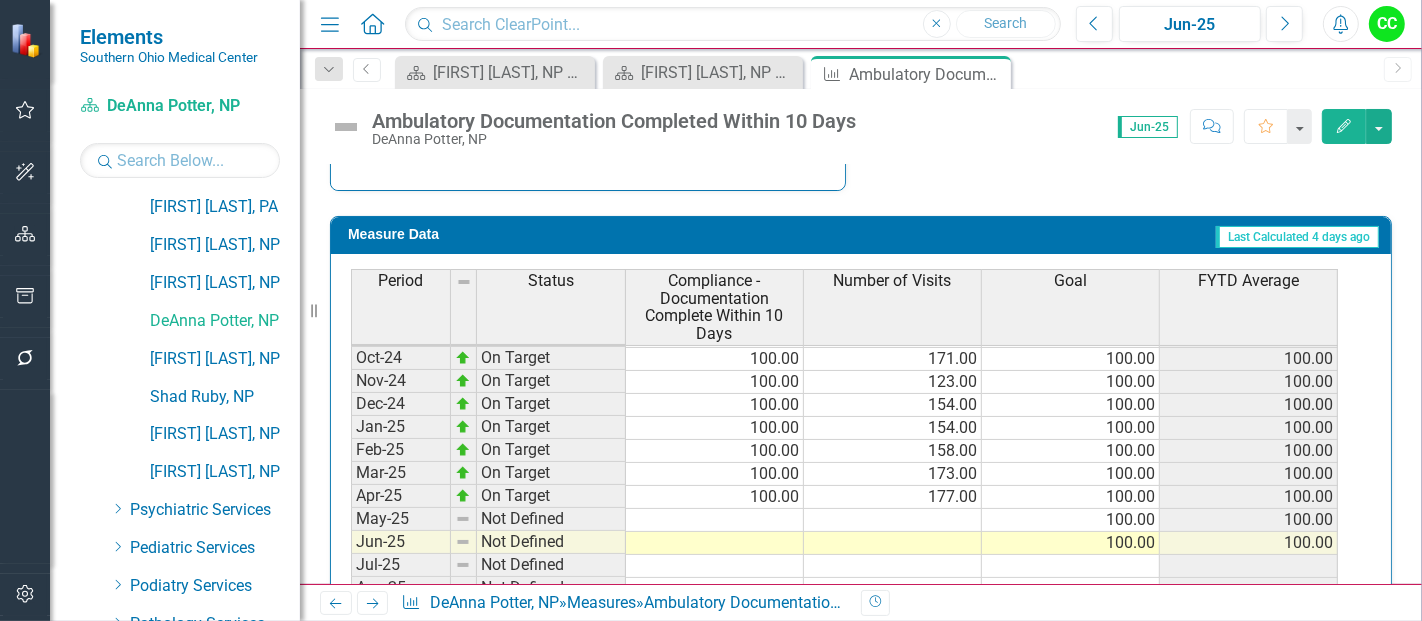 click on "Period Status Compliance - Documentation Complete Within 10 Days Number of Visits Goal FYTD Average Jul-23 On Target 100.00 188.00 100.00 100.00 Aug-23 On Target 100.00 206.00 100.00 100.00 Sep-23 On Target 100.00 144.00 100.00 100.00 Oct-23 On Target 100.00 209.00 100.00 100.00 Nov-23 On Target 100.00 184.00 100.00 100.00 Dec-23 On Target 100.00 160.00 100.00 100.00 Jan-24 On Target 100.00 131.00 100.00 100.00 Feb-24 On Target 100.00 172.00 100.00 100.00 Mar-24 On Target 100.00 193.00 100.00 100.00 Apr-24 On Target 100.00 173.00 100.00 100.00 May-24 On Target 100.00 196.00 100.00 100.00 Jun-24 On Target 100.00 175.00 100.00 100.00 Jul-24 On Target 100.00 147.00 100.00 100.00 Aug-24 On Target 100.00 120.00 100.00 100.00 Sept-24 On Target 100.00 149.00 100.00 100.00 Oct-24 On Target 100.00 171.00 100.00 100.00 Nov-24 On Target 100.00 123.00 100.00 100.00 Dec-24 On Target 100.00 154.00 100.00 100.00 Jan-25 On Target 100.00 154.00 100.00 100.00 Feb-25 On Target 100.00 158.00 100.00 100.00 Mar-25 On Target 100.00" at bounding box center [351, 297] 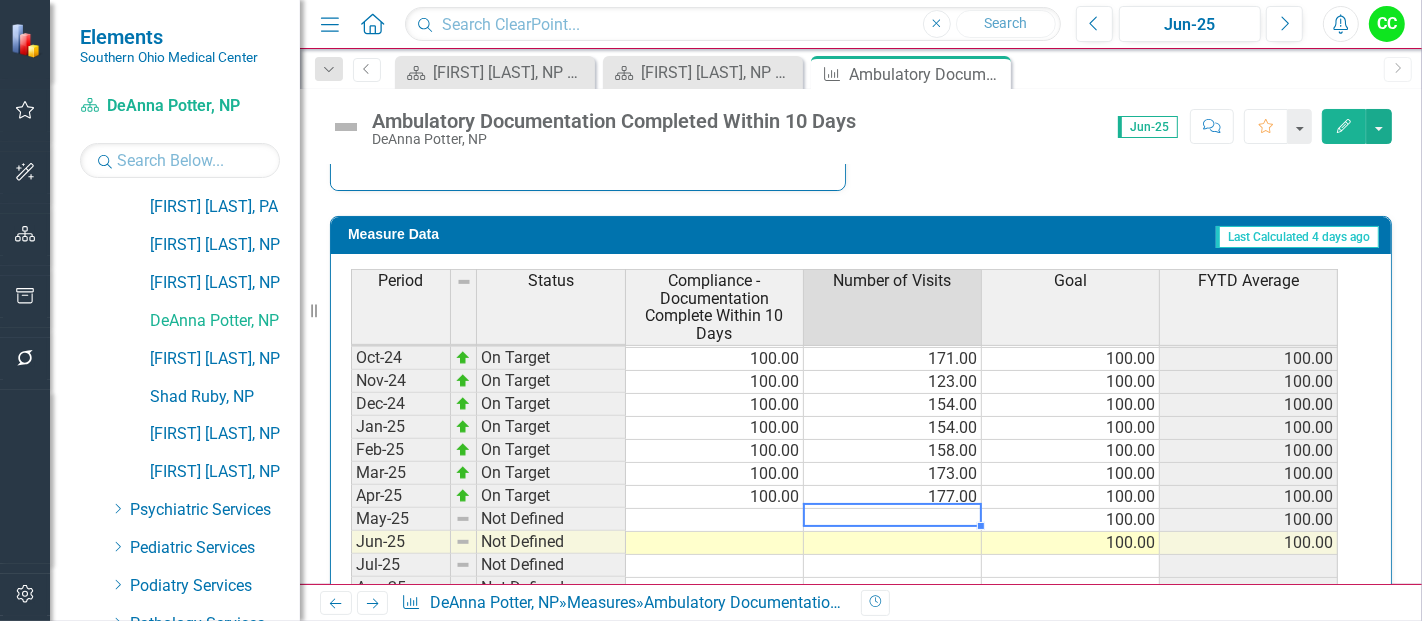 click at bounding box center (893, 520) 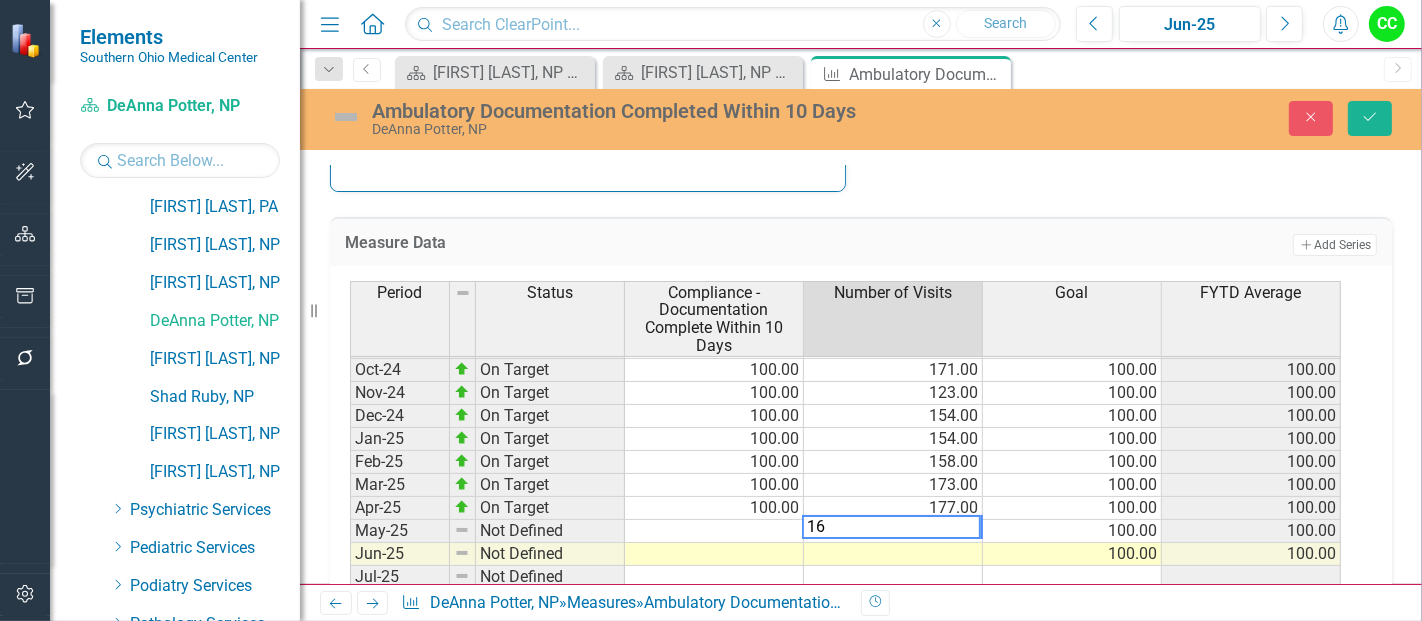 type on "169" 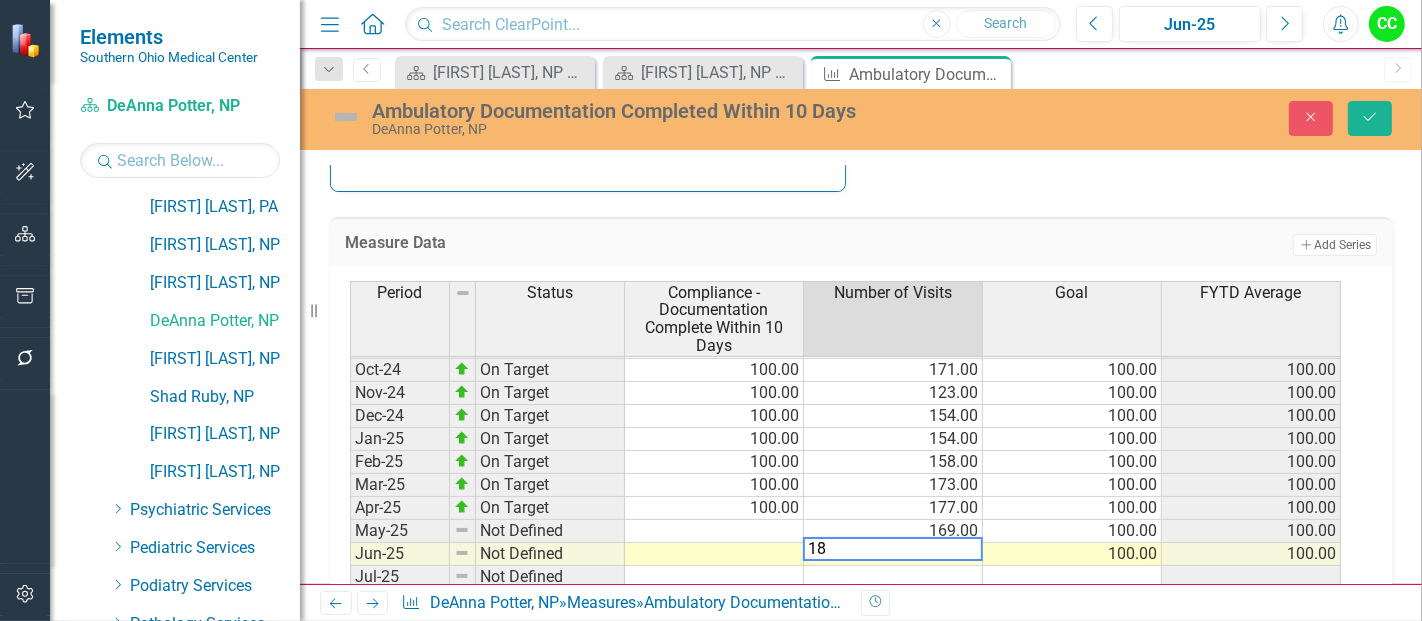 type on "188" 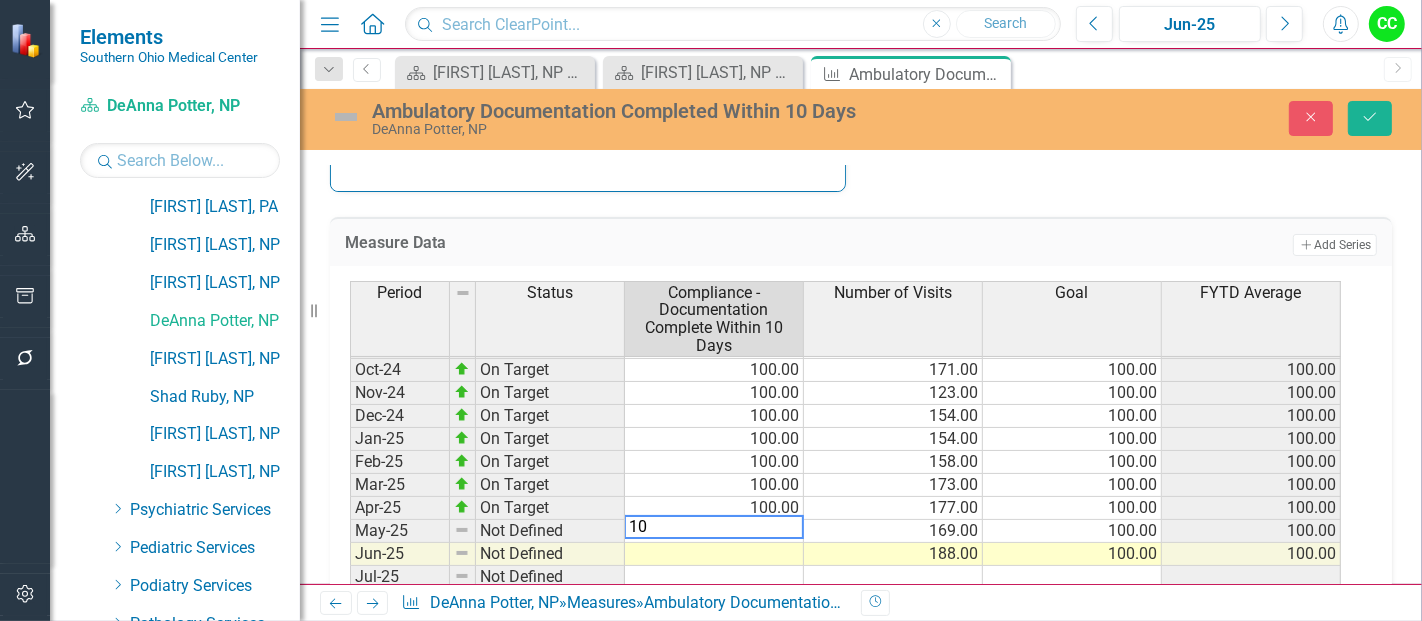 type on "100" 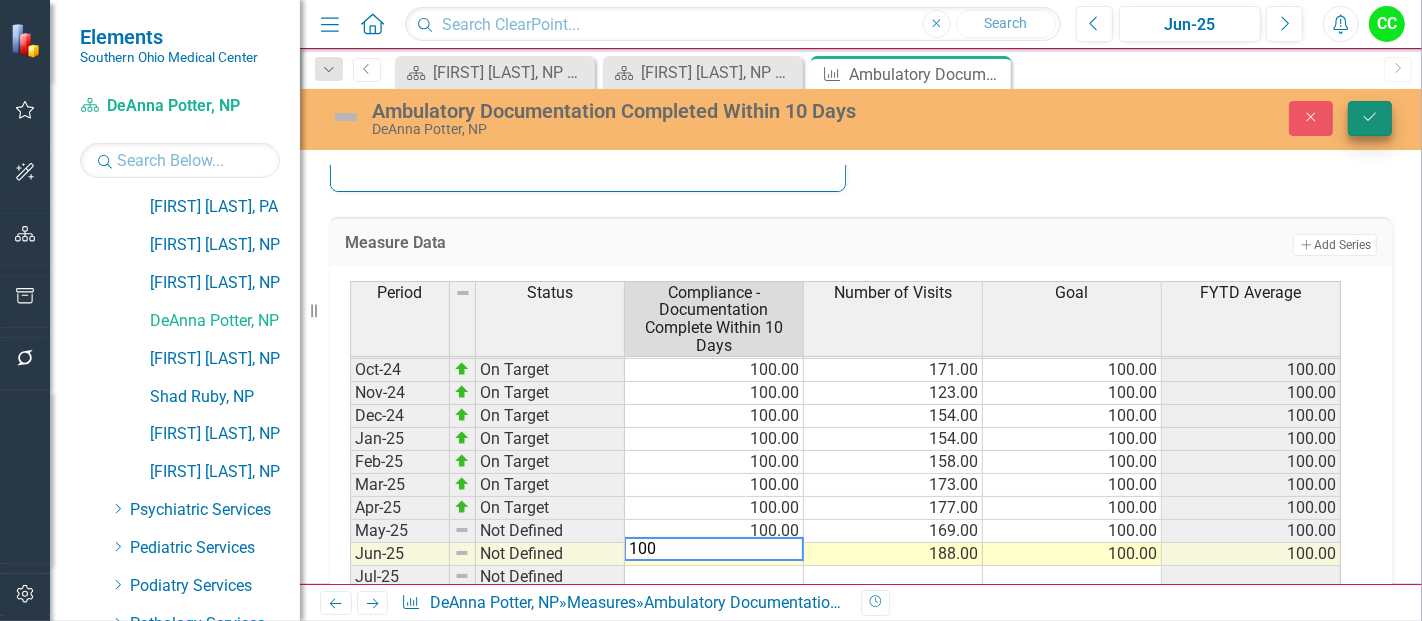 type on "100" 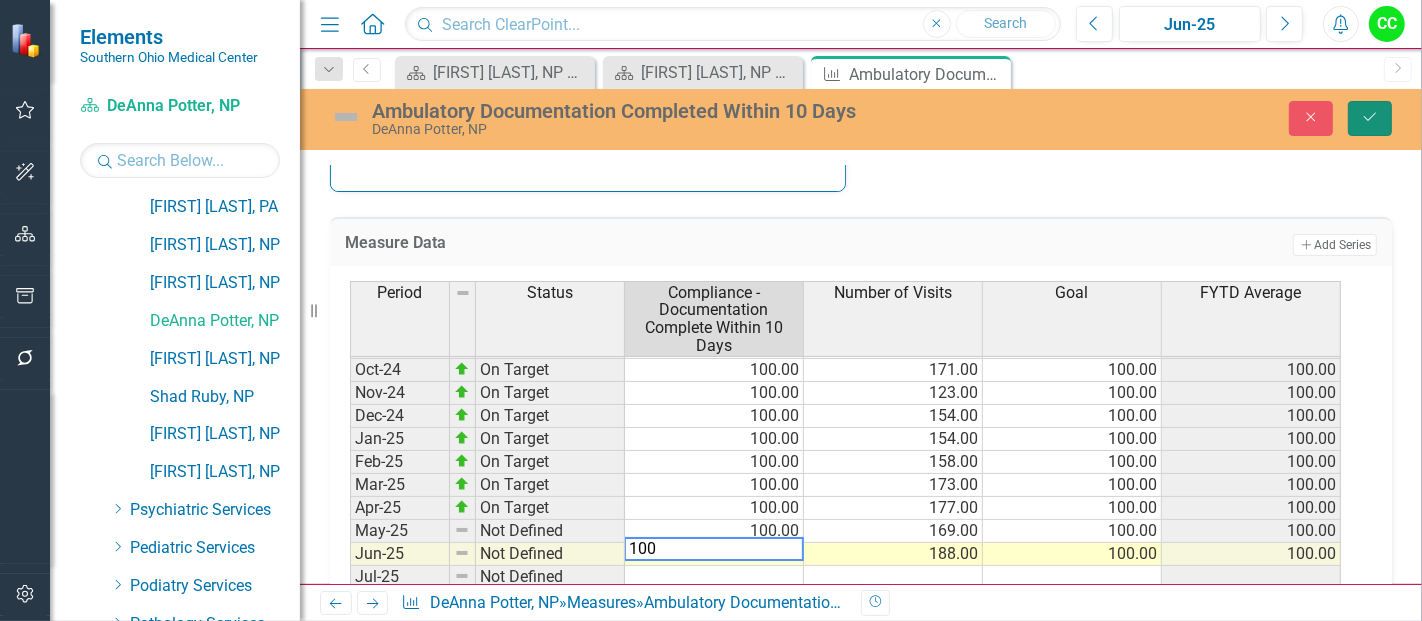 click on "Save" 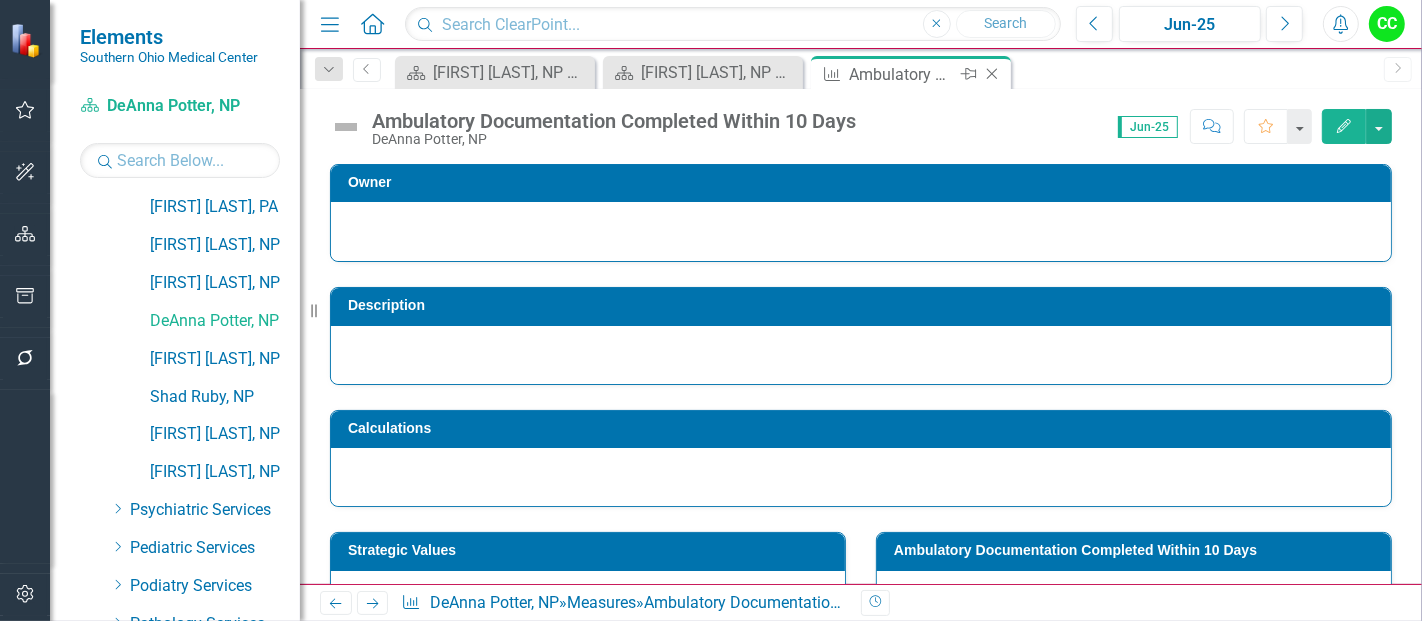 click 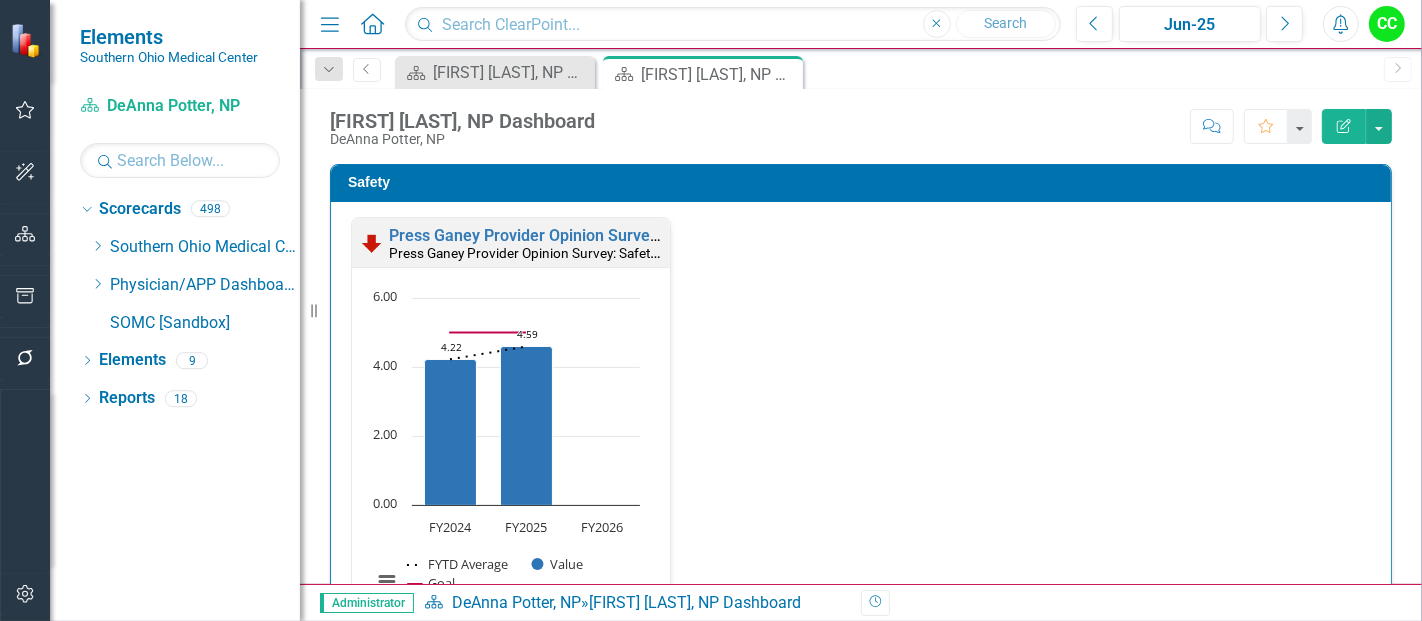 scroll, scrollTop: 0, scrollLeft: 0, axis: both 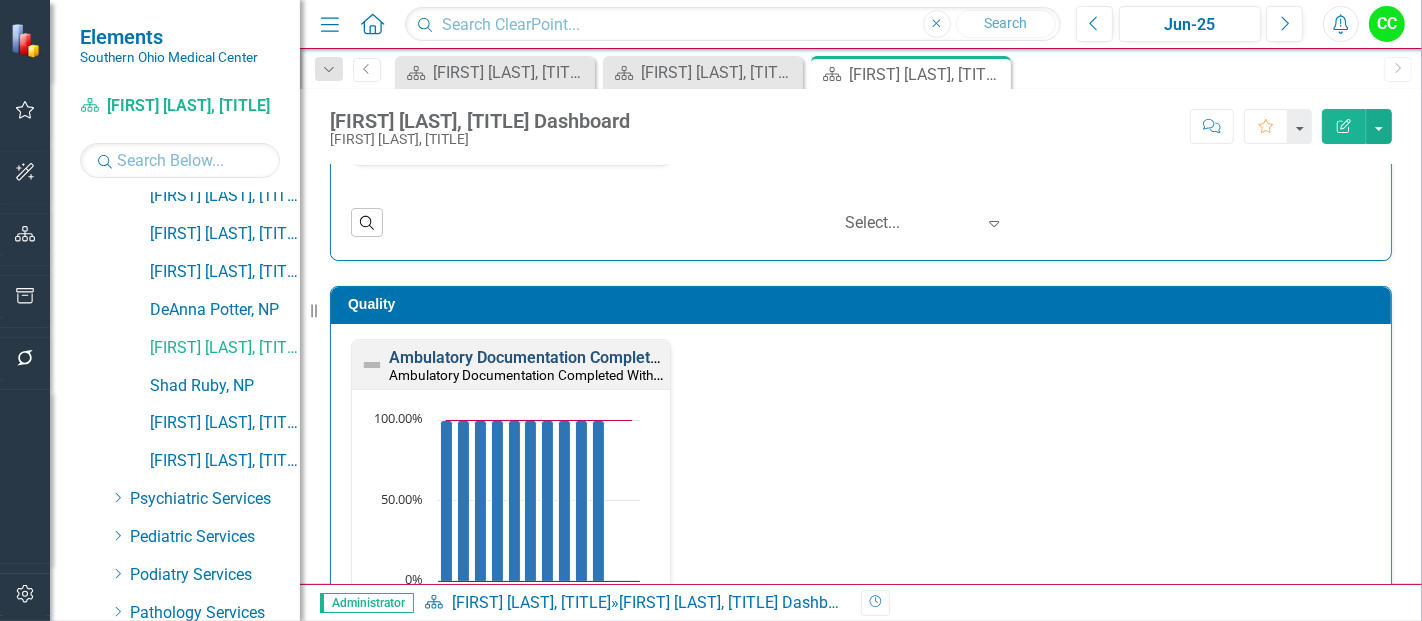 click on "Ambulatory Documentation Completed Within 10 Days" at bounding box center [583, 357] 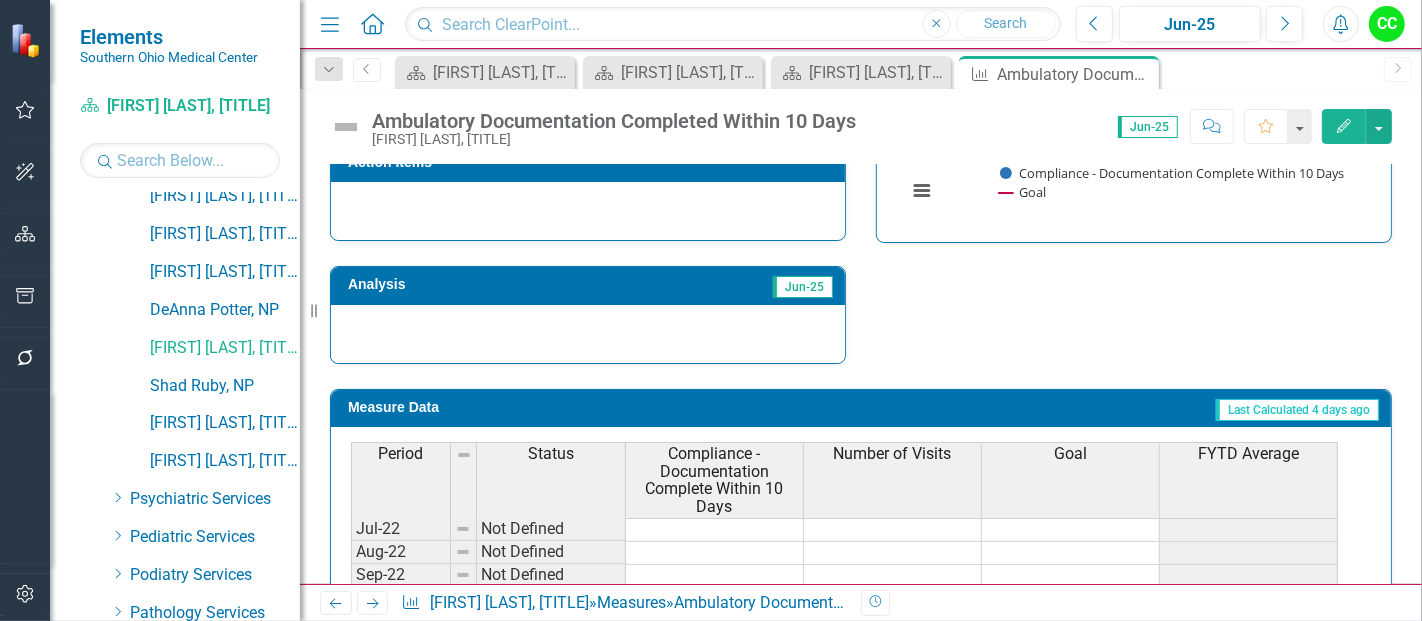 scroll, scrollTop: 775, scrollLeft: 0, axis: vertical 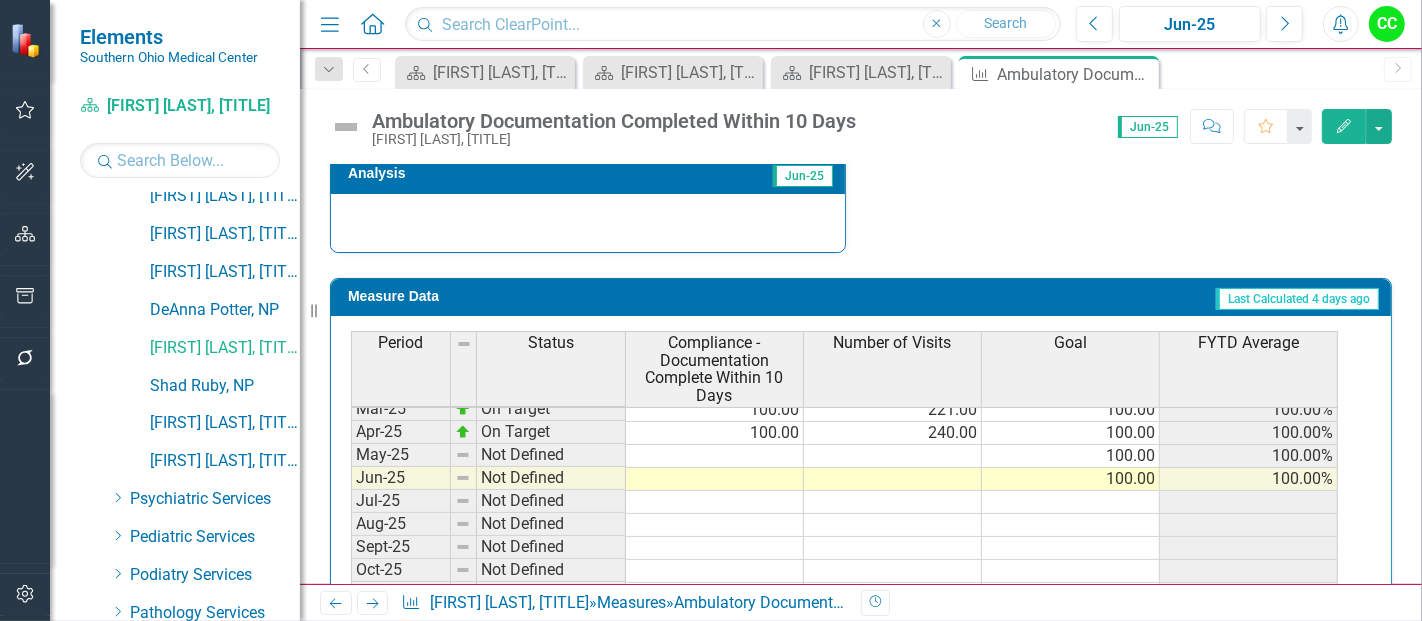 click on "Jan-24 On Target 100.00 244.00 100.00 100.00% Feb-24 On Target 100.00 219.00 100.00 100.00% Mar-24 On Target 100.00 224.00 100.00 100.00% Apr-24 On Target 100.00 240.00 100.00 100.00% May-24 On Target 100.00 237.00 100.00 100.00% Jun-24 On Target 100.00 222.00 100.00 100.00% Jul-24 On Target 100.00 212.00 100.00 100.00% Aug-24 On Target 100.00 222.00 100.00 100.00% Sept-24 On Target 100.00 201.00 100.00 100.00% Oct-24 On Target 100.00 254.00 100.00 100.00% Nov-24 On Target 100.00 210.00 100.00 100.00% Dec-24 On Target 100.00 195.00 100.00 100.00% Jan-25 On Target 100.00 209.00 100.00 100.00% Feb-25 On Target 100.00 212.00 100.00 100.00% Mar-25 On Target 100.00 221.00 100.00 100.00% Apr-25 On Target 100.00 240.00 100.00 100.00% May-25 Not Defined 100.00 100.00% Jun-25 Not Defined 100.00 100.00% Jul-25 Not Defined Aug-25 Not Defined Sept-25 Not Defined Oct-25 Not Defined Nov-25 Not Defined Dec-25 Not Defined Jan-26 Not Defined Feb-26 Not Defined Mar-26 Not Defined Apr-26 Not Defined May-26 Not Defined Jun-26" at bounding box center (844, 421) 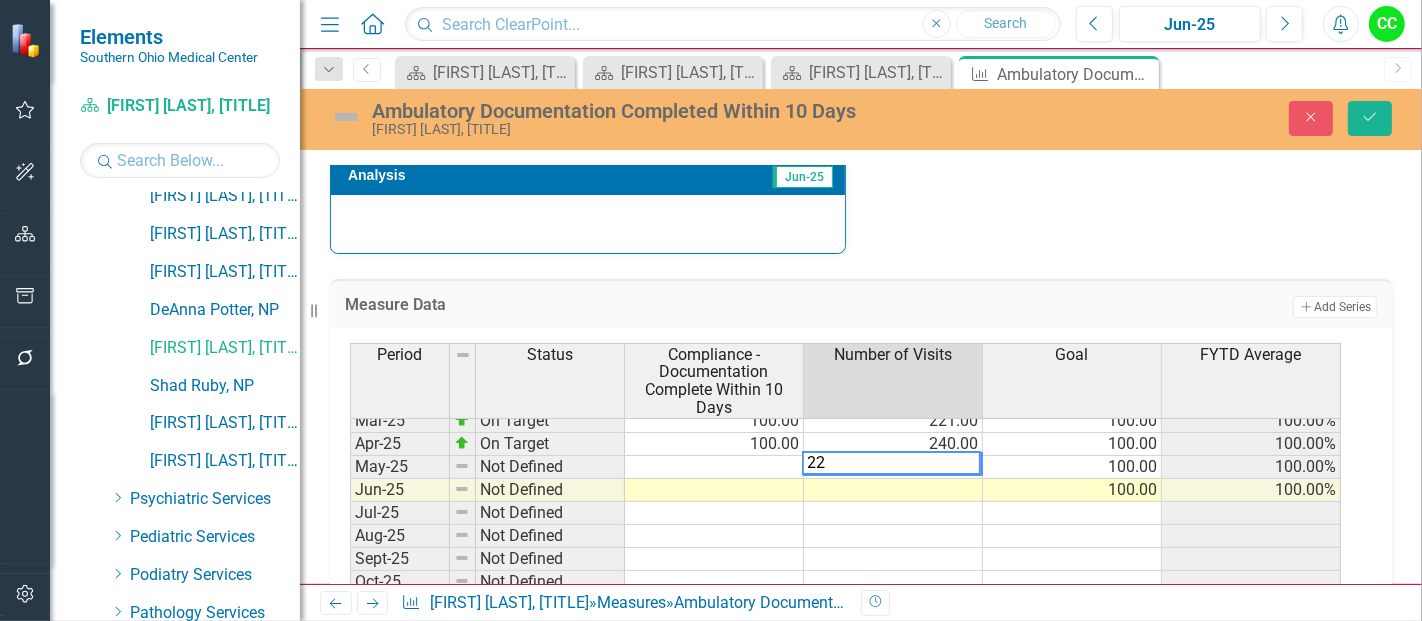 type on "226" 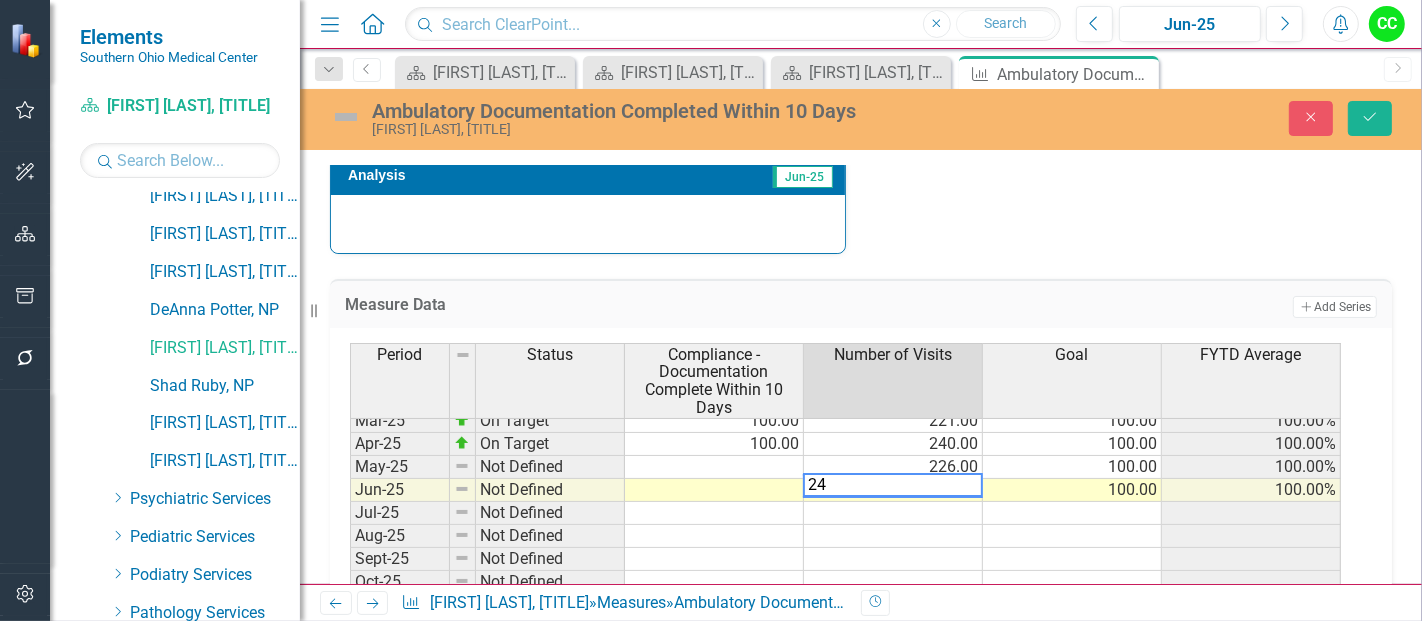 type on "245" 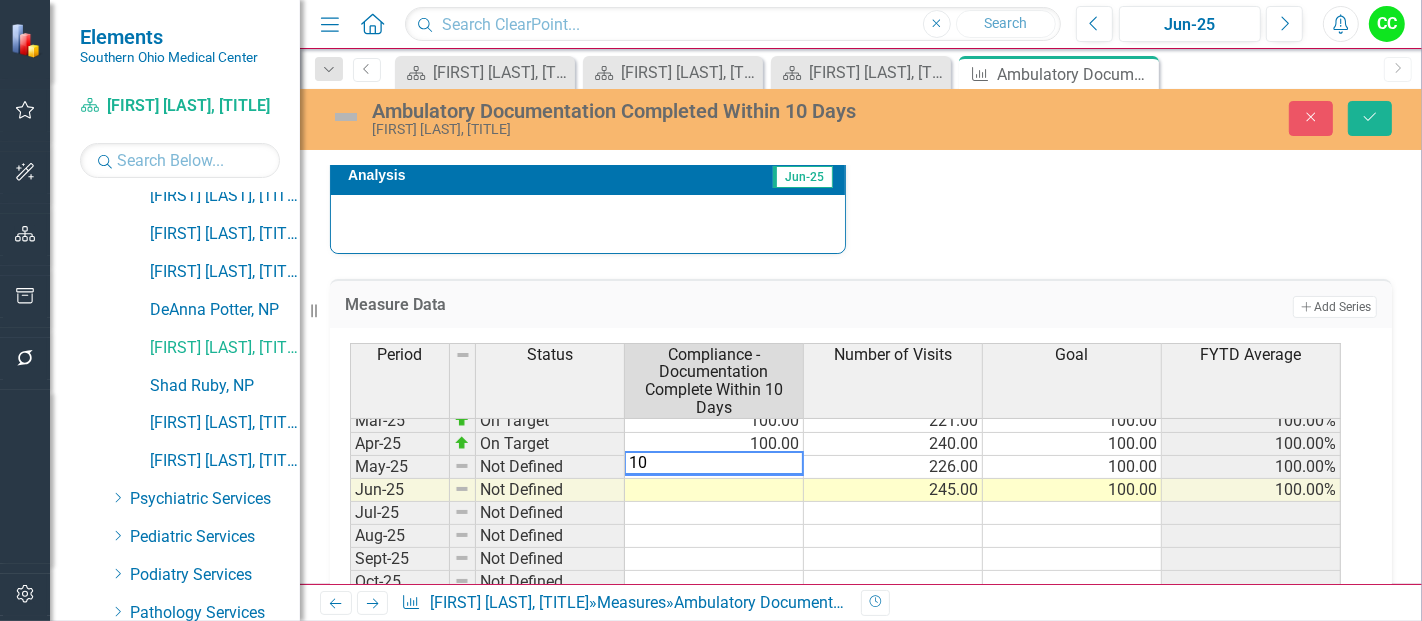 type on "100" 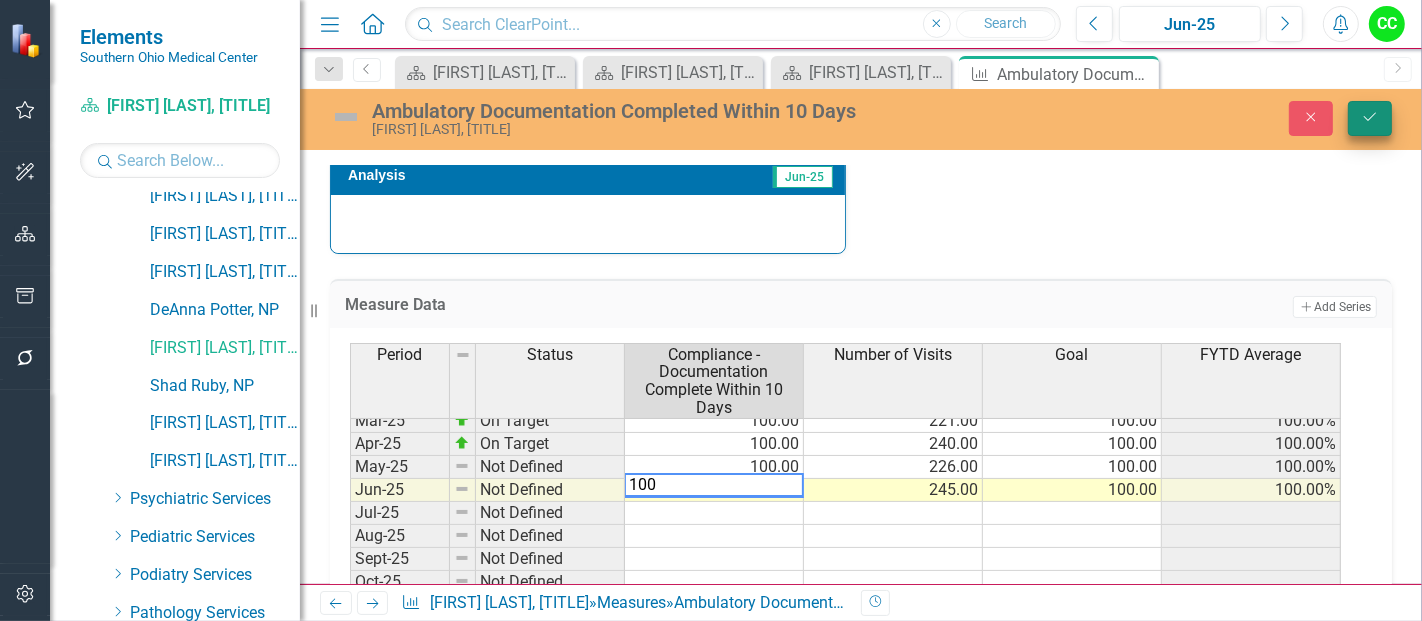 type on "100" 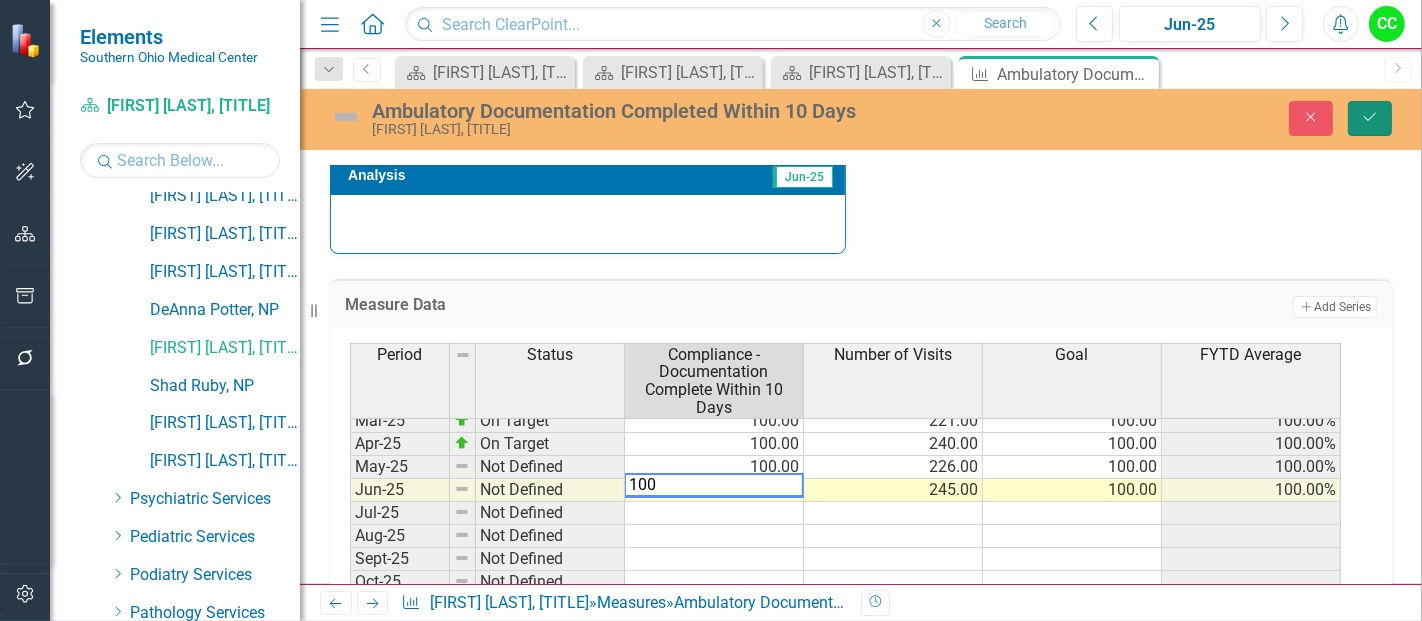 click on "Save" at bounding box center (1370, 118) 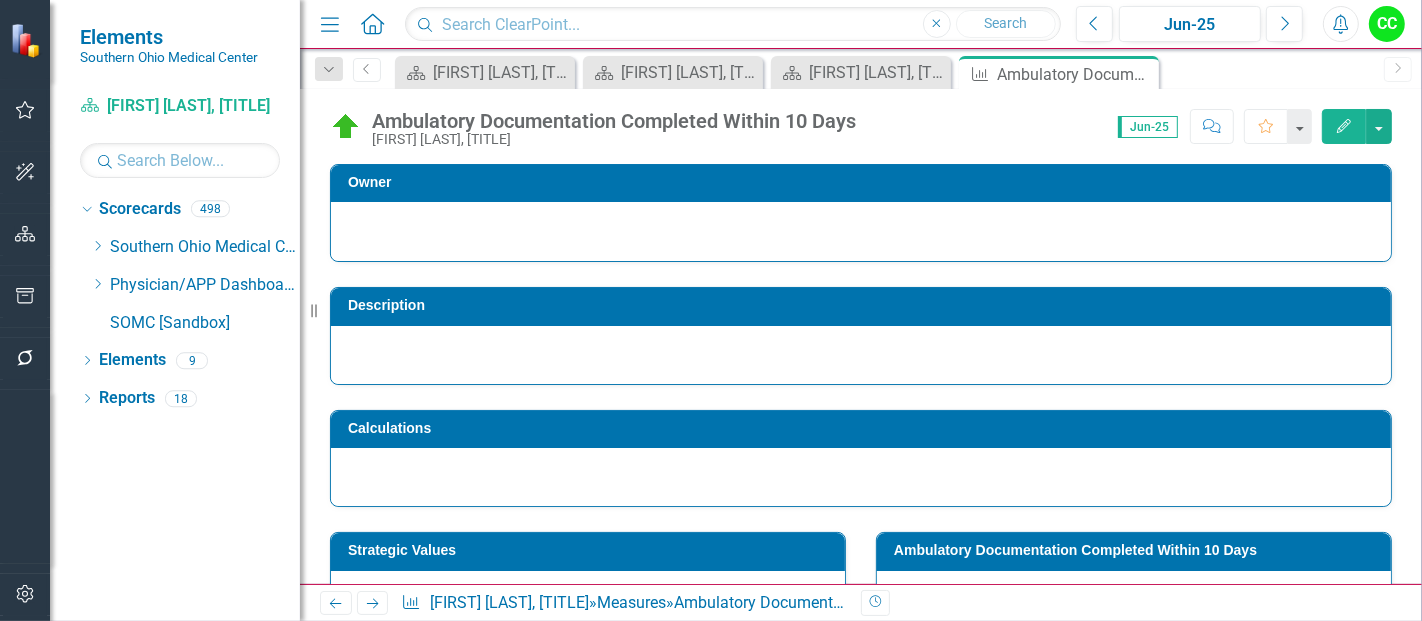 scroll, scrollTop: 0, scrollLeft: 0, axis: both 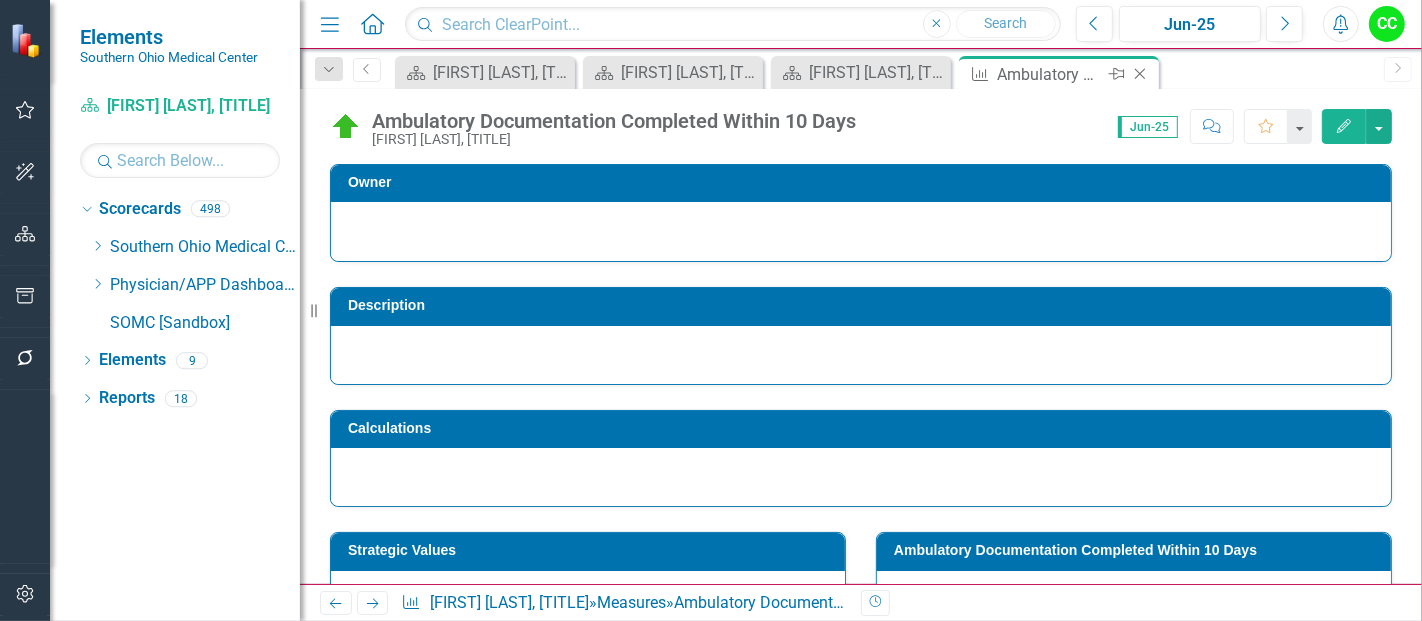 click on "Close" 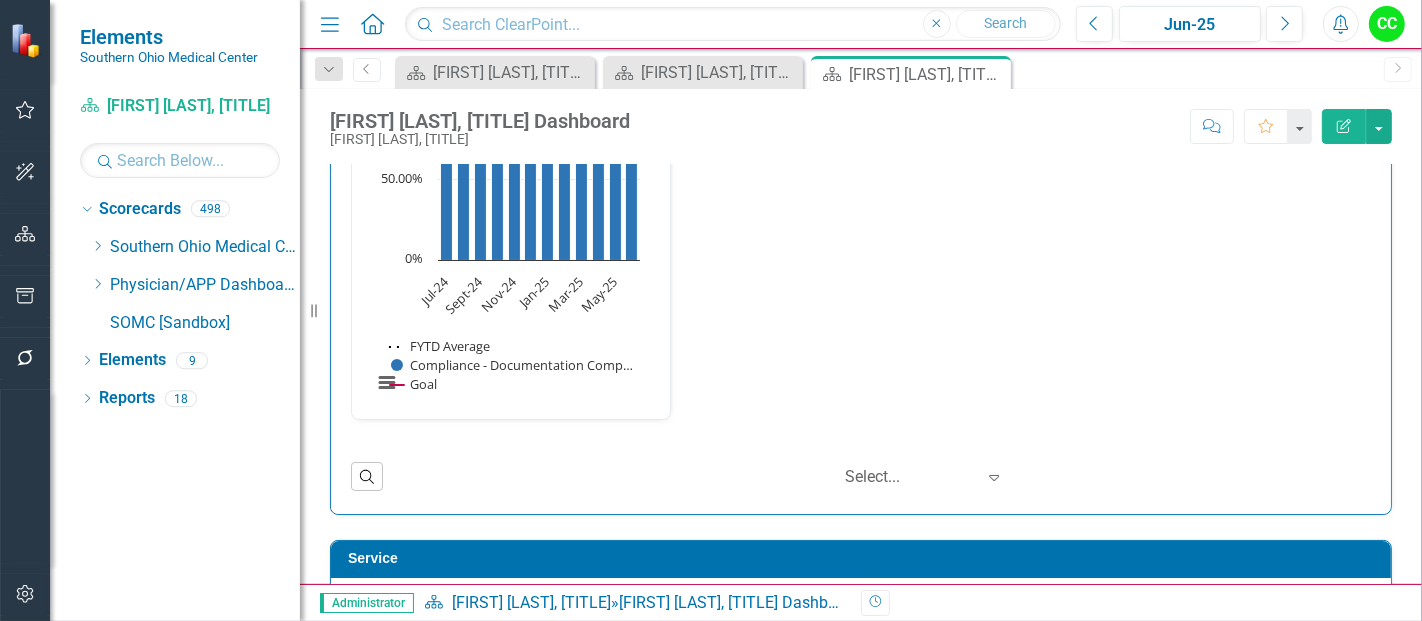 scroll, scrollTop: 1630, scrollLeft: 0, axis: vertical 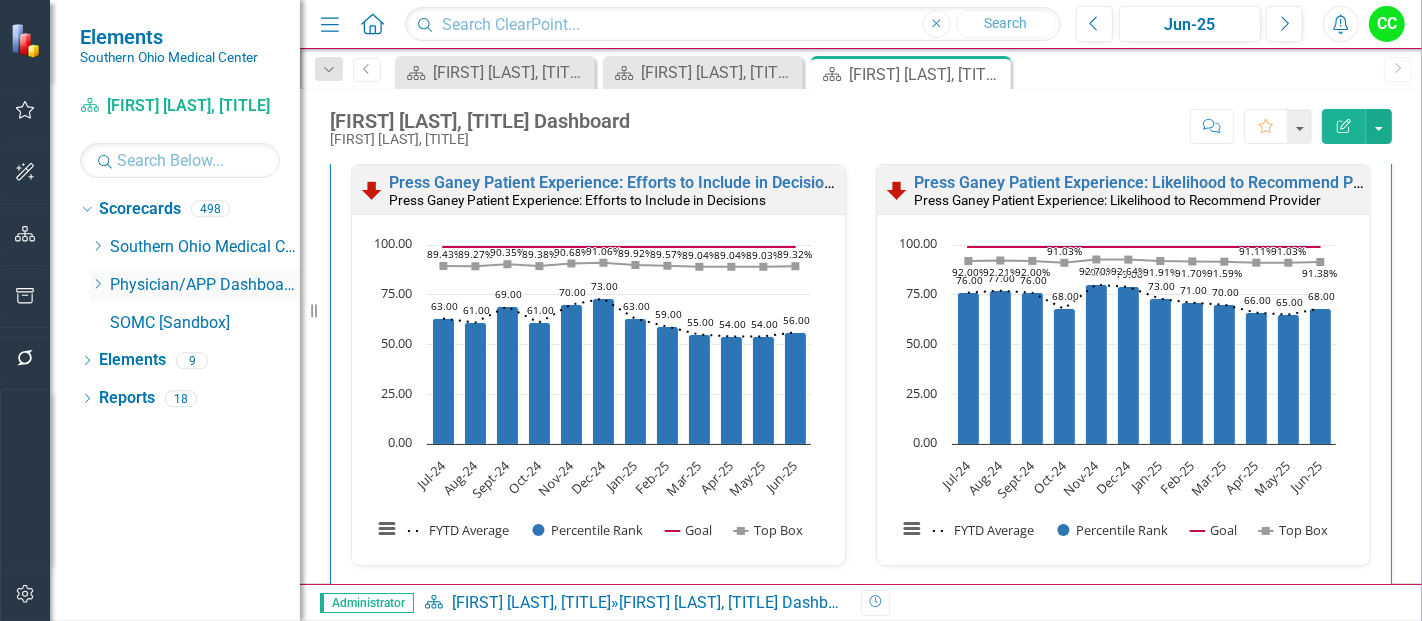 click on "Dropdown" 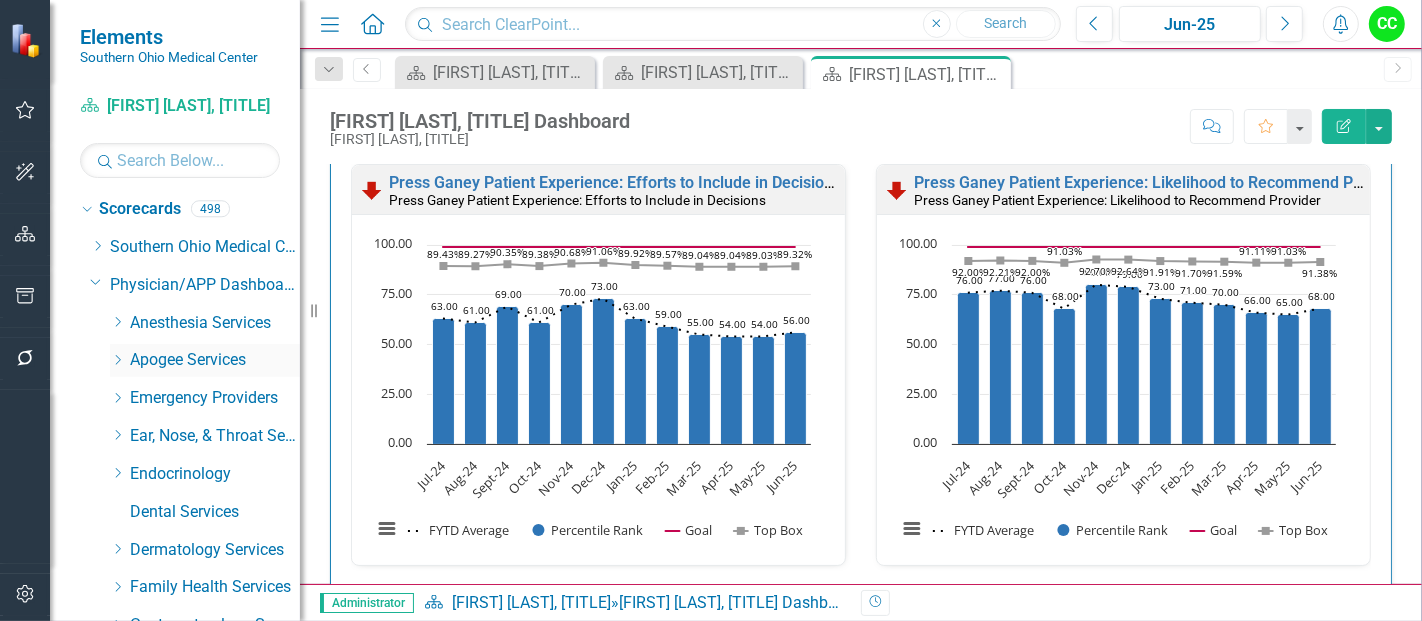scroll, scrollTop: 3017, scrollLeft: 0, axis: vertical 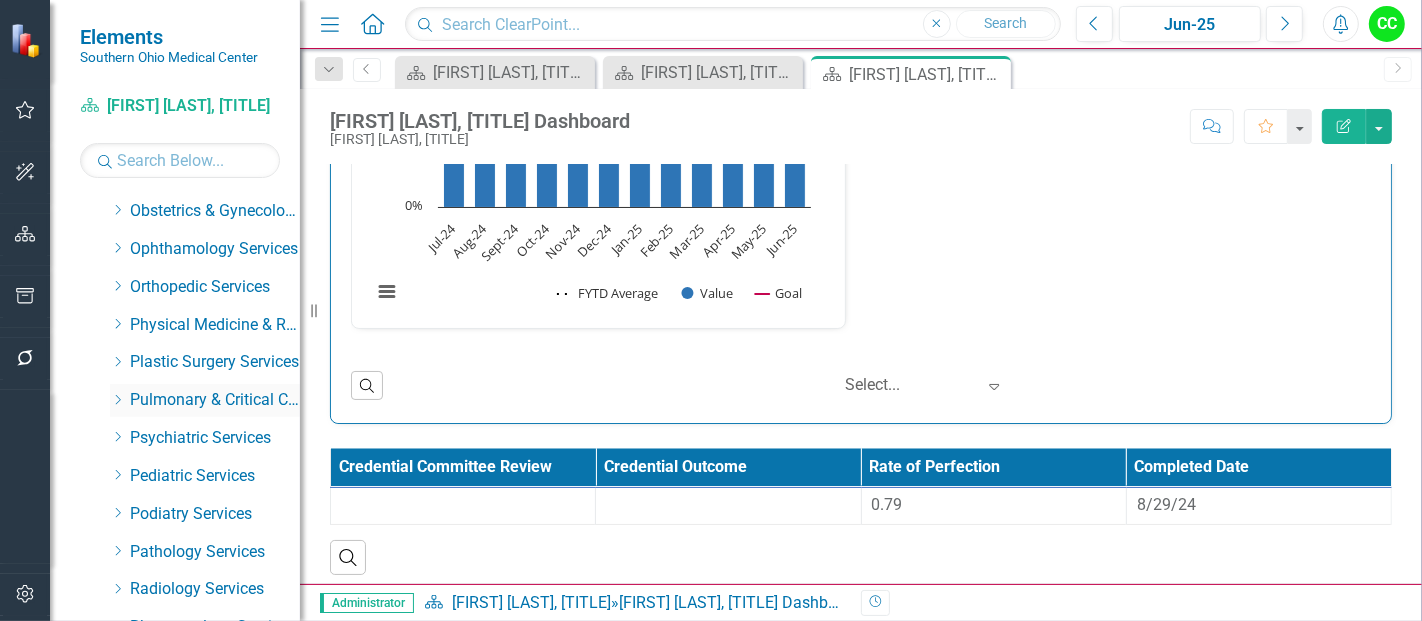 click on "Dropdown" at bounding box center [120, 400] 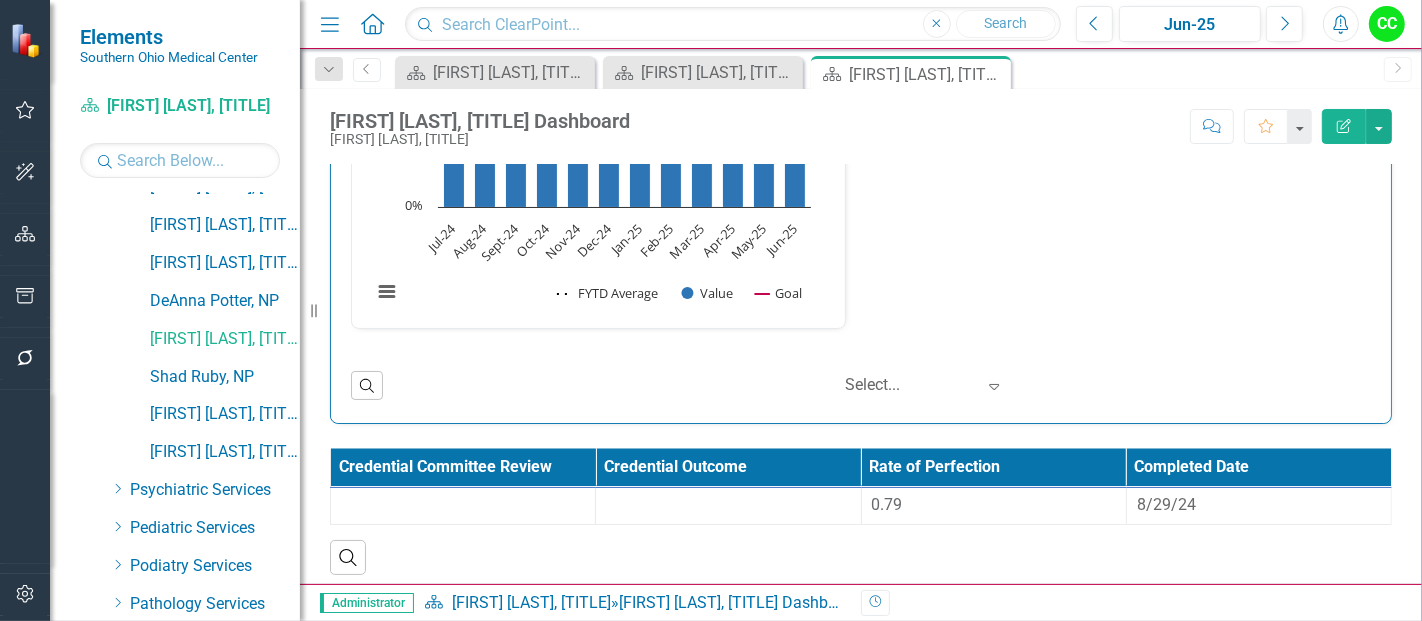 scroll, scrollTop: 1159, scrollLeft: 0, axis: vertical 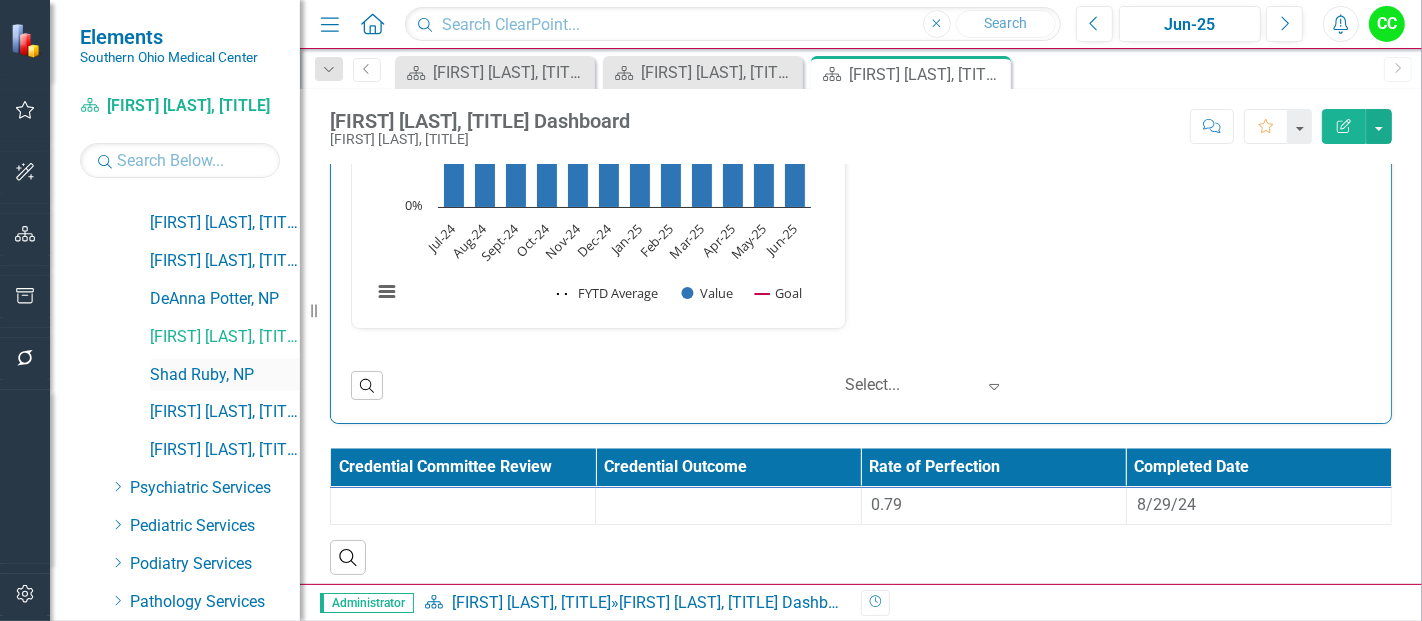 click on "Shad Ruby, NP" at bounding box center (225, 375) 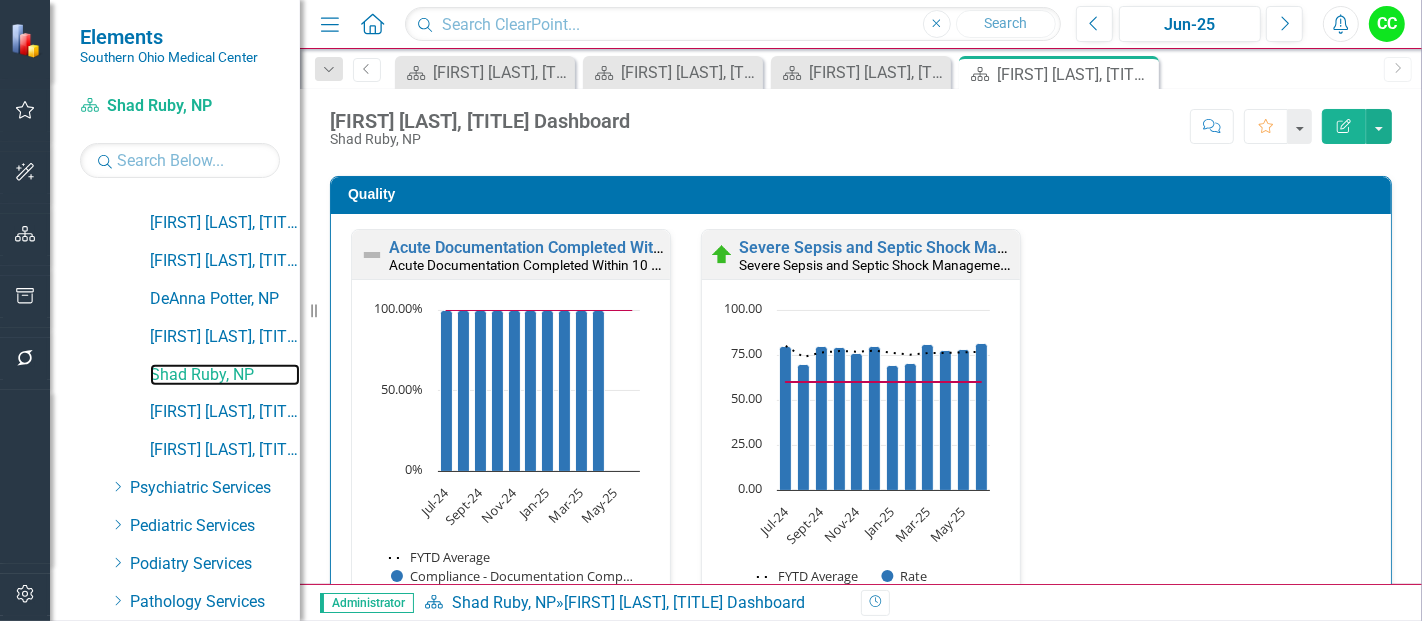 scroll, scrollTop: 991, scrollLeft: 0, axis: vertical 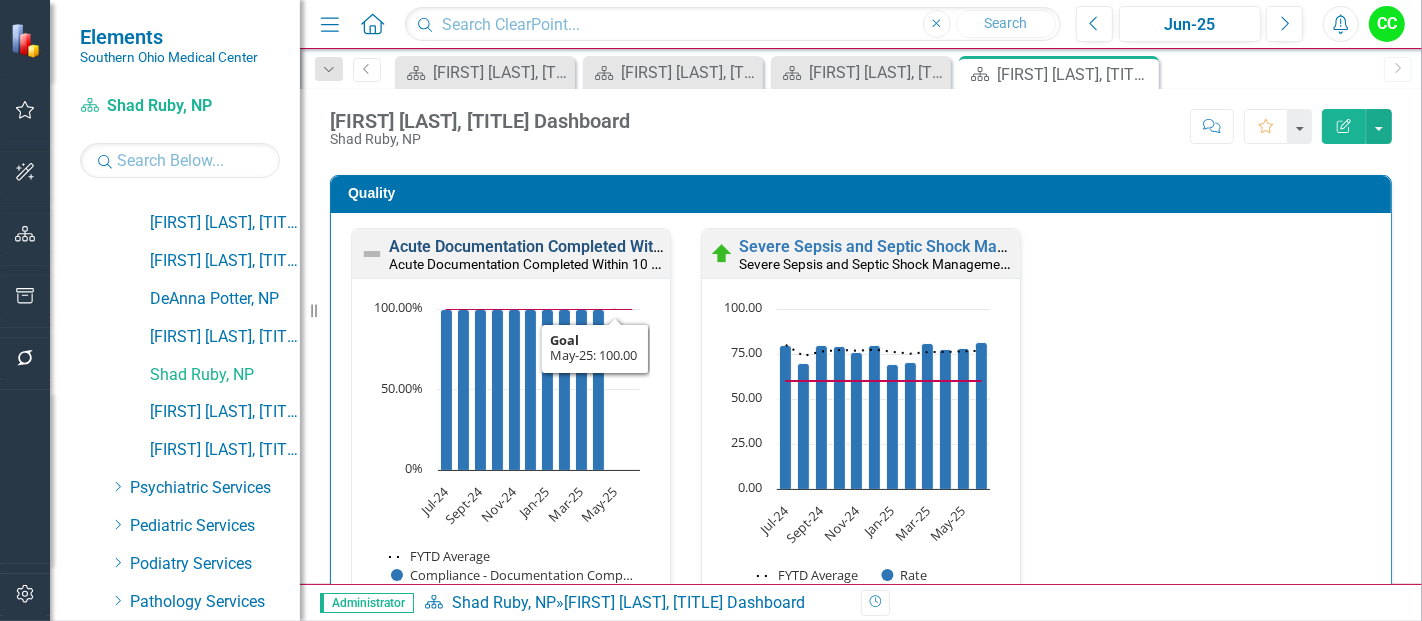click on "Acute Documentation Completed Within 10 Days" at bounding box center (562, 246) 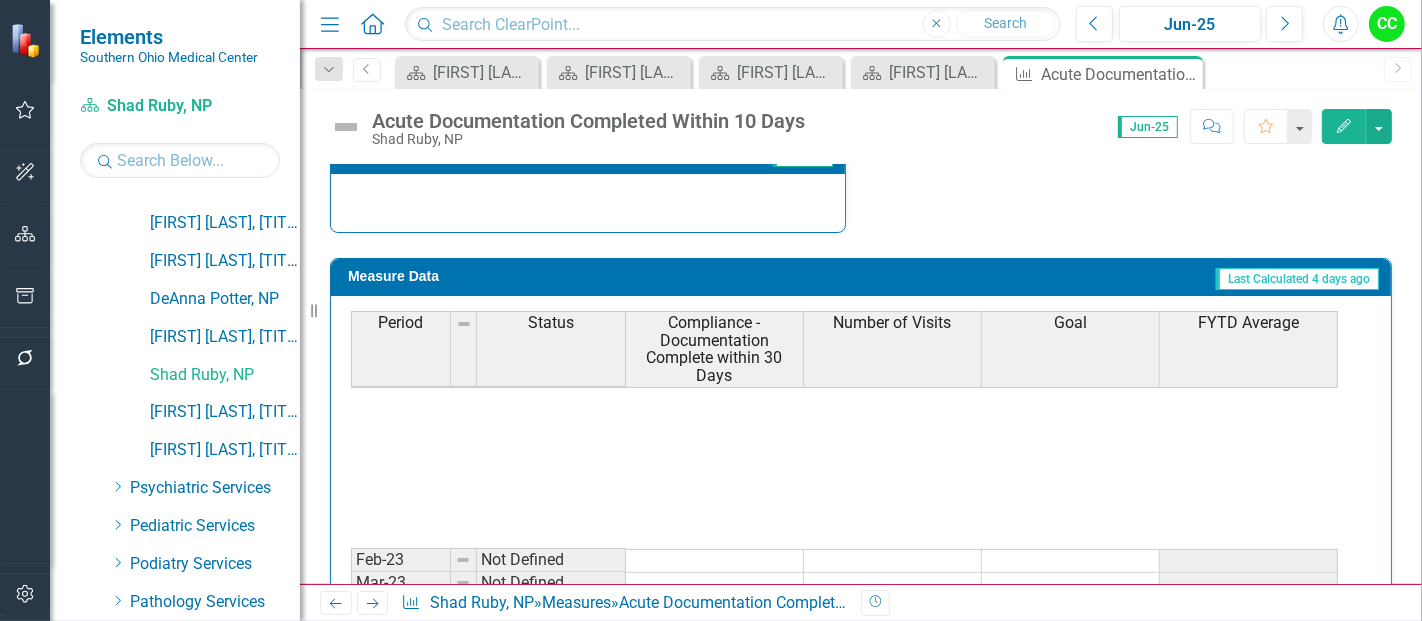 scroll, scrollTop: 917, scrollLeft: 0, axis: vertical 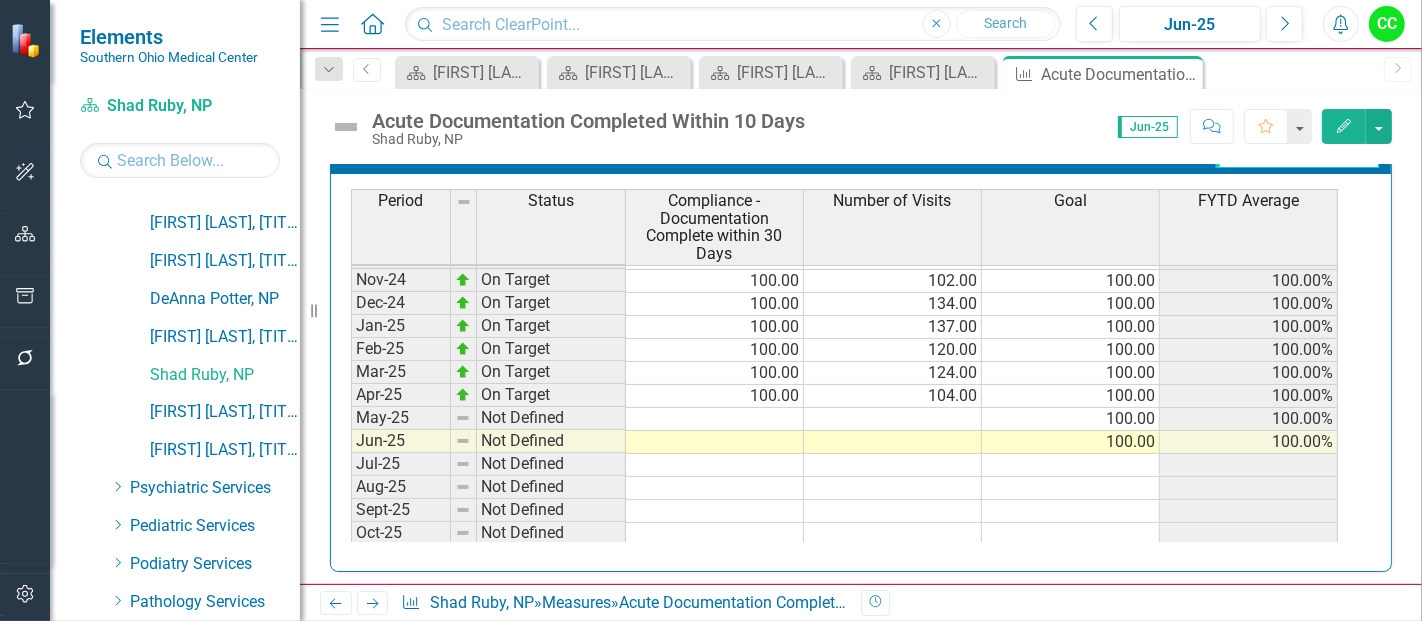click on "Jun-23 Not Defined Jul-23 On Target 100.00 97.00 100.00 100.00% Aug-23 On Target 100.00 93.00 100.00 100.00% Sep-23 On Target 100.00 67.00 100.00 100.00% Oct-23 On Target 100.00 43.00 100.00 100.00% Nov-23 On Target 100.00 73.00 100.00 100.00% Dec-23 On Target 100.00 68.00 100.00 100.00% Jan-24 On Target 100.00 83.00 100.00 100.00% Feb-24 On Target 100.00 64.00 100.00 100.00% Mar-24 On Target 100.00 112.00 100.00 100.00% Apr-24 On Target 100.00 92.00 100.00 100.00% May-24 On Target 100.00 66.00 100.00 100.00% Jun-24 On Target 100.00 67.00 100.00 100.00% Jul-24 On Target 100.00 70.00 100.00 100.00% Aug-24 On Target 100.00 102.00 100.00 100.00% Sept-24 On Target 100.00 103.00 100.00 100.00% Oct-24 On Target 100.00 66.00 100.00 100.00% Nov-24 On Target 100.00 102.00 100.00 100.00% Dec-24 On Target 100.00 134.00 100.00 100.00% Jan-25 On Target 100.00 137.00 100.00 100.00% Feb-25 On Target 100.00 120.00 100.00 100.00% Mar-25 On Target 100.00 124.00 100.00 100.00% Apr-25 On Target 100.00 104.00 100.00 100.00%" at bounding box center [844, 212] 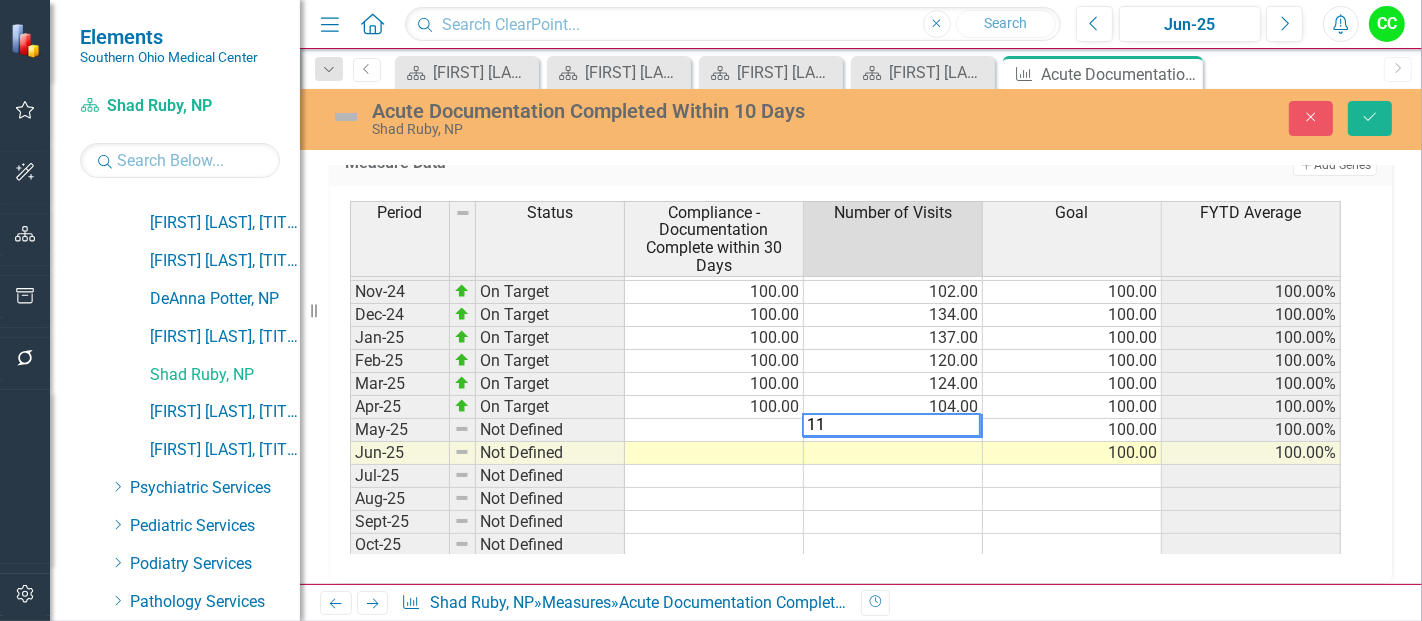 type on "114" 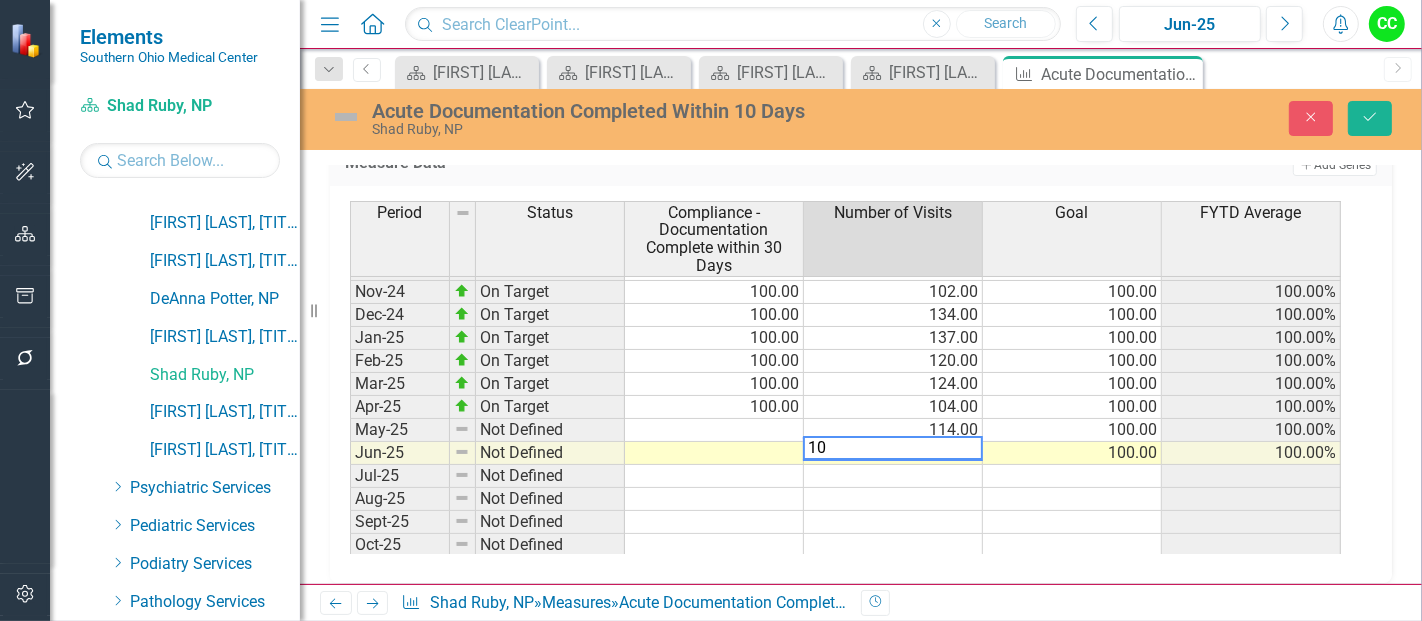 type on "109" 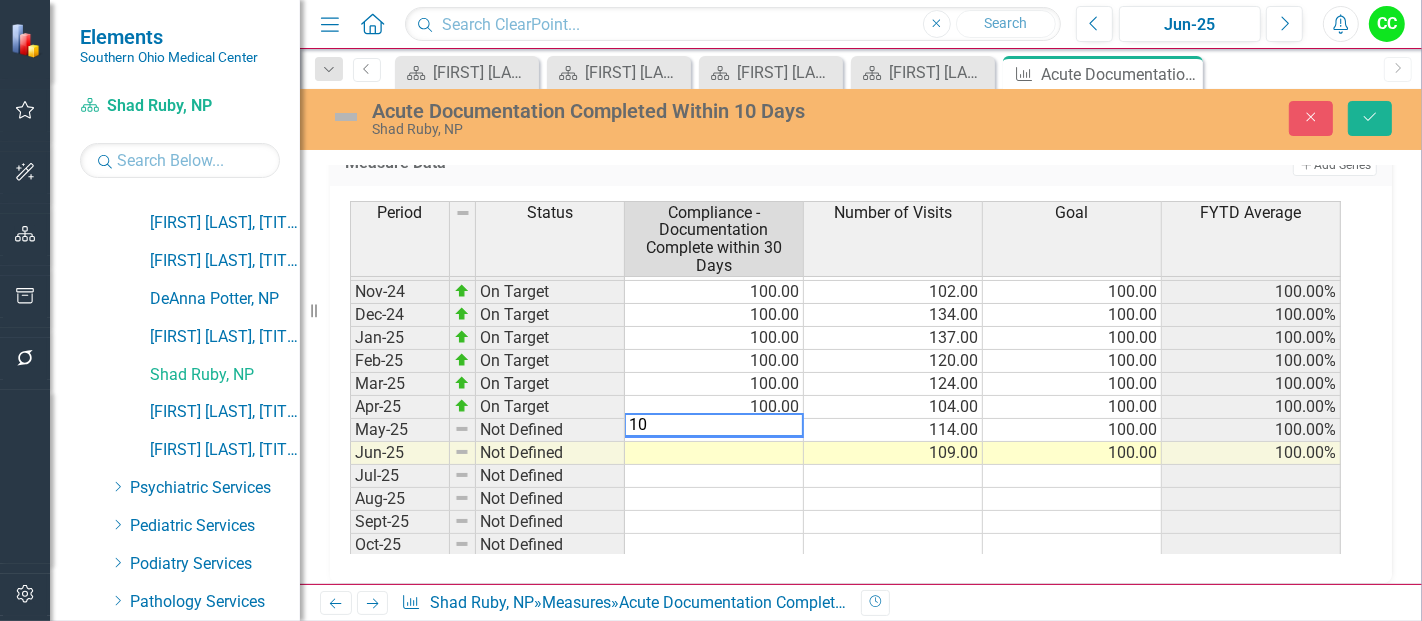 type on "100" 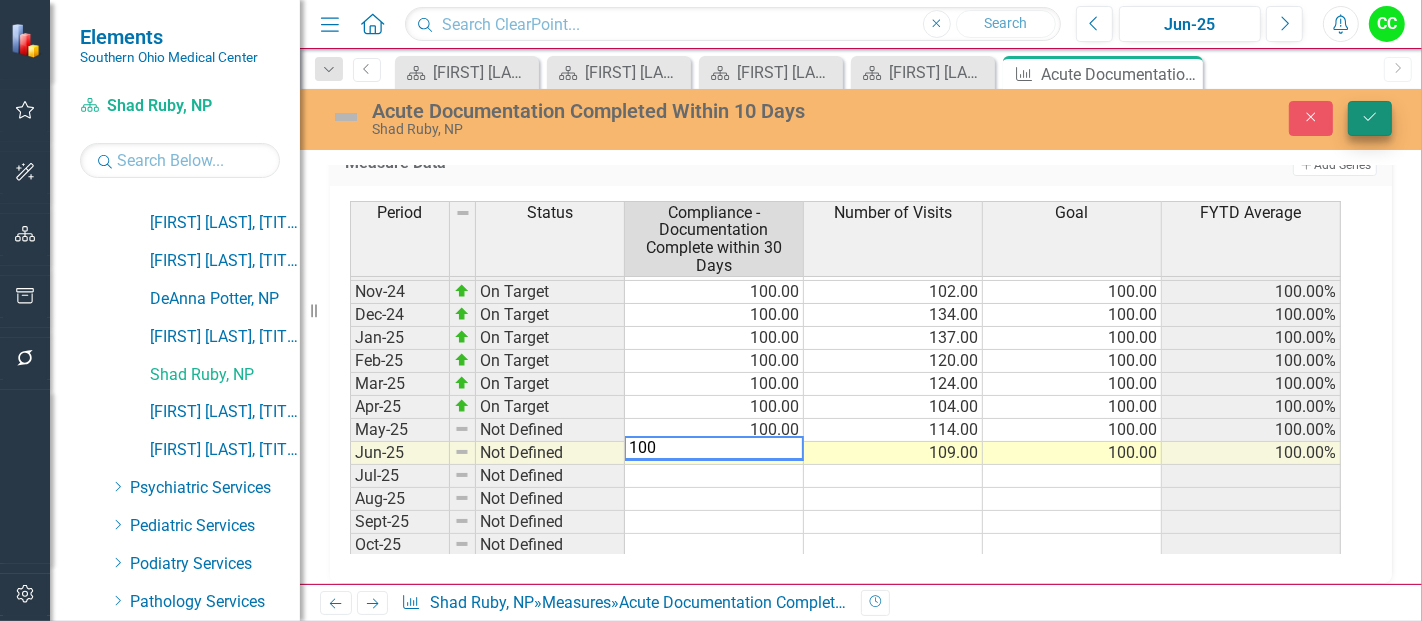 type on "100" 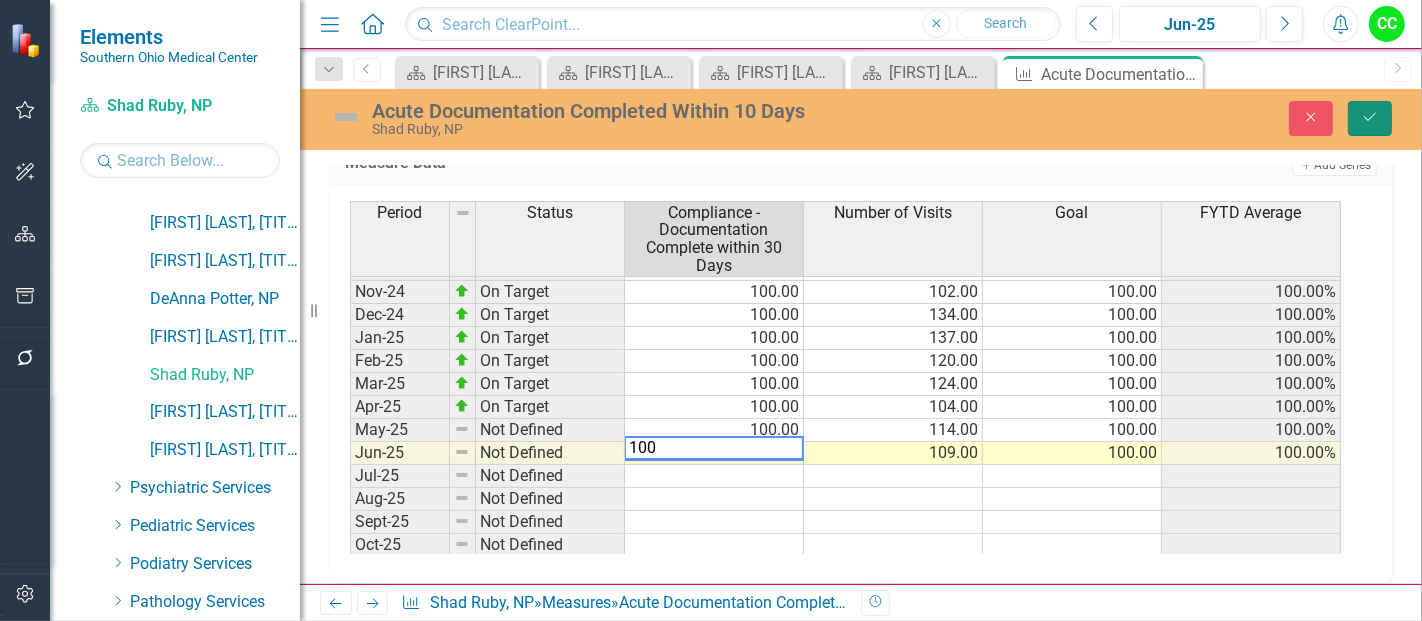 click on "Save" at bounding box center [1370, 118] 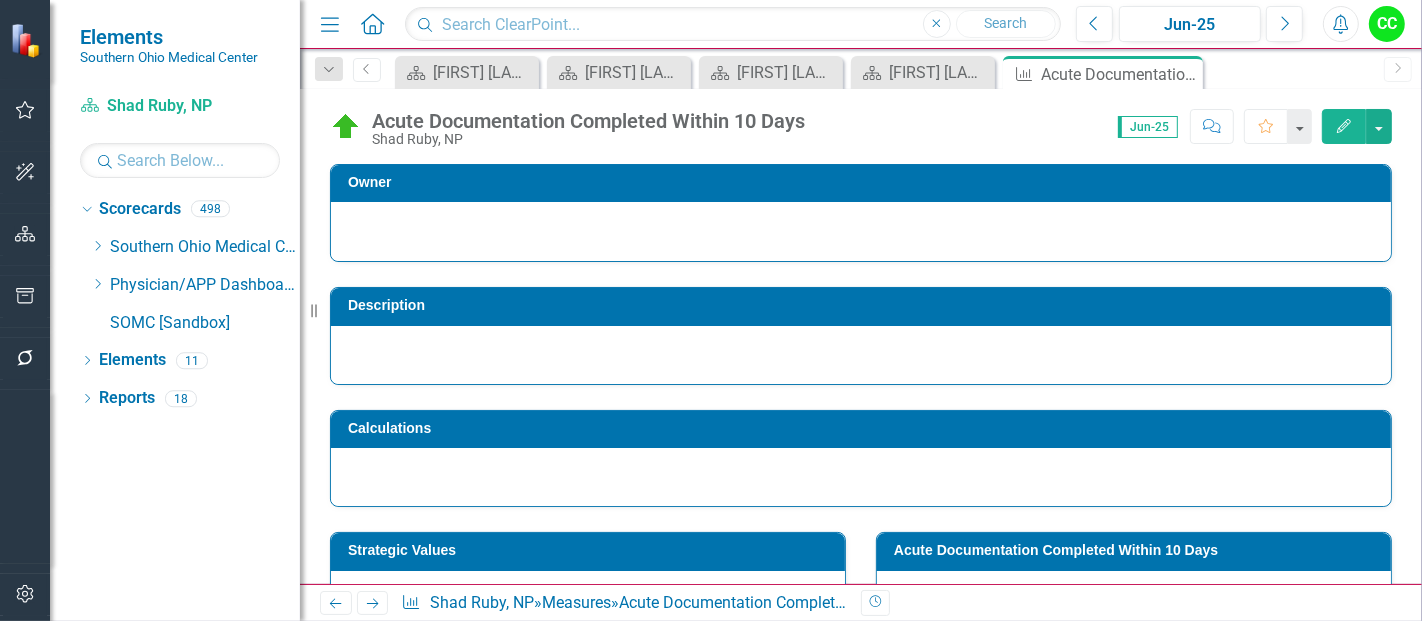 drag, startPoint x: 1352, startPoint y: 107, endPoint x: 1264, endPoint y: 306, distance: 217.58907 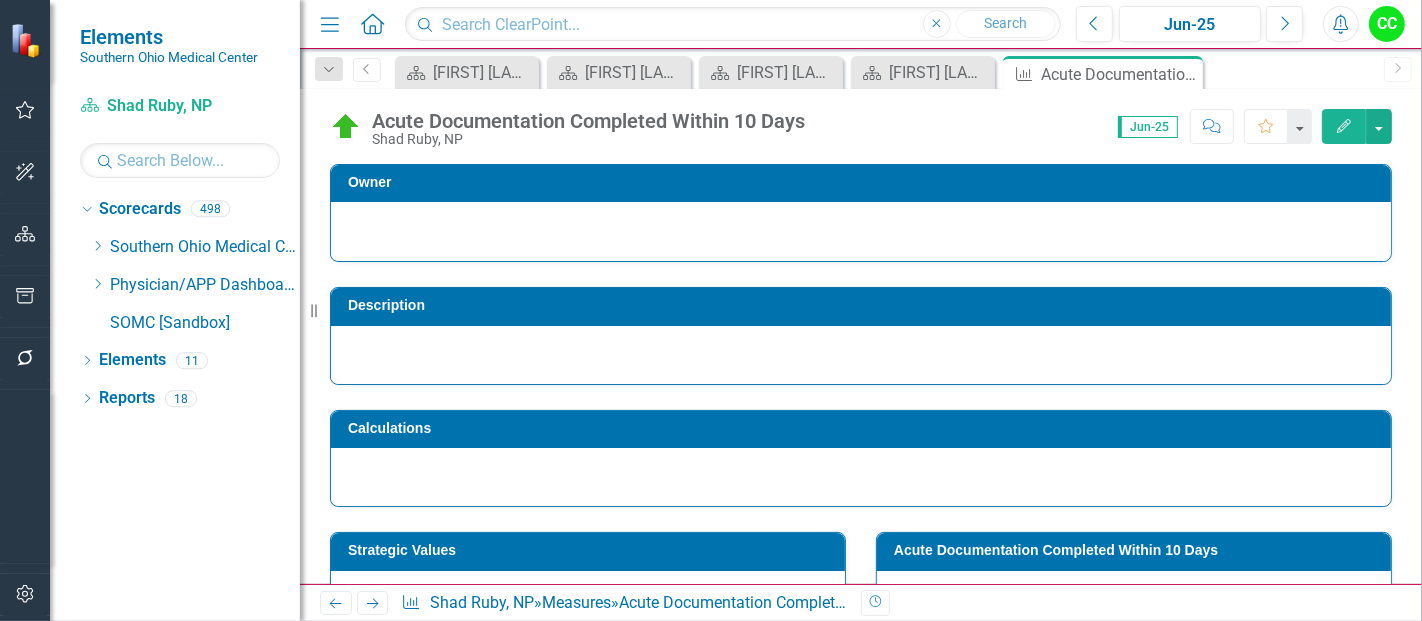 click on "Acute Documentation Completed Within 10 Days [FIRST] [LAST], [TITLE] Score: 0.00 Jun-25 Completed  Comment Favorite Edit Owner Description Calculations Strategic Values Quality Pulmonary & Critical Care Services A Better Way Action Items Analysis Acute Documentation Completed Within 10 Days Chart Combination chart with 3 data series. The chart has 1 X axis displaying categories.  The chart has 1 Y axis displaying values. Data ranges from 100 to 100. Created with Highcharts 11.4.8 Chart context menu FYTD Average Compliance - Documentation Complete within 30 Days Goal Jul-24 Aug-24 Sept-24 Oct-24 Nov-24 Dec-24 Jan-25 Feb-25 Mar-25 Apr-25 May-25 Jun-25 0% 50.00% 100.00% End of interactive chart. Measure Data Last Calculated 3 minutes ago" at bounding box center (861, 336) 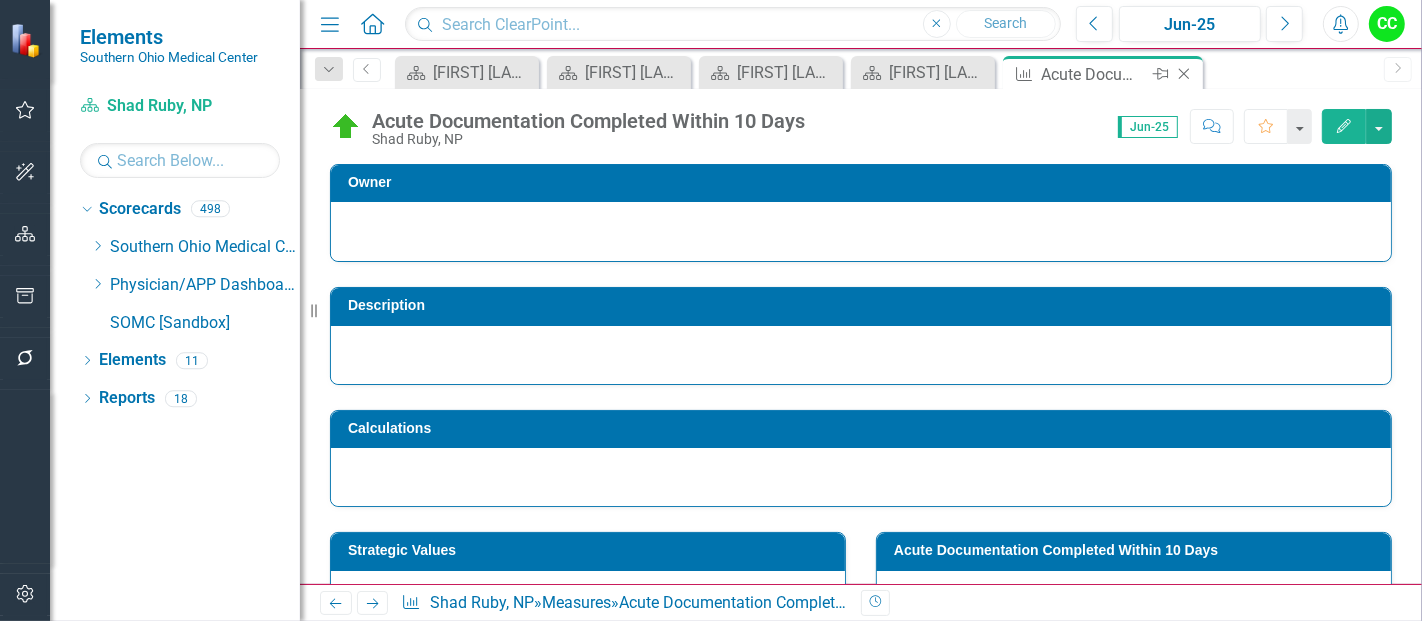 click on "Close" 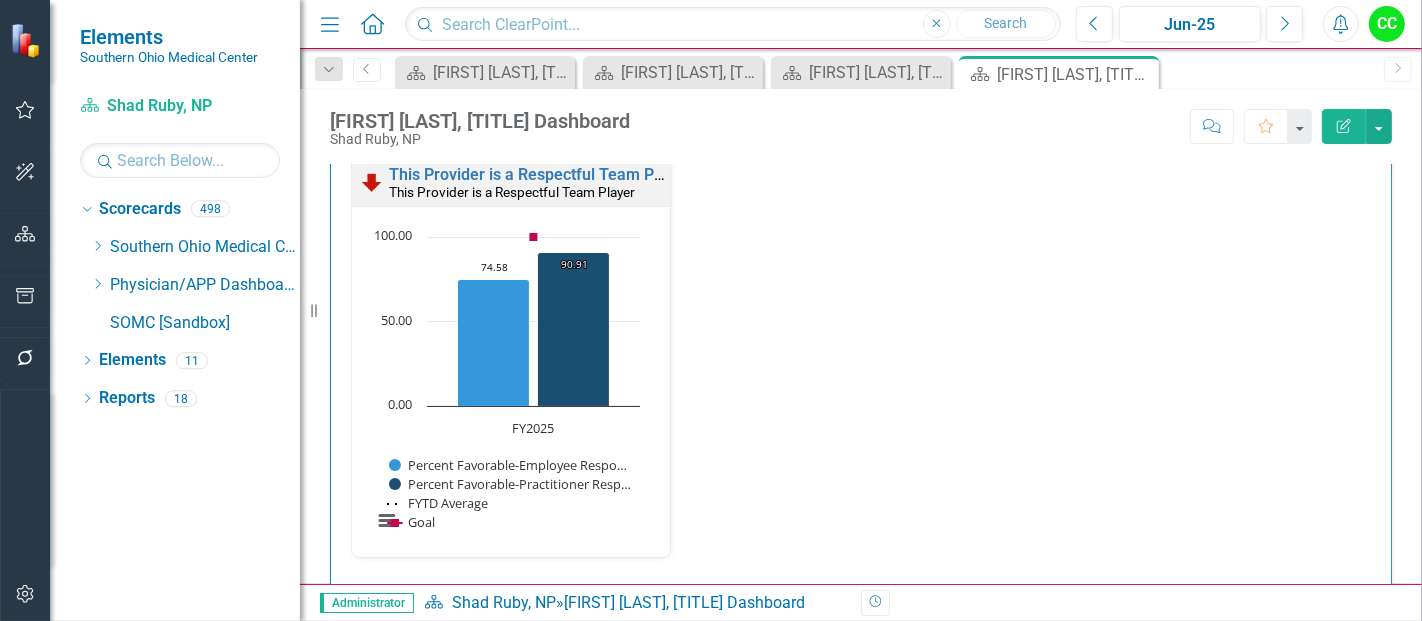 scroll, scrollTop: 2650, scrollLeft: 0, axis: vertical 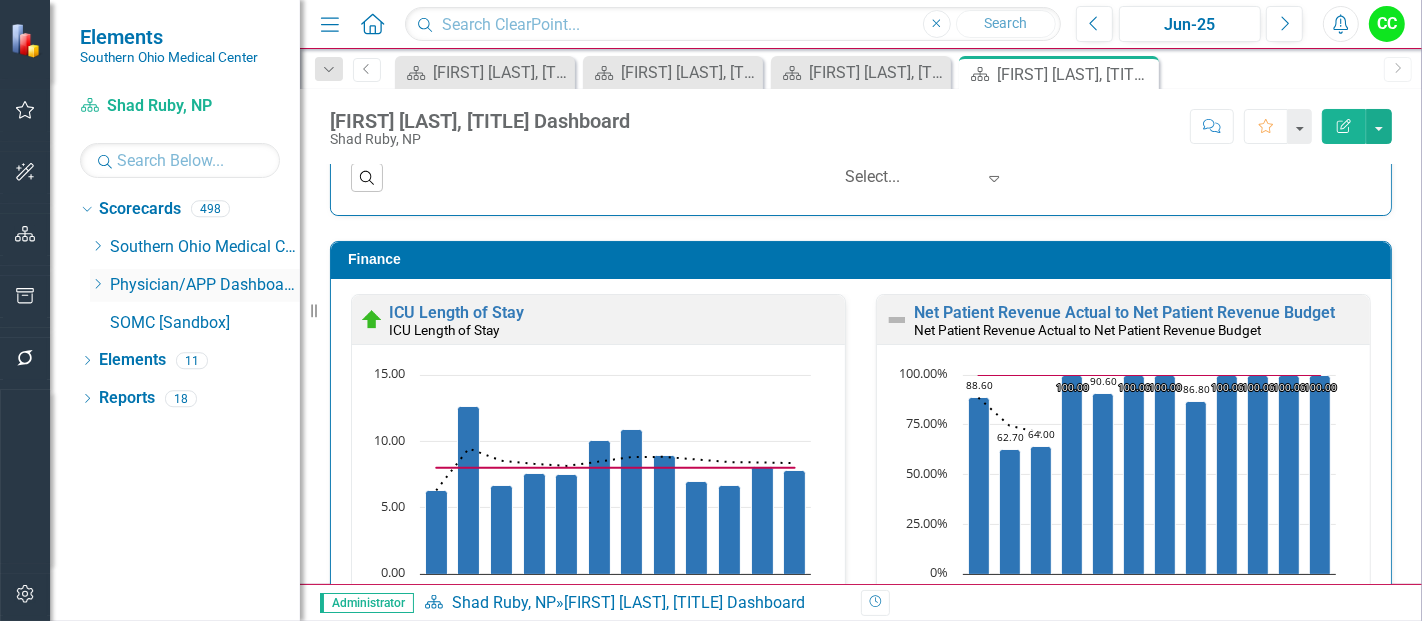 click on "Dropdown" 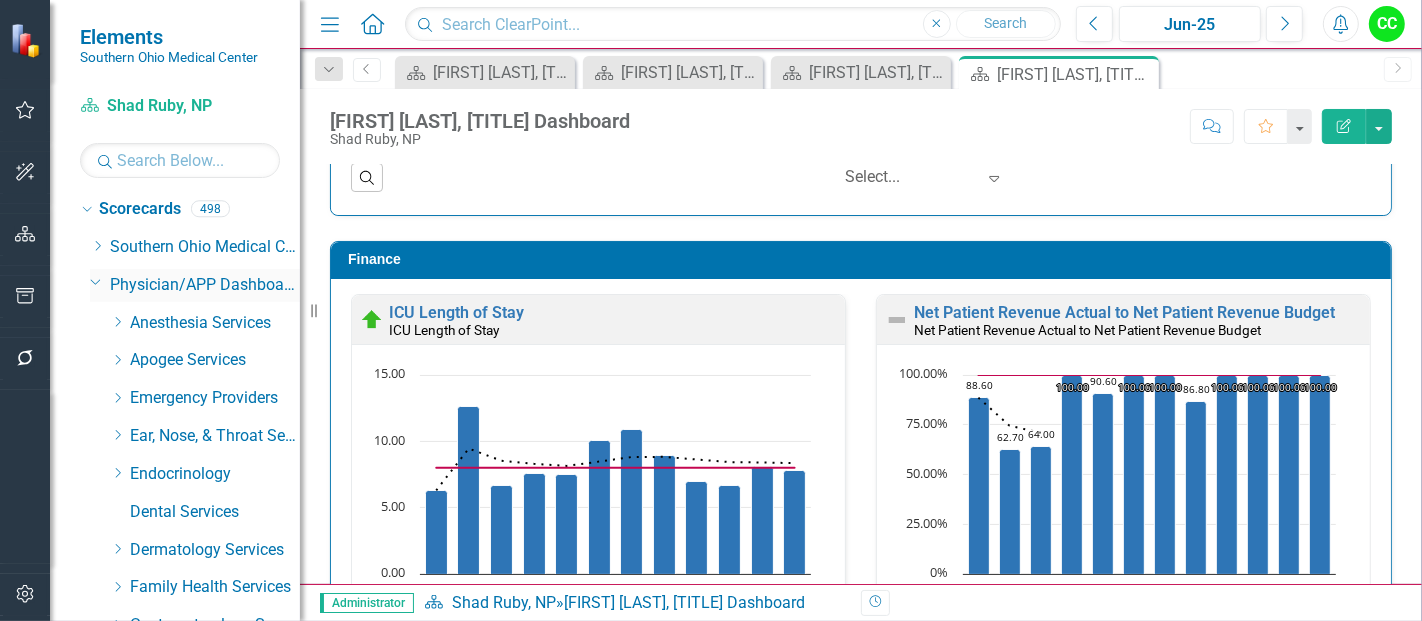 scroll, scrollTop: 2728, scrollLeft: 0, axis: vertical 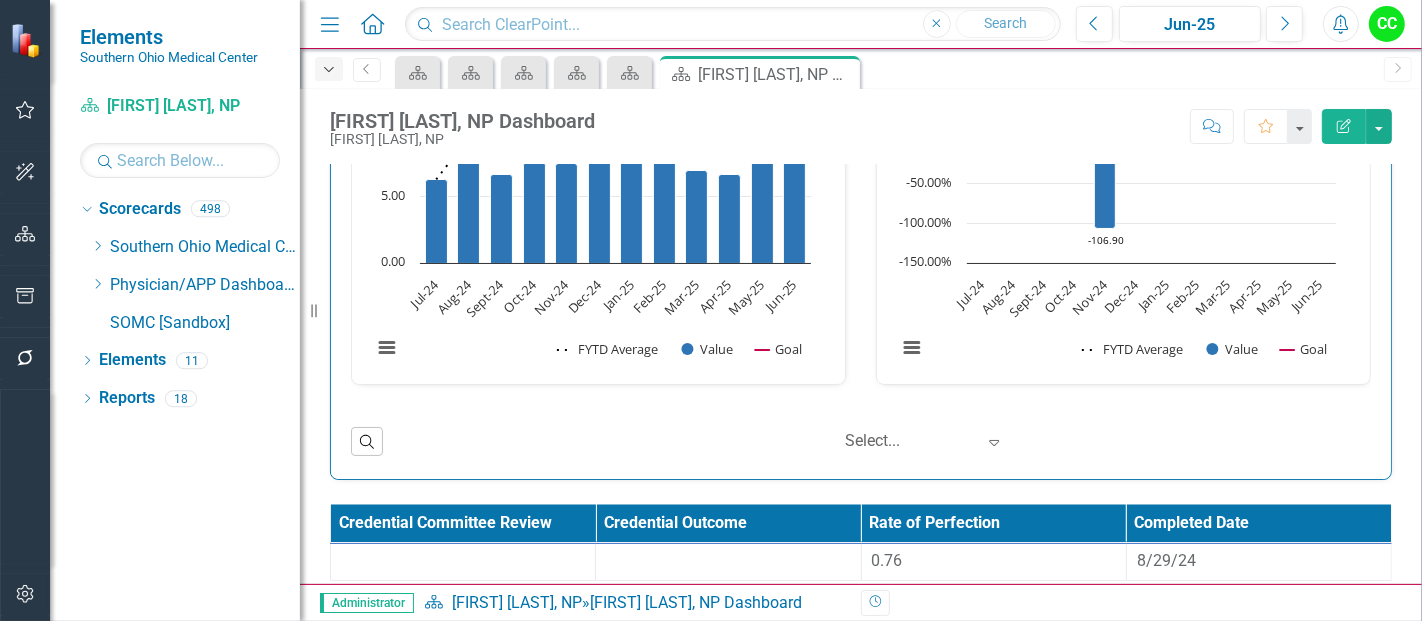 click on "Dropdown" at bounding box center (329, 69) 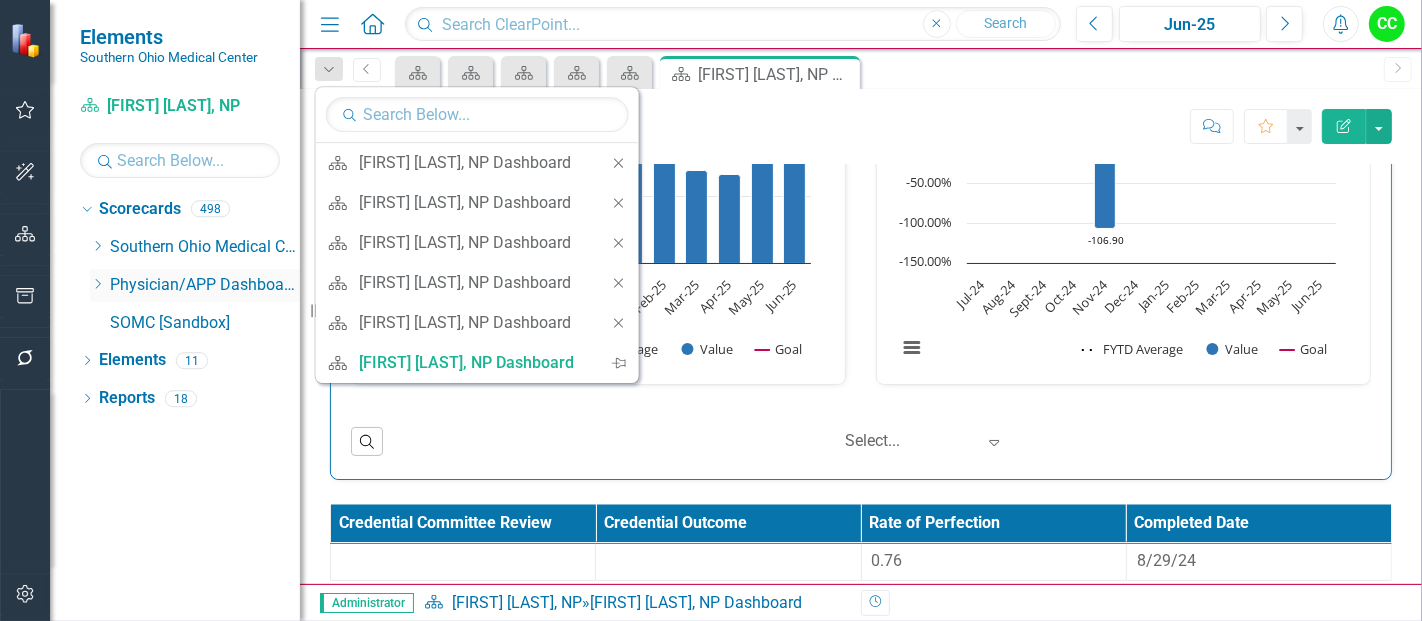 click on "Dropdown" 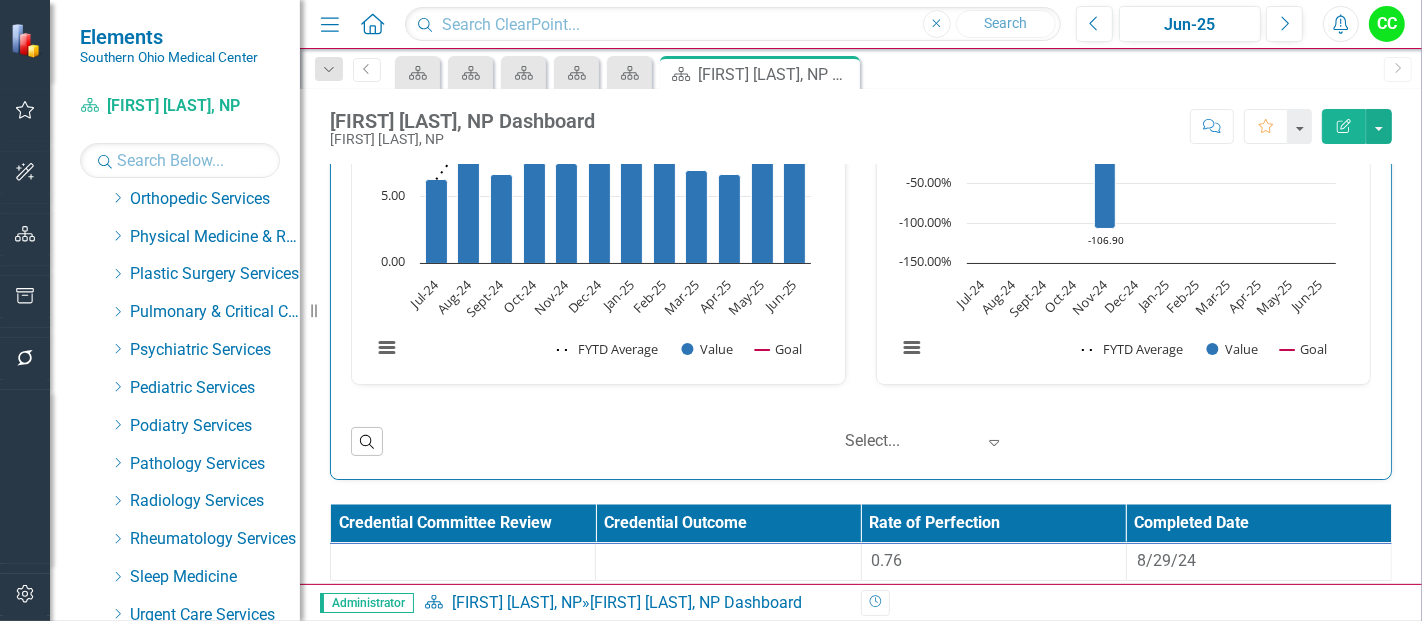 scroll, scrollTop: 825, scrollLeft: 0, axis: vertical 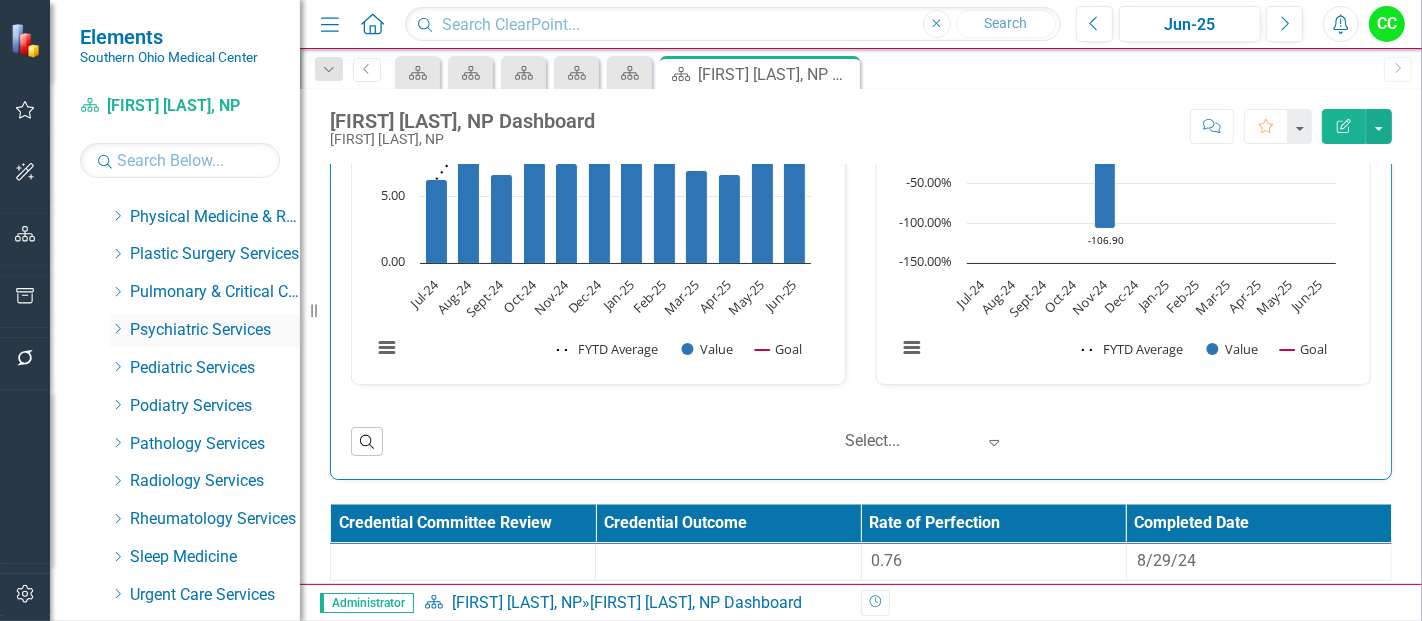 click 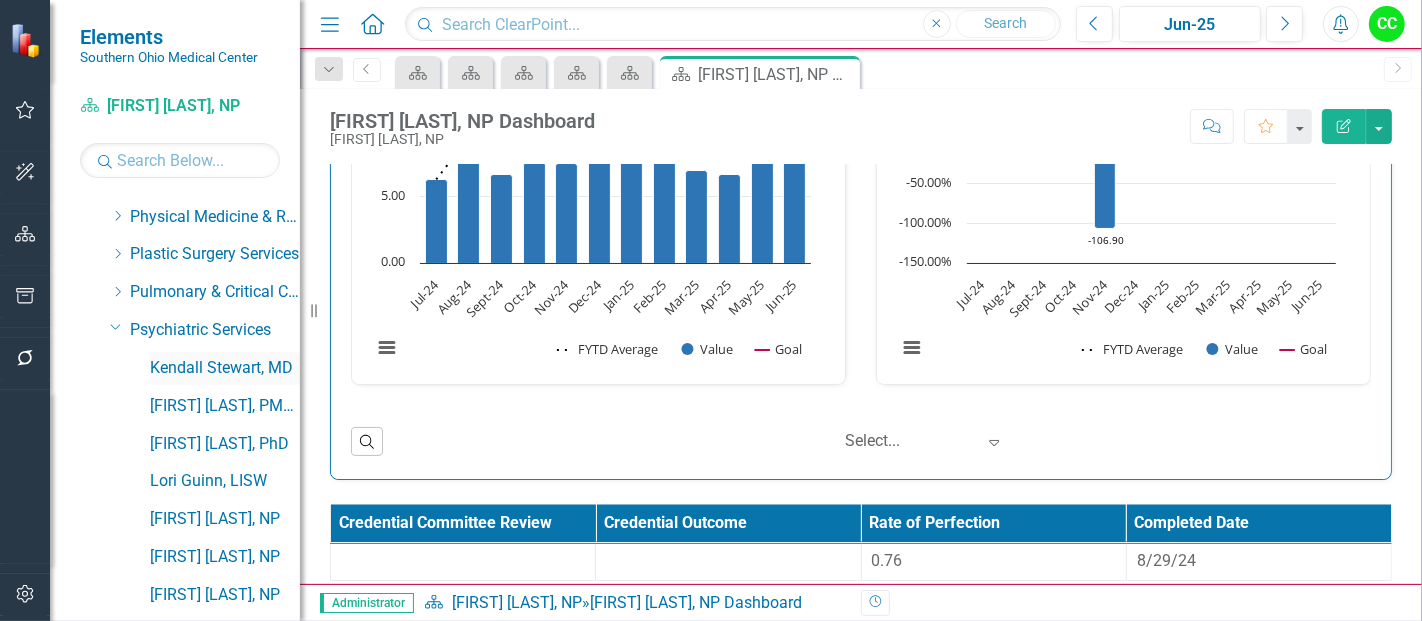 click on "Kendall Stewart, MD" at bounding box center [225, 368] 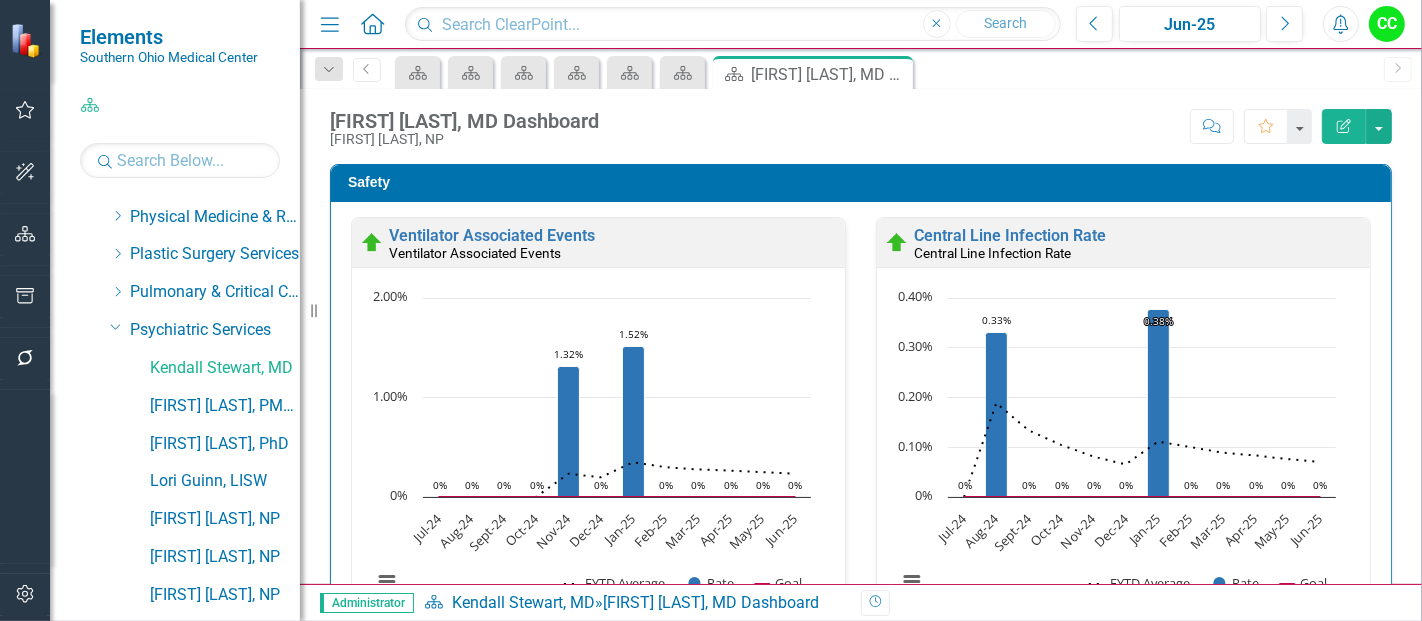 click on "Dropdown" 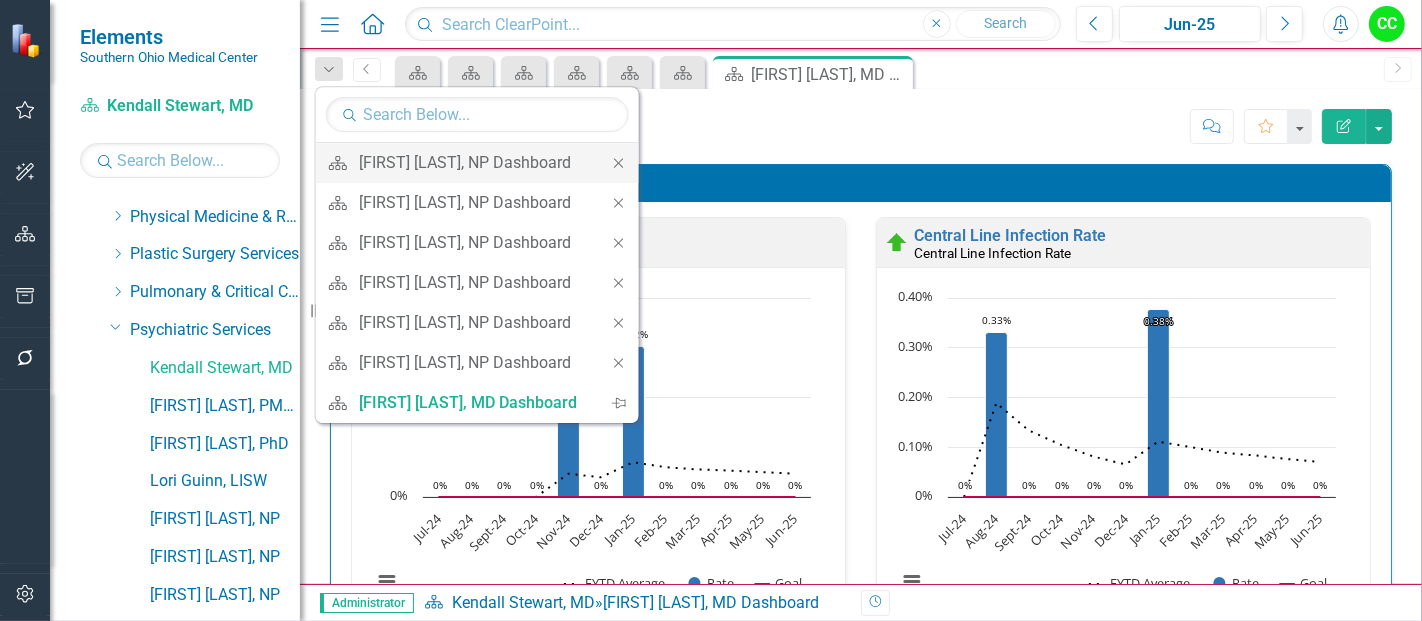 click on "Close" 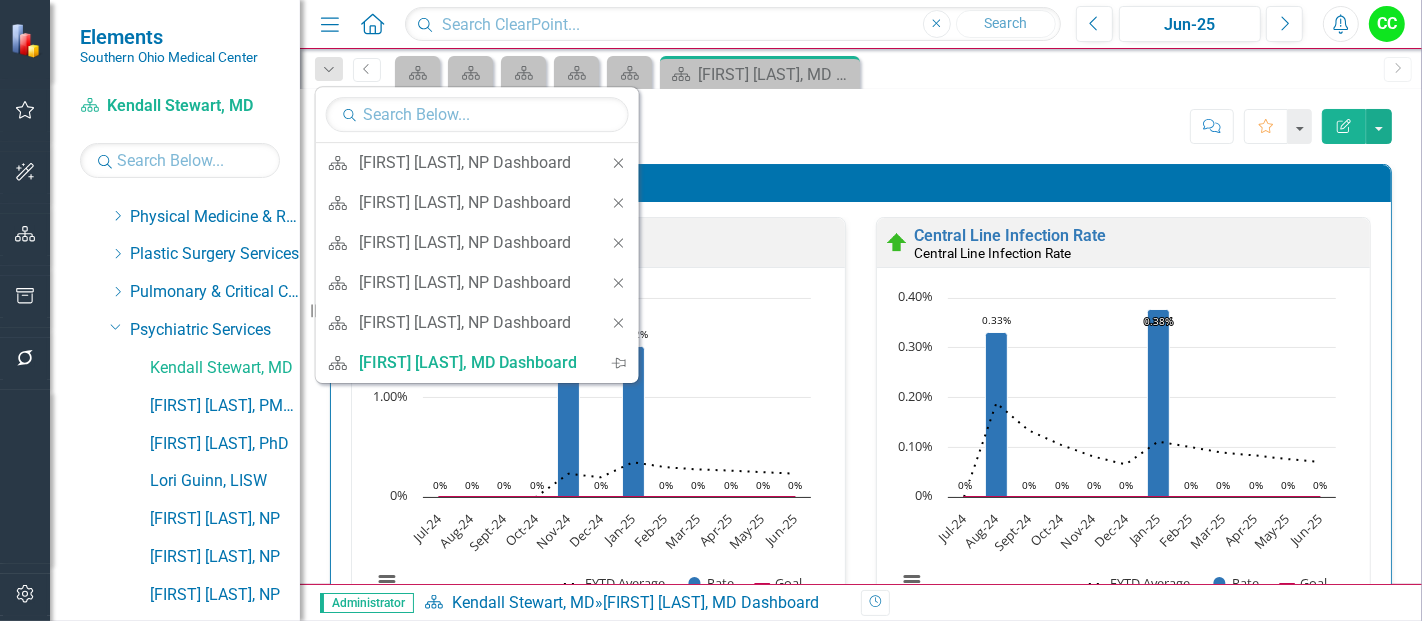 click on "Close" 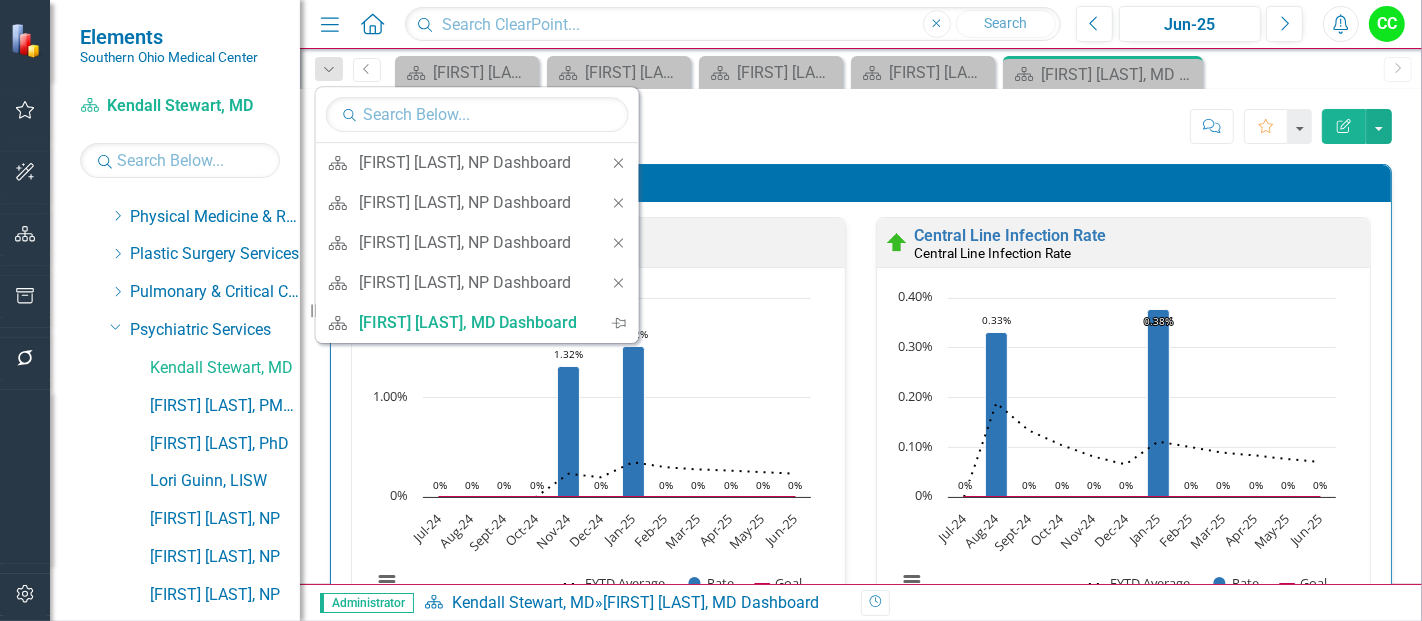 click on "Close" 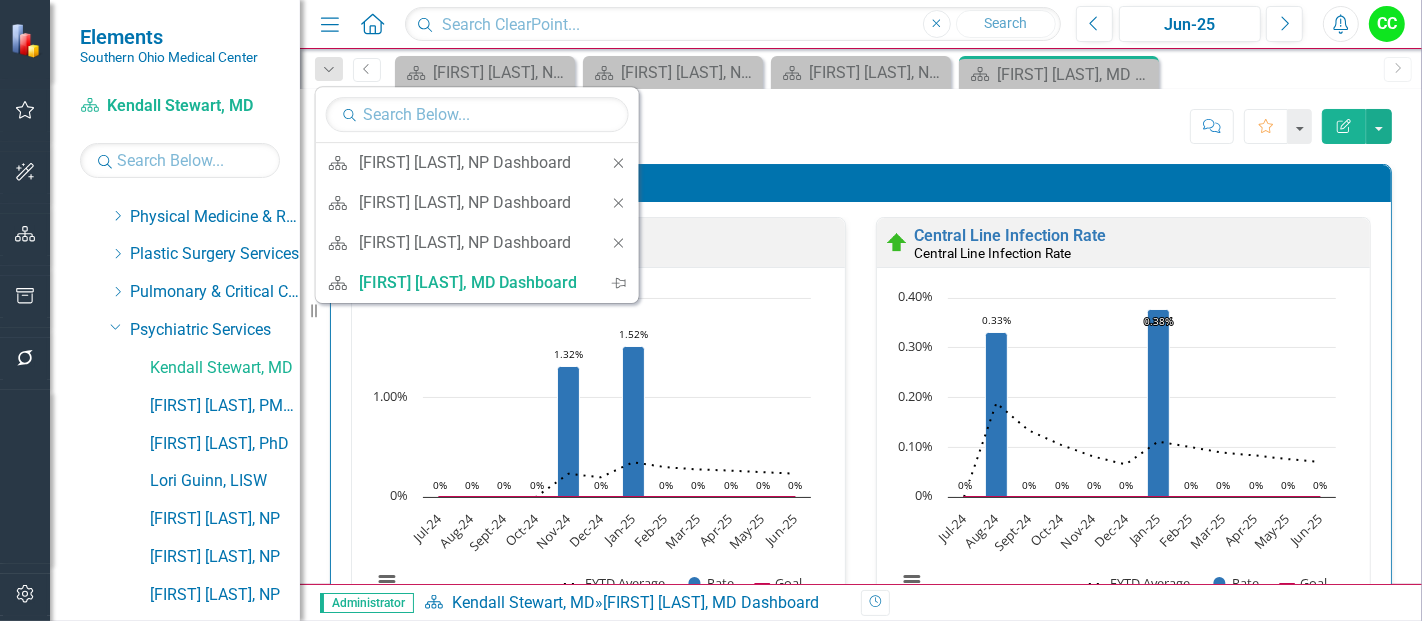 click on "Close" 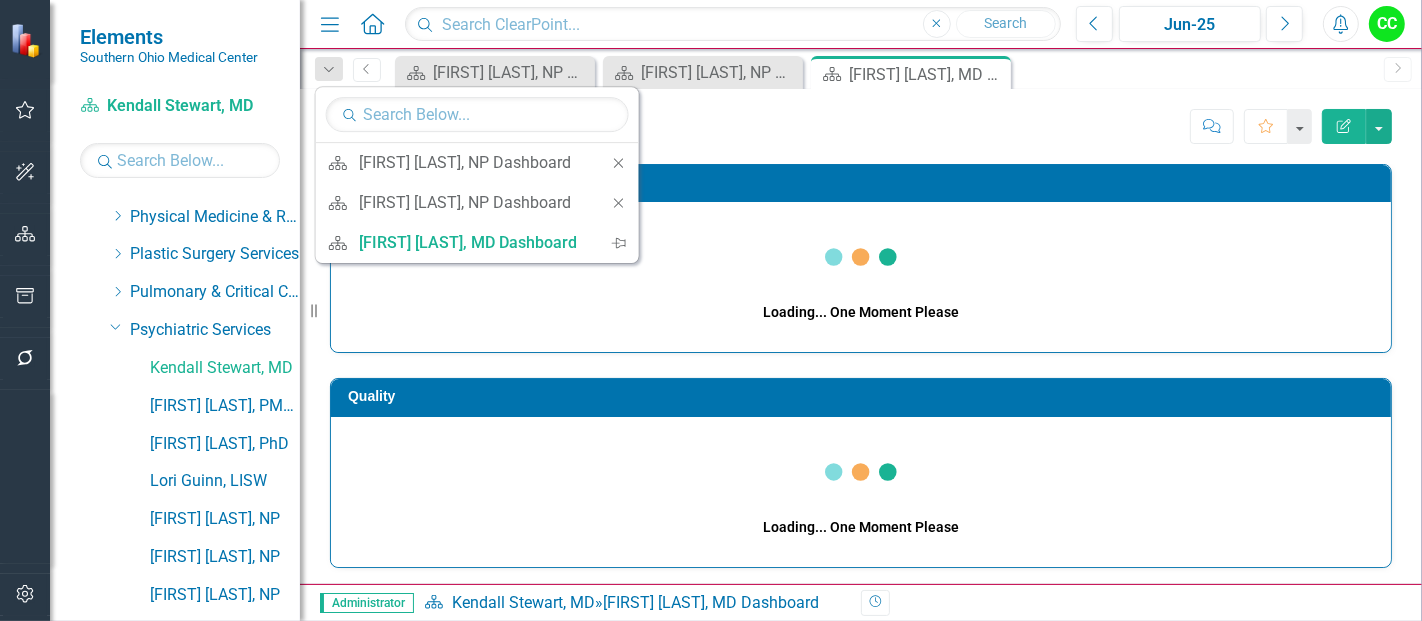 click on "Close" 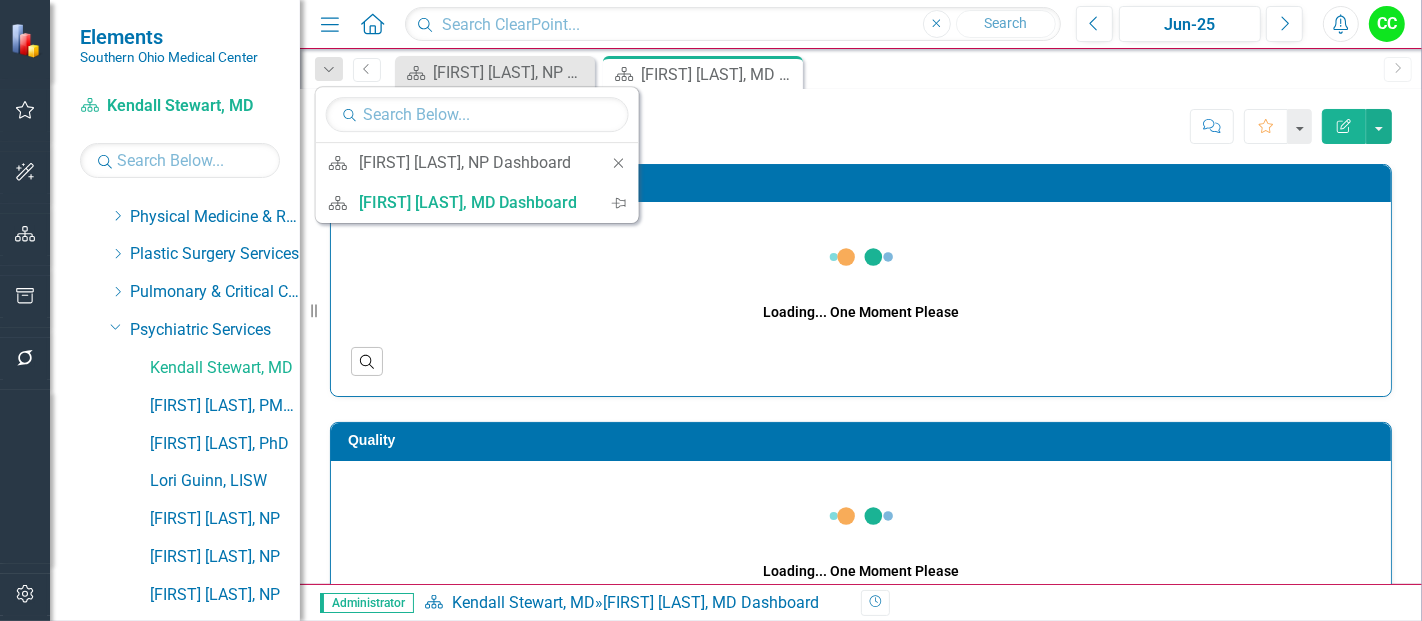 click on "Close" 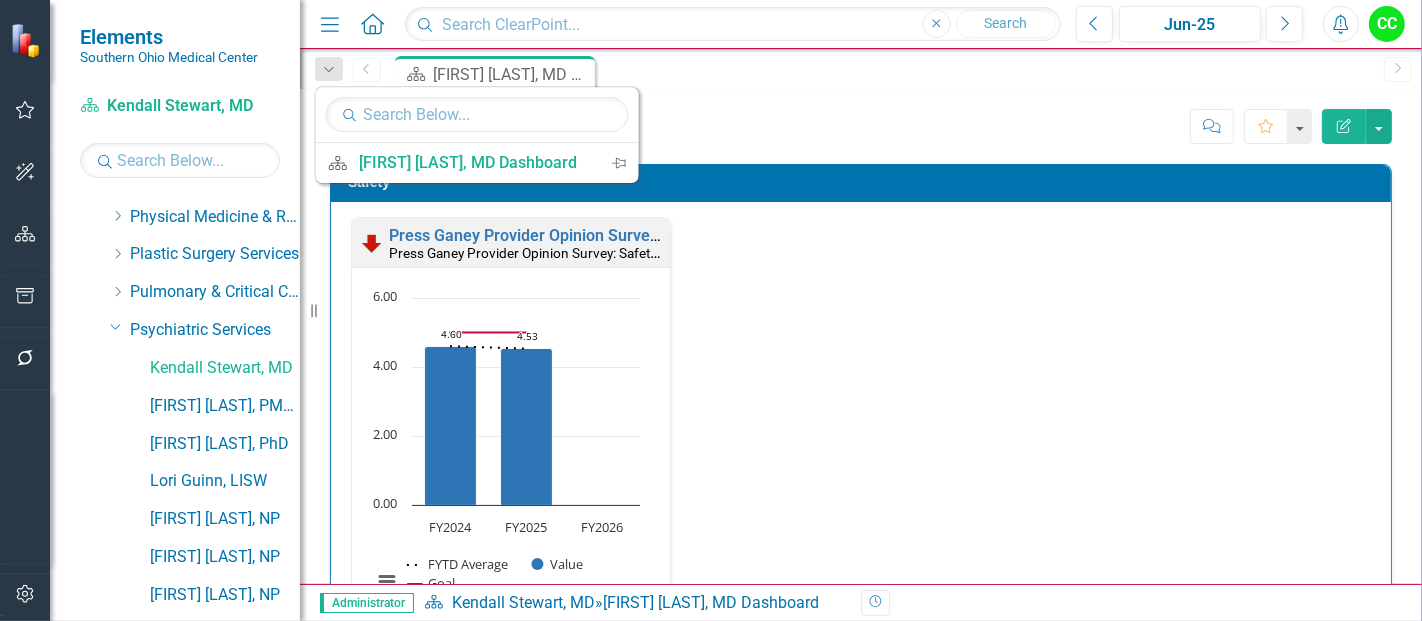 click on "[FIRST] [LAST], MD Dashboard [FIRST] [LAST], MD Score: N/A Jun-25 Completed  Comment Favorite Edit Report Safety Press Ganey Provider Opinion Survey: Safety Survey Results Press Ganey Provider Opinion Survey: Safety Survey Results Loading... Chart Combination chart with 3 data series. Press Ganey Provider Opinion Survey: Safety Survey Results (Chart Type: Line Chart)
Plot Bands
FY2024
FYTD Average: 4.60	Value: 4.60	Goal: 5.00
FY2025
FYTD Average: 4.53	Value: 4.53	Goal: 5.00
FY2026
FYTD Average: No Value	Value: No Value	Goal: No Value The chart has 1 X axis displaying categories.  The chart has 1 Y axis displaying values. Data ranges from 4.53 to 5. Created with Highcharts 11.4.8 Chart context menu 4.60 ​ 4.60 4.53 ​ 4.53 FYTD Average Value Goal FY2024 FY2025 FY2026 0.00 2.00 4.00 6.00 End of interactive chart. Search ‹ Previous 1 (current) › Next Select... Expand Quality Ambulatory Documentation Completed Within 10 Days Ambulatory Documentation Completed Within 10 Days Loading... Chart Goal 0%" at bounding box center (861, 336) 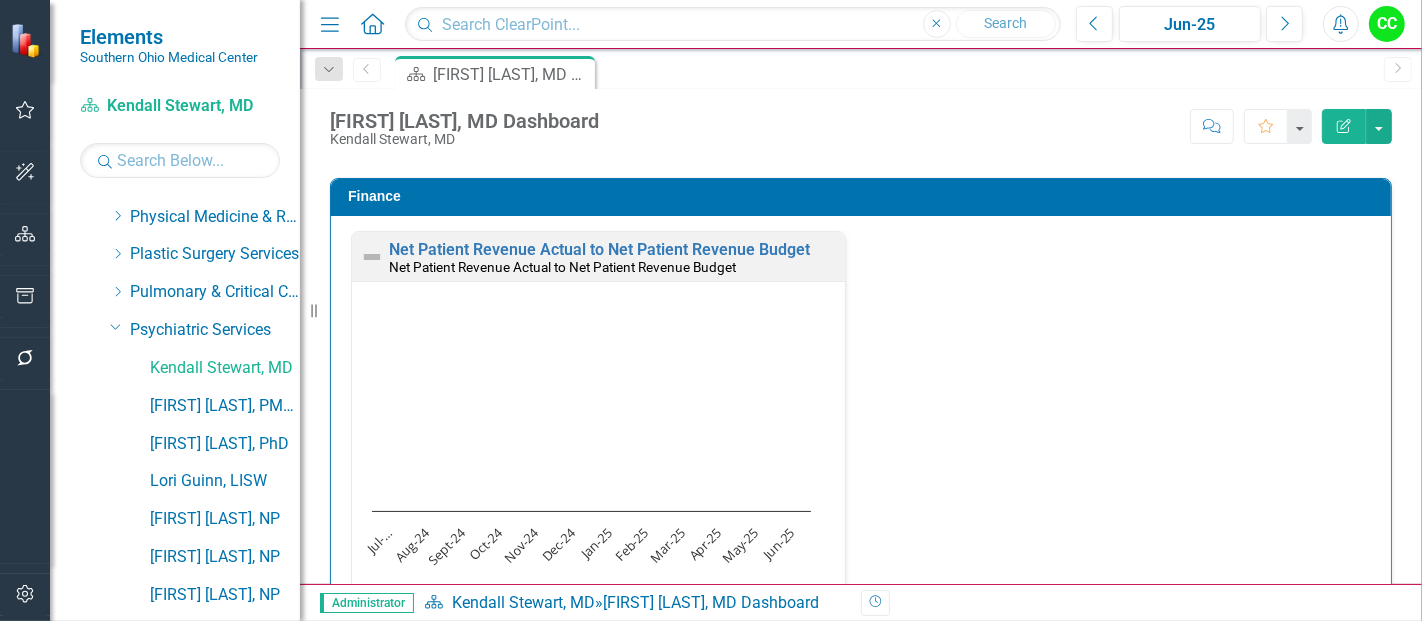 scroll, scrollTop: 2280, scrollLeft: 0, axis: vertical 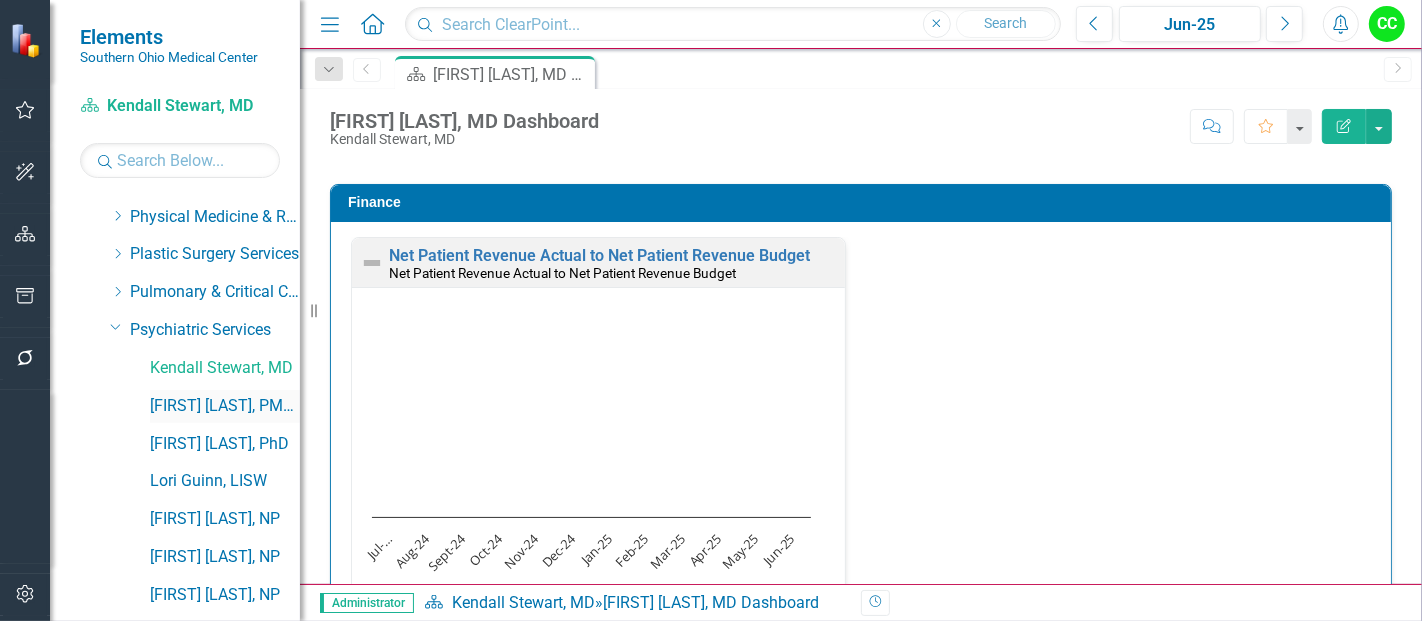 click on "[FIRST] [LAST], PMHNP" at bounding box center [225, 406] 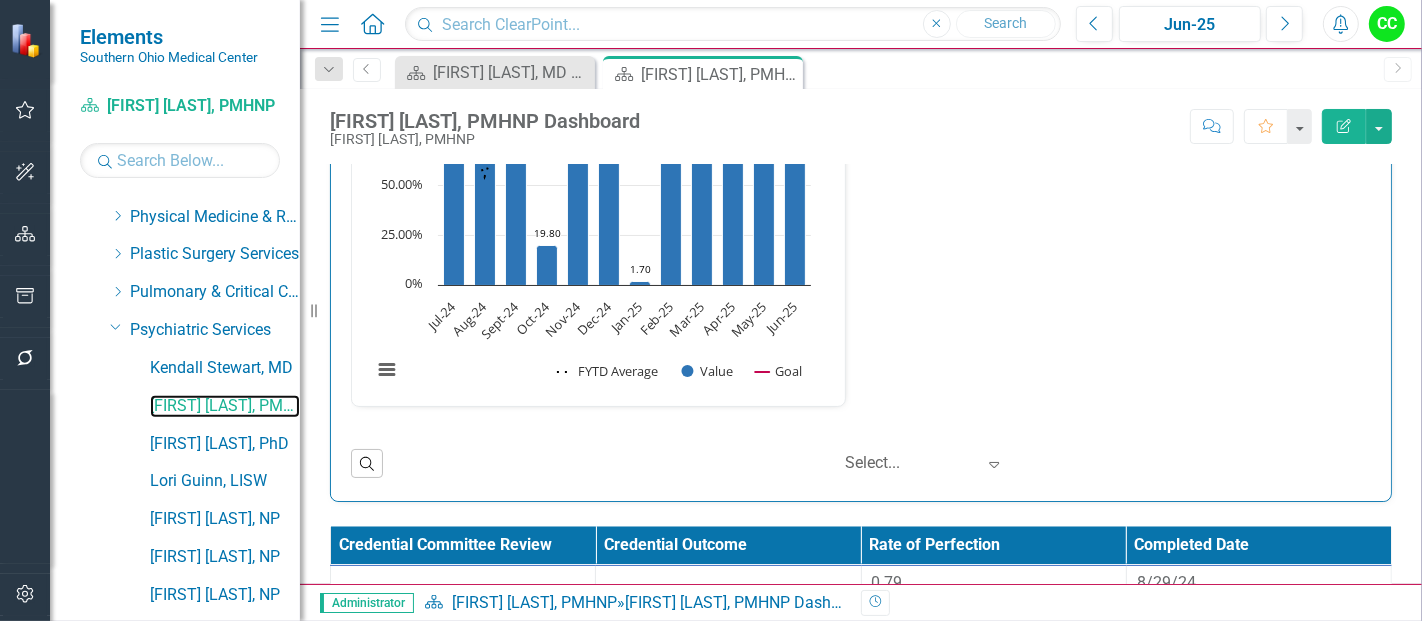 scroll, scrollTop: 3017, scrollLeft: 0, axis: vertical 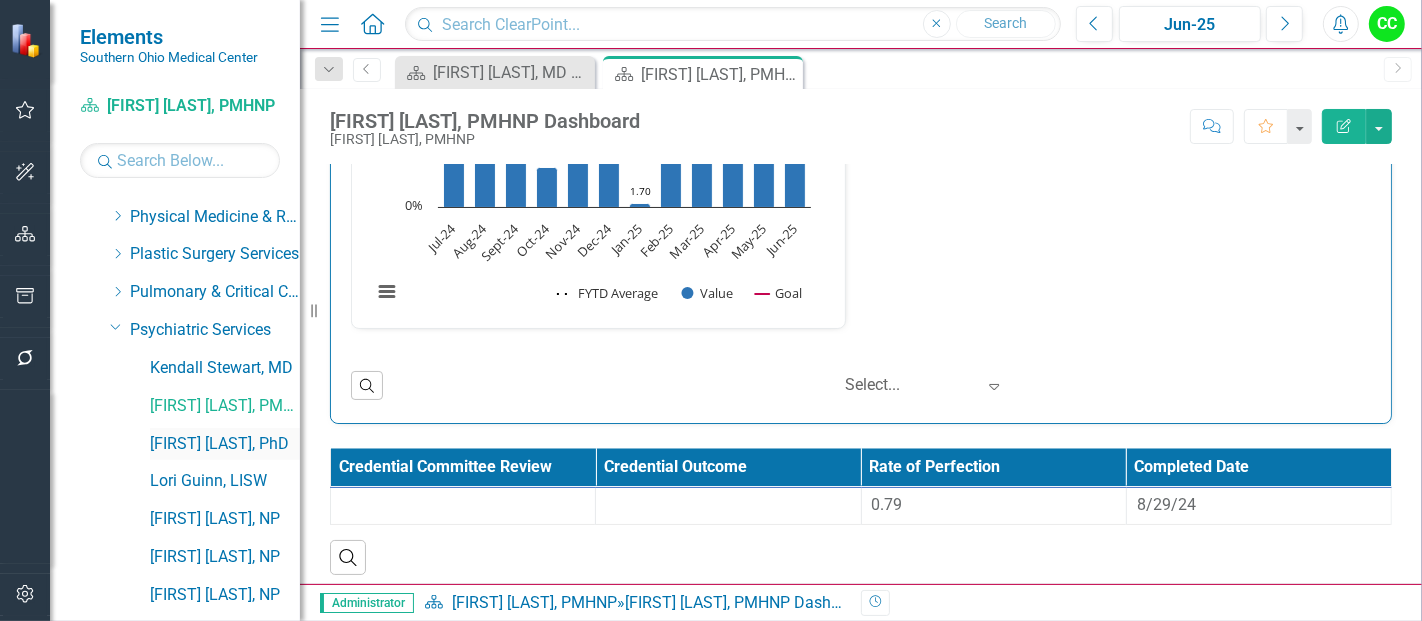 click on "[FIRST] [LAST], PhD" at bounding box center (225, 444) 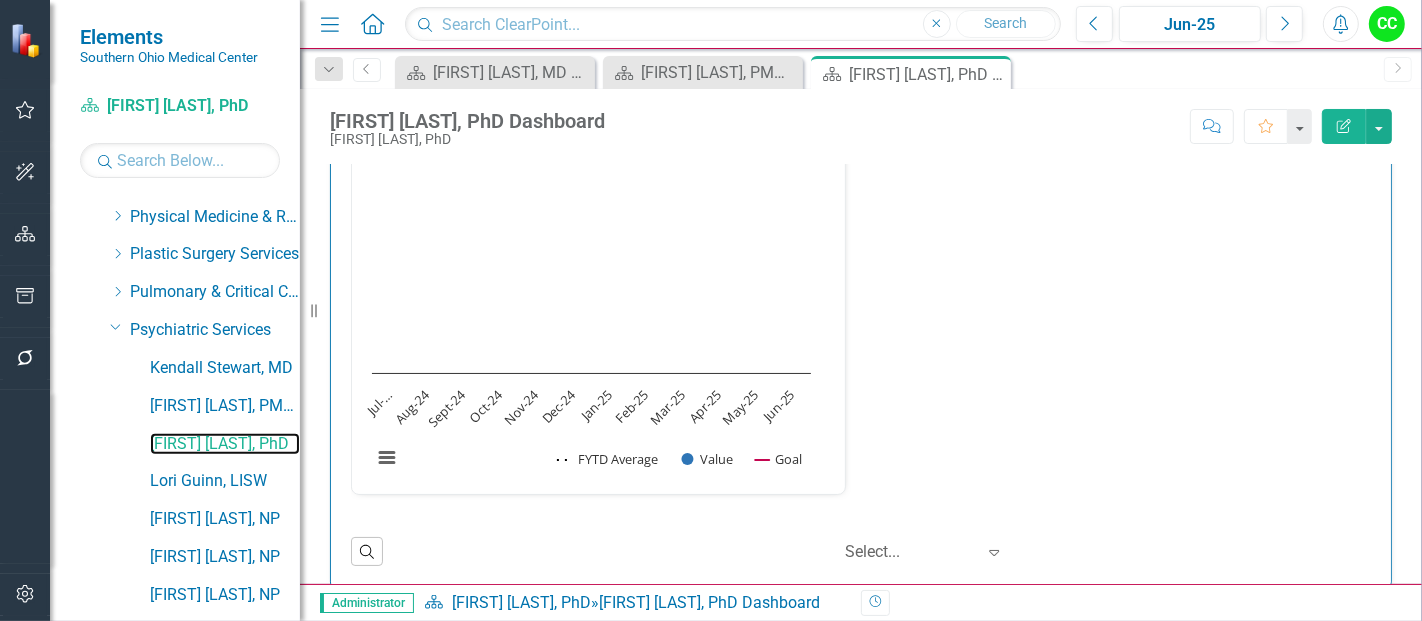 scroll, scrollTop: 2426, scrollLeft: 0, axis: vertical 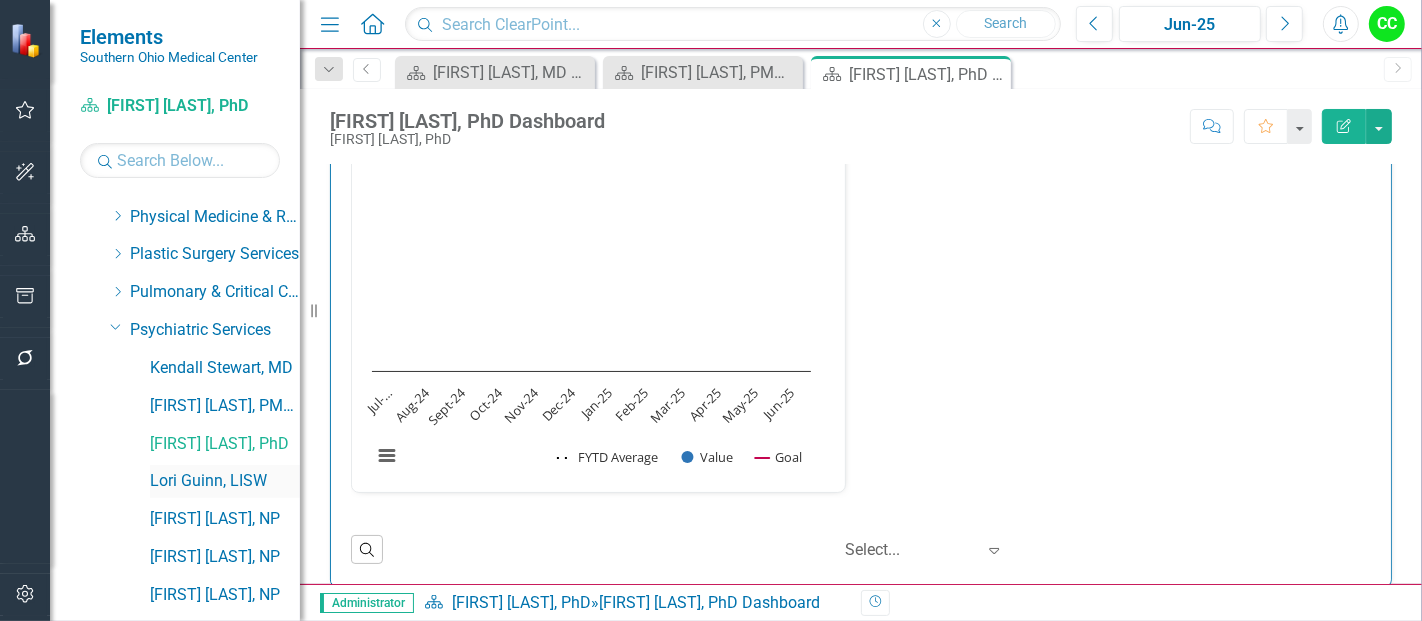 click on "Lori Guinn, LISW" at bounding box center [225, 481] 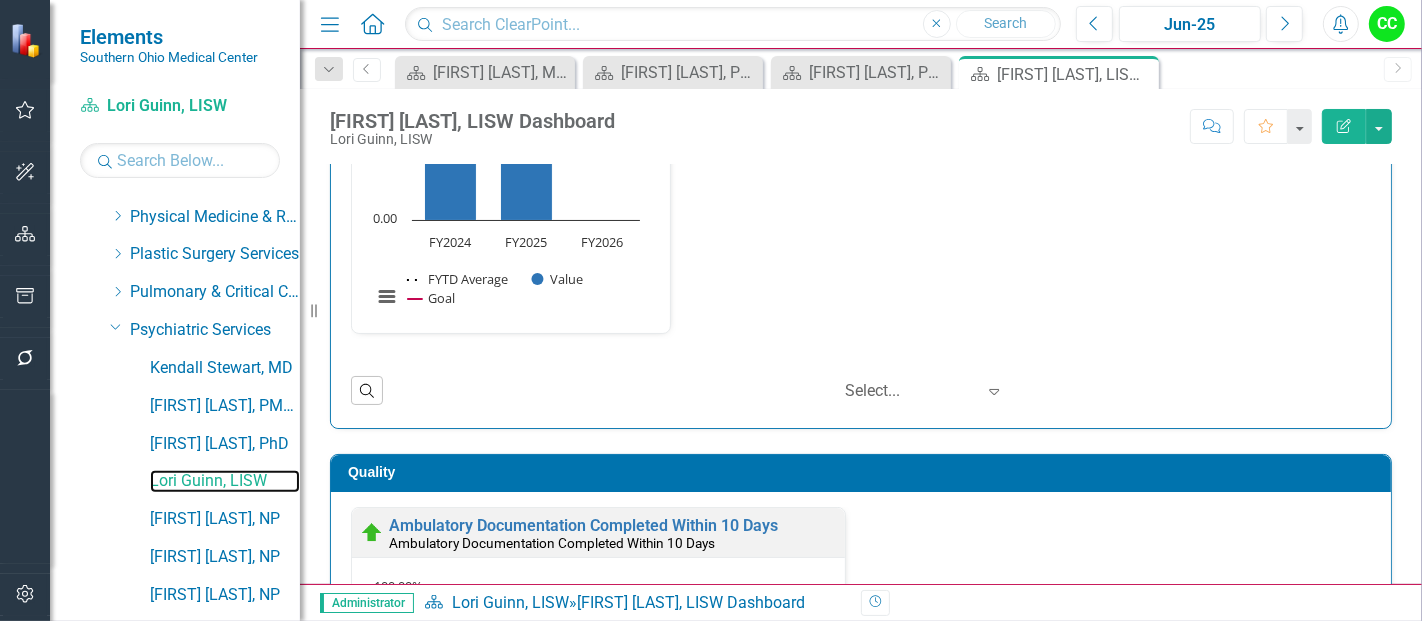 scroll, scrollTop: 0, scrollLeft: 0, axis: both 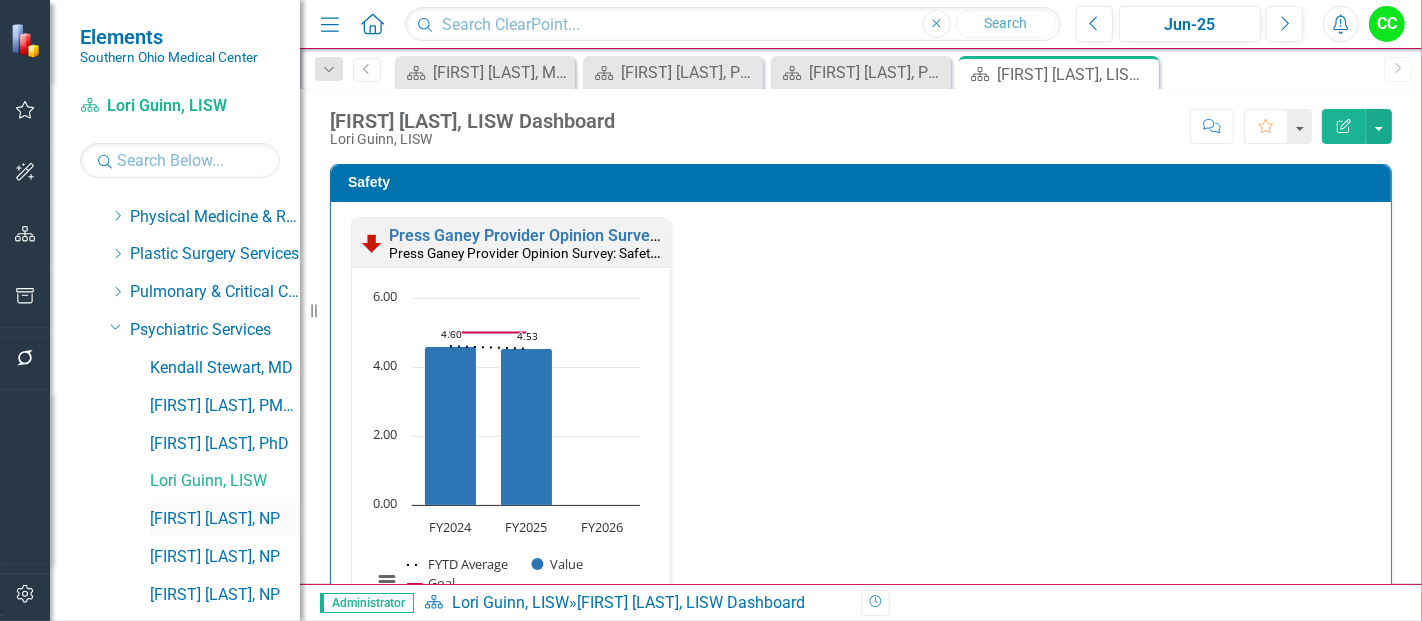 click on "[FIRST] [LAST], NP" at bounding box center [225, 519] 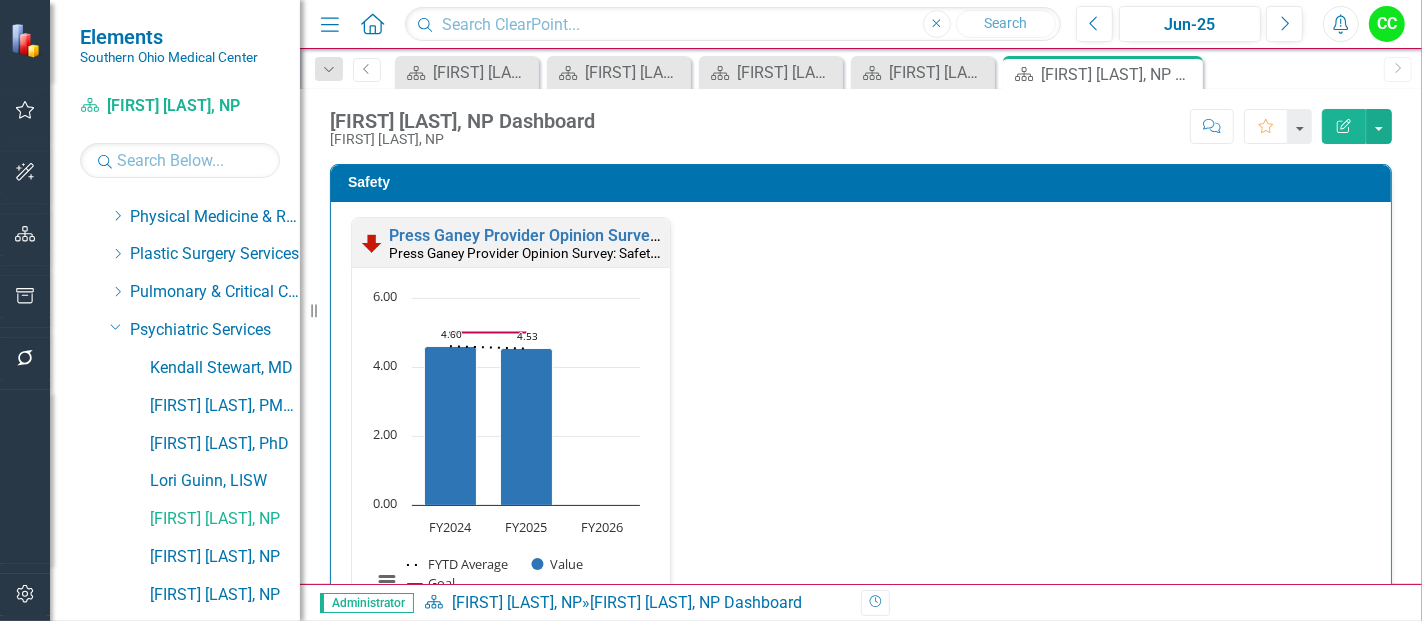 click on "Press Ganey Provider Opinion Survey: Safety Survey Results Press Ganey Provider Opinion Survey: Safety Survey Results Loading... Chart Combination chart with 3 data series. Press Ganey Provider Opinion Survey: Safety Survey Results (Chart Type: Line Chart)
Plot Bands
FY2024
FYTD Average: 4.60	Value: 4.60	Goal: 5.00
FY2025
FYTD Average: 4.53	Value: 4.53	Goal: 5.00
FY2026
FYTD Average: No Value	Value: No Value	Goal: No Value The chart has 1 X axis displaying categories.  The chart has 1 Y axis displaying values. Data ranges from 4.53 to 5. Created with Highcharts 11.4.8 Chart context menu 4.60 ​ 4.60 4.53 ​ 4.53 FYTD Average Value Goal FY2024 FY2025 FY2026 0.00 2.00 4.00 6.00 End of interactive chart." at bounding box center [861, 430] 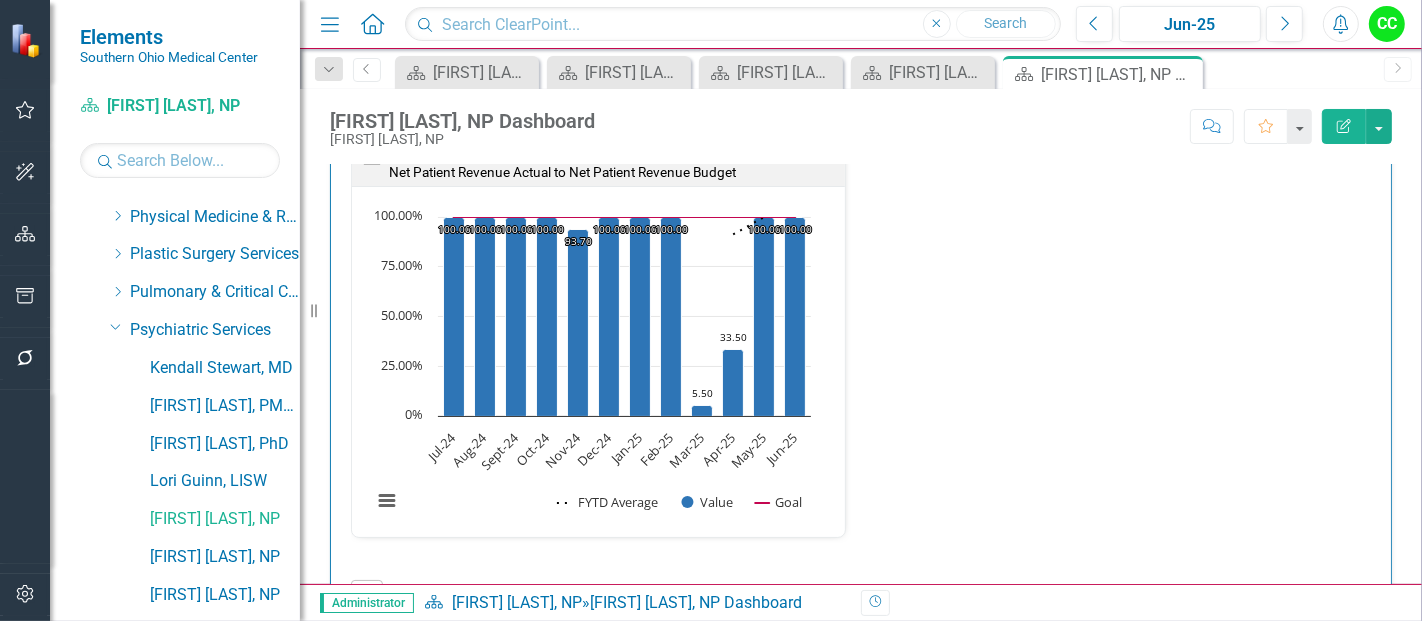 scroll, scrollTop: 2817, scrollLeft: 0, axis: vertical 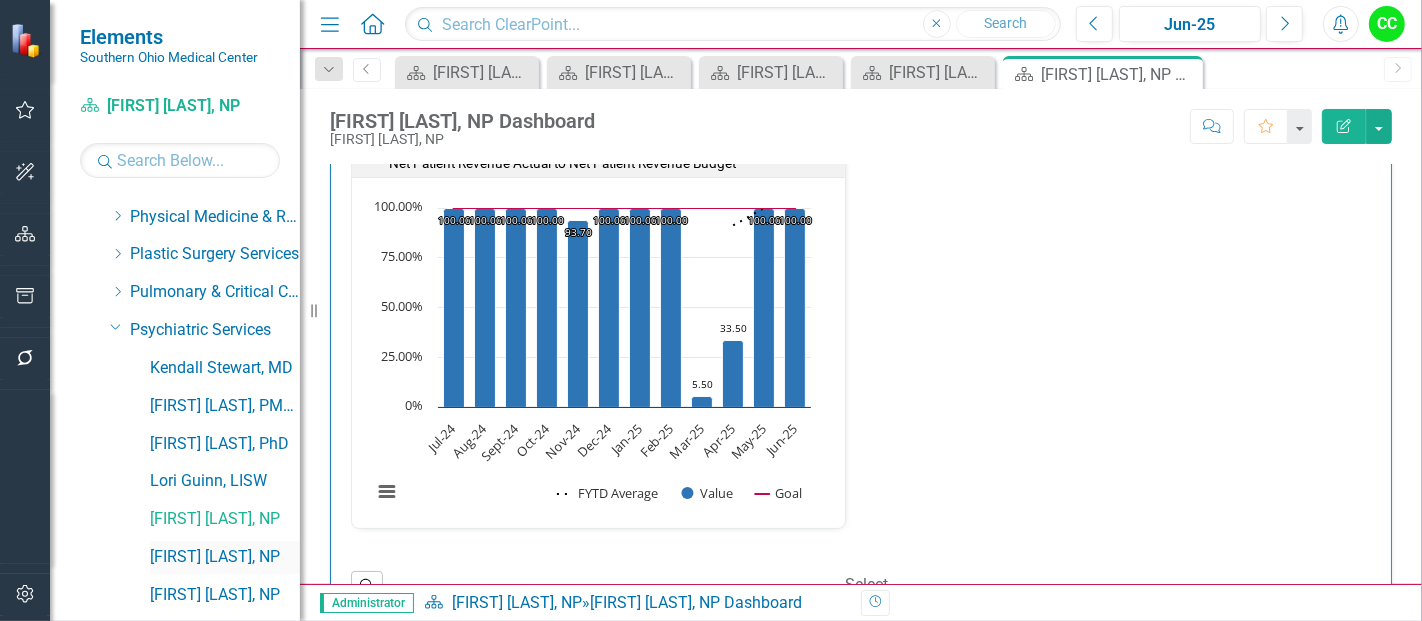 click on "[FIRST] [LAST], NP" at bounding box center (225, 557) 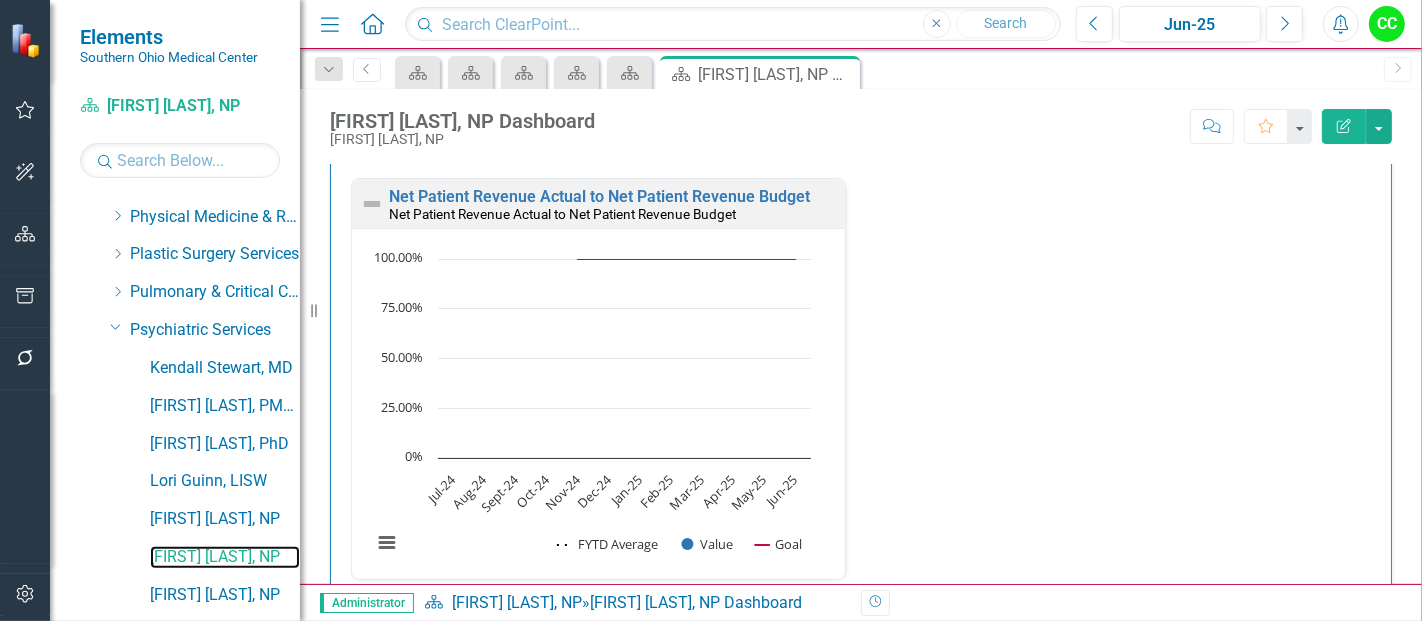 scroll, scrollTop: 2770, scrollLeft: 0, axis: vertical 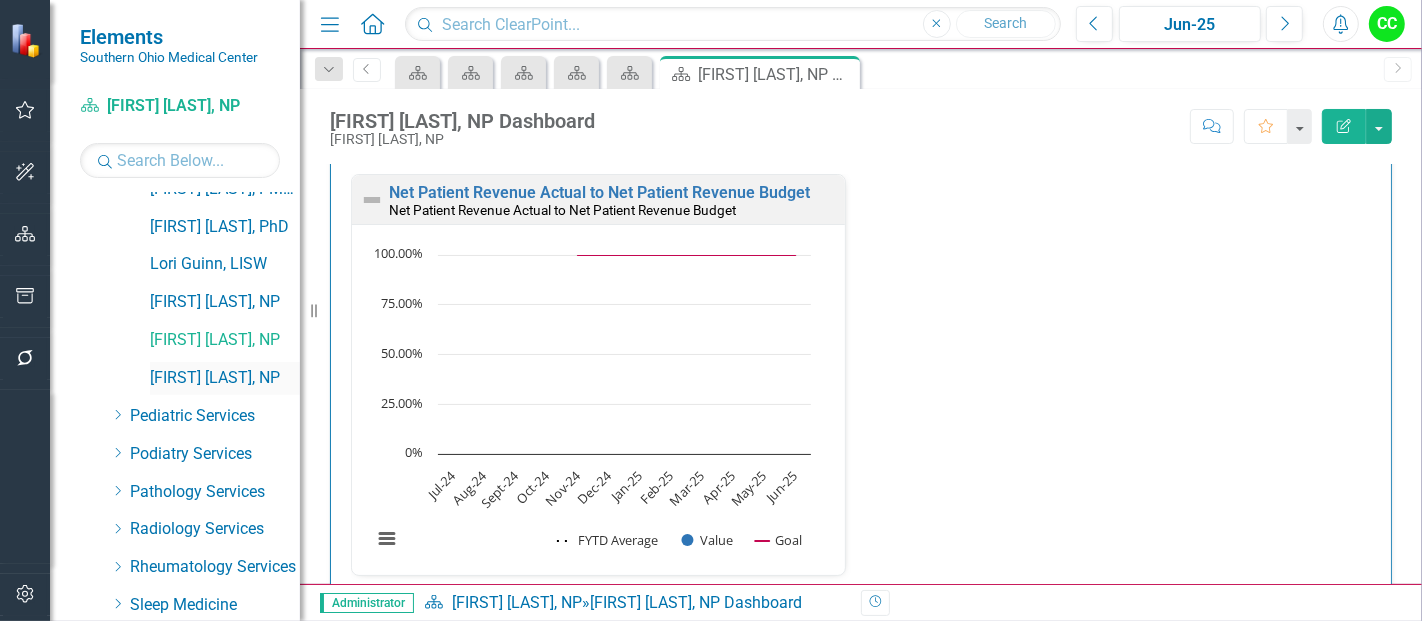 click on "[FIRST] [LAST], NP" at bounding box center [225, 378] 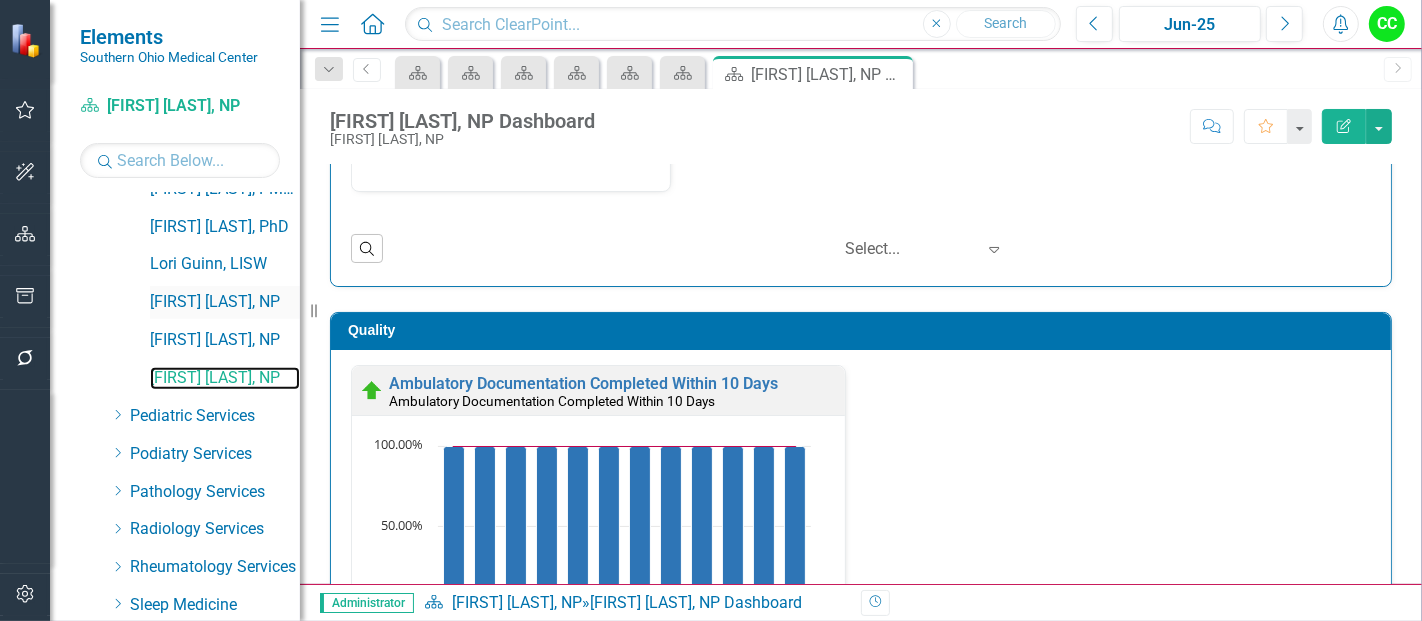 scroll, scrollTop: 412, scrollLeft: 0, axis: vertical 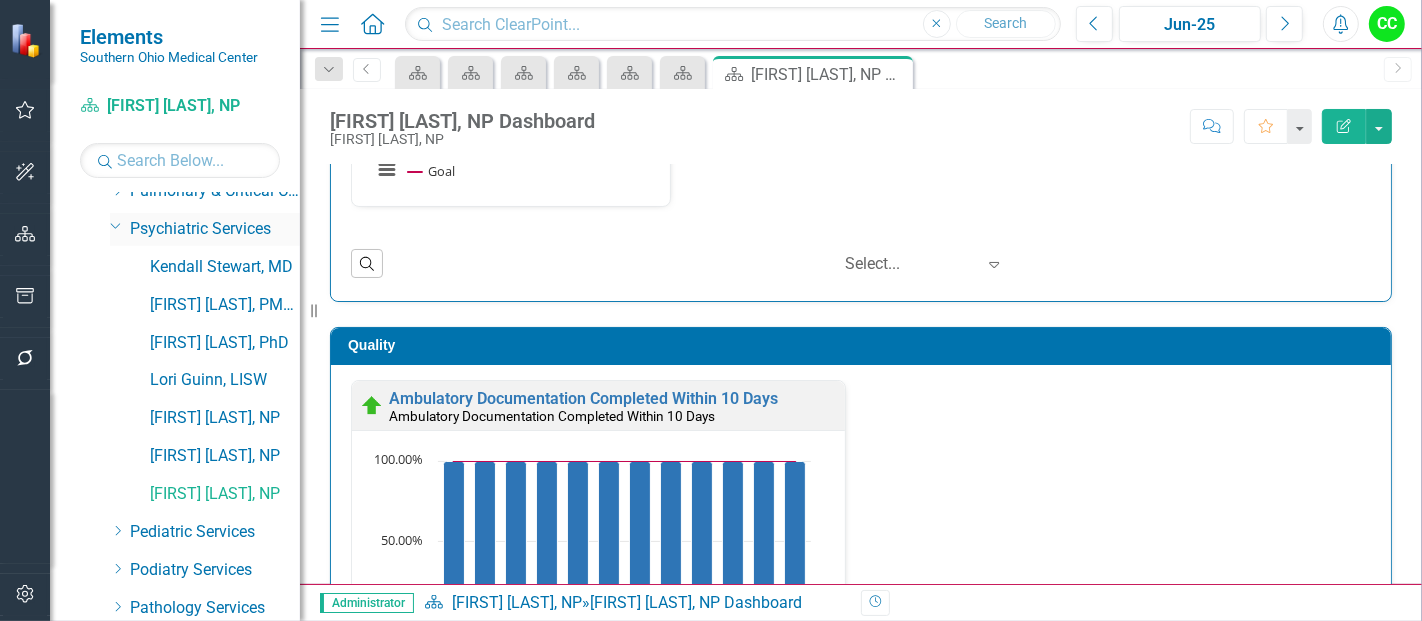 click on "Dropdown" at bounding box center [120, 229] 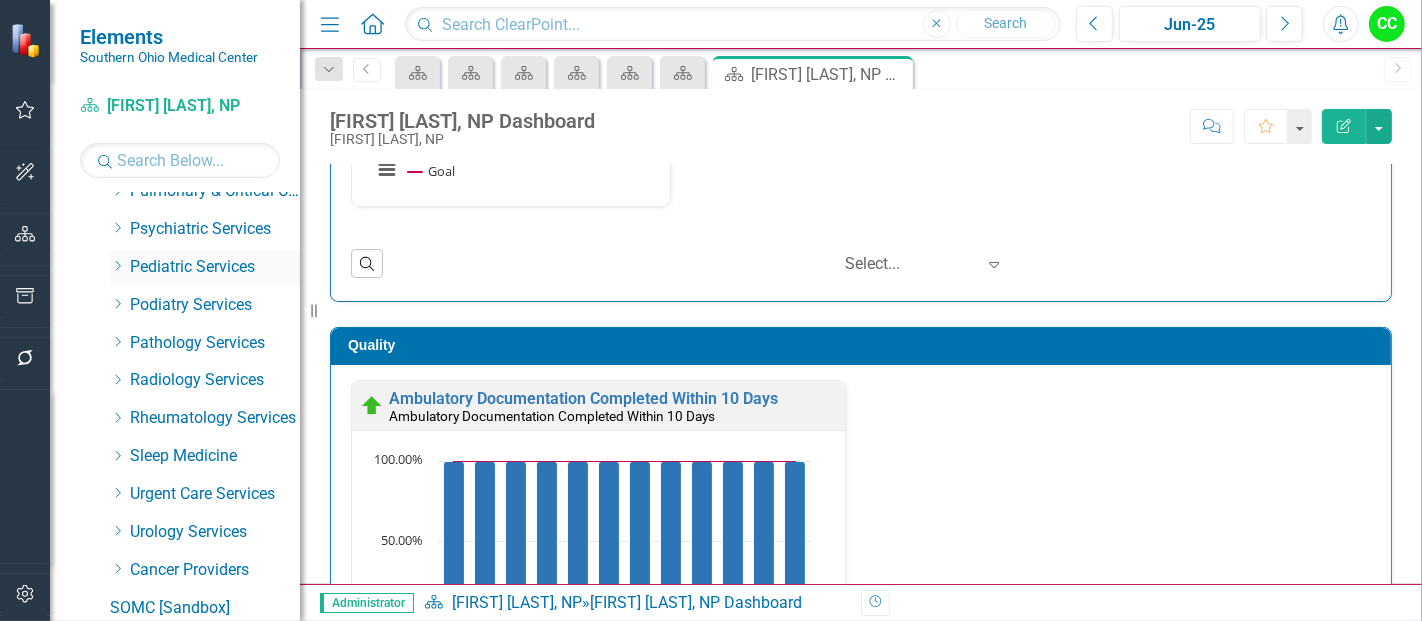 click on "Dropdown" 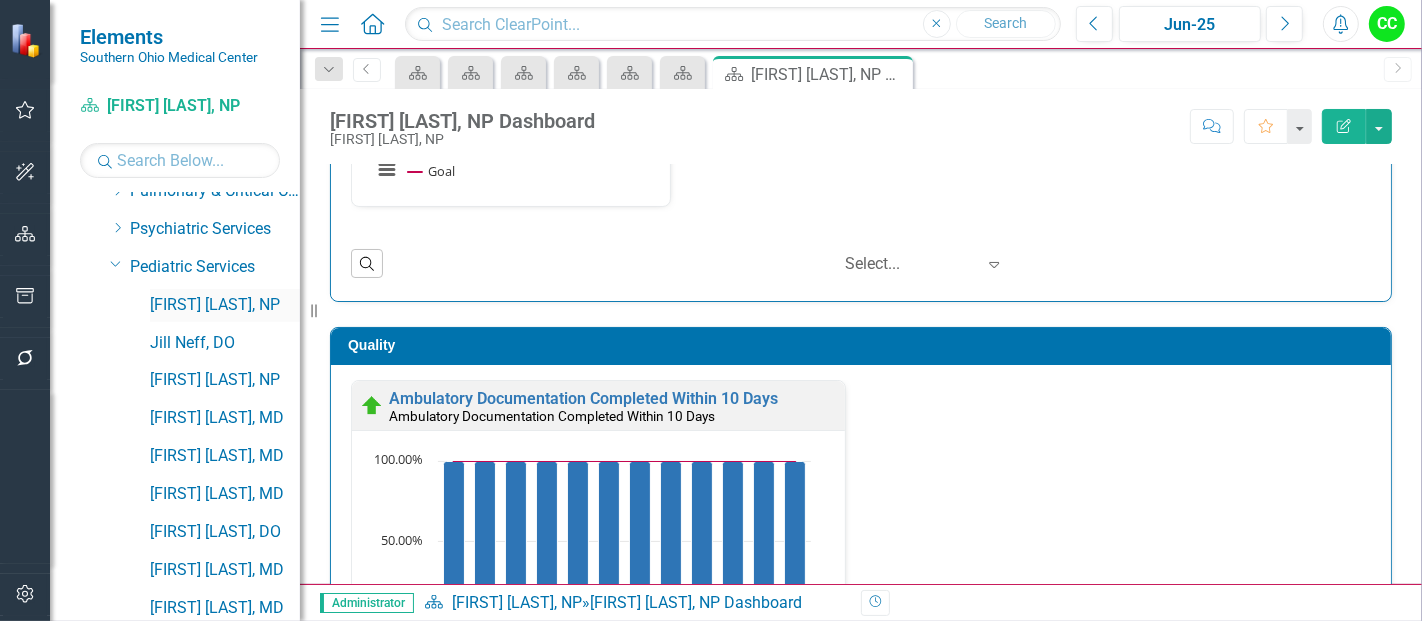 click on "[FIRST] [LAST], NP" at bounding box center (225, 305) 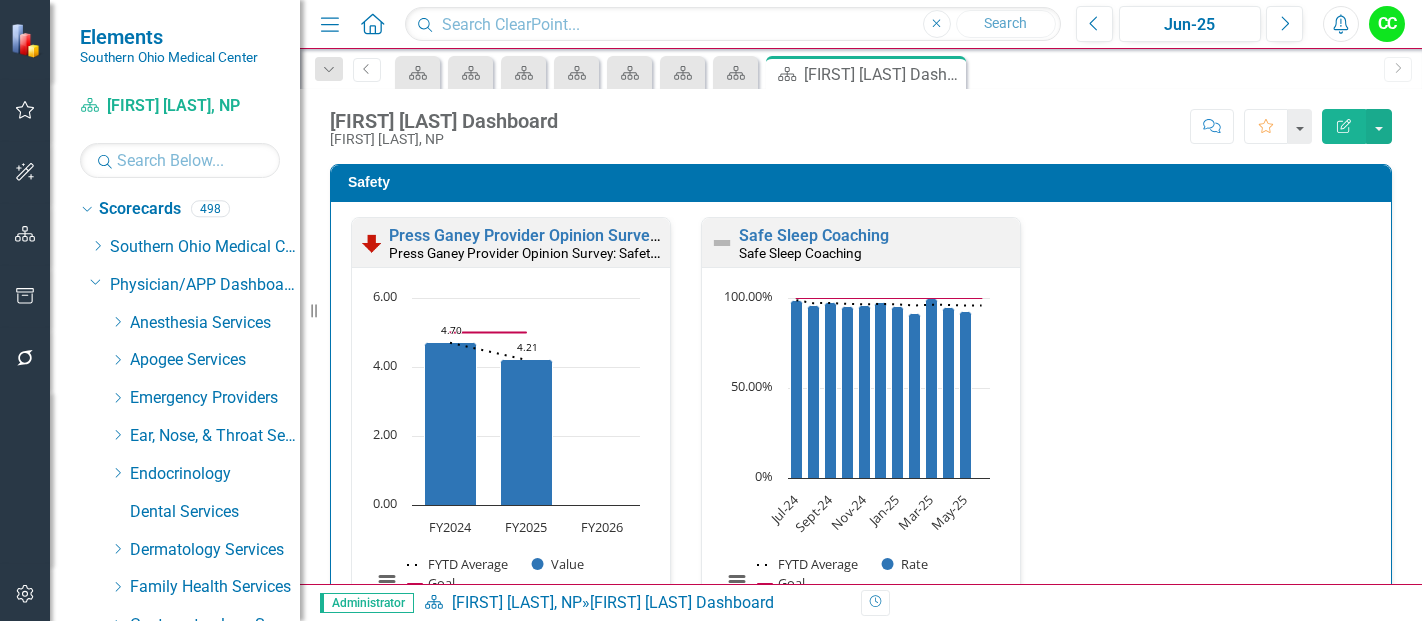 scroll, scrollTop: 0, scrollLeft: 0, axis: both 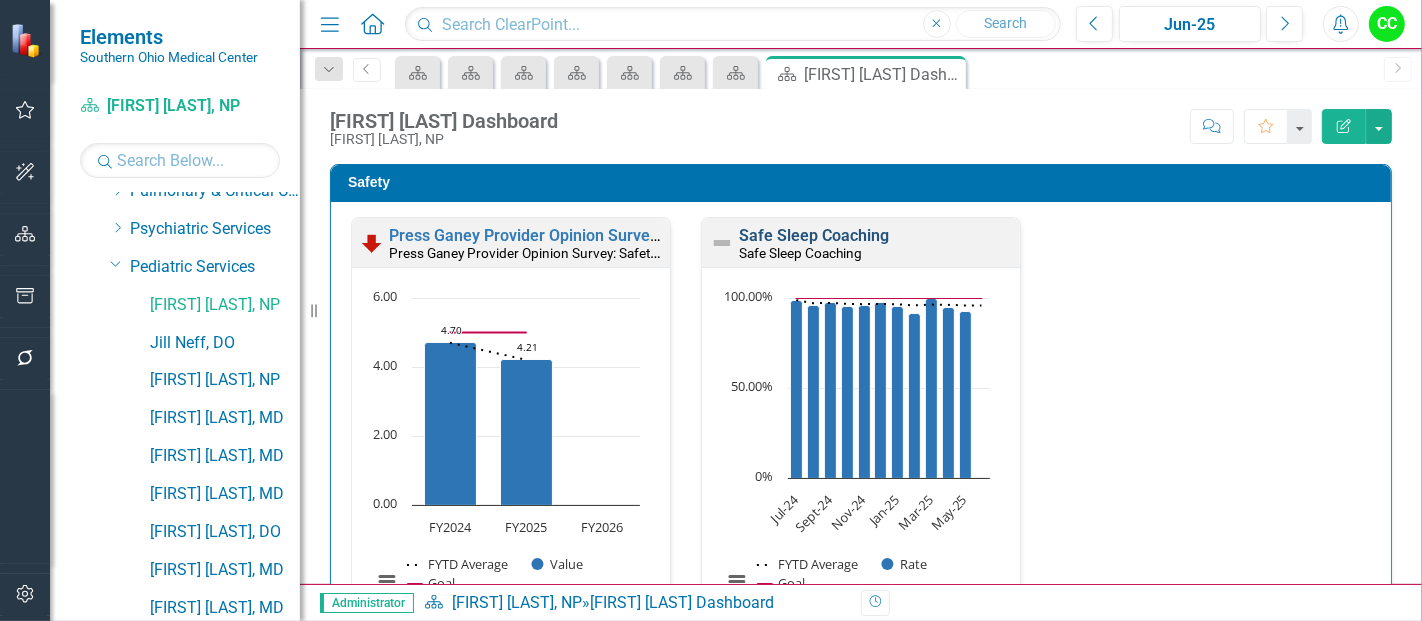 click on "Safe Sleep Coaching" at bounding box center (814, 235) 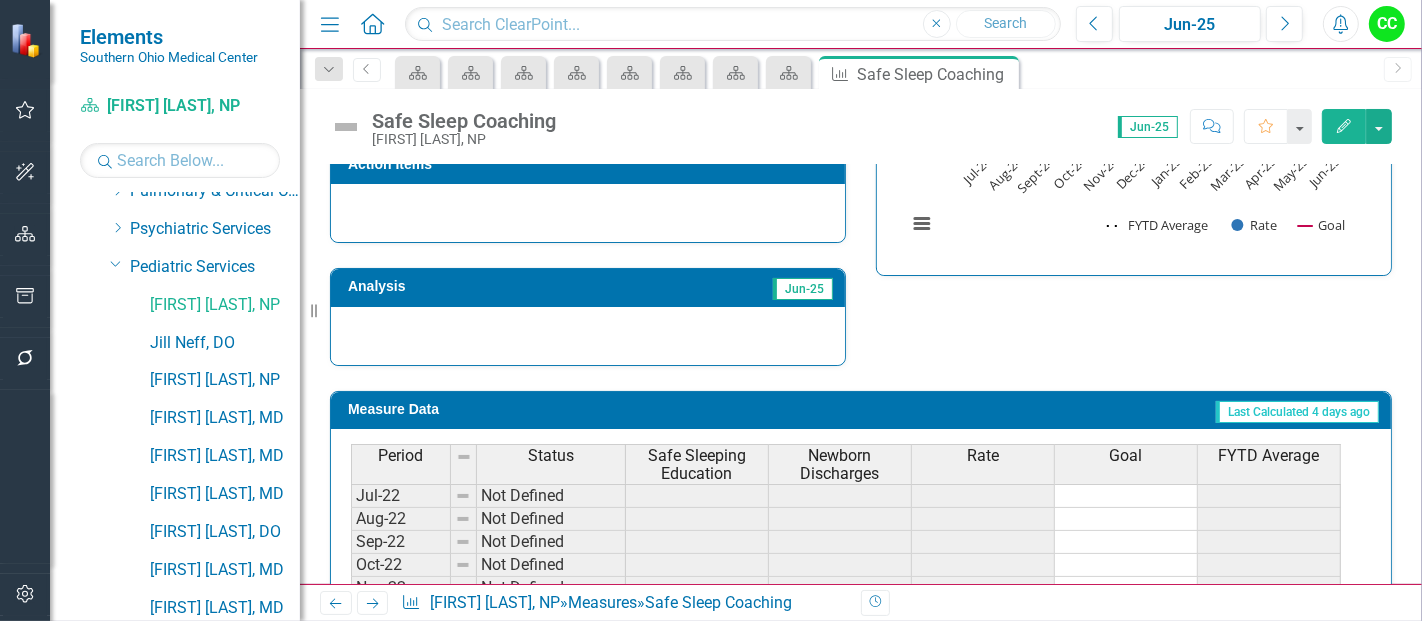 scroll, scrollTop: 851, scrollLeft: 0, axis: vertical 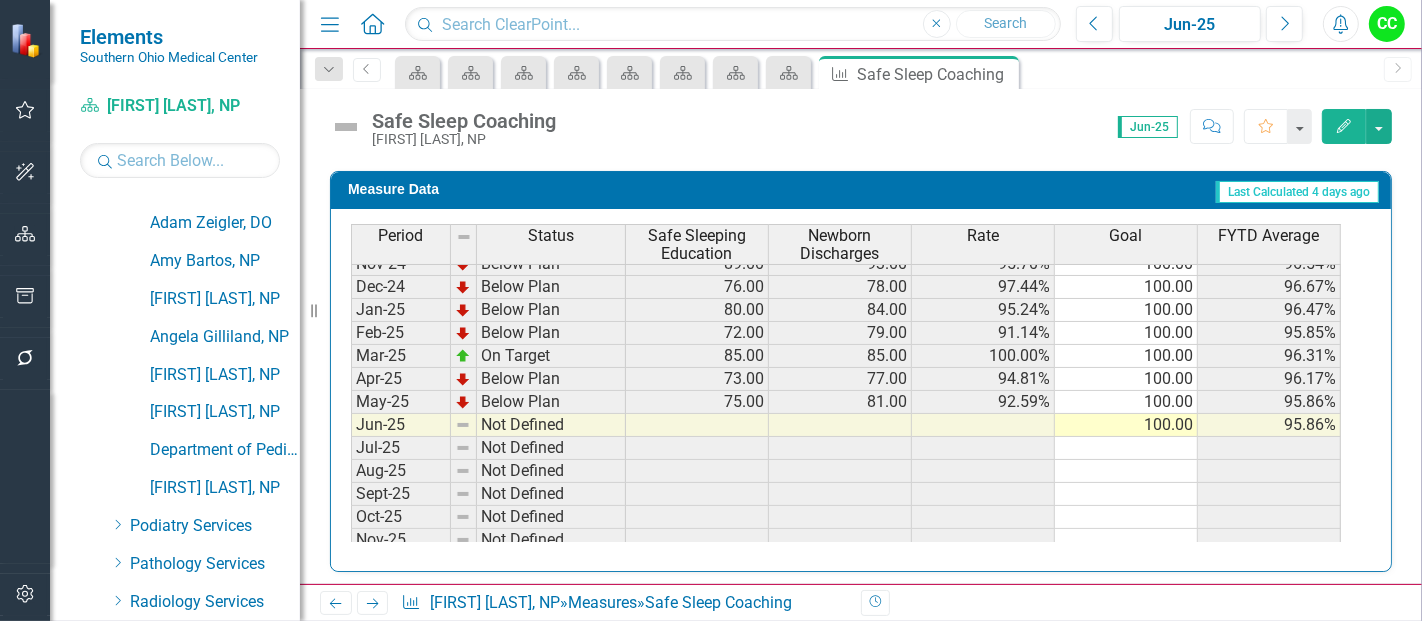 click on "[FIRST] [LAST], [STATE]" at bounding box center [205, 415] 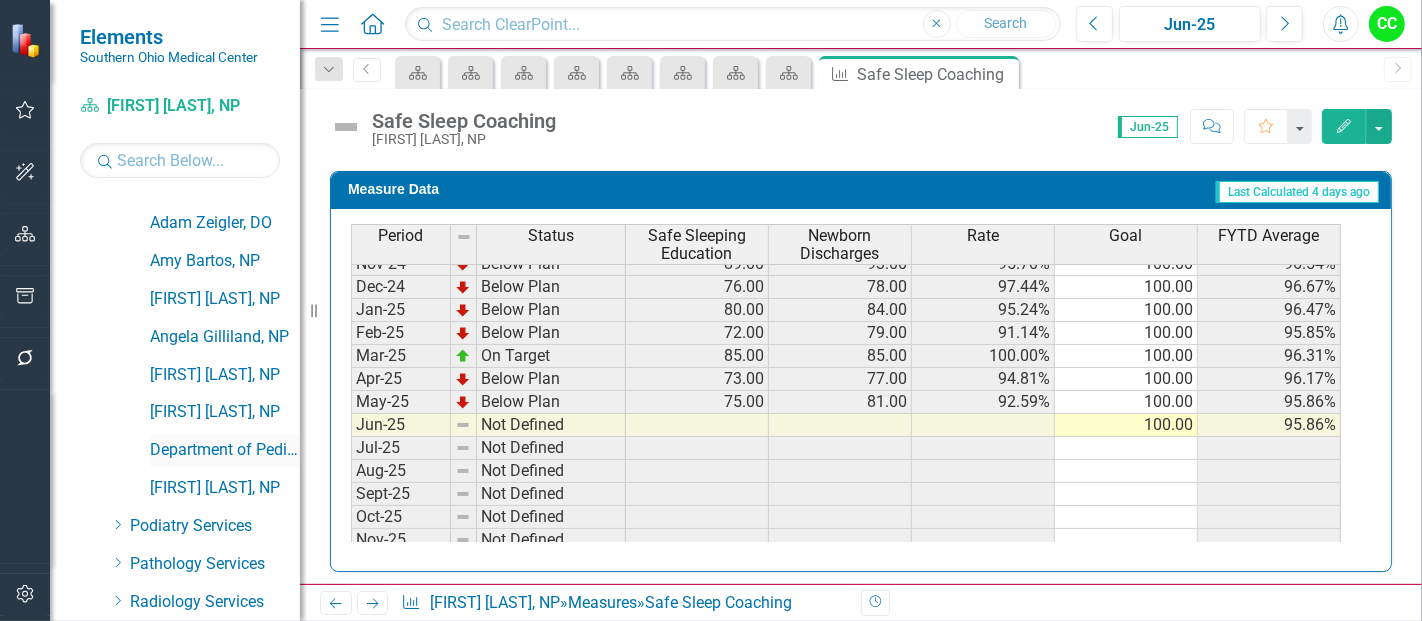 click on "Department of Pediatrics Dashboard" at bounding box center (225, 450) 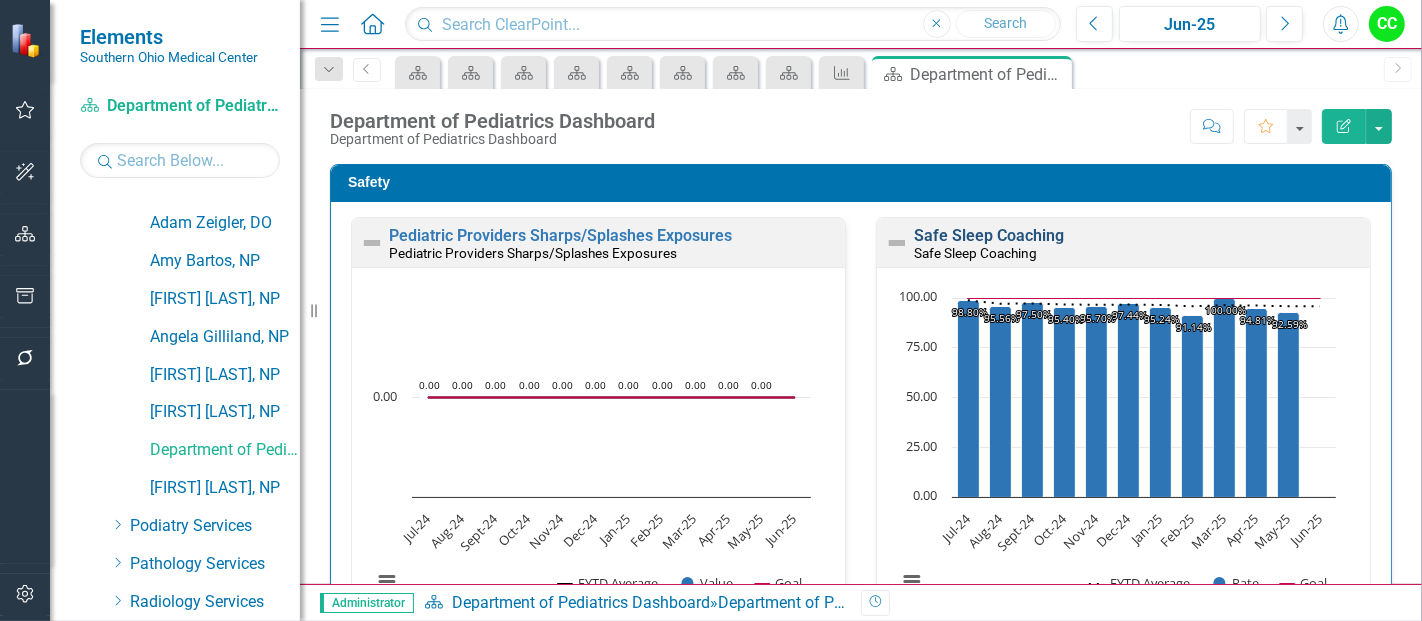 click on "Safe Sleep Coaching" at bounding box center (989, 235) 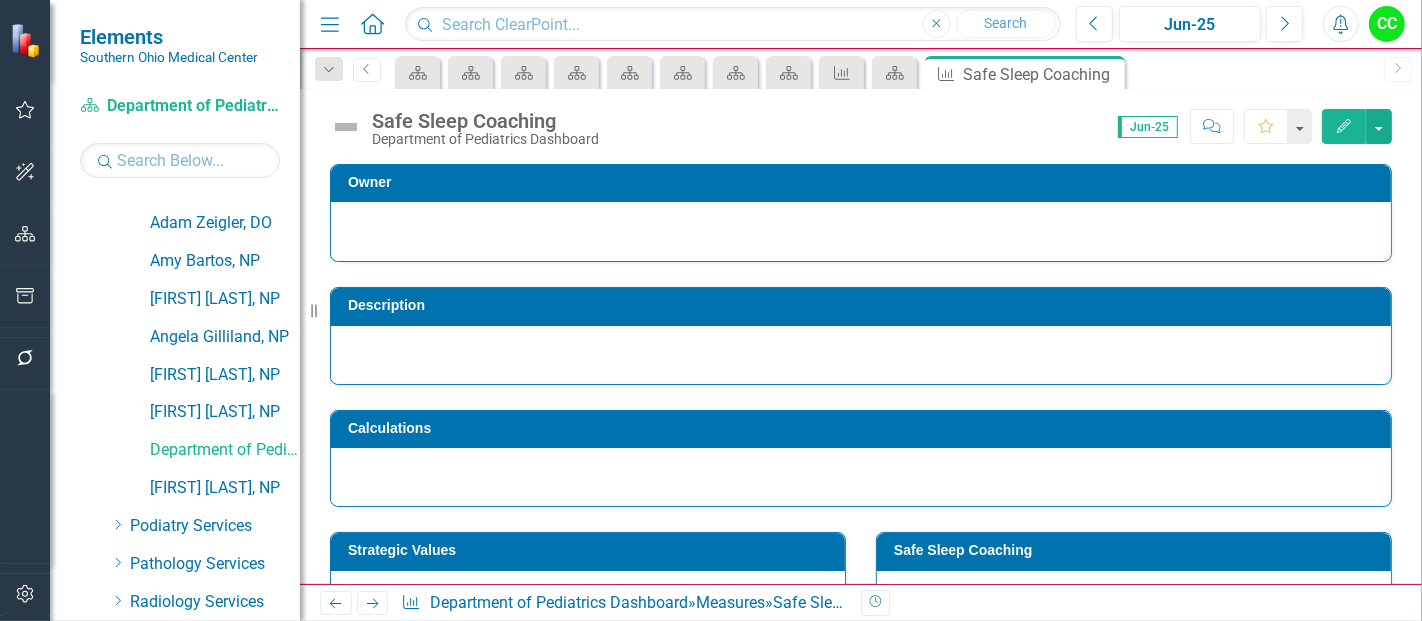 scroll, scrollTop: 765, scrollLeft: 0, axis: vertical 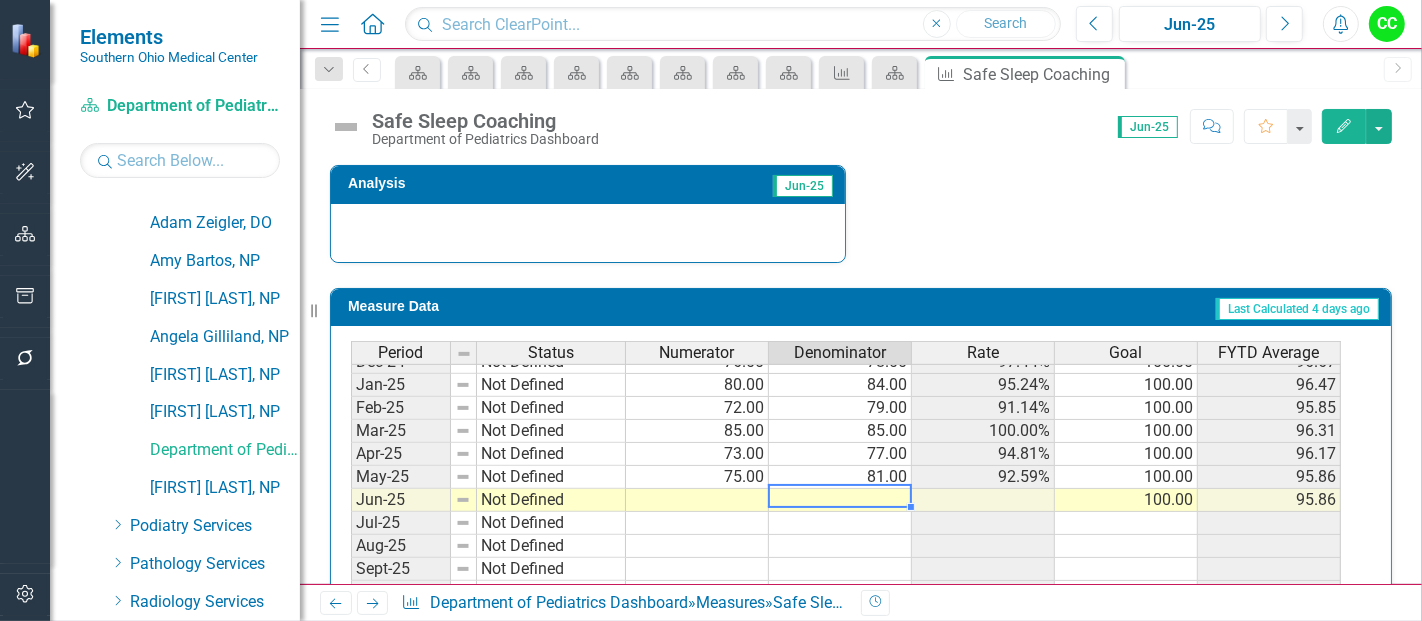 click on "Jan-24 Not Defined 64.00 71.00 90.14% 100.00 91.17 Feb-24 Not Defined 80.00 89.00 89.89% 100.00 90.98 Mar-24 Not Defined 79.00 85.00 92.94% 100.00 91.22 Apr-24 Not Defined 86.00 86.00 100.00% 100.00 92.17 May-24 Not Defined 83.00 88.00 94.32% 100.00 92.39 Jun-24 Not Defined 73.00 75.00 97.33% 100.00 92.77 Jul-24 Not Defined 82.00 83.00 98.80% 100.00 98.80 Aug-24 Not Defined 86.00 90.00 95.56% 100.00 97.11 Sept-24 Not Defined 78.00 80.00 97.50% 100.00 97.23 Oct-24 Not Defined 83.00 87.00 95.40% 100.00 96.76 Nov-24 Not Defined 89.00 93.00 95.70% 100.00 96.54 Dec-24 Not Defined 76.00 78.00 97.44% 100.00 96.67 Jan-25 Not Defined 80.00 84.00 95.24% 100.00 96.47 Feb-25 Not Defined 72.00 79.00 91.14% 100.00 95.85 Mar-25 Not Defined 85.00 85.00 100.00% 100.00 96.31 Apr-25 Not Defined 73.00 77.00 94.81% 100.00 96.17 May-25 Not Defined 75.00 81.00 92.59% 100.00 95.86 Jun-25 Not Defined 100.00 95.86 Jul-25 Not Defined Aug-25 Not Defined Sept-25 Not Defined Oct-25 Not Defined Nov-25 Not Defined Dec-25 Not Defined Jan-26" at bounding box center [846, 442] 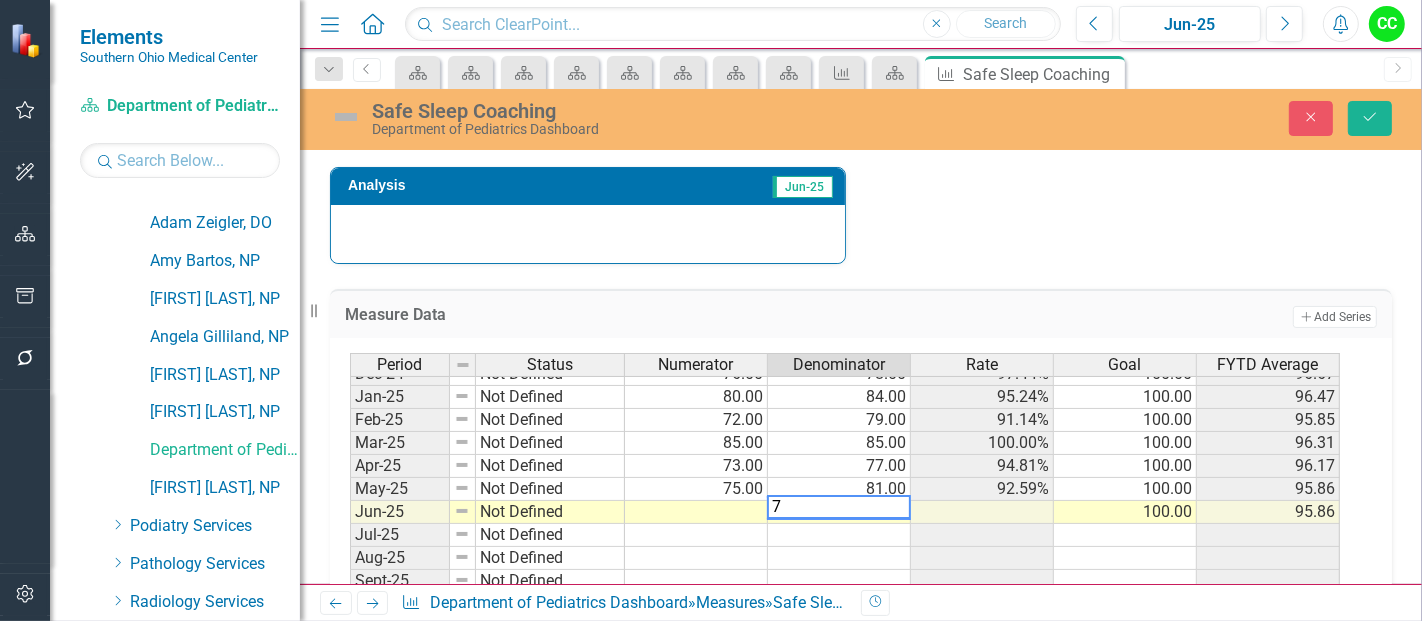 type on "72" 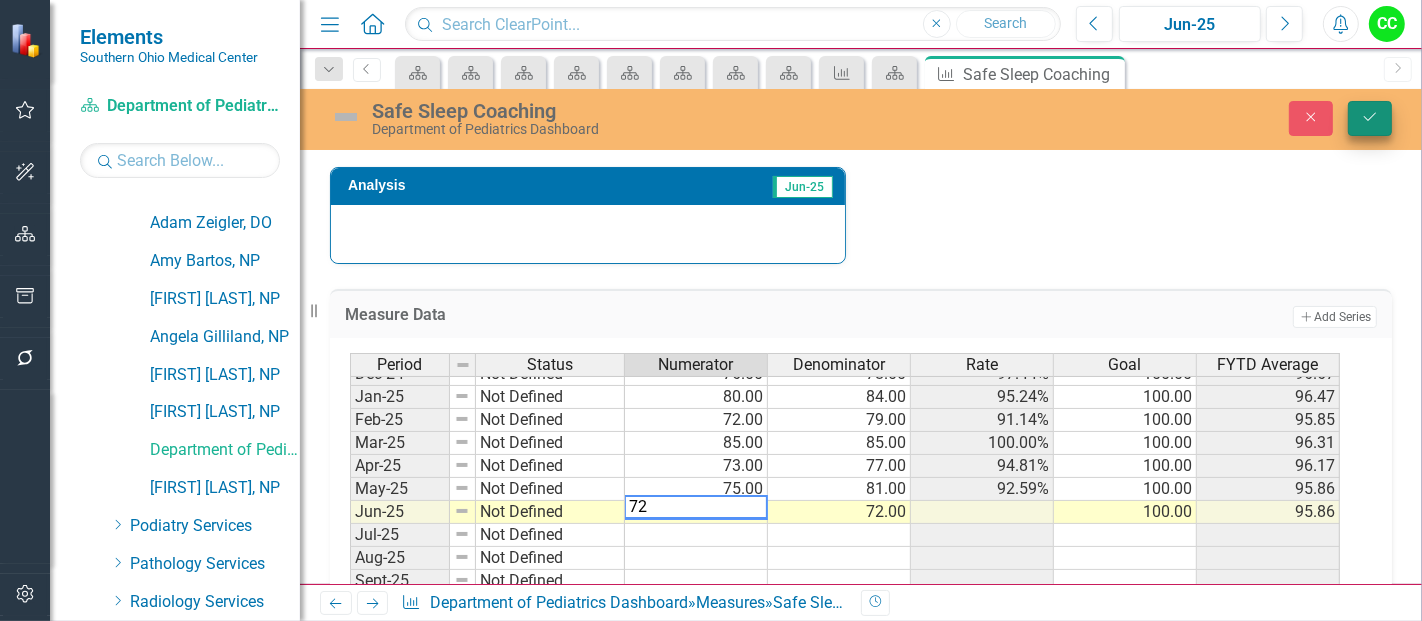 type on "72" 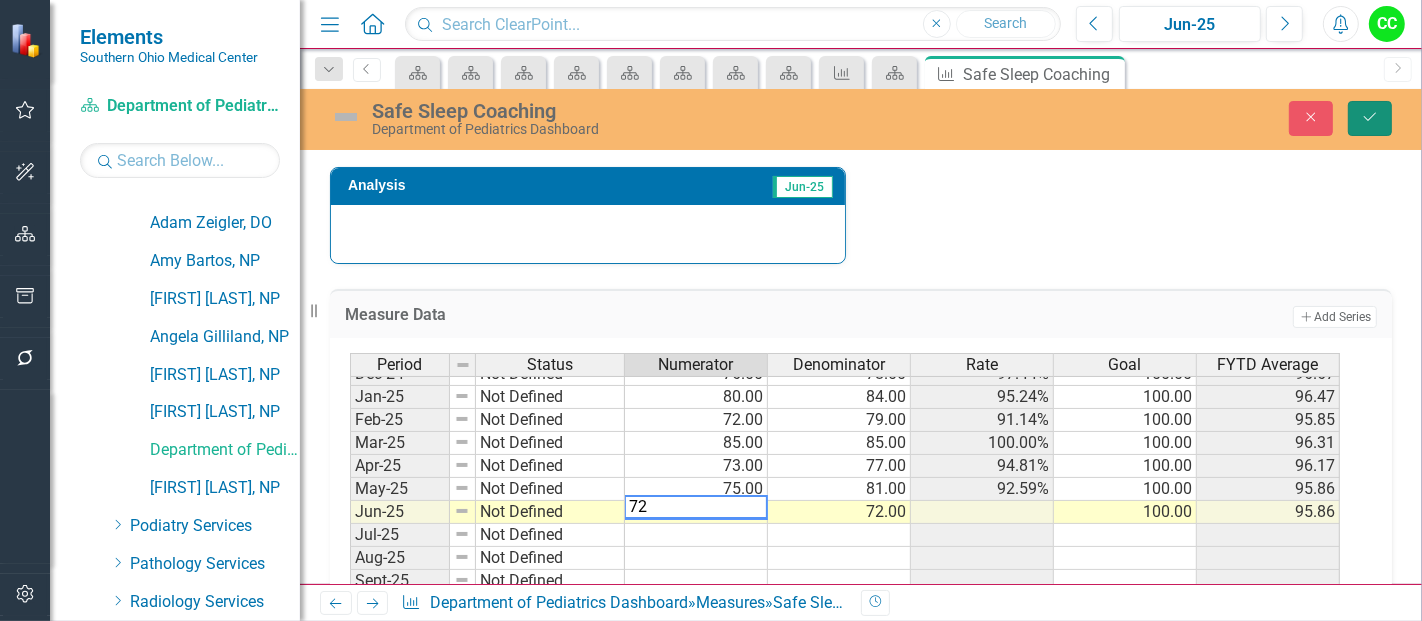 click on "Save" at bounding box center (1370, 118) 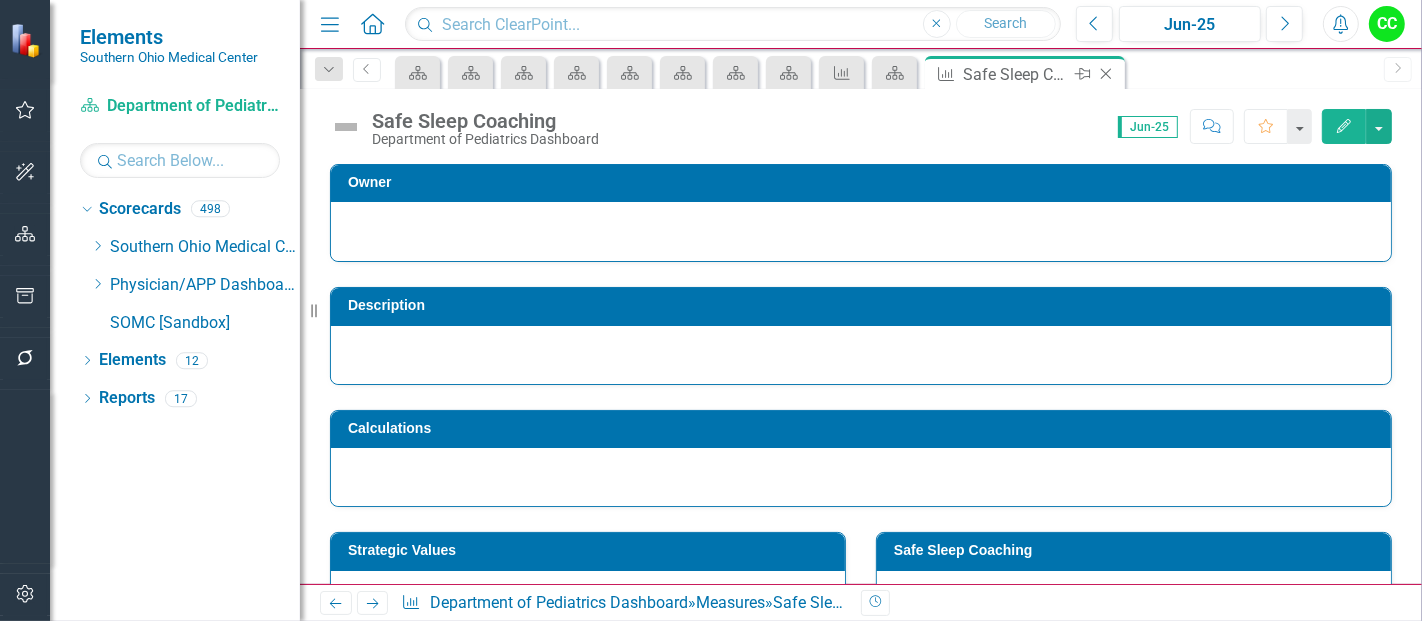 scroll, scrollTop: 0, scrollLeft: 0, axis: both 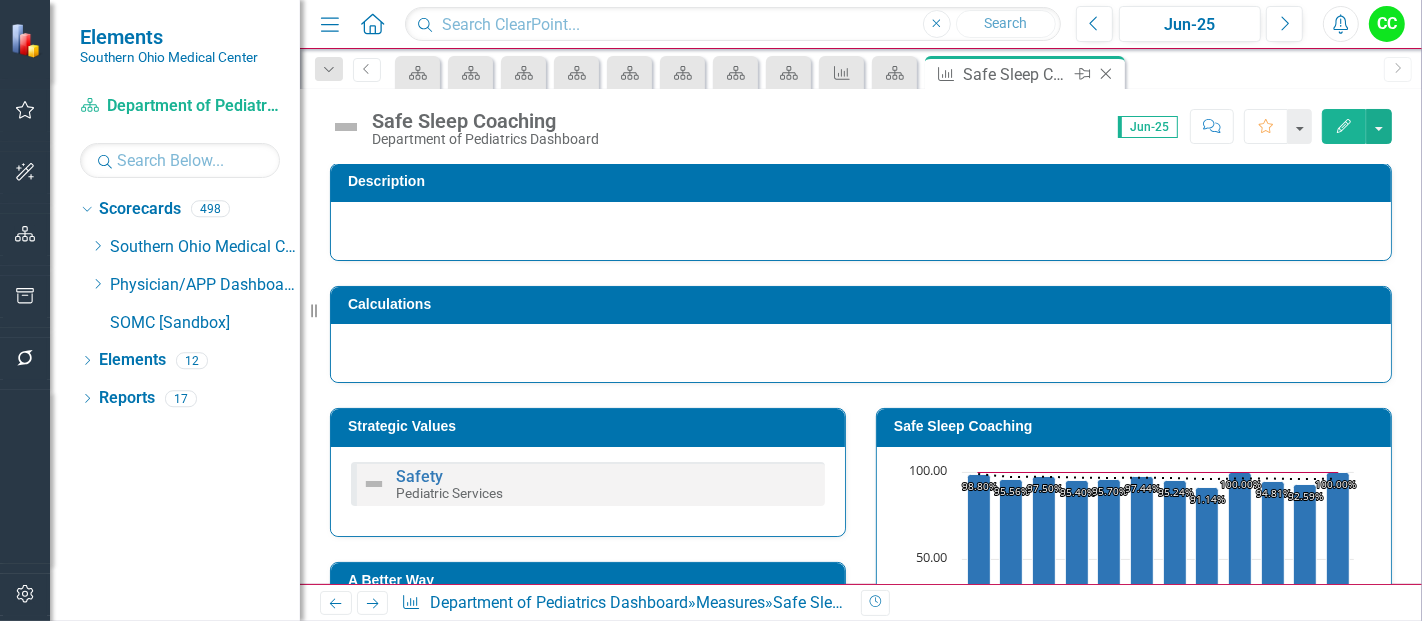 click on "Close" 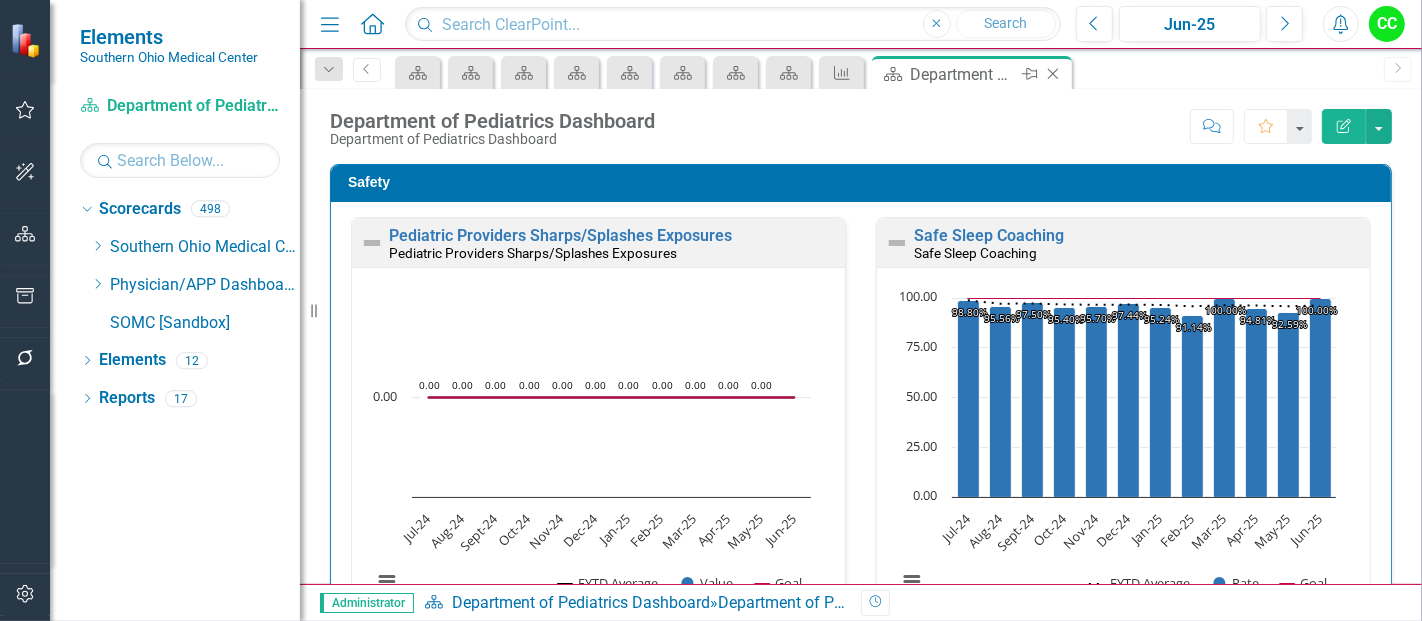 click 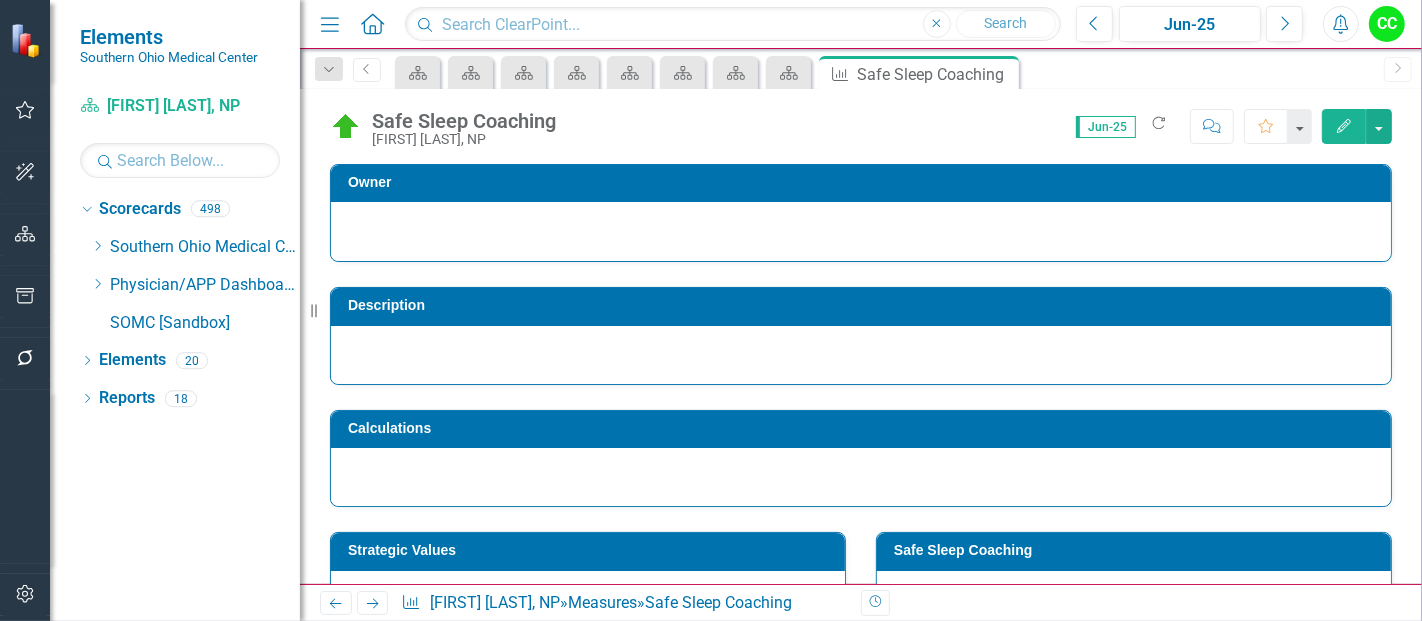 scroll, scrollTop: 226, scrollLeft: 0, axis: vertical 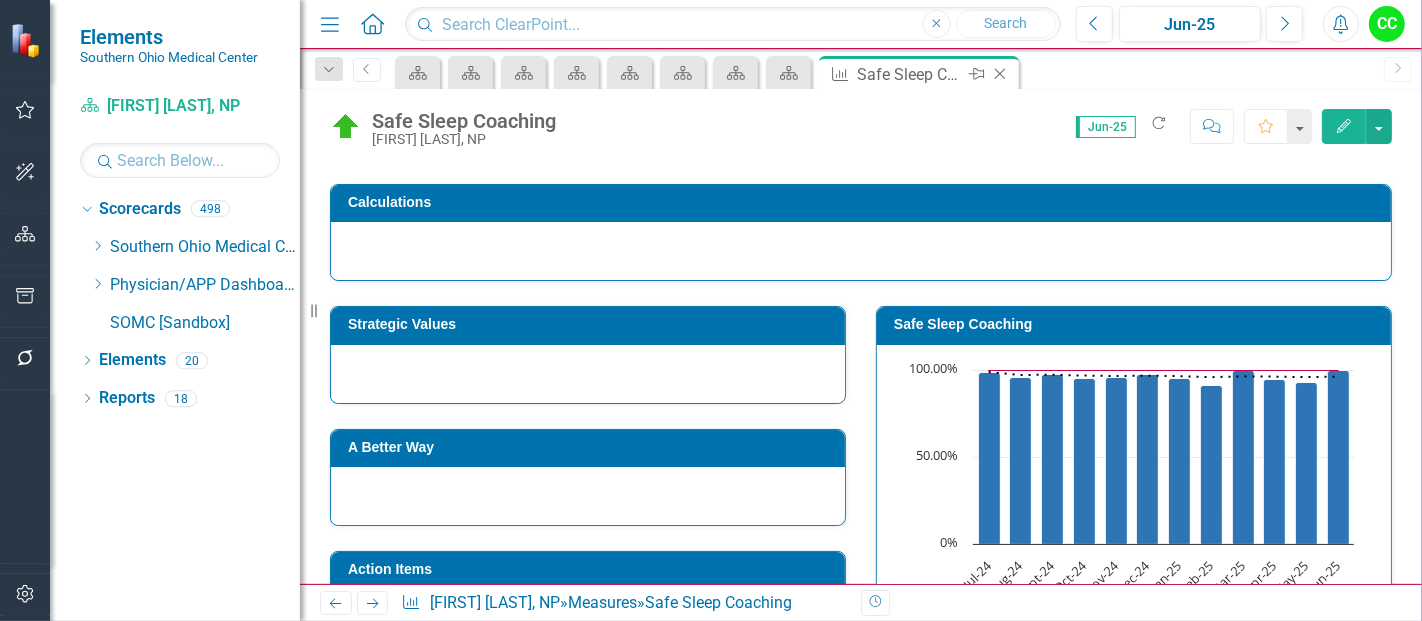 click on "Close" 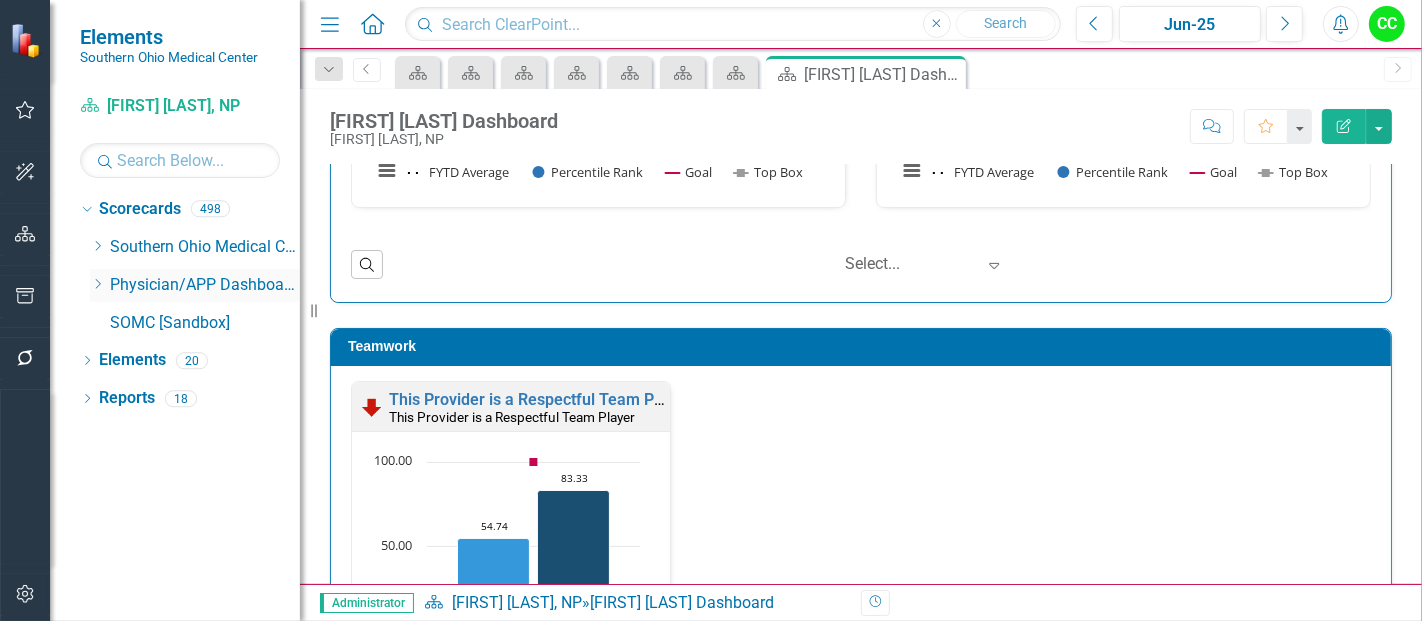 scroll, scrollTop: 2802, scrollLeft: 0, axis: vertical 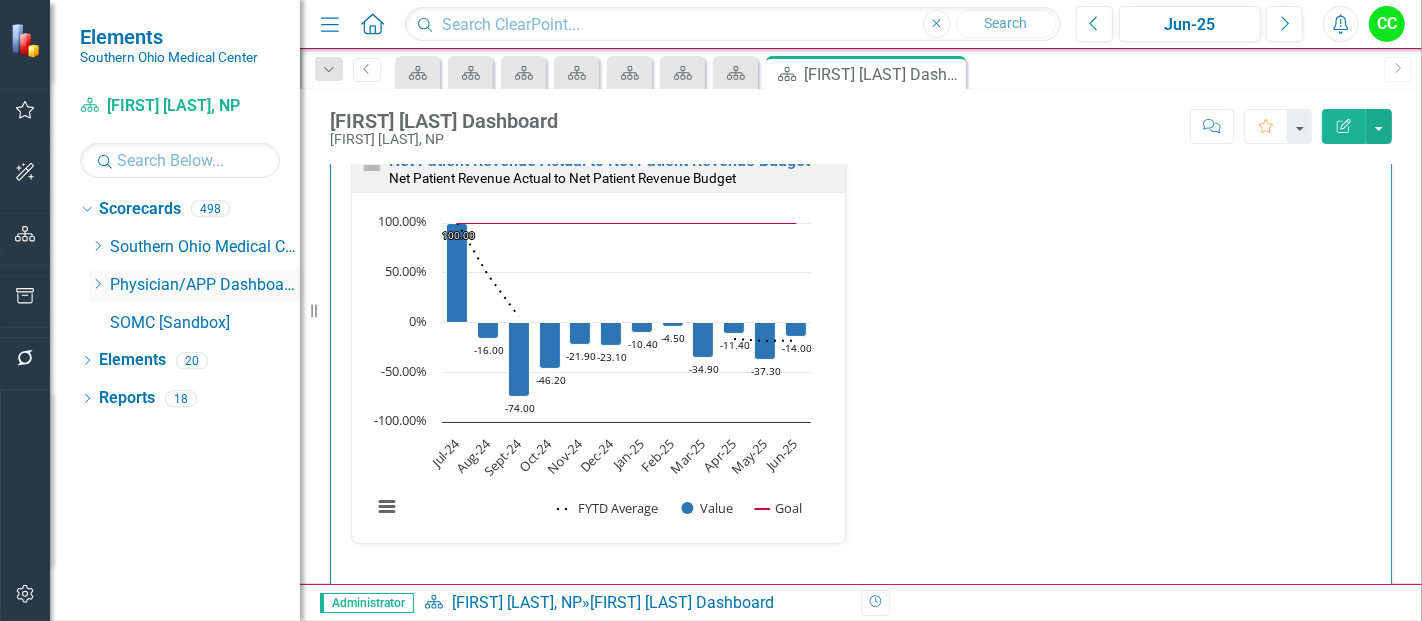click 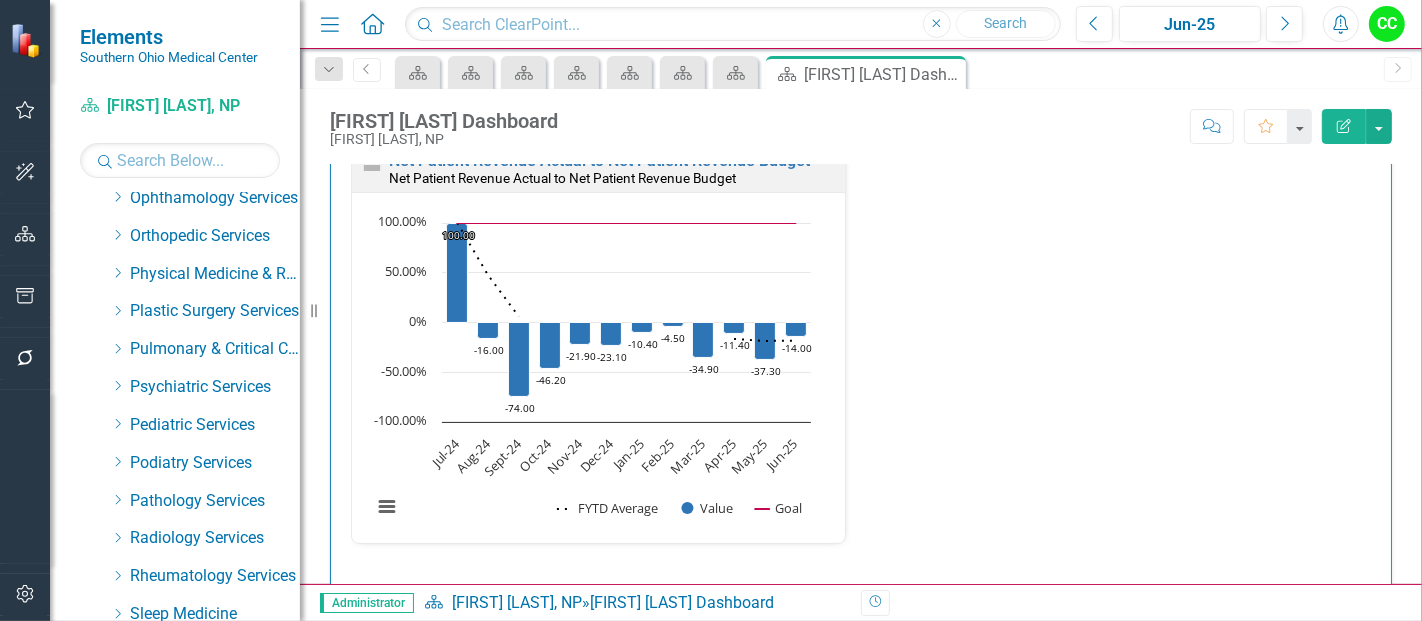 scroll, scrollTop: 777, scrollLeft: 0, axis: vertical 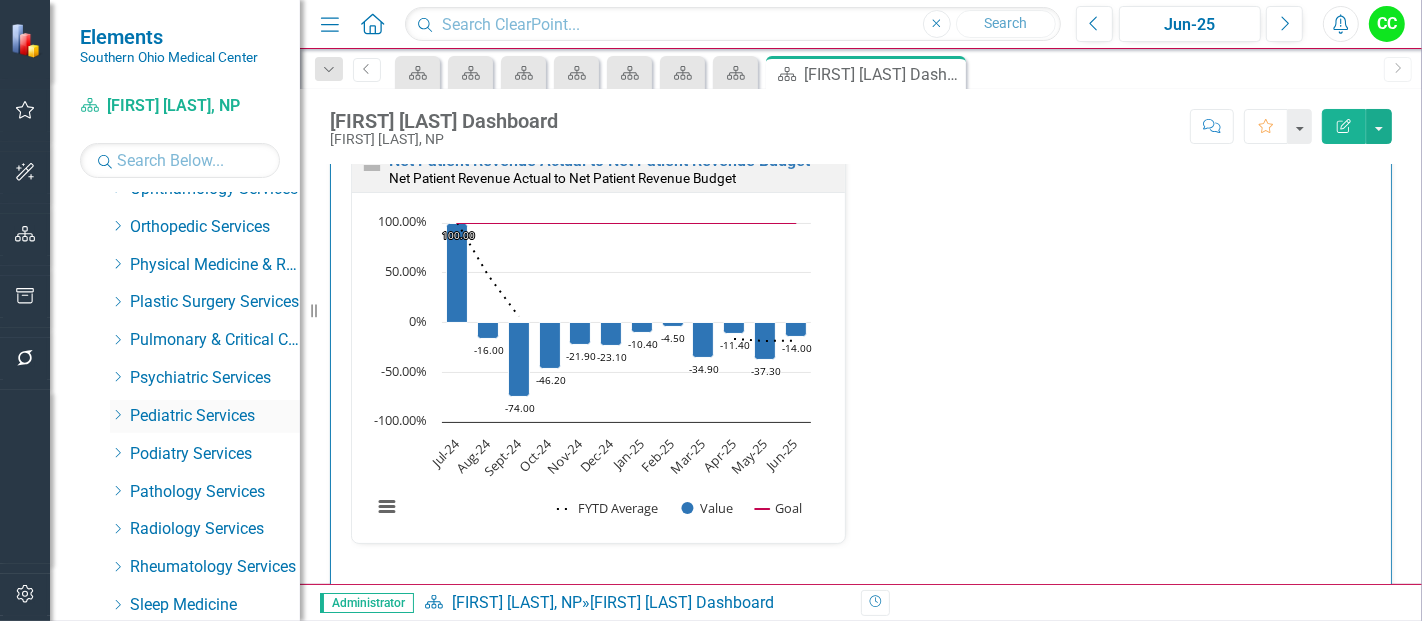click on "Dropdown" 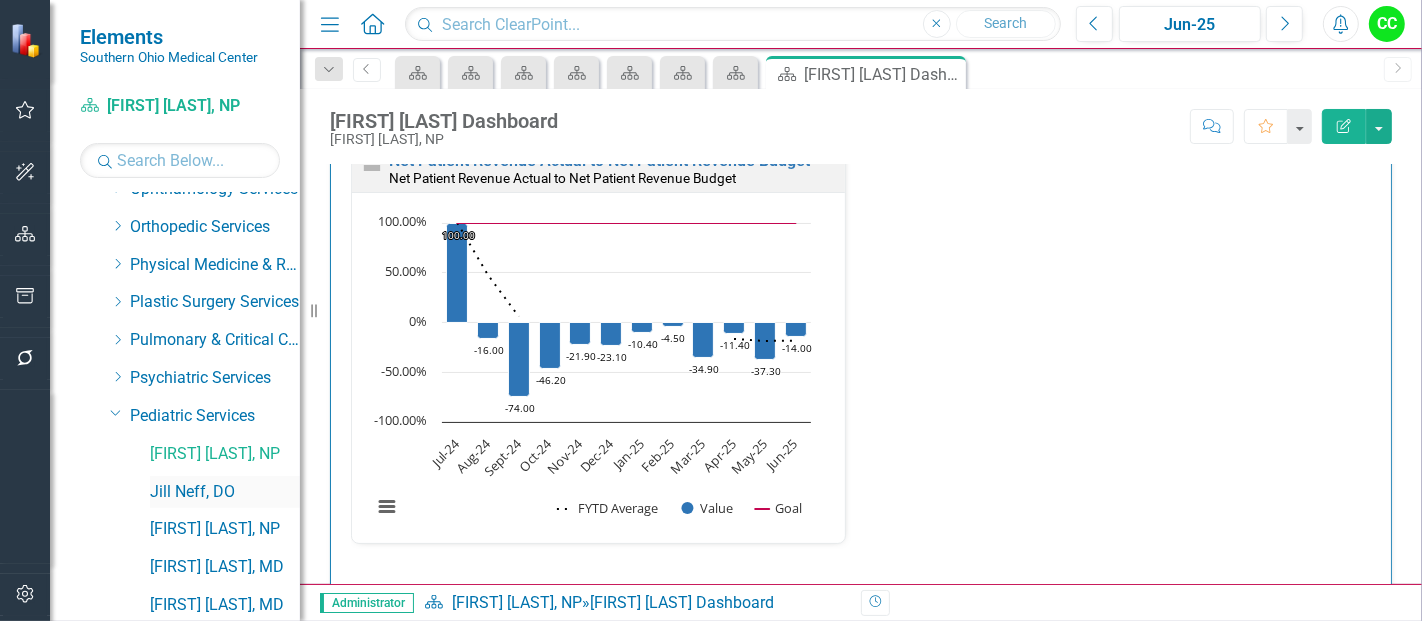 click on "Jill Neff, DO" at bounding box center (225, 492) 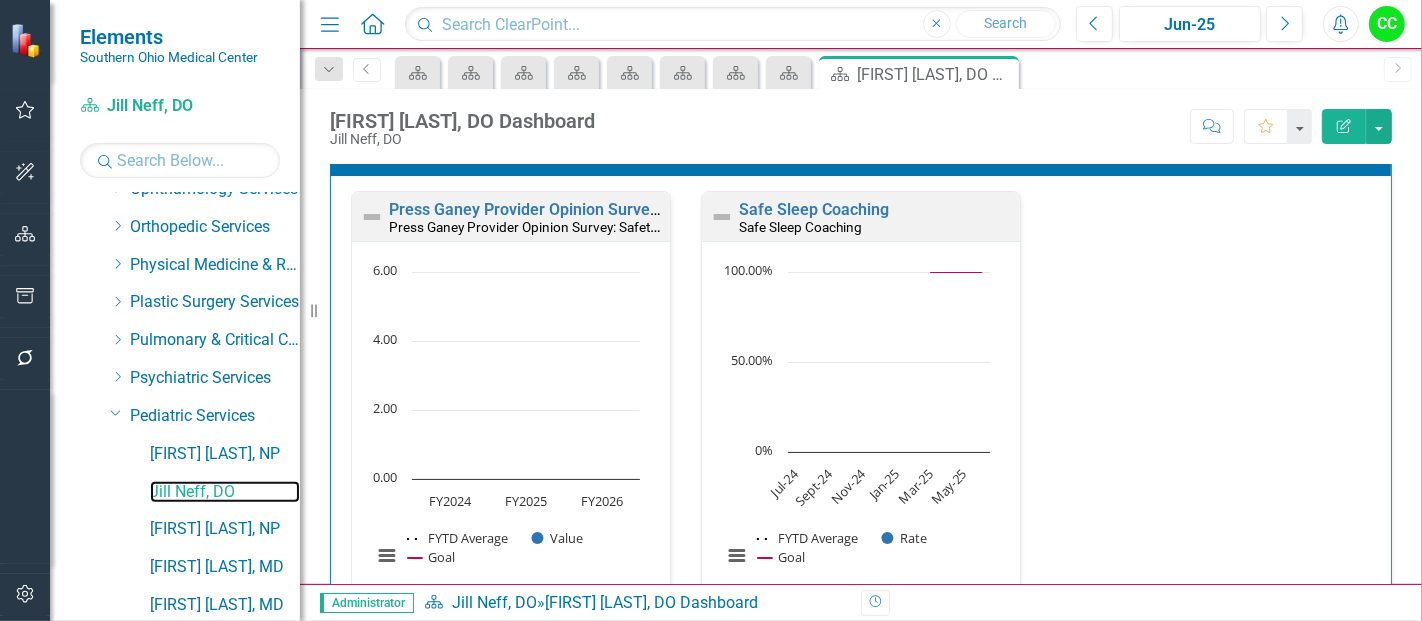 scroll, scrollTop: 0, scrollLeft: 0, axis: both 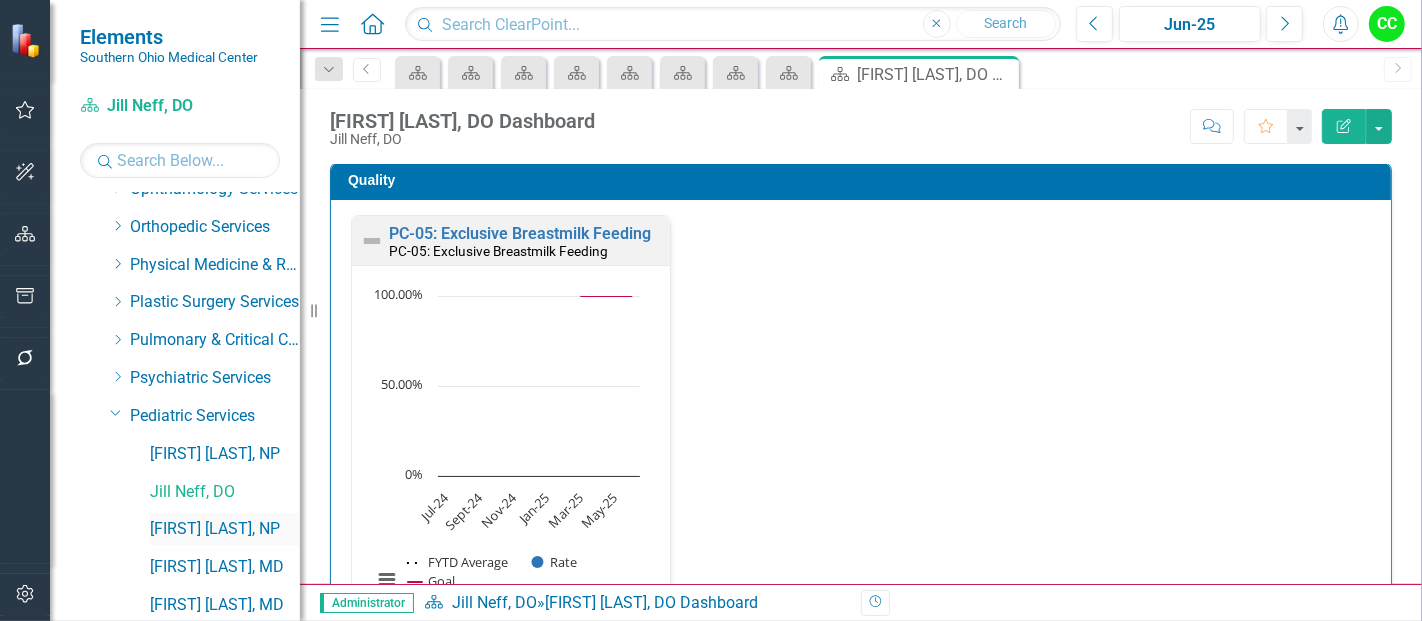 click on "Kayla Ross, NP" at bounding box center [225, 529] 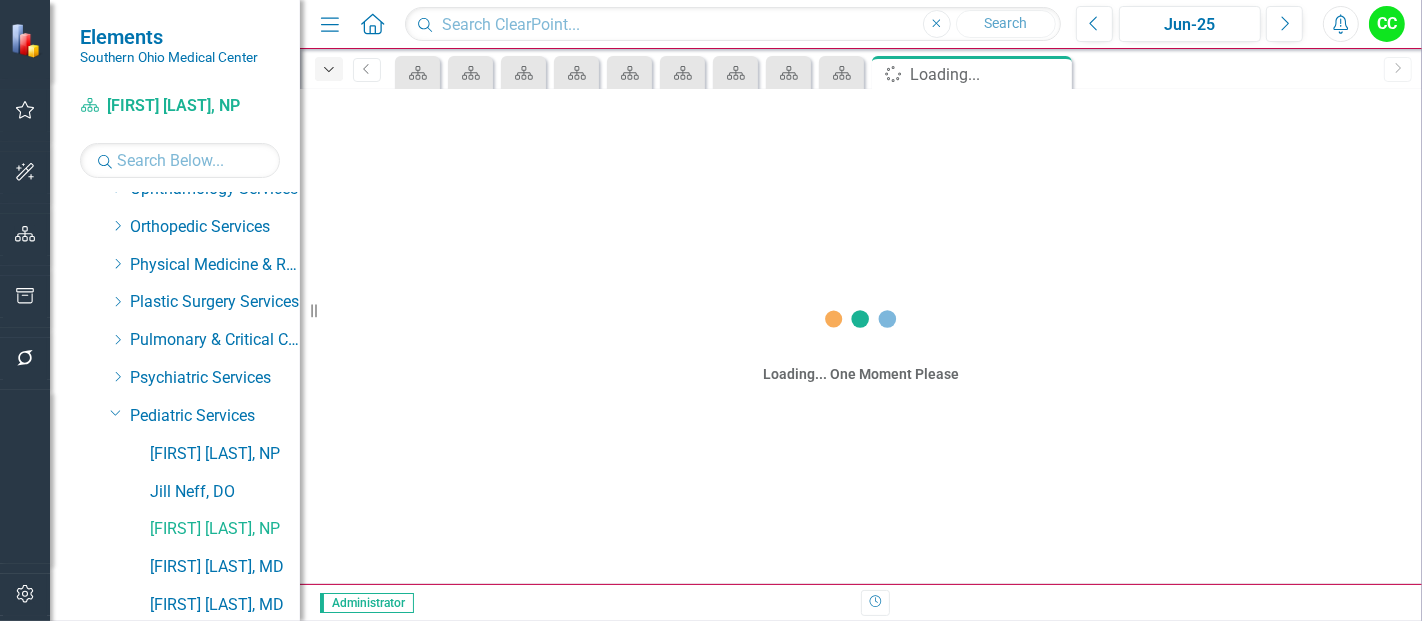 click on "Dropdown" 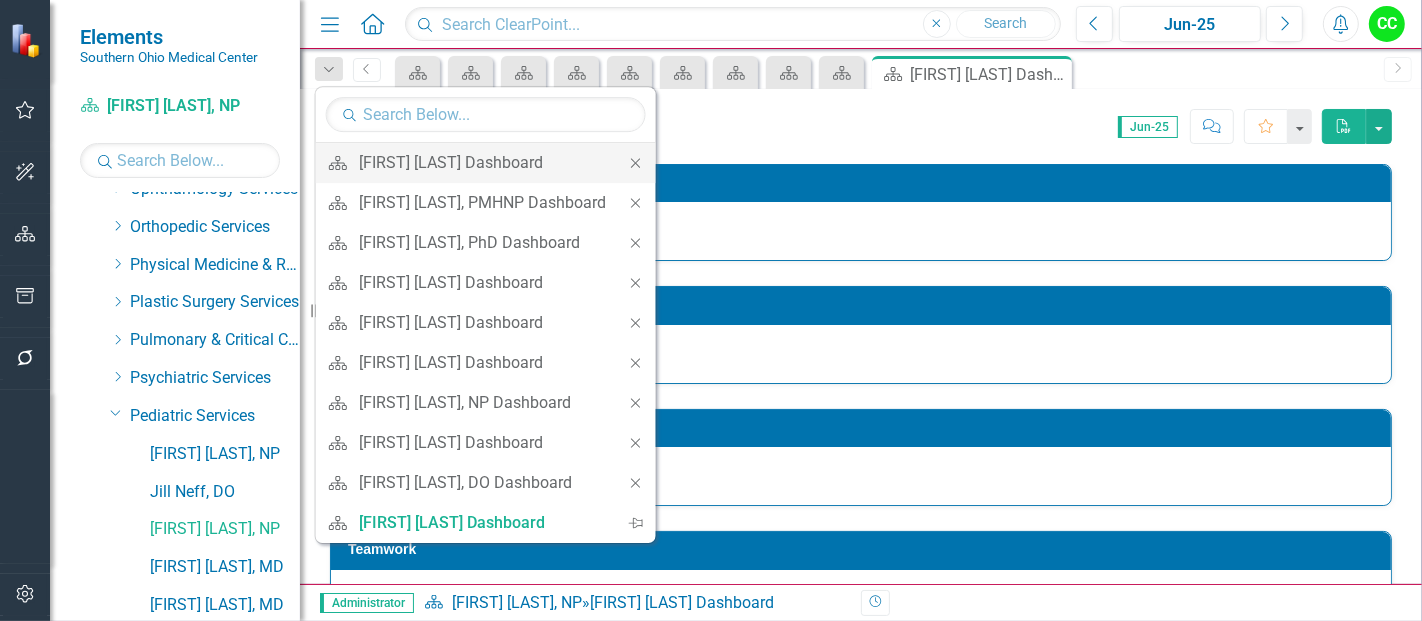 click 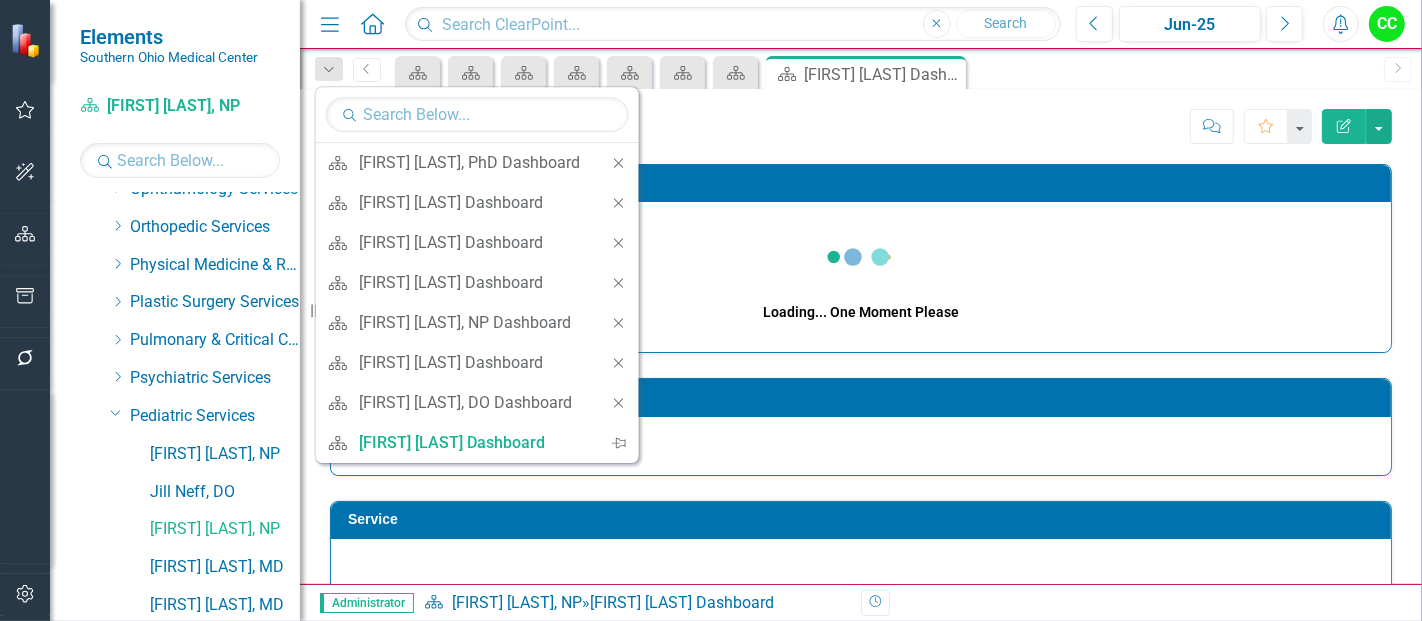 click 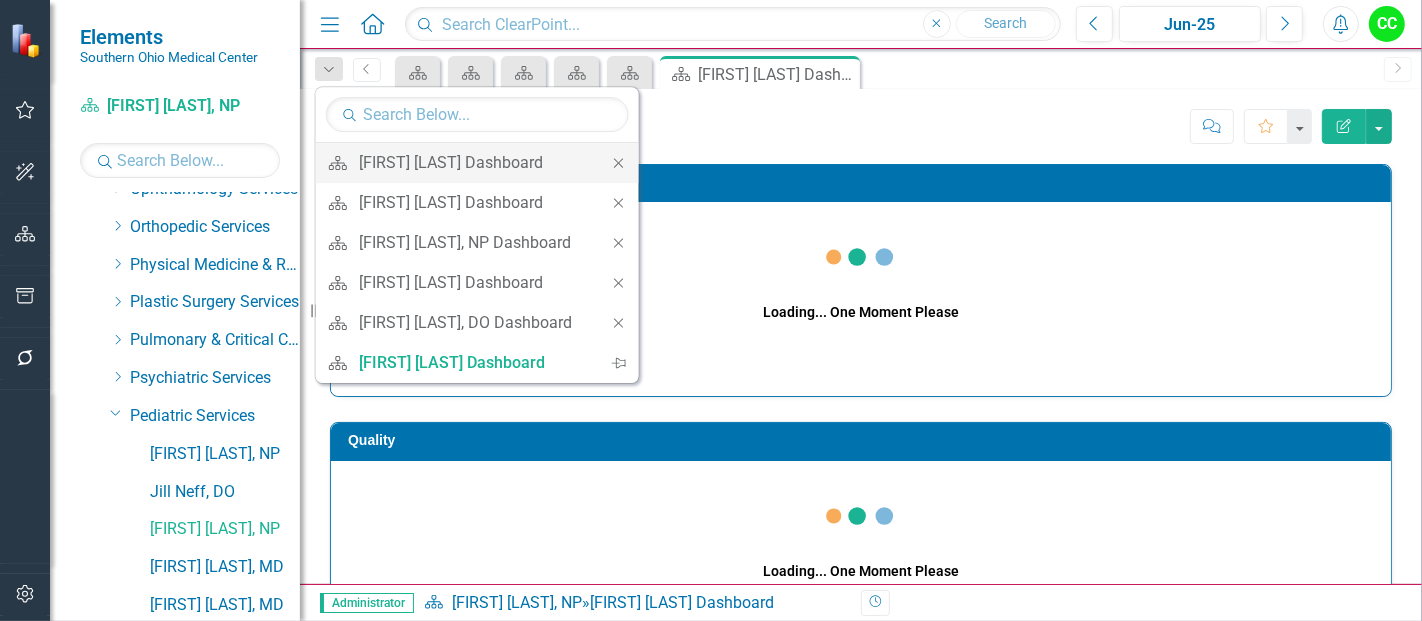 click on "Close" 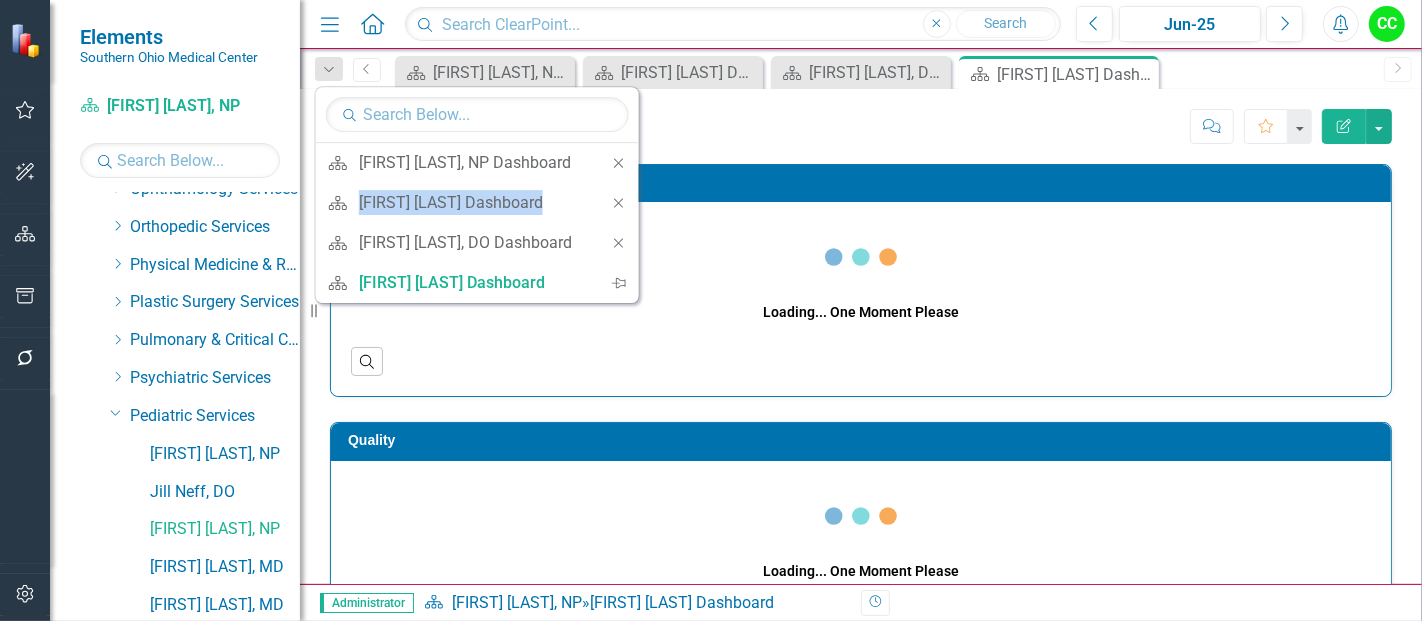 click on "Close" 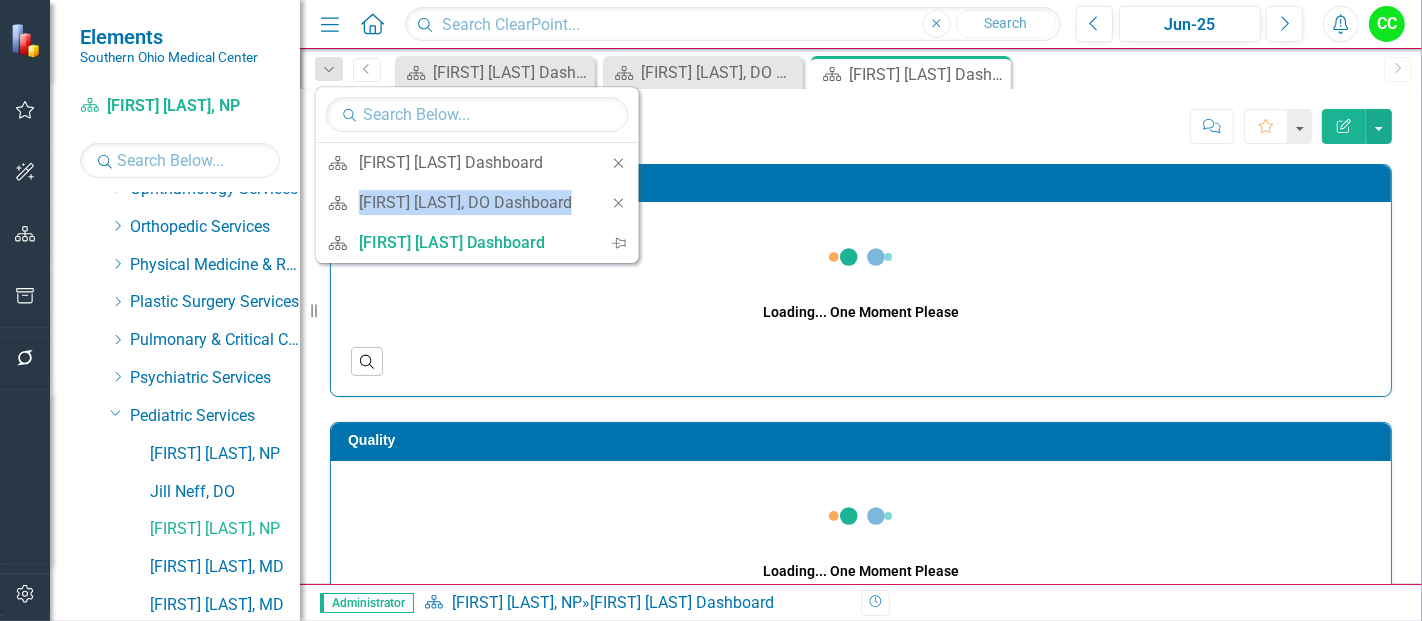 click on "Close" 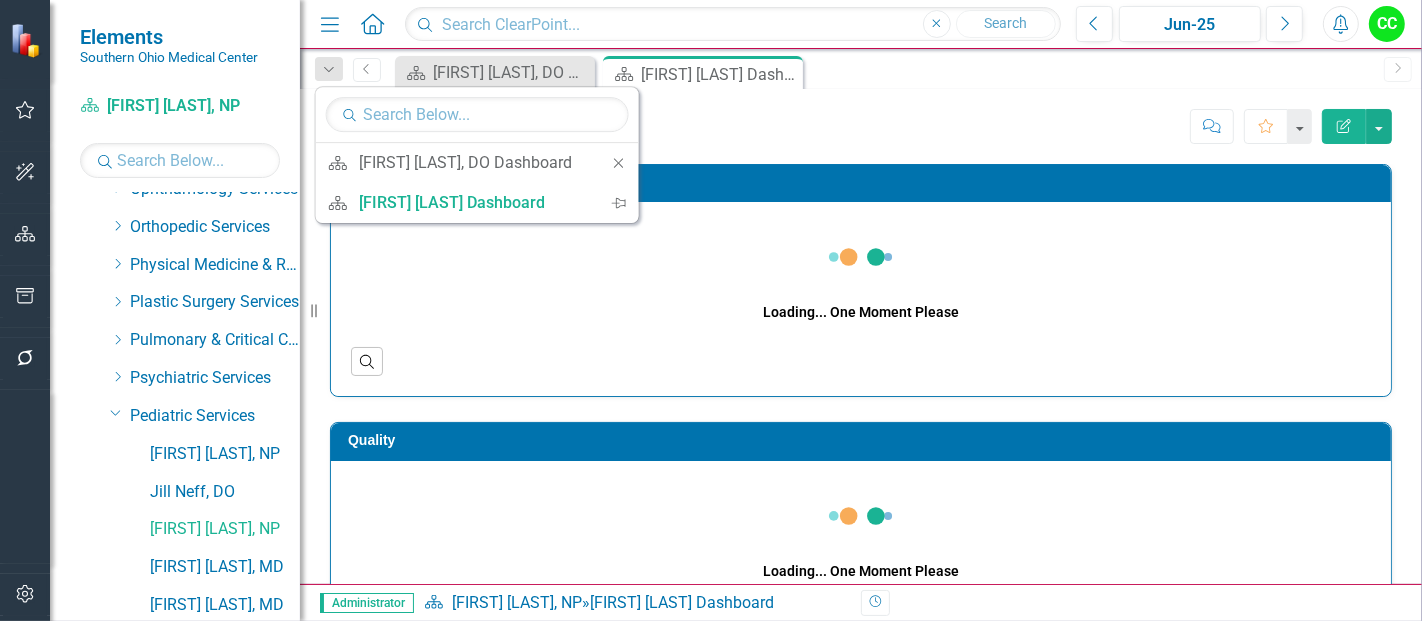 click on "Close" 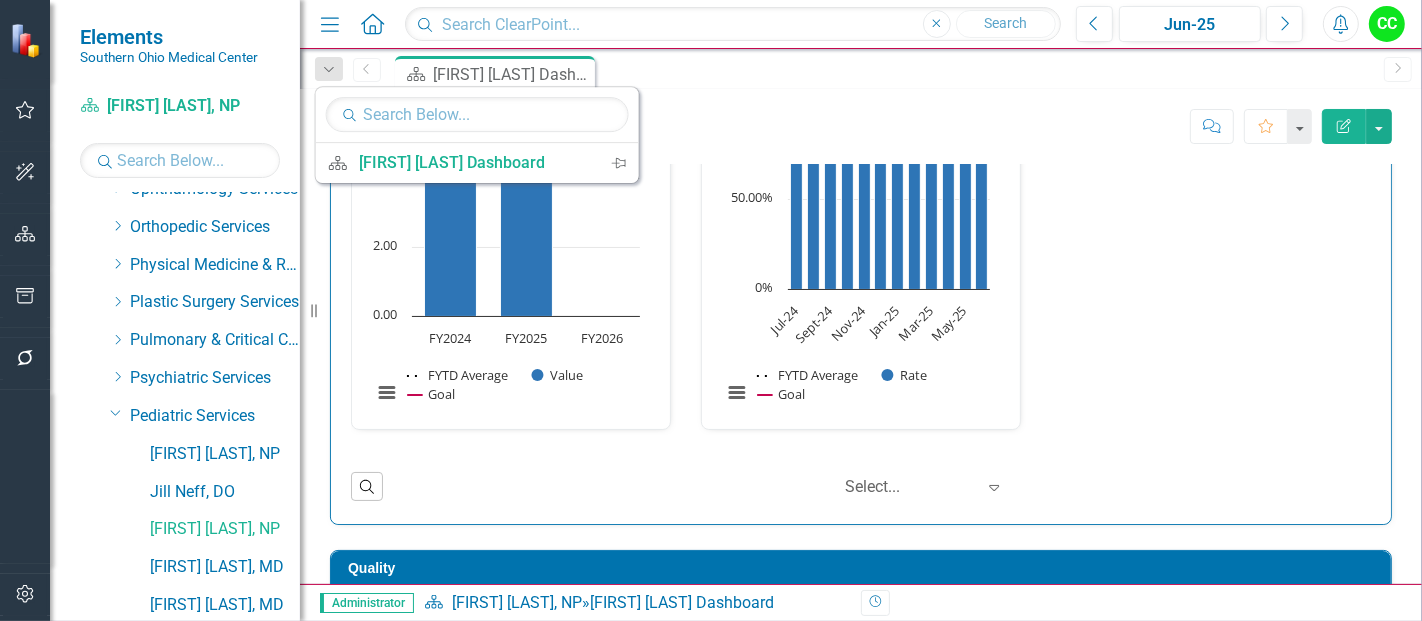 scroll, scrollTop: 0, scrollLeft: 0, axis: both 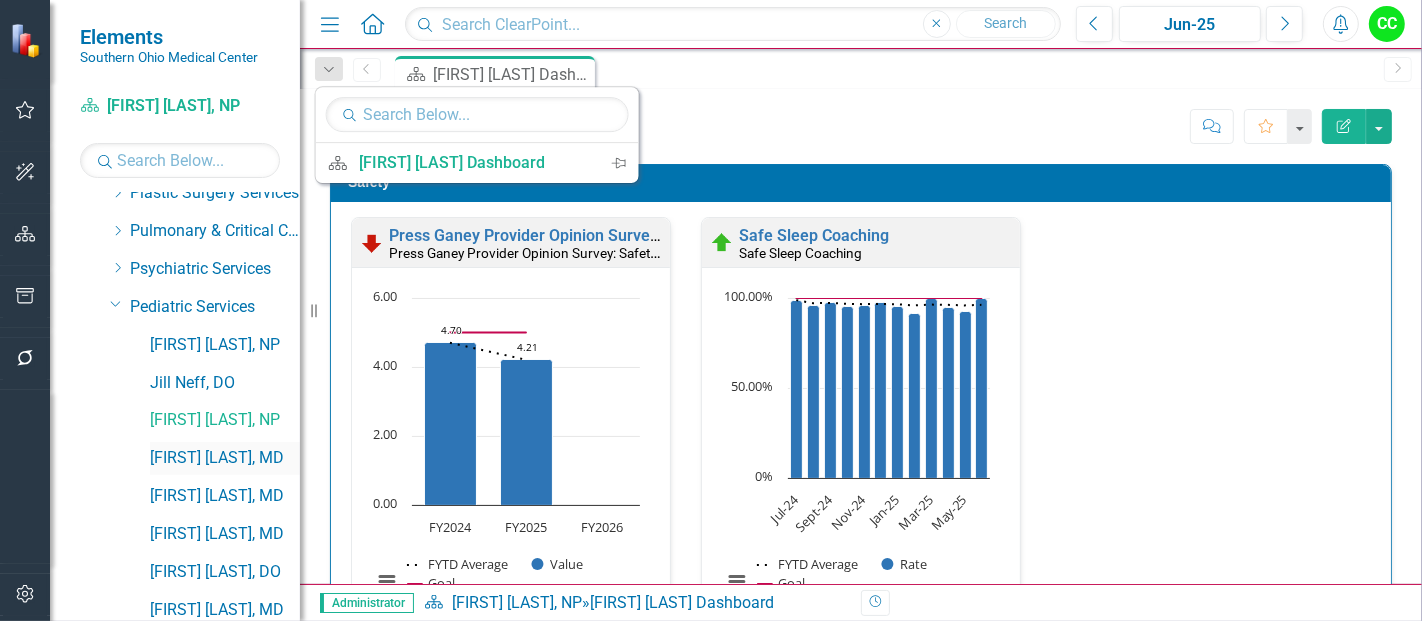 click on "[FIRST] [LAST], MD" at bounding box center [225, 458] 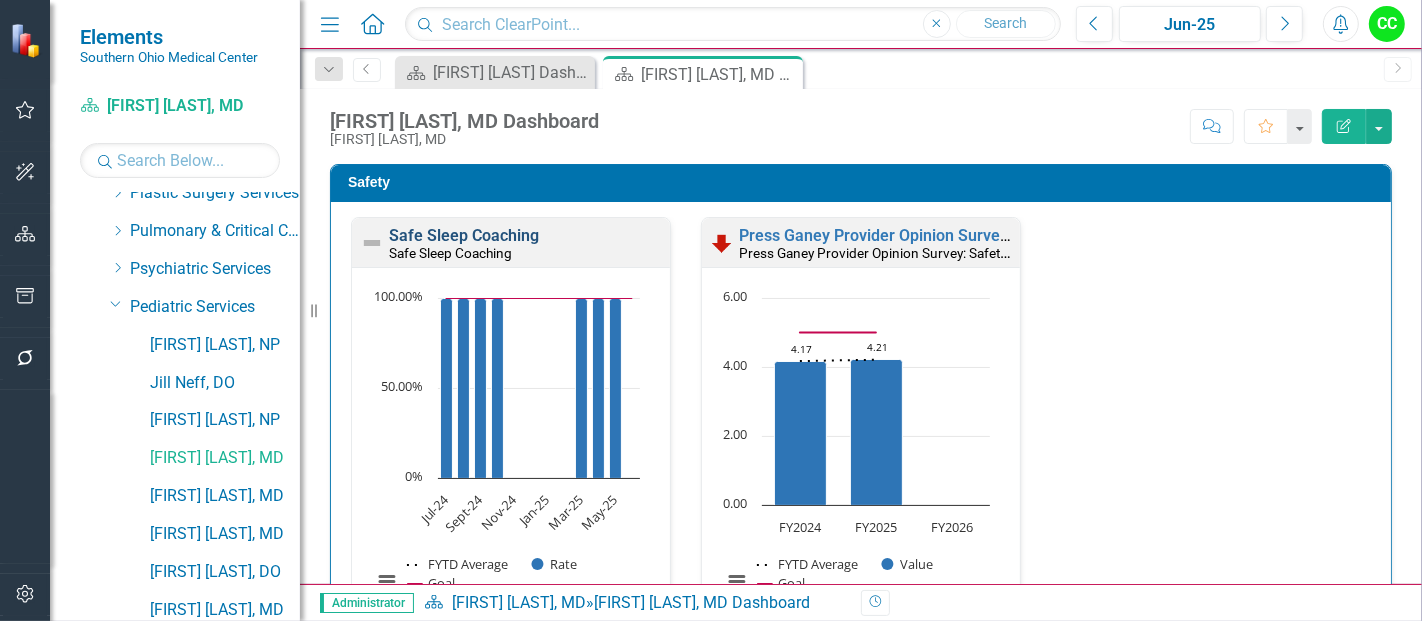 click on "Safe Sleep Coaching" at bounding box center (464, 235) 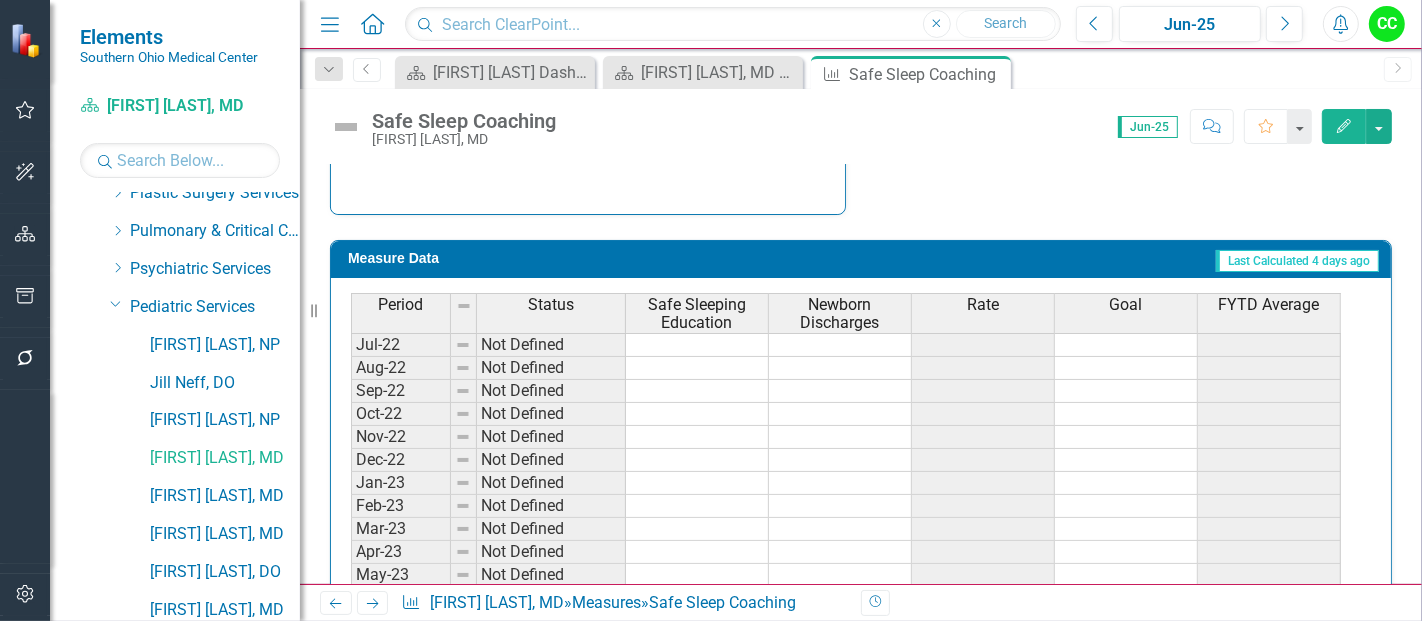 scroll, scrollTop: 882, scrollLeft: 0, axis: vertical 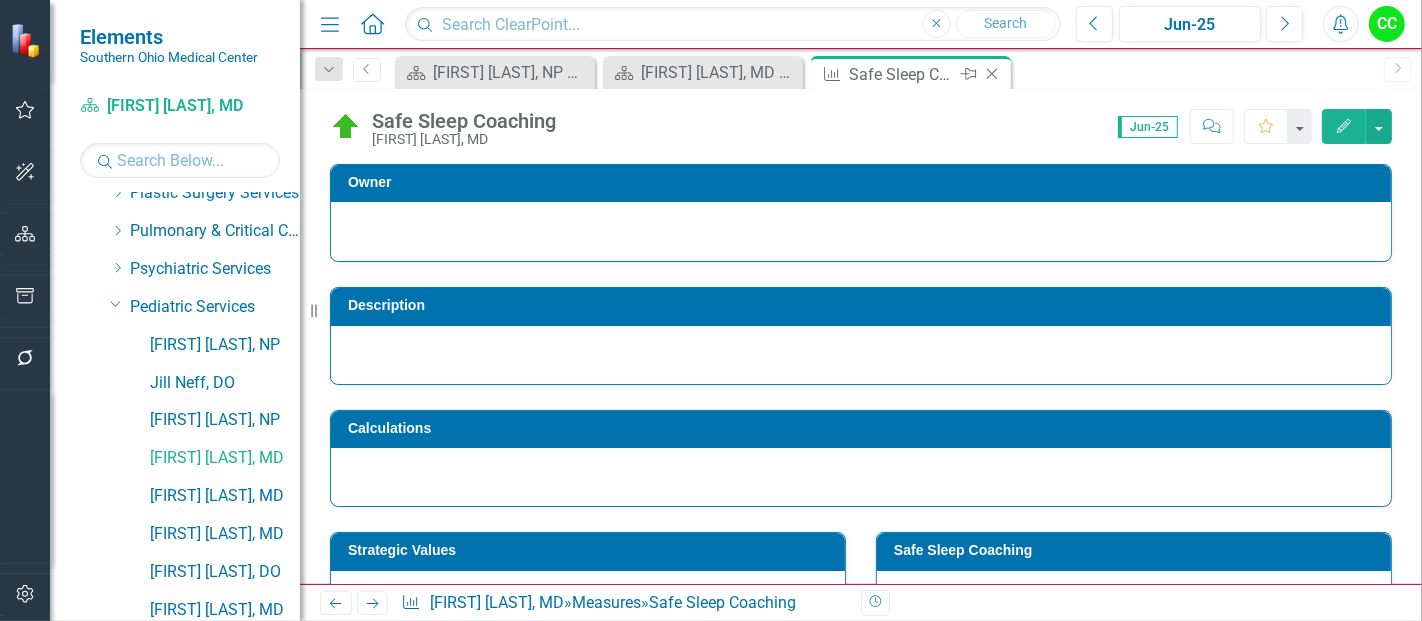 click on "Close" 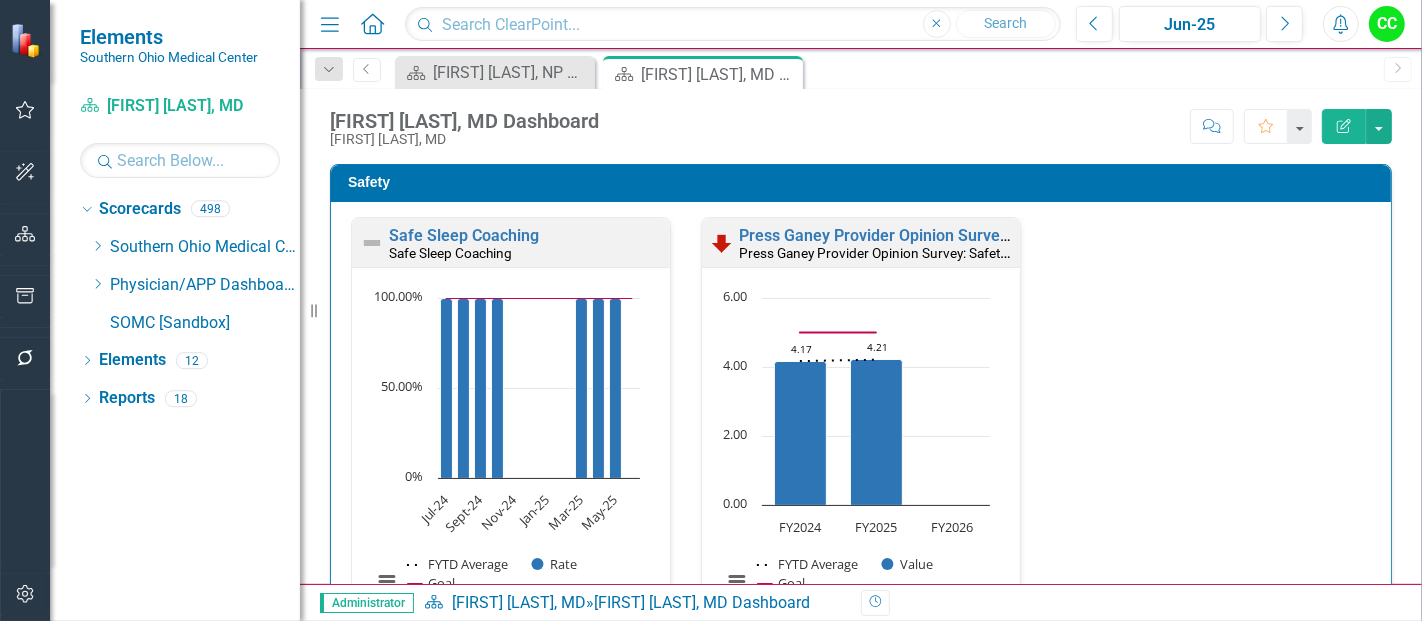 scroll, scrollTop: 0, scrollLeft: 0, axis: both 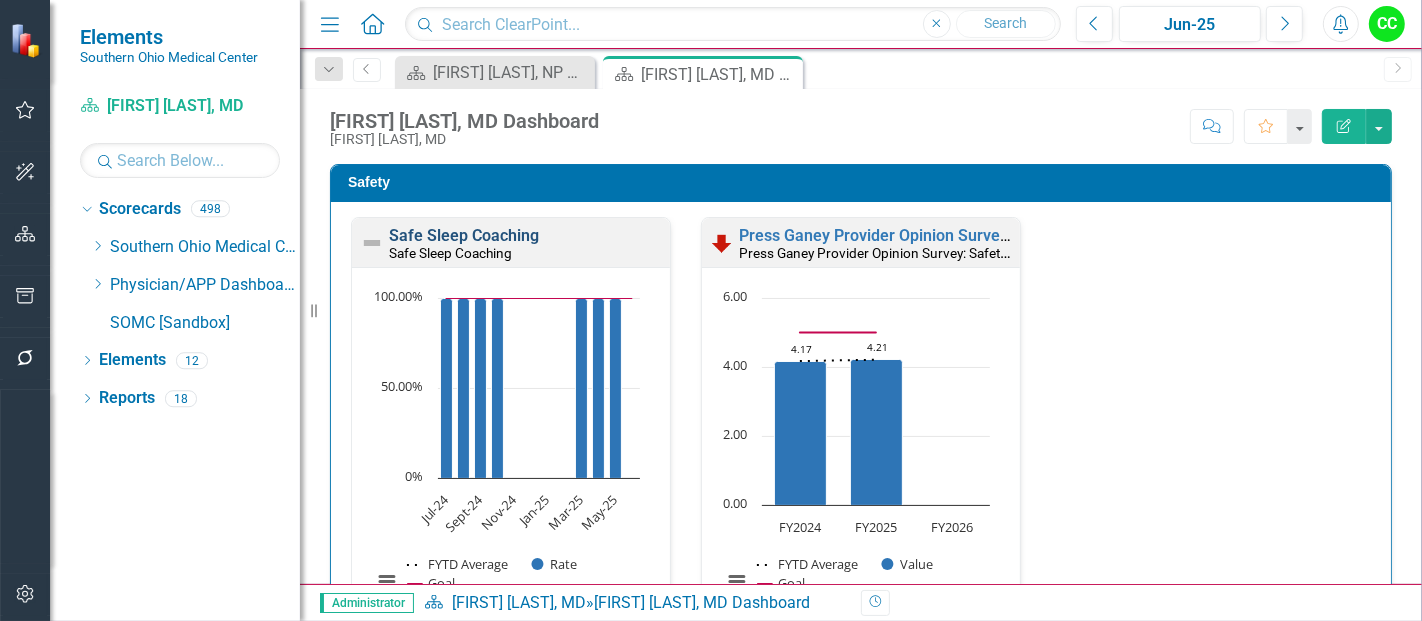 click on "Safe Sleep Coaching" at bounding box center (464, 235) 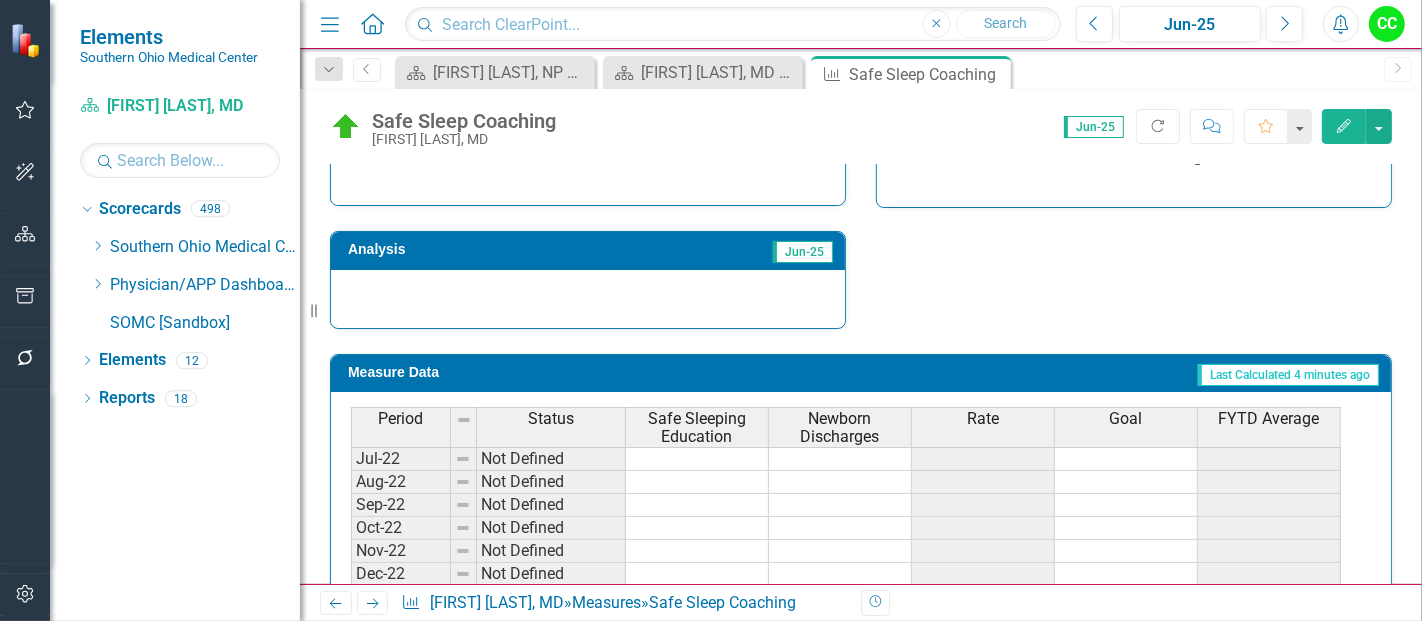 scroll, scrollTop: 882, scrollLeft: 0, axis: vertical 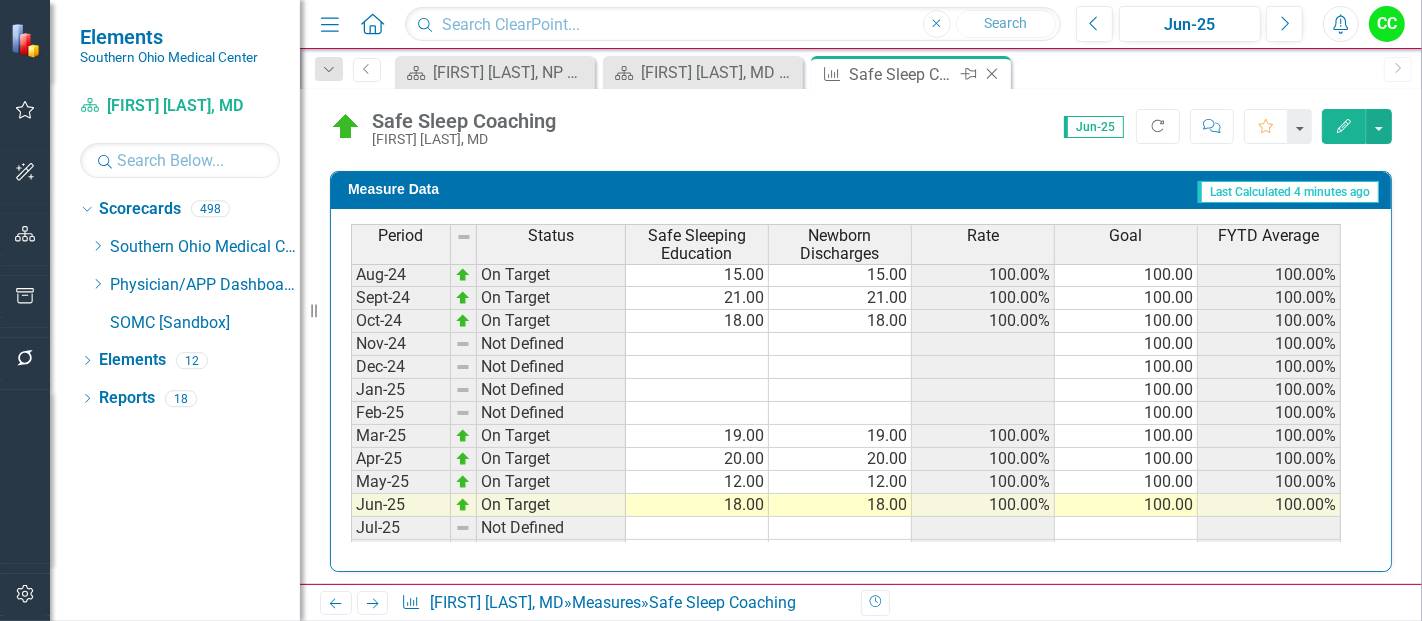 click on "Close" 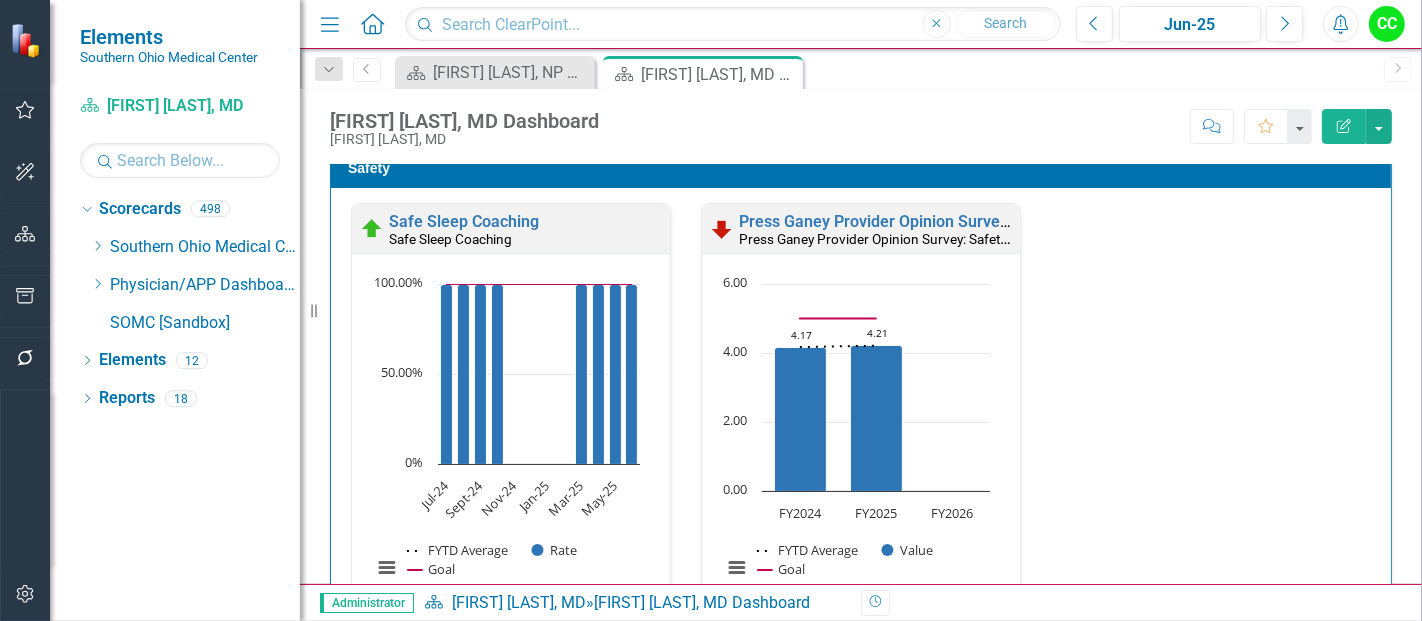 scroll, scrollTop: 0, scrollLeft: 0, axis: both 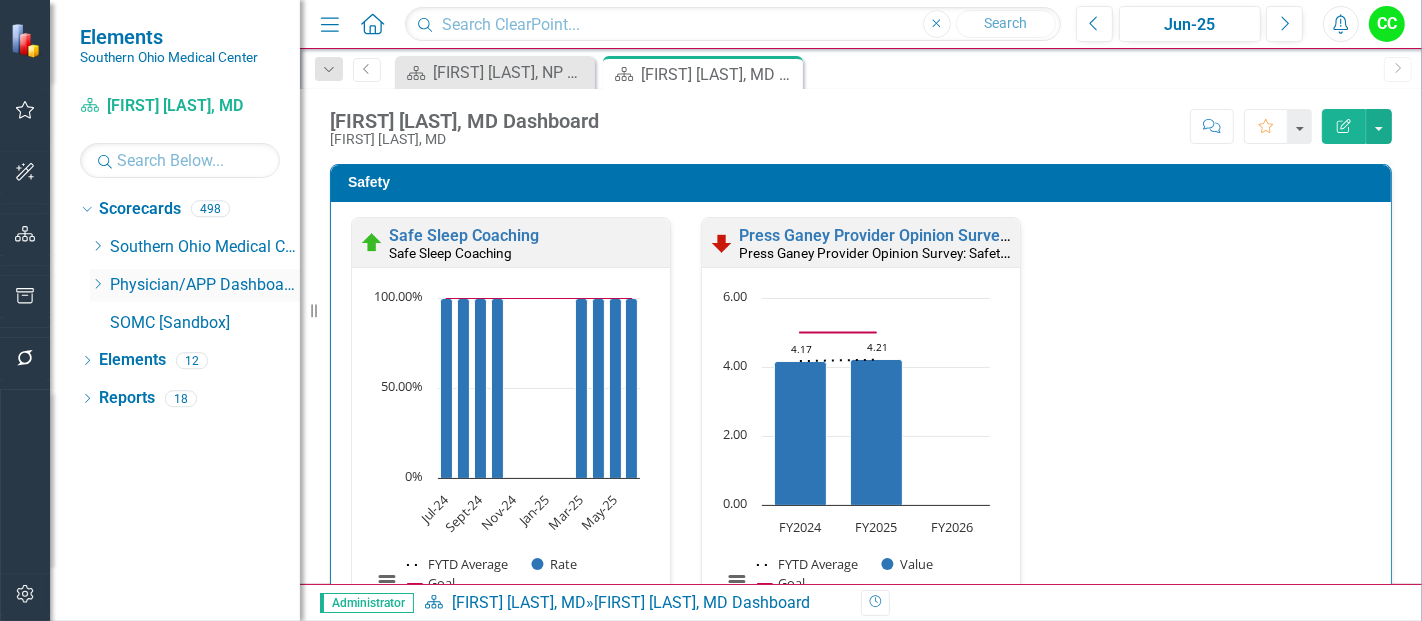 click on "Dropdown Scorecards 498 Dropdown Southern Ohio Medical Center Safety Quality Teamwork Service Finance Dropdown Community Health & Athletic Training Athletic Training Community Health & Wellness Life Center Dropdown Community Relations Services Community Relations Development Volunteers Dropdown Critical Care & Heart and Vascular Services Cardiovascular Testing Heart Care Unit Intensive Care Unit Cardiopulmonary Rehab Cath Lab Dialysis - DCI (Contracted Staff) Hicuity Health (Contracted Staff) Wound Center Dropdown Emergency Services Emergency Department Envision Dropdown Environmental Services Team Environmental Services Dropdown Financial Accounting Accounting Accounts Payable Treasury Decision Support Dropdown Health Information Management Services Health Information Management UR Case Management Dropdown Hospice Services Hospice Hospice Center Dropdown Human Resources Services Human Resources Workforce Development Employee Health & Wellness Dropdown Information Services Team Information Services Dropdown" at bounding box center [190, 268] 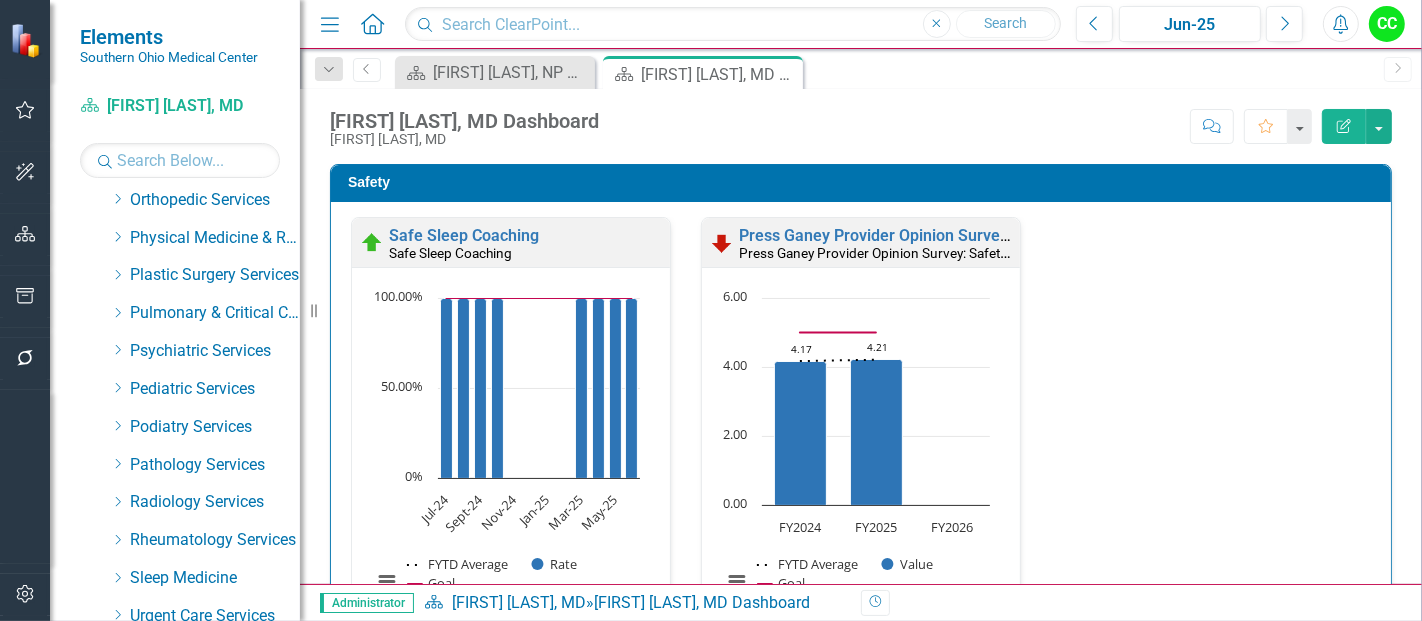scroll, scrollTop: 805, scrollLeft: 0, axis: vertical 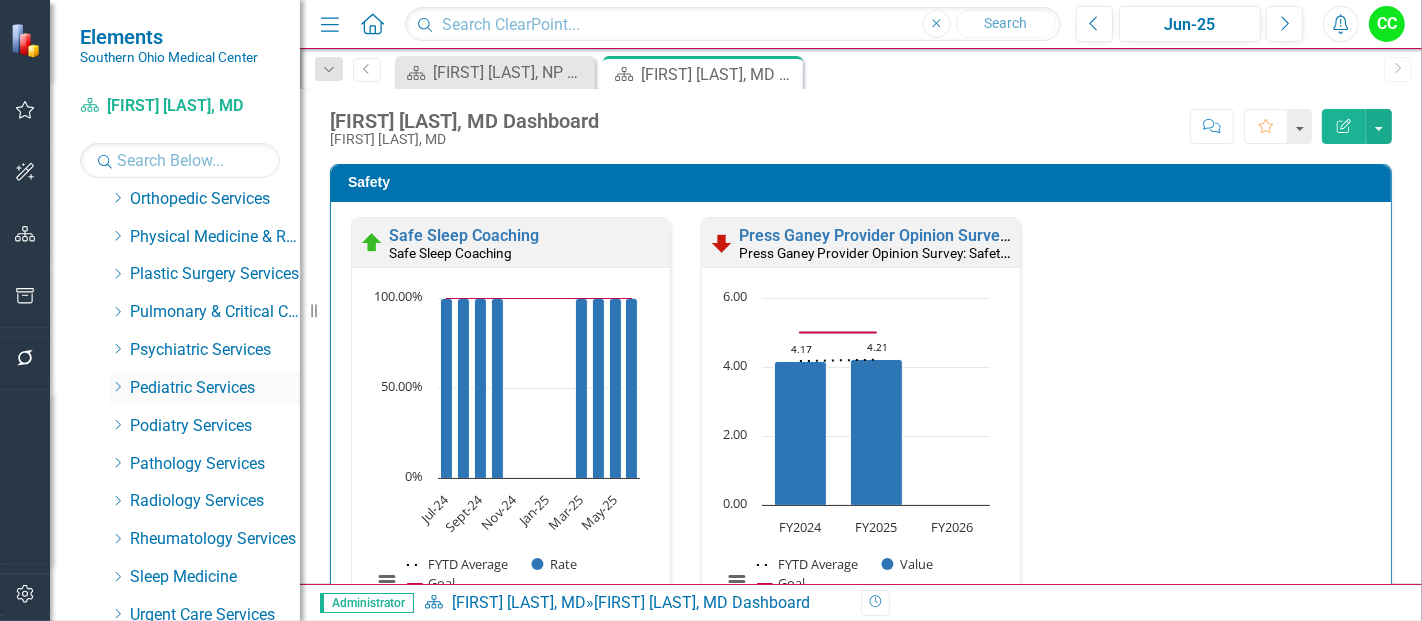 click on "Dropdown" 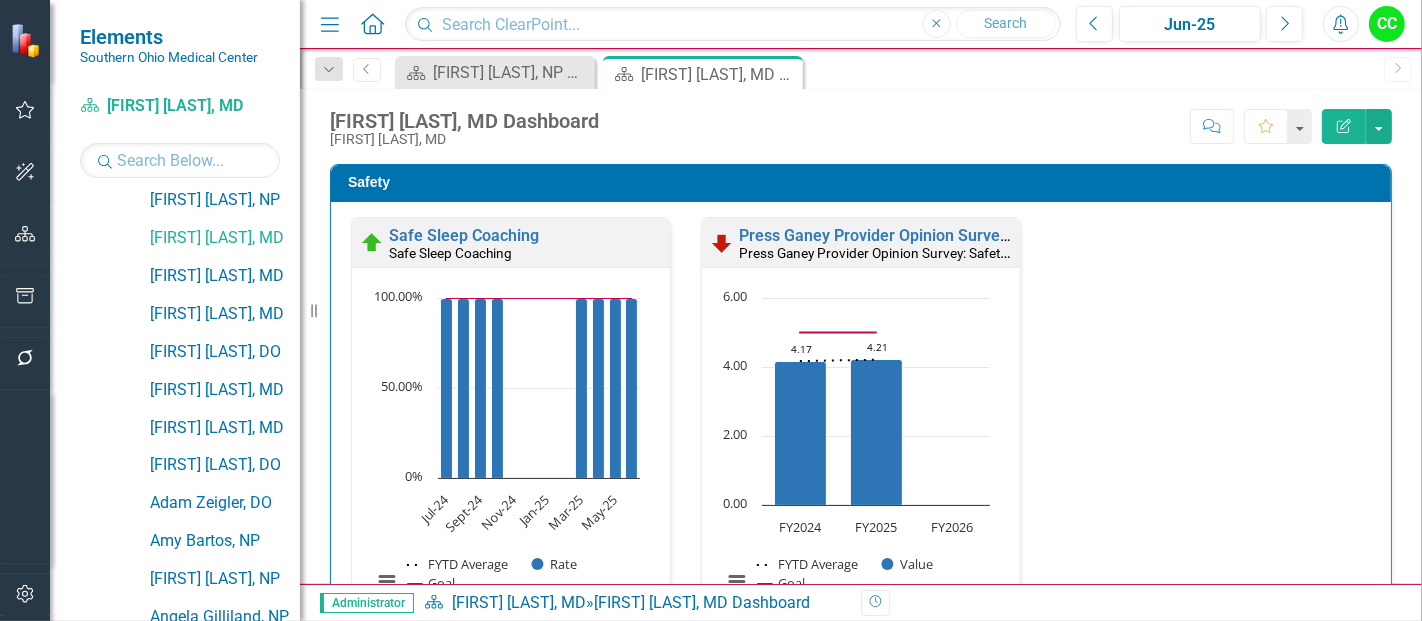 scroll, scrollTop: 1111, scrollLeft: 0, axis: vertical 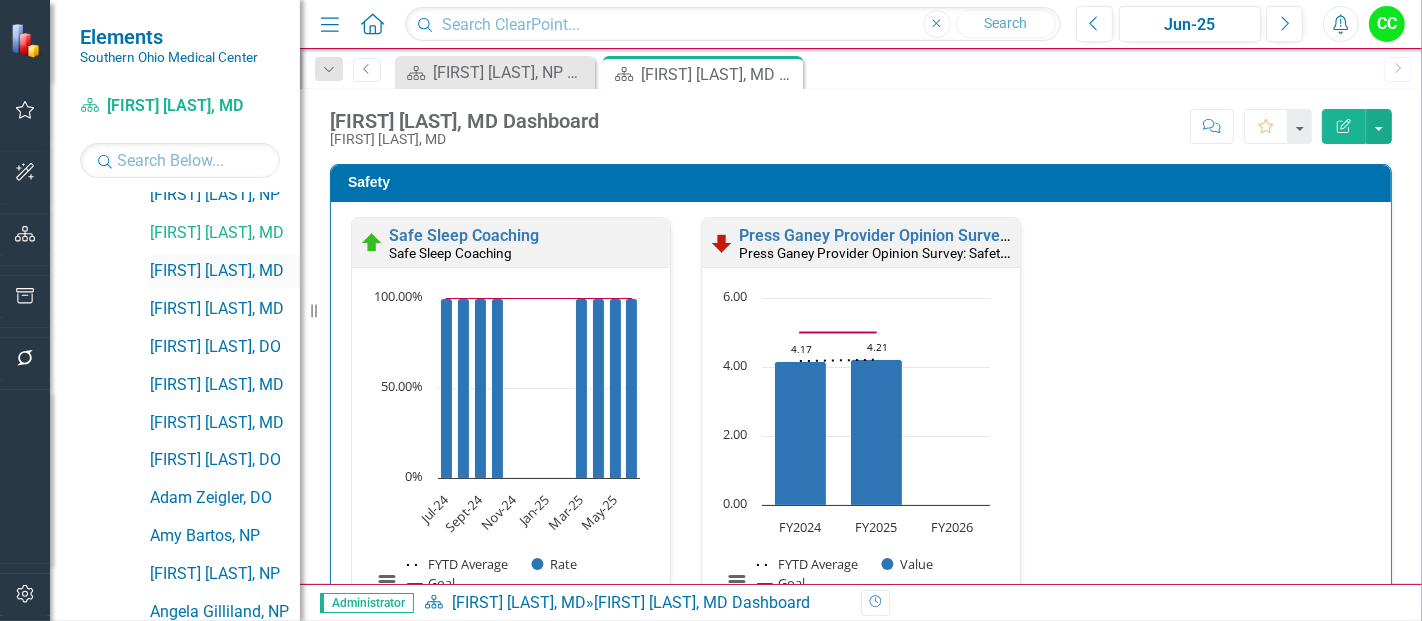 click on "[FIRST] [LAST], [STATE]" at bounding box center (225, 271) 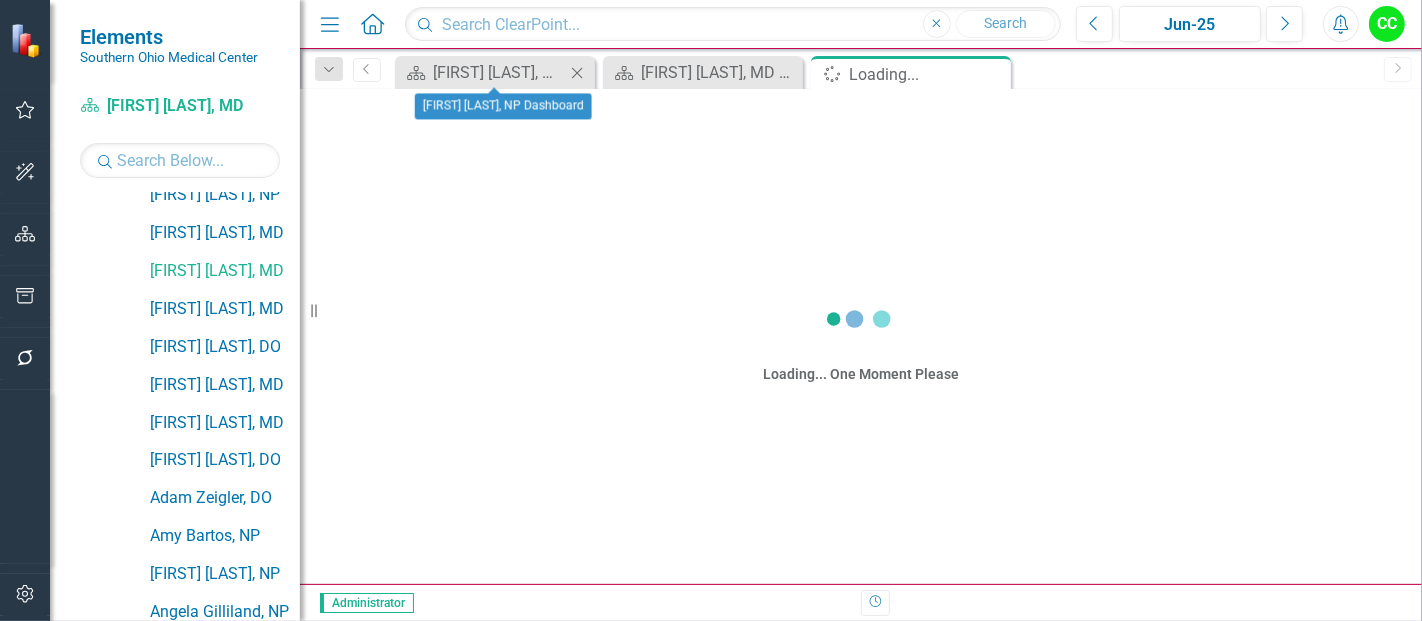 click on "Close" 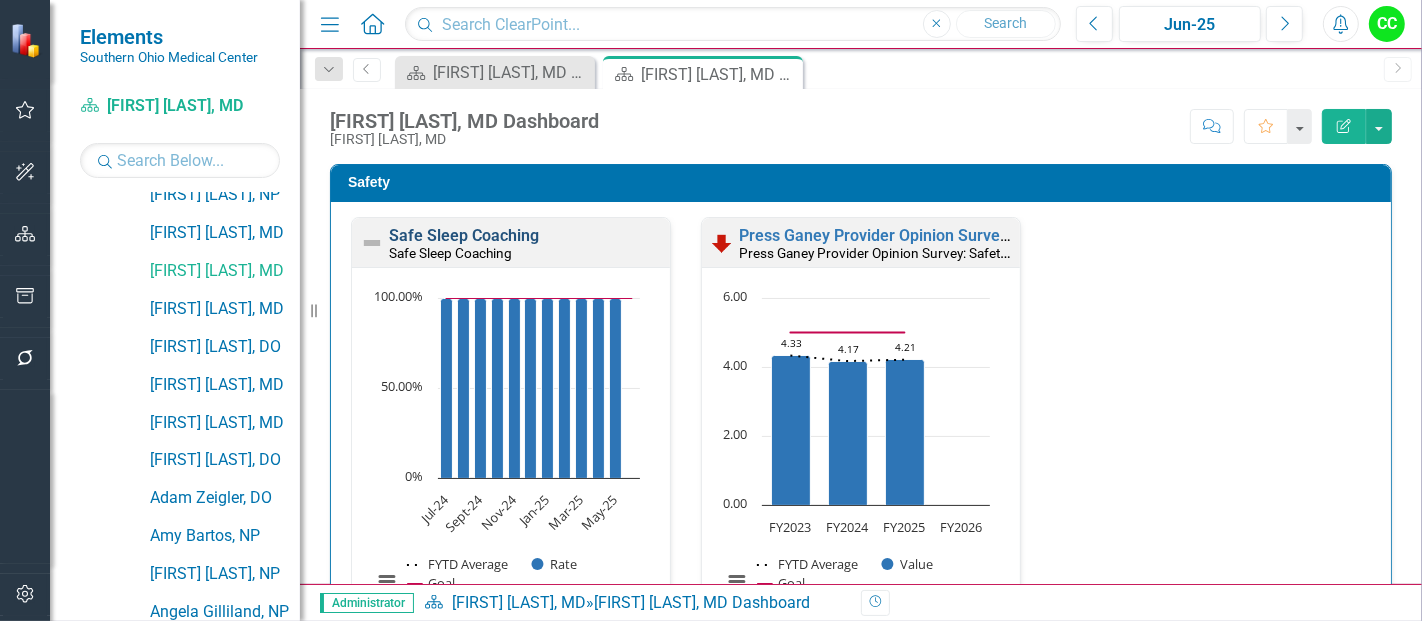 click on "Safe Sleep Coaching" at bounding box center (464, 235) 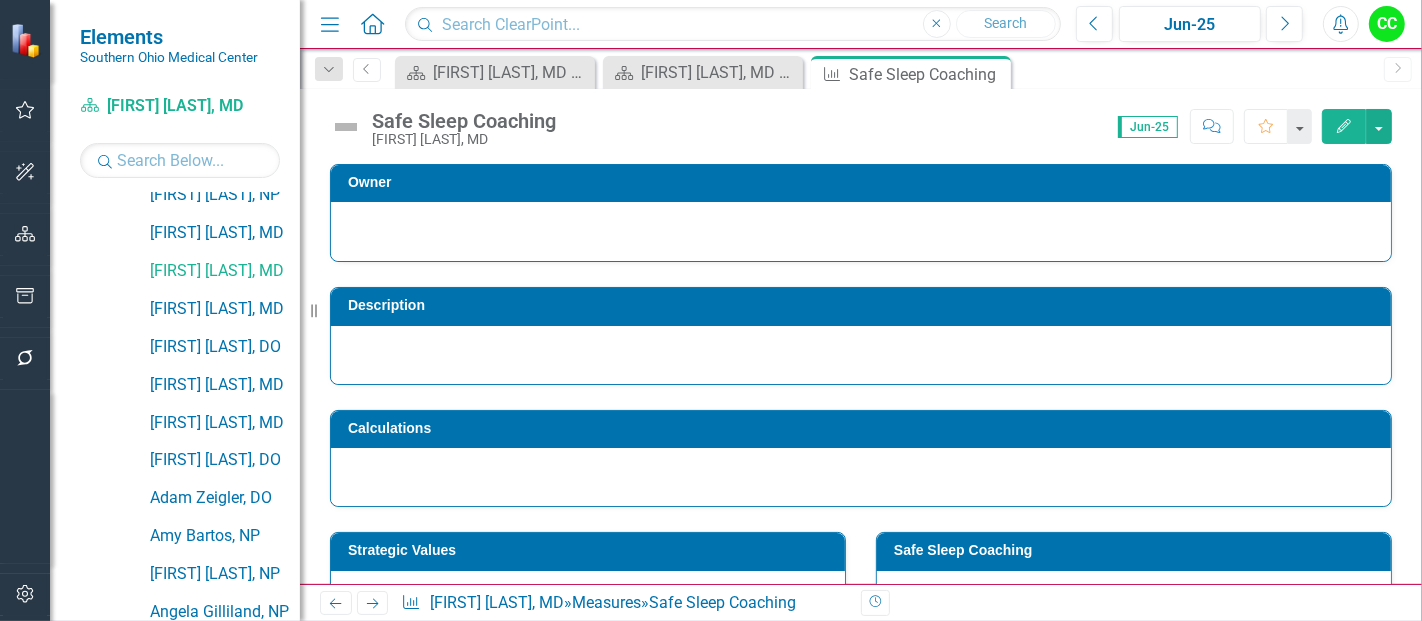 scroll, scrollTop: 882, scrollLeft: 0, axis: vertical 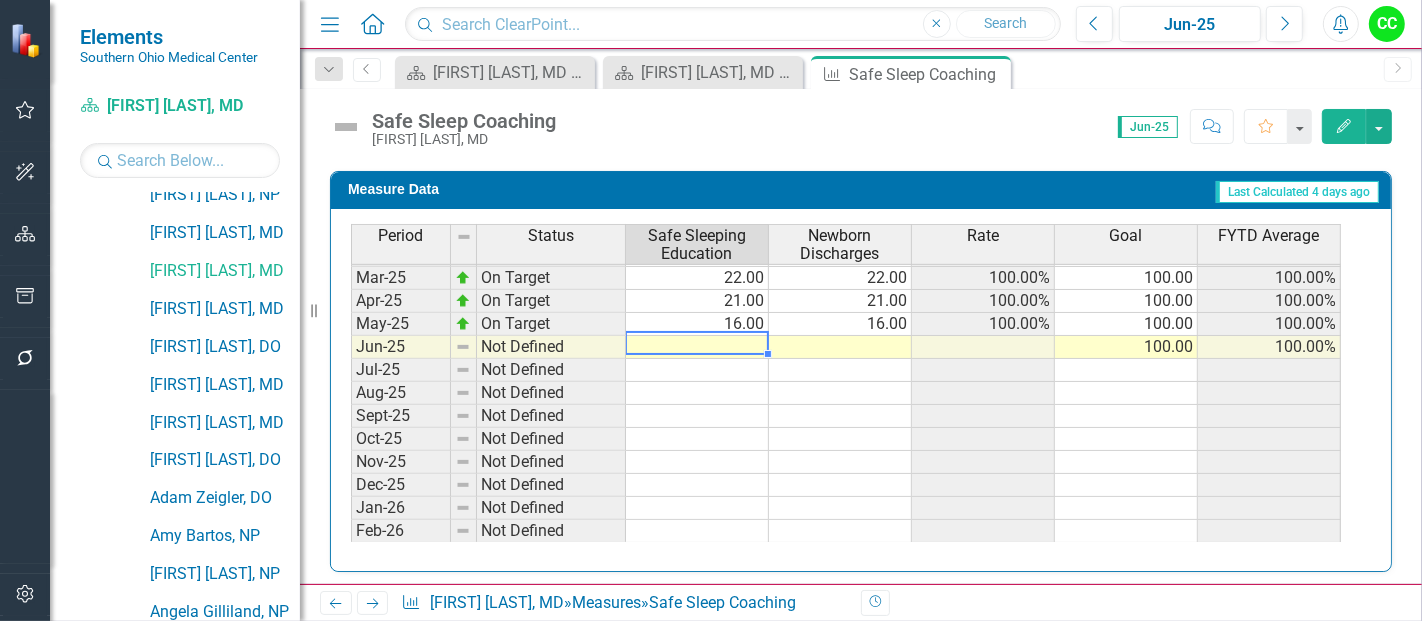 click at bounding box center (697, 347) 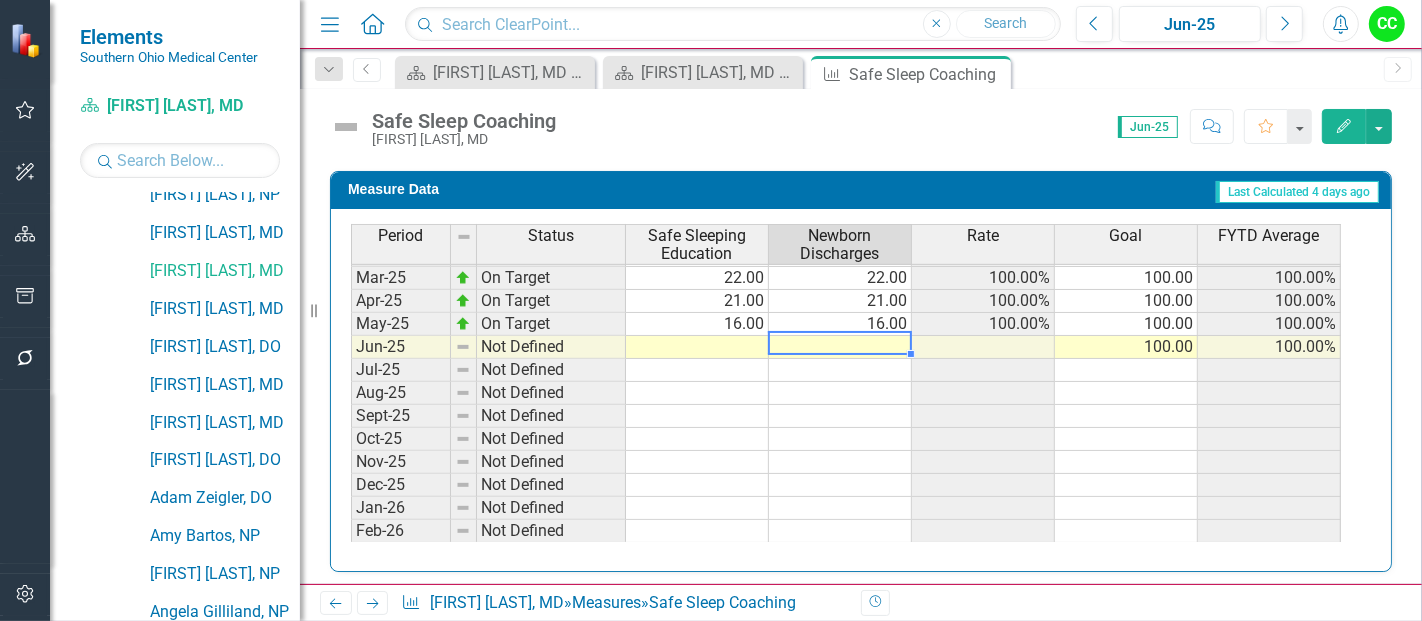 type on "2" 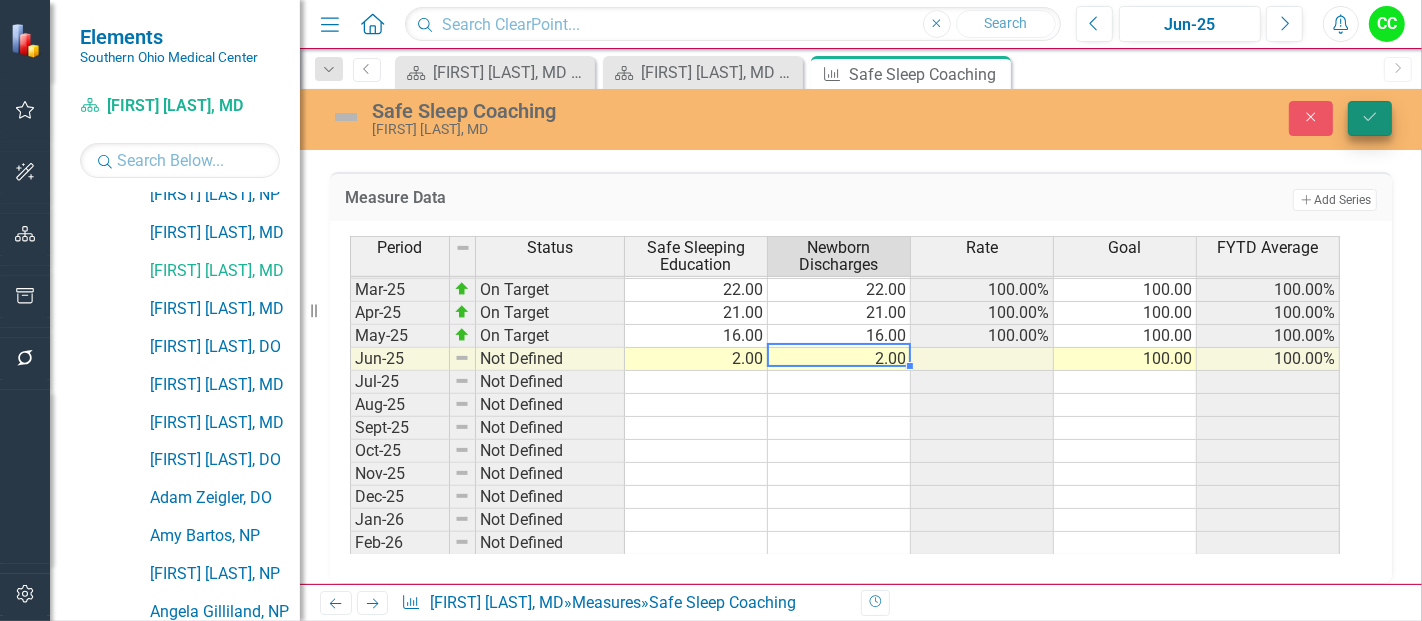 type on "2" 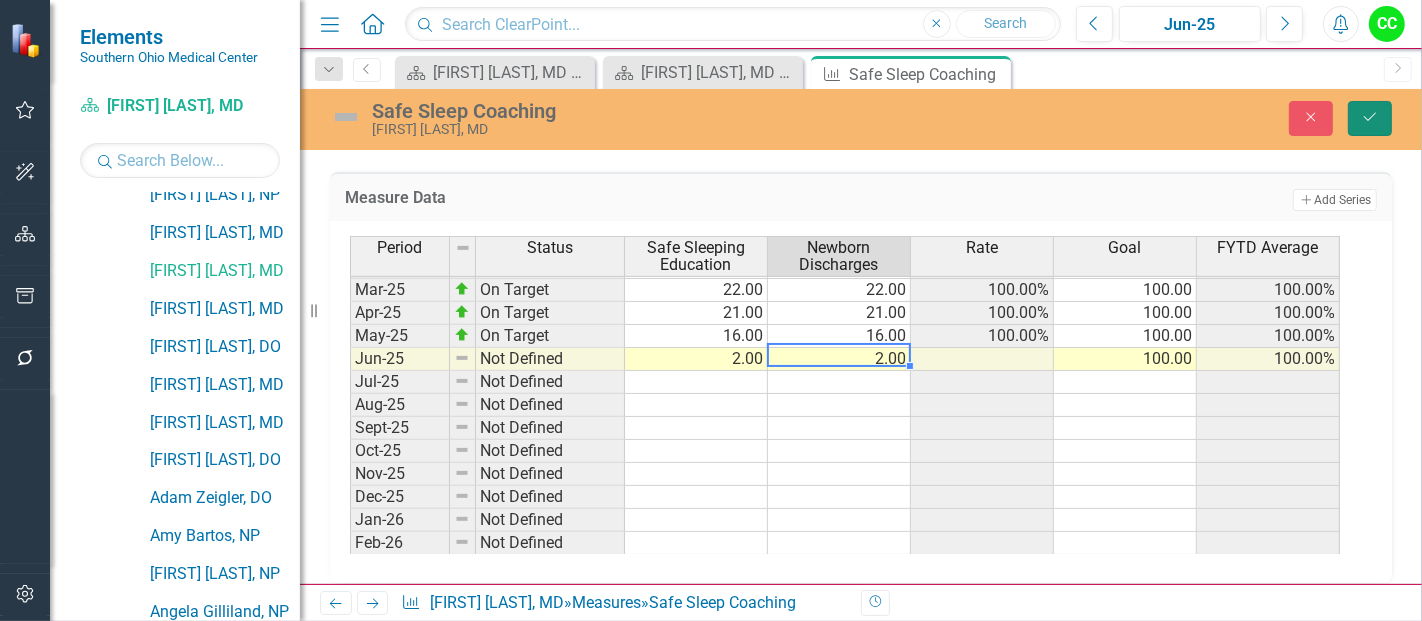 click on "Save" at bounding box center (1370, 118) 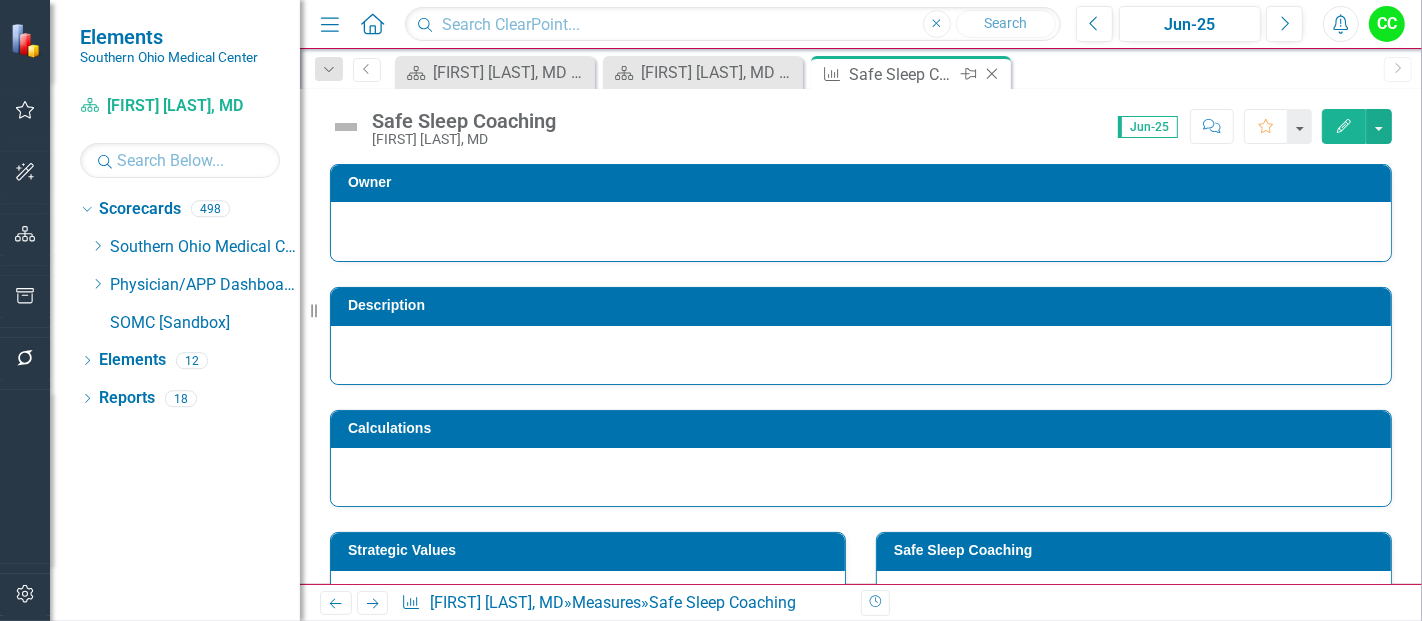 scroll, scrollTop: 0, scrollLeft: 0, axis: both 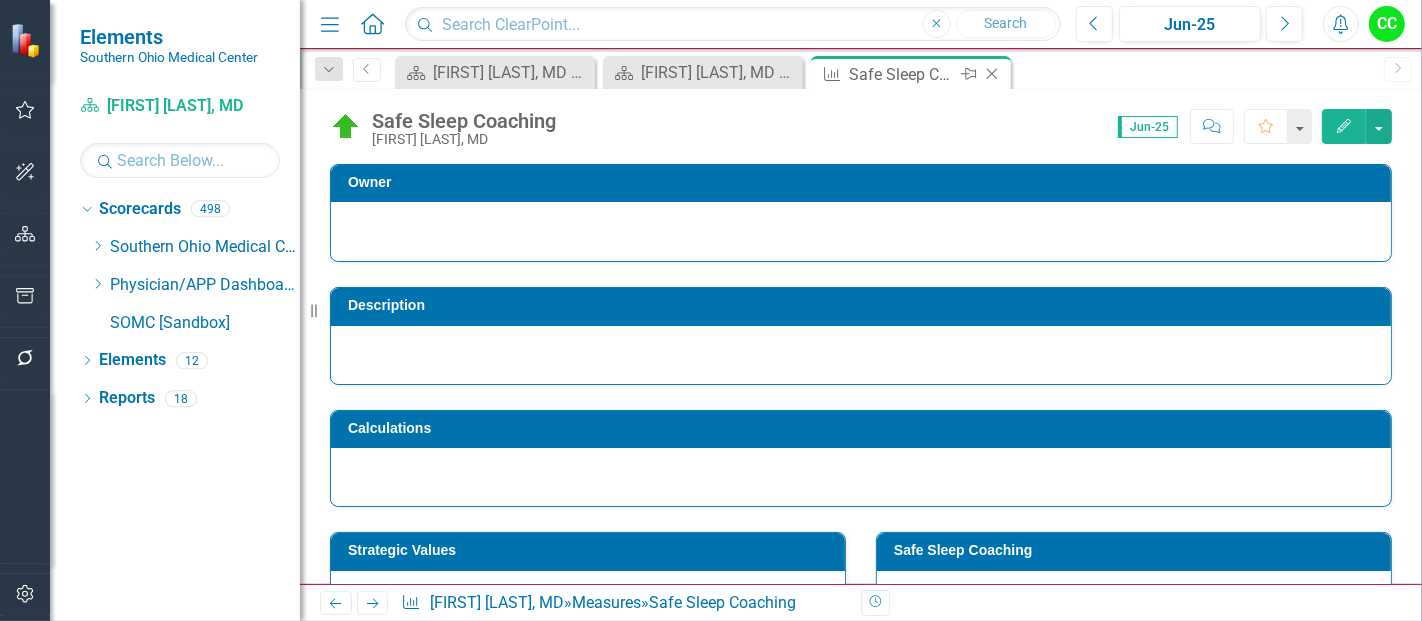 click 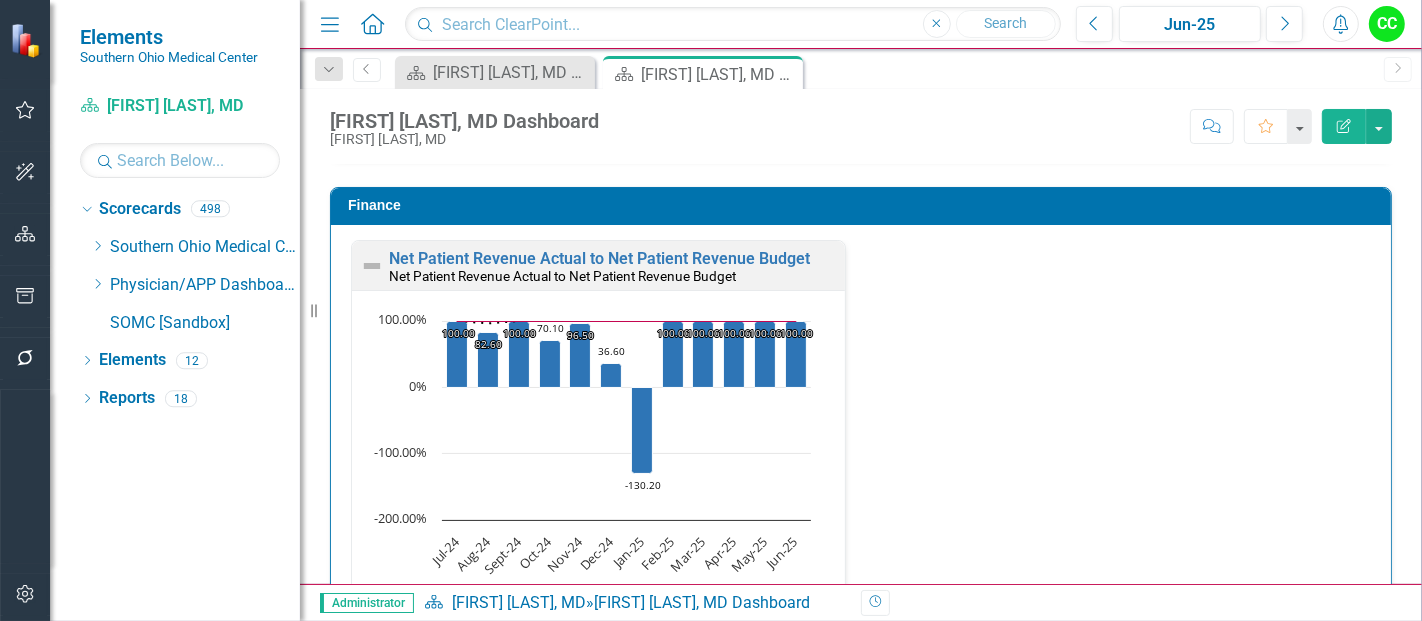 scroll, scrollTop: 0, scrollLeft: 0, axis: both 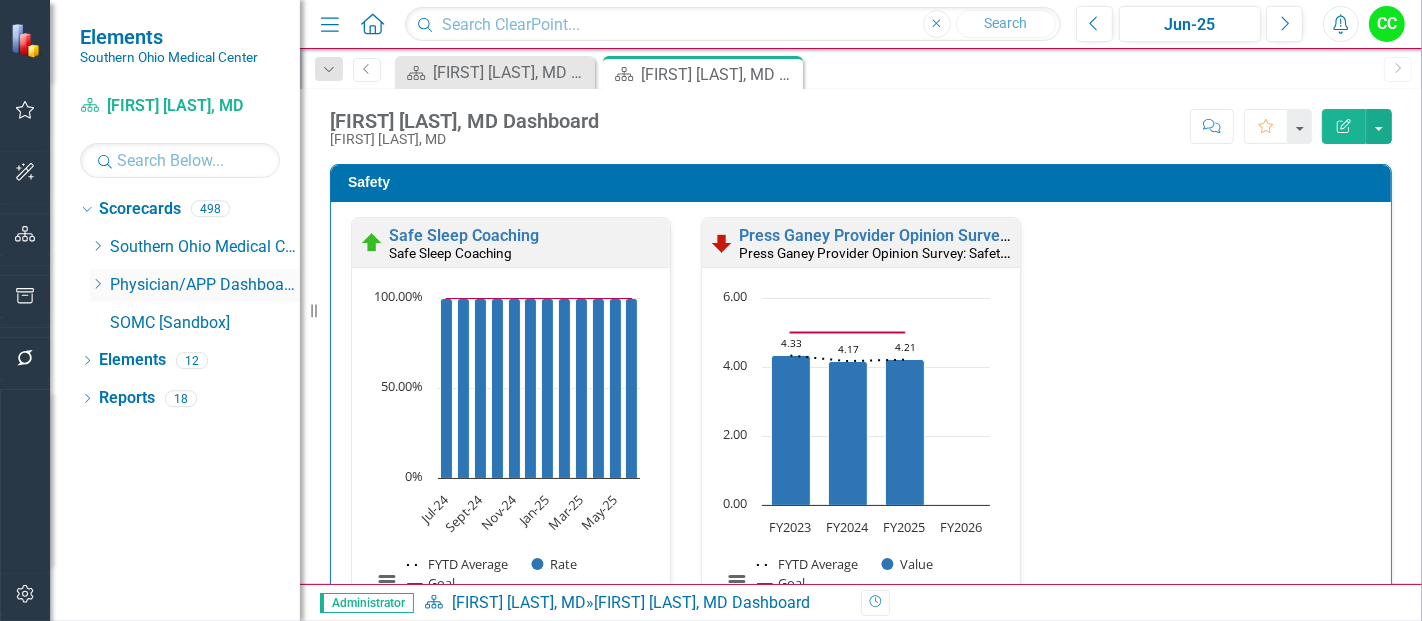 click on "Dropdown" 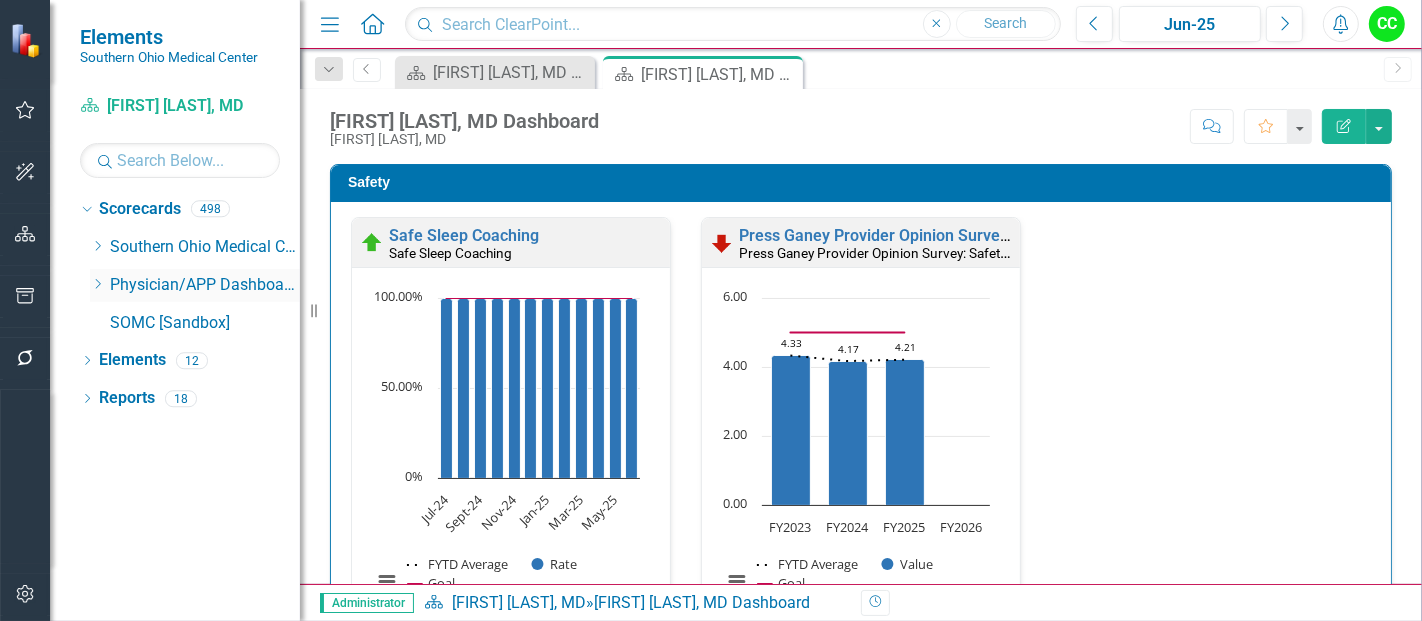 scroll, scrollTop: 0, scrollLeft: 0, axis: both 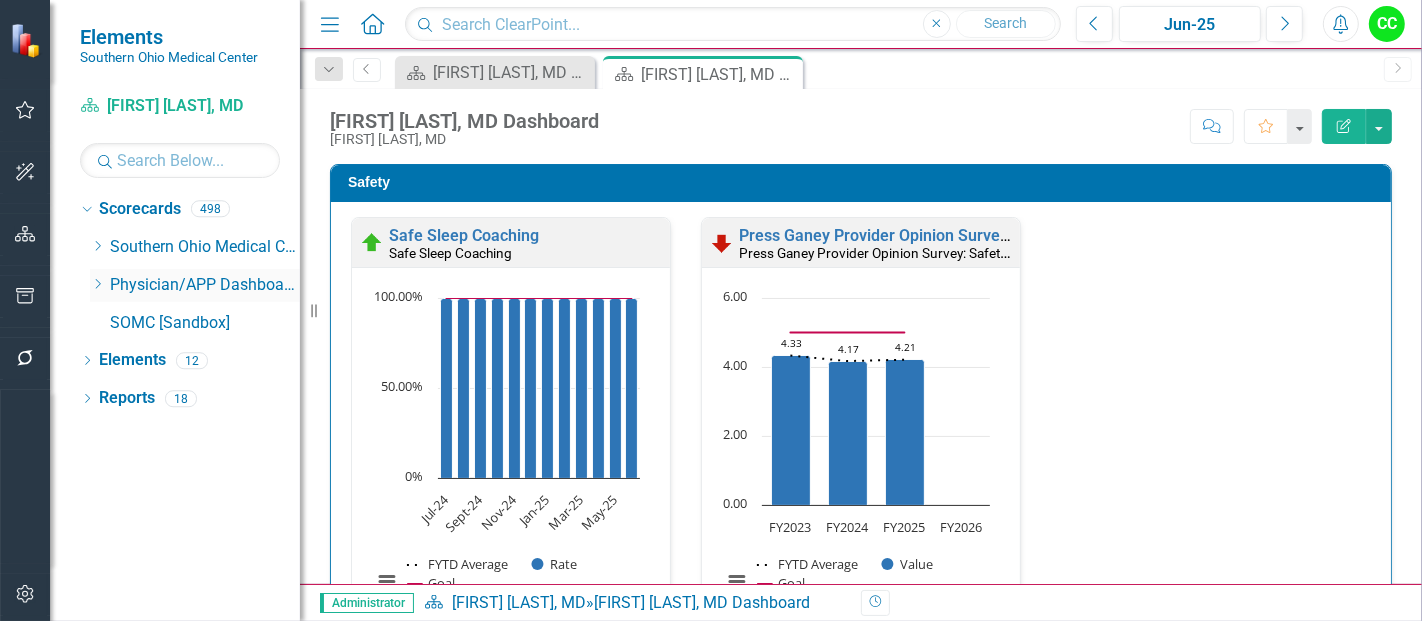 click on "Dropdown" 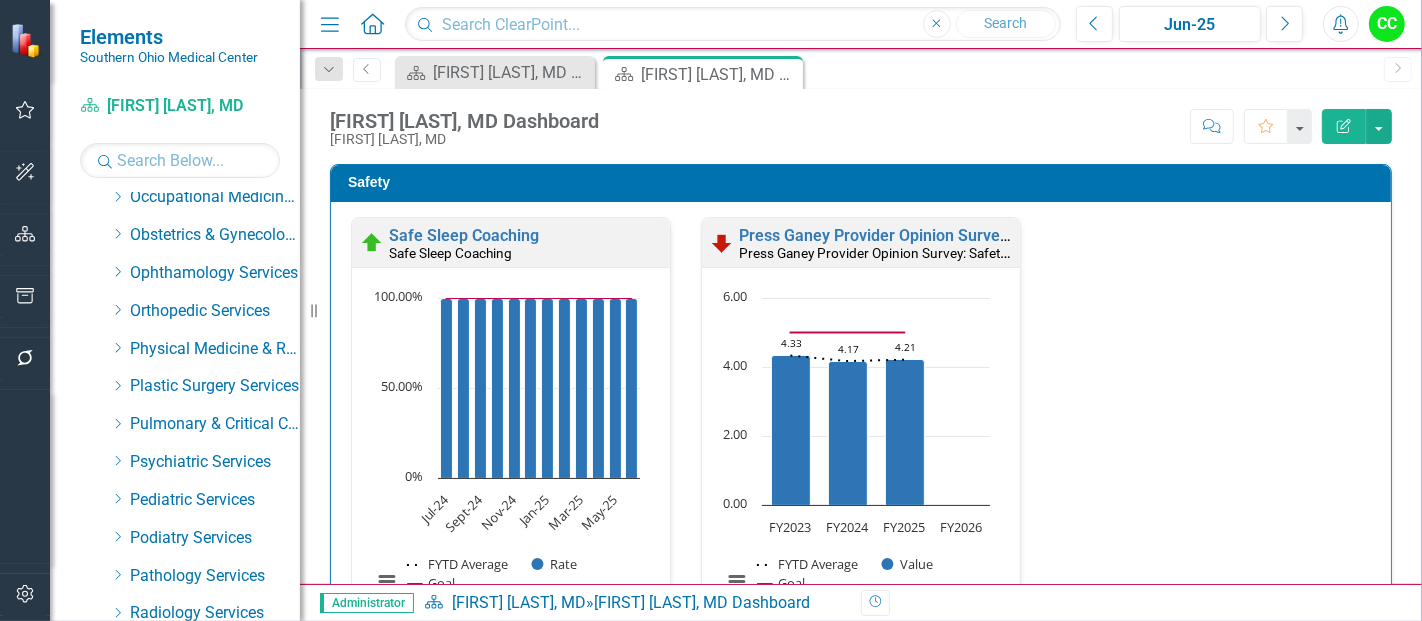 scroll, scrollTop: 742, scrollLeft: 0, axis: vertical 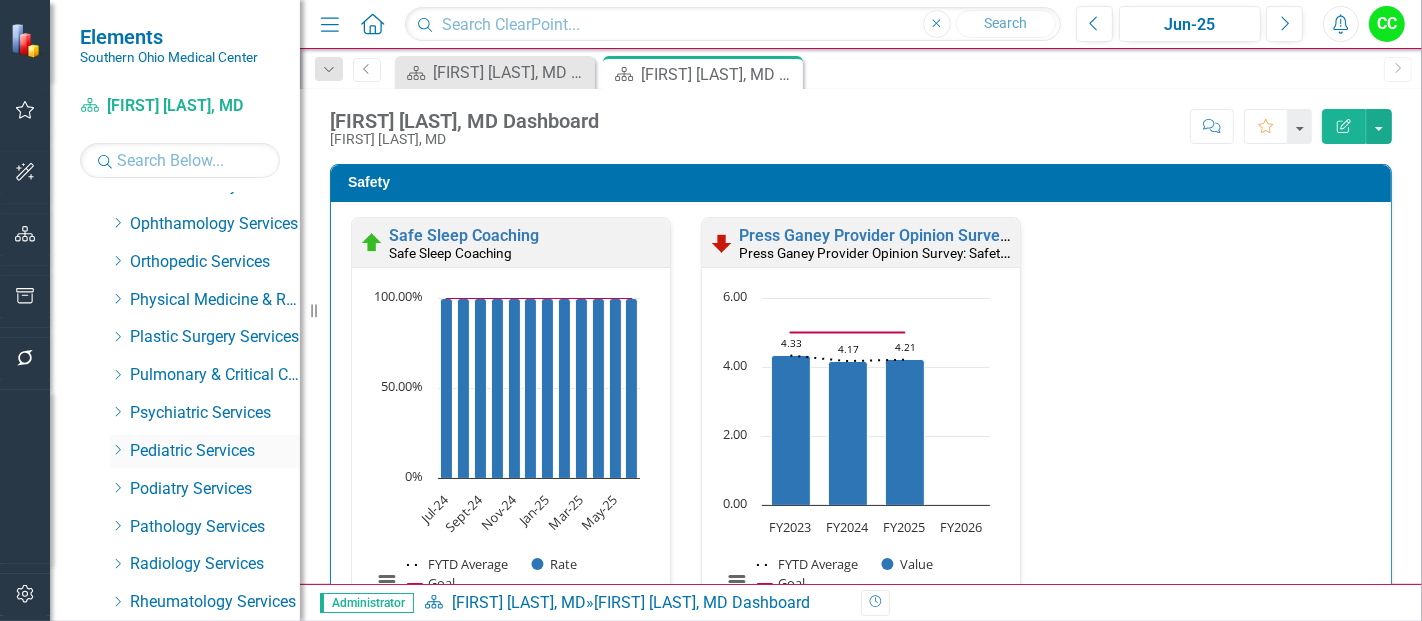 click on "Dropdown" 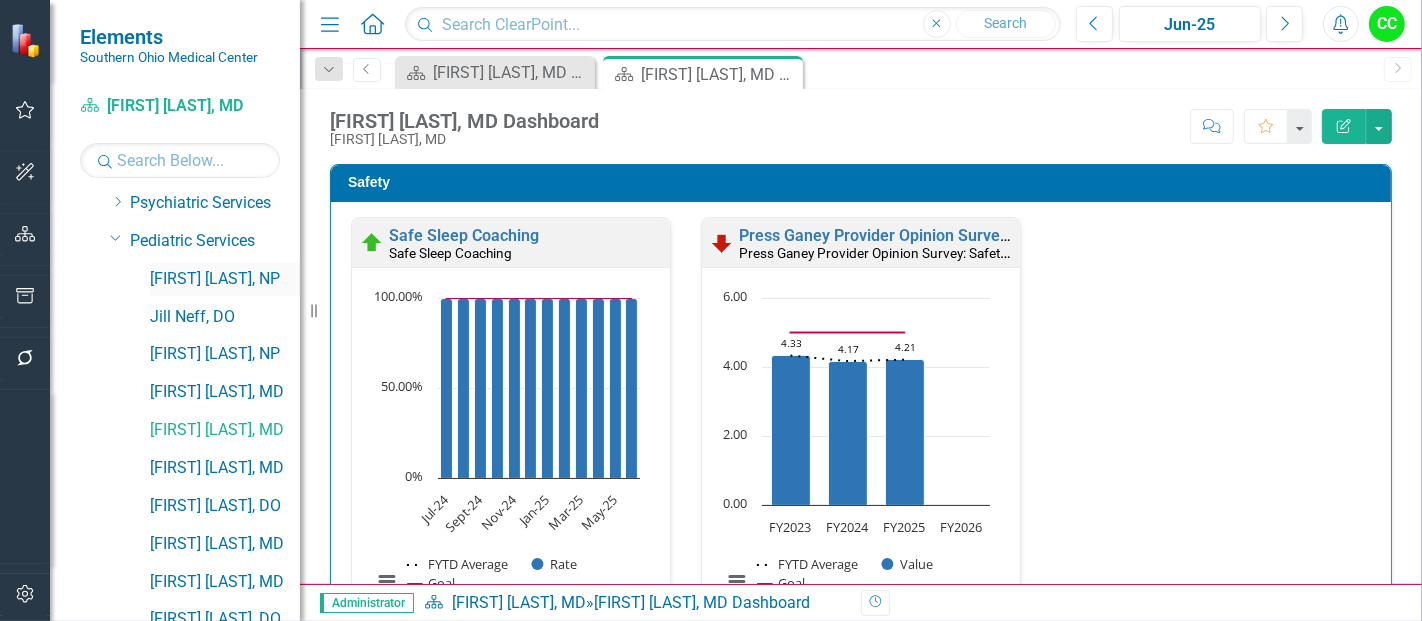 scroll, scrollTop: 1080, scrollLeft: 0, axis: vertical 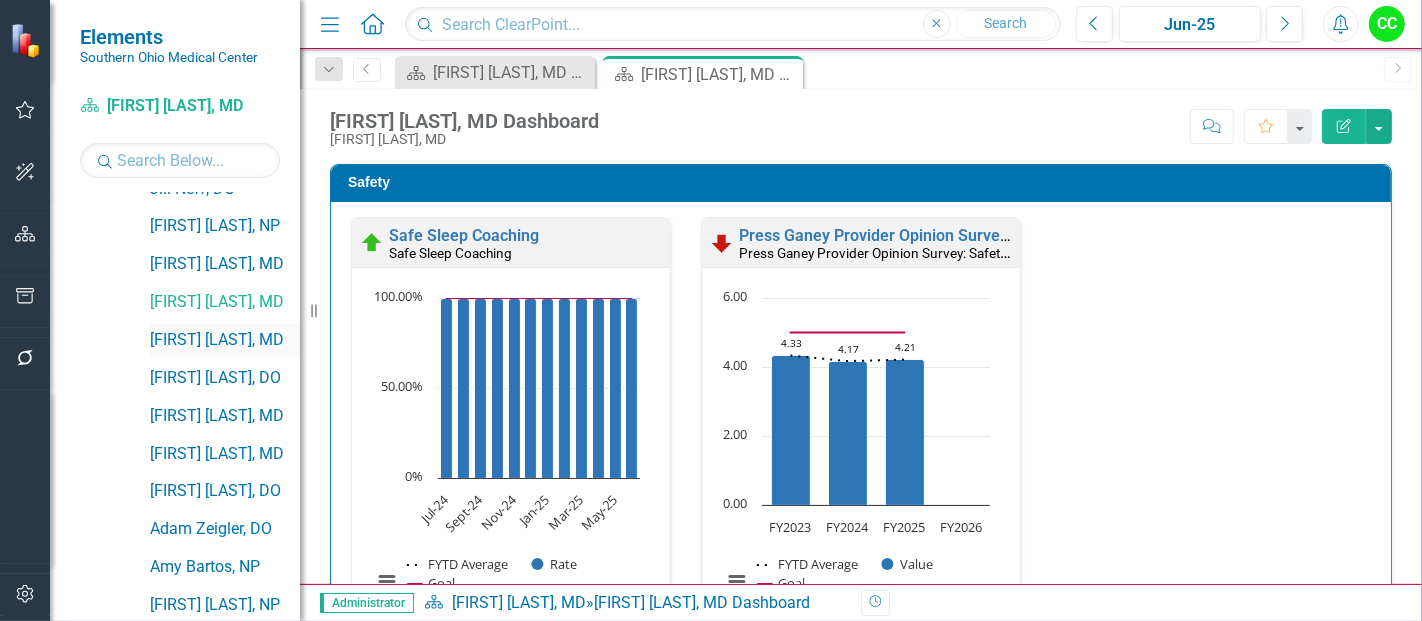 click on "[FIRST] [LAST], [STATE]" at bounding box center (225, 340) 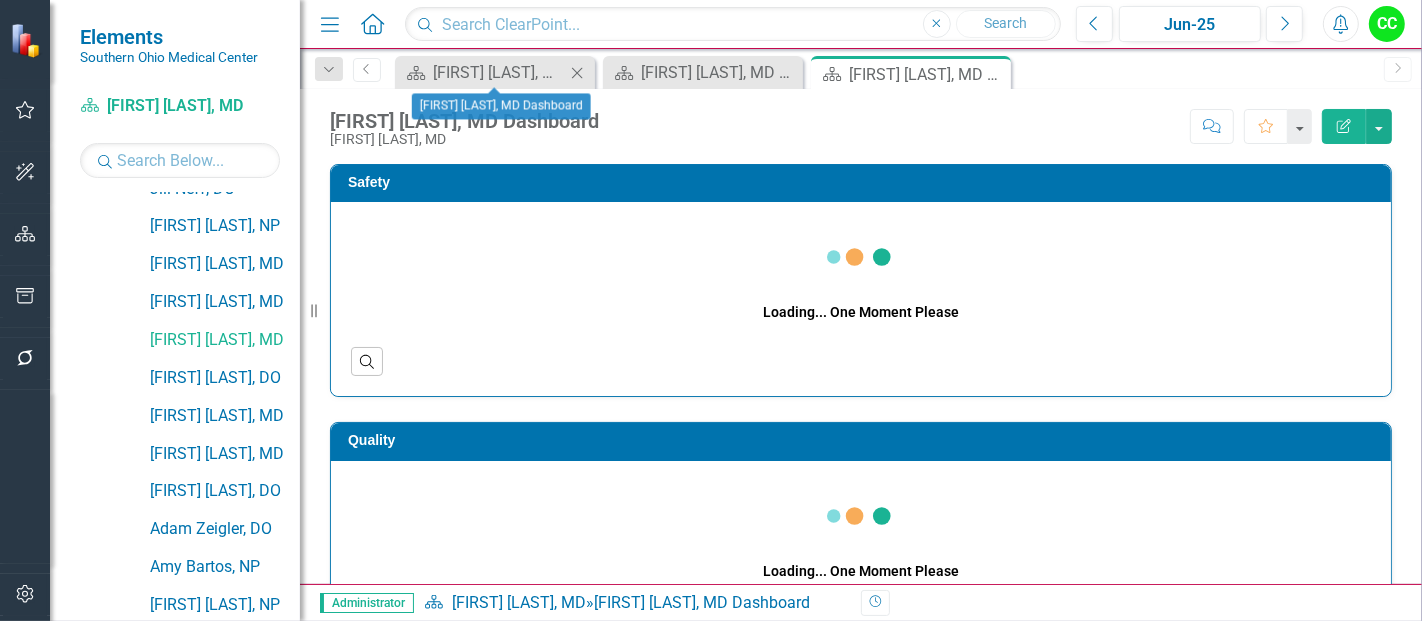 click on "Close" 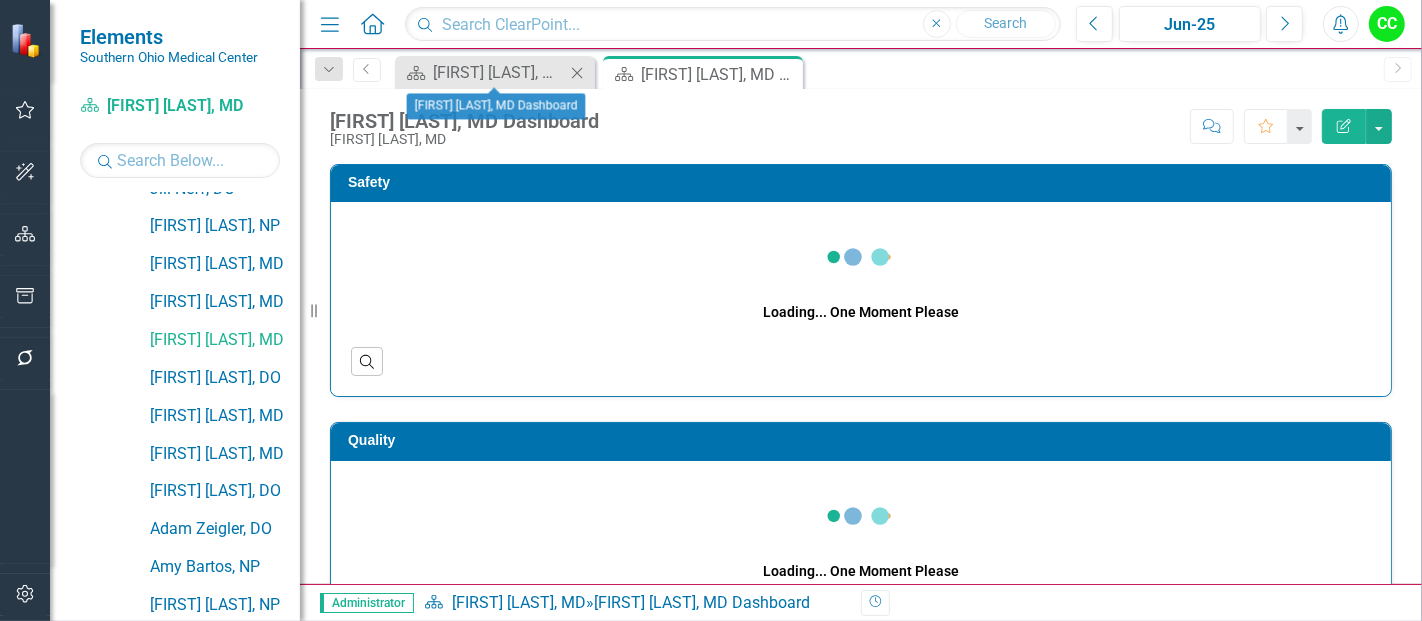 click on "Close" 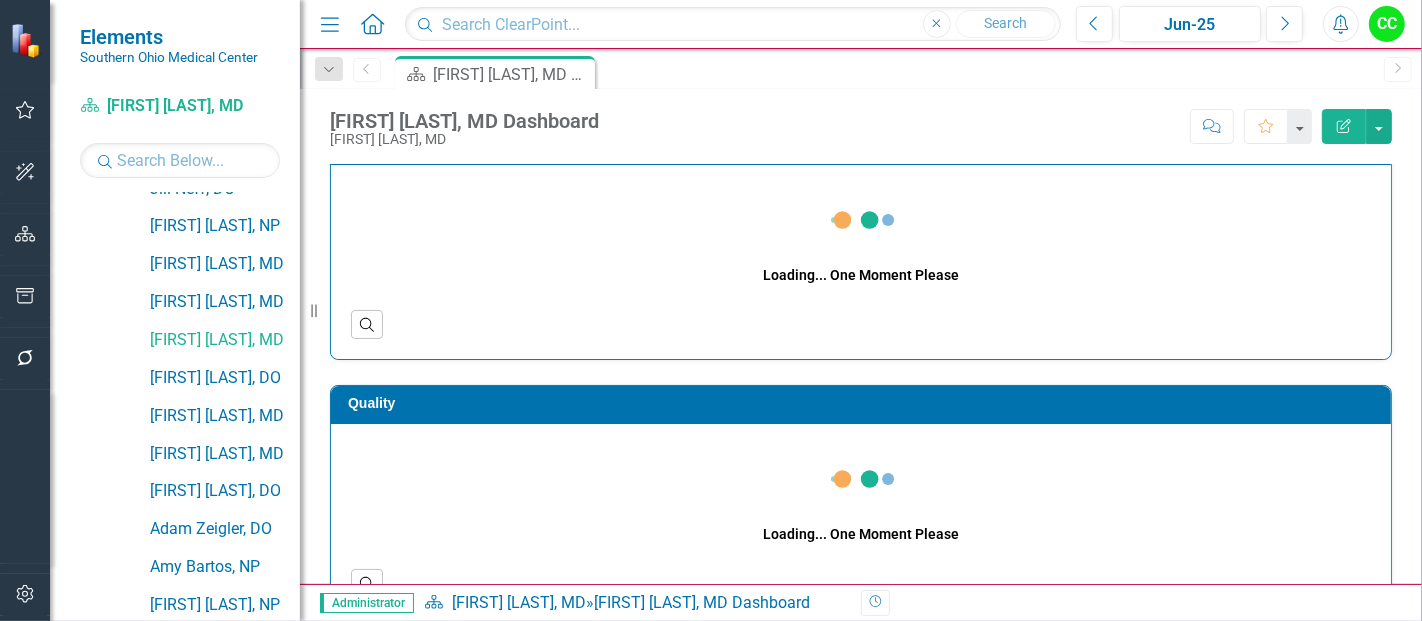 scroll, scrollTop: 0, scrollLeft: 0, axis: both 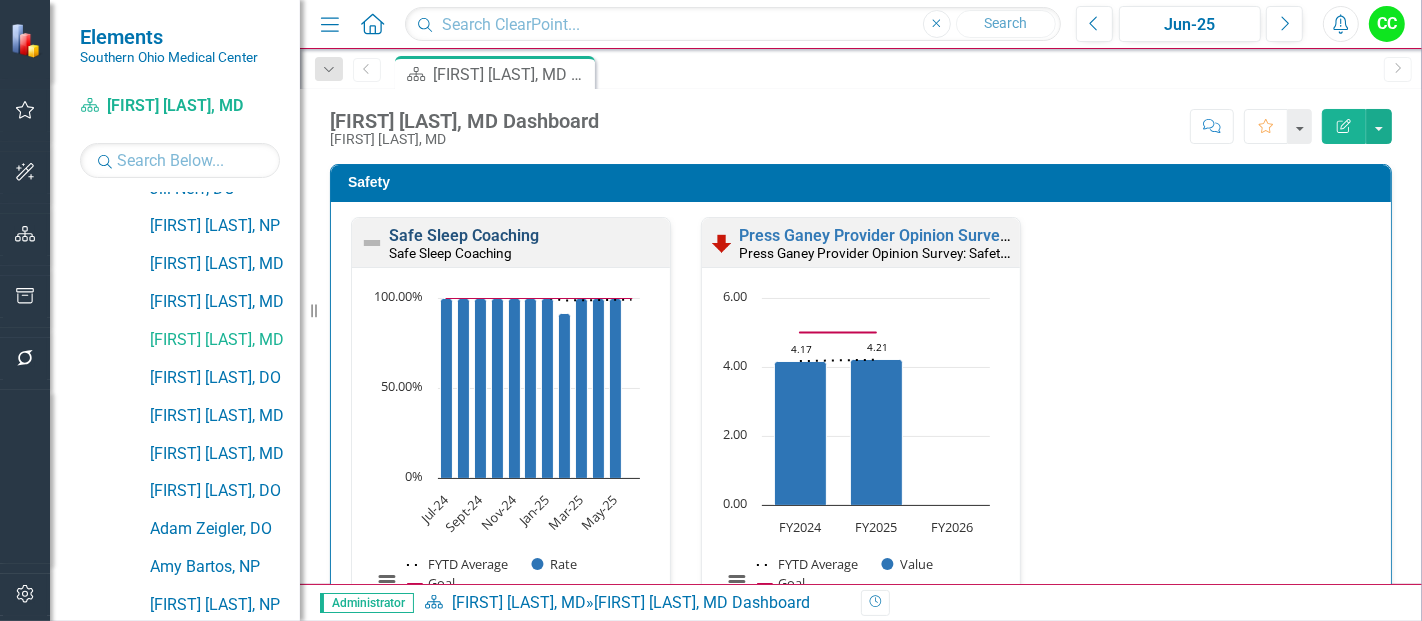 click on "Safe Sleep Coaching" at bounding box center (464, 235) 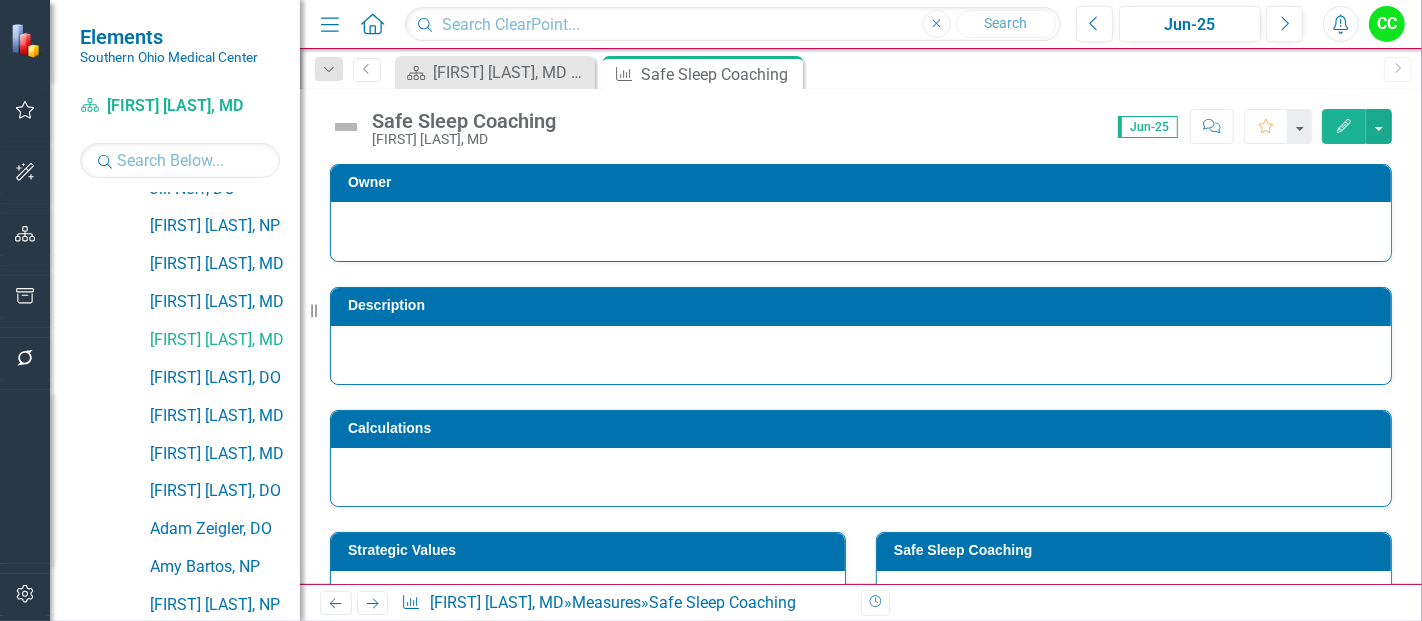 scroll, scrollTop: 882, scrollLeft: 0, axis: vertical 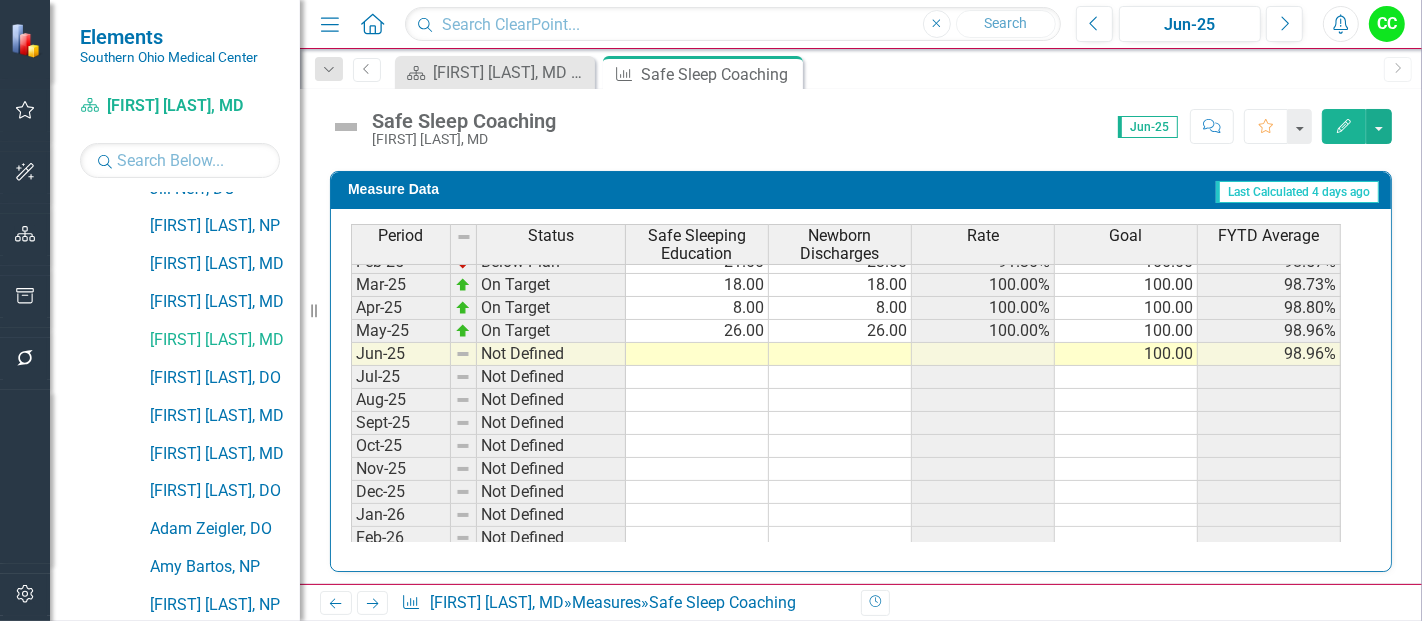 click on "Oct-23 On Target 21.00 21.00 100.00% 100.00 100.00% Nov-23 On Target 8.00 8.00 100.00% 100.00 100.00% Dec-23 On Target 17.00 17.00 100.00% 100.00 100.00% Jan-24 On Target 6.00 6.00 100.00% 100.00 100.00% Feb-24 Not Defined 100.00 100.00% Mar-24 On Target 16.00 16.00 100.00% 100.00 100.00% Apr-24 On Target 12.00 12.00 100.00% 100.00 100.00% May-24 On Target 16.00 16.00 100.00% 100.00 100.00% Jun-24 Below Plan 19.00 21.00 90.48% 100.00 98.70% Jul-24 On Target 6.00 6.00 100.00% 100.00 100.00% Aug-24 On Target 17.00 17.00 100.00% 100.00 100.00% Sept-24 On Target 13.00 13.00 100.00% 100.00 100.00% Oct-24 On Target 14.00 14.00 100.00% 100.00 100.00% Nov-24 On Target 31.00 31.00 100.00% 100.00 100.00% Dec-24 On Target 20.00 20.00 100.00% 100.00 100.00% Jan-25 On Target 16.00 16.00 100.00% 100.00 100.00% Feb-25 Below Plan 21.00 23.00 91.30% 100.00 98.57% Mar-25 On Target 18.00 18.00 100.00% 100.00 98.73% Apr-25 On Target 8.00 8.00 100.00% 100.00 98.80% May-25 On Target 26.00 26.00 100.00% 100.00 98.96% Jun-25 100.00" at bounding box center (846, 239) 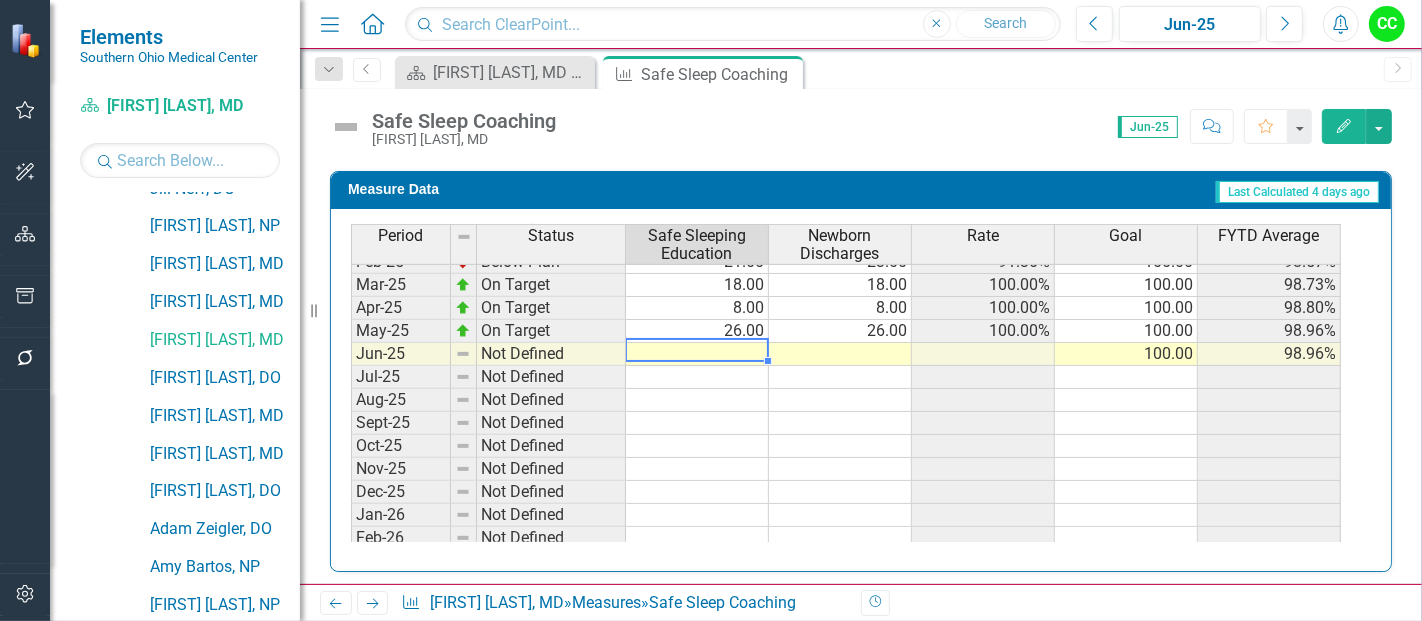 type on "2" 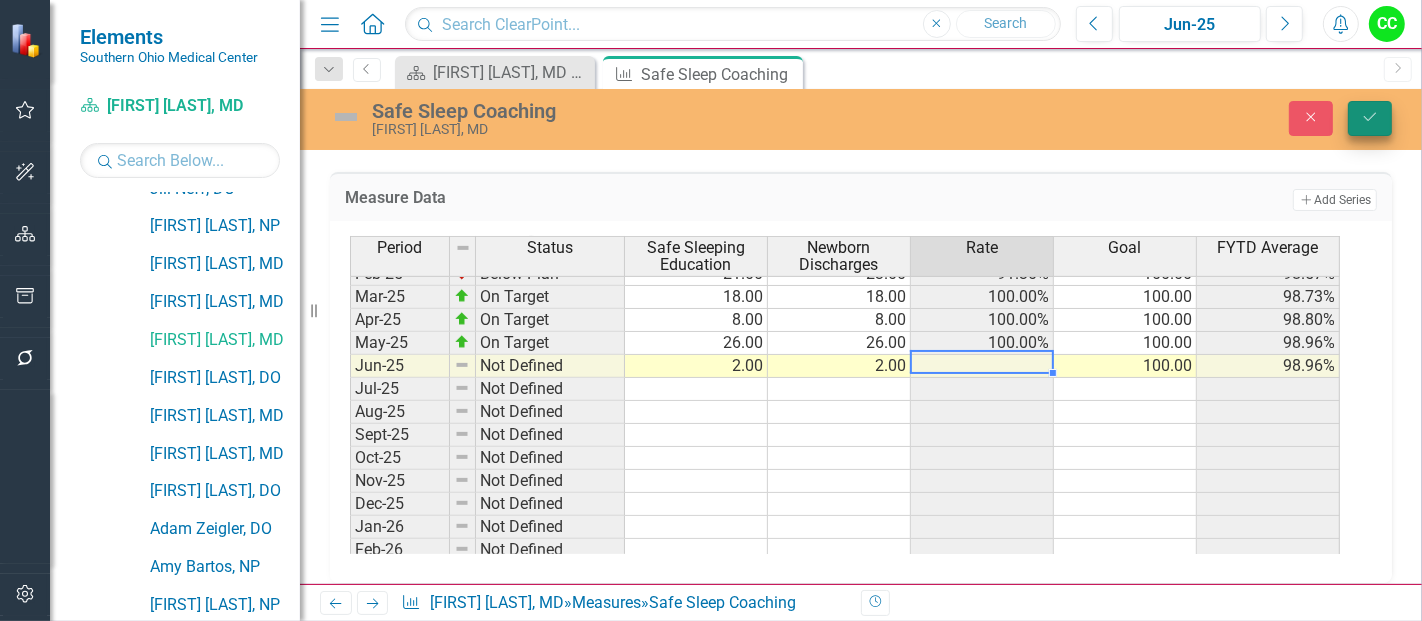 type on "2" 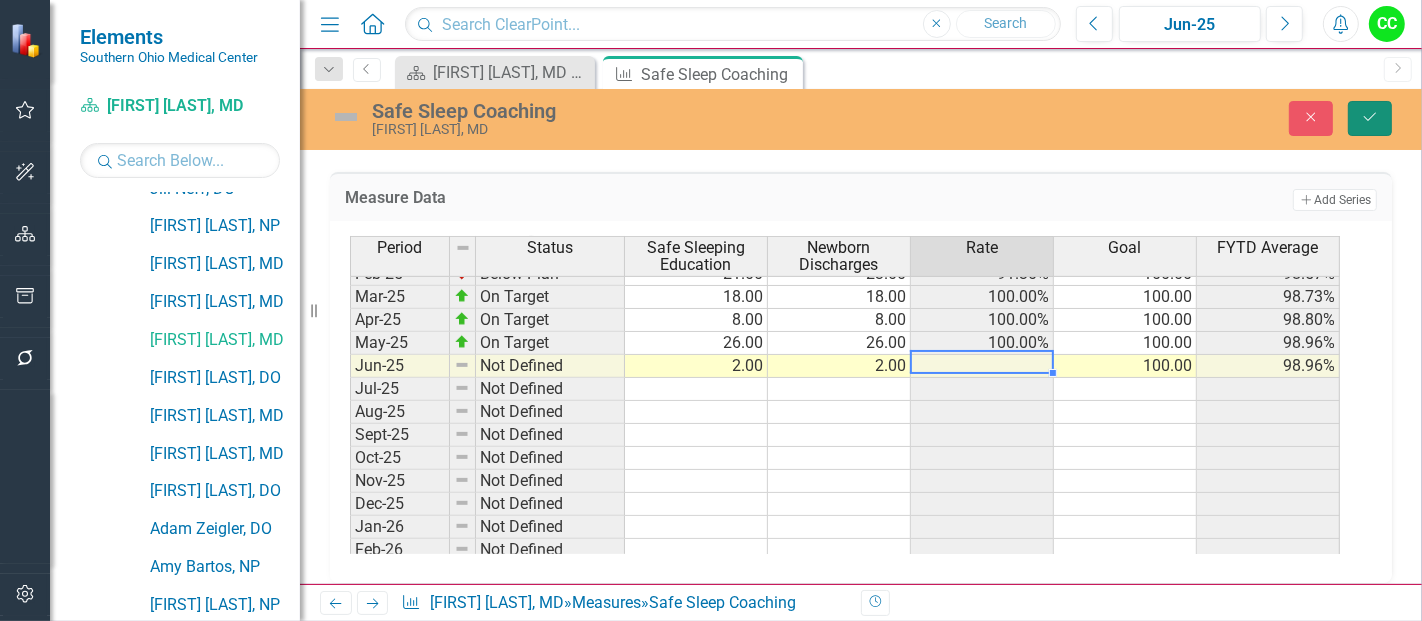 click on "Save" 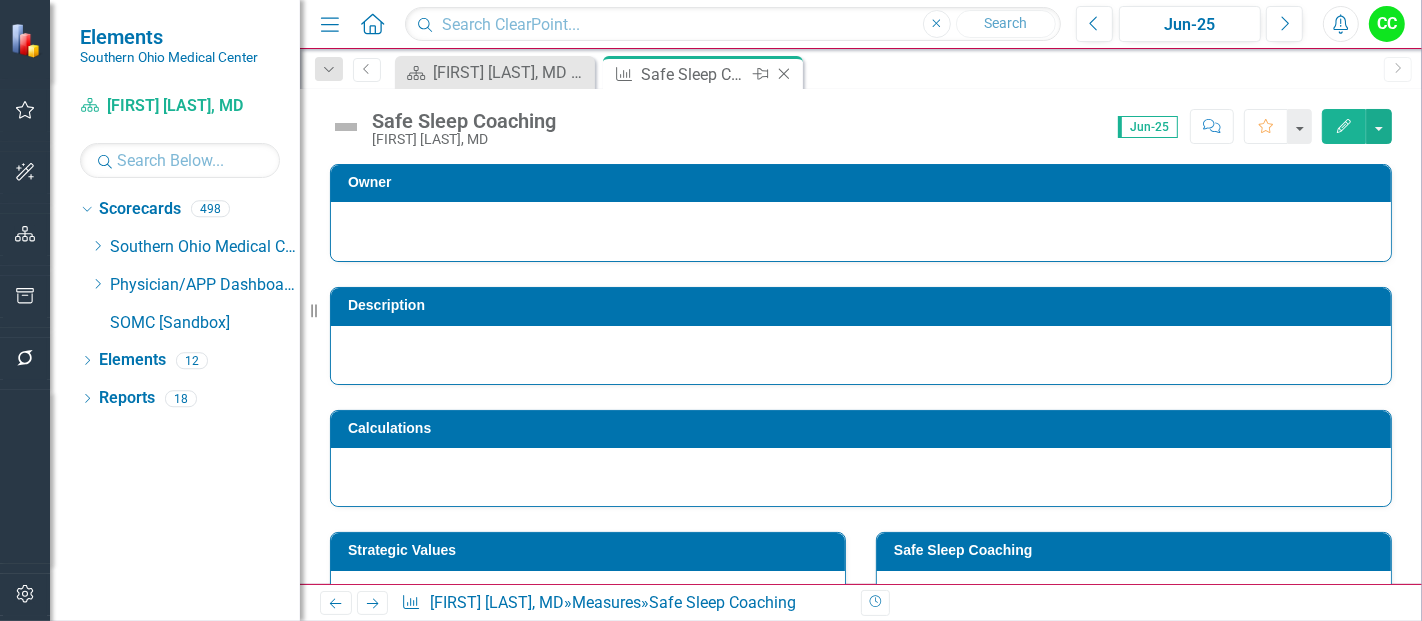 scroll, scrollTop: 0, scrollLeft: 0, axis: both 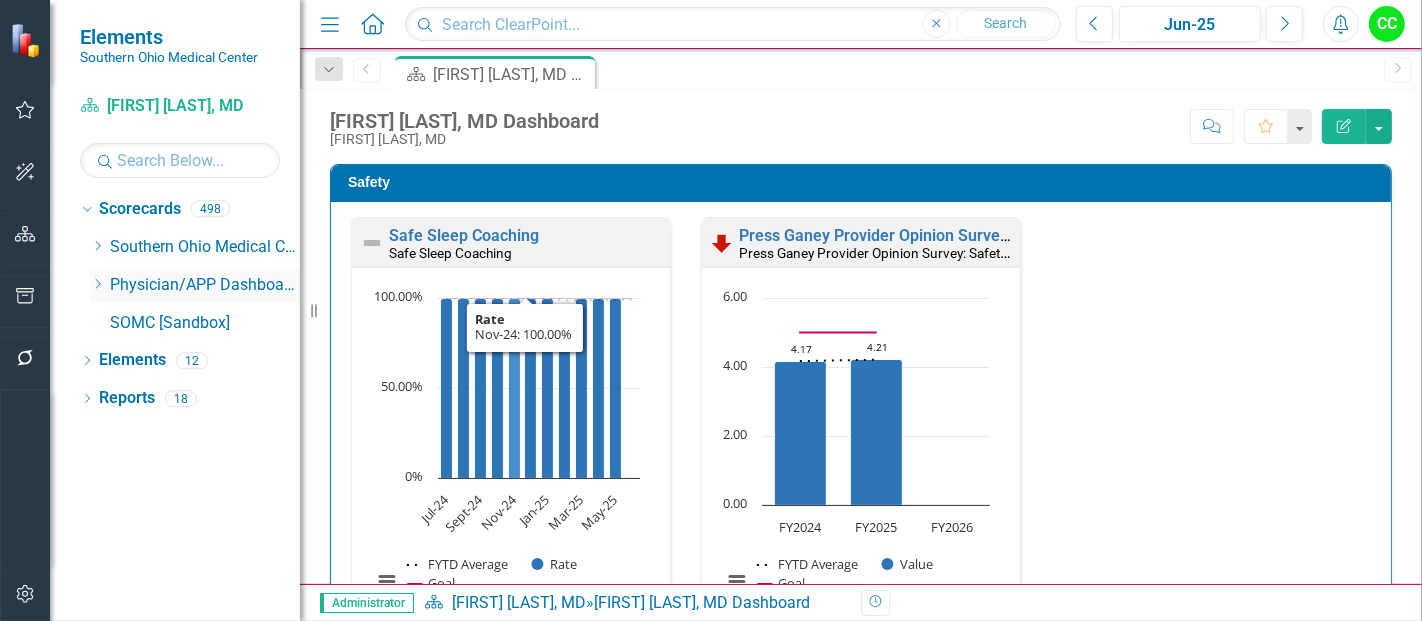 click on "Dropdown" 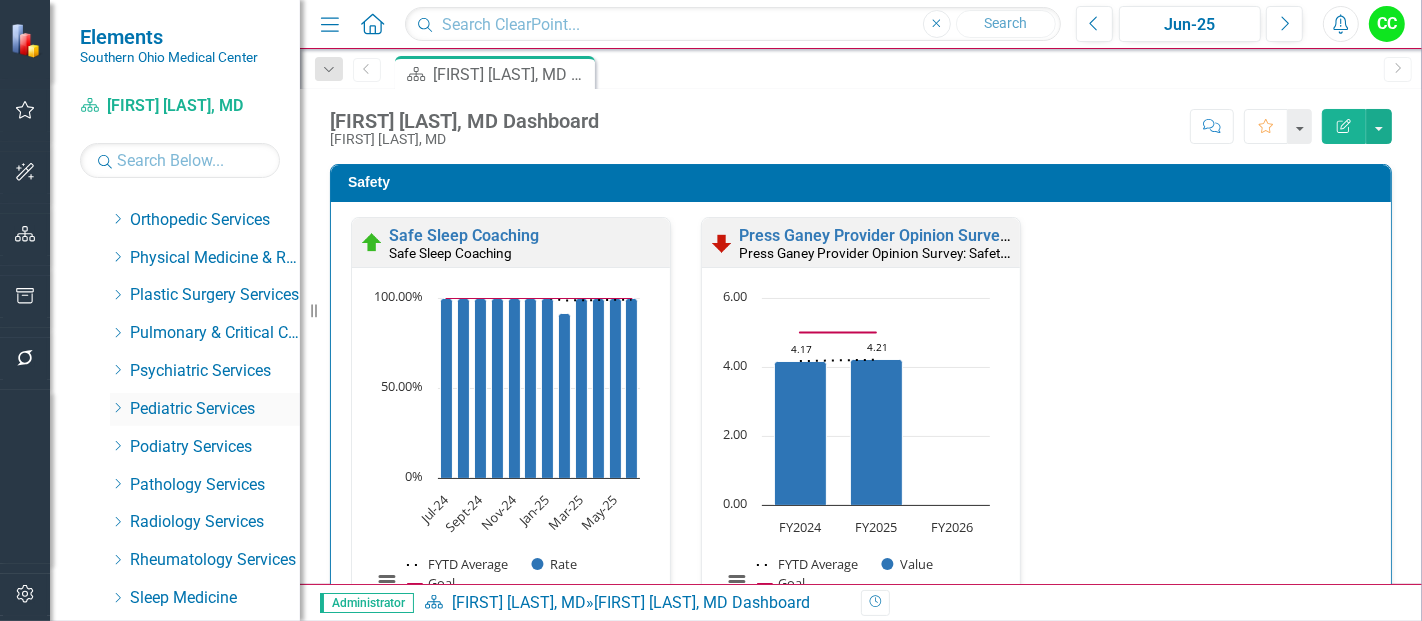 scroll, scrollTop: 791, scrollLeft: 0, axis: vertical 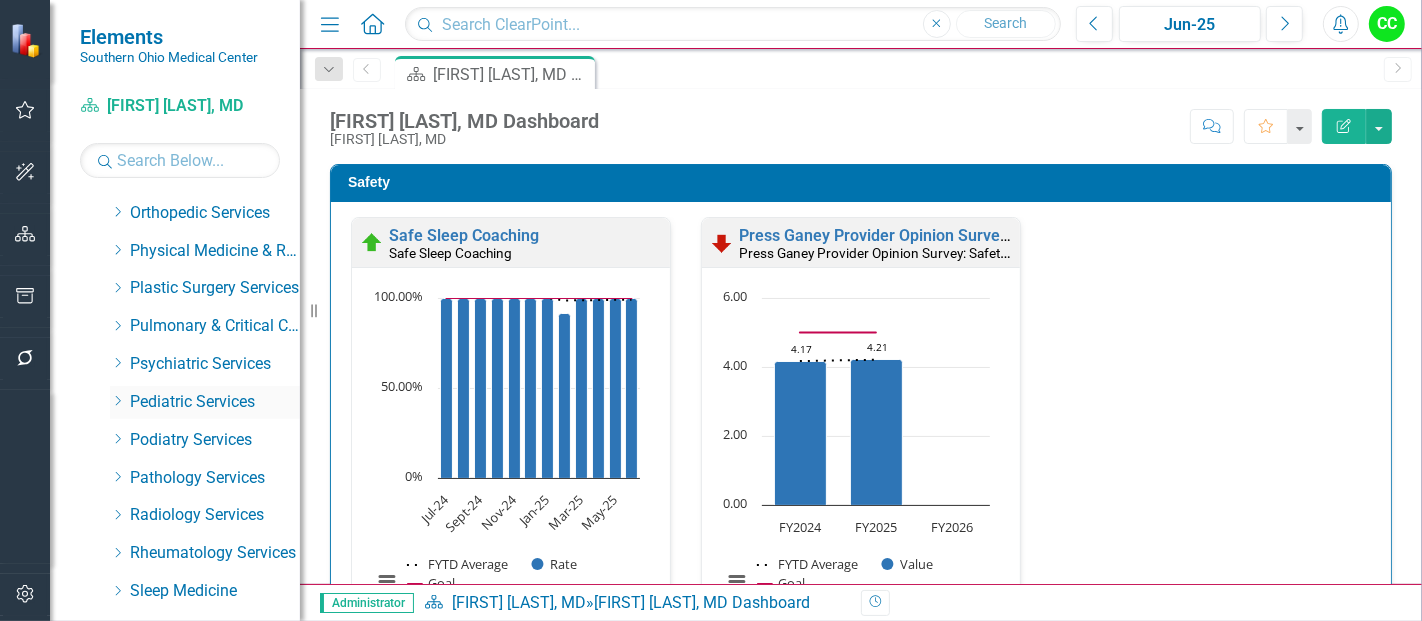 click on "Dropdown" 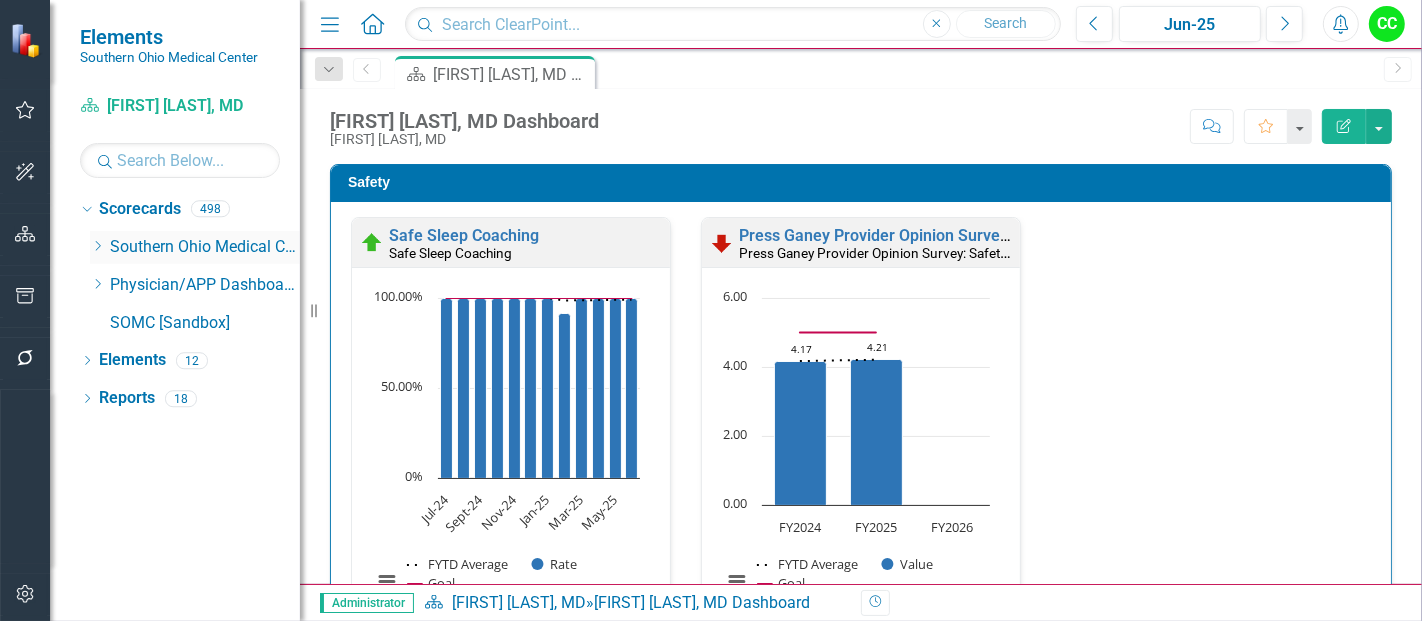 scroll, scrollTop: 0, scrollLeft: 0, axis: both 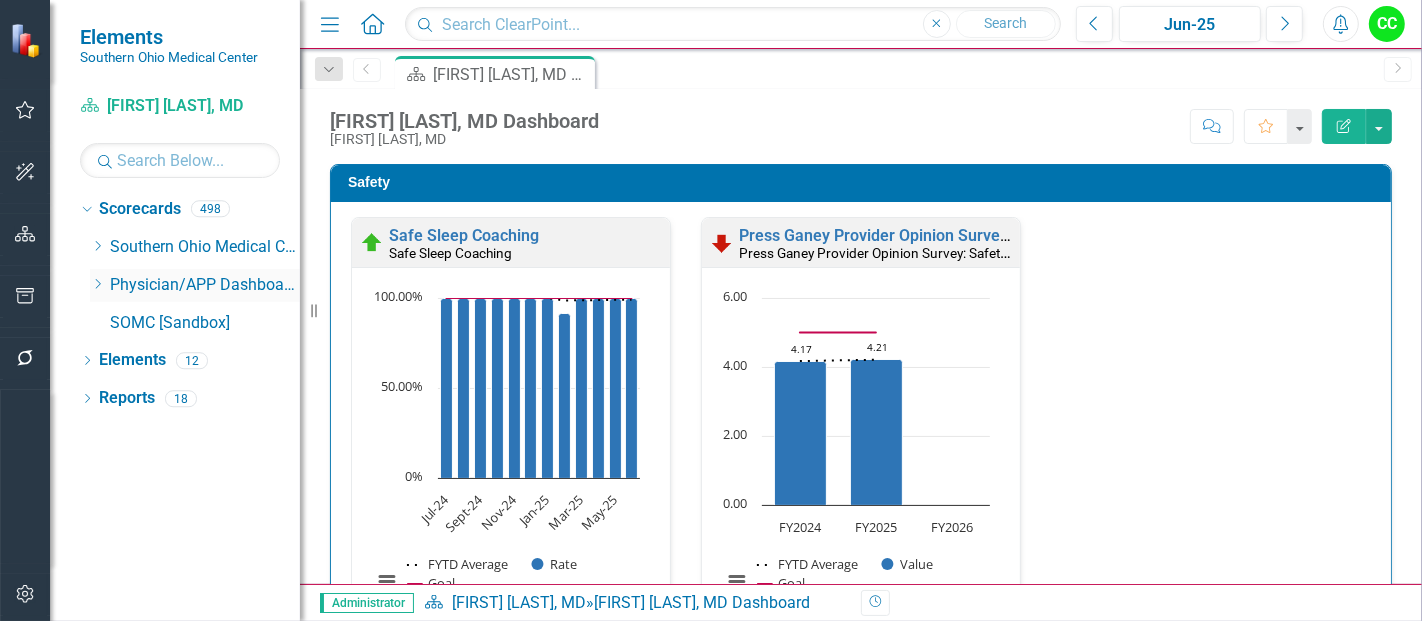 click on "Dropdown" 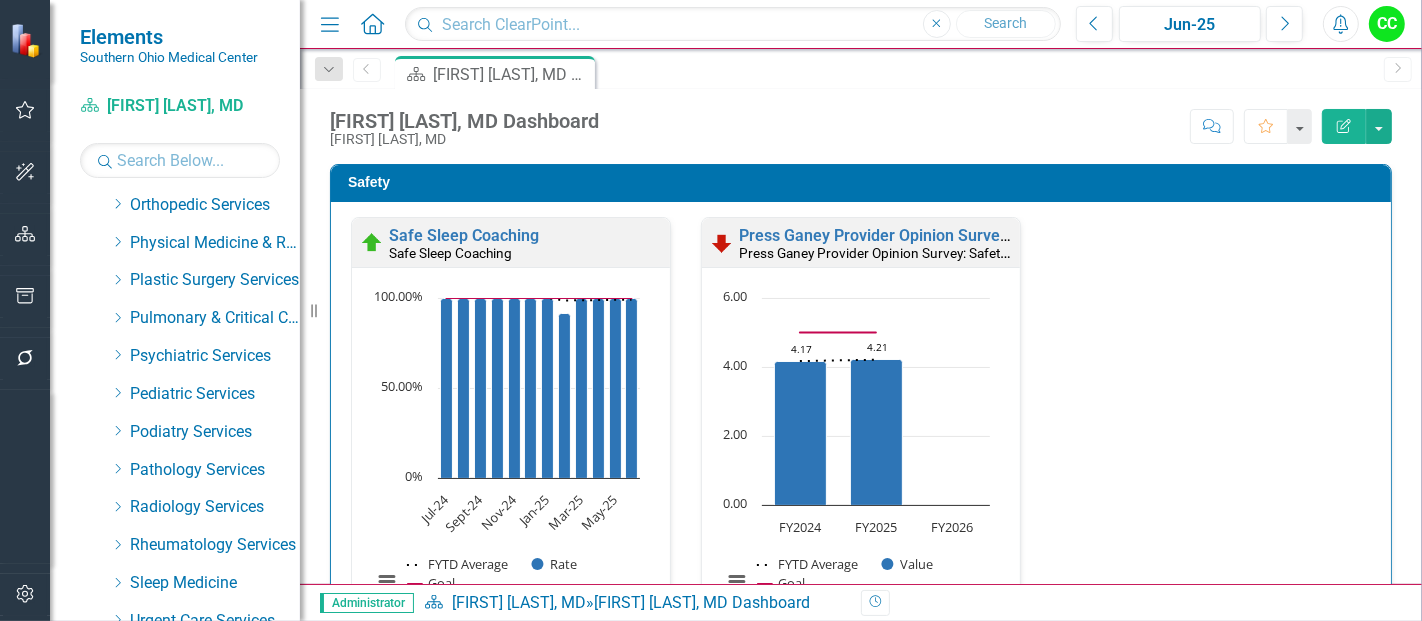 scroll, scrollTop: 800, scrollLeft: 0, axis: vertical 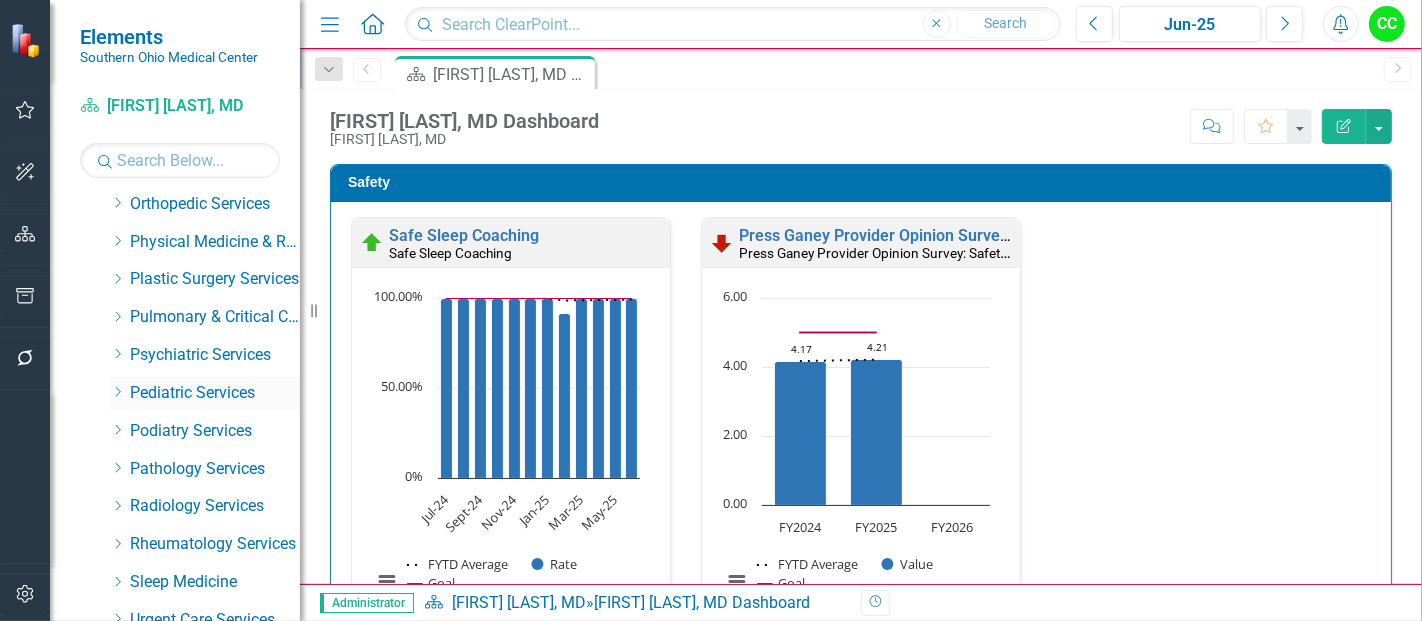 click on "Dropdown" 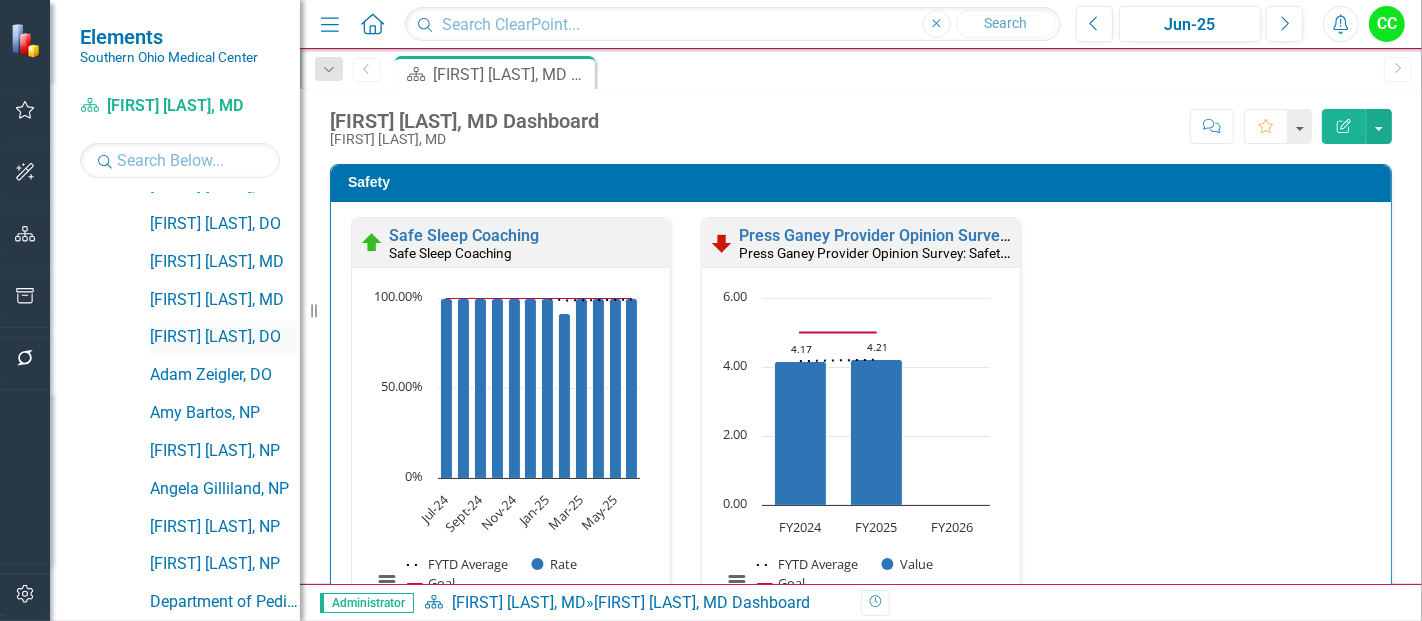 scroll, scrollTop: 1245, scrollLeft: 0, axis: vertical 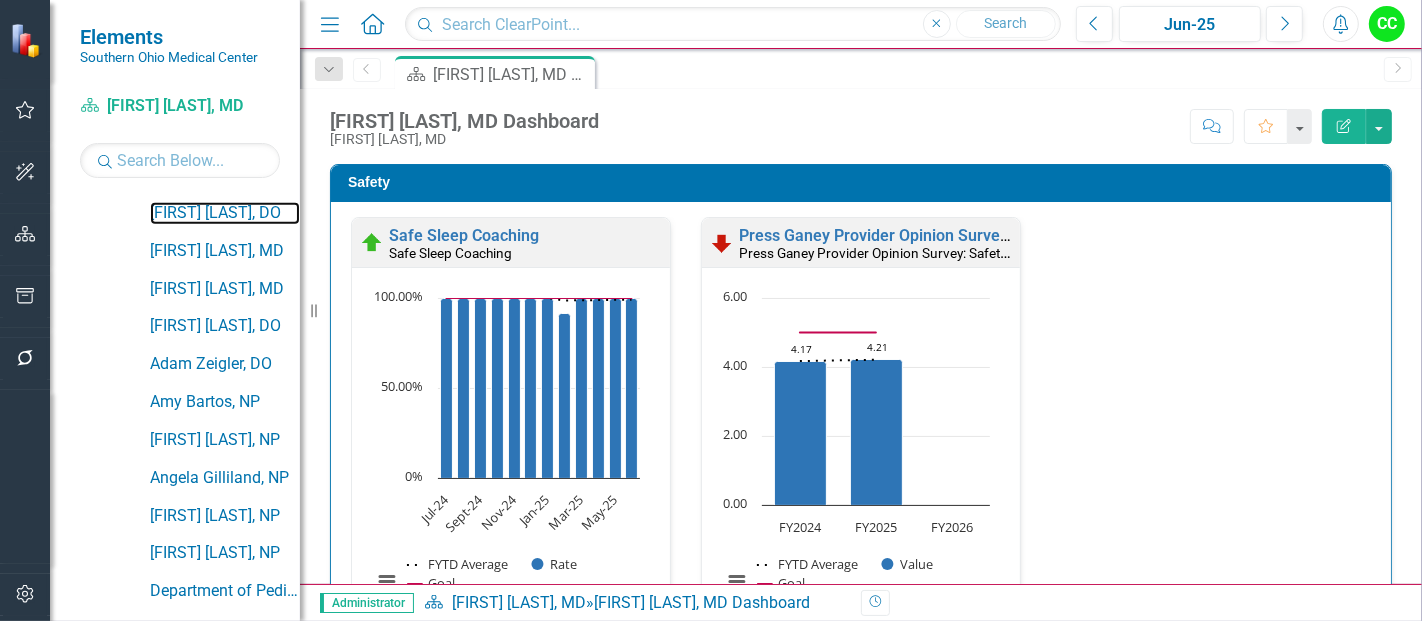 click on "Katherine Redmond, DO" at bounding box center [225, 213] 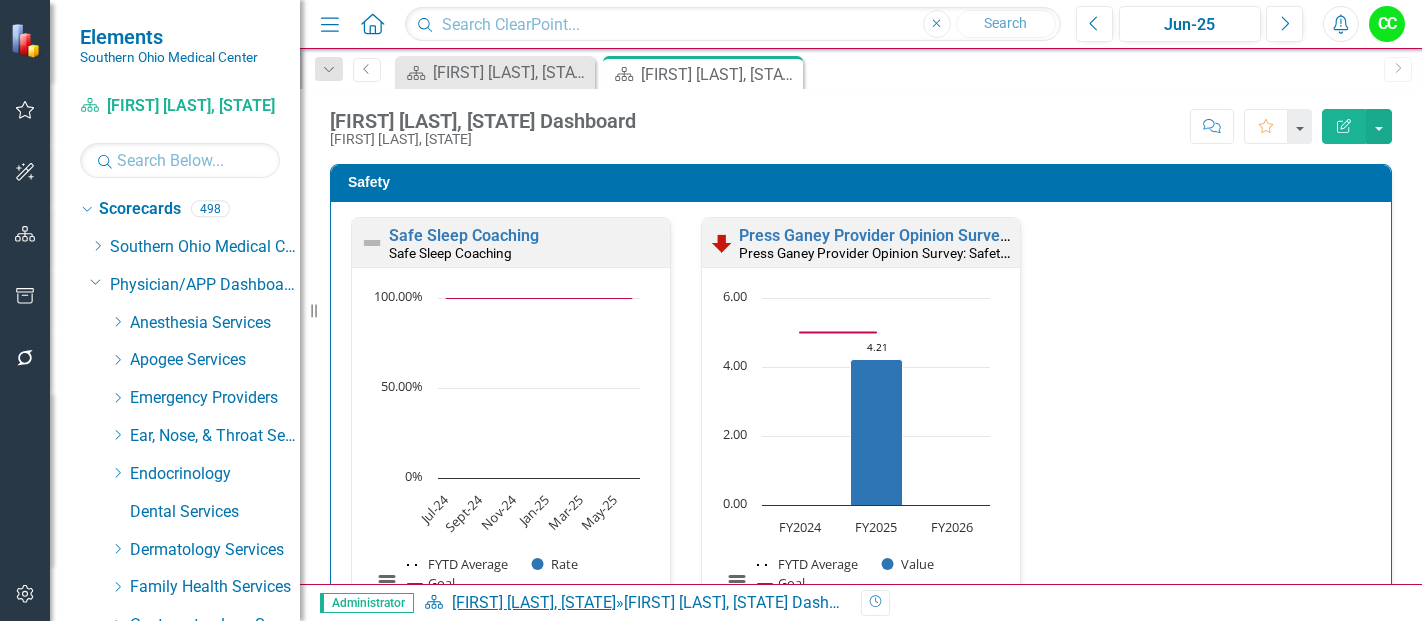 scroll, scrollTop: 0, scrollLeft: 0, axis: both 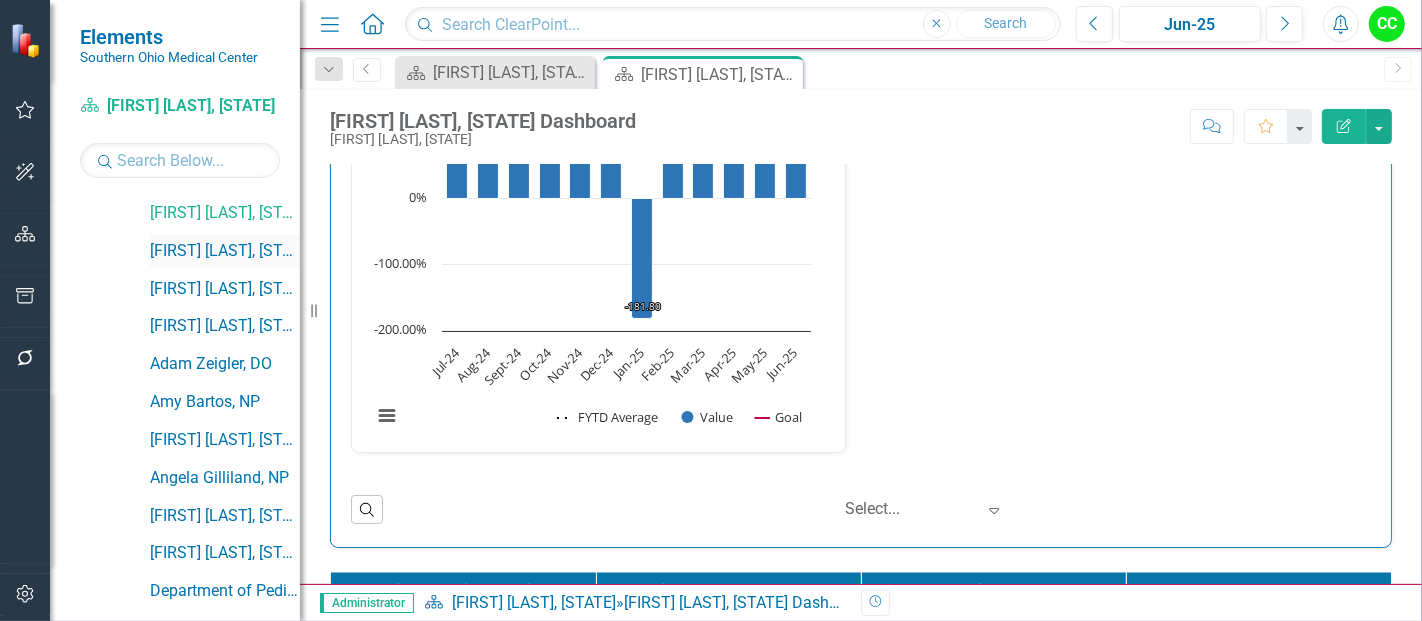 click on "[FIRST] [LAST], [STATE]" at bounding box center (225, 251) 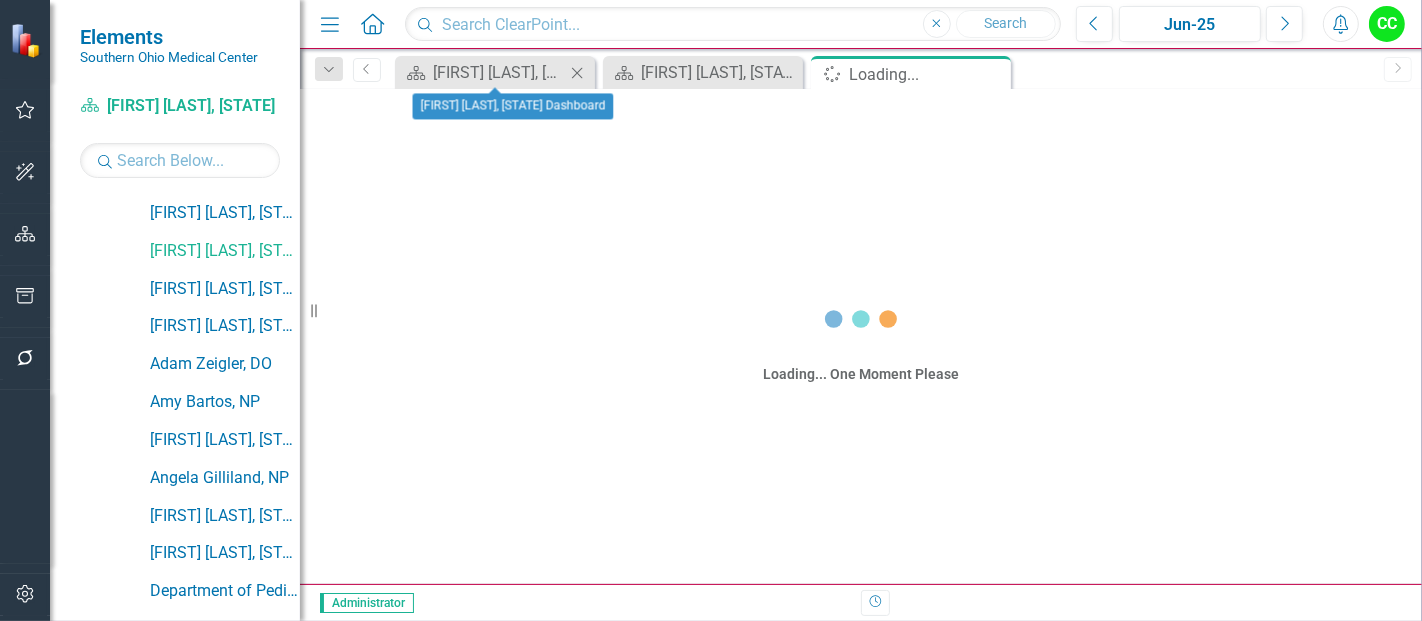 click on "Close" 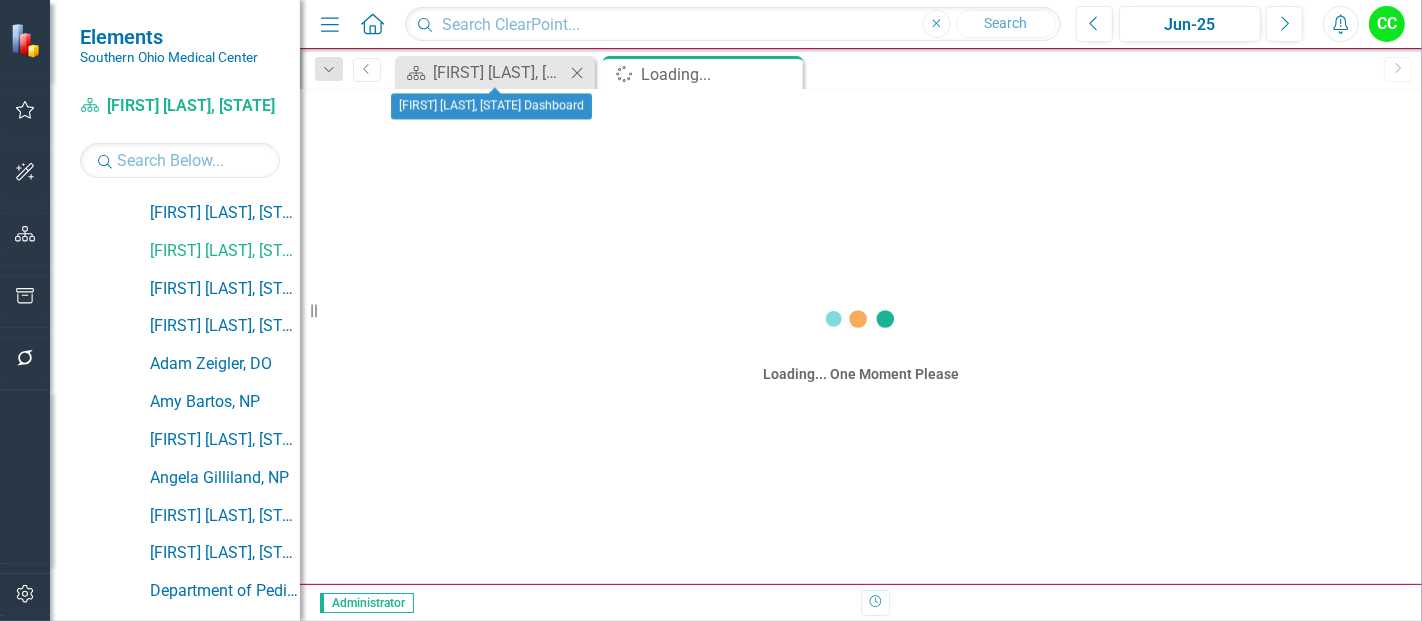 click 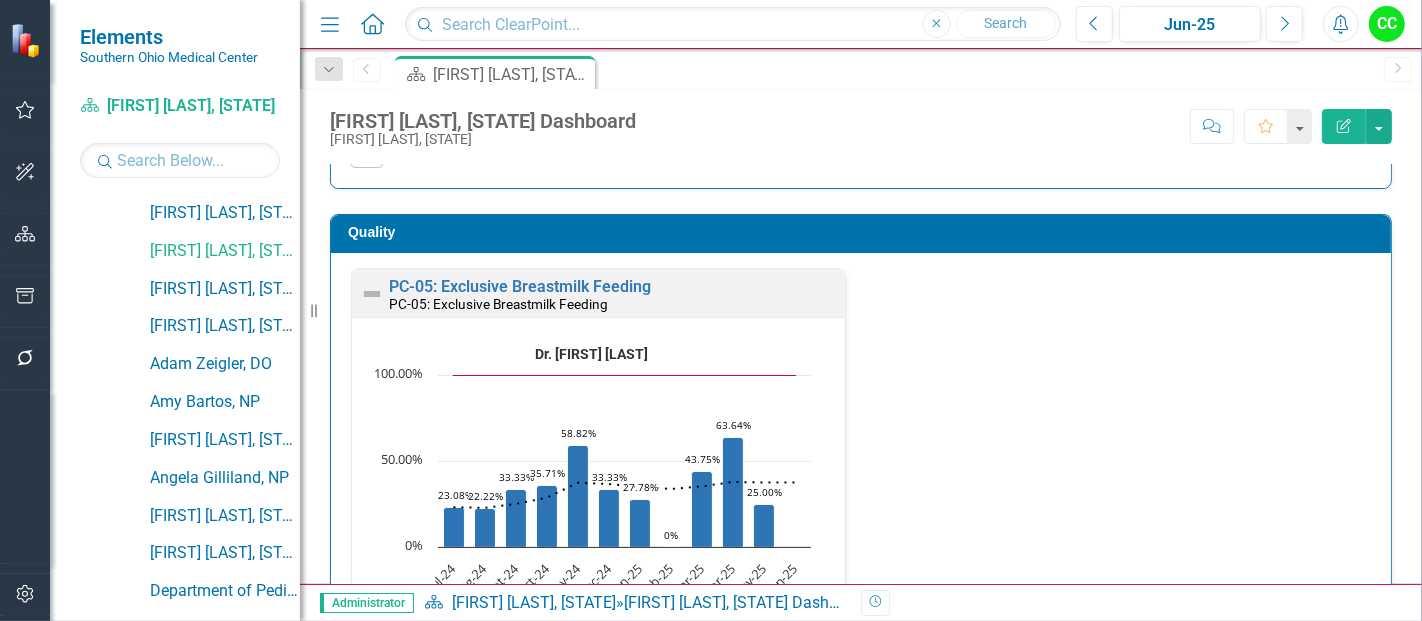 scroll, scrollTop: 12, scrollLeft: 0, axis: vertical 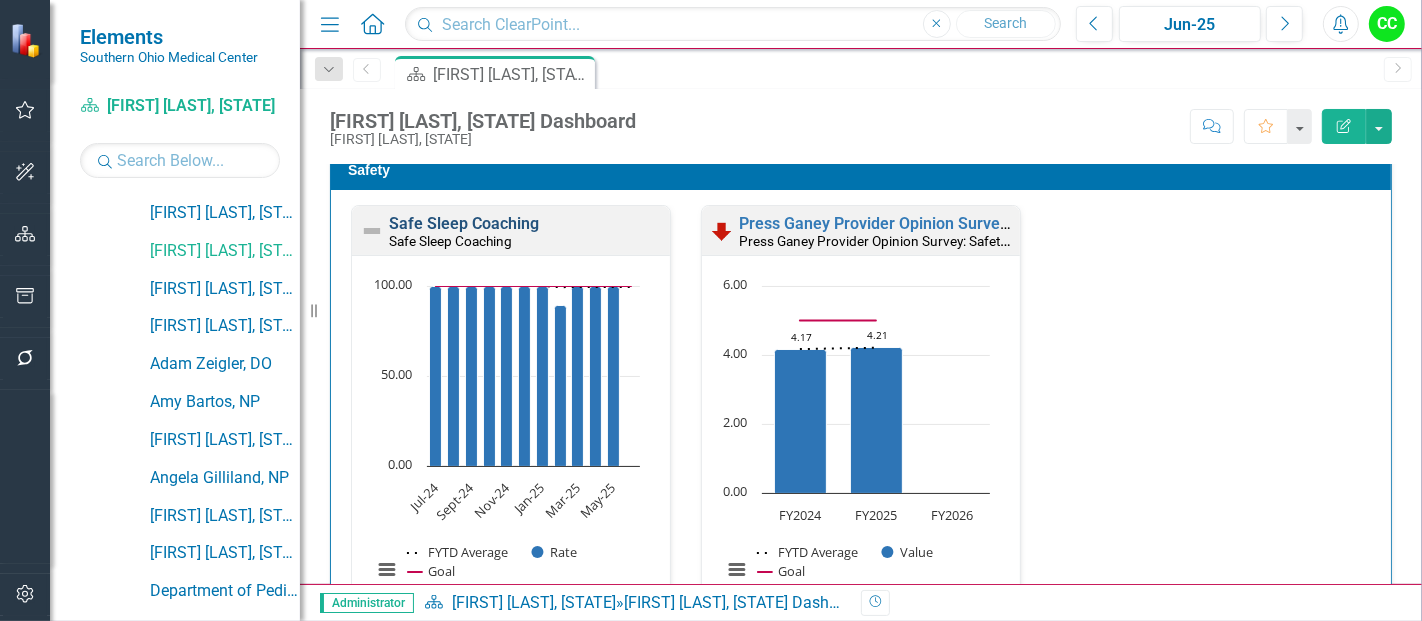 click on "Safe Sleep Coaching" at bounding box center (464, 223) 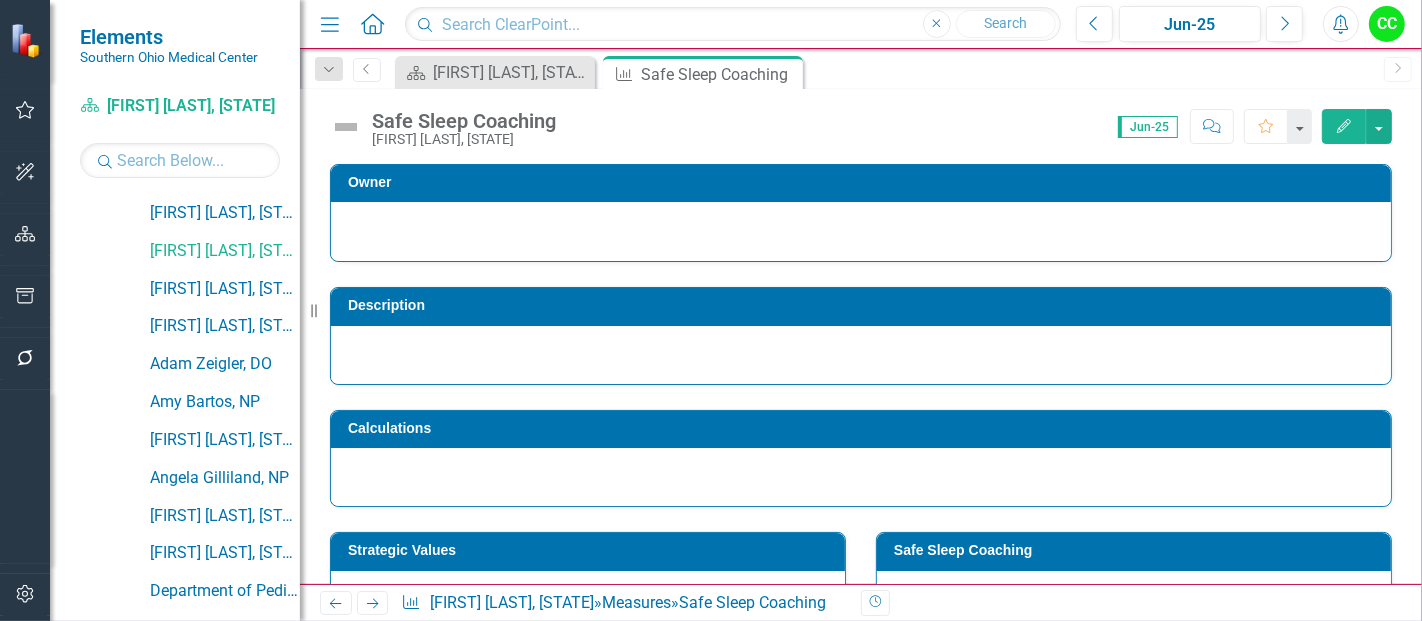 scroll, scrollTop: 879, scrollLeft: 0, axis: vertical 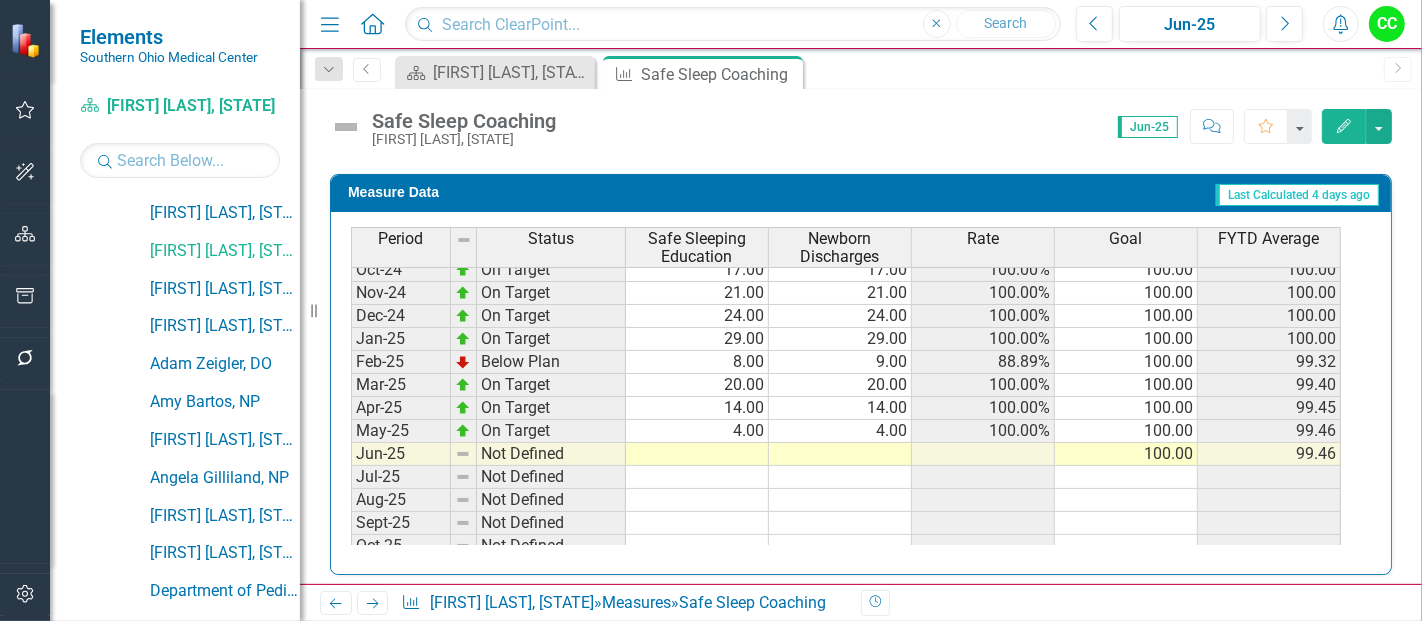 click on "Jul-23 On Target 22.00 22.00 100.00% 100.00 100.00 Aug-23 Not Defined 100.00 100.00 Sep-23 On Target 20.00 20.00 100.00% 100.00 100.00 Oct-23 On Target 12.00 12.00 100.00% 100.00 100.00 Nov-23 On Target 13.00 13.00 100.00% 100.00 100.00 Dec-23 On Target 25.00 25.00 100.00% 100.00 100.00 Jan-24 On Target 12.00 12.00 100.00% 100.00 100.00 Feb-24 On Target 7.00 7.00 100.00% 100.00 100.00 Mar-24 On Target 12.00 12.00 100.00% 100.00 100.00 Apr-24 On Target 1.00 1.00 100.00% 100.00 100.00 May-24 On Target 23.00 23.00 100.00% 100.00 100.00 Jun-24 On Target 4.00 4.00 100.00% 100.00 100.00 Jul-24 On Target 22.00 22.00 100.00% 100.00 100.00 Aug-24 On Target 14.00 14.00 100.00% 100.00 100.00 Sept-24 On Target 12.00 12.00 100.00% 100.00 100.00 Oct-24 On Target 17.00 17.00 100.00% 100.00 100.00 Nov-24 On Target 21.00 21.00 100.00% 100.00 100.00 Dec-24 On Target 24.00 24.00 100.00% 100.00 100.00 Jan-25 On Target 29.00 29.00 100.00% 100.00 100.00 Feb-25 Below Plan 8.00 9.00 88.89% 100.00 99.32 Mar-25 On Target 20.00 20.00" at bounding box center (846, 247) 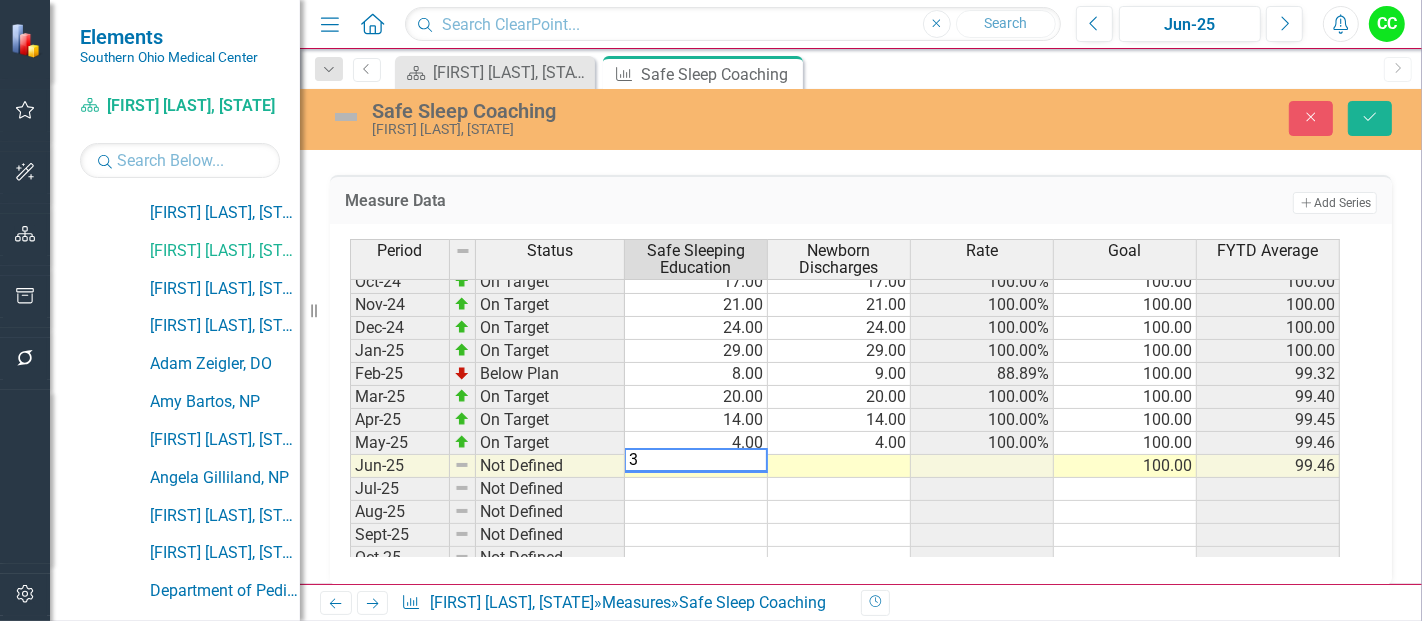 type on "33" 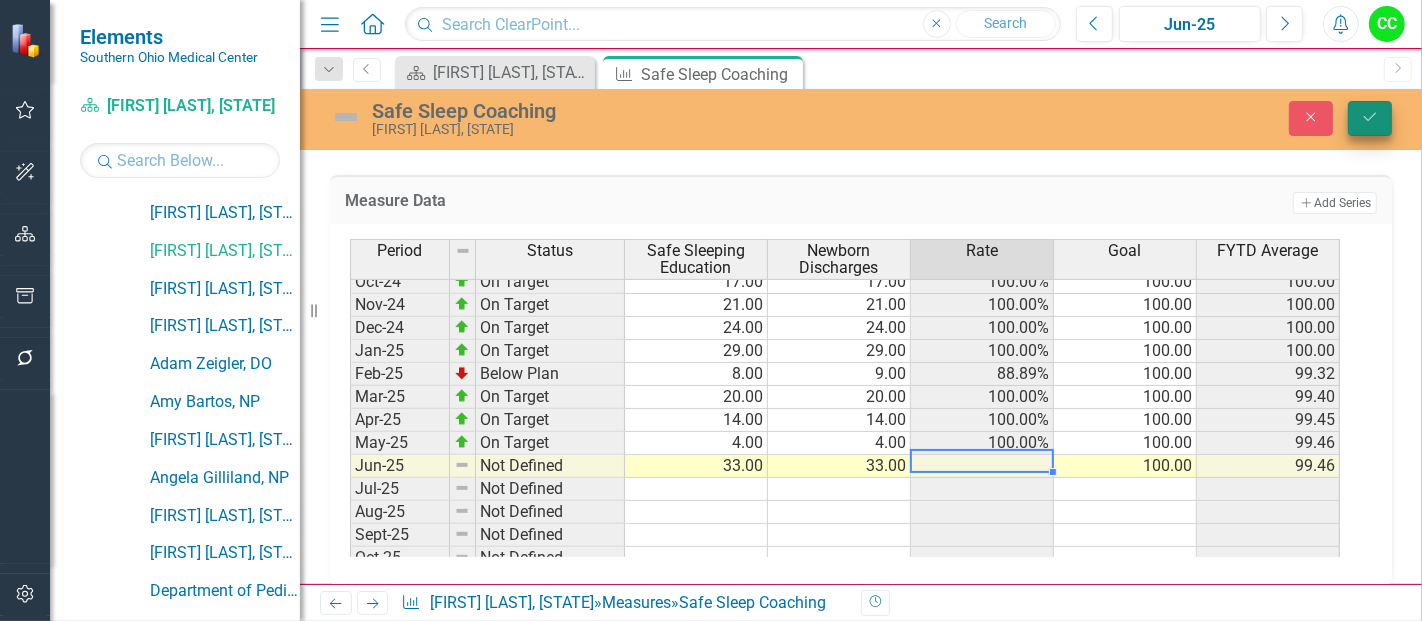 type on "33" 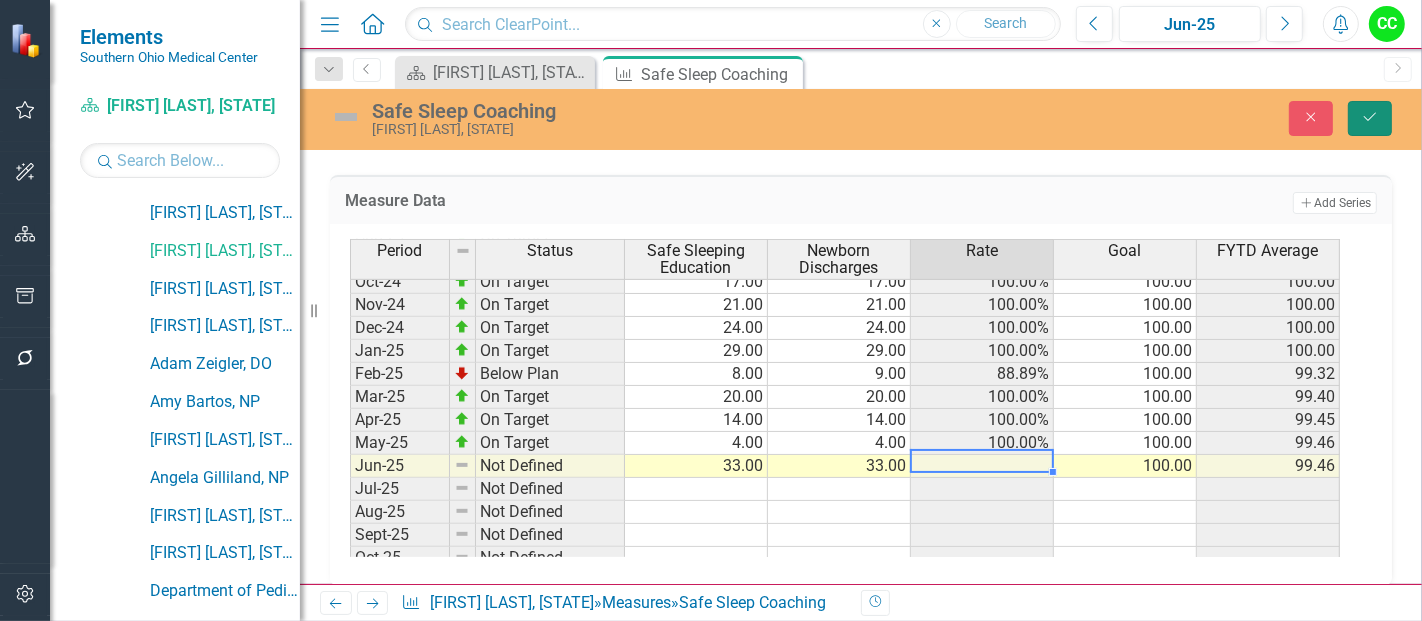 click on "Save" 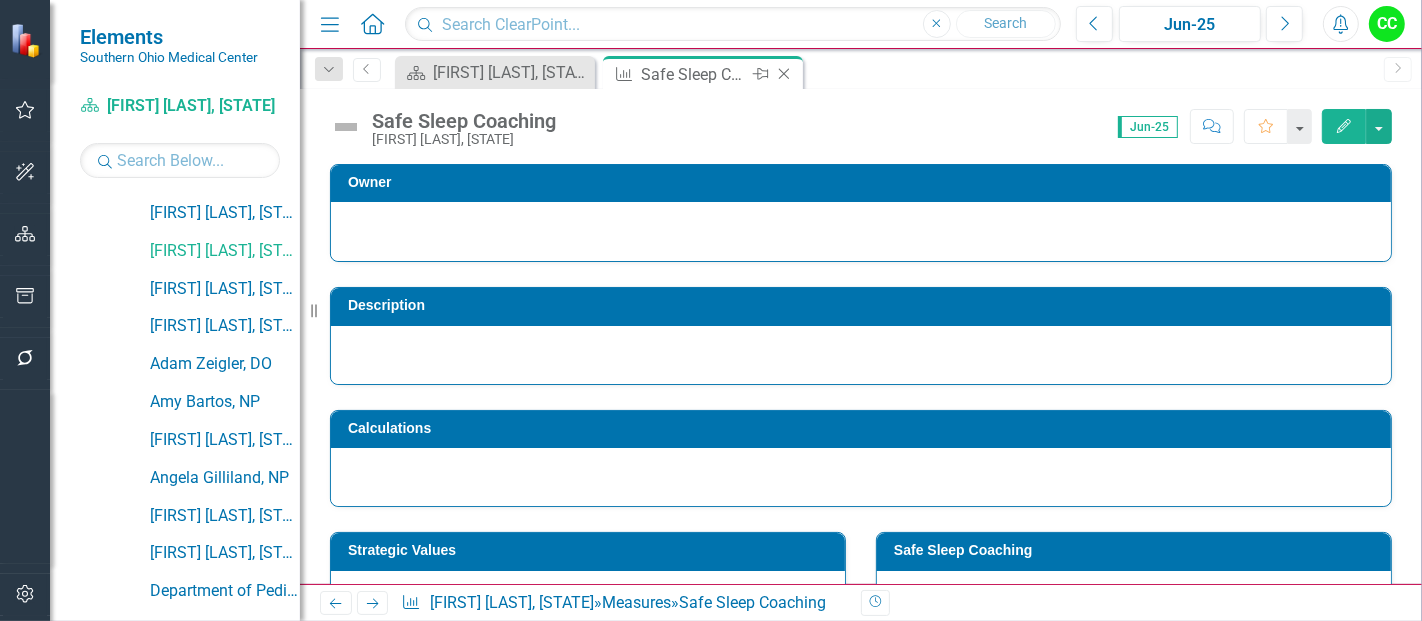 scroll, scrollTop: 0, scrollLeft: 0, axis: both 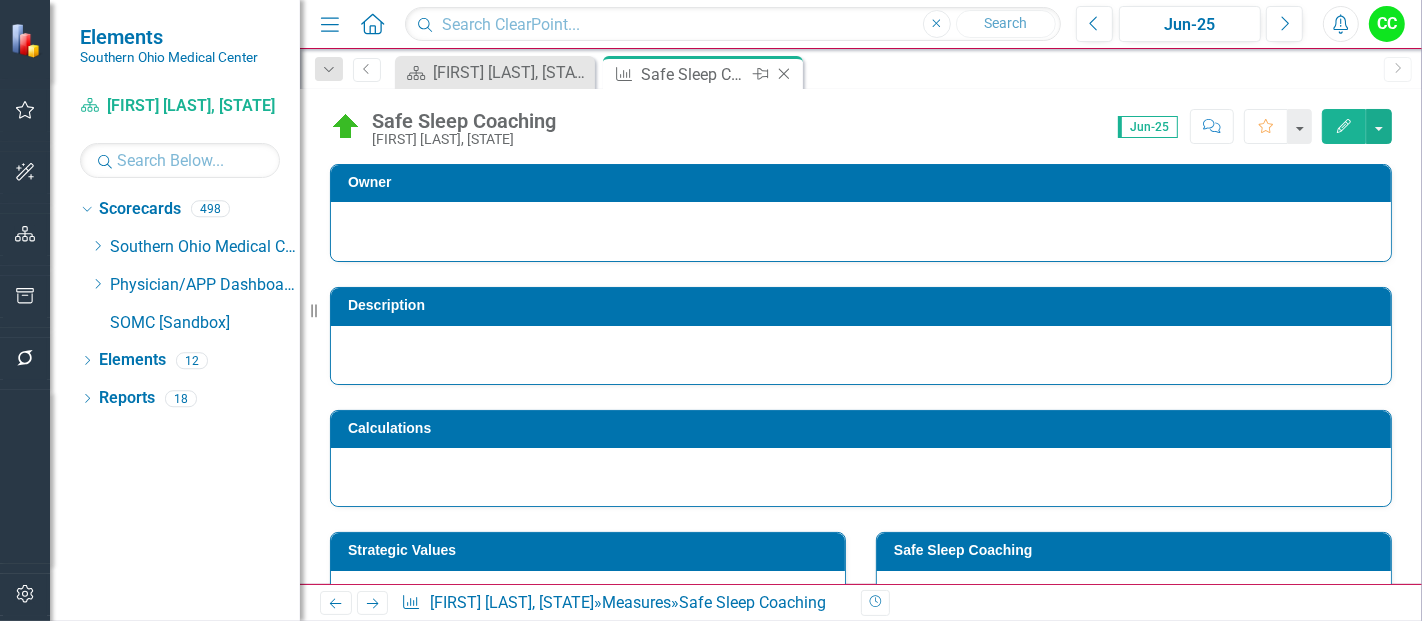 click on "Close" 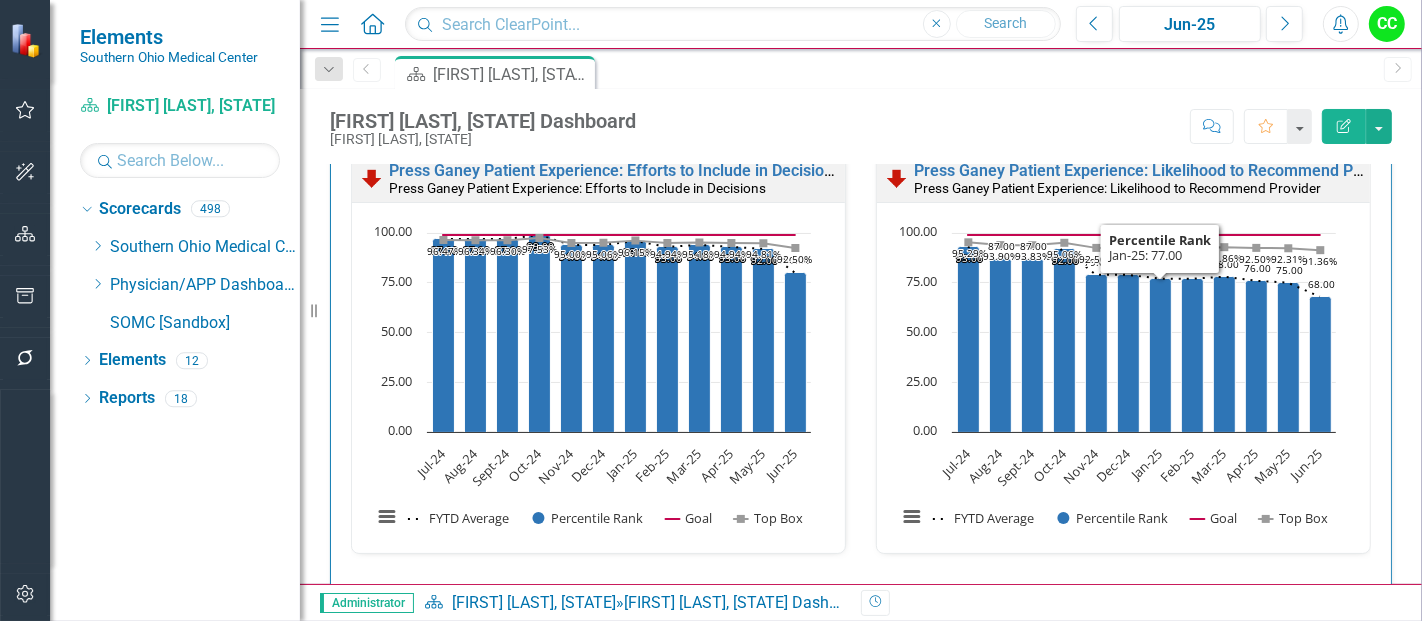 scroll, scrollTop: 1627, scrollLeft: 0, axis: vertical 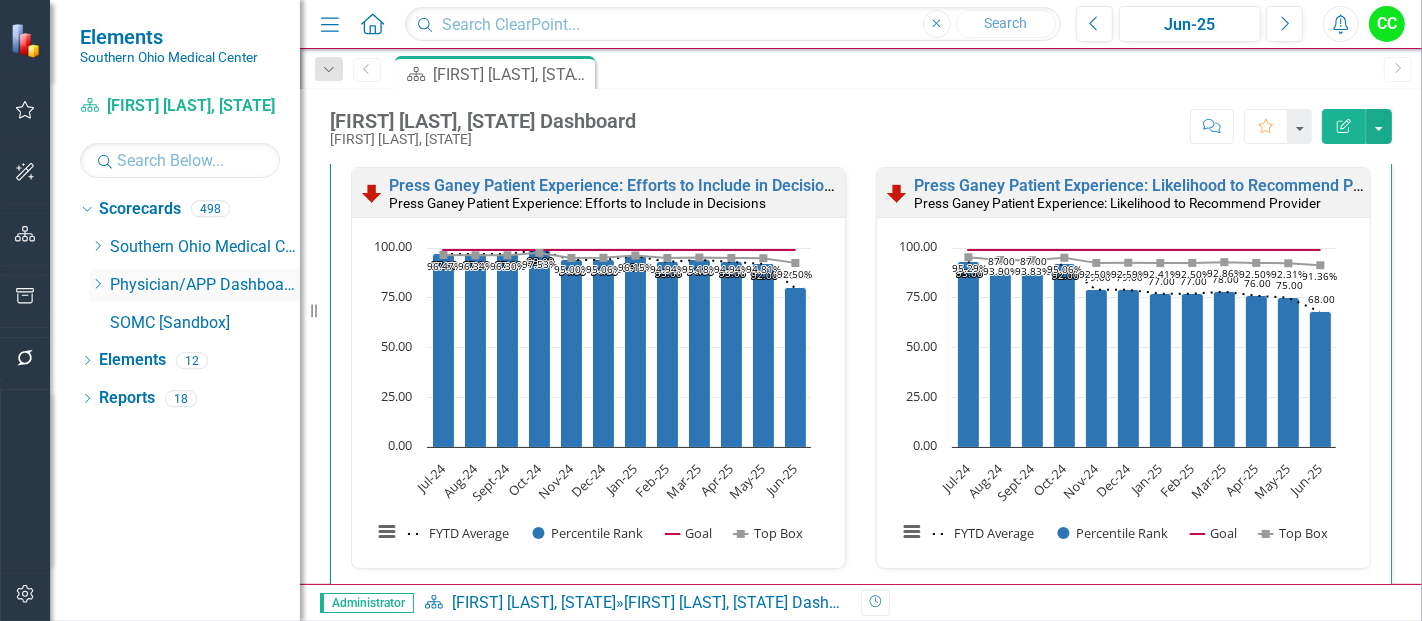 click on "Dropdown" 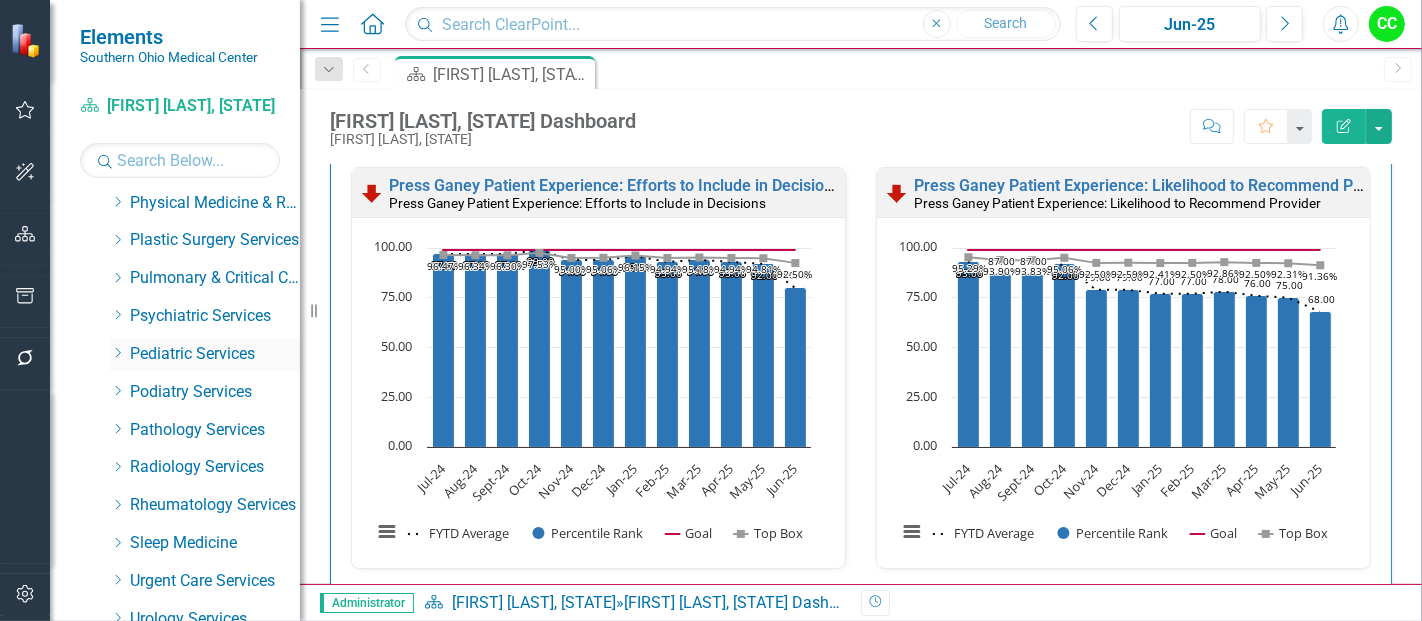 scroll, scrollTop: 840, scrollLeft: 0, axis: vertical 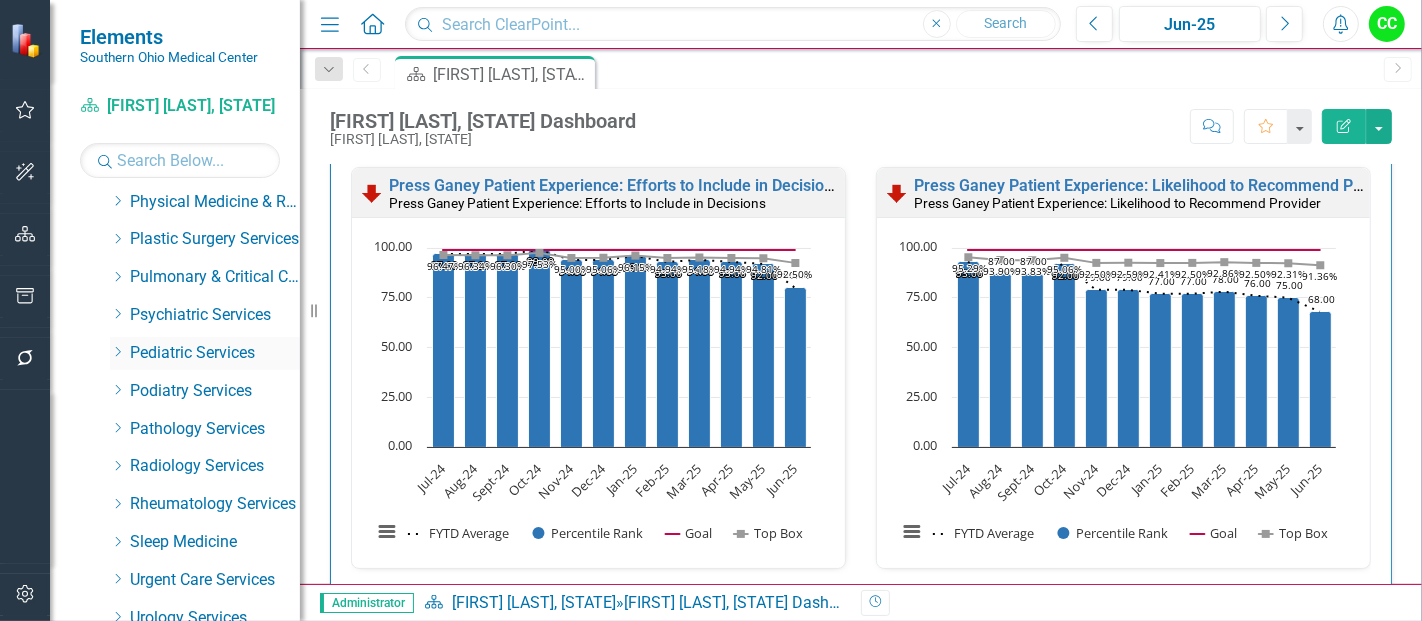 click on "Dropdown" 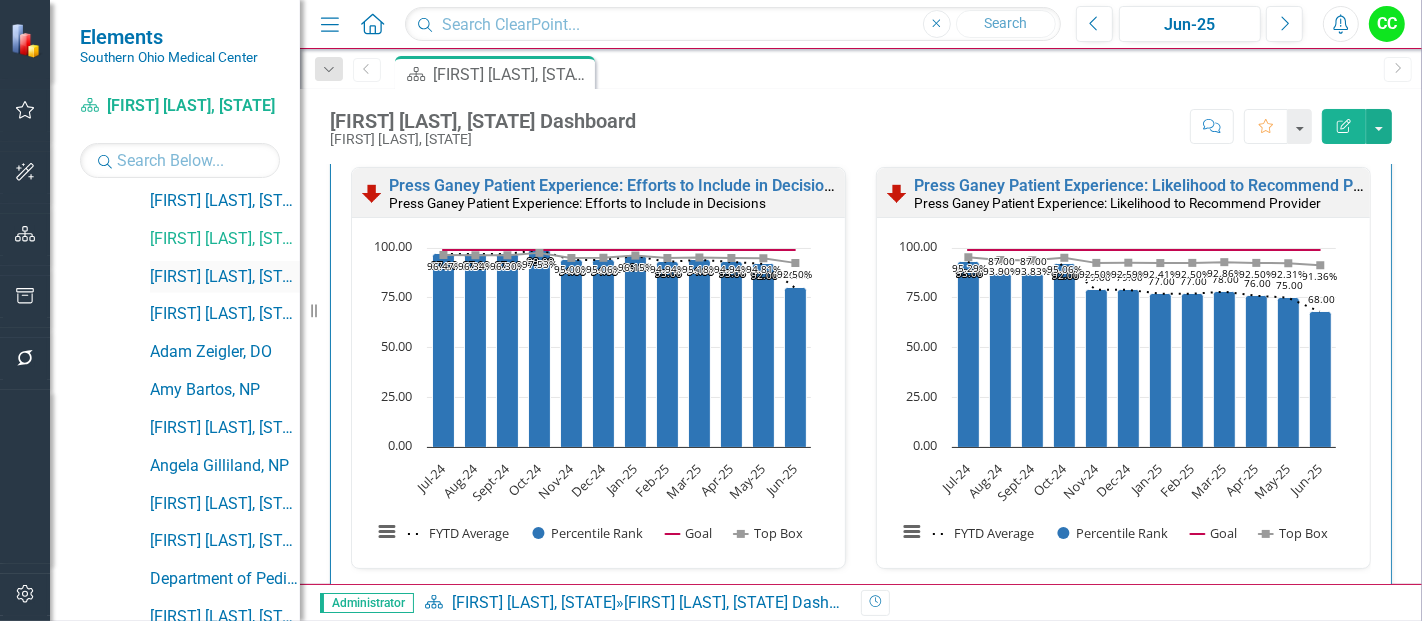 scroll, scrollTop: 1257, scrollLeft: 0, axis: vertical 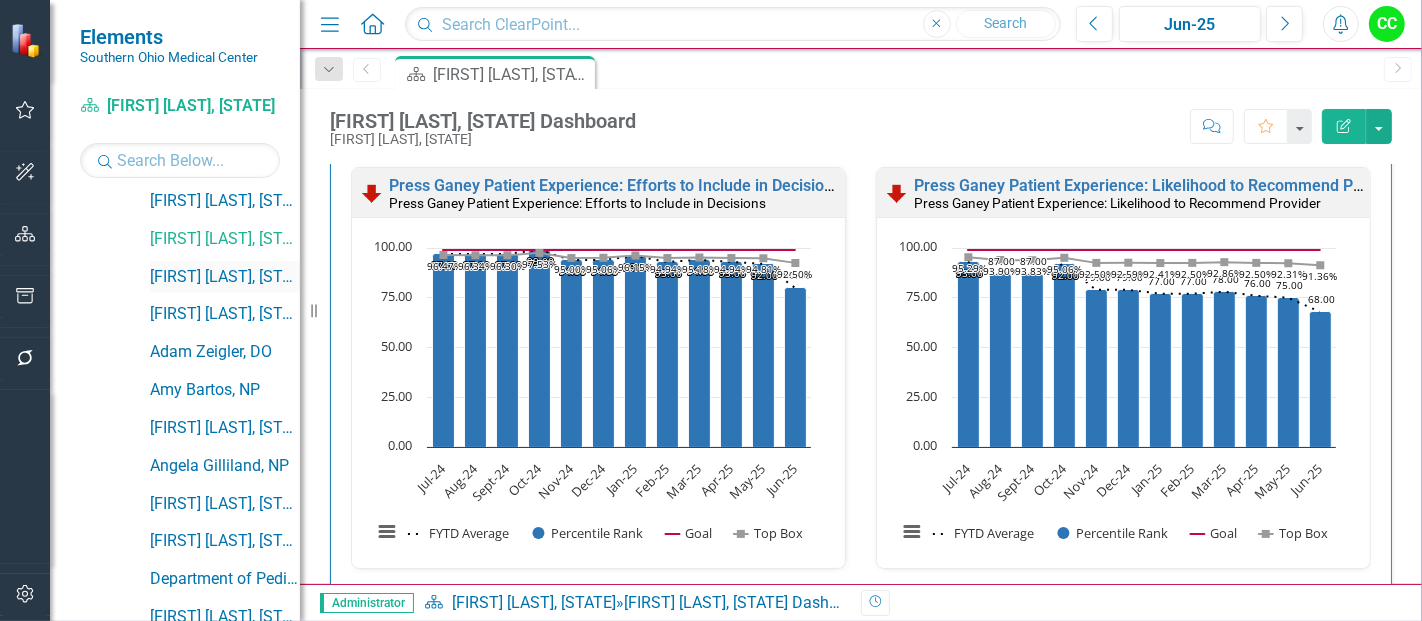 click on "[FIRST] [LAST], [STATE]" at bounding box center [225, 277] 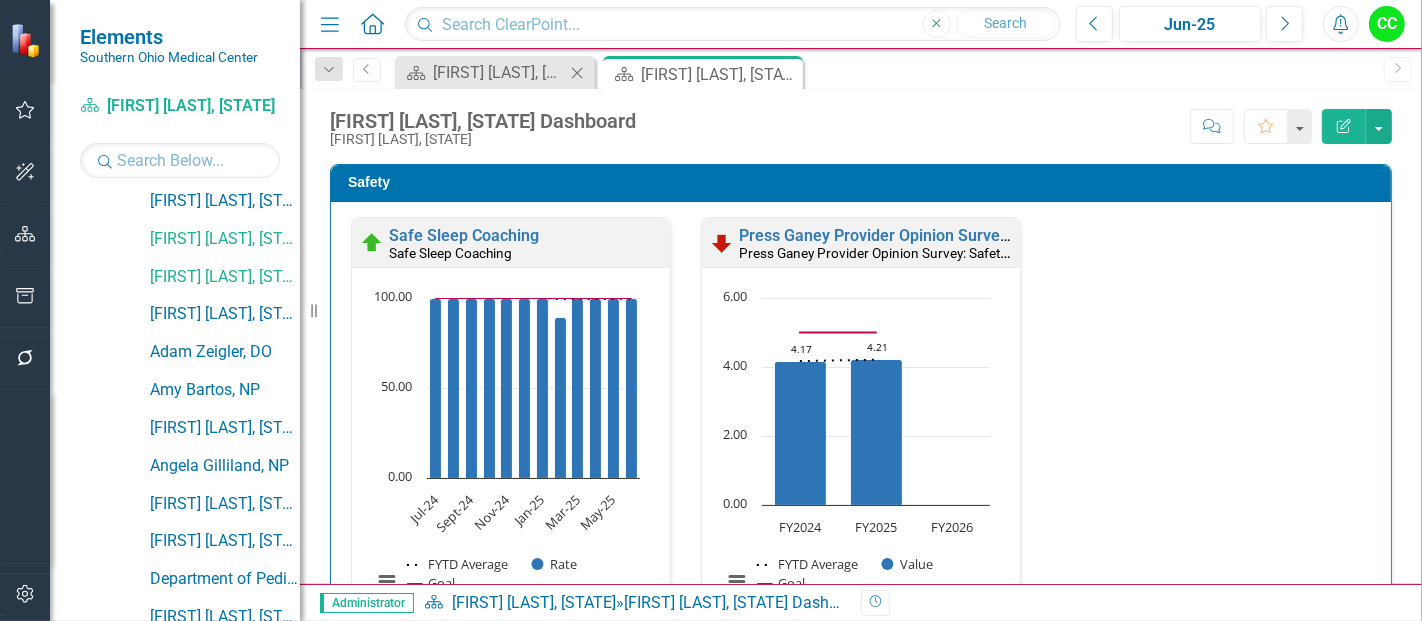 click 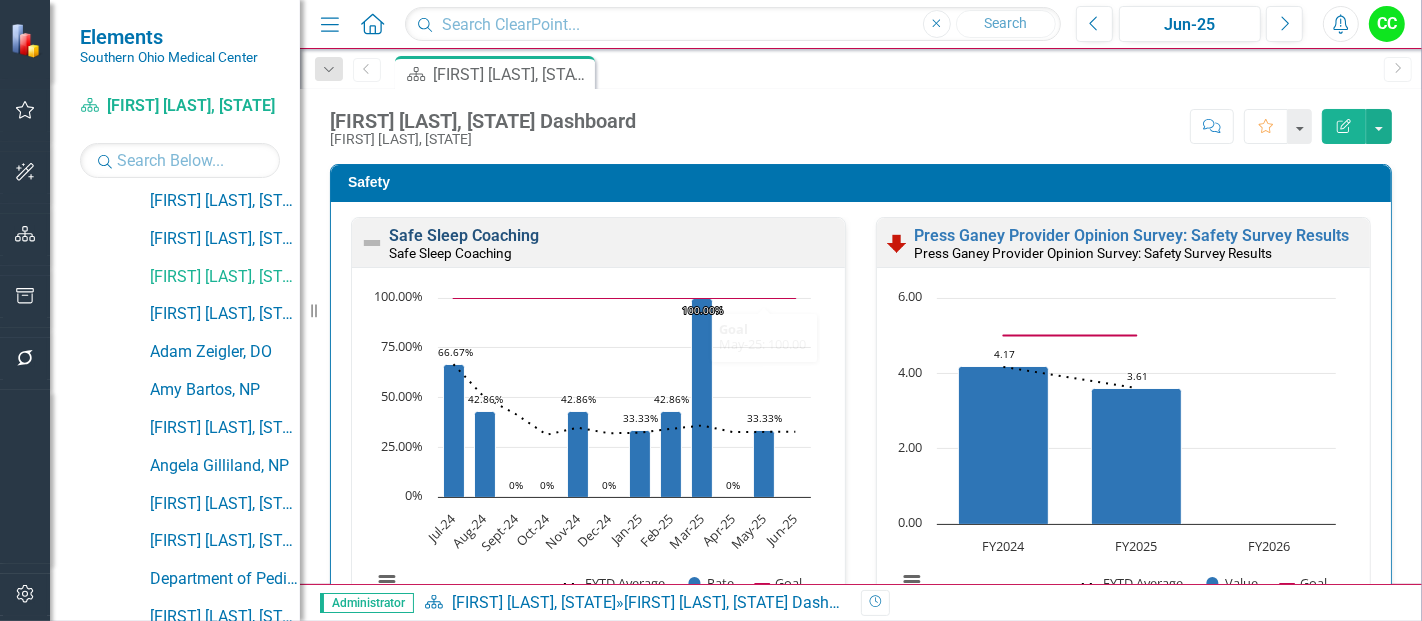 click on "Safe Sleep Coaching" at bounding box center (464, 235) 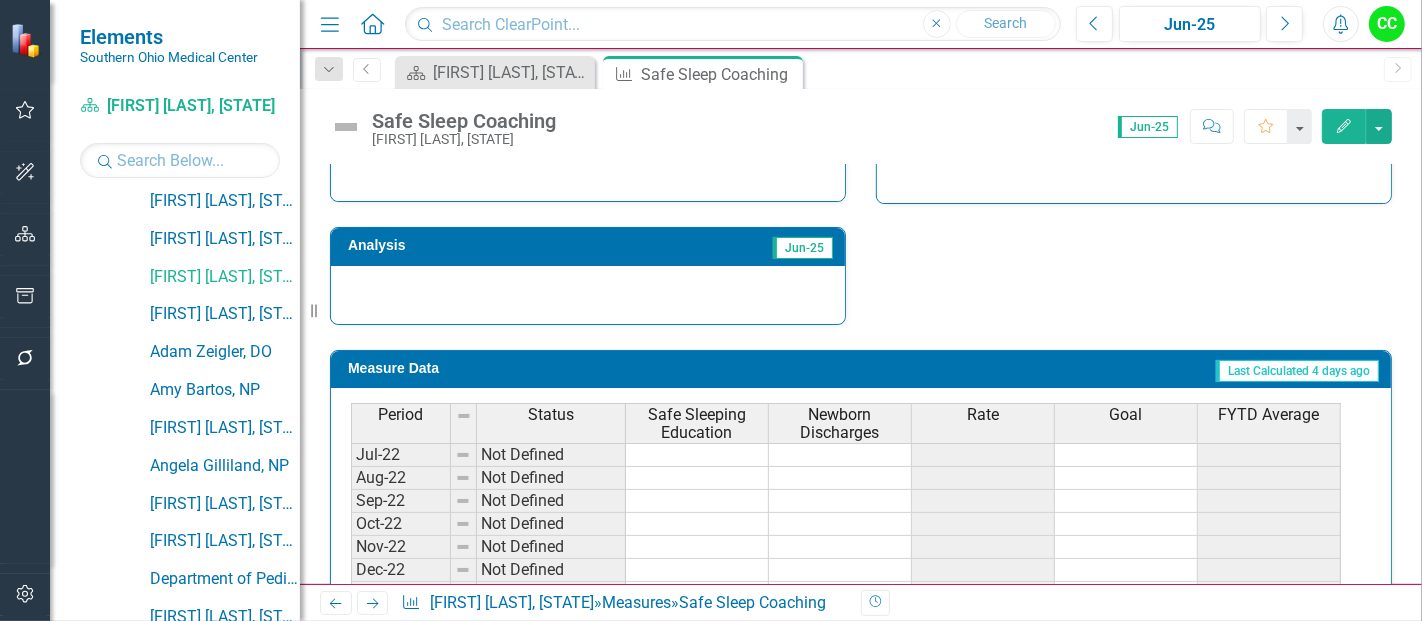 scroll, scrollTop: 882, scrollLeft: 0, axis: vertical 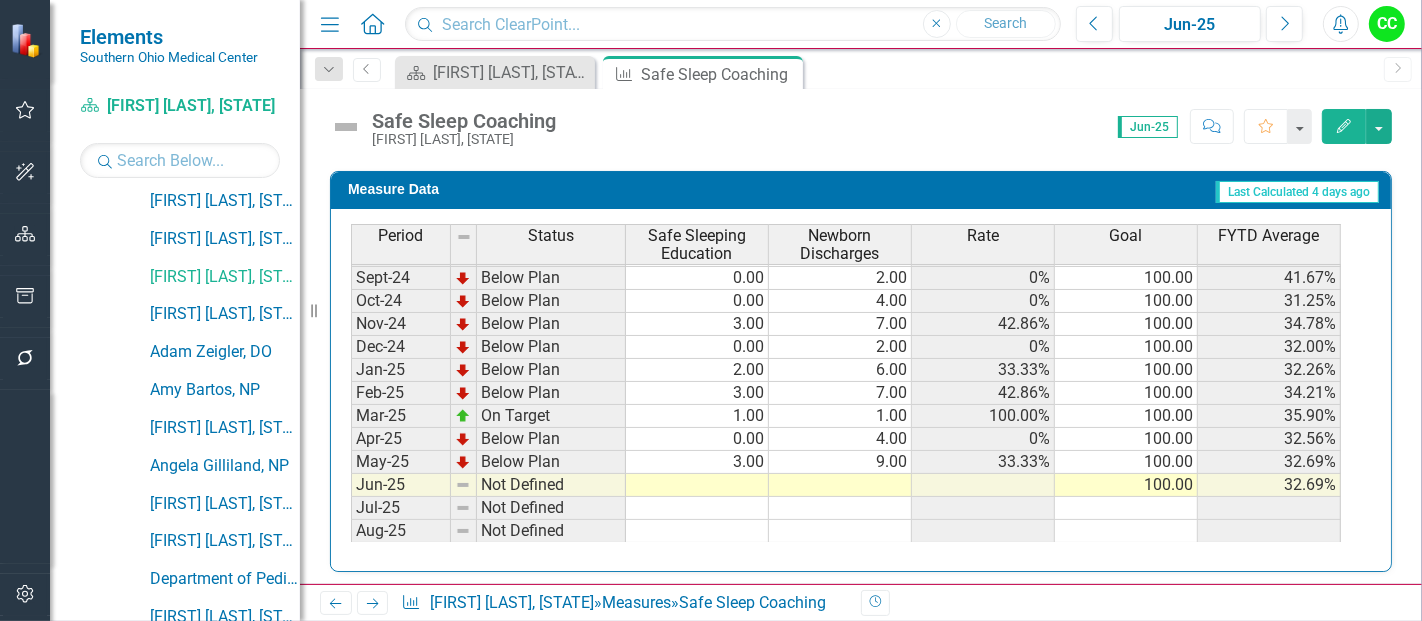 click on "Aug-23 Below Plan 0.00 5.00 0% 100.00 15.00% Sep-23 Below Plan 0.00 5.00 0% 100.00 12.00% Oct-23 Below Plan 0.00 10.00 0% 100.00 8.57% Nov-23 Below Plan 1.00 4.00 25.00% 100.00 10.26% Dec-23 Below Plan 0.00 2.00 0% 100.00 9.76% Jan-24 Below Plan 0.00 7.00 0% 100.00 8.33% Feb-24 Below Plan 1.00 10.00 10.00% 100.00 8.62% Mar-24 Below Plan 0.00 6.00 0% 100.00 7.81% Apr-24 On Target 1.00 1.00 100.00% 100.00 9.23% May-24 Below Plan 0.00 5.00 0% 100.00 8.57% Jun-24 Not Defined 100.00 8.57% Jul-24 Below Plan 2.00 3.00 66.67% 100.00 66.67% Aug-24 Below Plan 3.00 7.00 42.86% 100.00 50.00% Sept-24 Below Plan 0.00 2.00 0% 100.00 41.67% Oct-24 Below Plan 0.00 4.00 0% 100.00 31.25% Nov-24 Below Plan 3.00 7.00 42.86% 100.00 34.78% Dec-24 Below Plan 0.00 2.00 0% 100.00 32.00% Jan-25 Below Plan 2.00 6.00 33.33% 100.00 32.26% Feb-25 Below Plan 3.00 7.00 42.86% 100.00 34.21% Mar-25 On Target 1.00 1.00 100.00% 100.00 35.90% Apr-25 Below Plan 0.00 4.00 0% 100.00 32.56% May-25 Below Plan 3.00 9.00 33.33% 100.00 32.69% Jun-25" at bounding box center [846, 324] 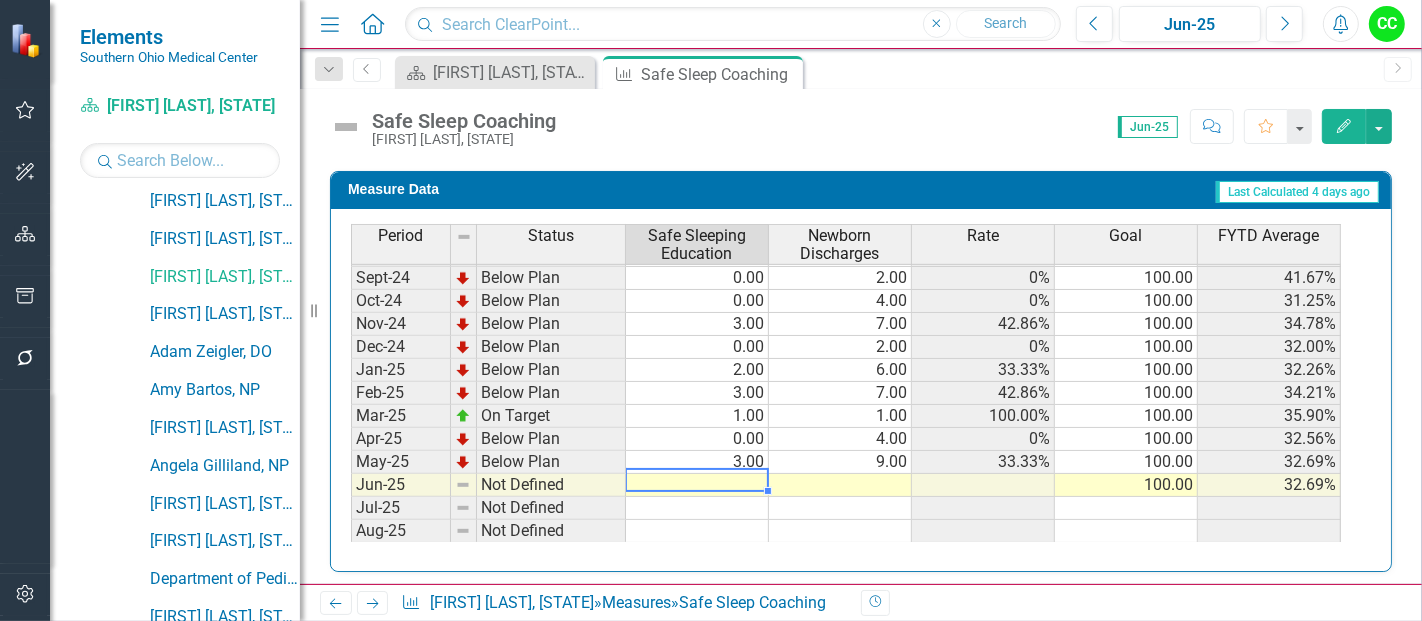 type on "1" 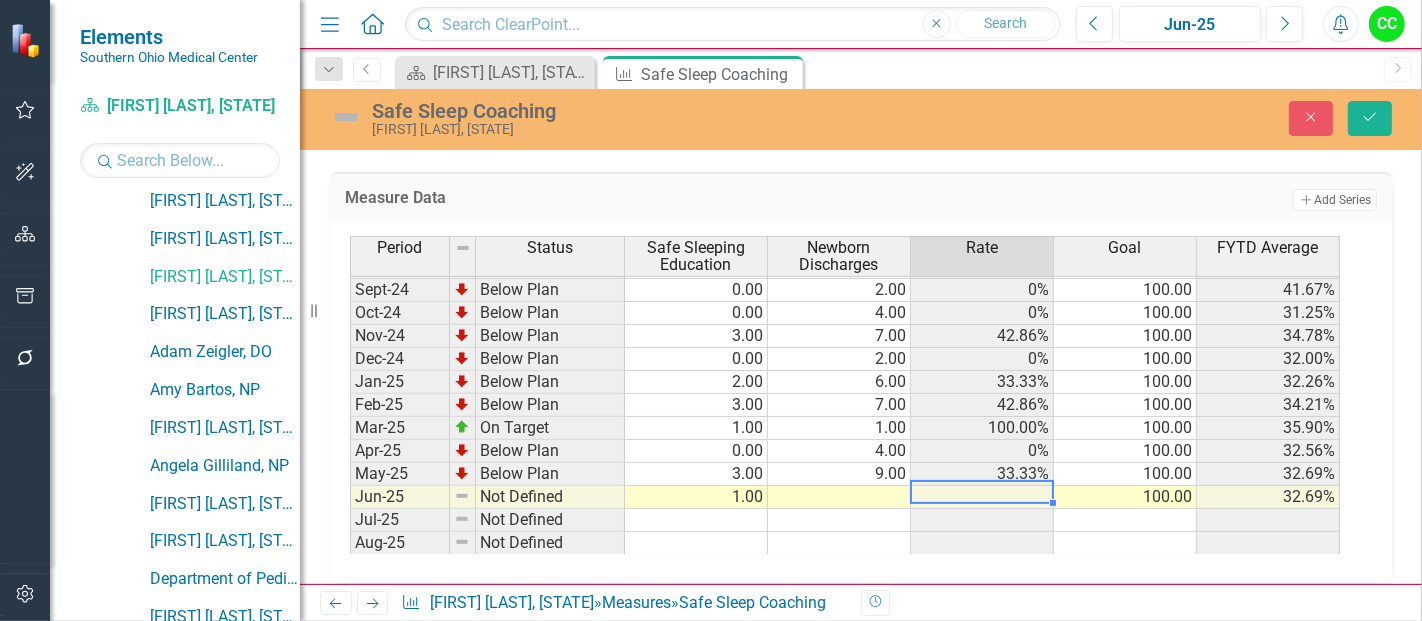 click at bounding box center [839, 497] 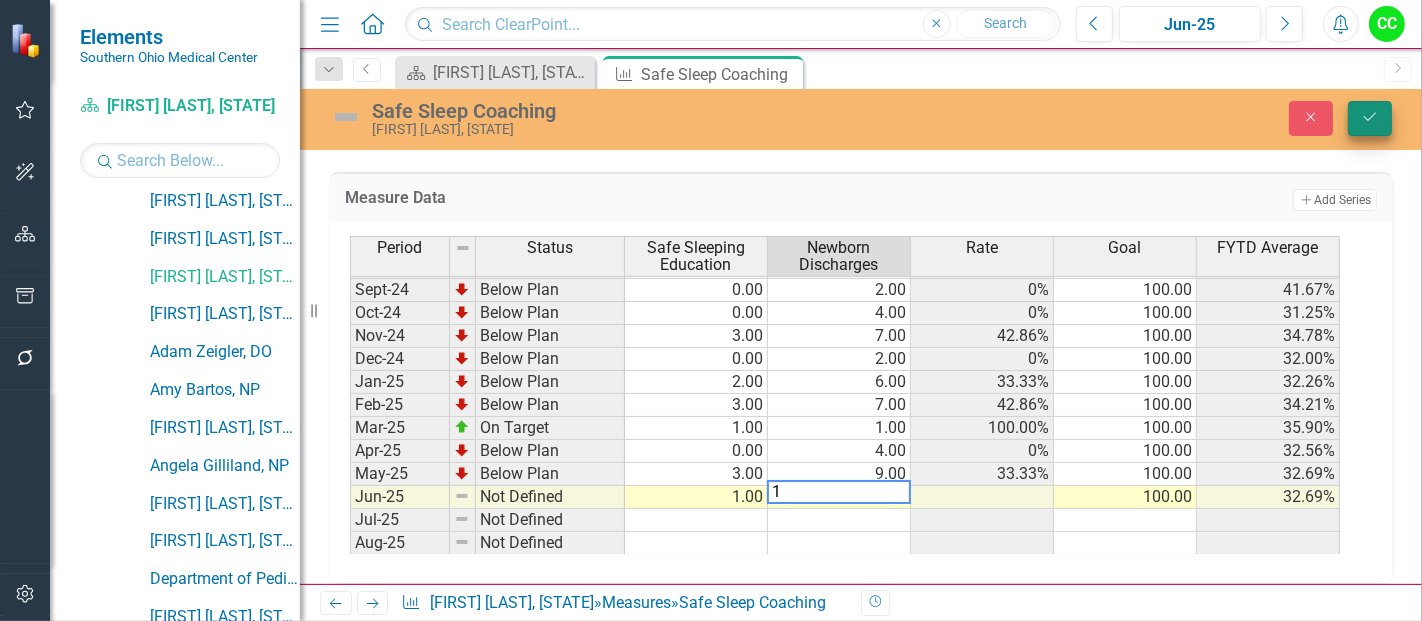 type on "1" 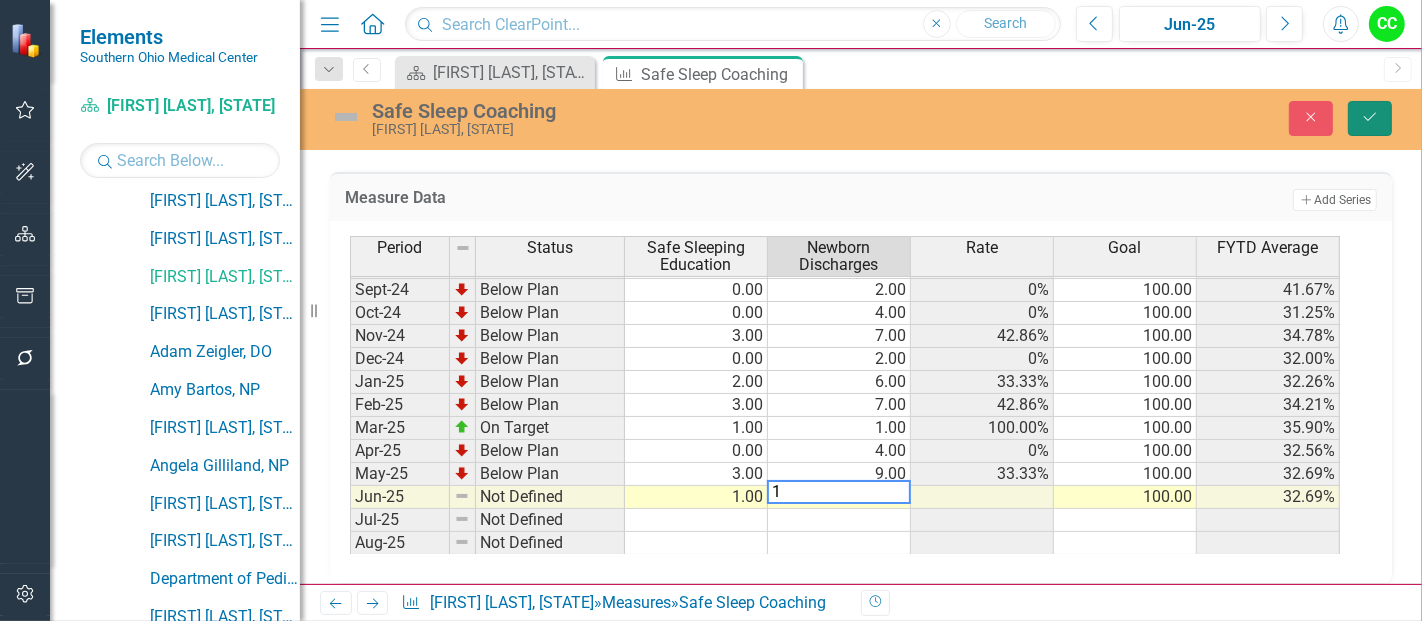 click on "Save" at bounding box center [1370, 118] 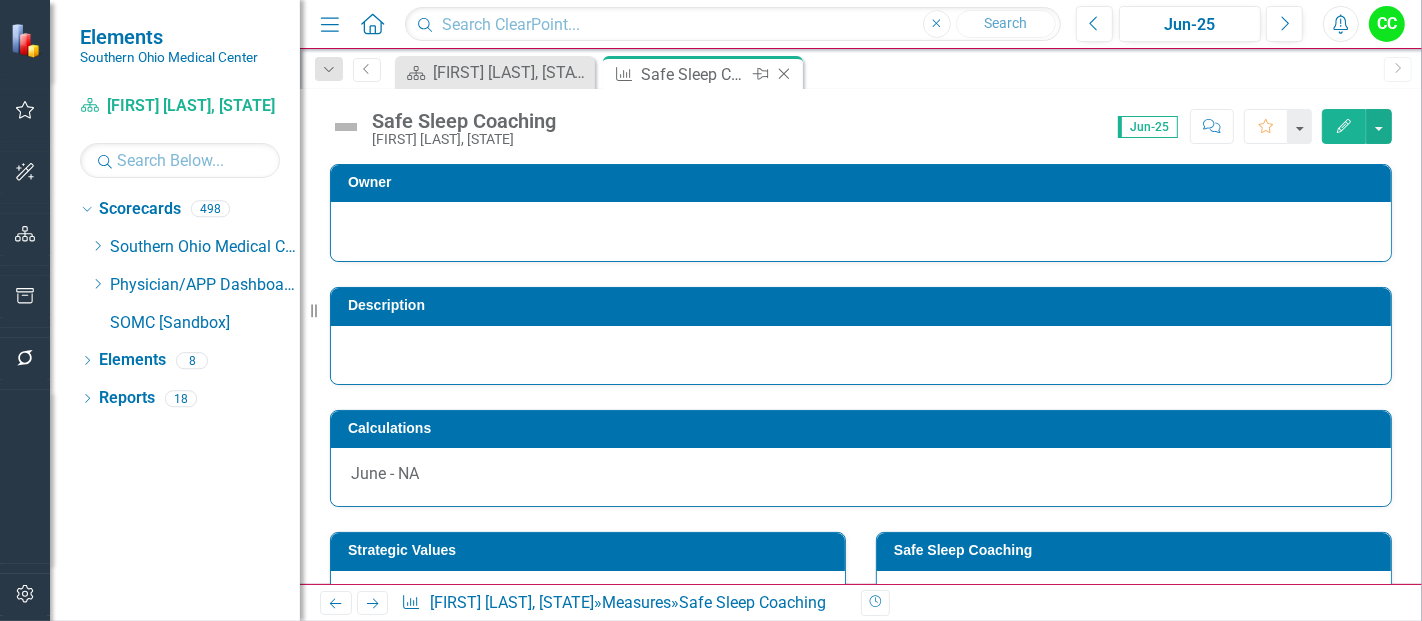 scroll, scrollTop: 0, scrollLeft: 0, axis: both 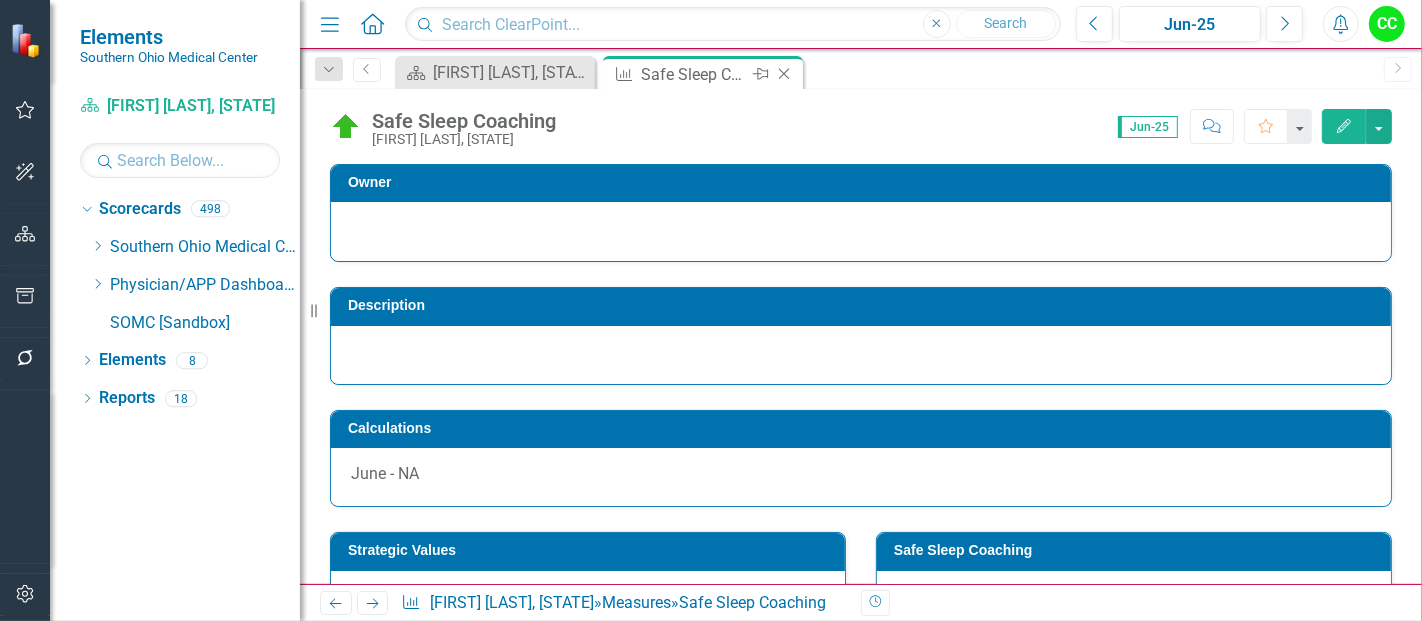 click on "Close" 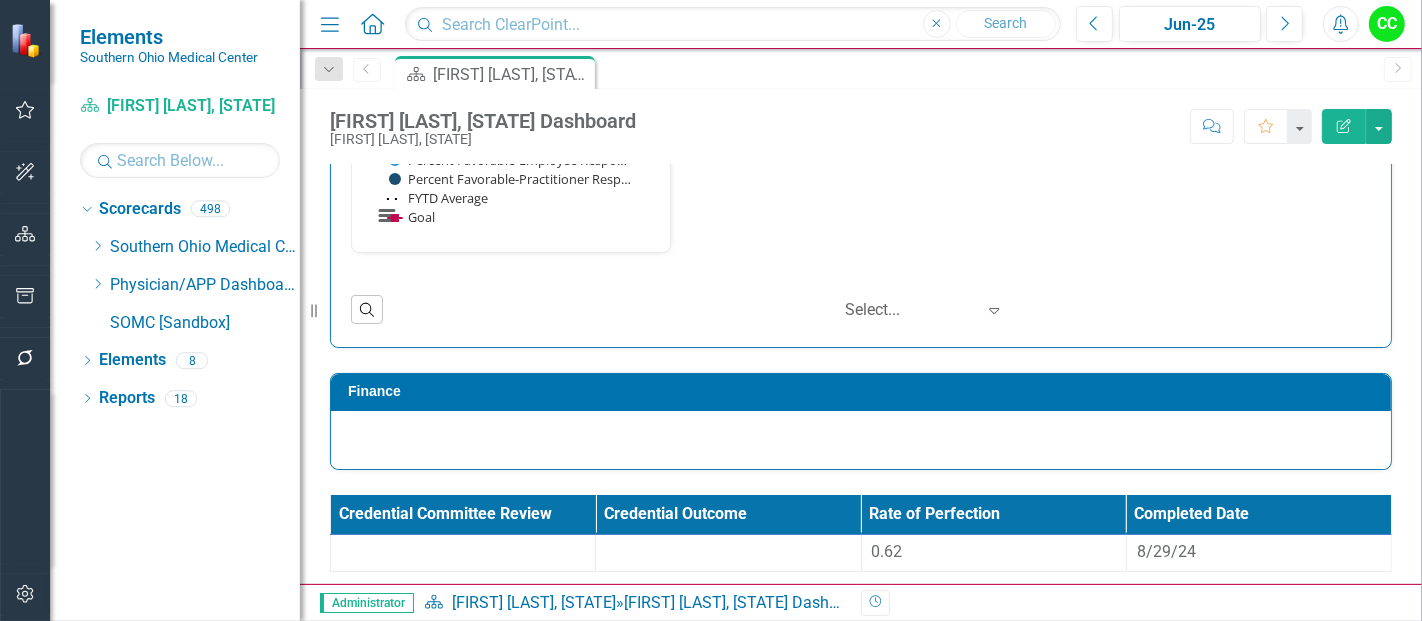 scroll, scrollTop: 2139, scrollLeft: 0, axis: vertical 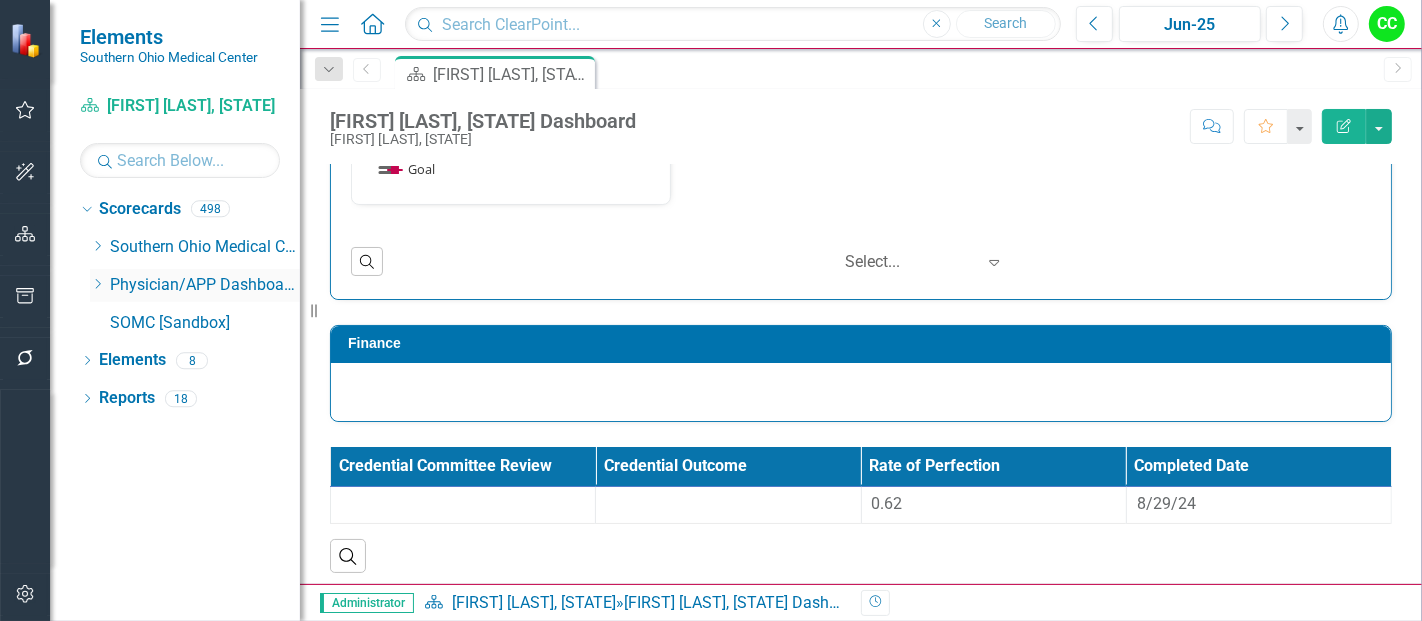 click on "Dropdown" 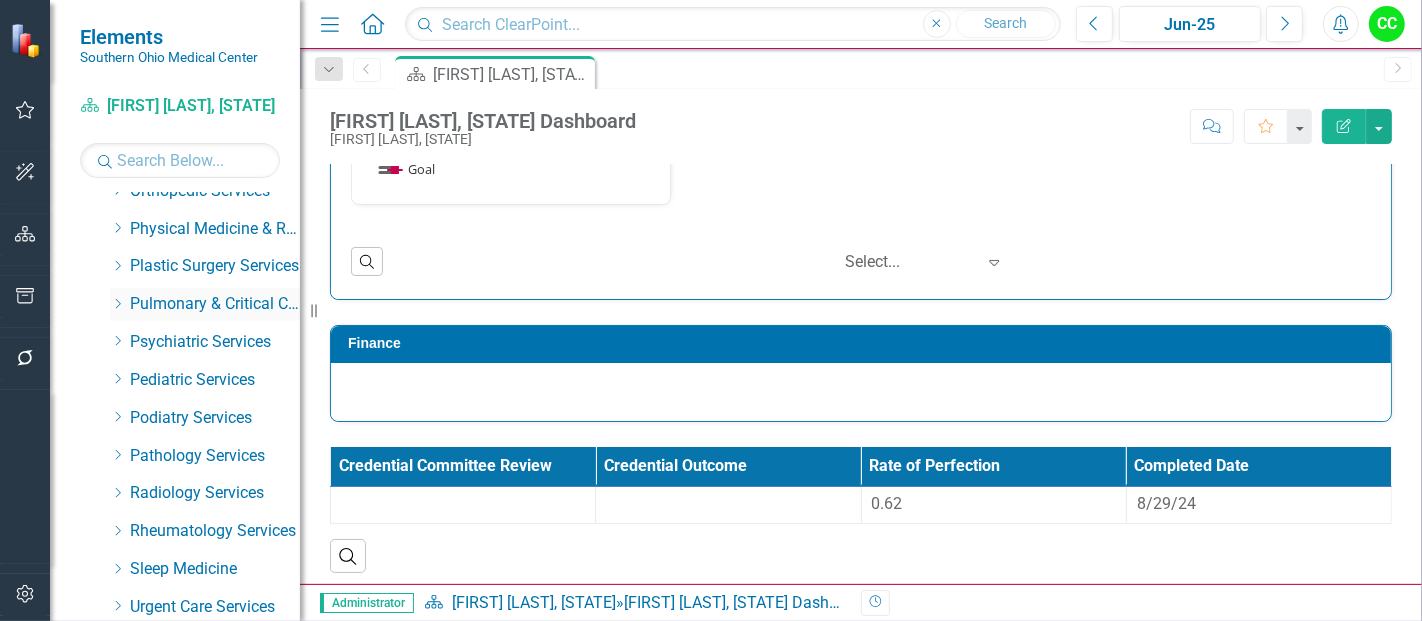 scroll, scrollTop: 814, scrollLeft: 0, axis: vertical 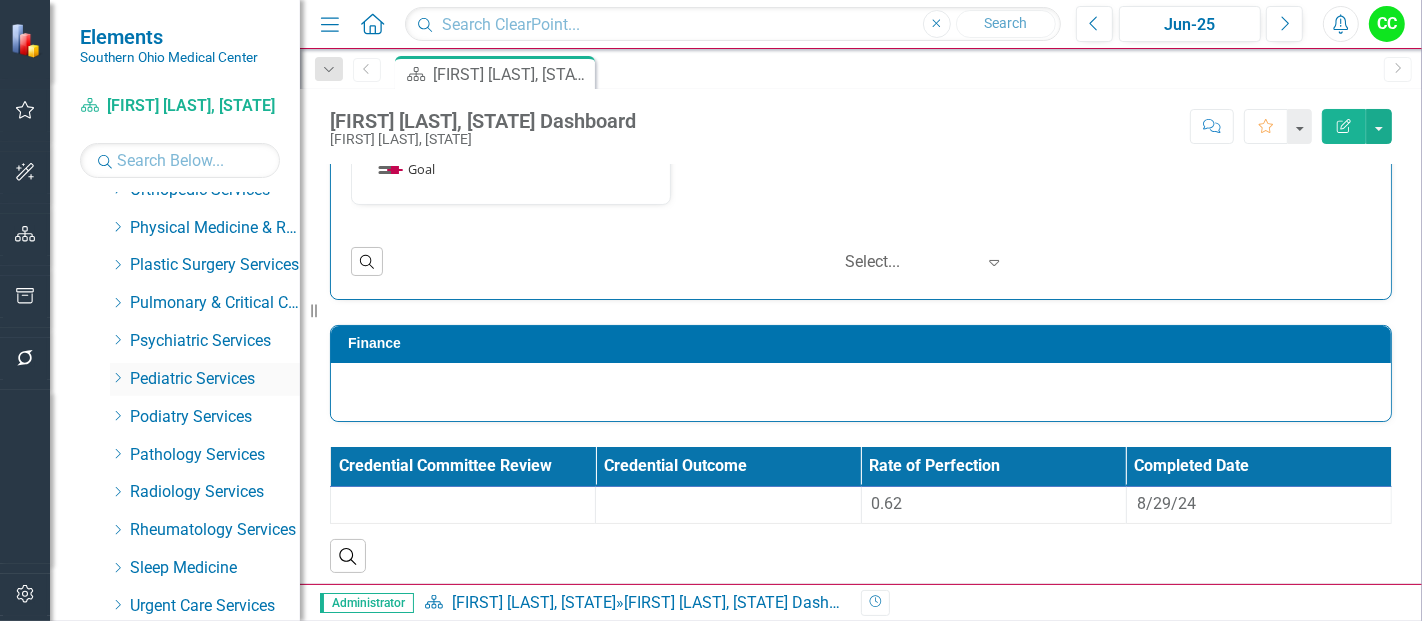 click on "Dropdown" 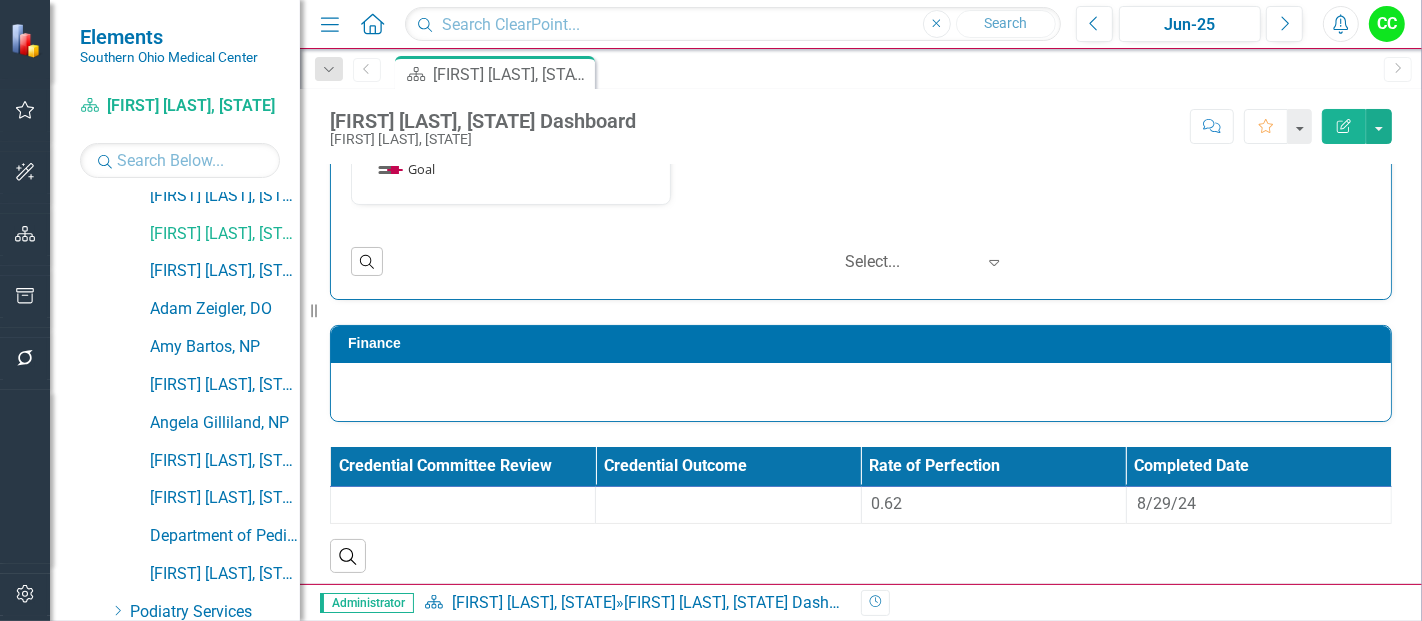 scroll, scrollTop: 1302, scrollLeft: 0, axis: vertical 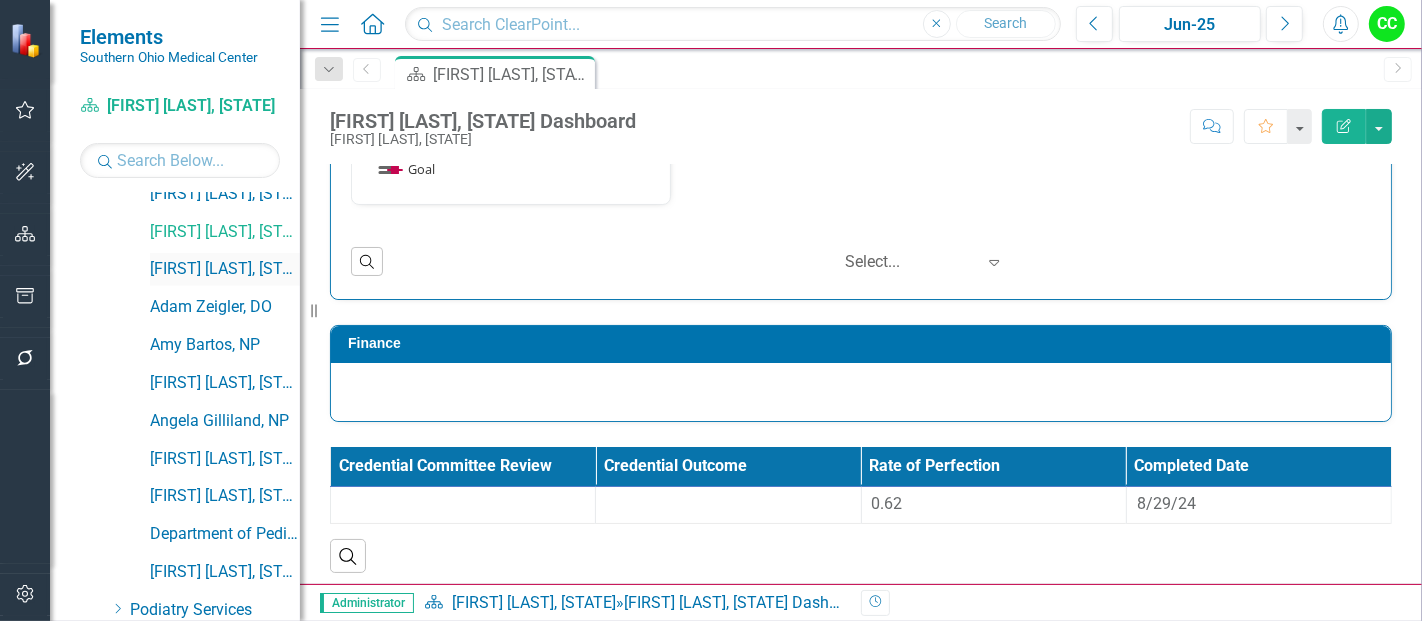 click on "[FIRST] [LAST], [STATE]" at bounding box center [225, 269] 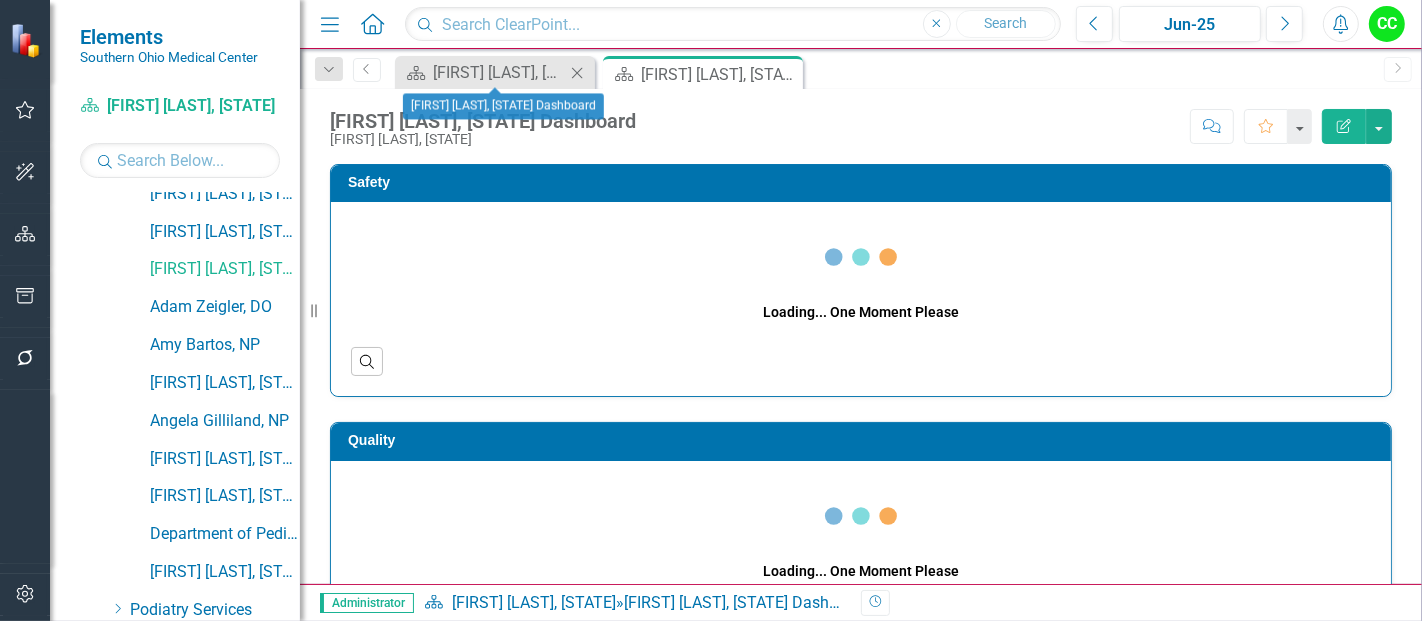 click on "Close" 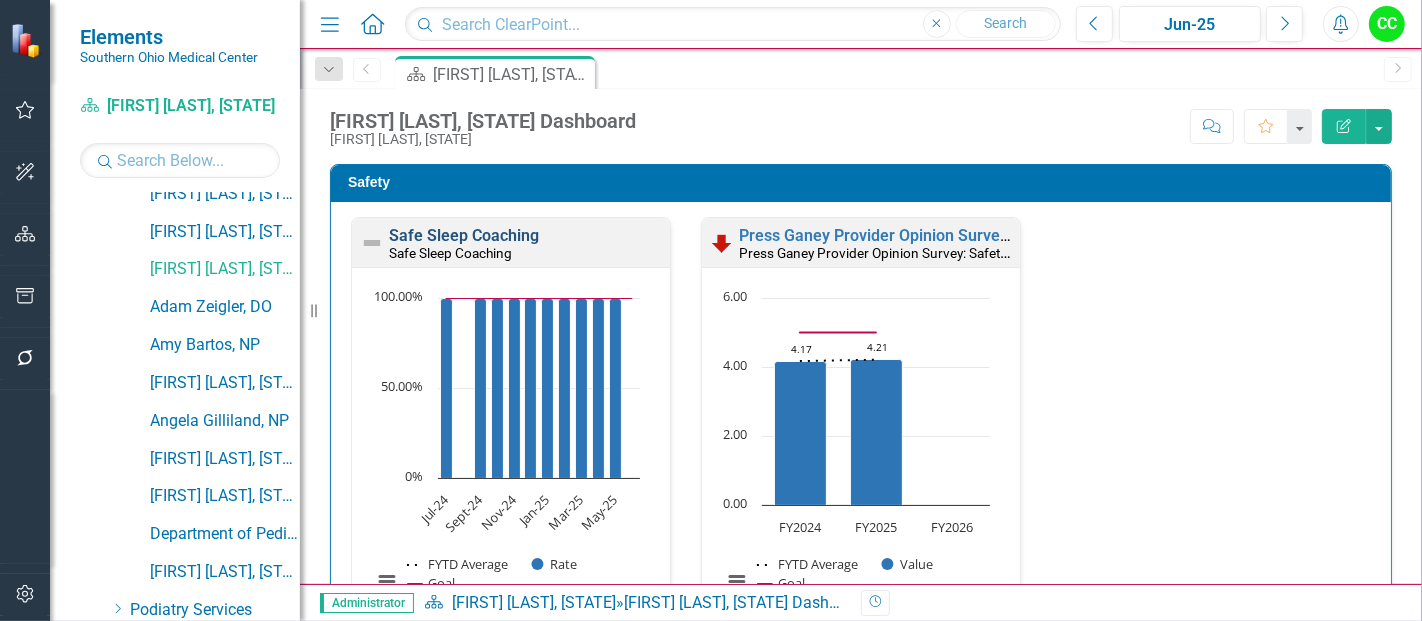 click on "Safe Sleep Coaching" at bounding box center (464, 235) 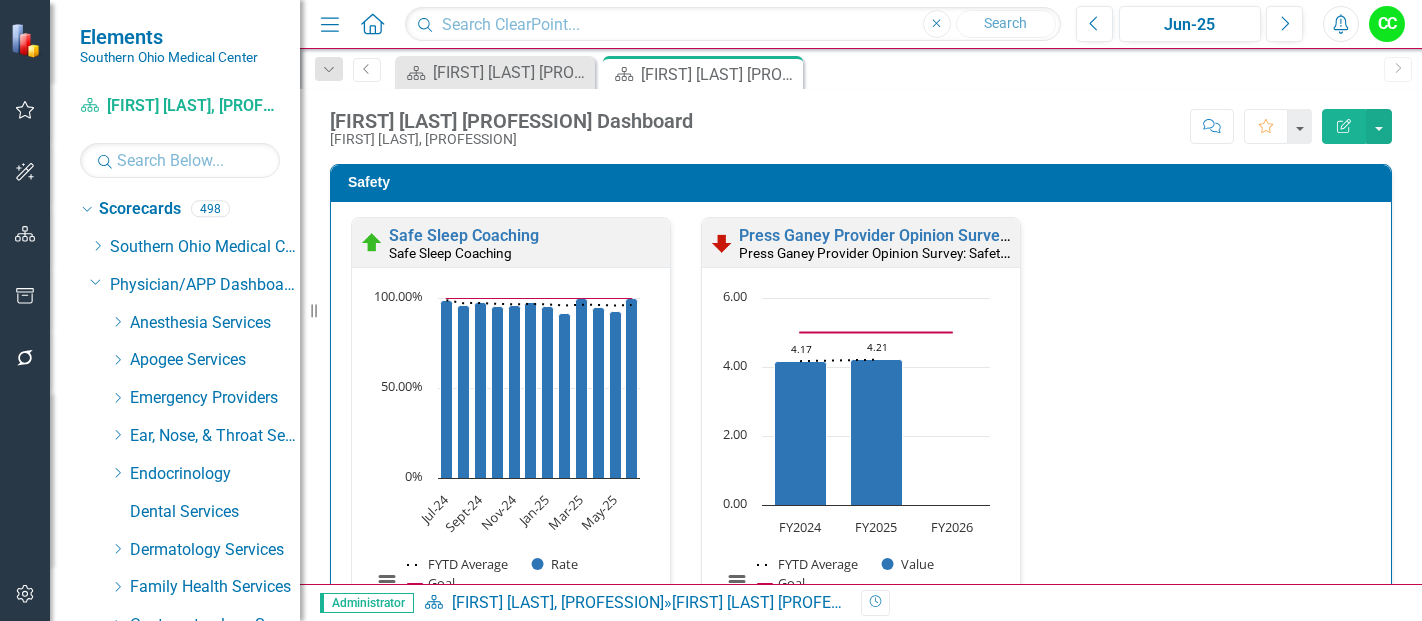 scroll, scrollTop: 0, scrollLeft: 0, axis: both 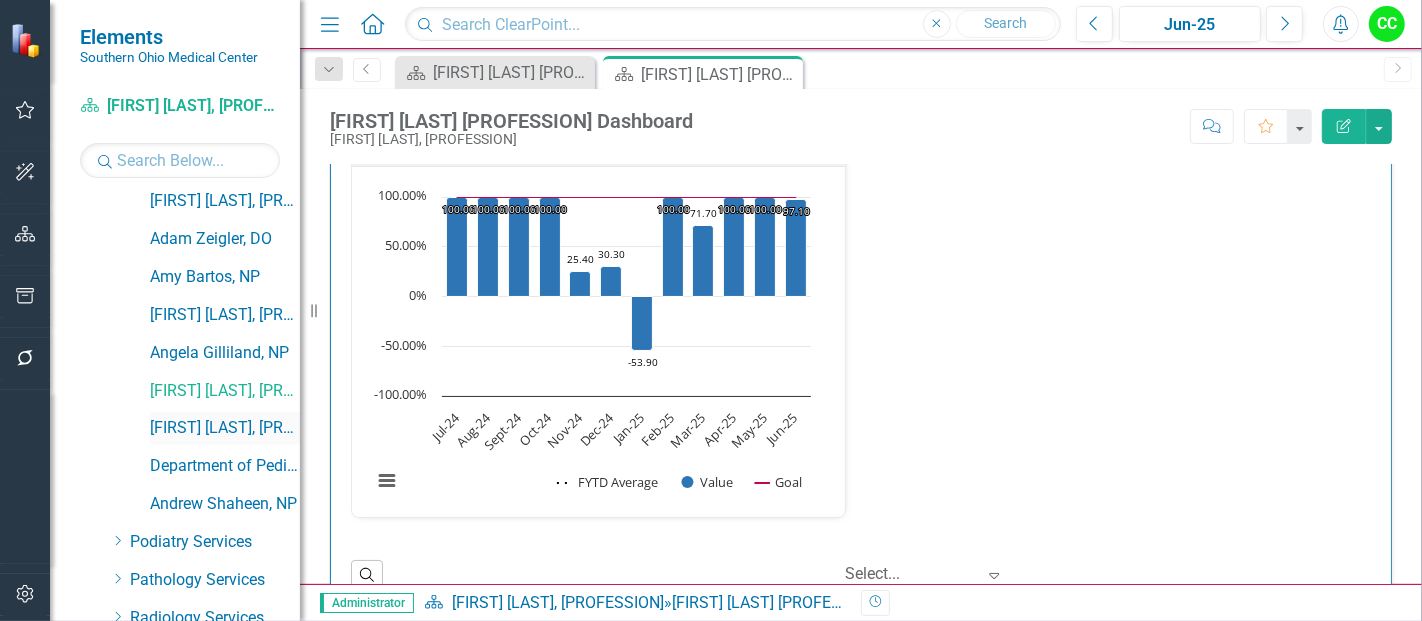 click on "[FIRST] [LAST], [PROFESSION]" at bounding box center (225, 428) 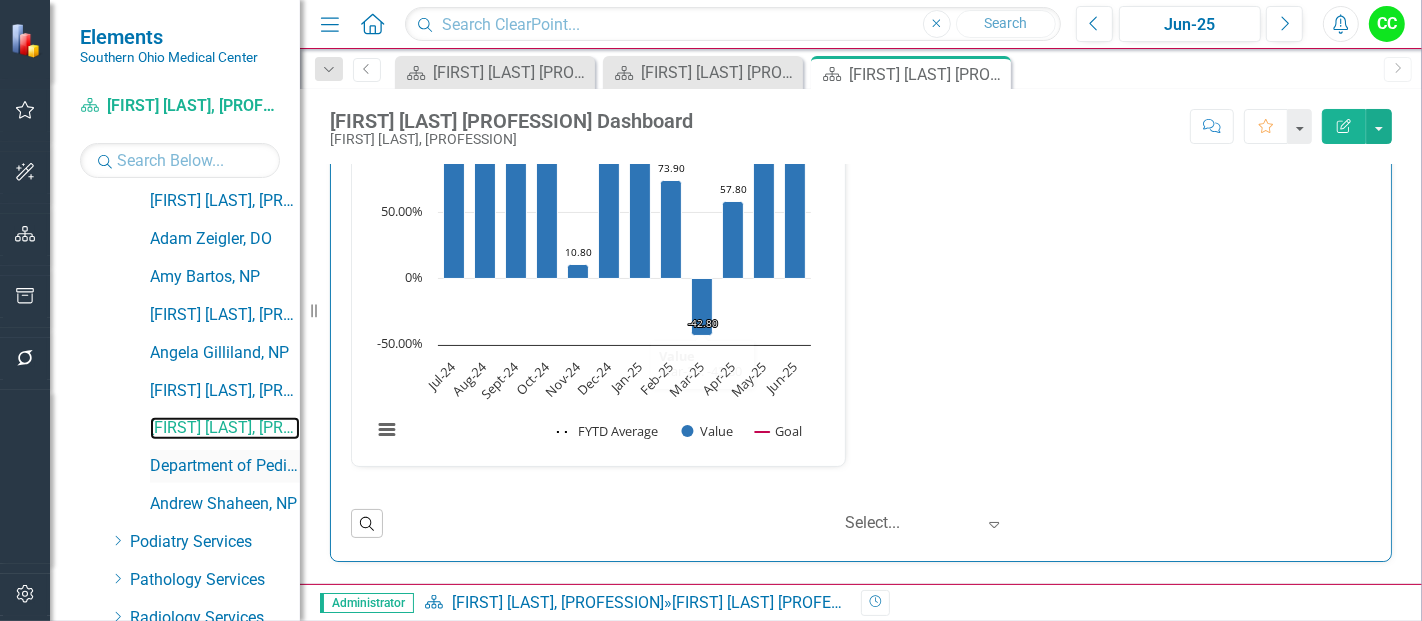 scroll, scrollTop: 2880, scrollLeft: 0, axis: vertical 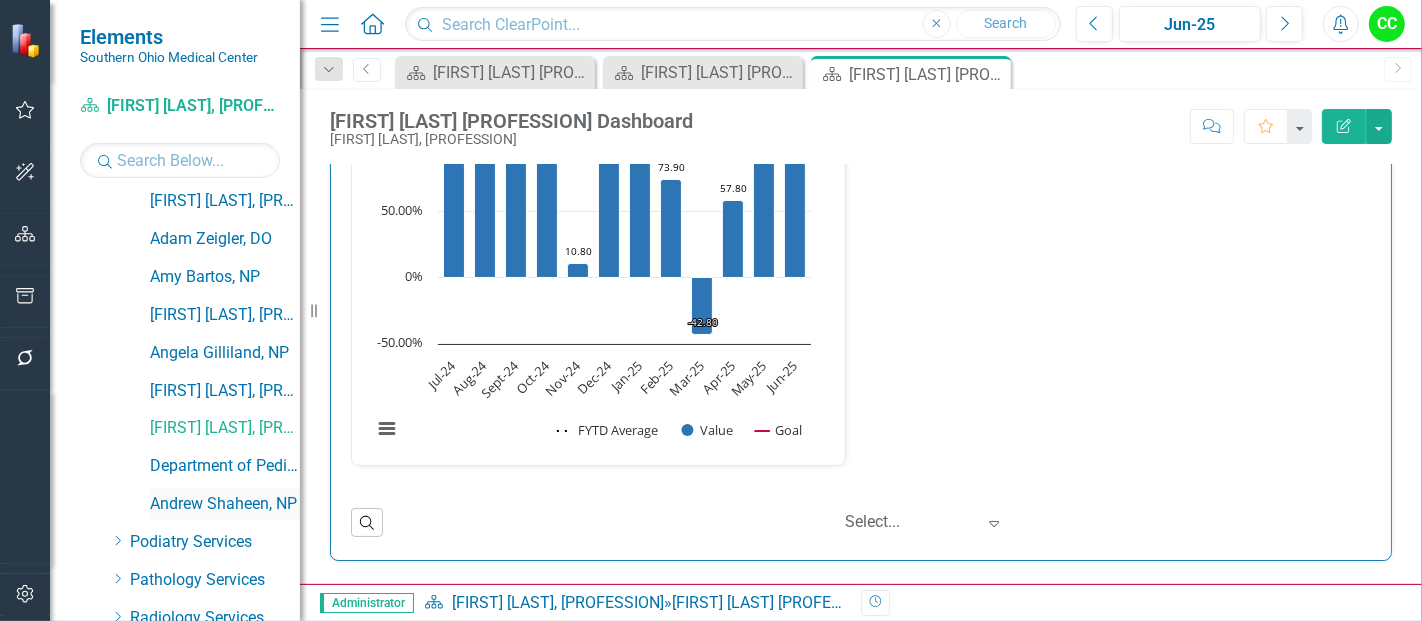 click on "Andrew Shaheen, NP" at bounding box center (225, 504) 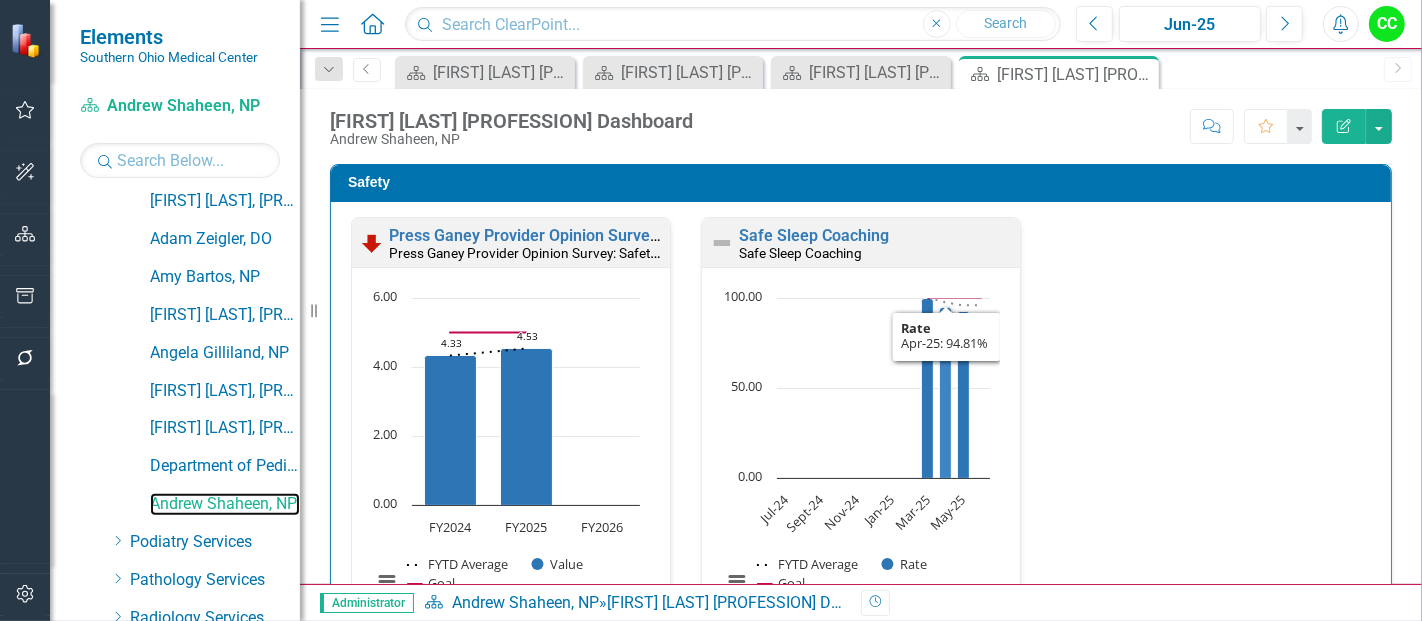 scroll, scrollTop: 20, scrollLeft: 0, axis: vertical 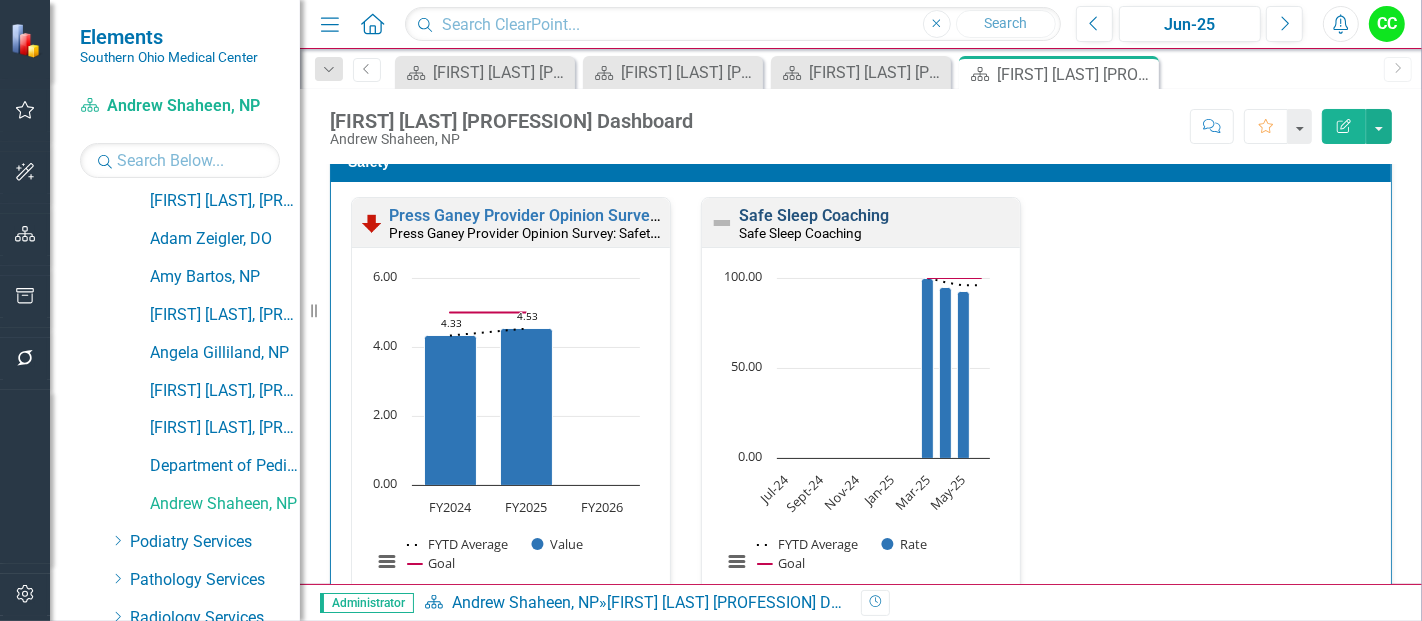 click on "Safe Sleep Coaching" at bounding box center (814, 215) 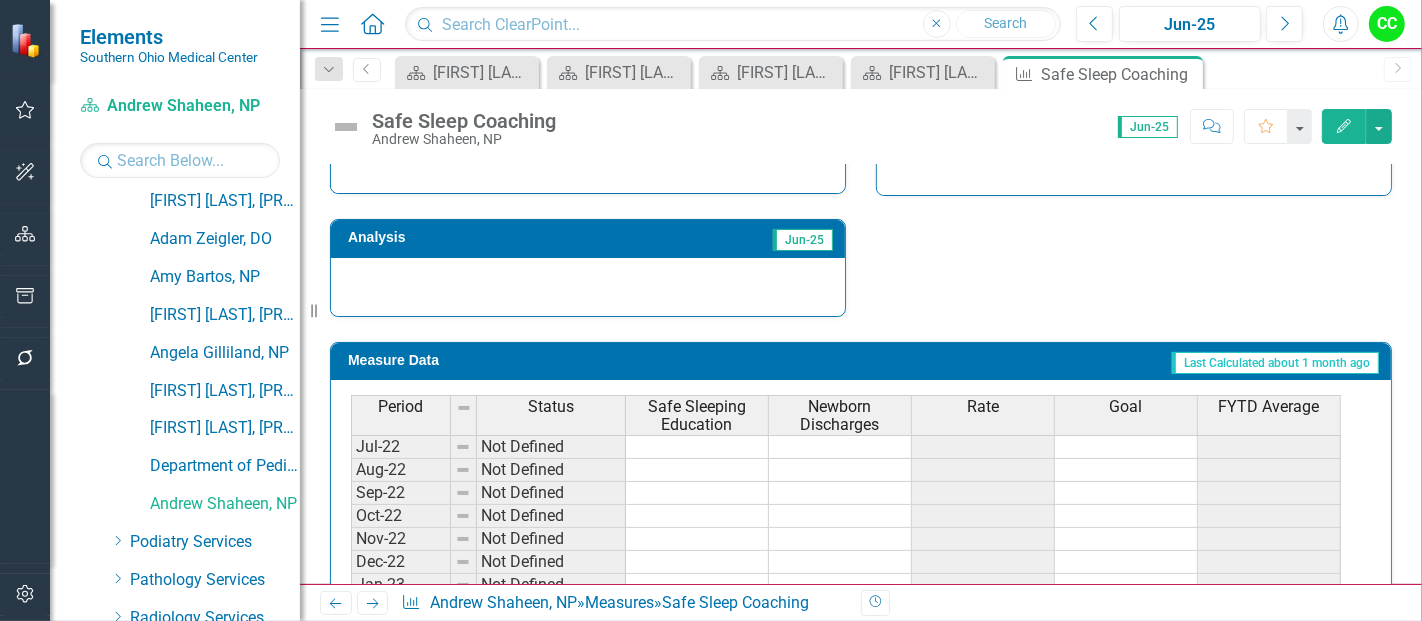 scroll, scrollTop: 866, scrollLeft: 0, axis: vertical 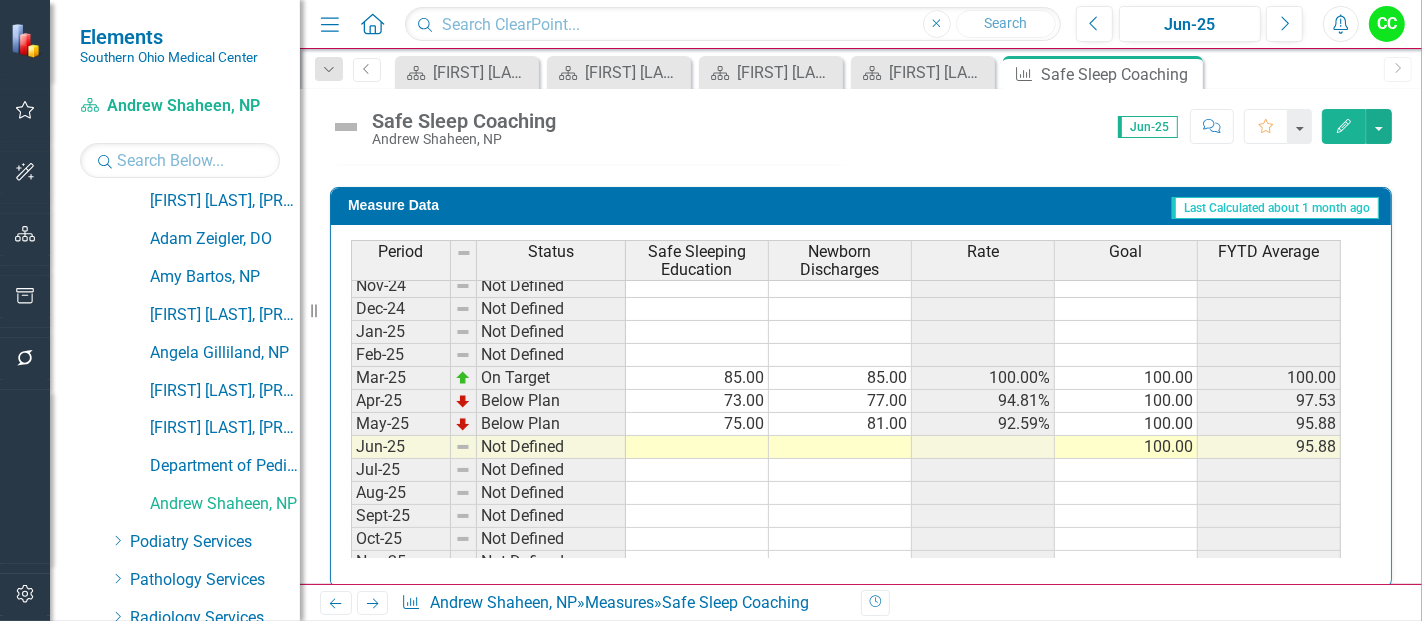 click on "Dec-23 Not Defined Jan-24 Not Defined Feb-24 Not Defined Mar-24 Not Defined Apr-24 Not Defined May-24 Not Defined Jun-24 Not Defined Jul-24 Not Defined Aug-24 Not Defined Sept-24 Not Defined Oct-24 Not Defined Nov-24 Not Defined Dec-24 Not Defined Jan-25 Not Defined Feb-25 Not Defined Mar-25 On Target 85.00 85.00 100.00% 100.00 100.00 Apr-25 Below Plan 73.00 77.00 94.81% 100.00 97.53 May-25 Below Plan 75.00 81.00 92.59% 100.00 95.88 Jun-25 Not Defined 100.00 95.88 Jul-25 Not Defined Aug-25 Not Defined Sept-25 Not Defined Oct-25 Not Defined Nov-25 Not Defined Dec-25 Not Defined Jan-26 Not Defined Feb-26 Not Defined" at bounding box center [846, 332] 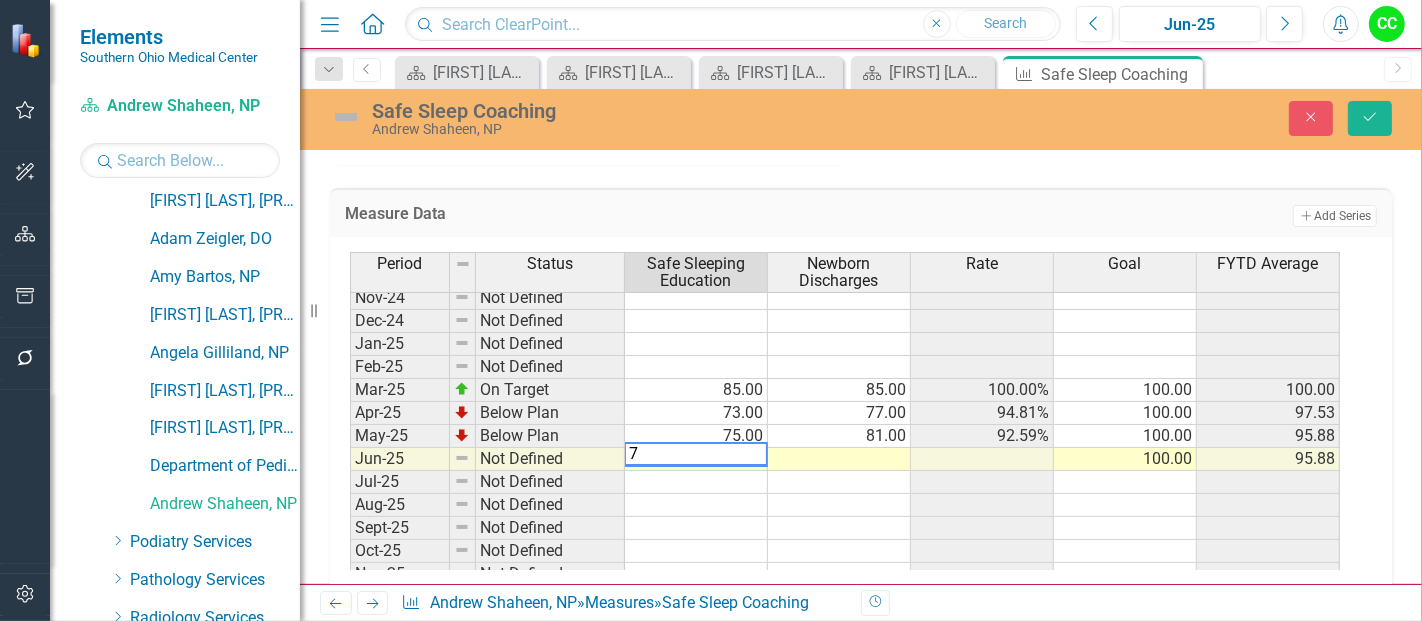 type on "72" 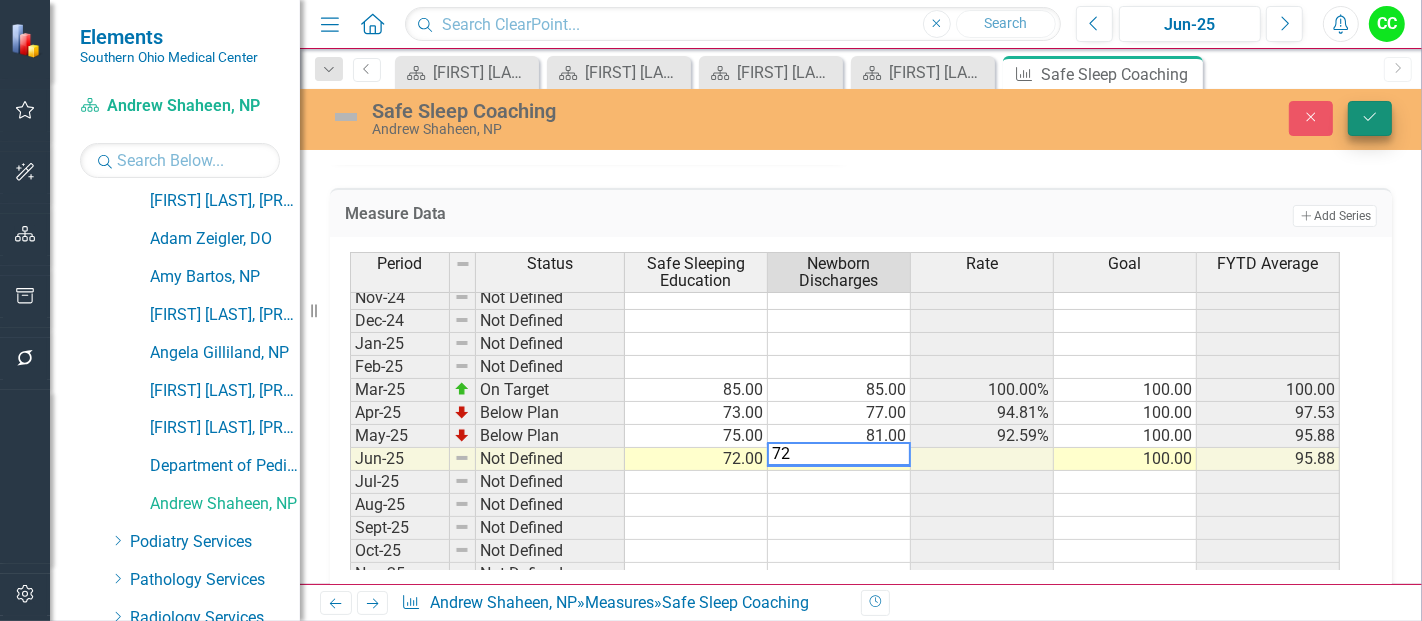 type on "72" 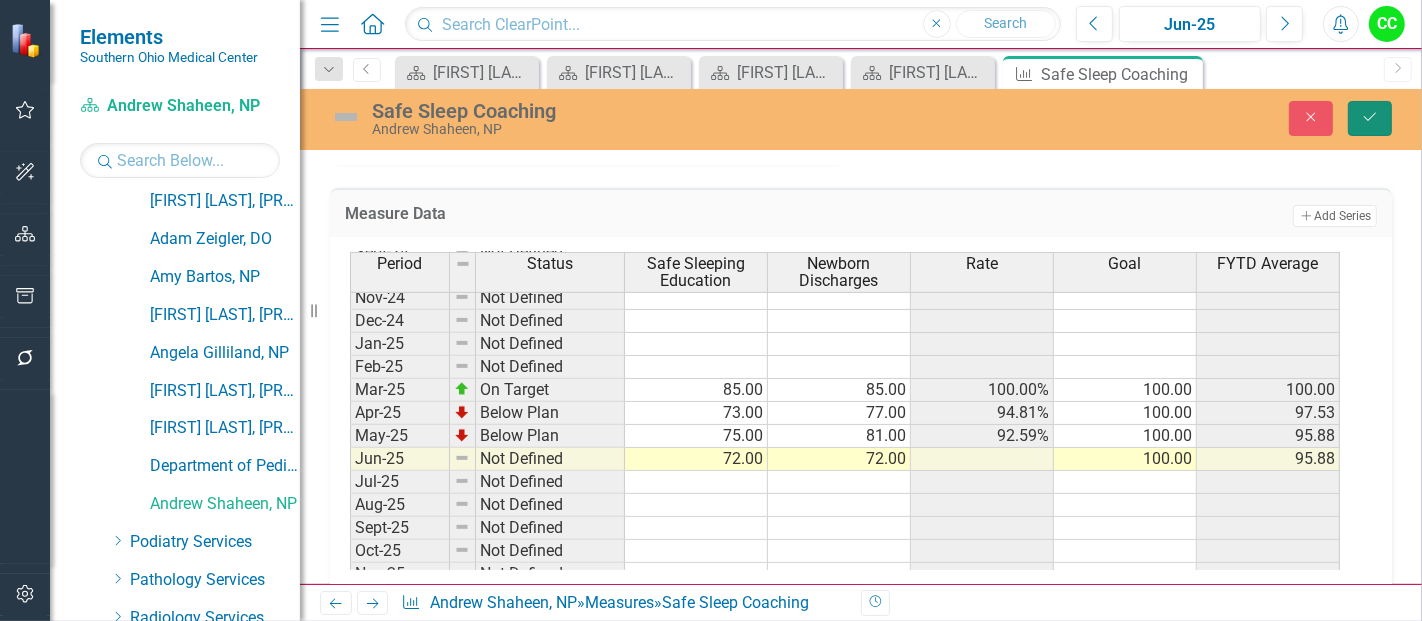 click on "Save" at bounding box center [1370, 118] 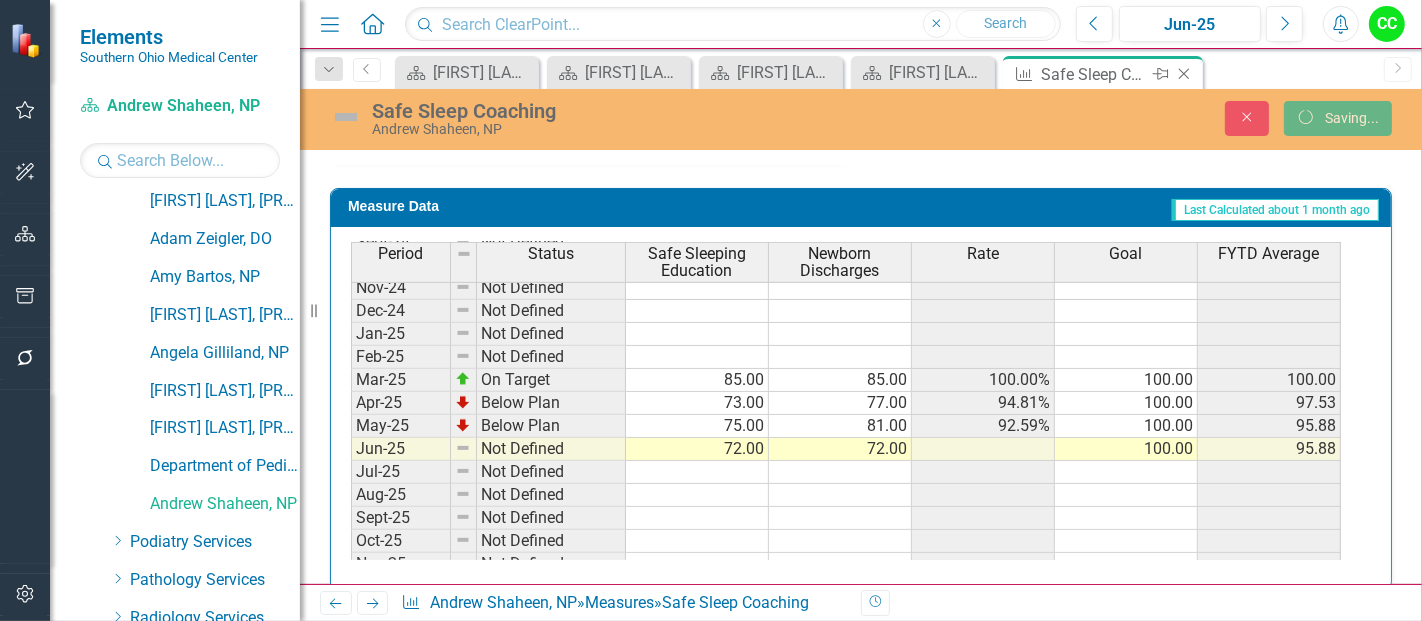 click on "Close" 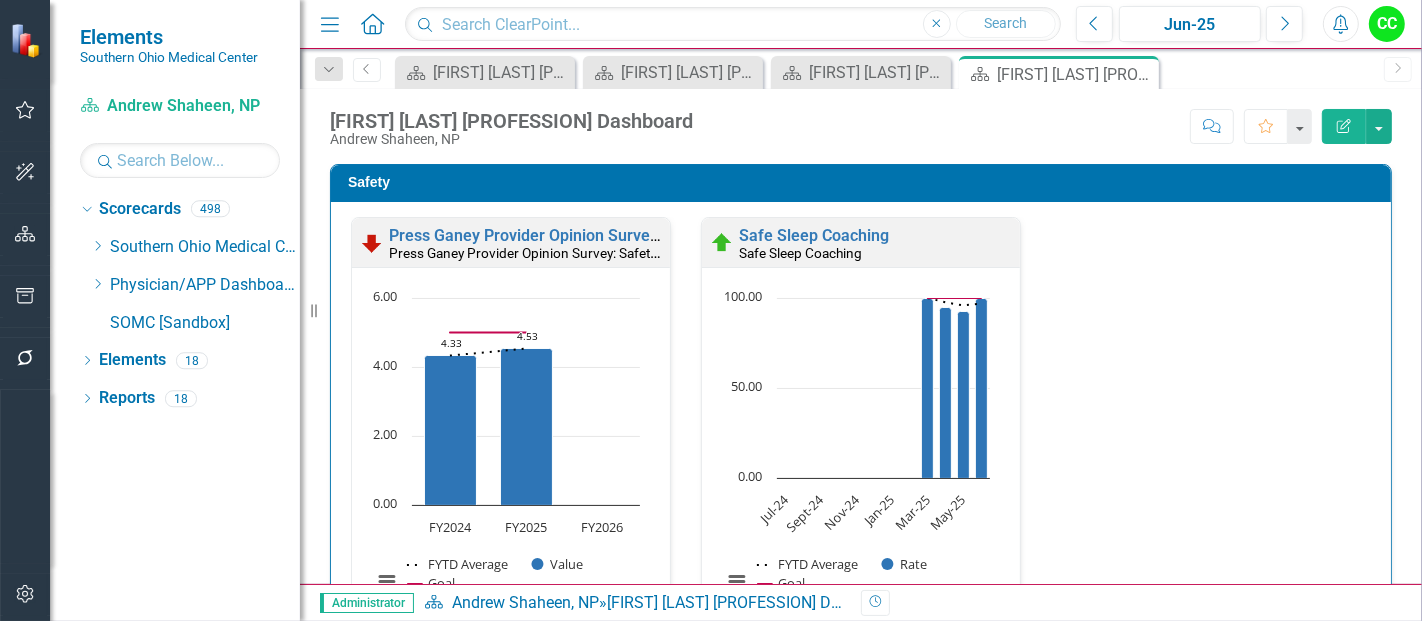 scroll, scrollTop: 0, scrollLeft: 0, axis: both 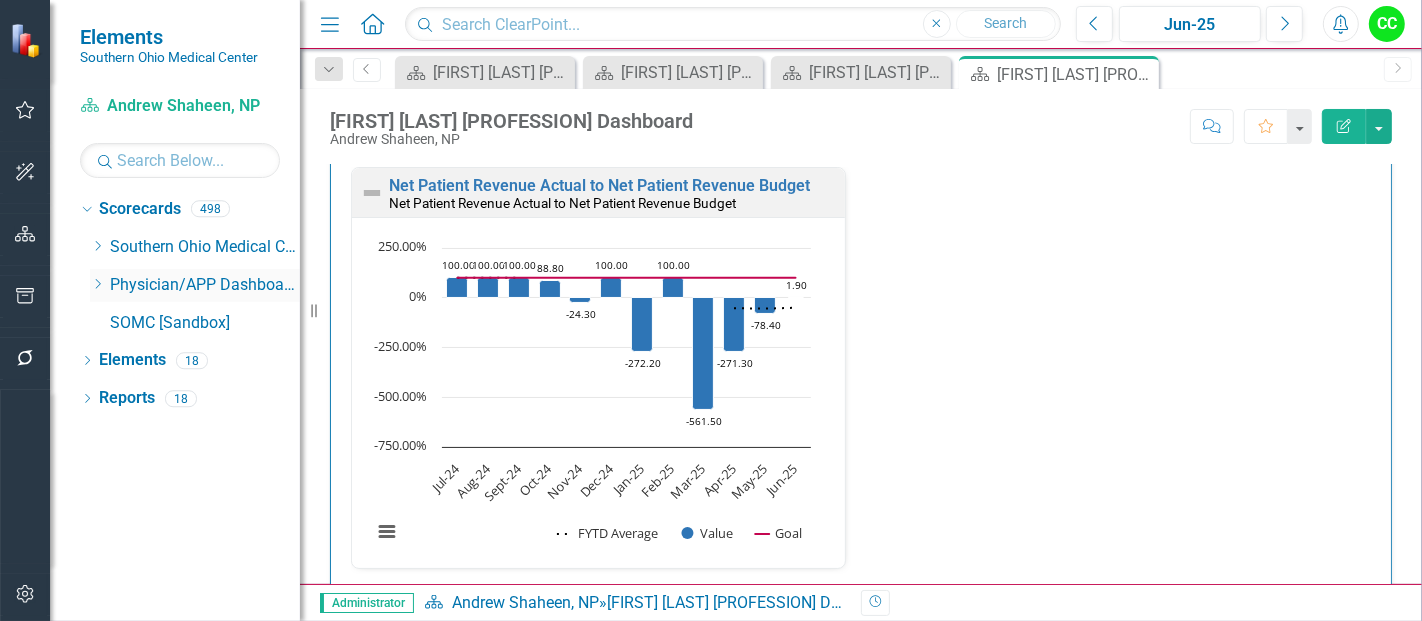 click on "Dropdown" 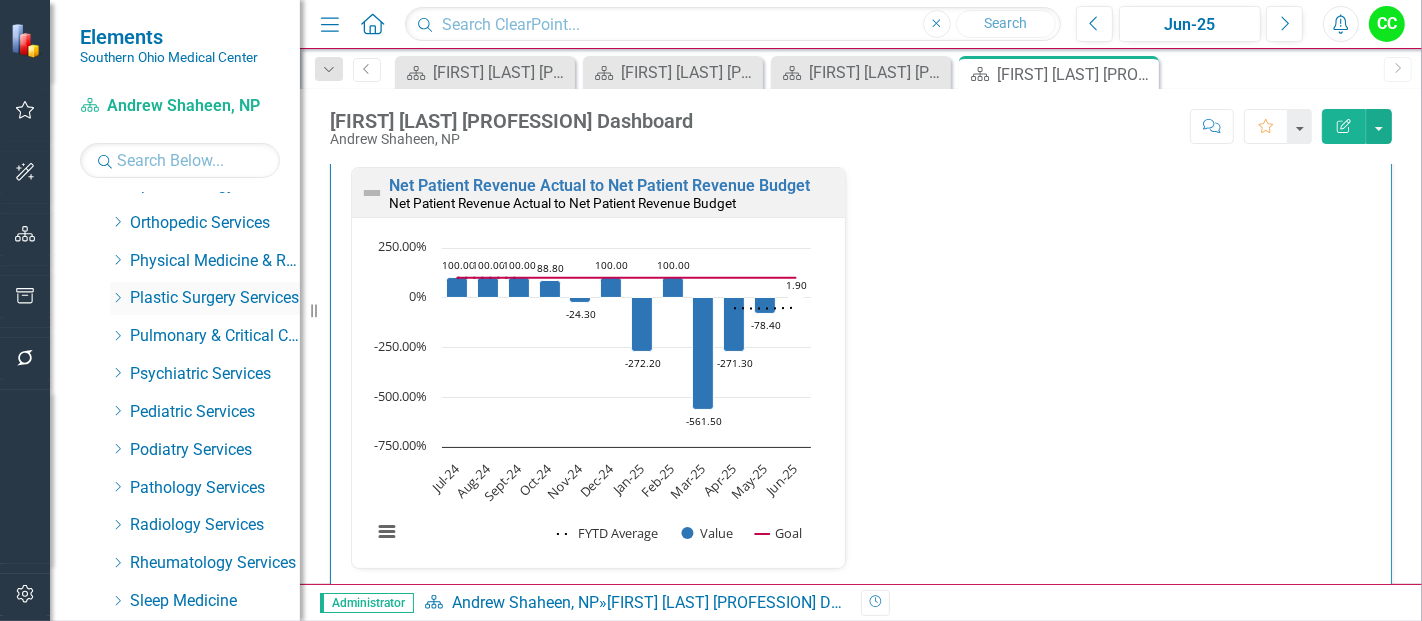 scroll, scrollTop: 783, scrollLeft: 0, axis: vertical 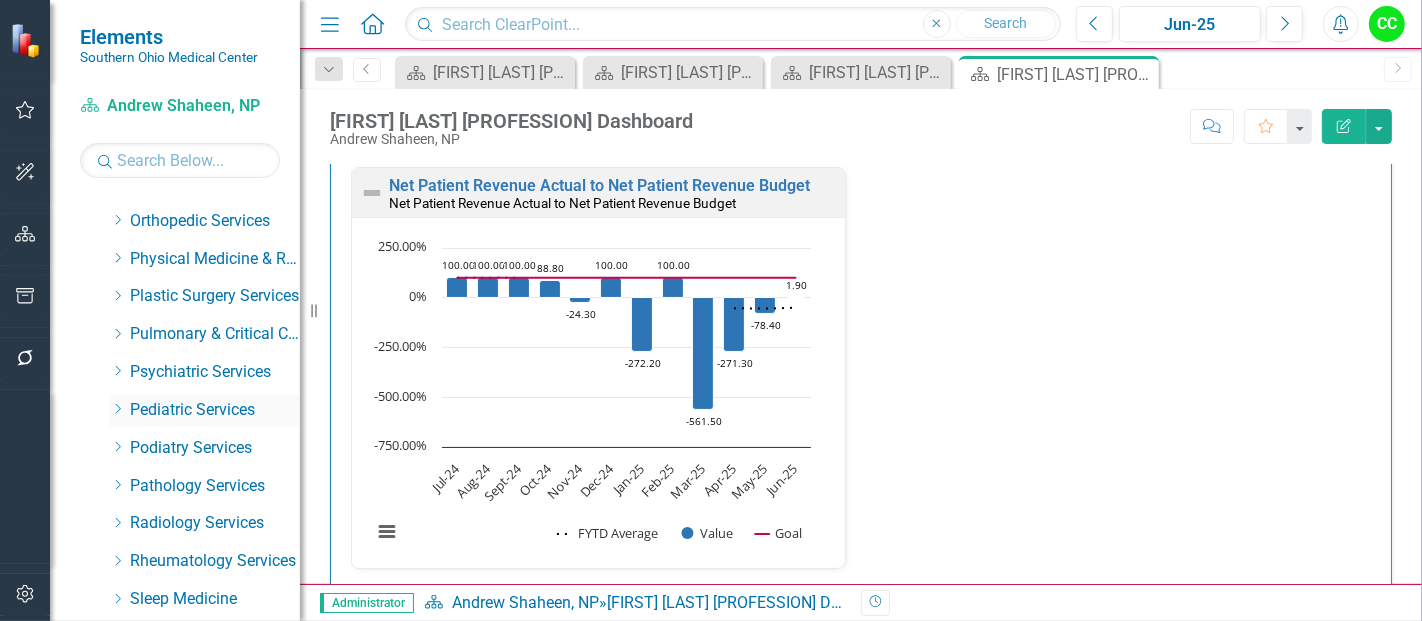 click on "Dropdown" 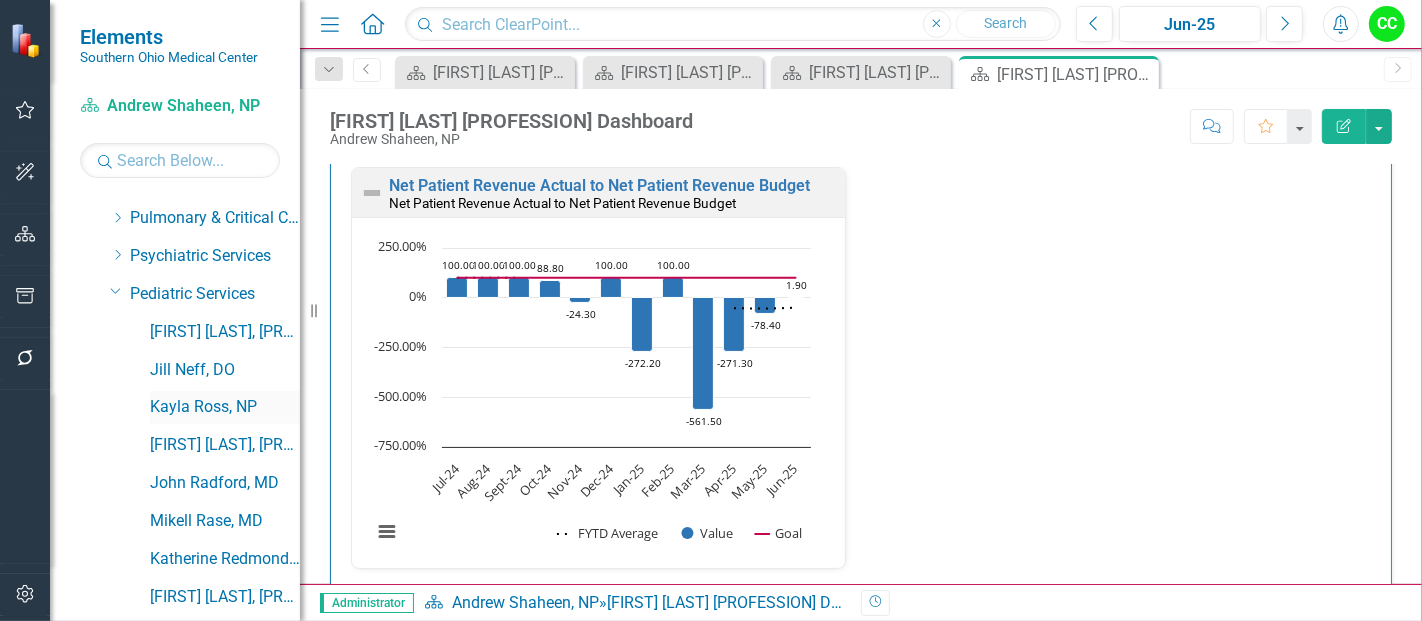 scroll, scrollTop: 893, scrollLeft: 0, axis: vertical 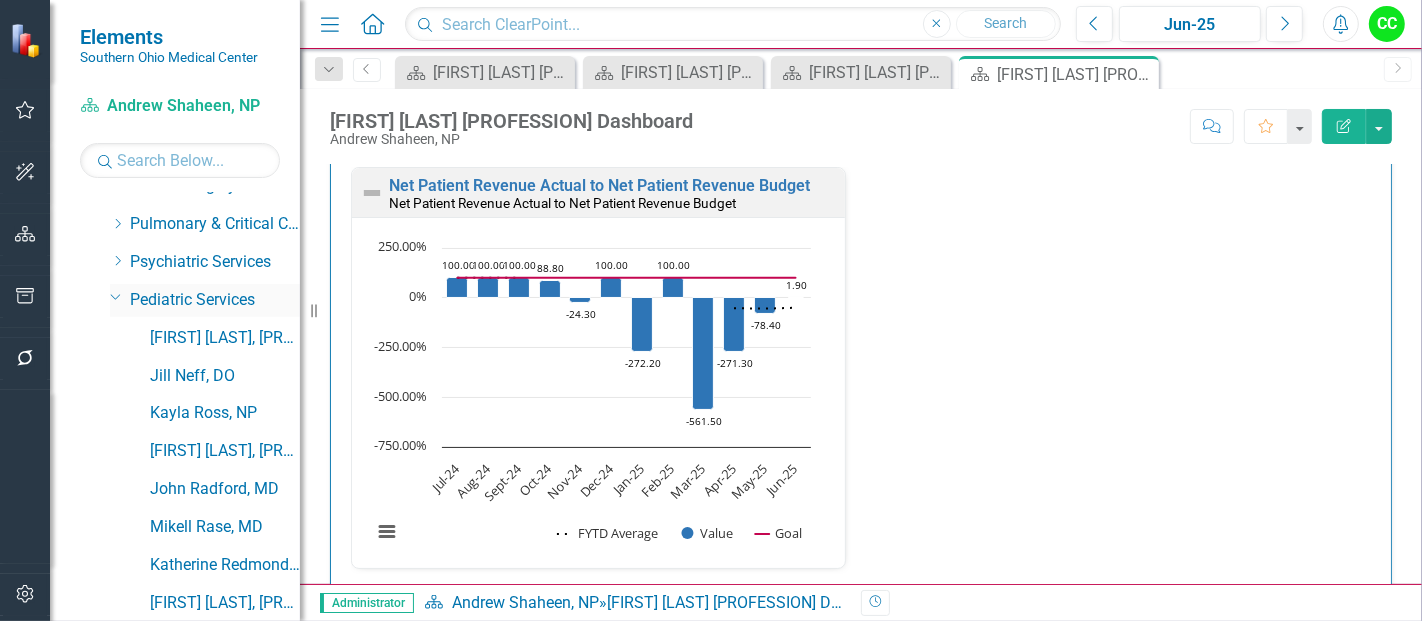 click on "Dropdown" at bounding box center (114, 296) 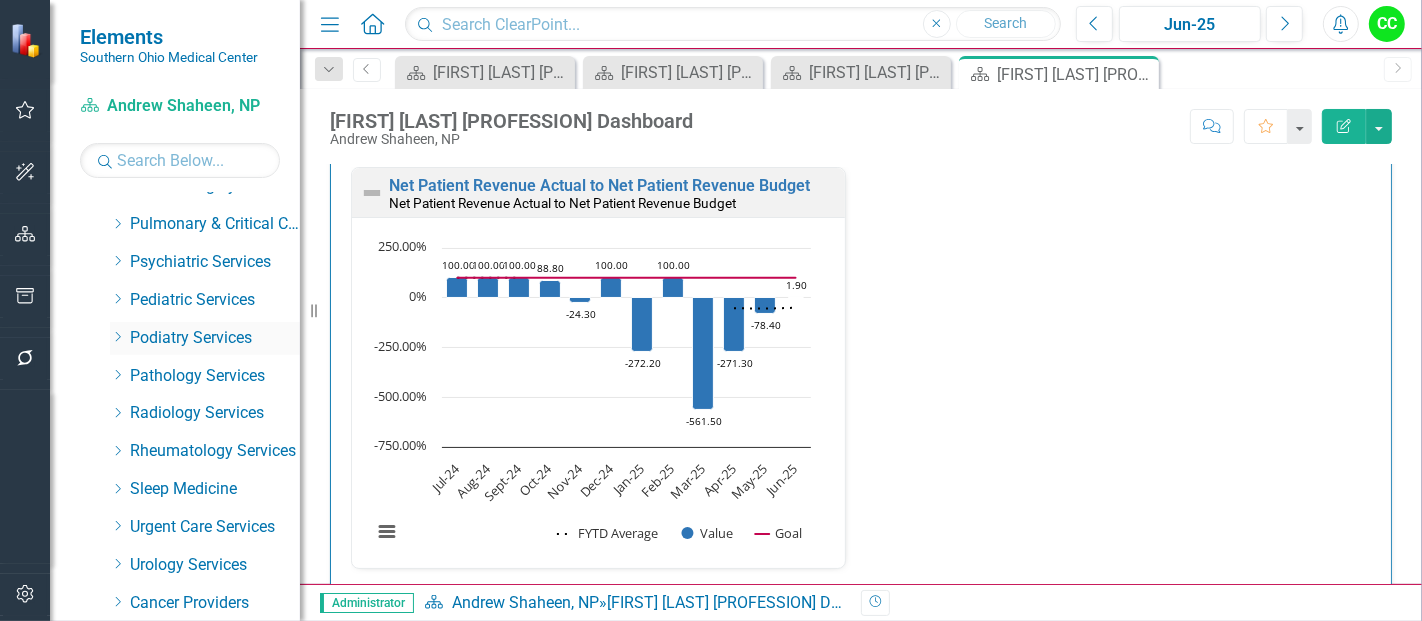 click on "Dropdown" 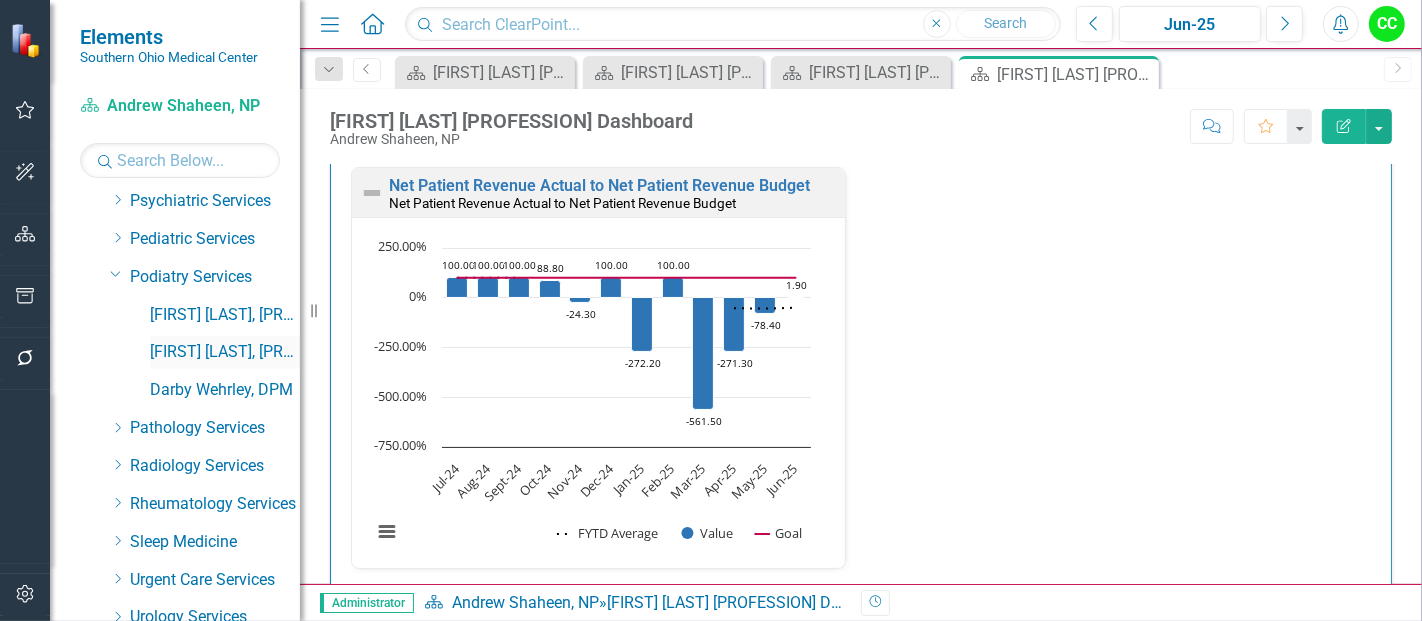 scroll, scrollTop: 955, scrollLeft: 0, axis: vertical 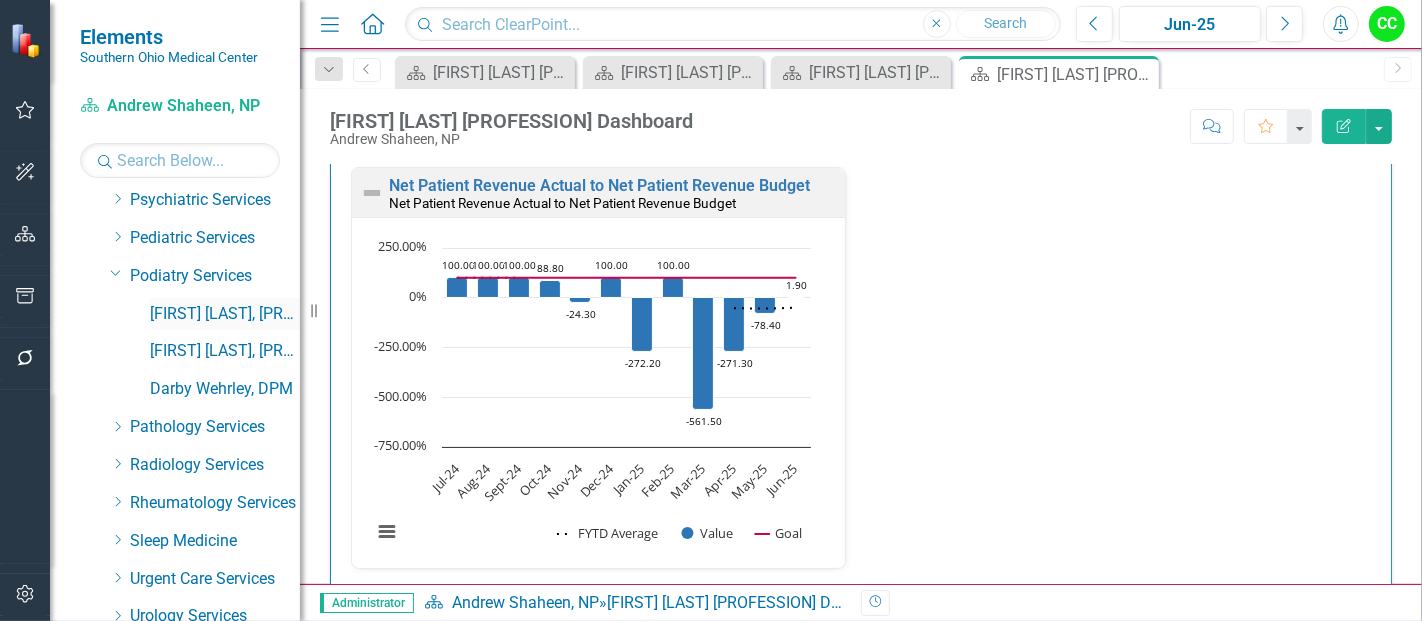 click on "[FIRST] [LAST], DPM" at bounding box center (225, 314) 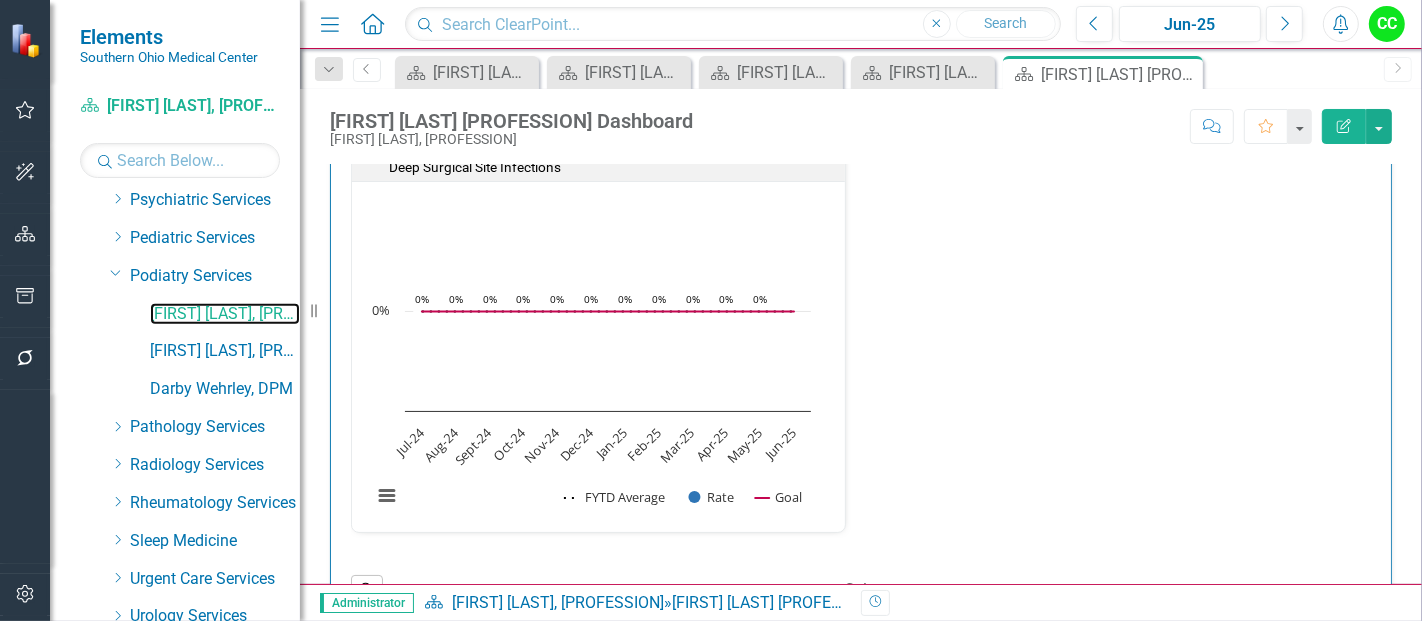 scroll, scrollTop: 0, scrollLeft: 0, axis: both 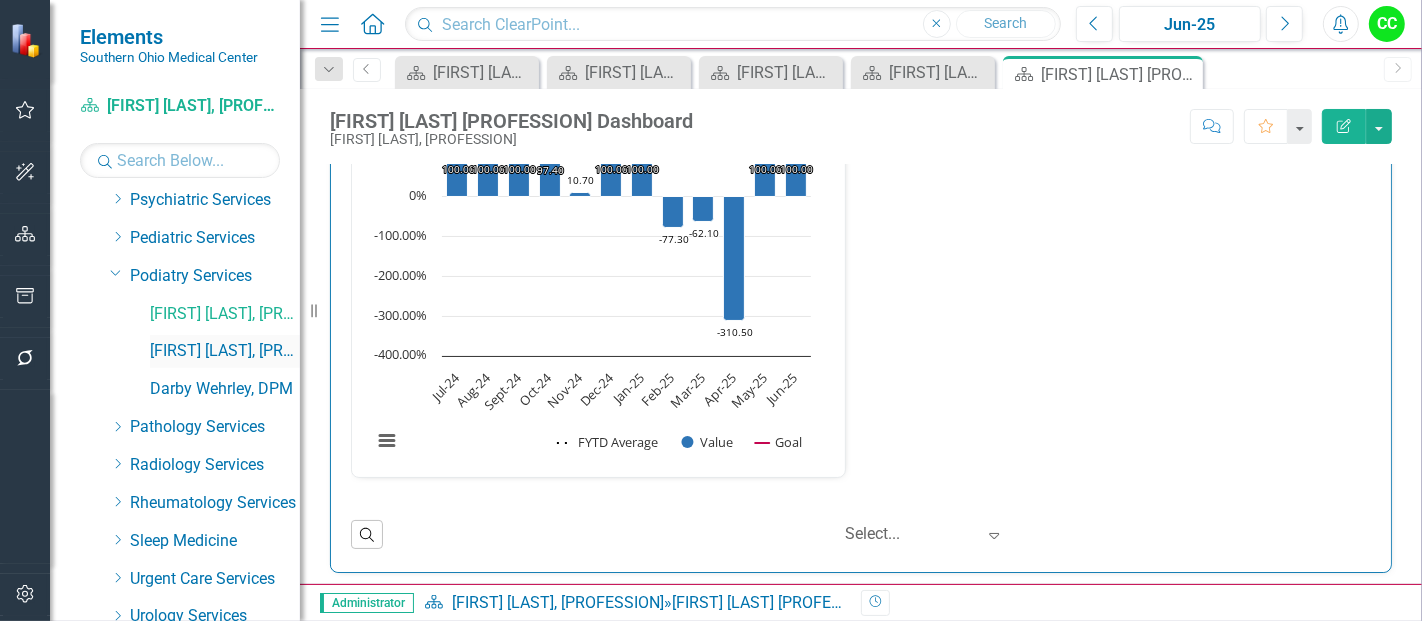 click on "[FIRST] [LAST], DPM" at bounding box center (225, 351) 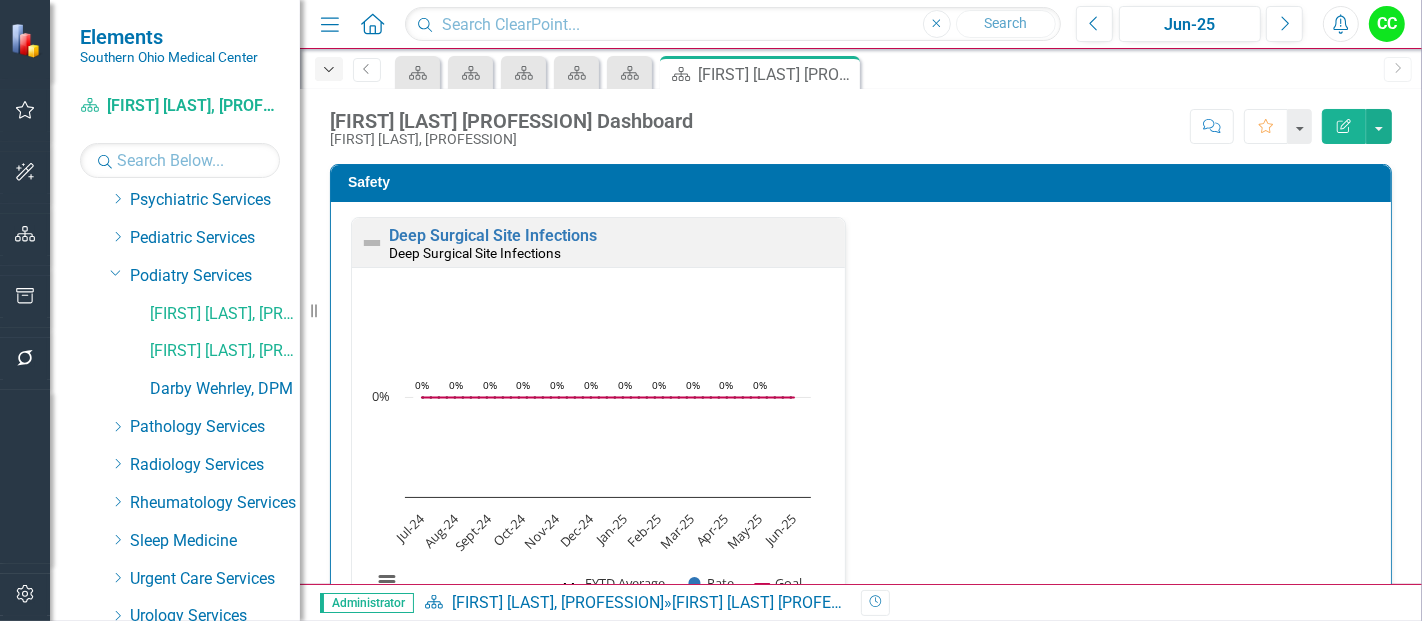click on "Dropdown" 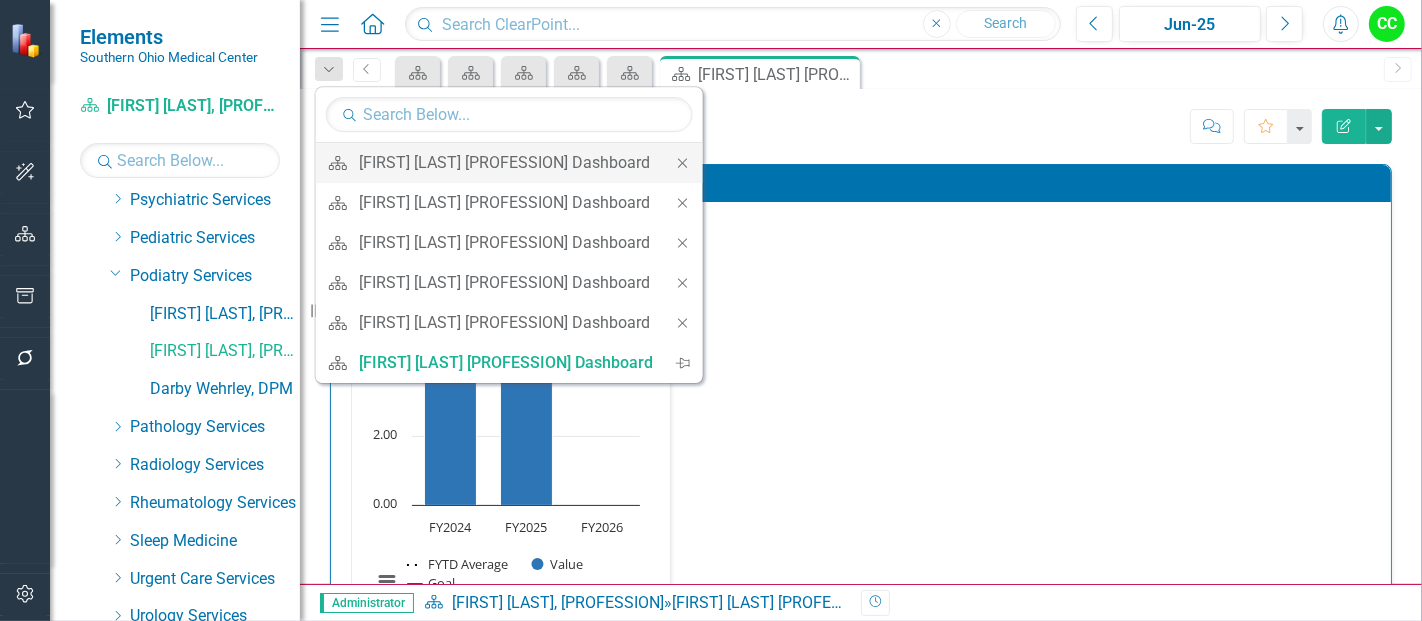 click on "Close" 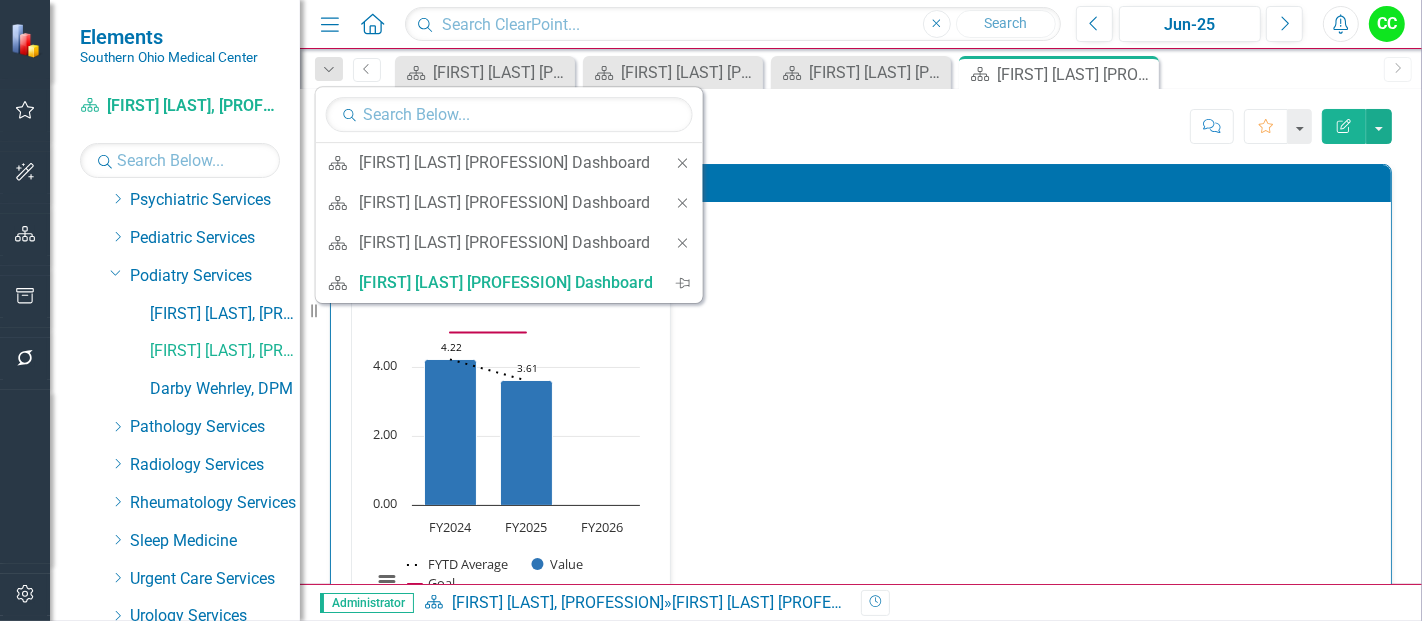 click on "Close" at bounding box center (683, 163) 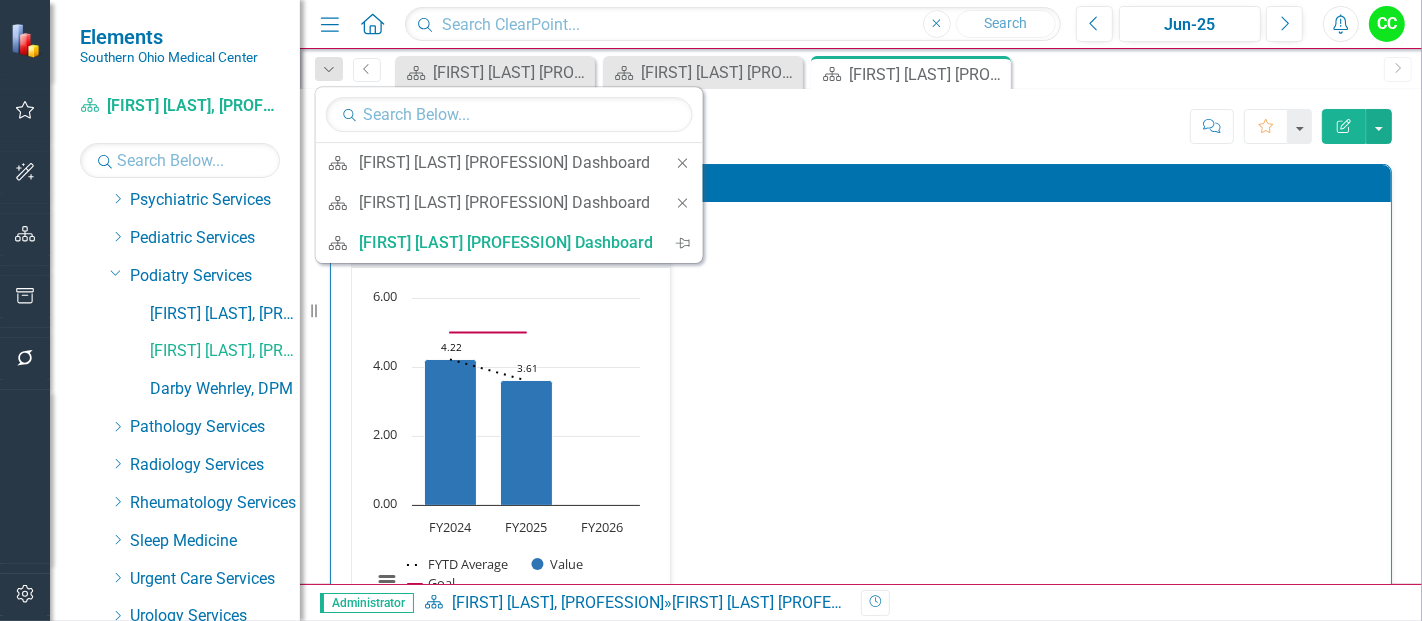 click on "Close" 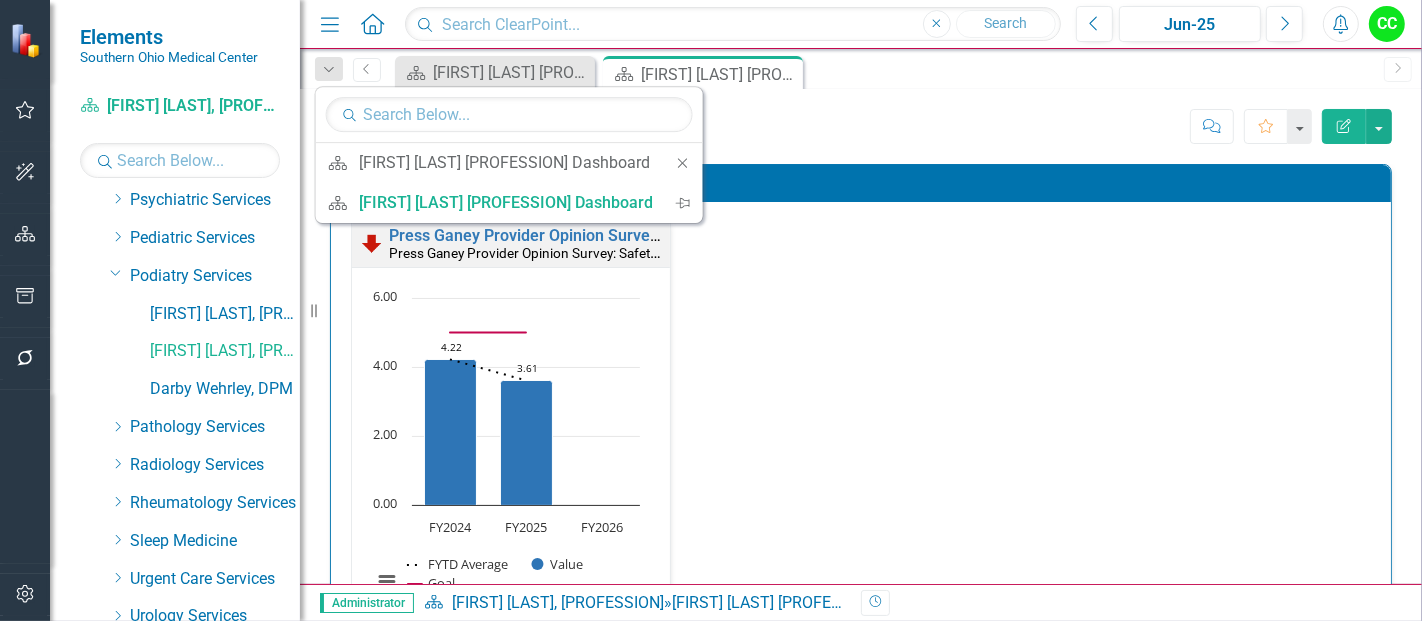click on "Close" 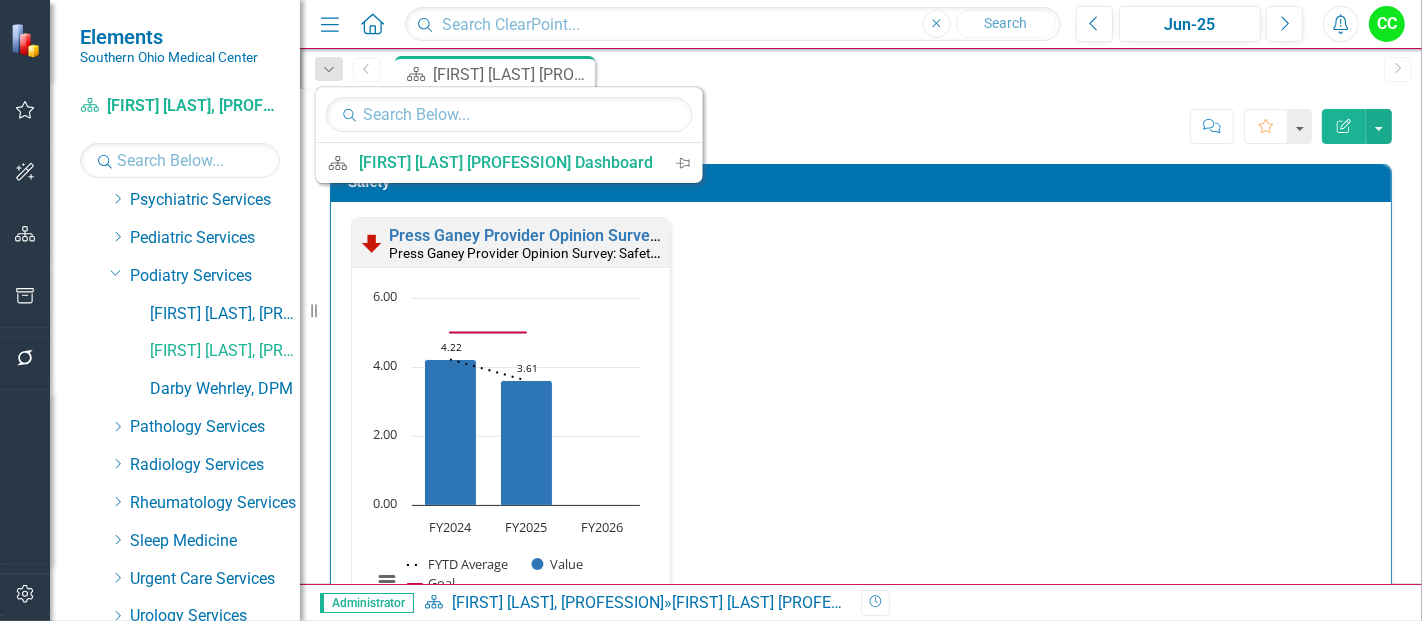 click on "Safety" at bounding box center [861, 183] 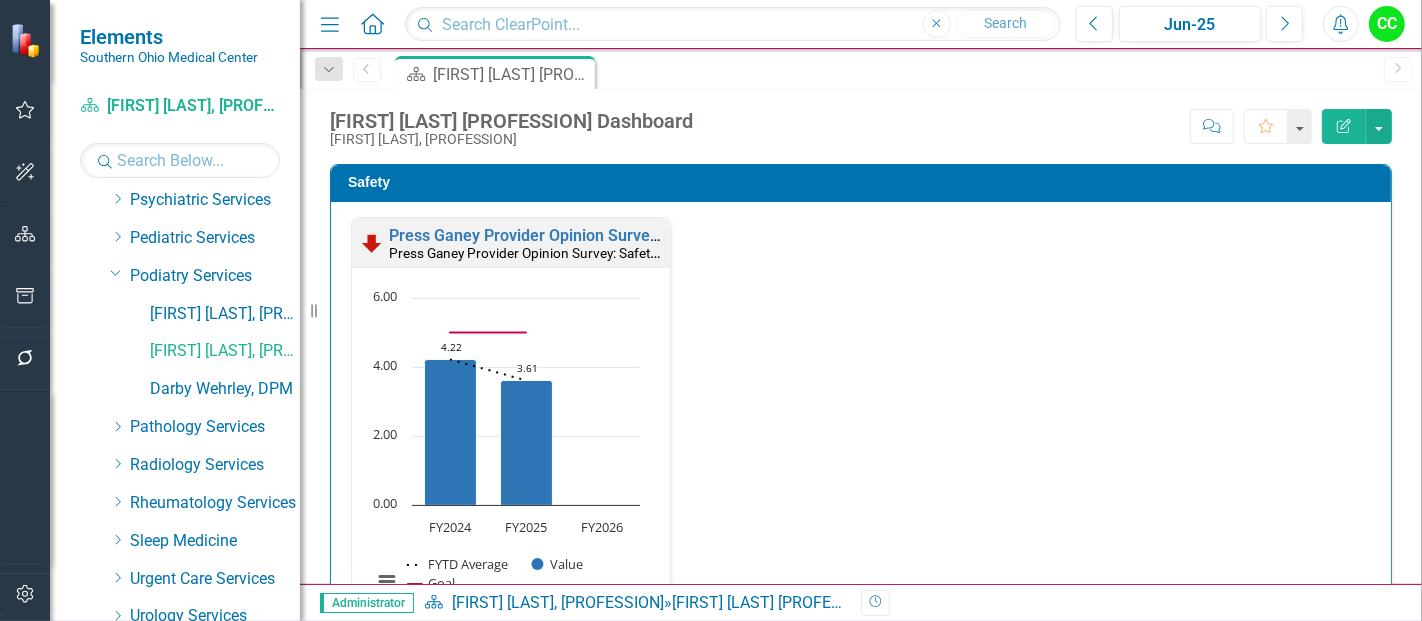 scroll, scrollTop: 1, scrollLeft: 0, axis: vertical 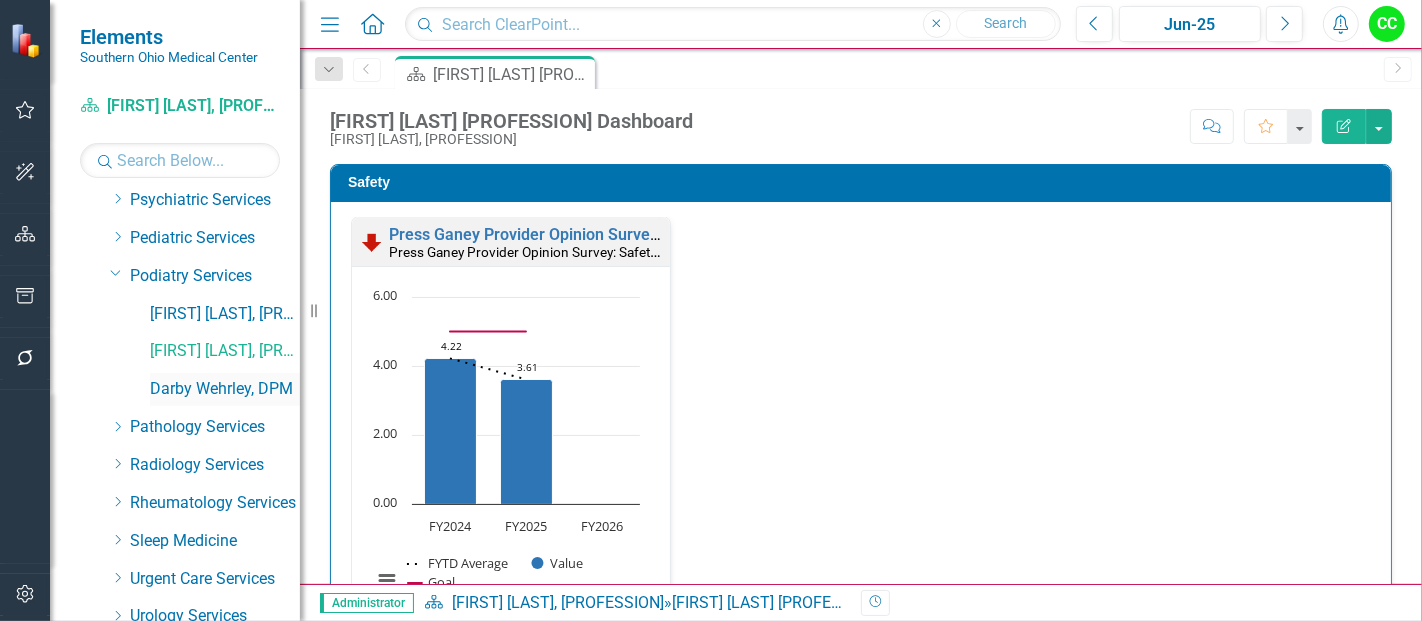 click on "Darby Wehrley, DPM" at bounding box center [225, 389] 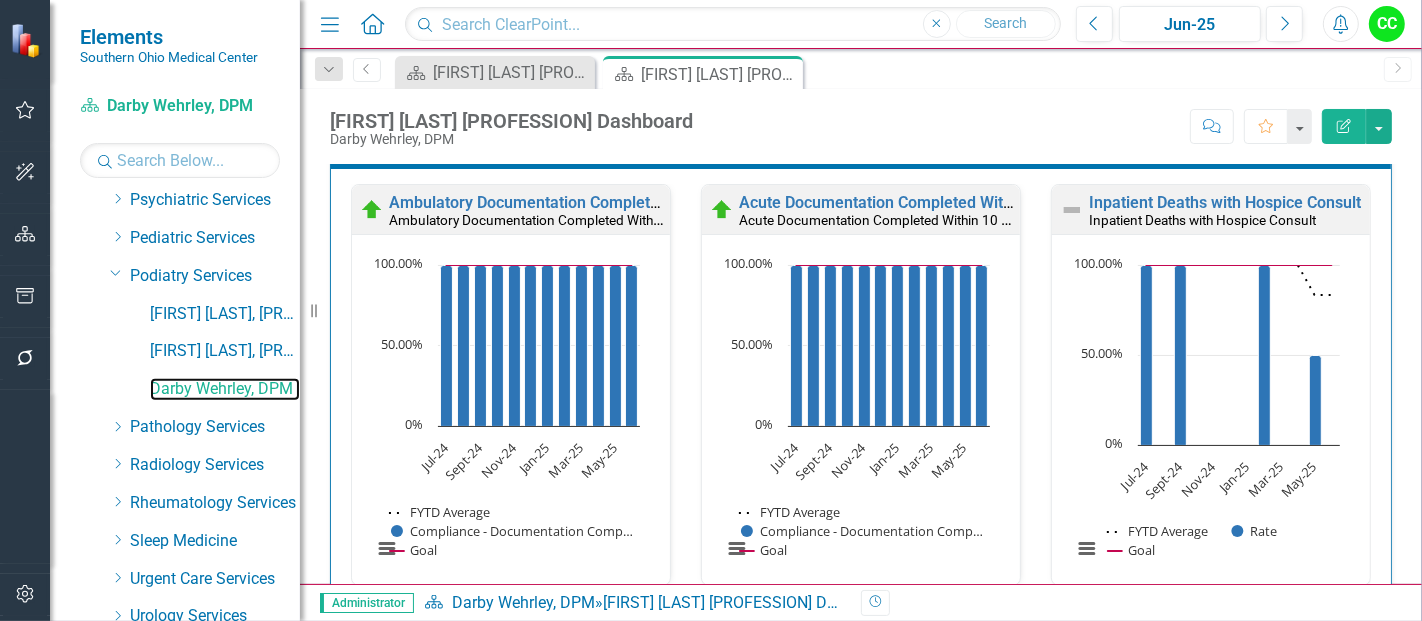 scroll, scrollTop: 608, scrollLeft: 0, axis: vertical 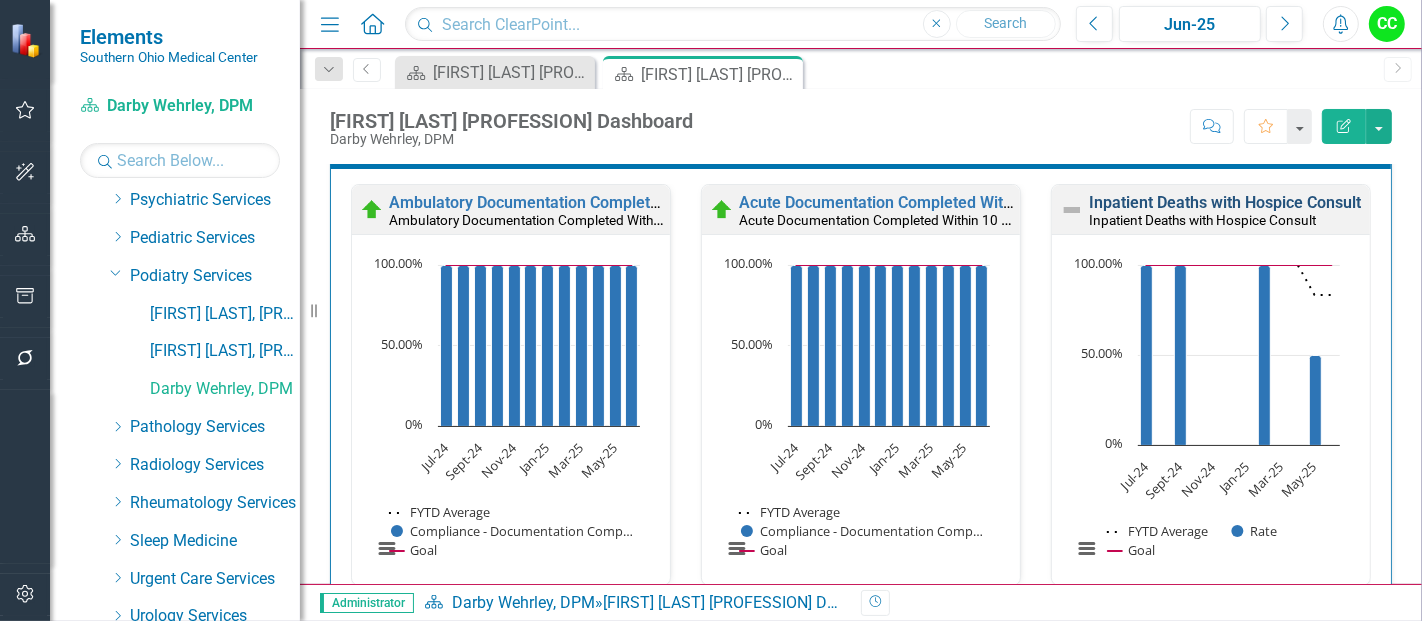 click on "Inpatient Deaths with Hospice Consult" at bounding box center (1225, 202) 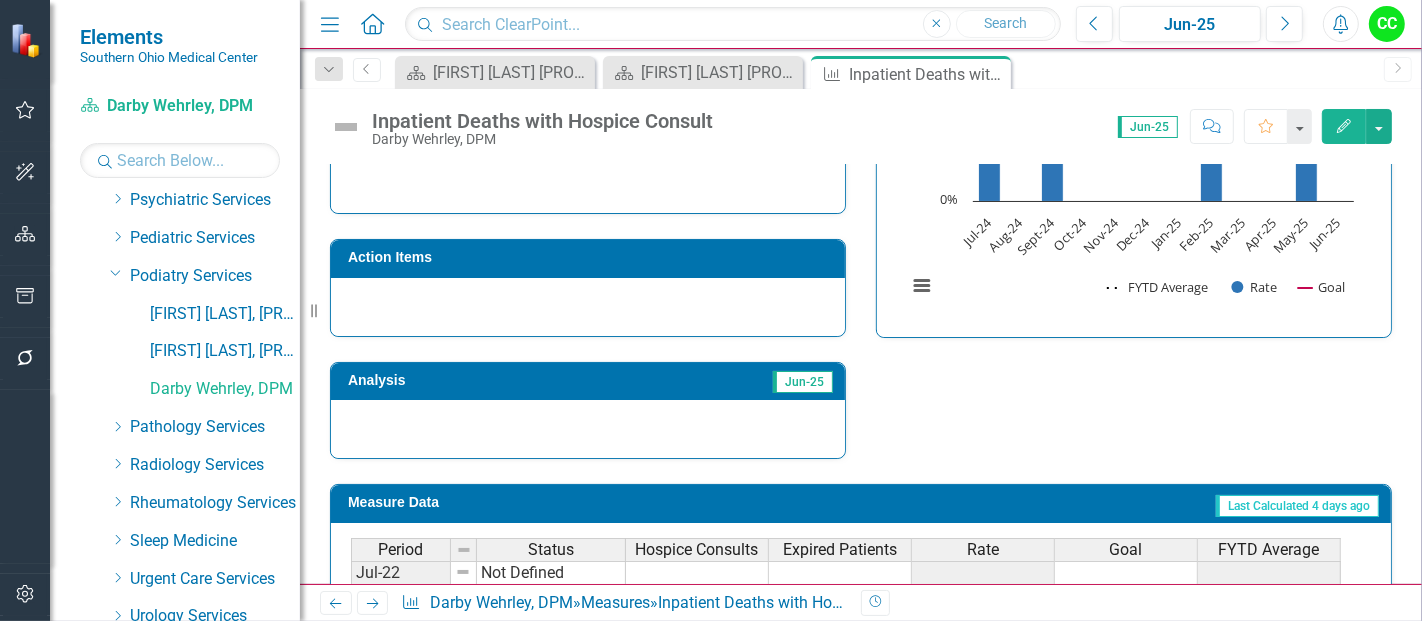 scroll, scrollTop: 920, scrollLeft: 0, axis: vertical 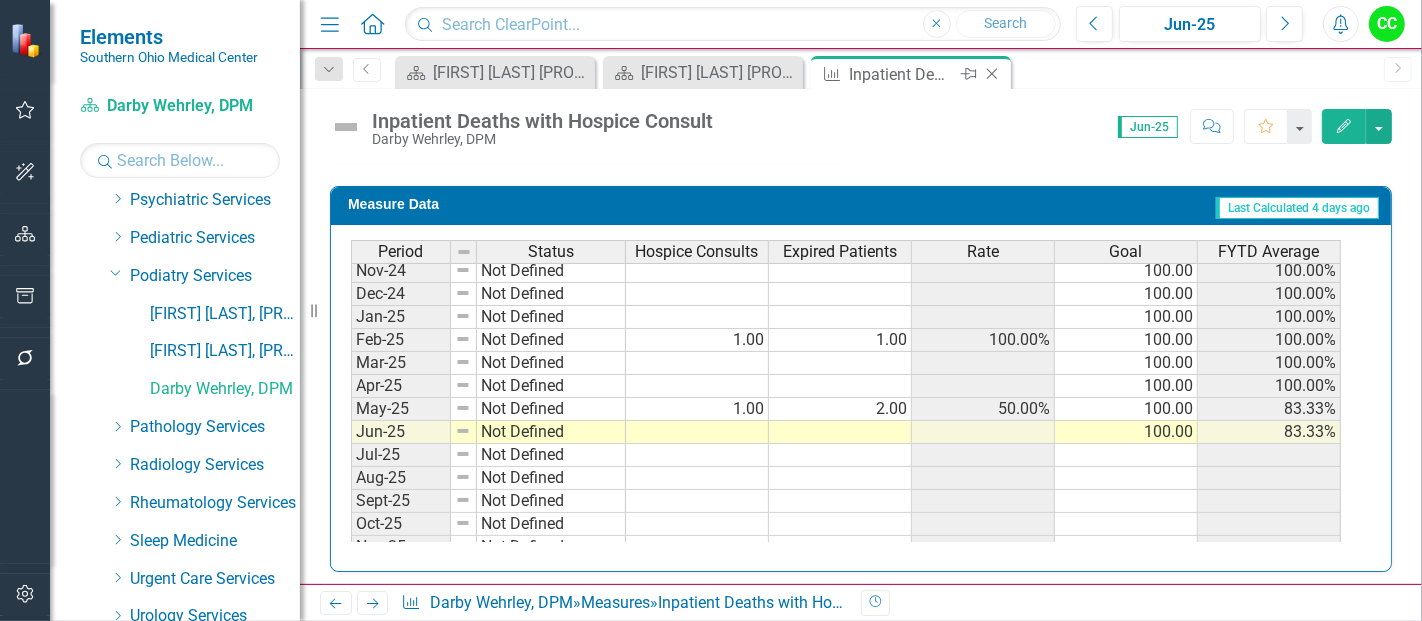 click on "Close" 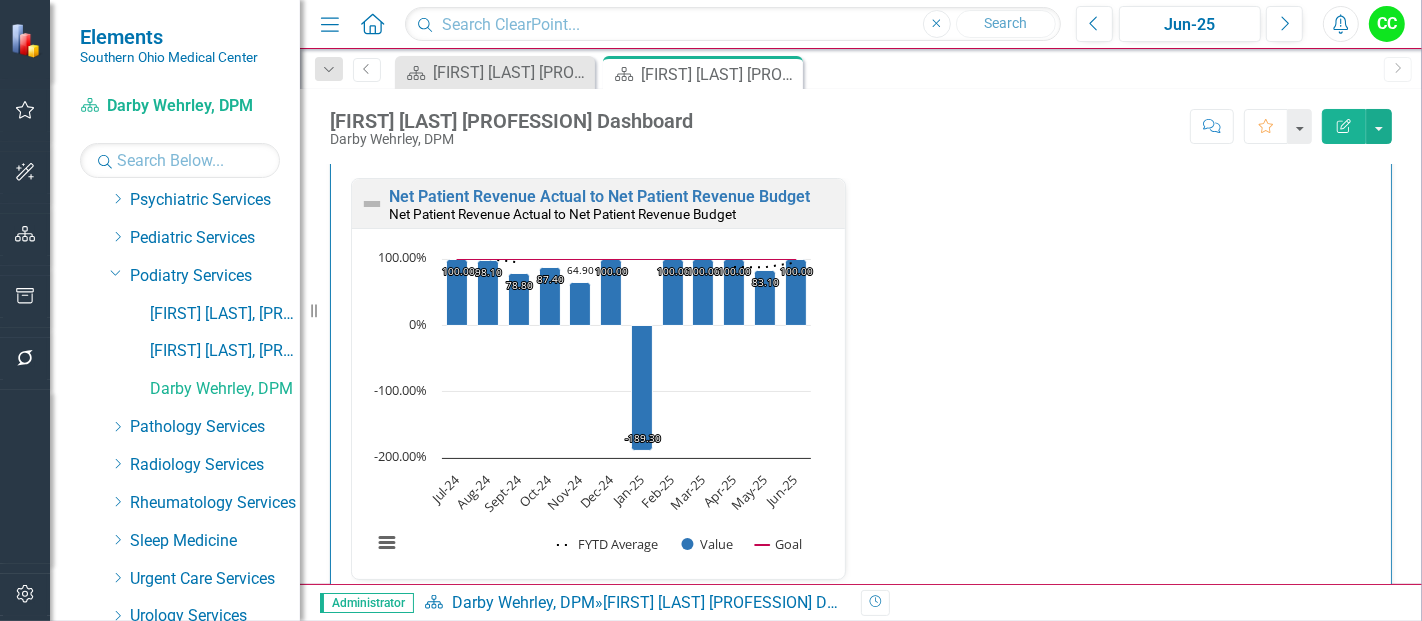 scroll, scrollTop: 2768, scrollLeft: 0, axis: vertical 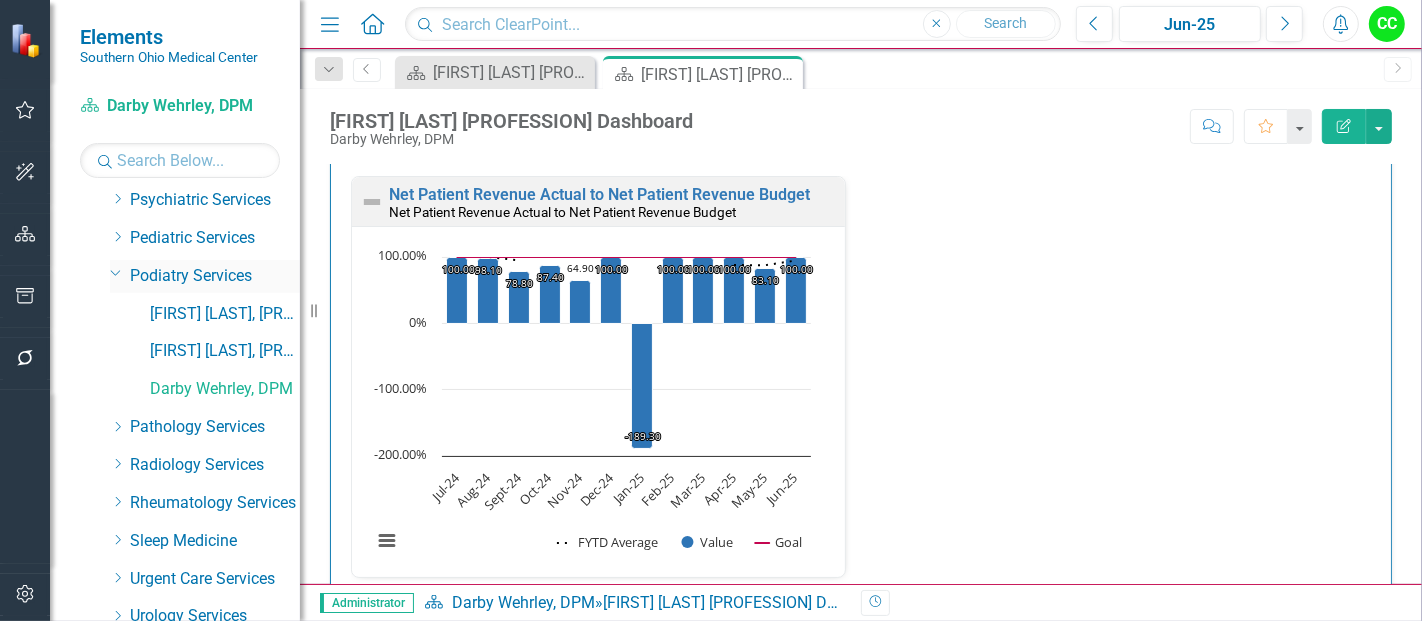 click on "Dropdown" 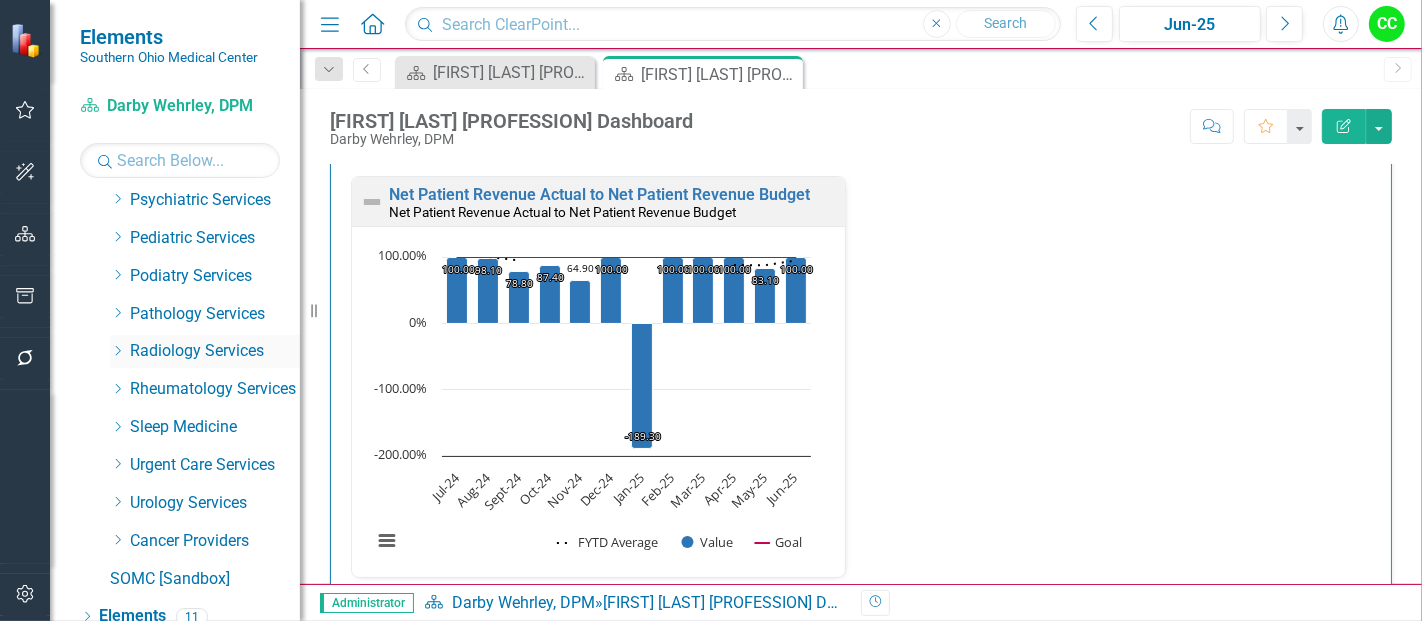 click on "Dropdown" 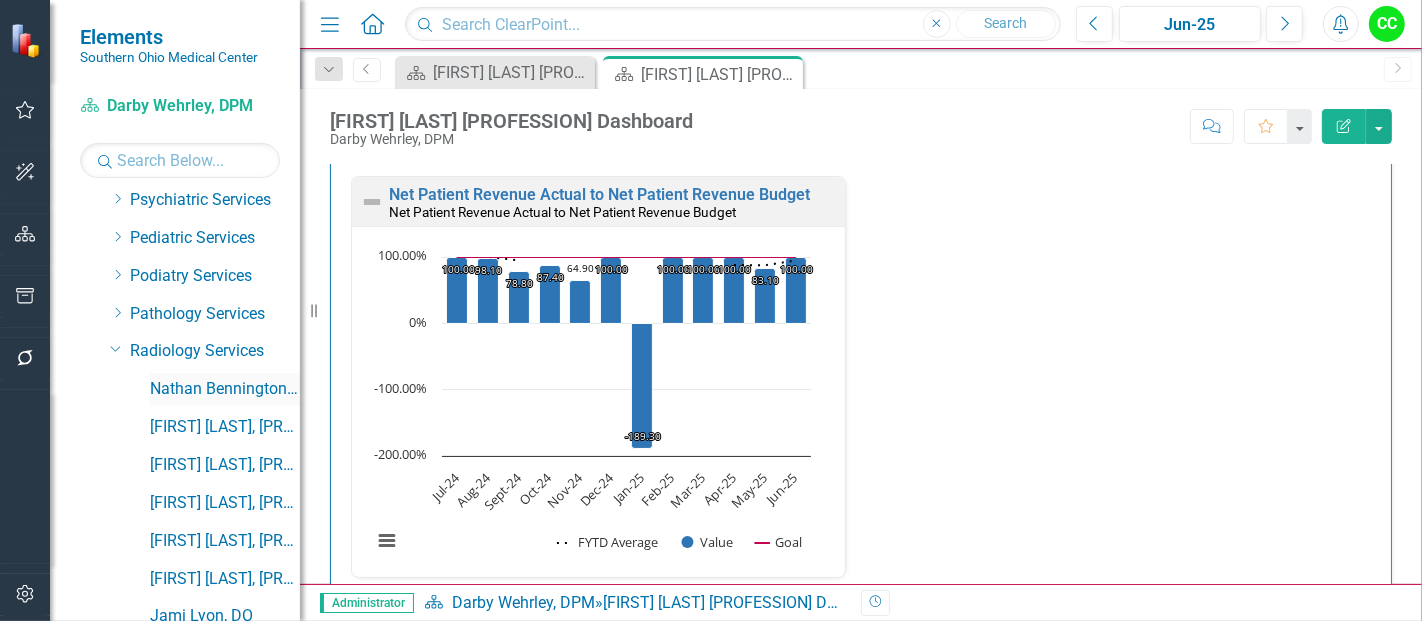 click on "Nathan Bennington, DO" at bounding box center [225, 389] 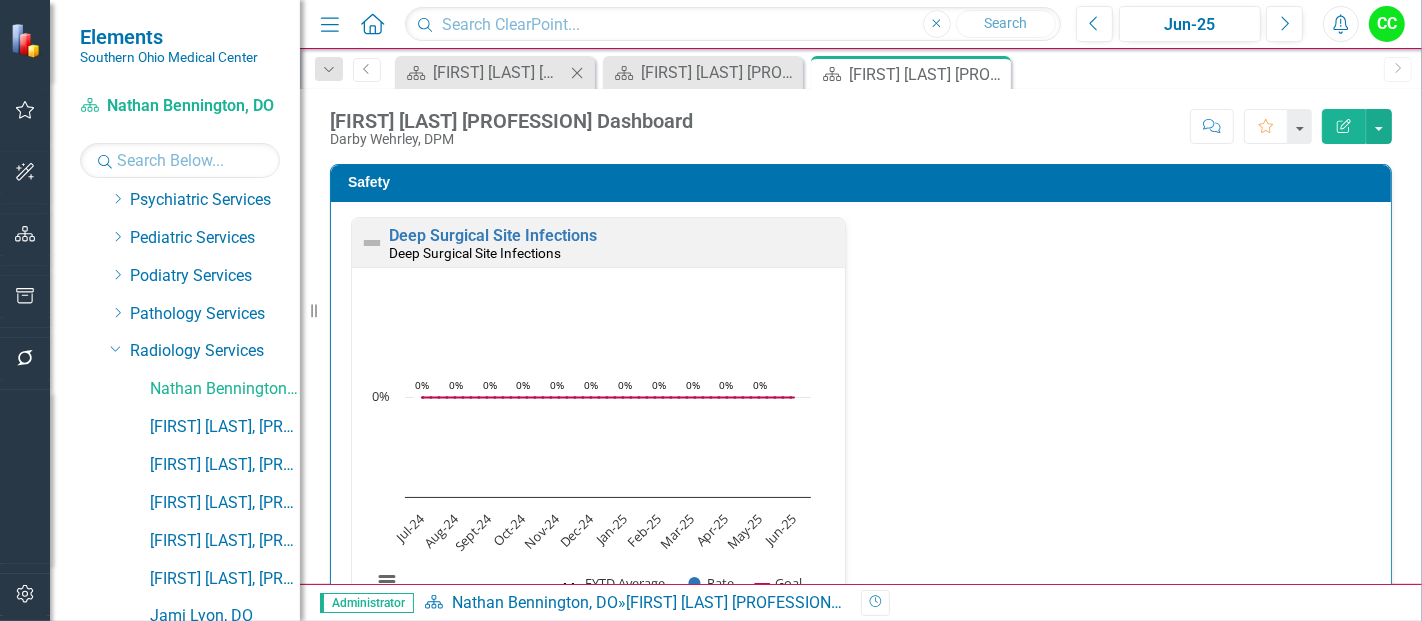 click on "Close" 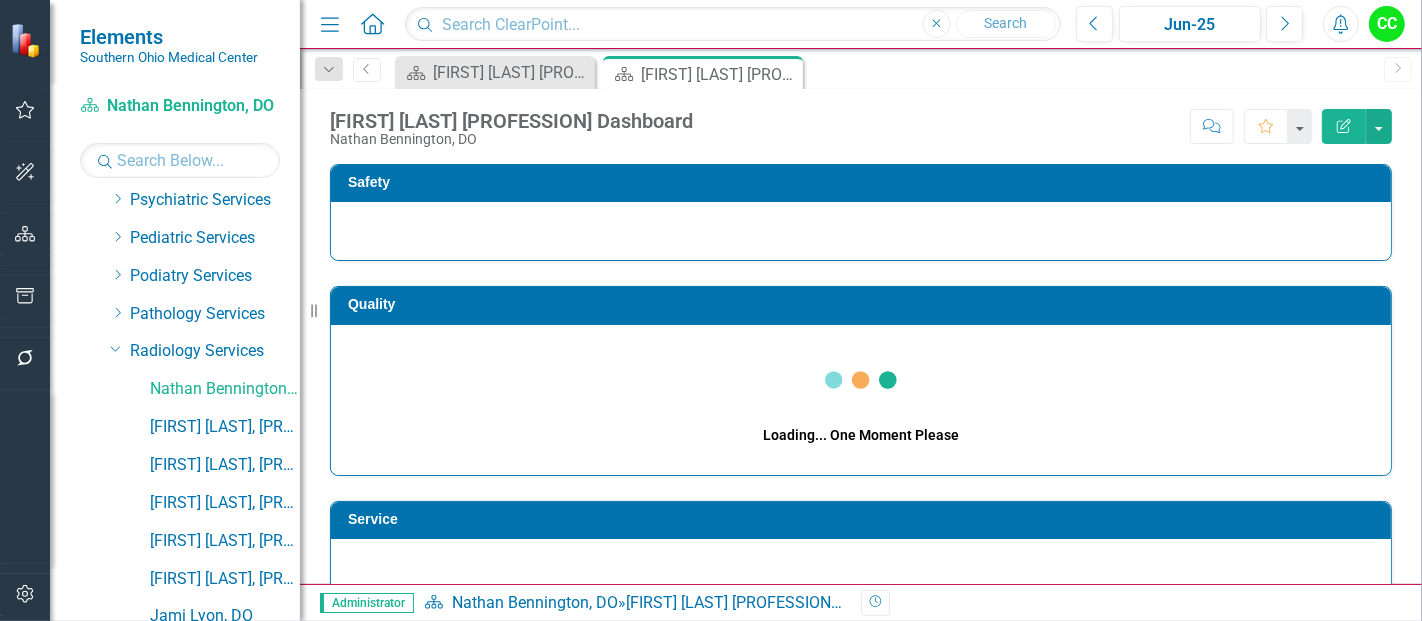 click on "Close" 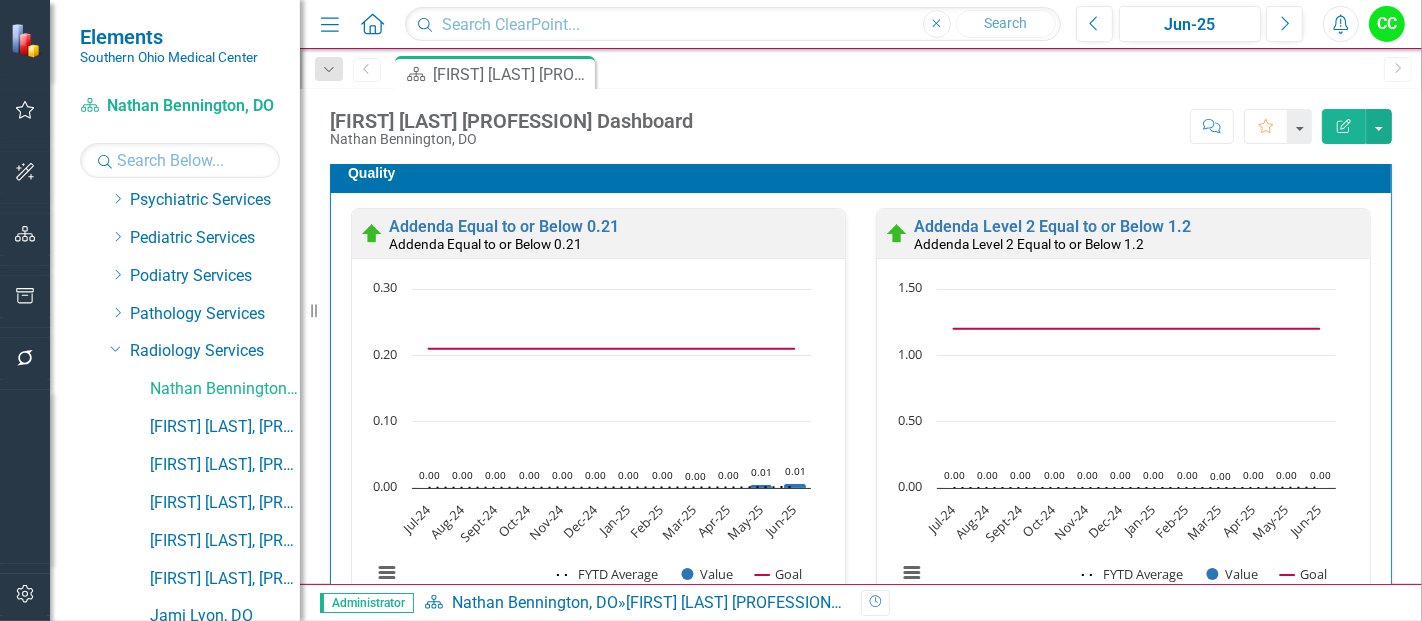 scroll, scrollTop: 1039, scrollLeft: 0, axis: vertical 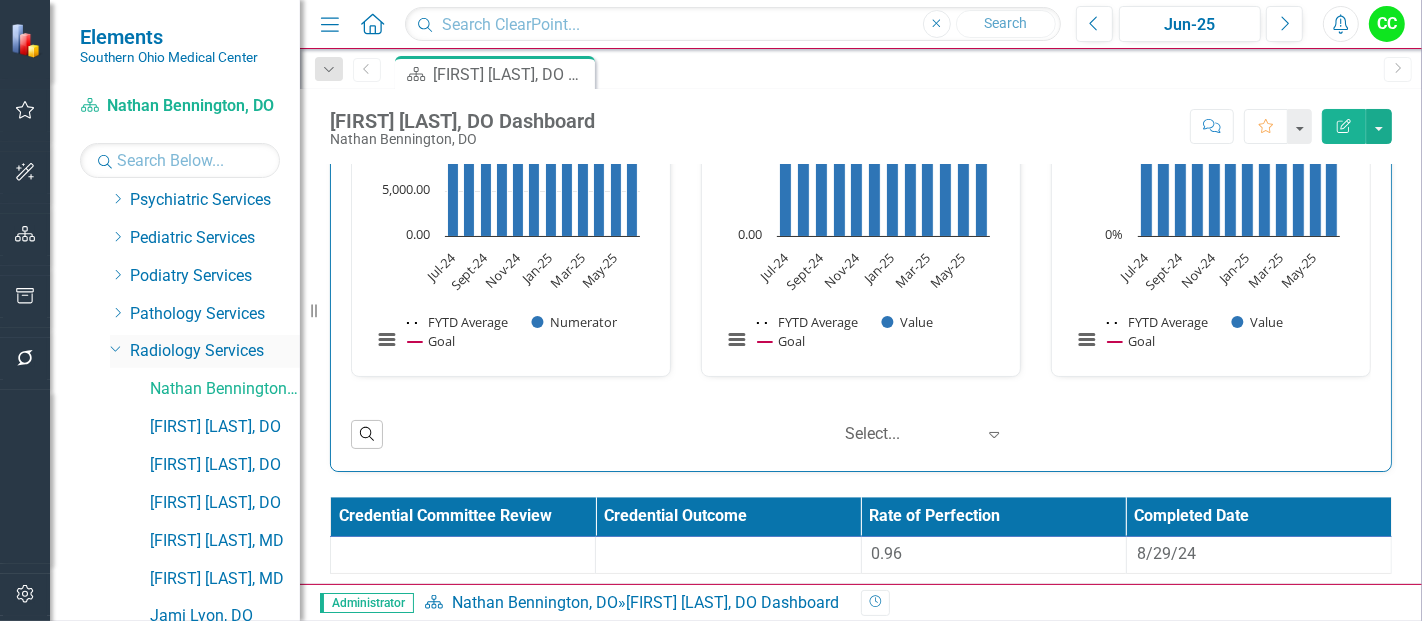 click on "Dropdown" 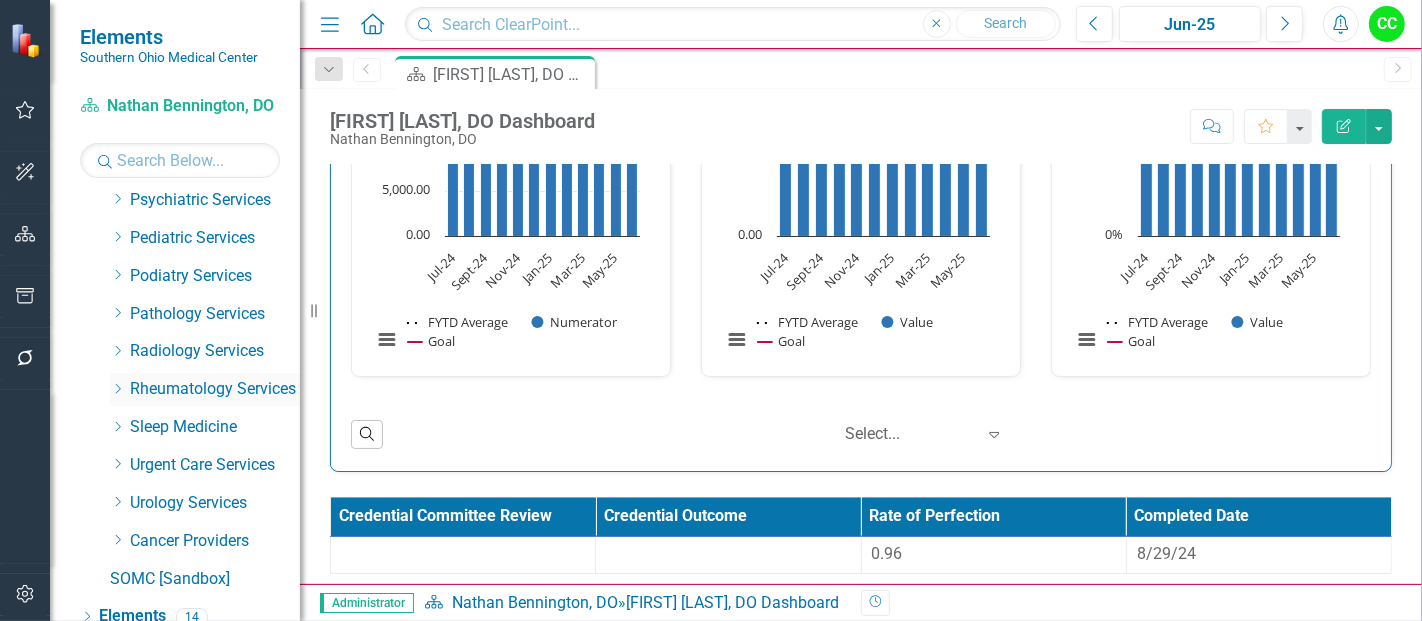 click on "Dropdown" 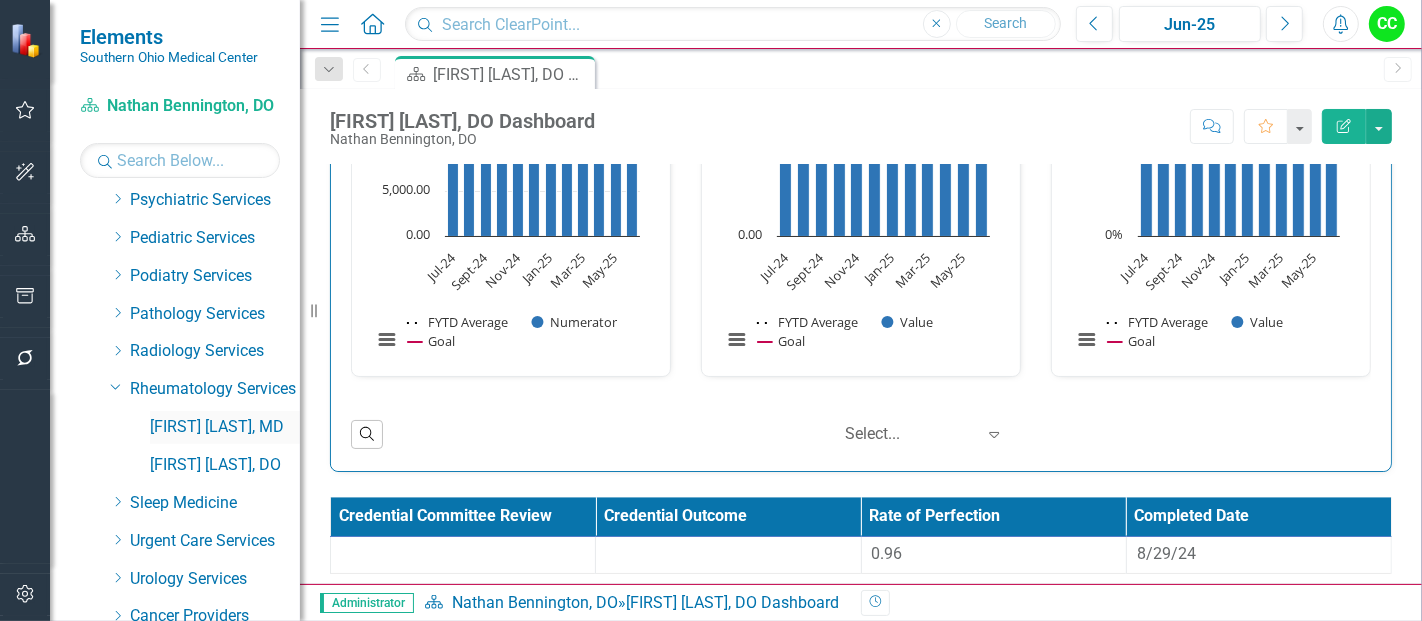 click on "[FIRST] [LAST], MD" at bounding box center (225, 427) 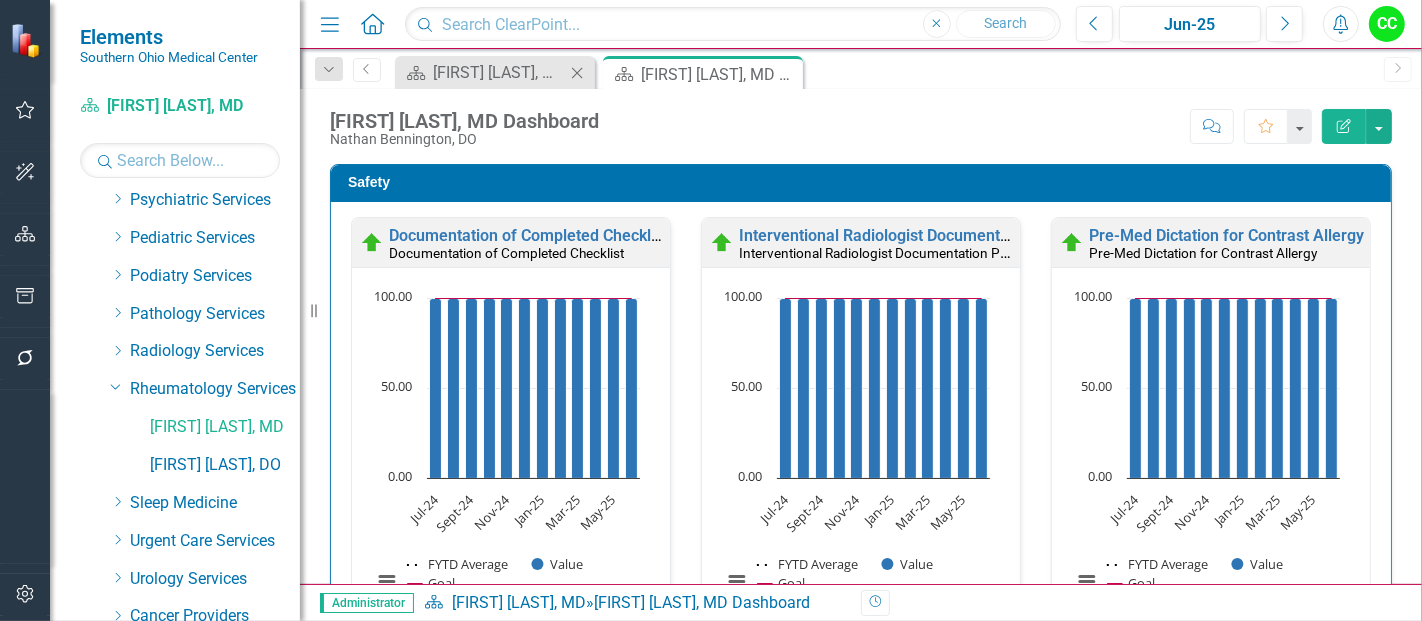 click 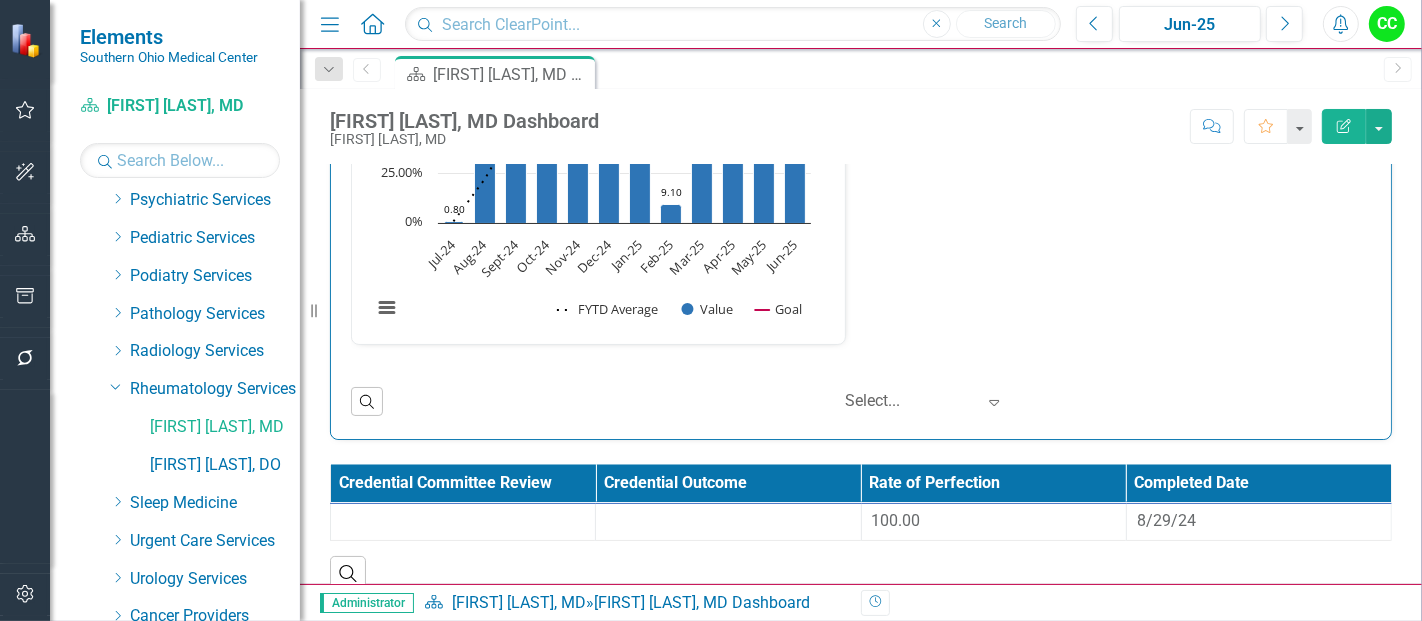 scroll, scrollTop: 3002, scrollLeft: 0, axis: vertical 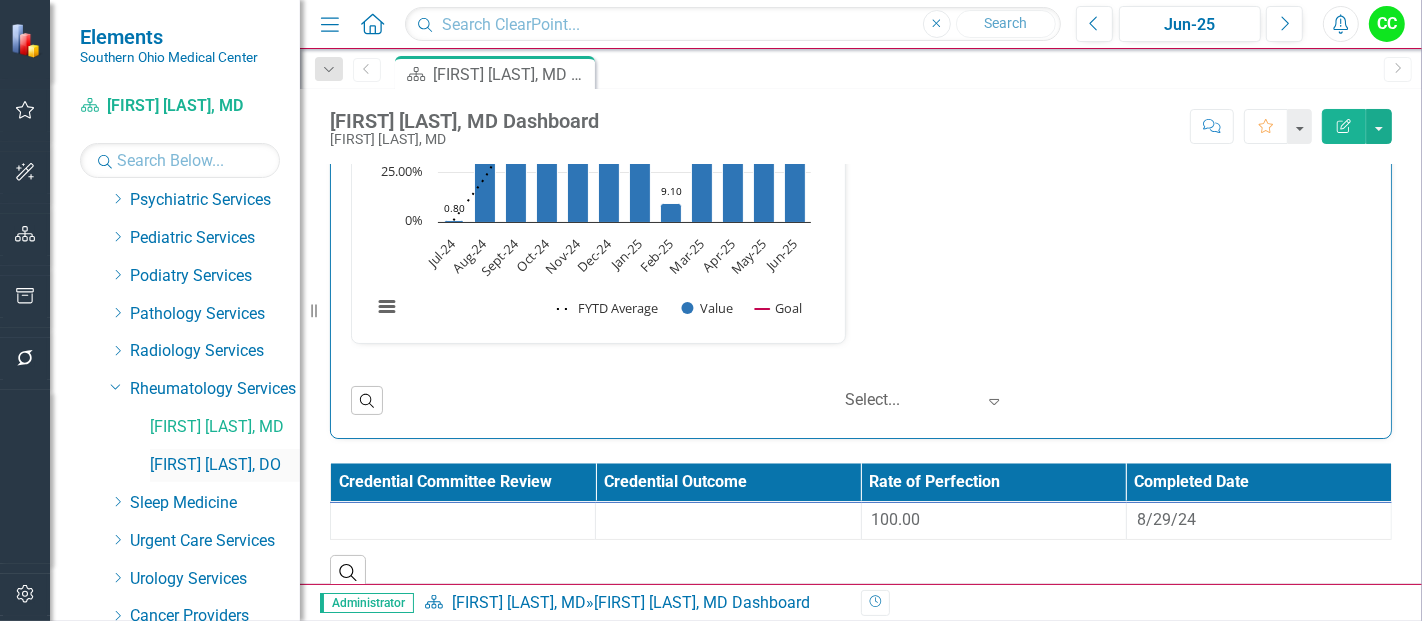 click on "[NAME], DO" at bounding box center [225, 465] 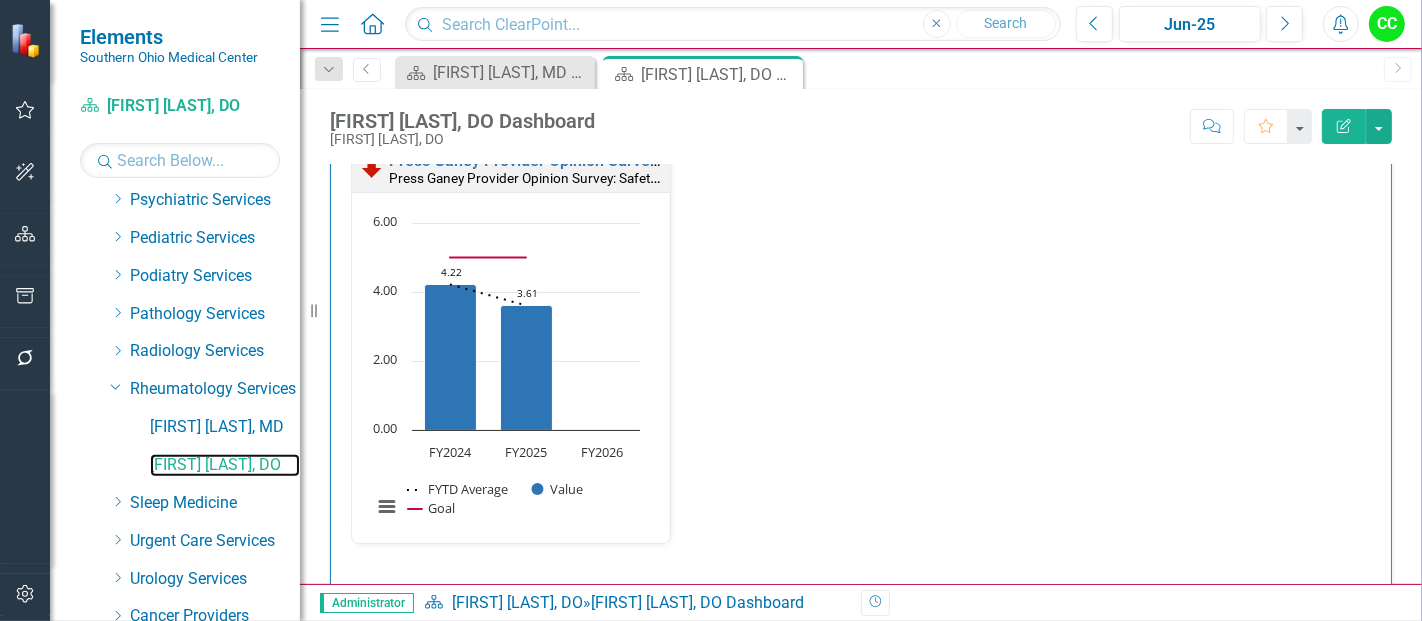 scroll, scrollTop: 0, scrollLeft: 0, axis: both 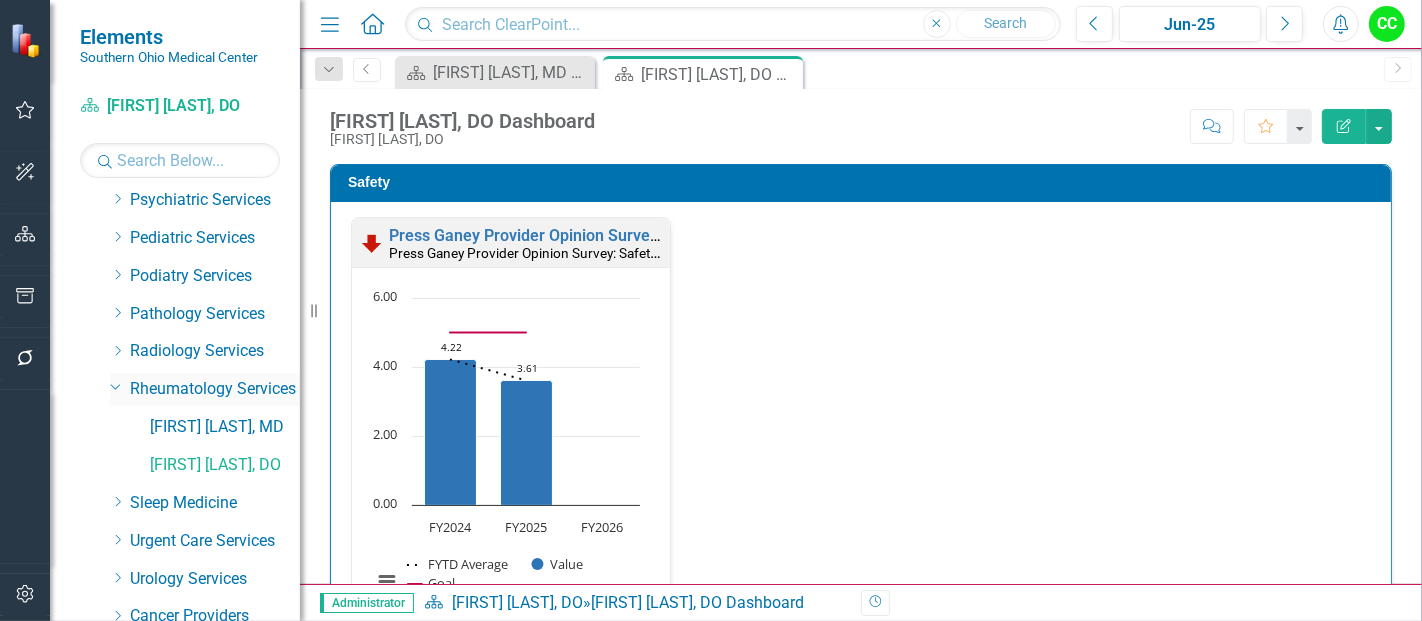 click on "Dropdown" 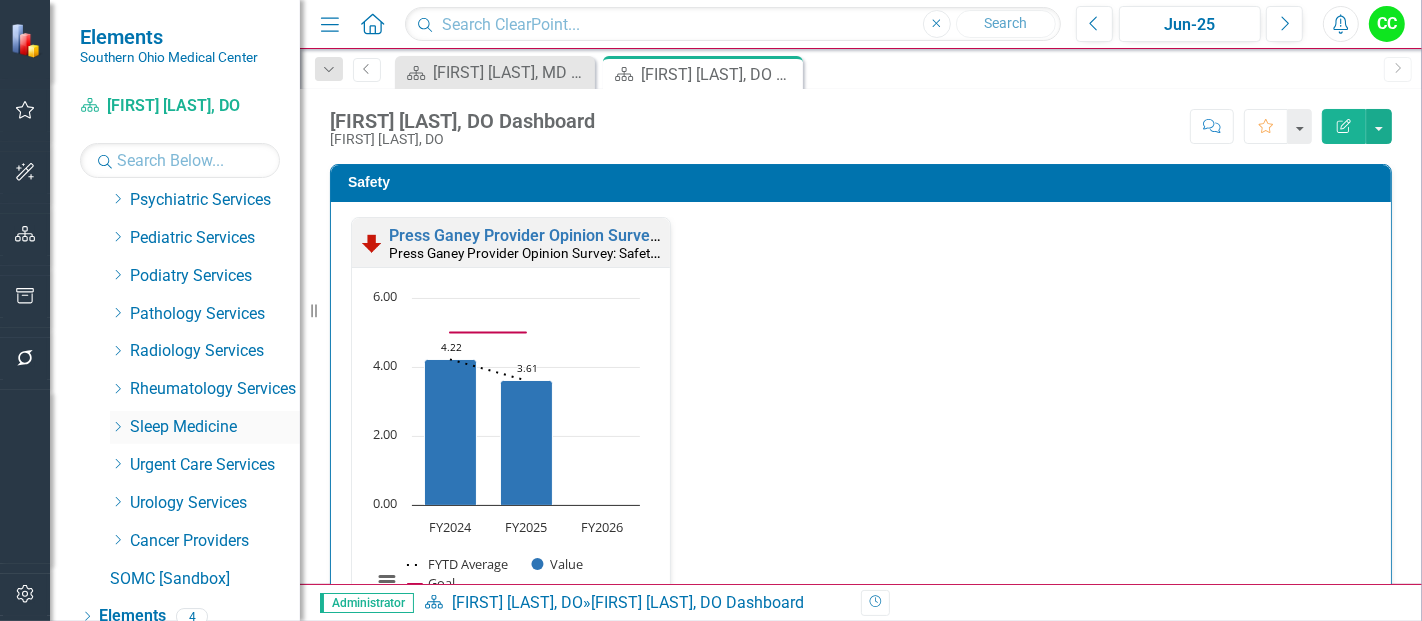 click on "Dropdown" 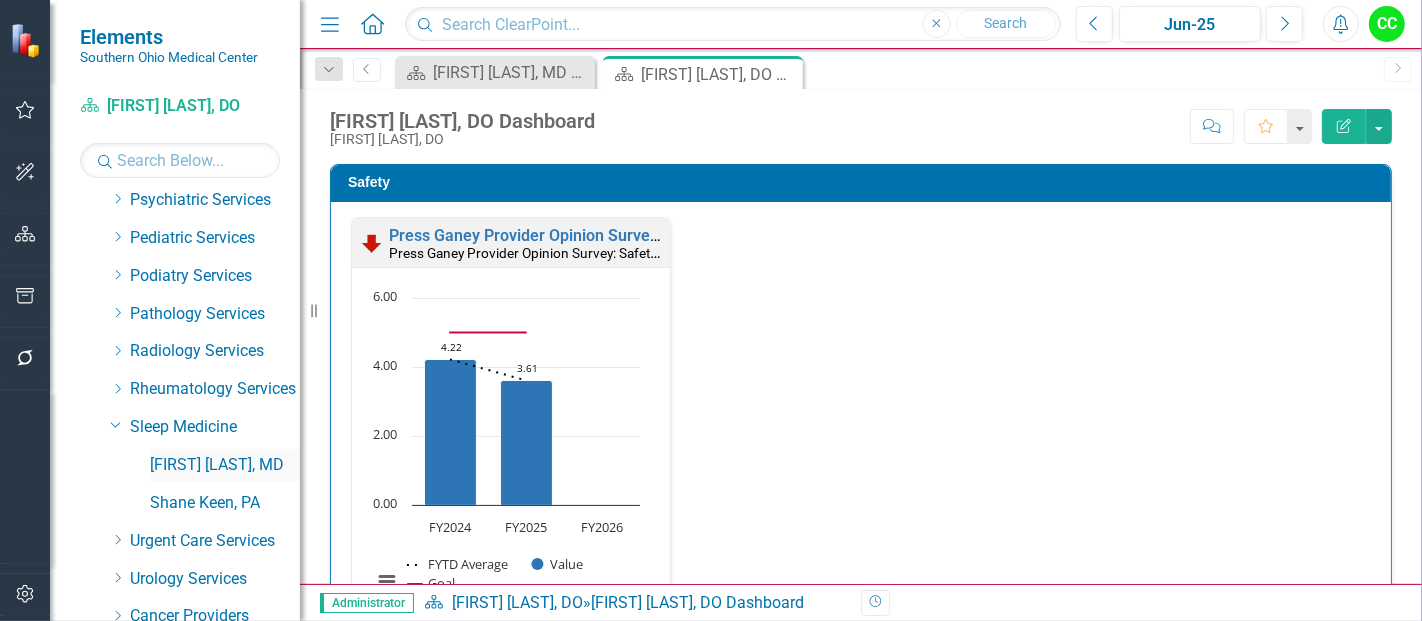 click on "[NAME], MD" at bounding box center (225, 465) 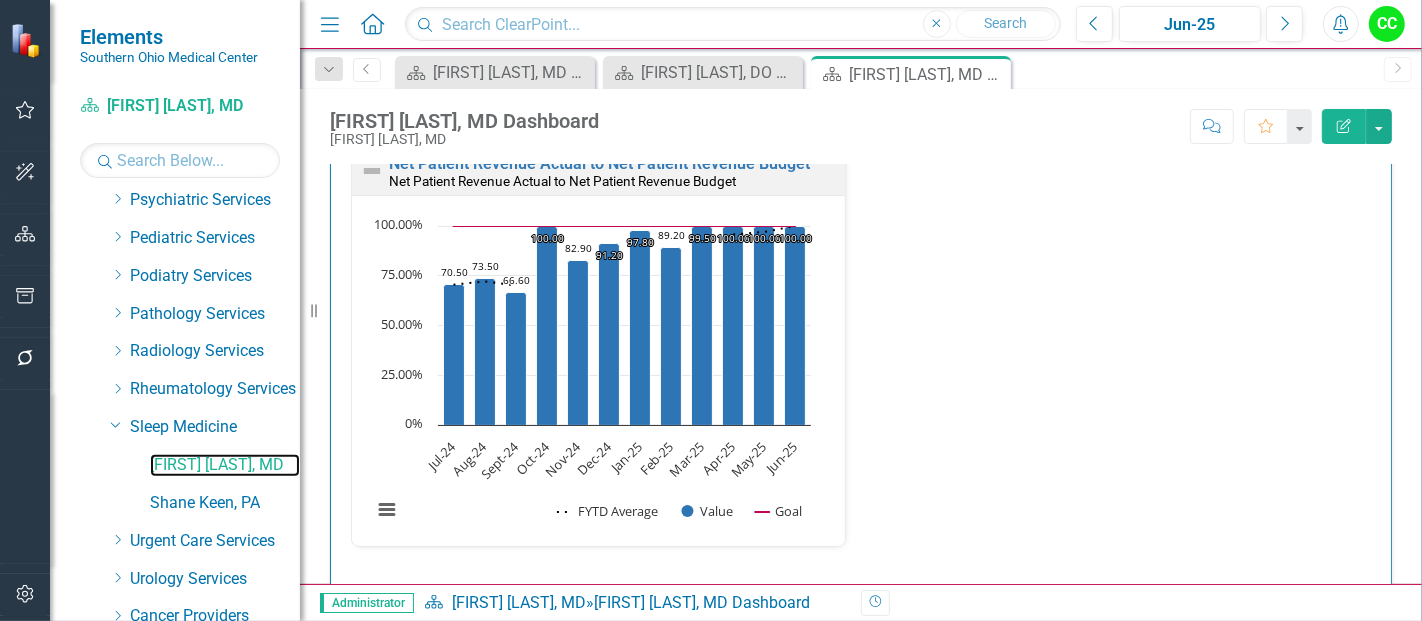 scroll, scrollTop: 2800, scrollLeft: 0, axis: vertical 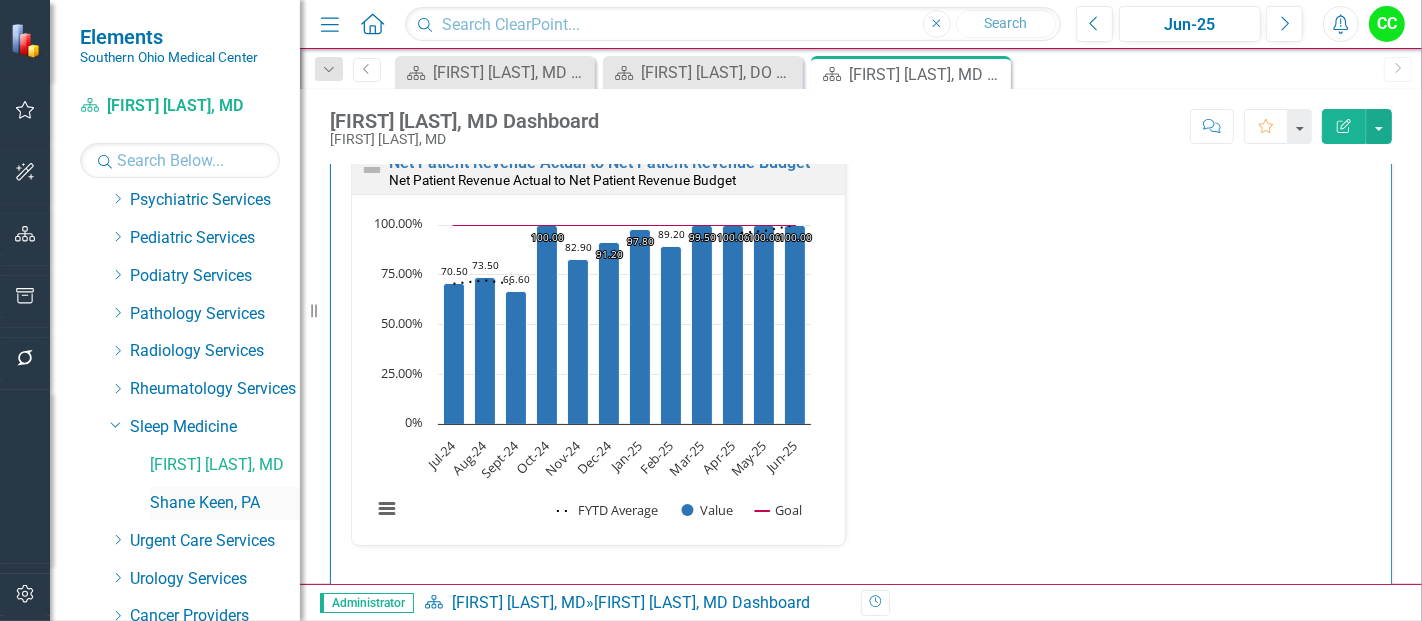 click on "Shane Keen, PA" at bounding box center [225, 503] 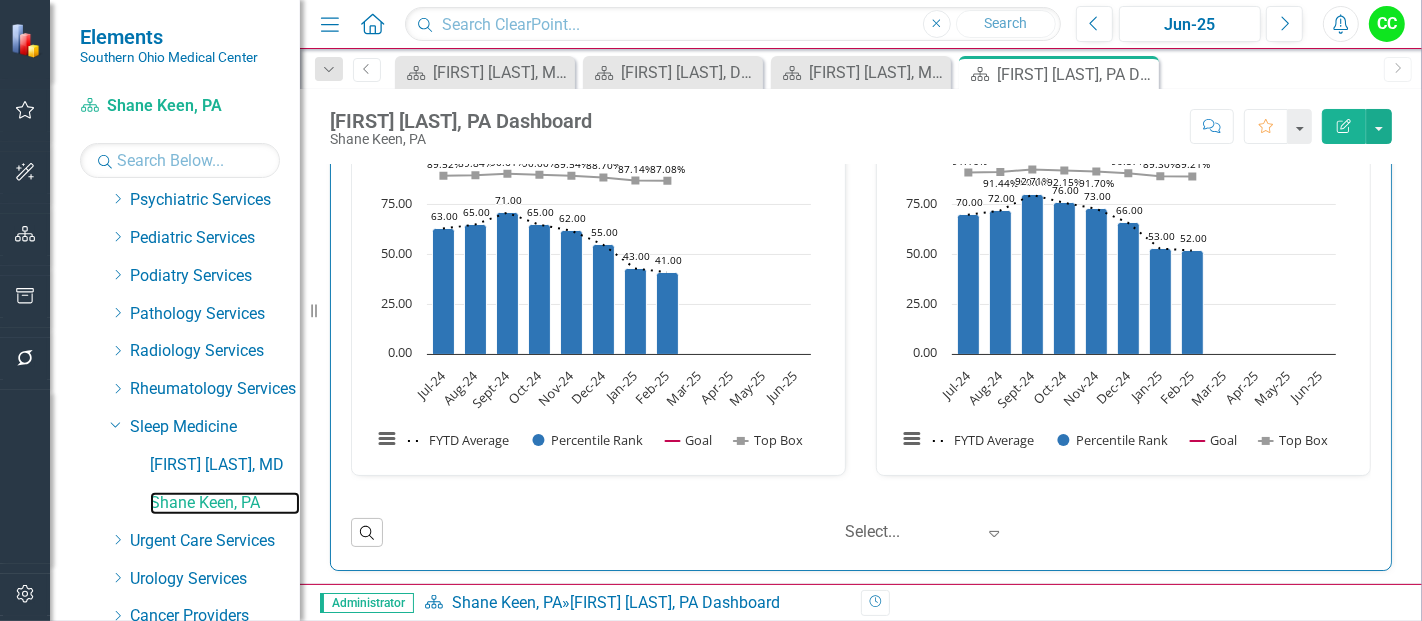 scroll, scrollTop: 1721, scrollLeft: 0, axis: vertical 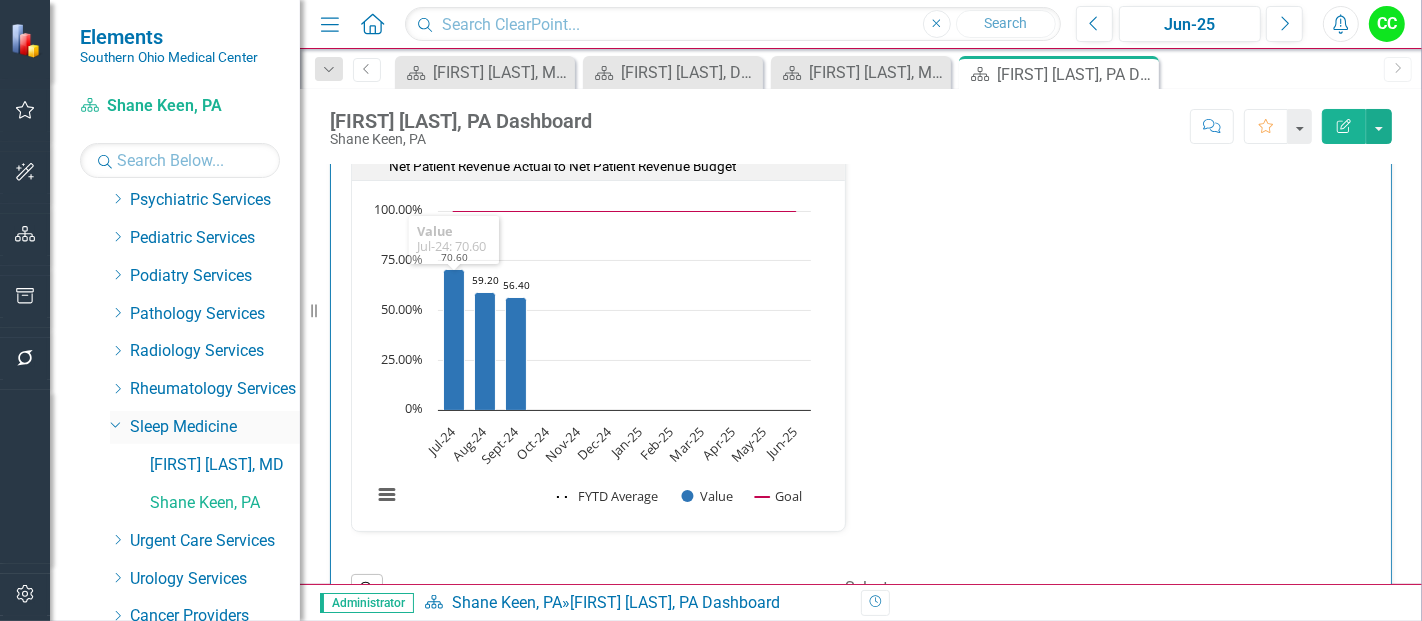 click on "Dropdown" 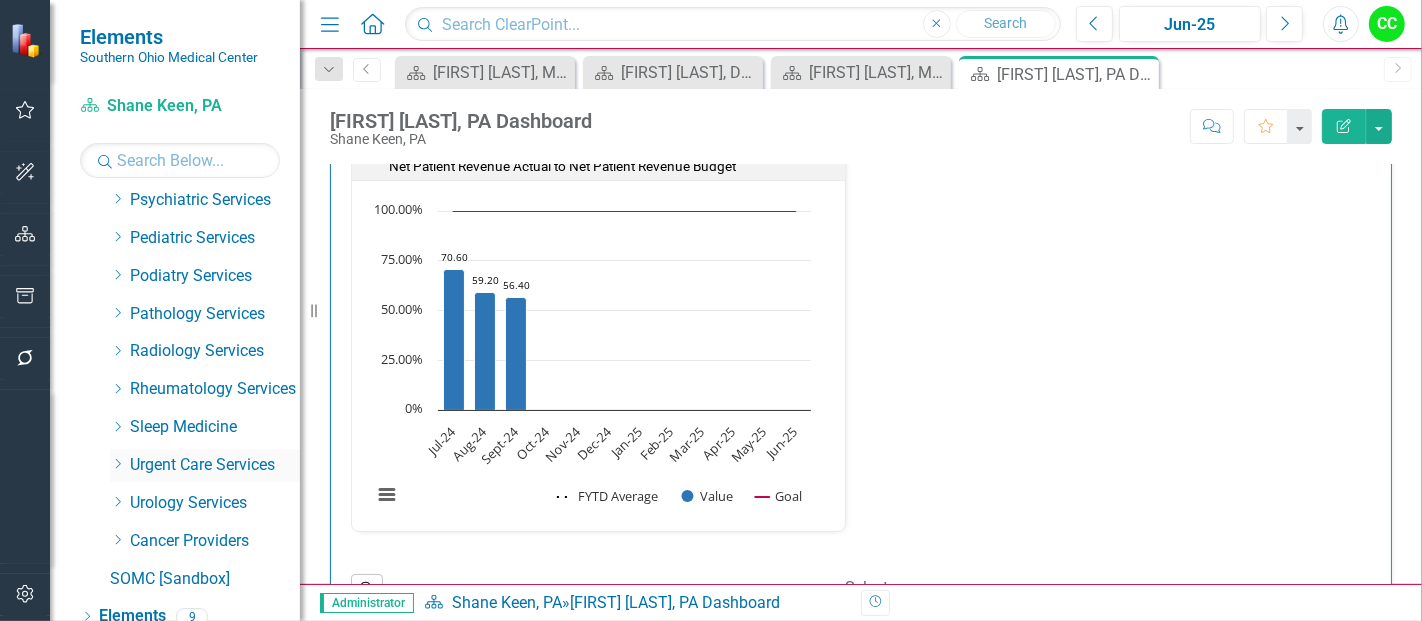 click on "Dropdown" 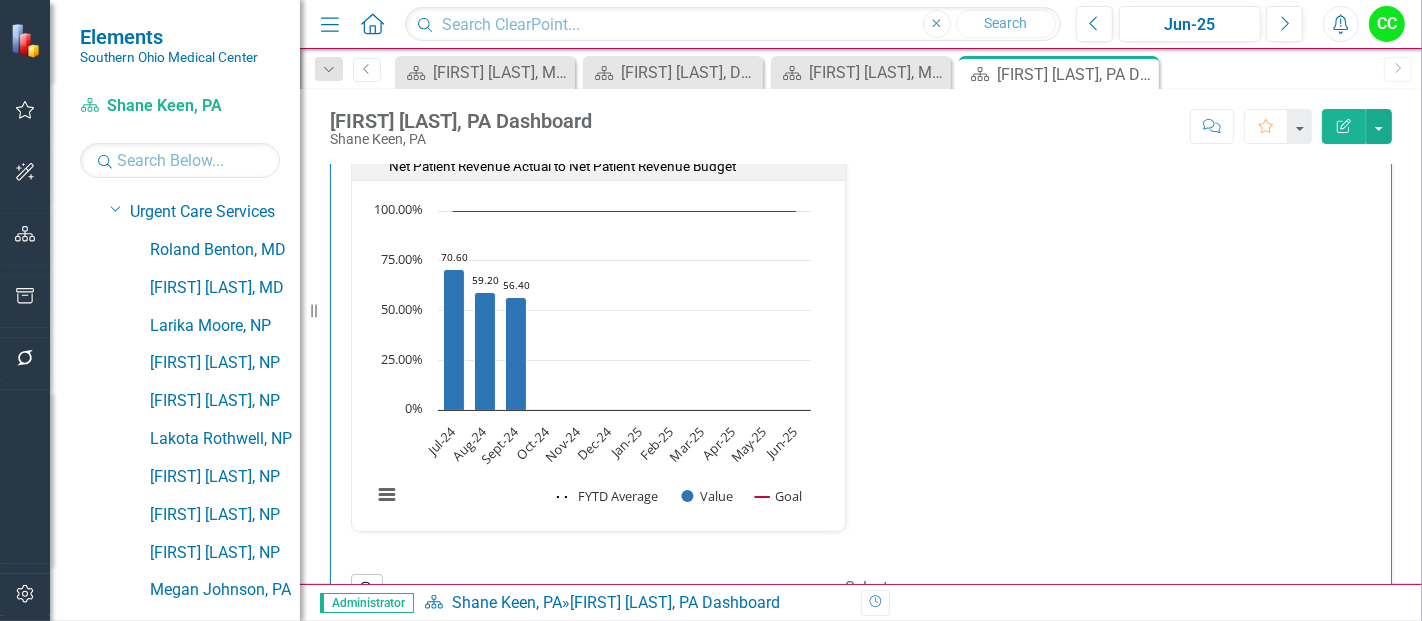 scroll, scrollTop: 1208, scrollLeft: 0, axis: vertical 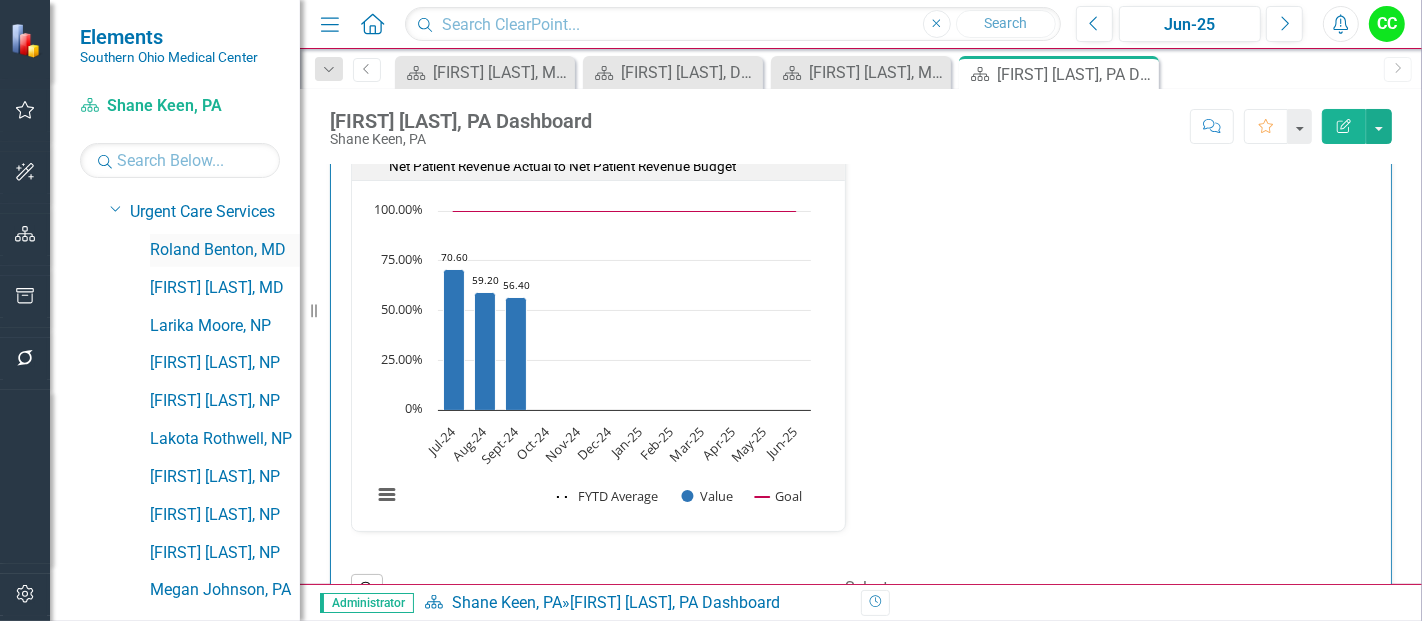 click on "Roland Benton, MD" at bounding box center (225, 250) 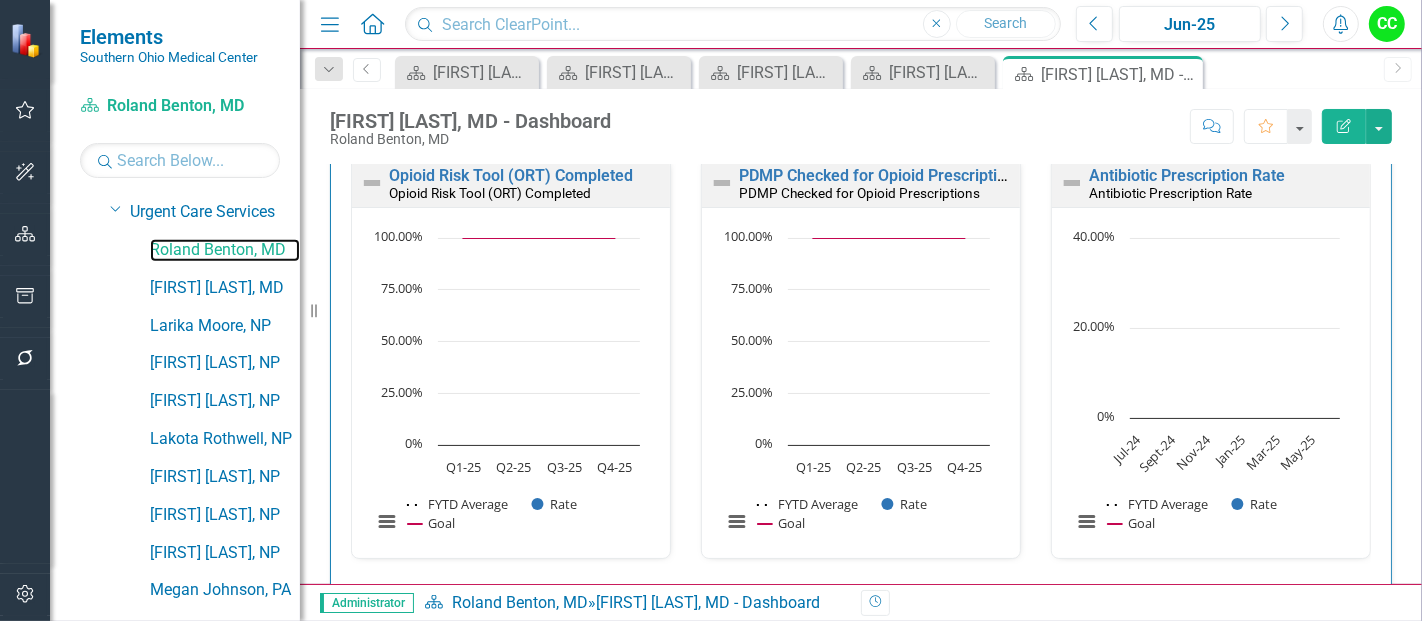 scroll, scrollTop: 612, scrollLeft: 0, axis: vertical 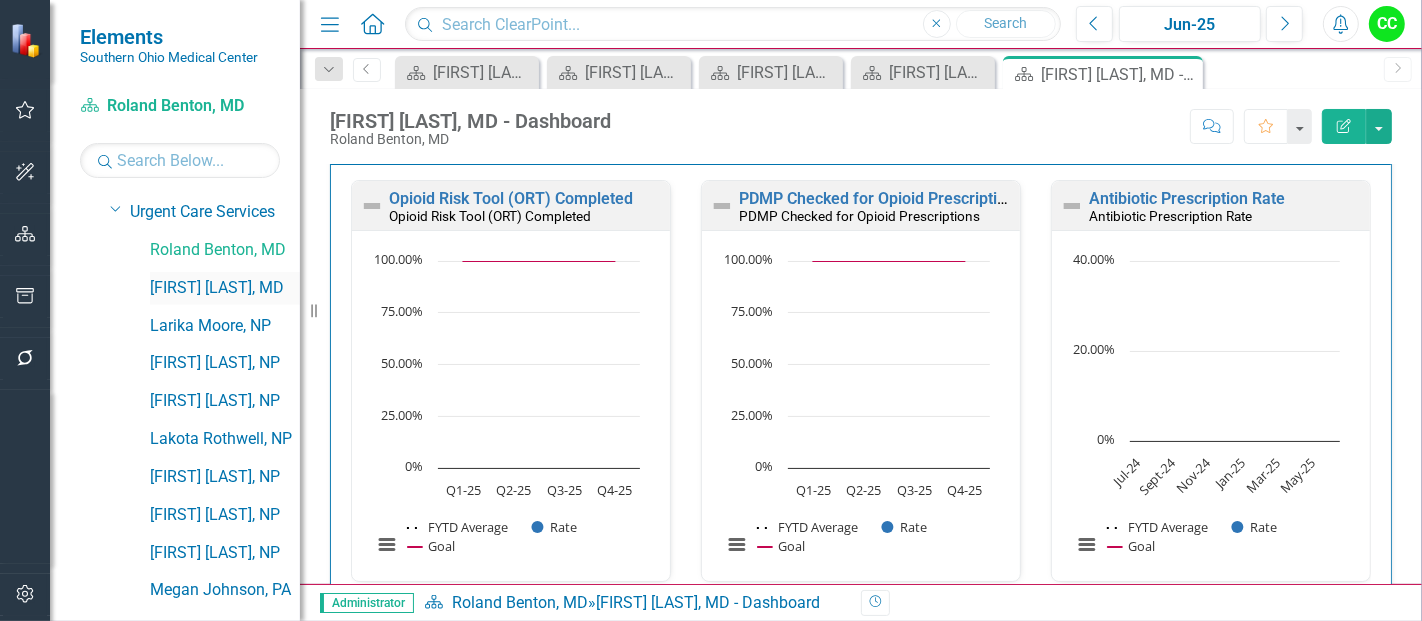 click on "[FIRST] [LAST], MD" at bounding box center [225, 288] 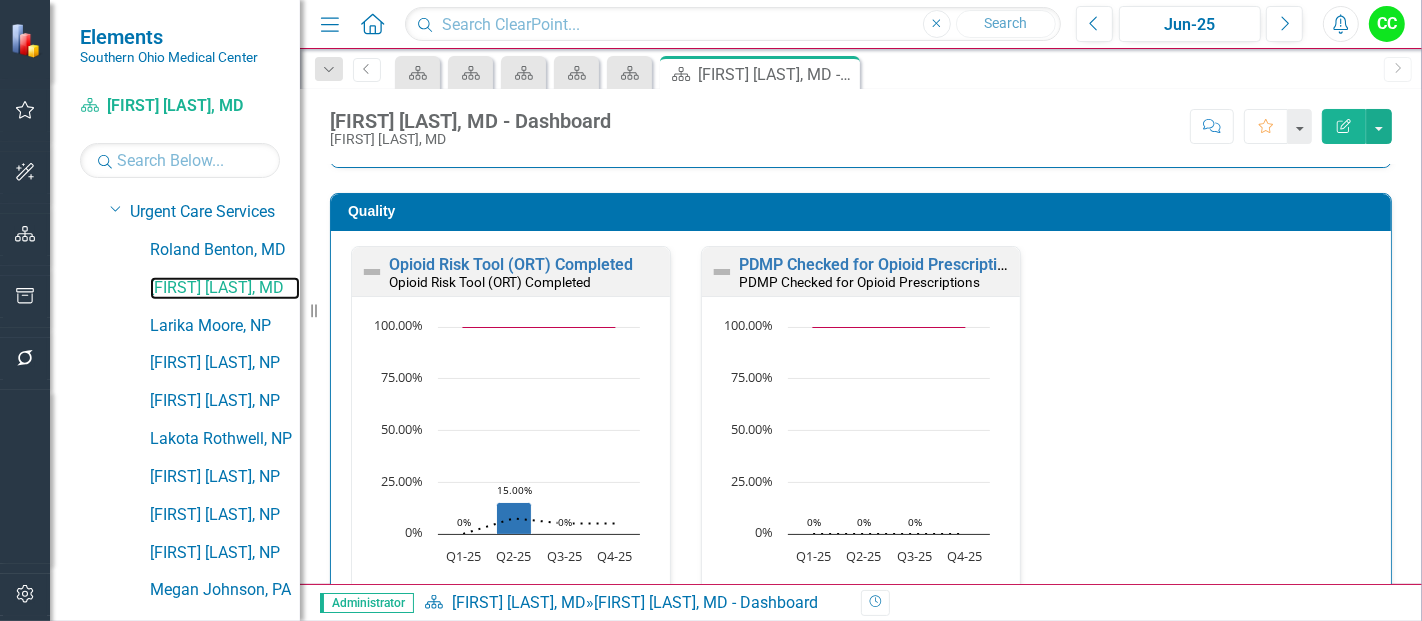 scroll, scrollTop: 548, scrollLeft: 0, axis: vertical 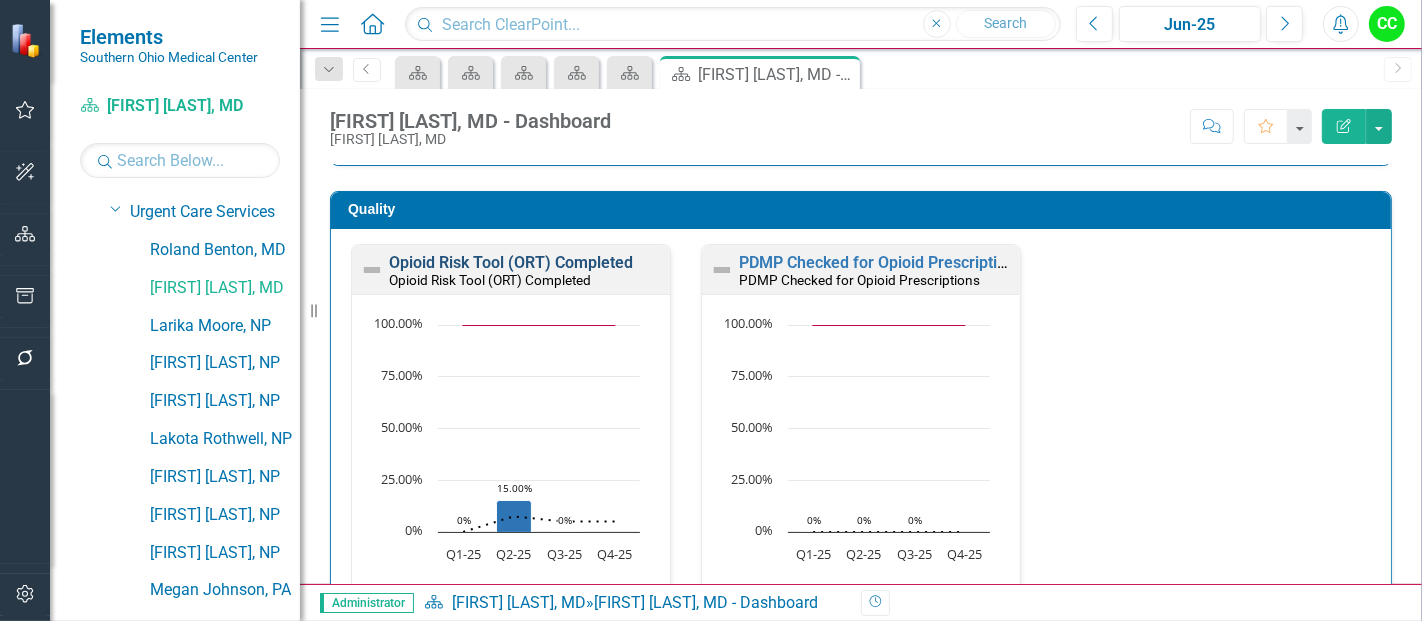 click on "Opioid Risk Tool (ORT) Completed" at bounding box center (511, 262) 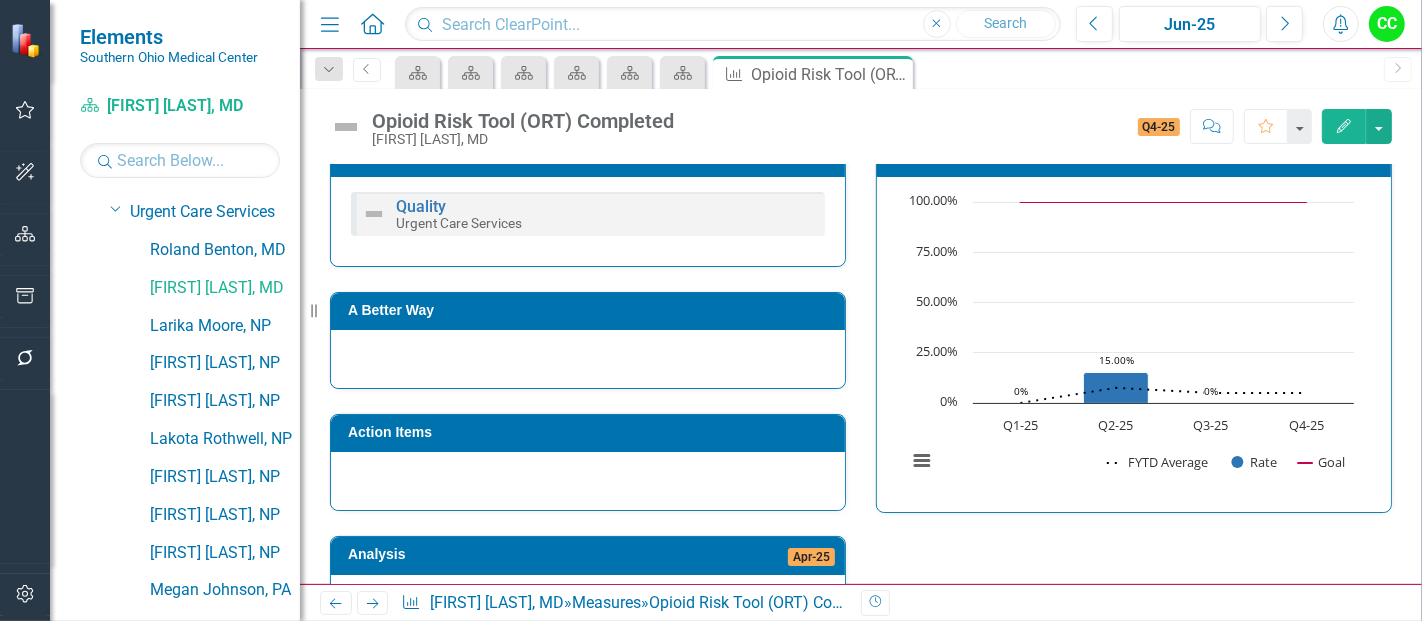 scroll, scrollTop: 403, scrollLeft: 0, axis: vertical 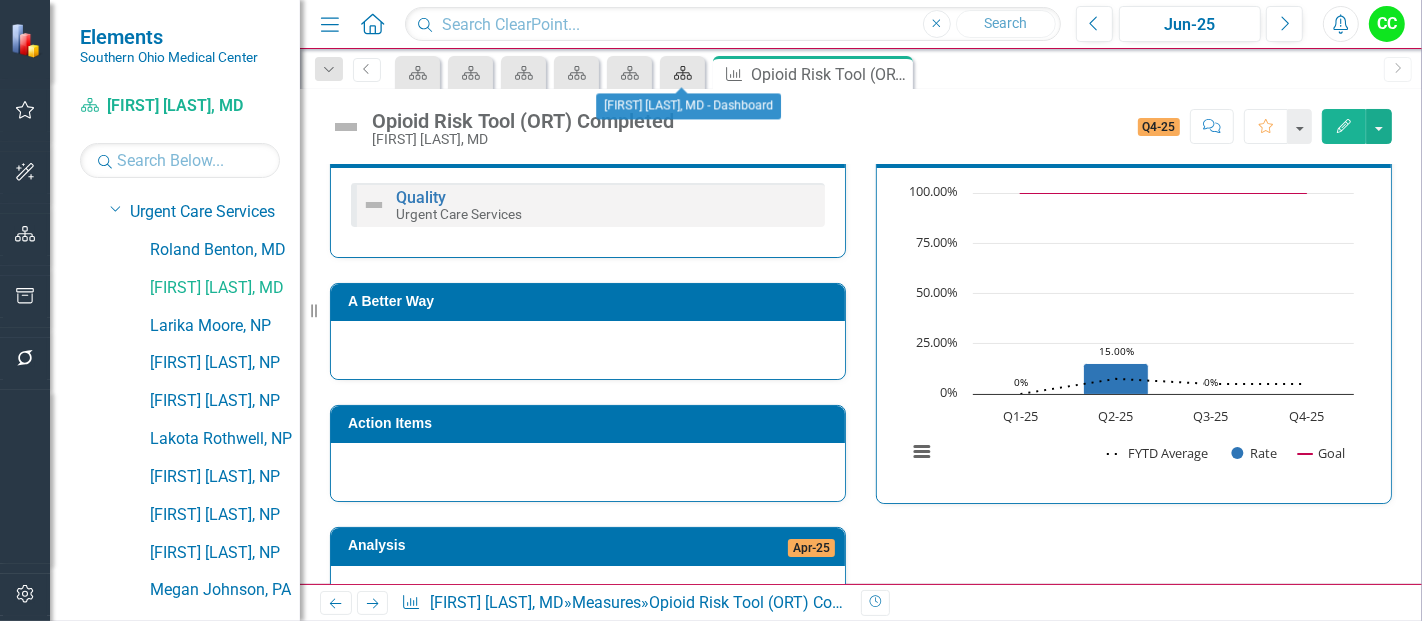 click on "Scorecard" 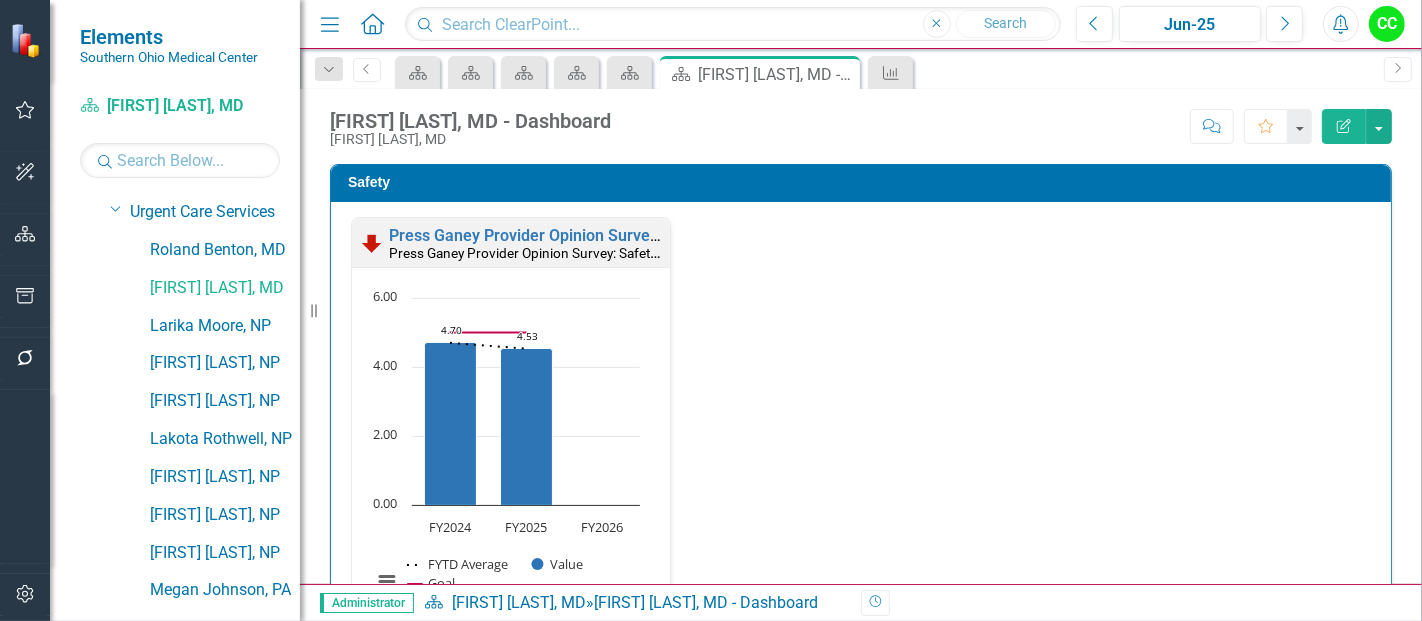 scroll, scrollTop: 1, scrollLeft: 0, axis: vertical 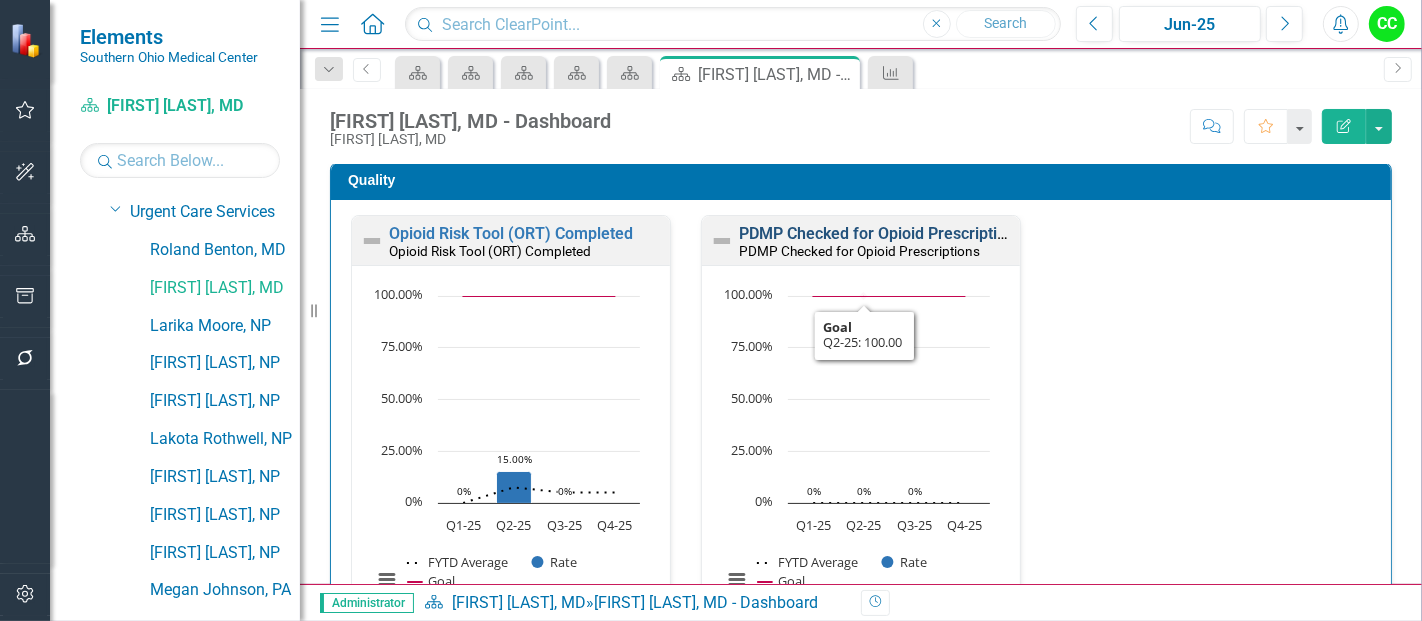 click on "PDMP Checked for Opioid Prescriptions" at bounding box center (881, 233) 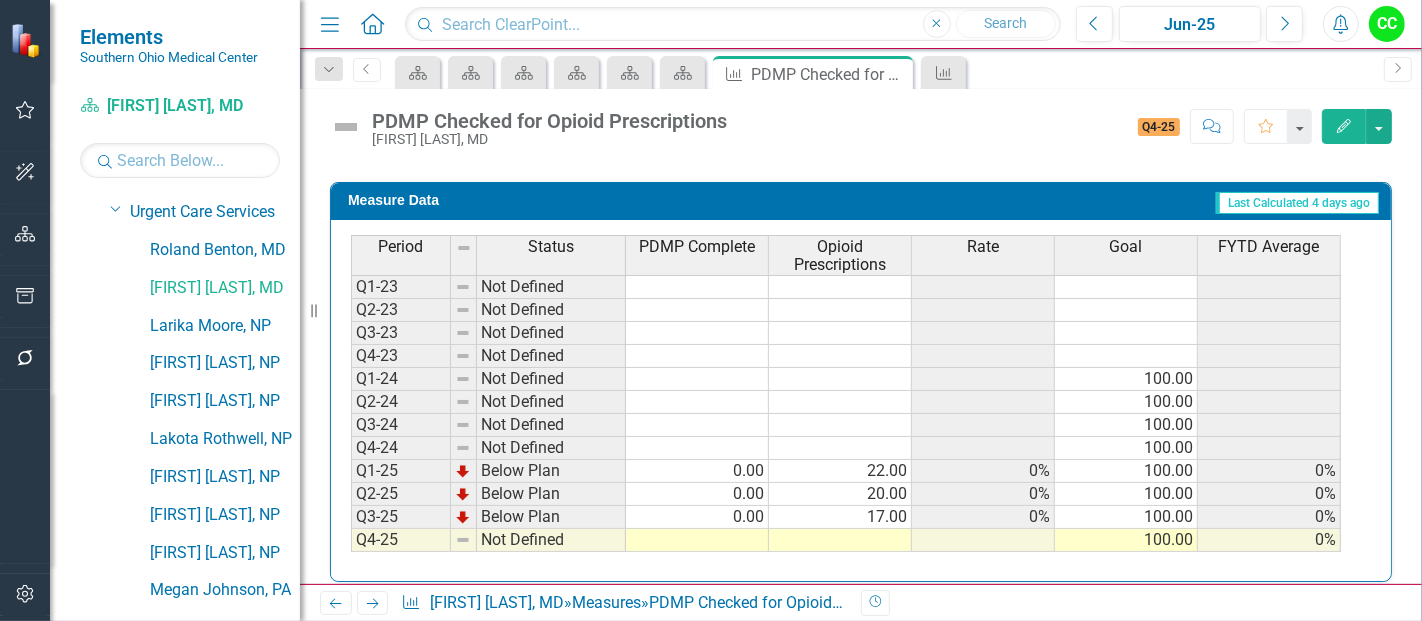 scroll, scrollTop: 882, scrollLeft: 0, axis: vertical 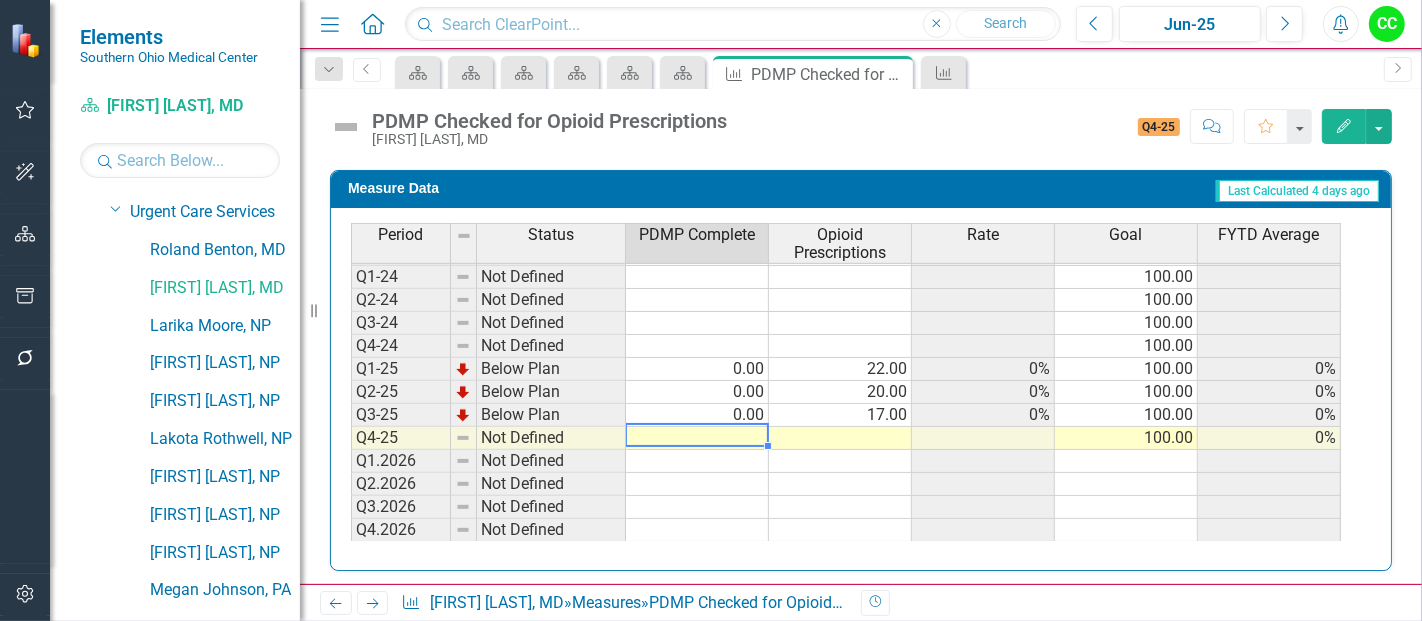 click at bounding box center [697, 438] 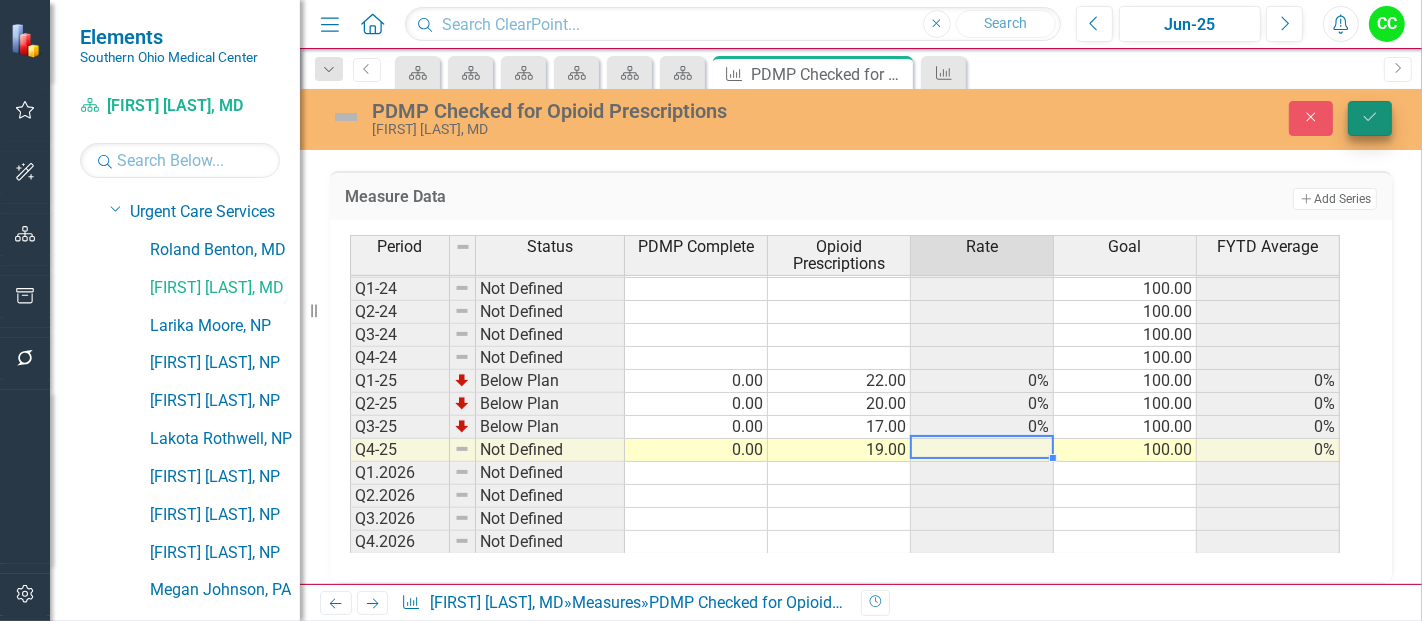 type on "19" 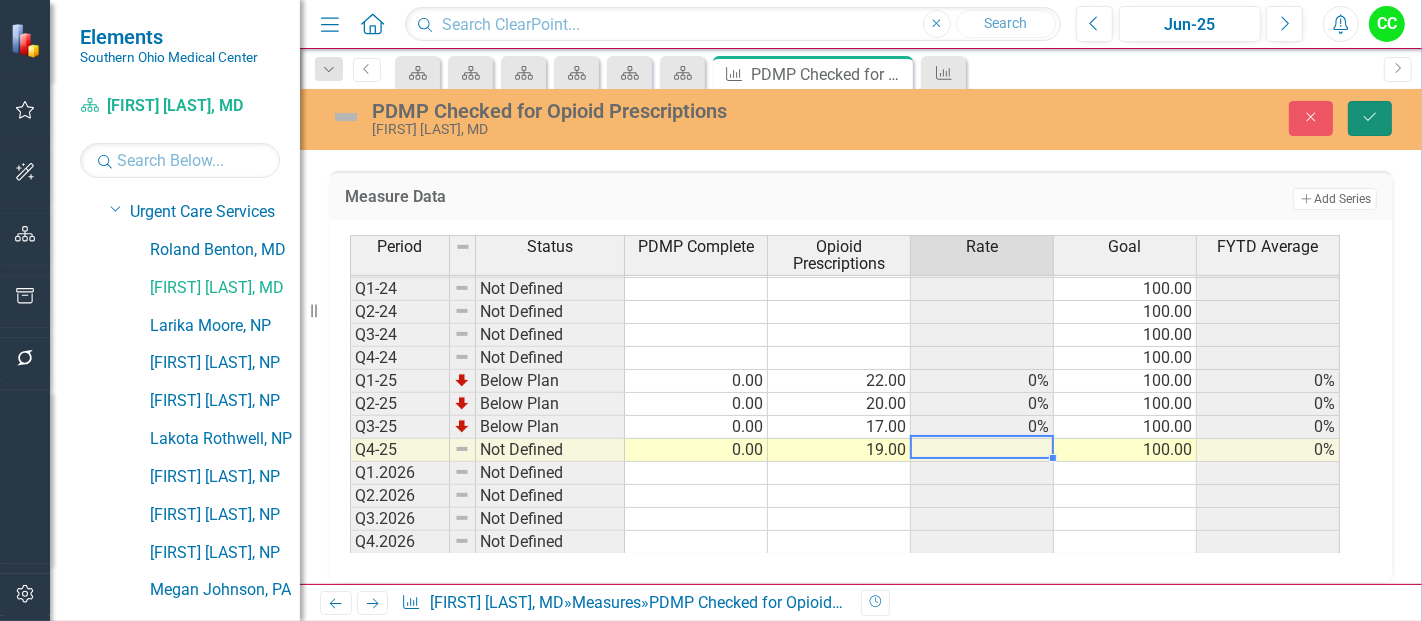 click on "Save" 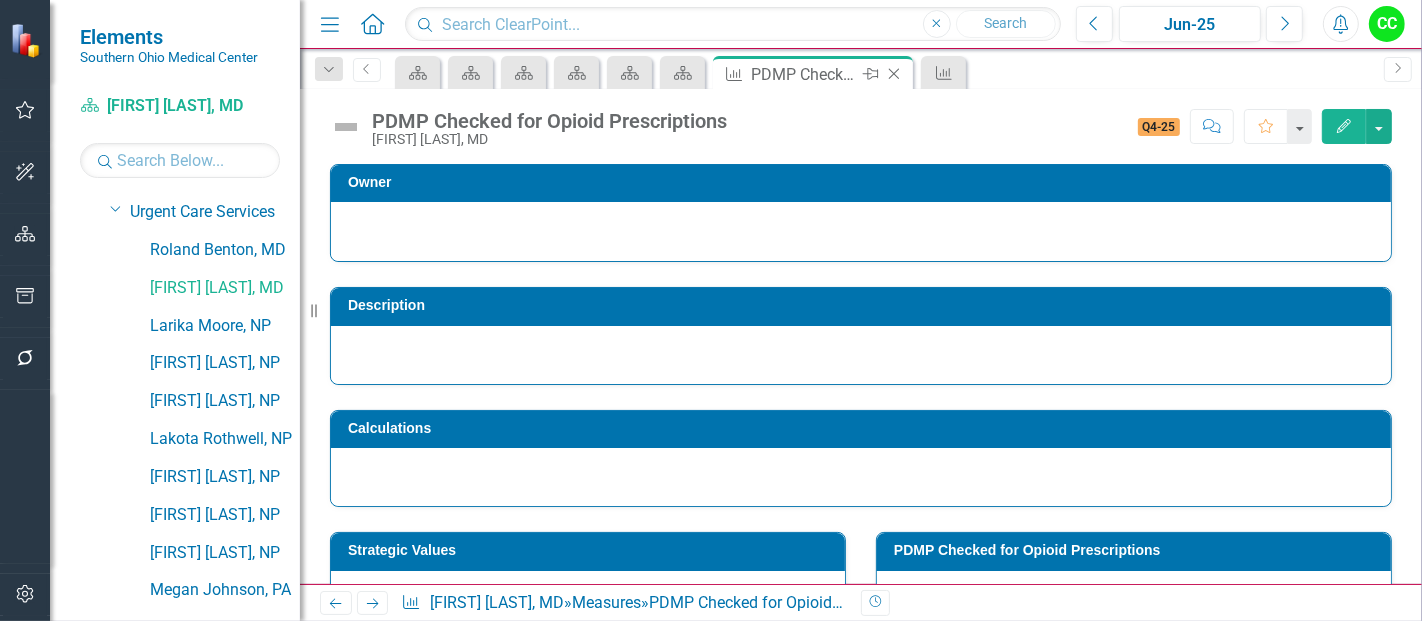 click 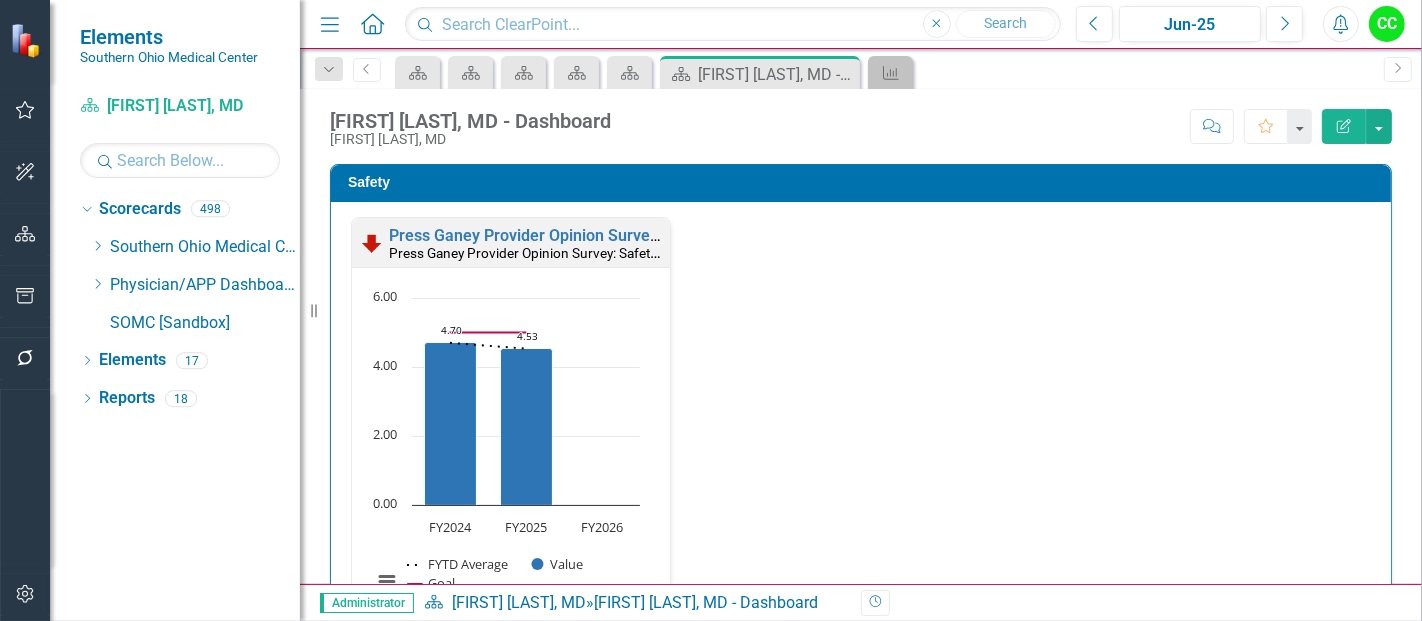 scroll, scrollTop: 0, scrollLeft: 0, axis: both 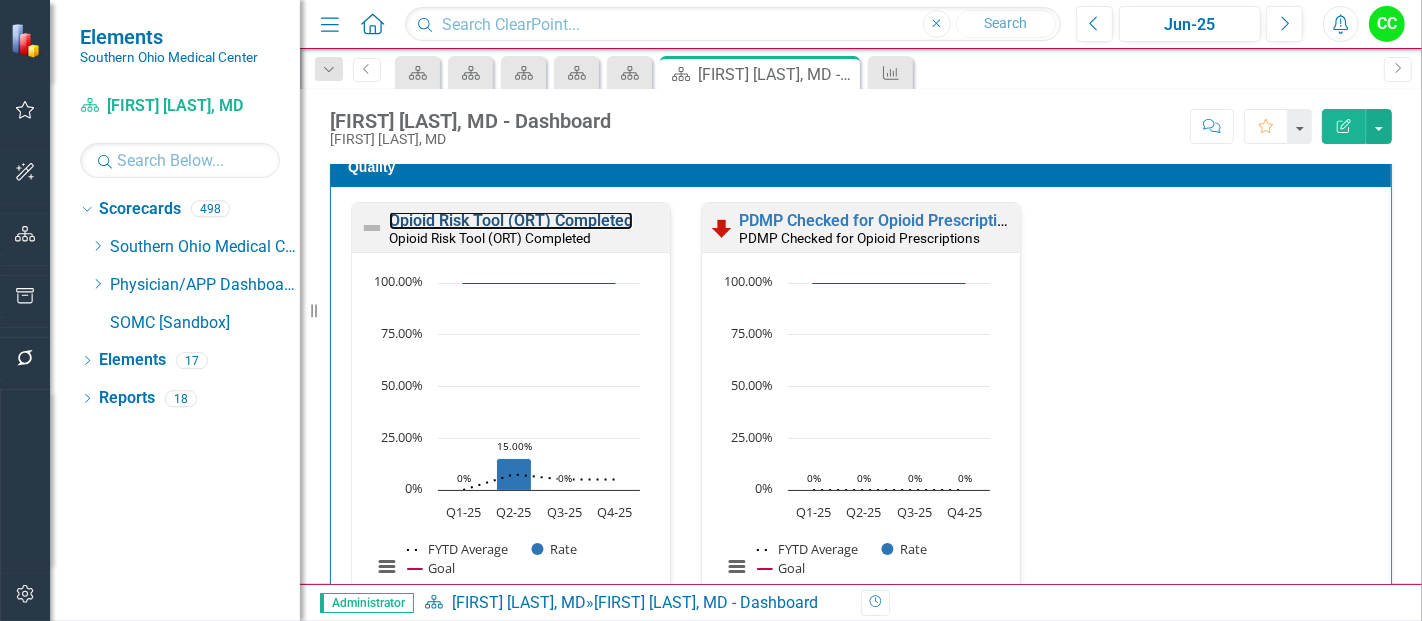 click on "Opioid Risk Tool (ORT) Completed" at bounding box center (511, 220) 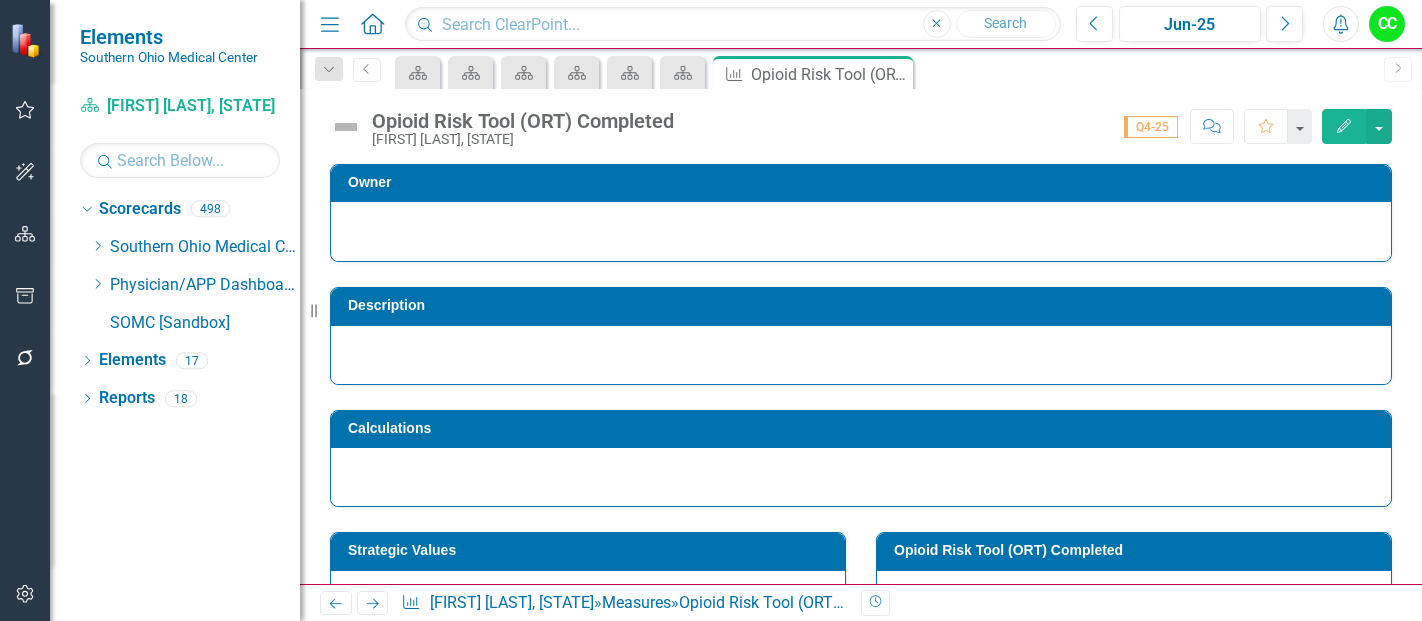 scroll, scrollTop: 0, scrollLeft: 0, axis: both 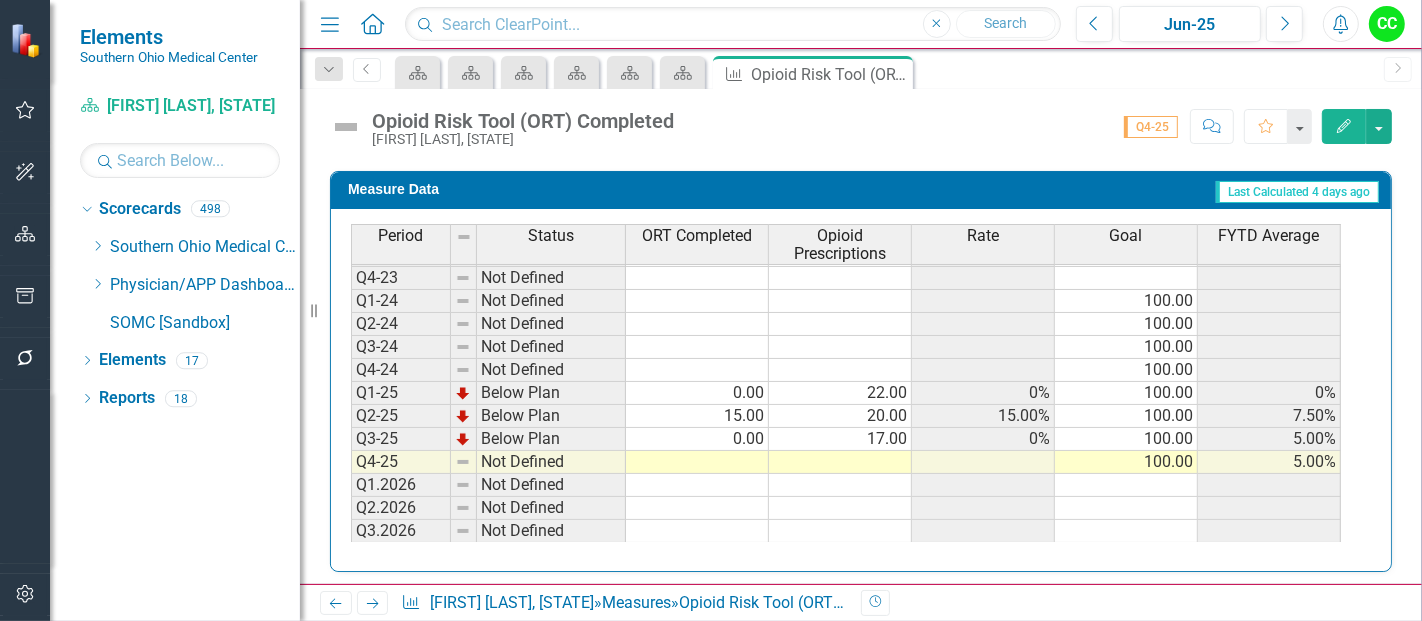 click at bounding box center (697, 462) 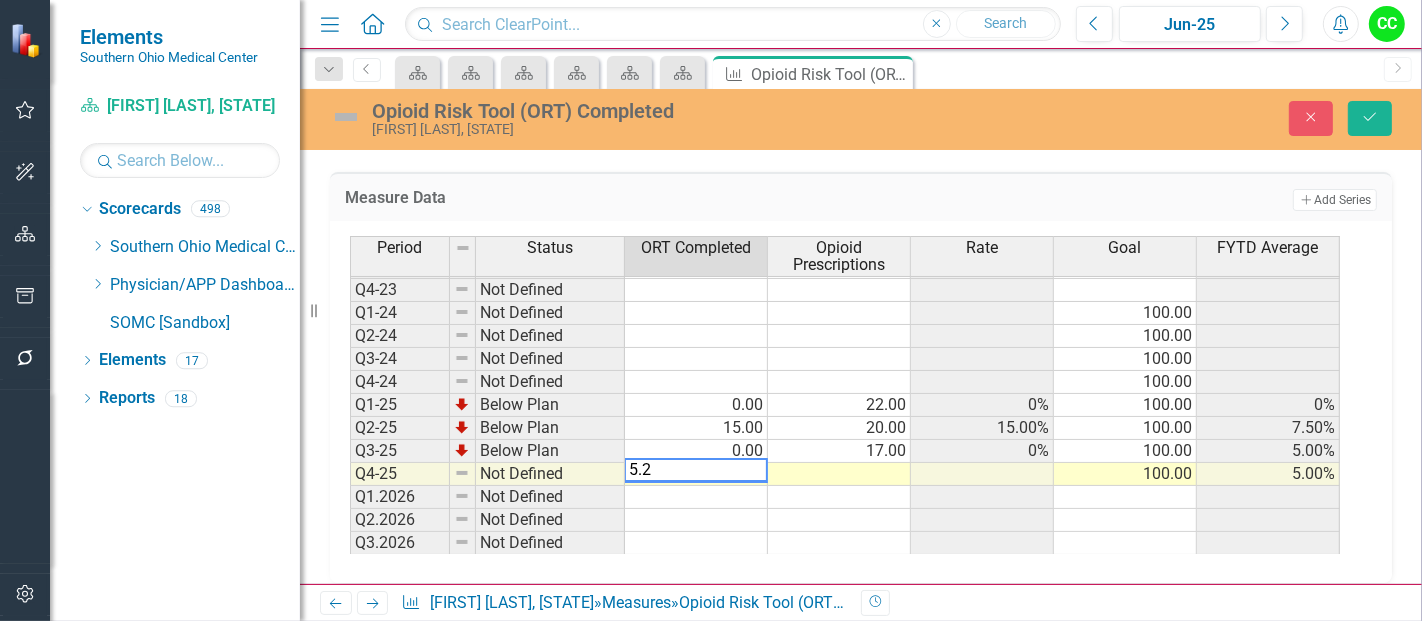 type on "5.26" 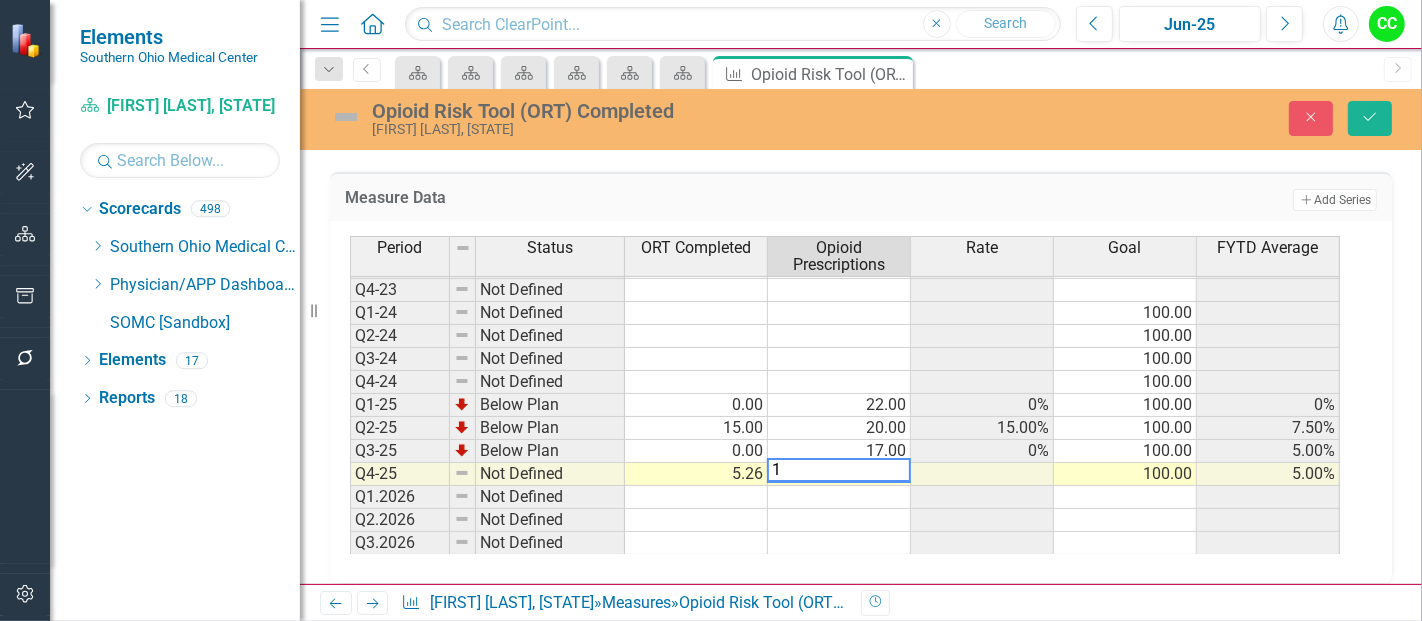 type on "19" 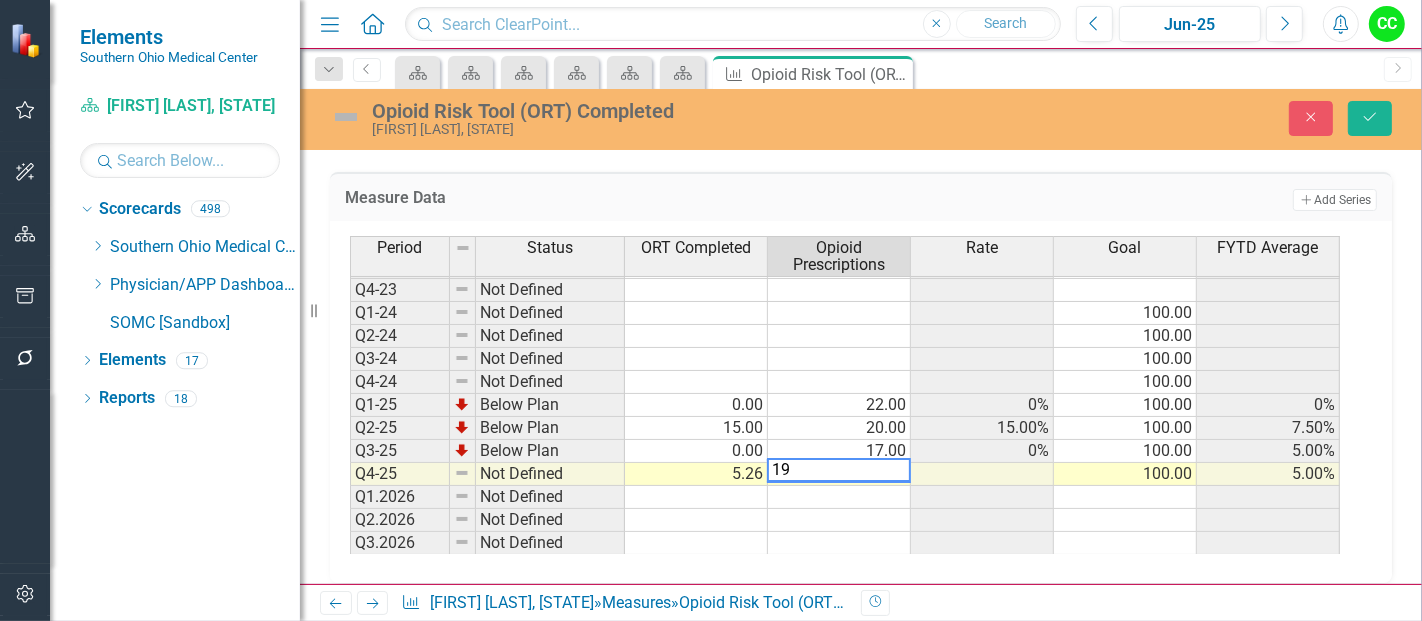 type 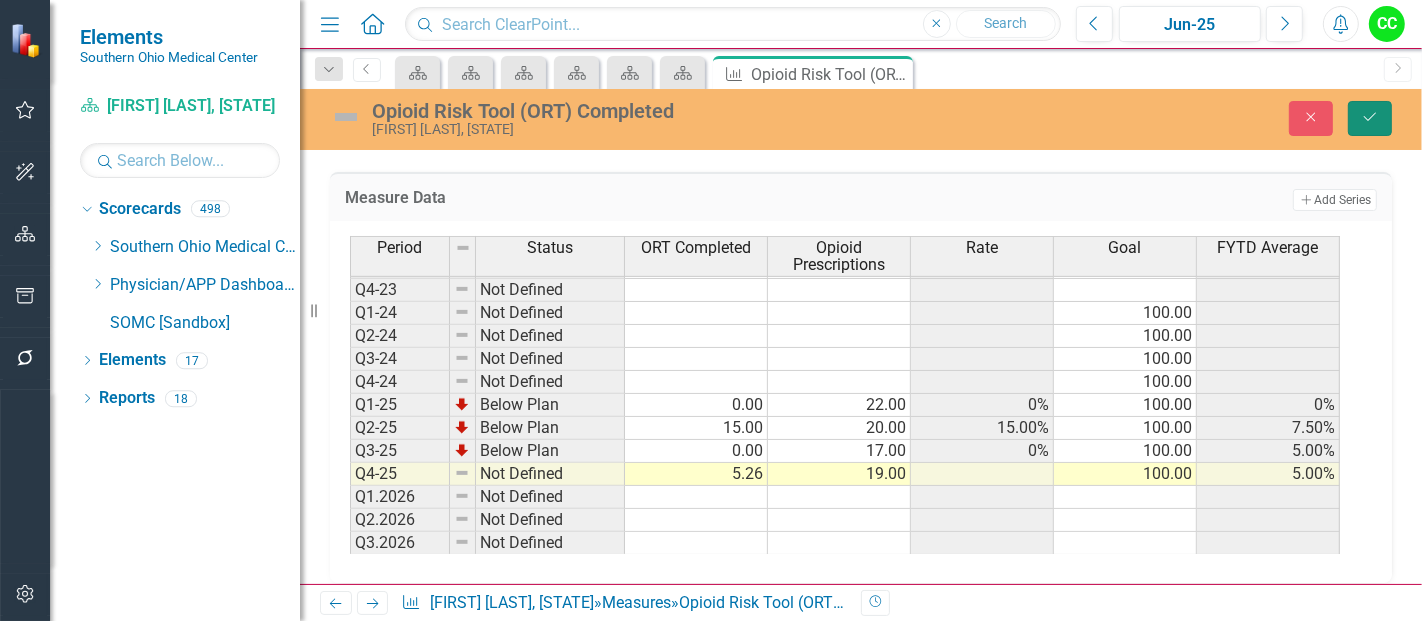 click on "Save" 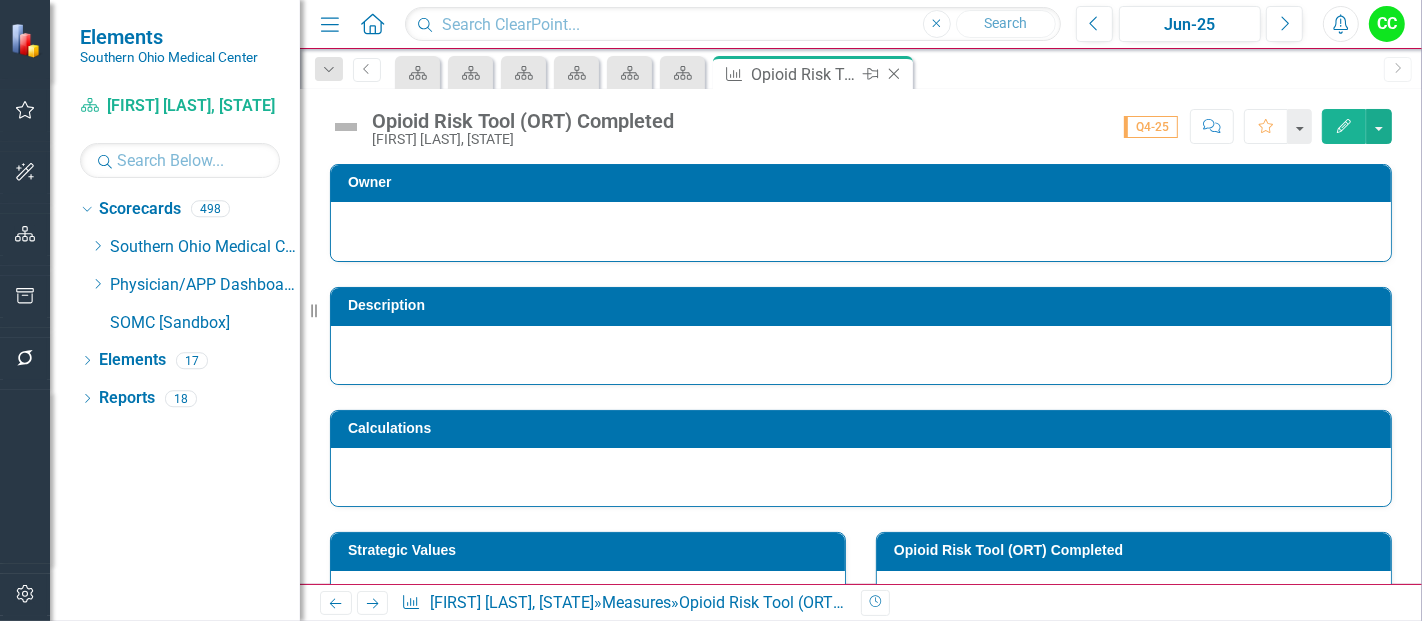 click on "Close" 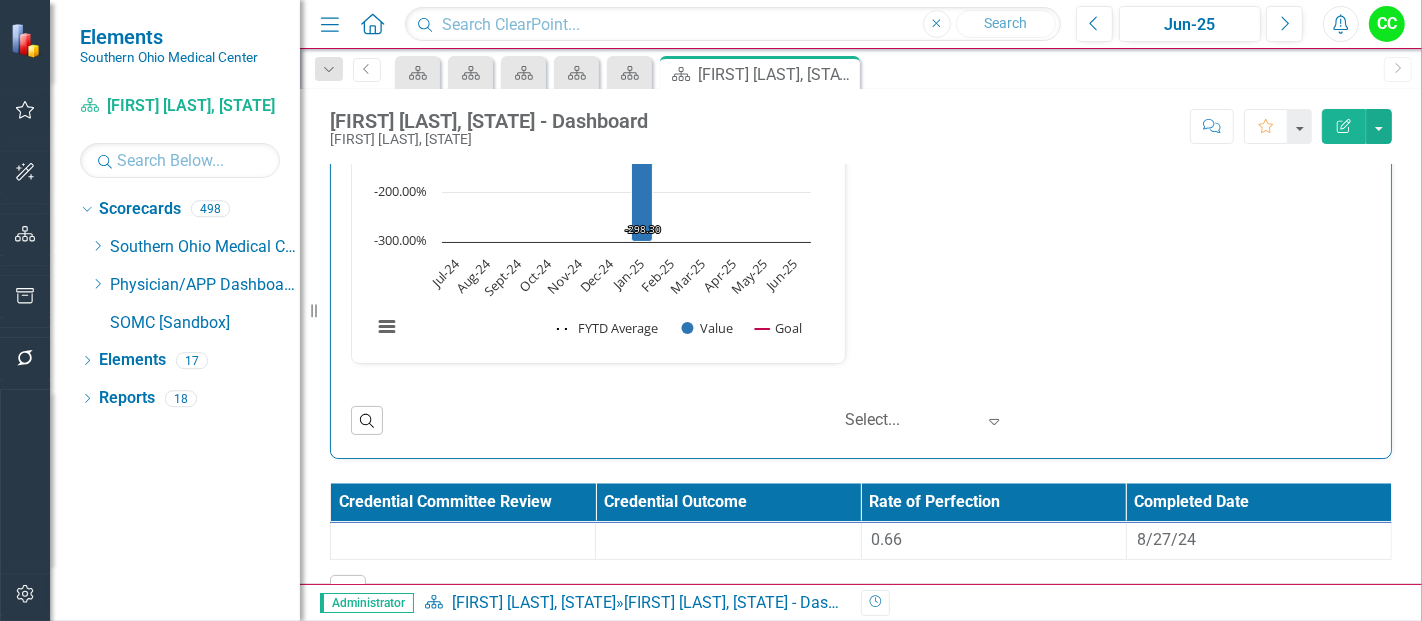 scroll, scrollTop: 2983, scrollLeft: 0, axis: vertical 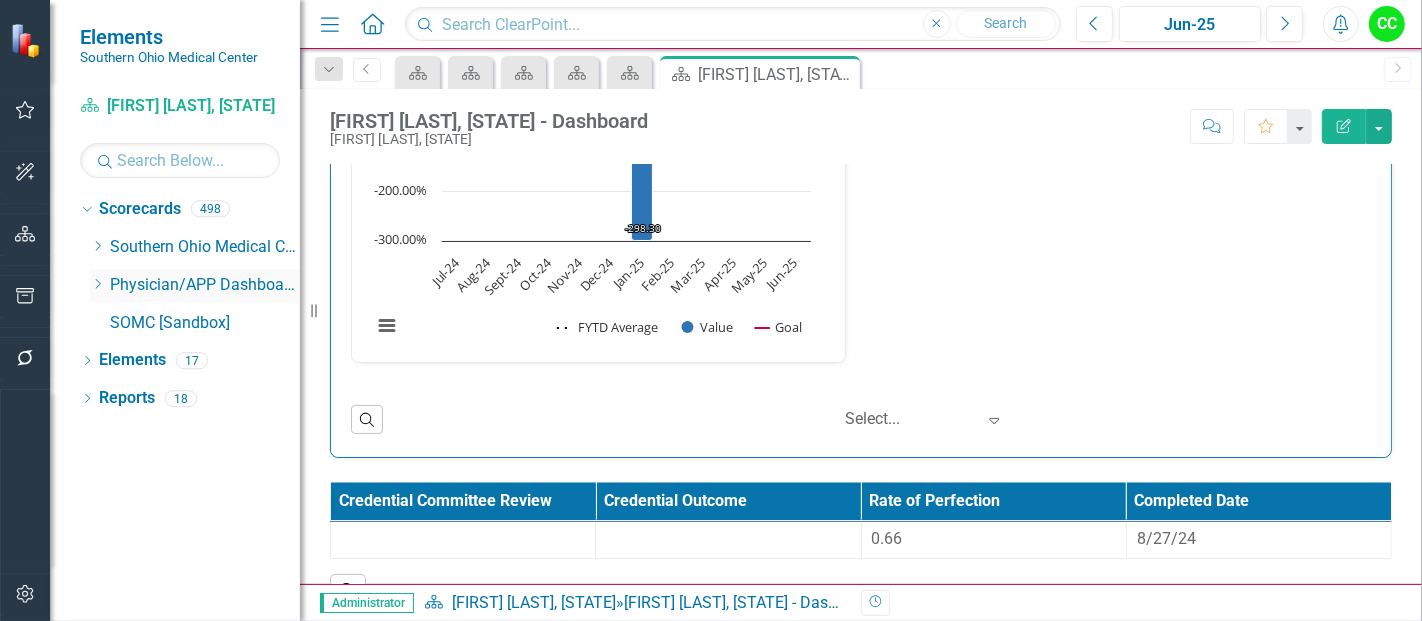 click 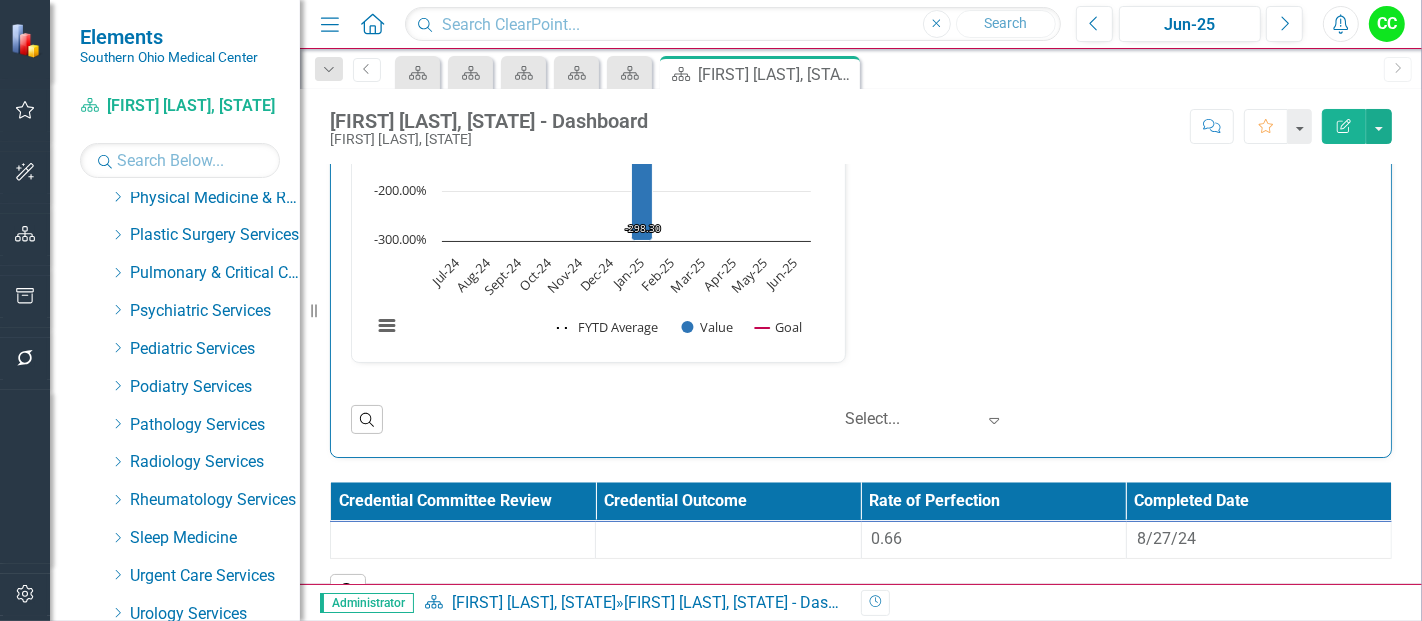 scroll, scrollTop: 1008, scrollLeft: 0, axis: vertical 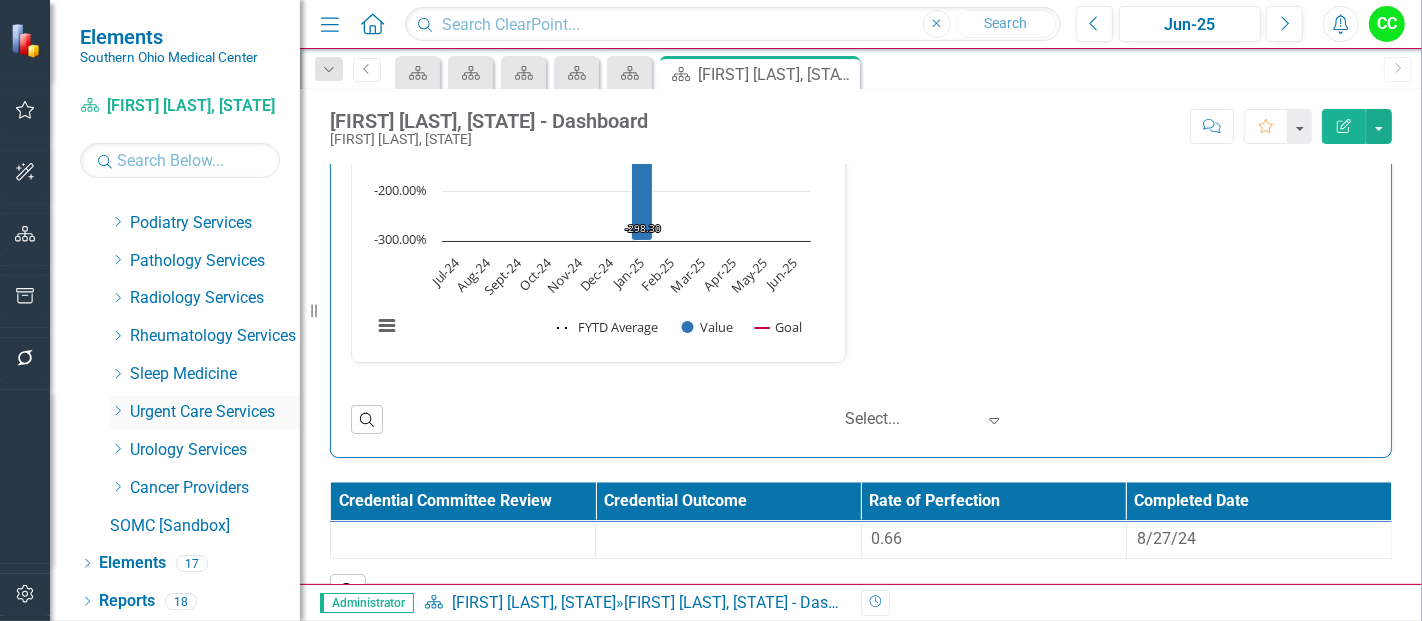 click on "Dropdown" 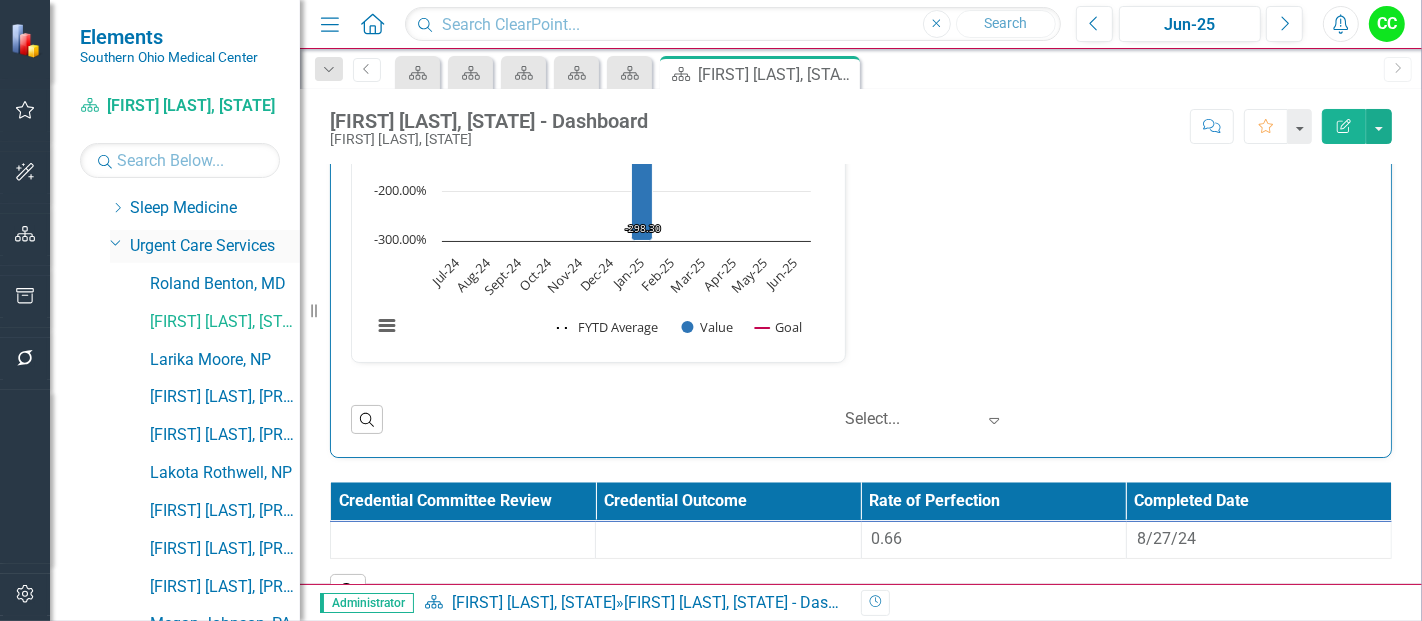 scroll, scrollTop: 1176, scrollLeft: 0, axis: vertical 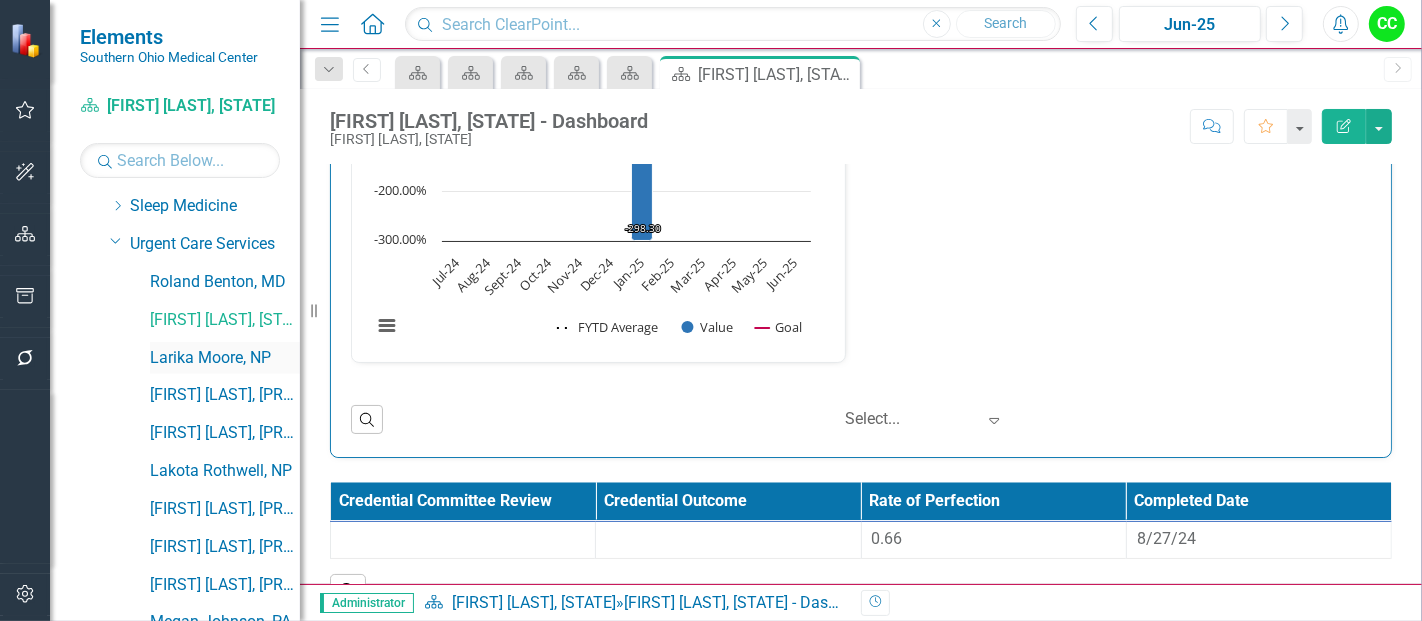 click on "Larika Moore, NP" at bounding box center [225, 358] 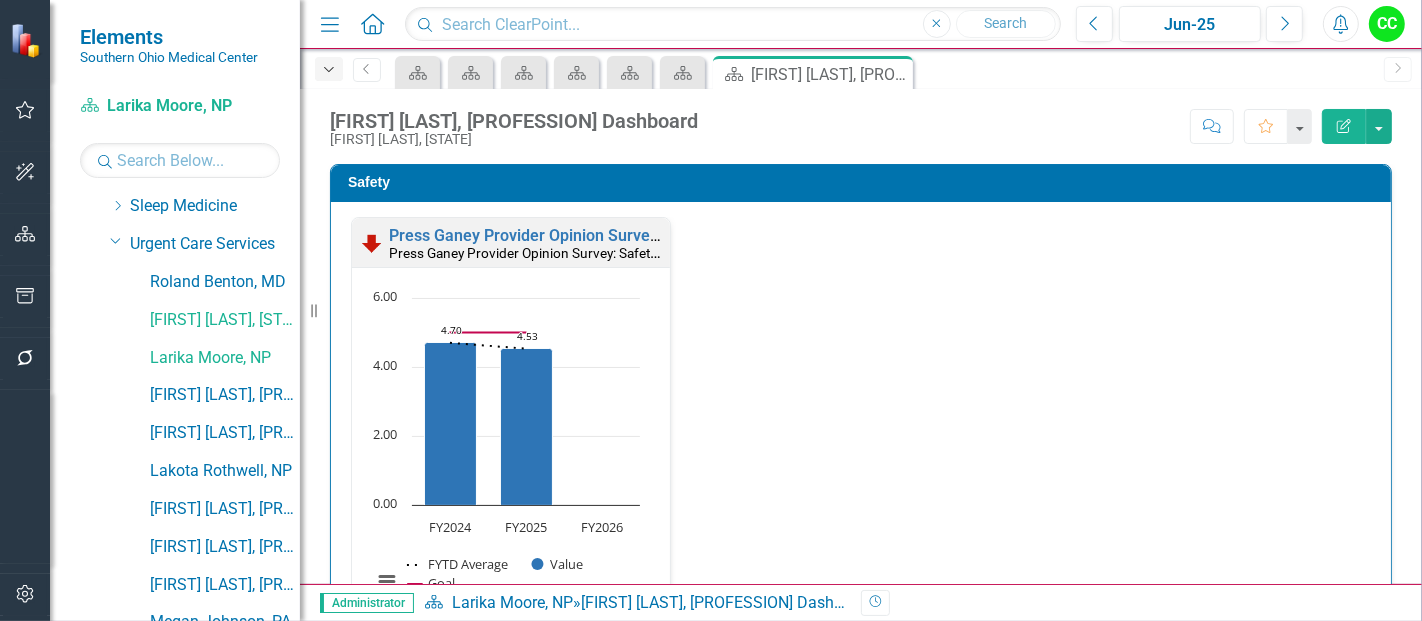 click on "Dropdown" at bounding box center [329, 69] 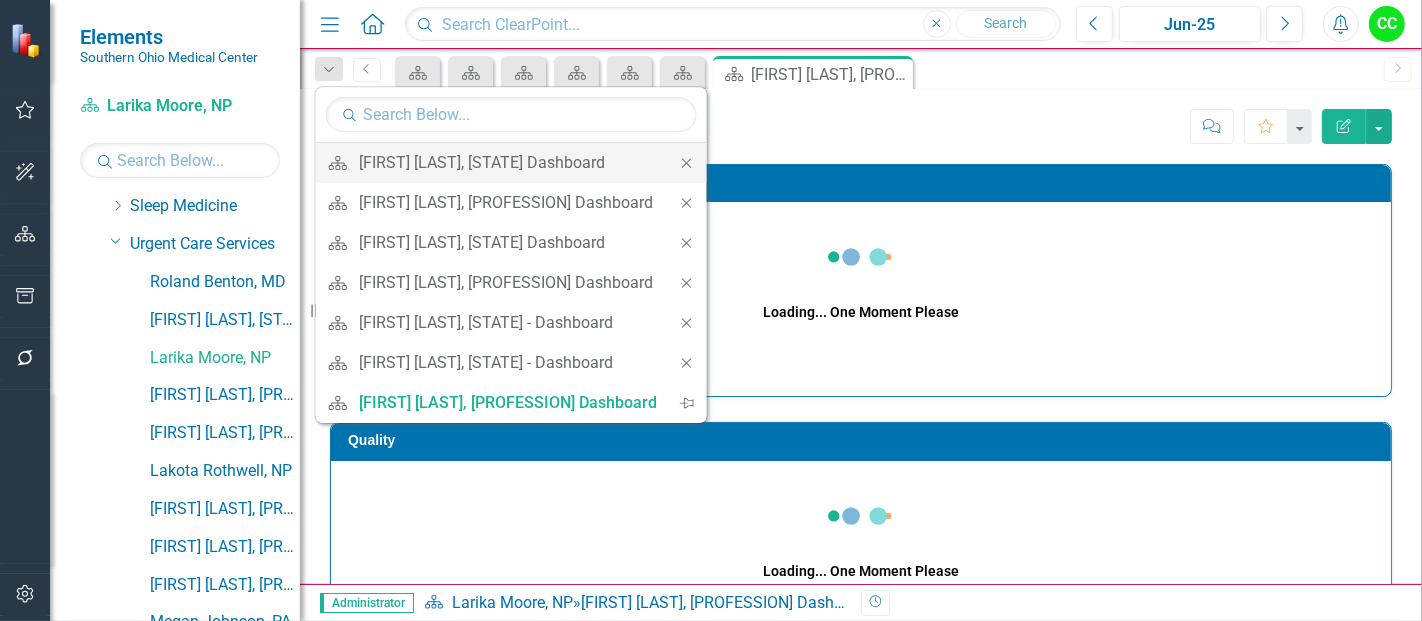 click on "Close" 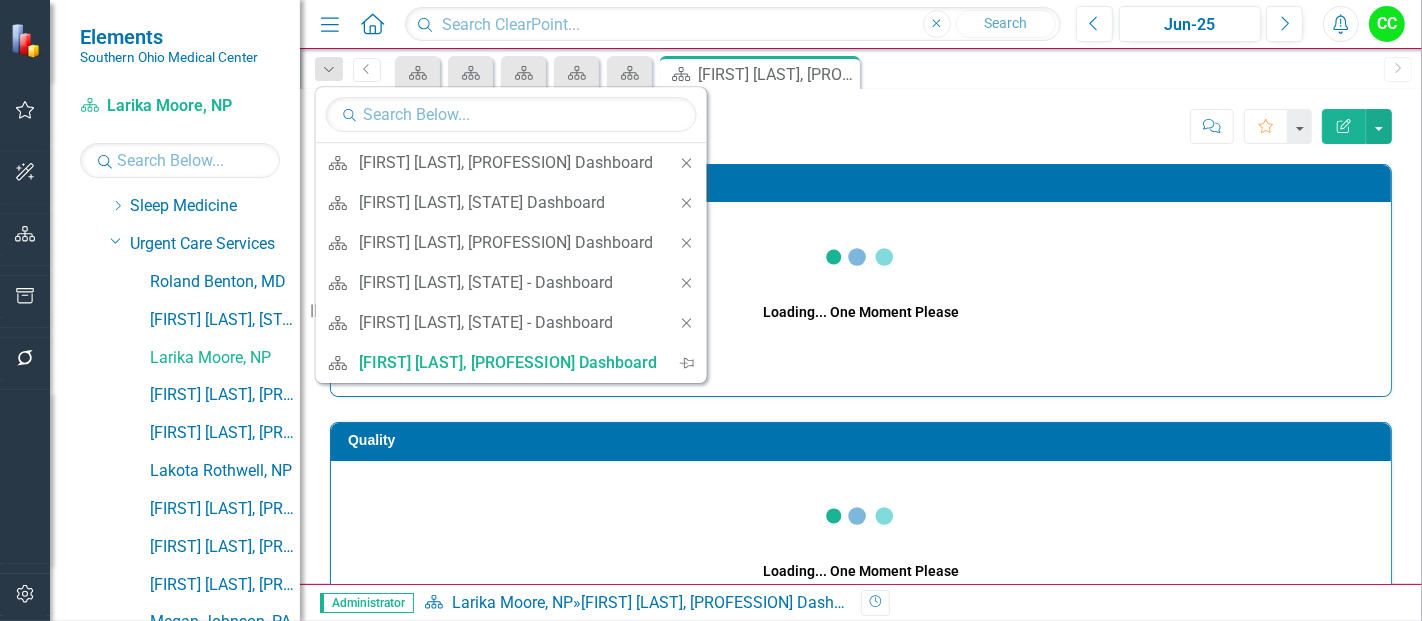 click on "Close" 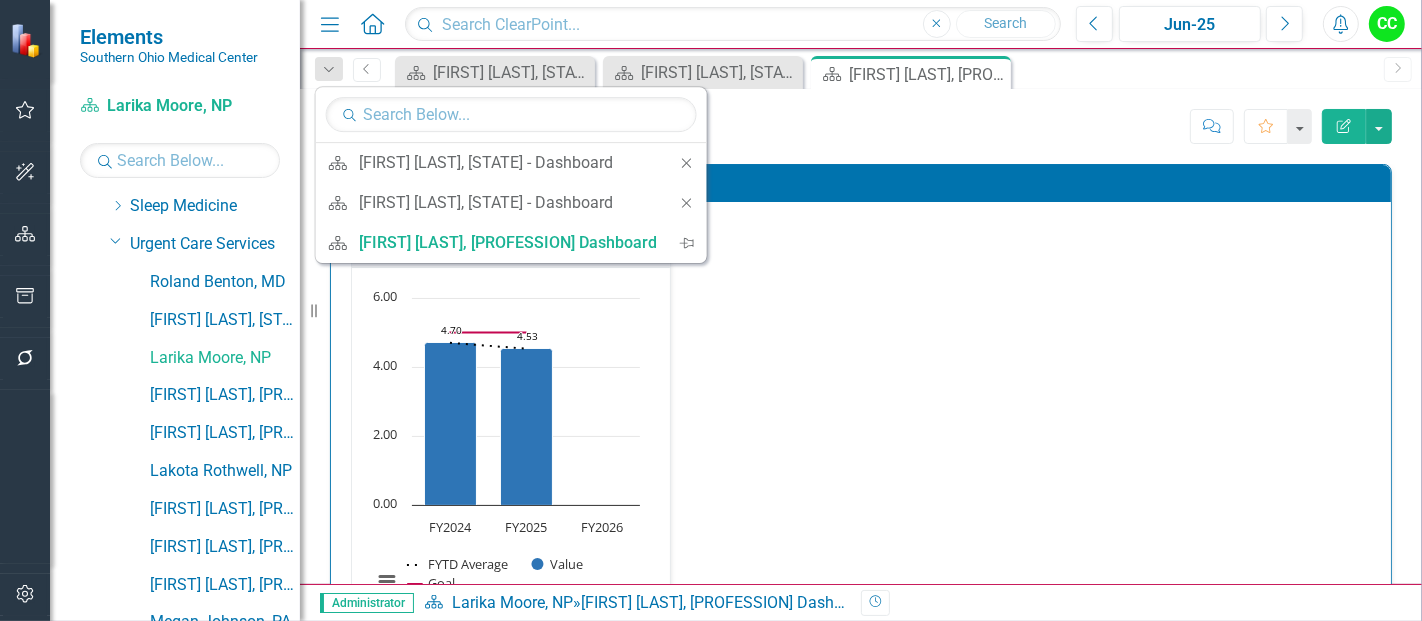 click on "Close" 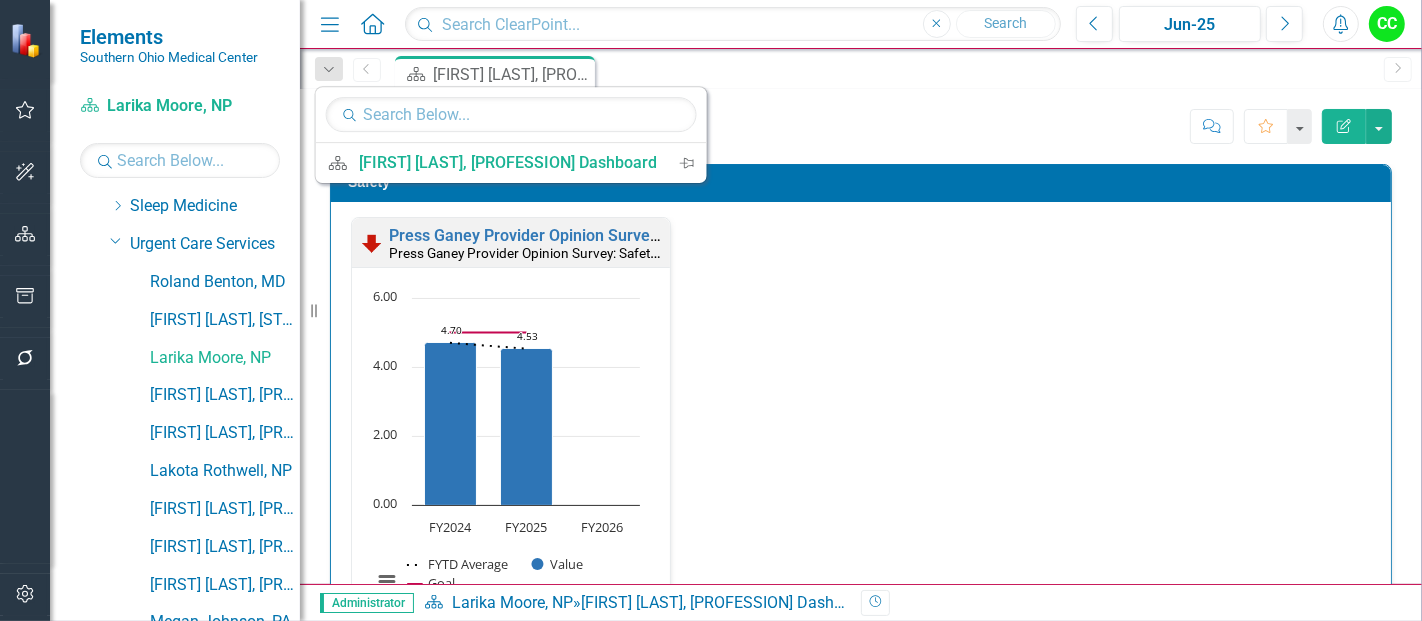 click on "Score: N/A Jun-25 Completed  Comment Favorite Edit Report" at bounding box center (1050, 126) 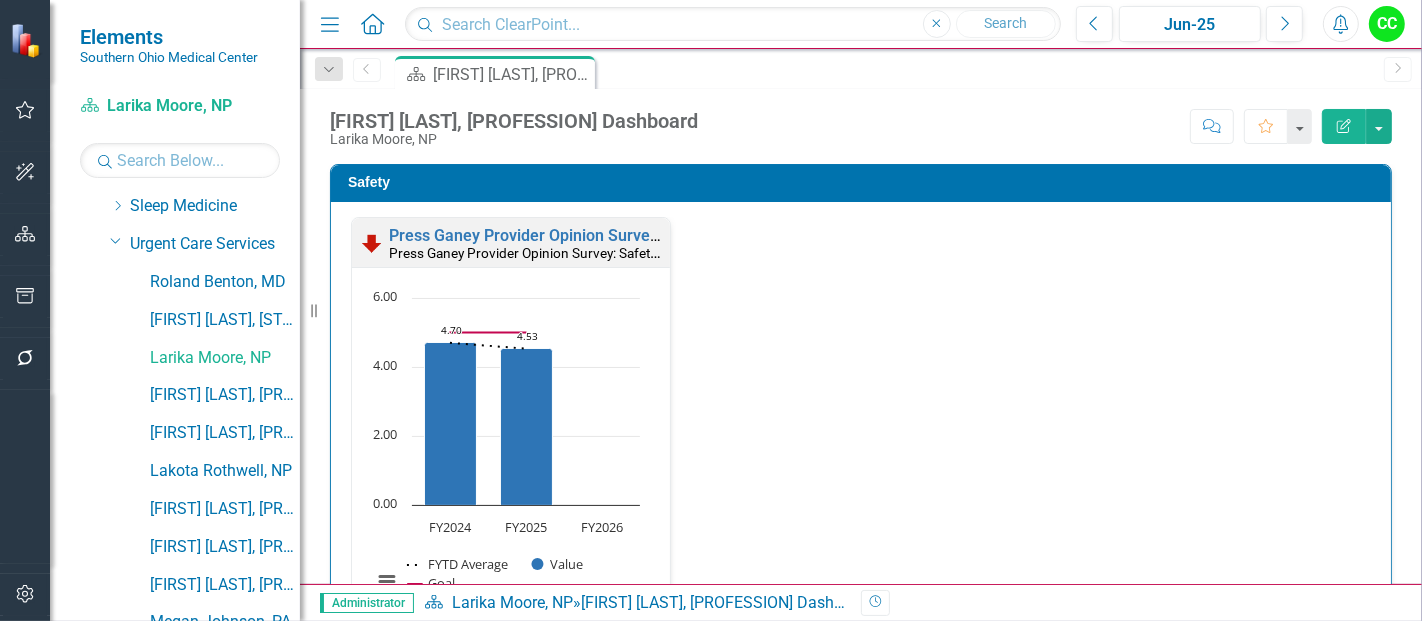 scroll, scrollTop: 1, scrollLeft: 0, axis: vertical 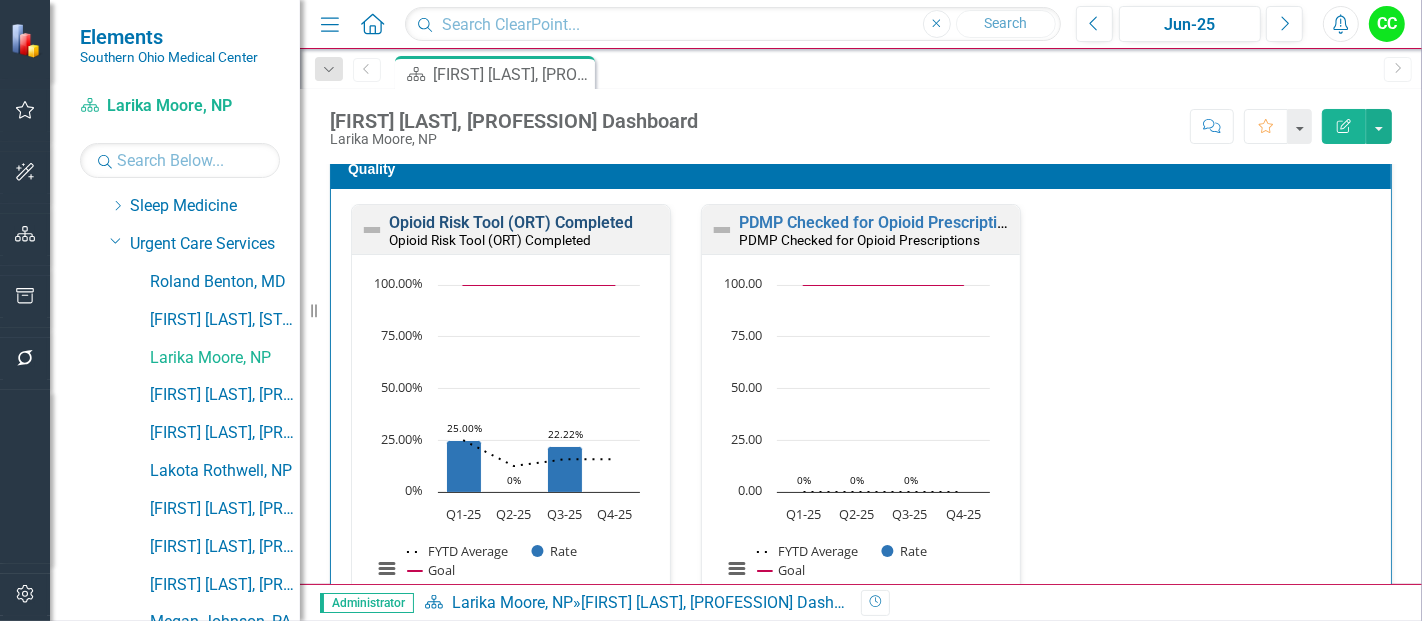 click on "Opioid Risk Tool (ORT) Completed" at bounding box center (511, 222) 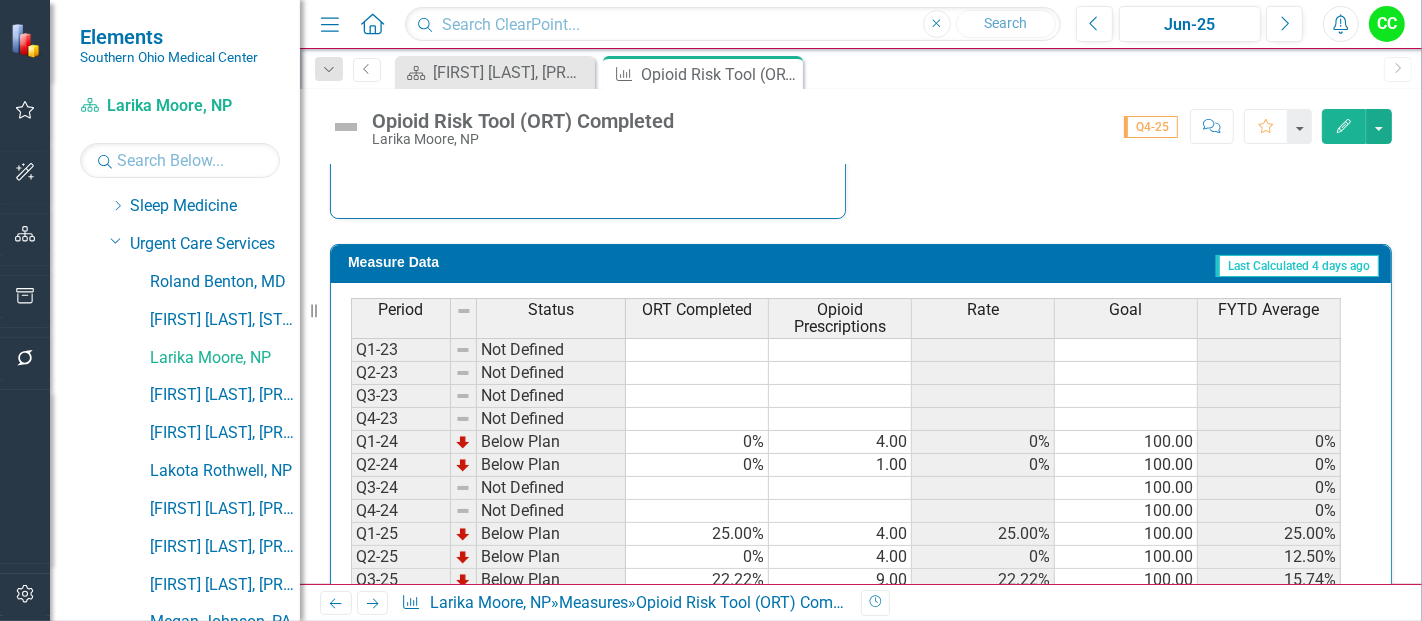 scroll, scrollTop: 913, scrollLeft: 0, axis: vertical 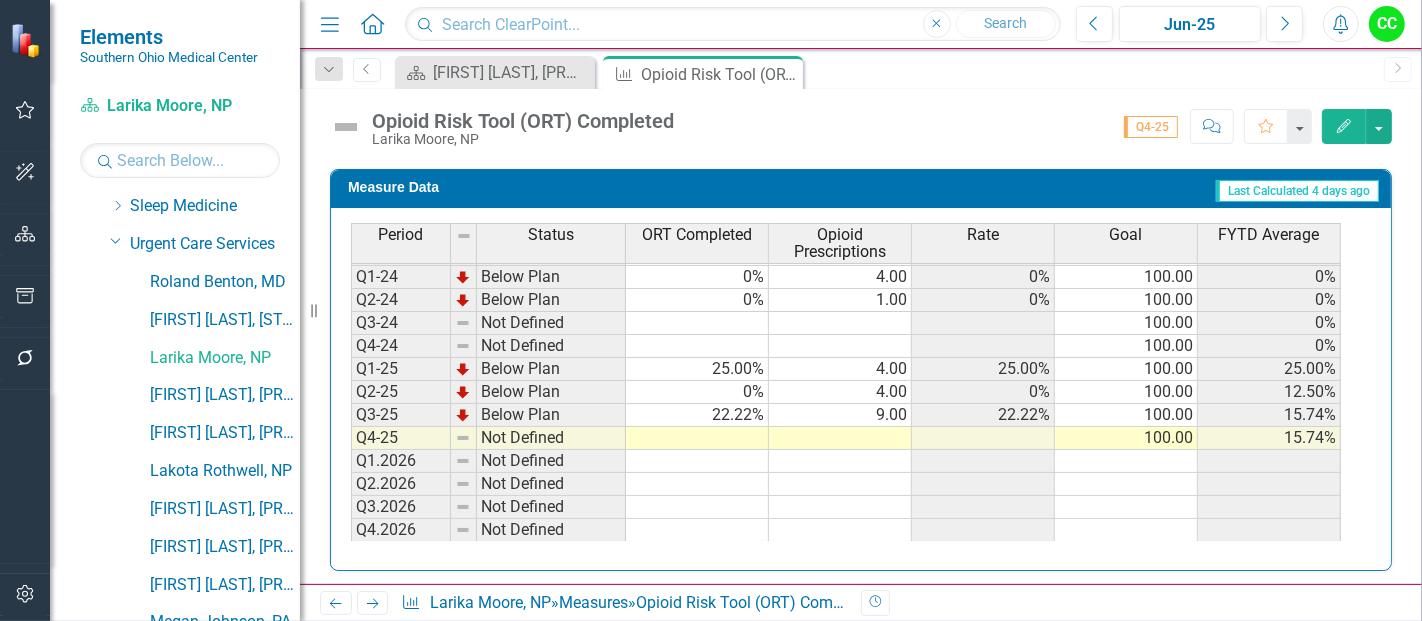 click at bounding box center [697, 438] 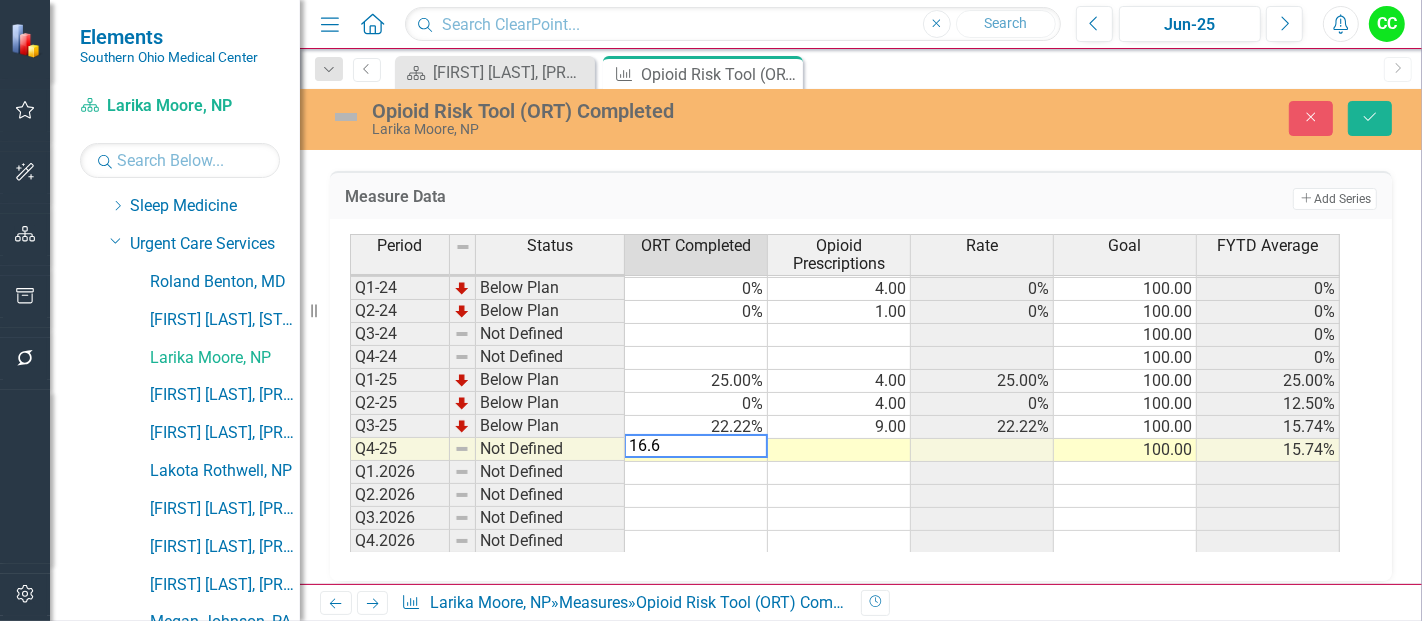 type on "16.67" 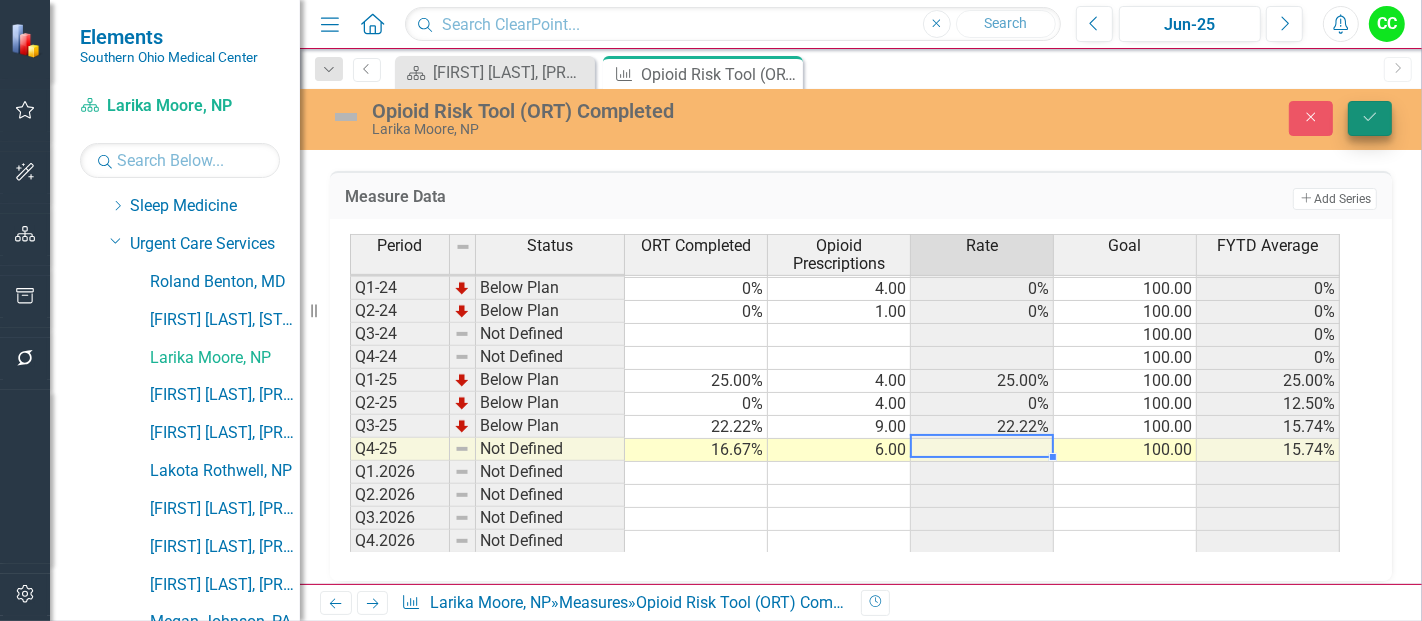 type on "6" 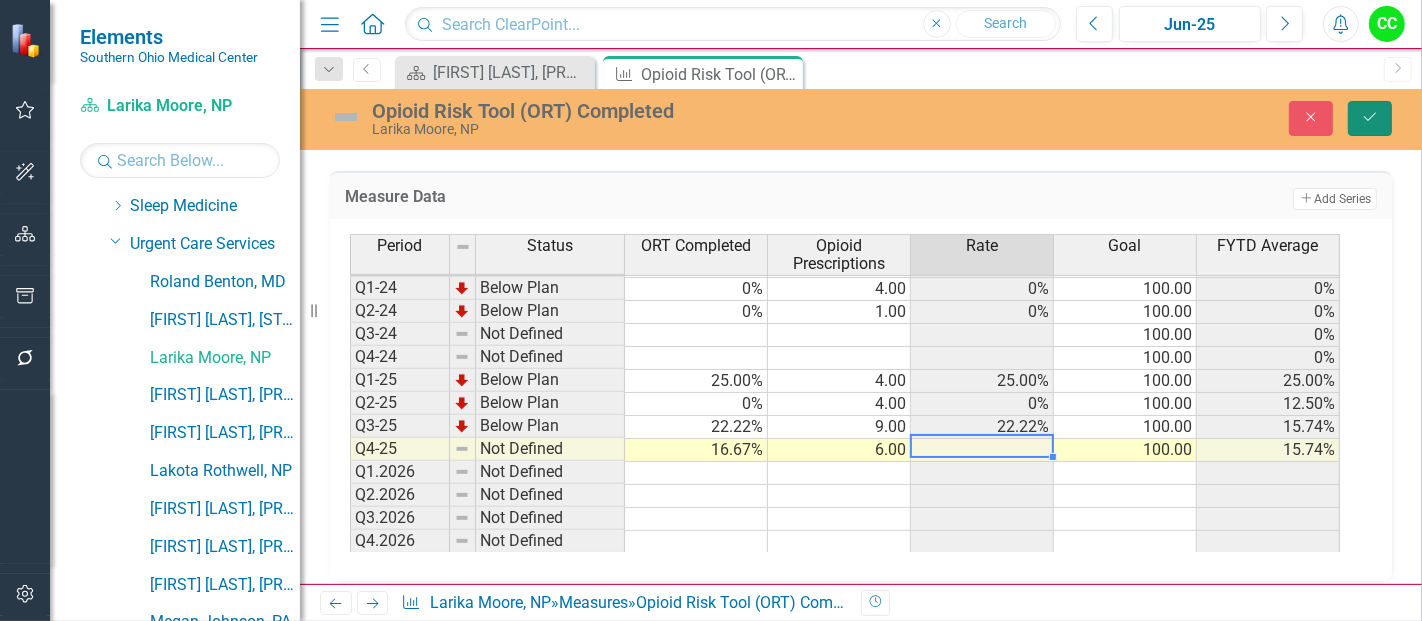 click on "Save" 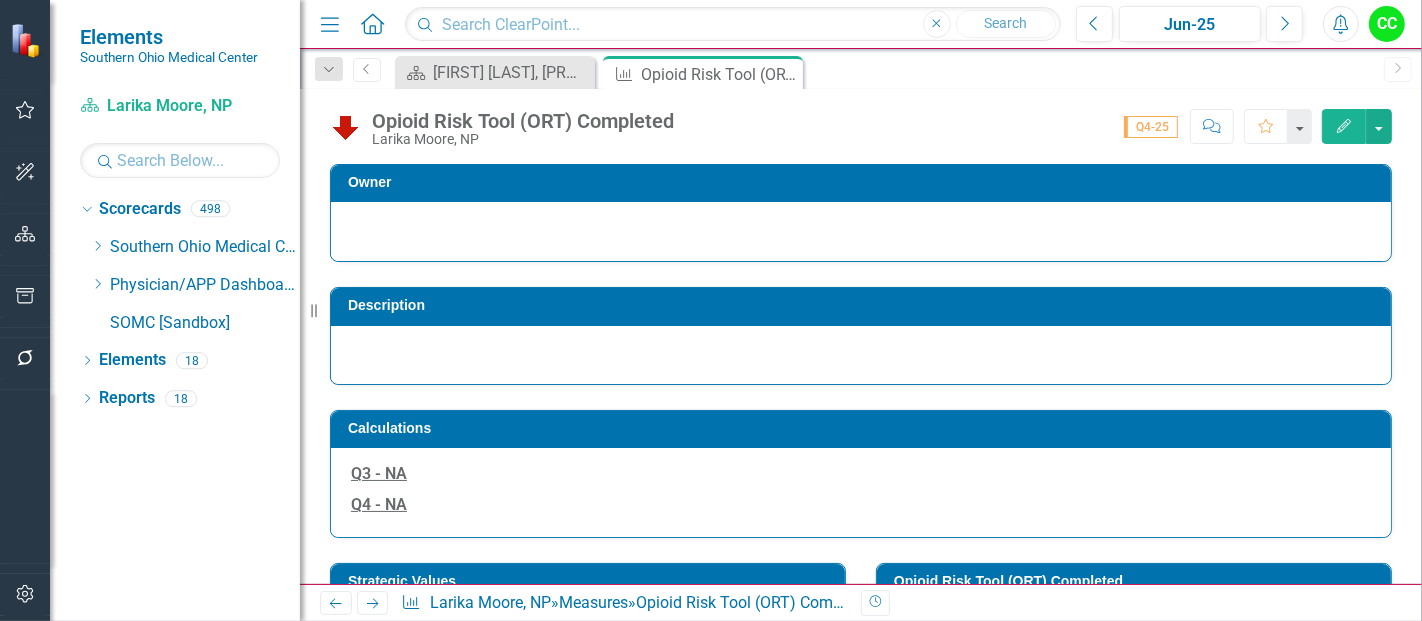 scroll, scrollTop: 0, scrollLeft: 0, axis: both 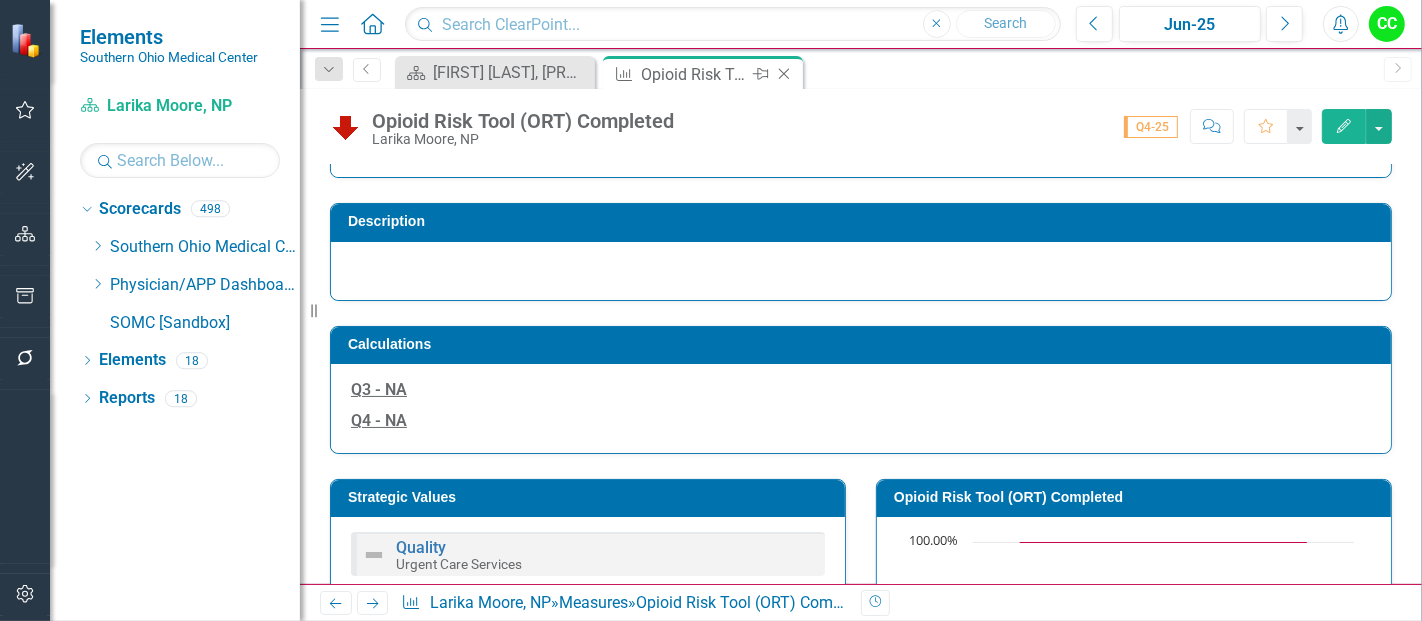 click on "Close" at bounding box center [785, 74] 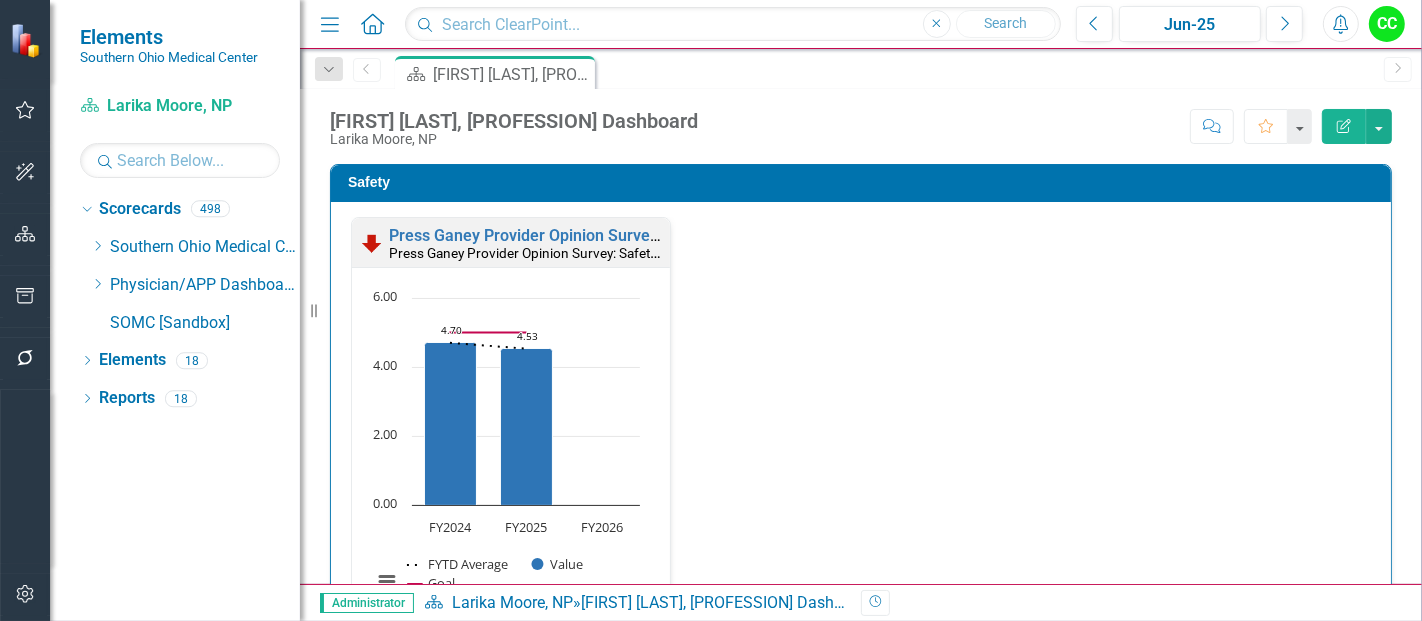 scroll, scrollTop: 551, scrollLeft: 0, axis: vertical 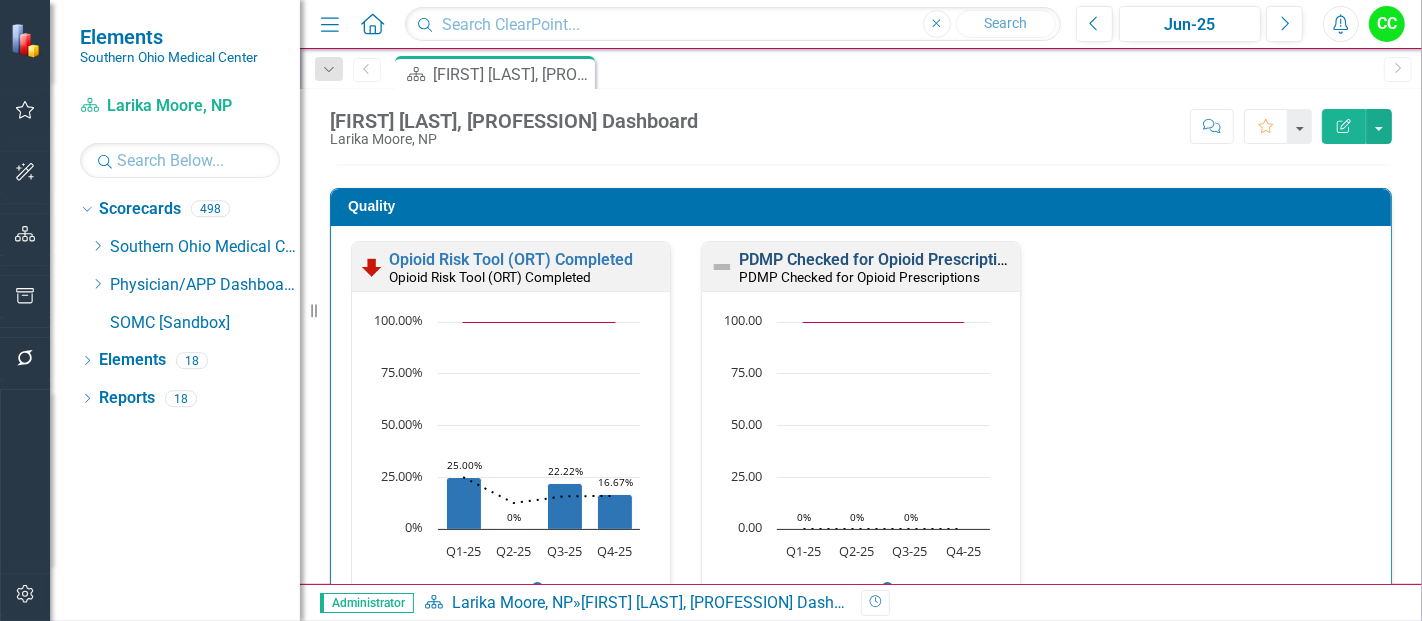 click on "PDMP Checked for Opioid Prescriptions" at bounding box center [881, 259] 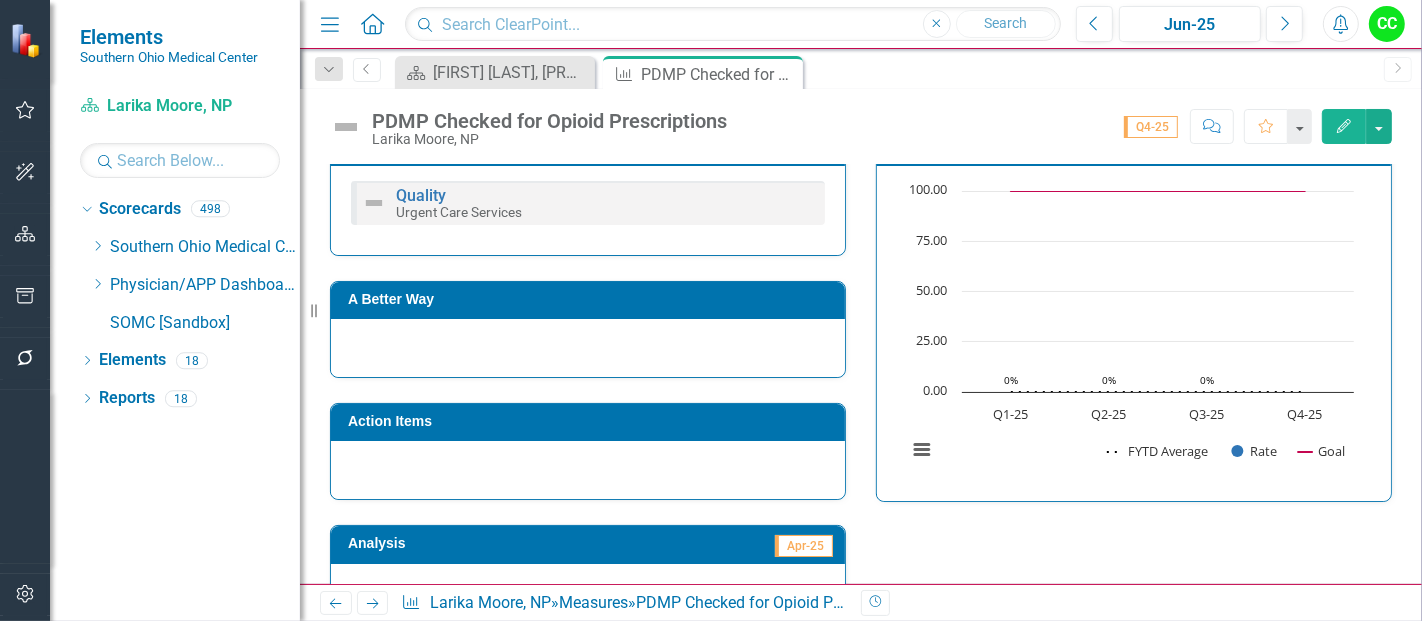scroll, scrollTop: 882, scrollLeft: 0, axis: vertical 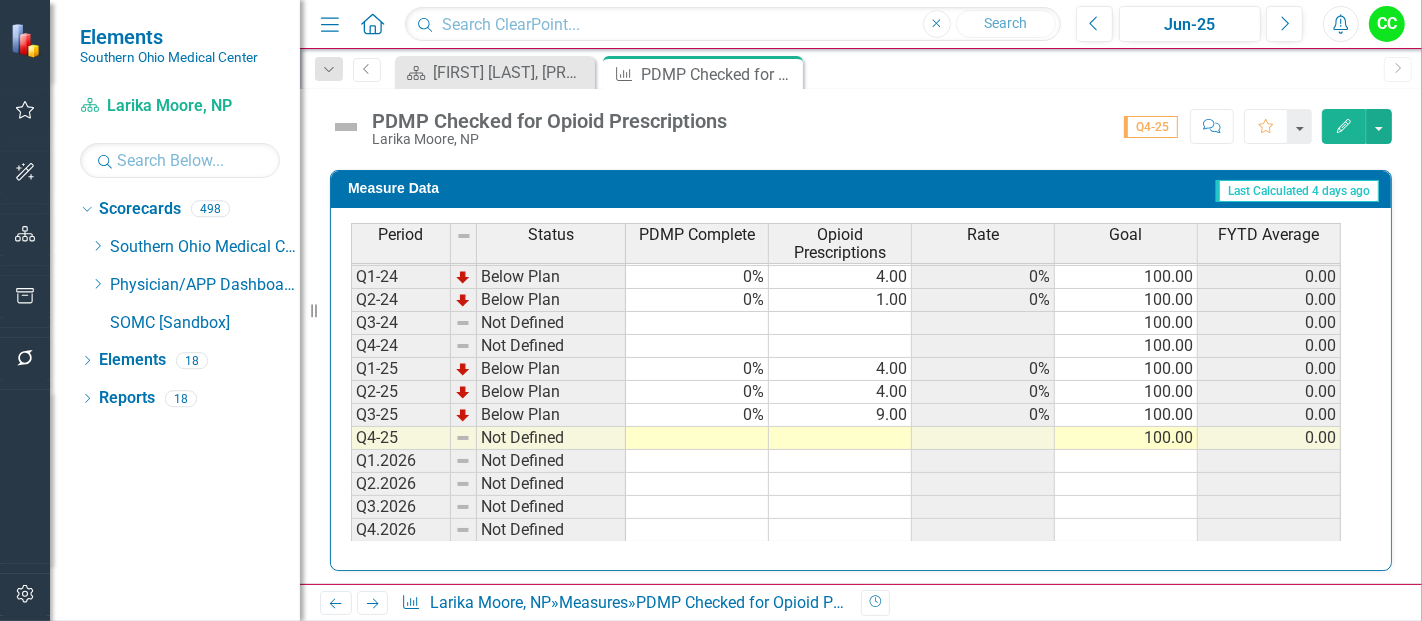click at bounding box center [697, 438] 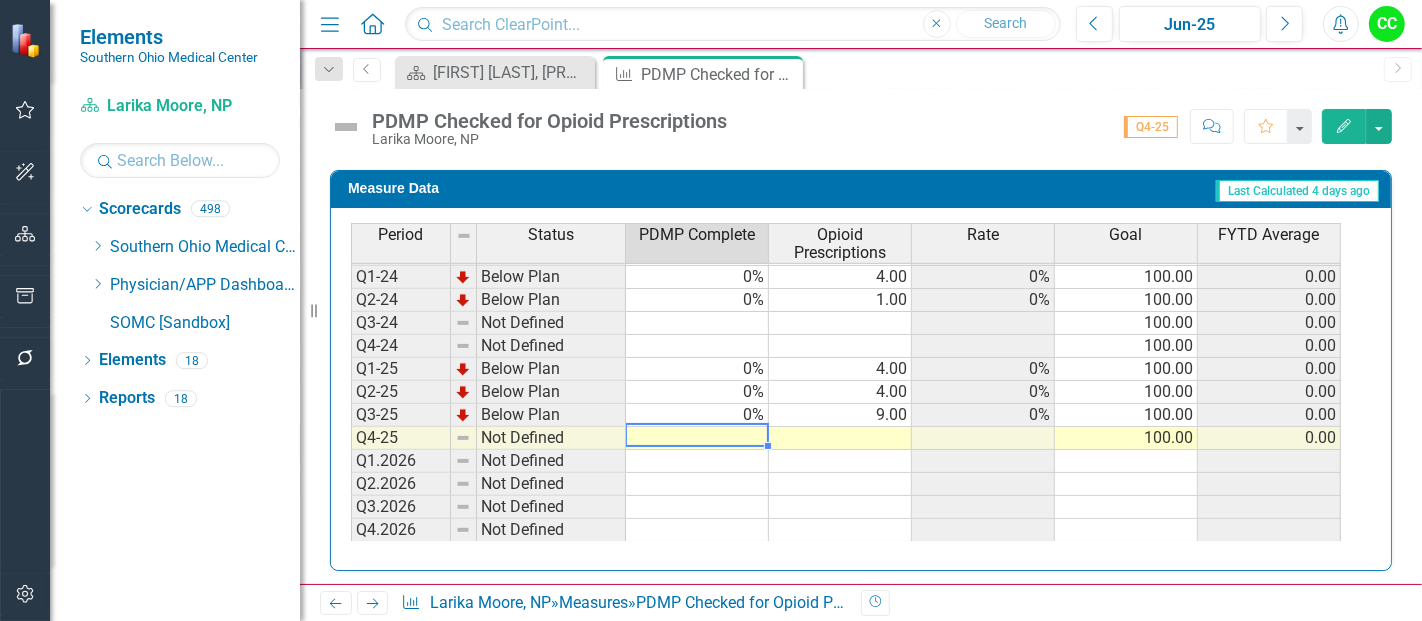 type on "0" 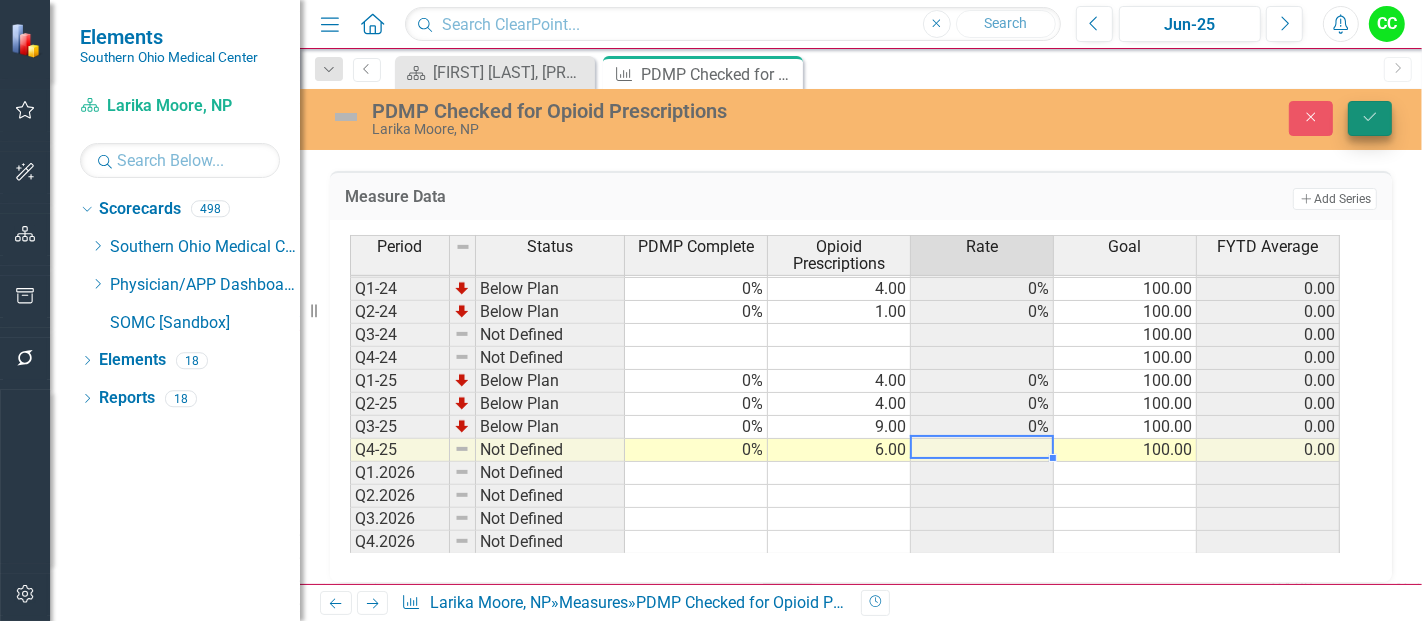 type on "6" 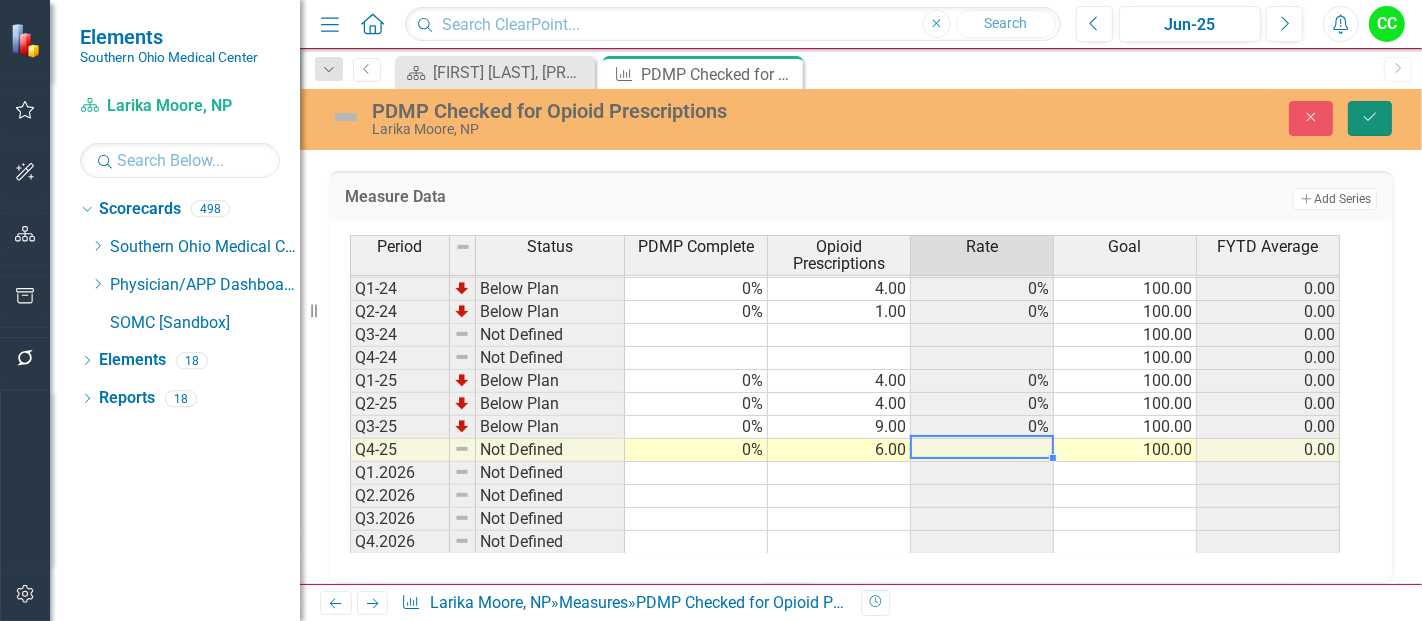 click on "Save" at bounding box center (1370, 118) 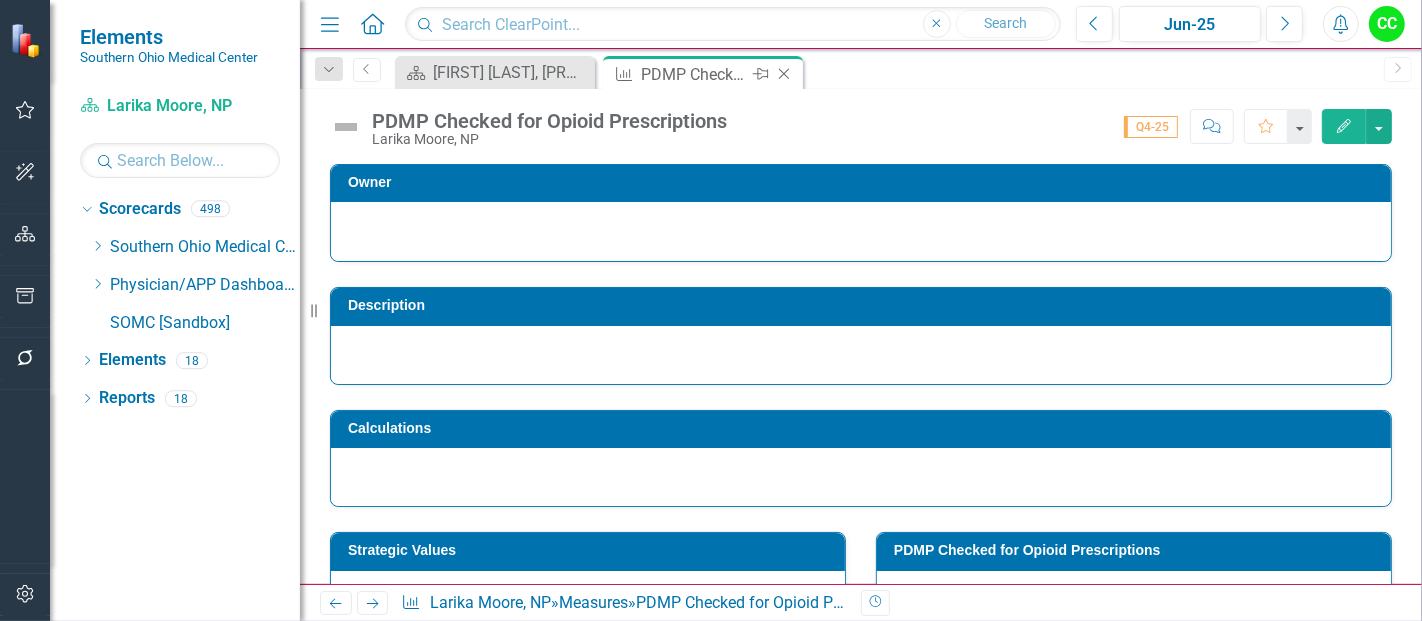 click on "Close" 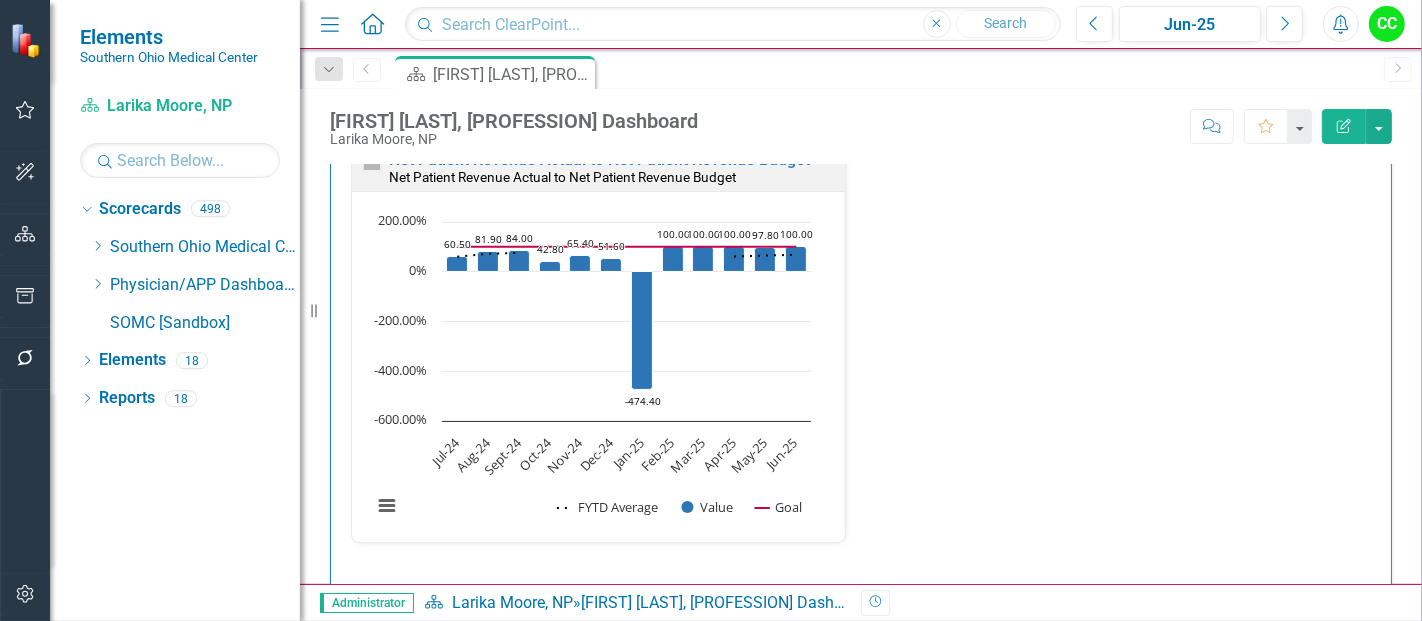 scroll, scrollTop: 3017, scrollLeft: 0, axis: vertical 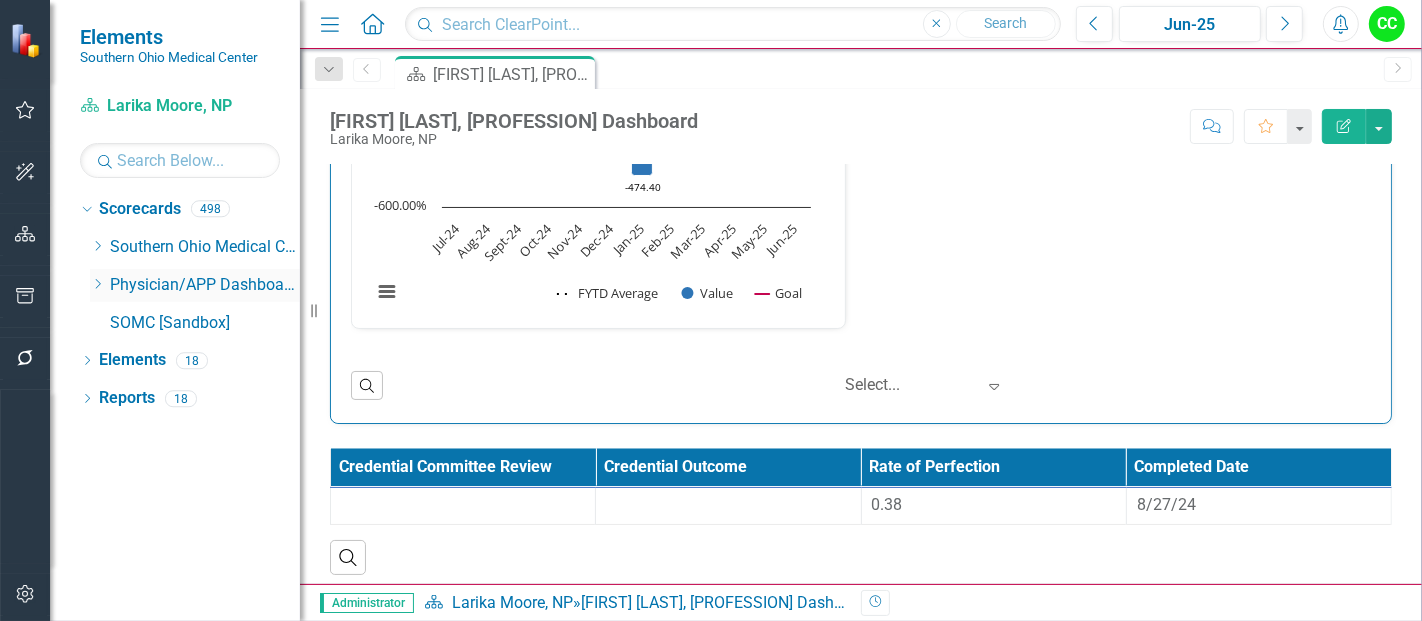 click on "Dropdown" 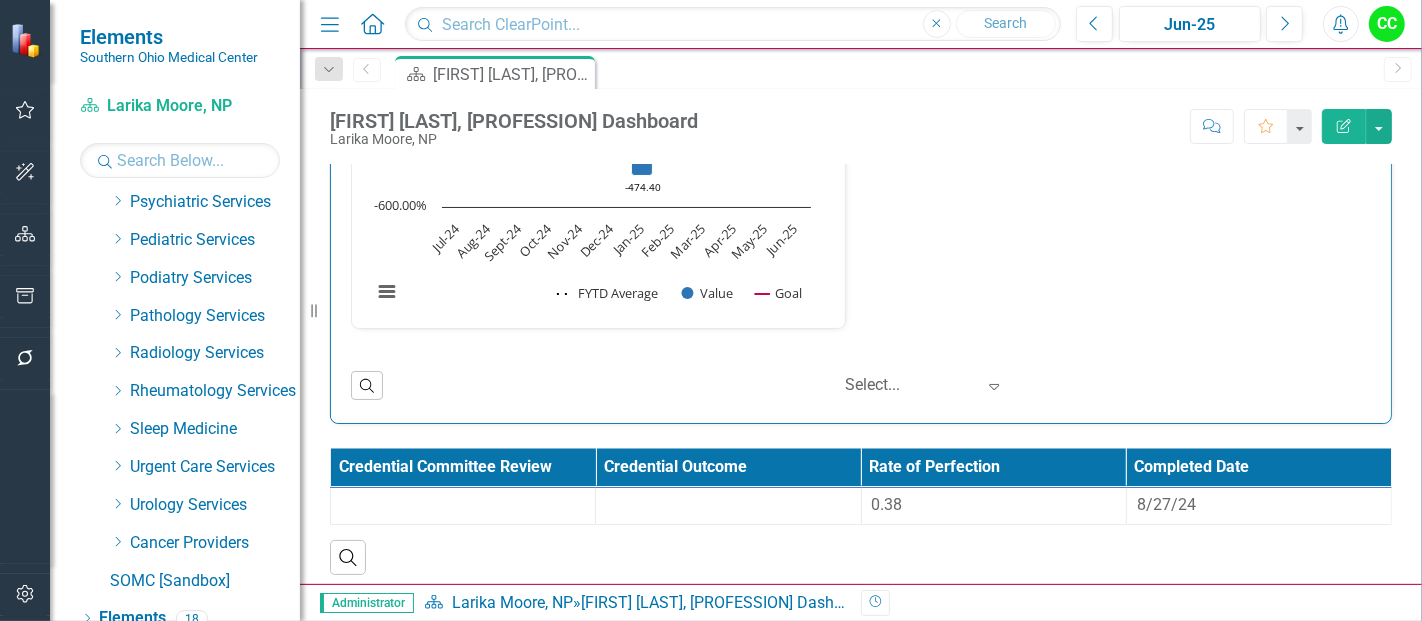 scroll, scrollTop: 961, scrollLeft: 0, axis: vertical 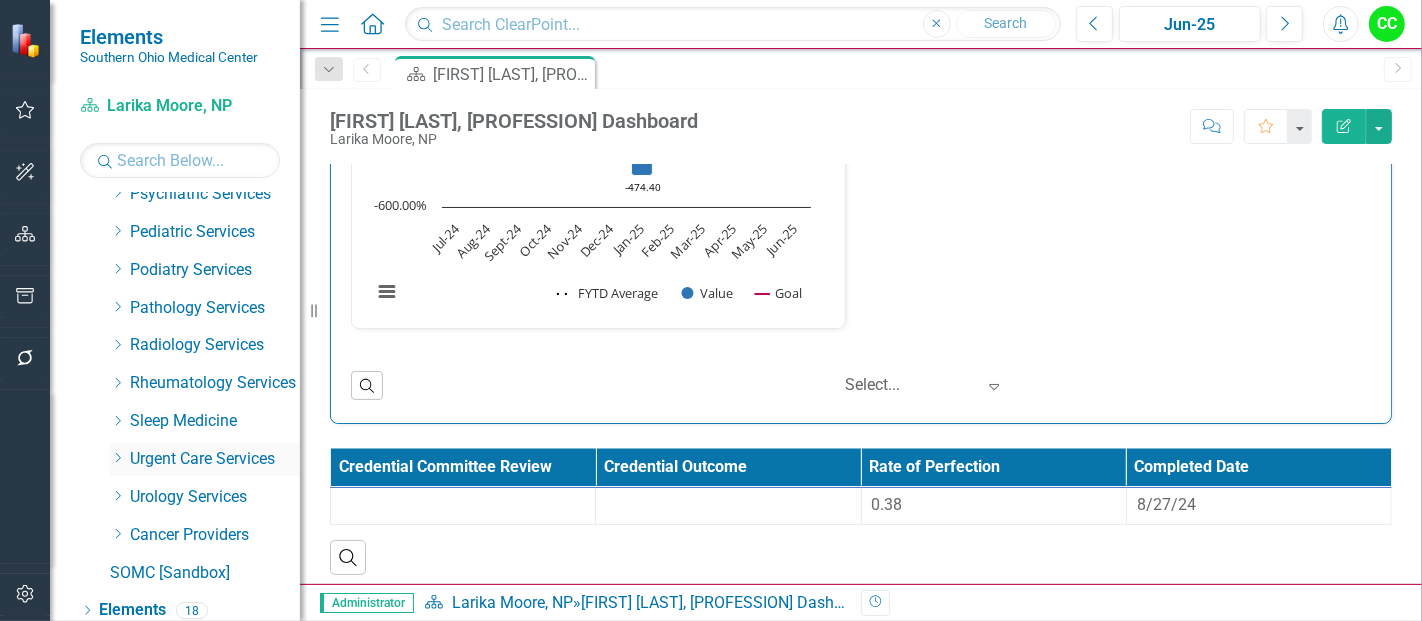 click on "Dropdown" 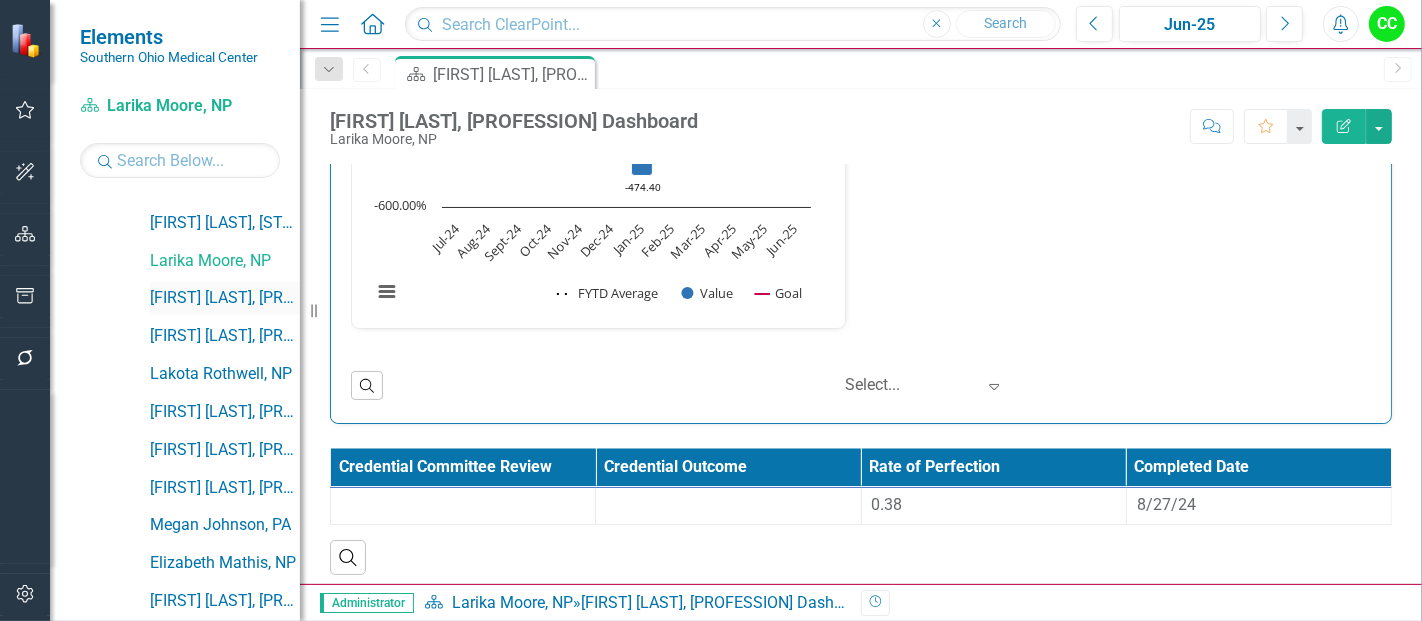 scroll, scrollTop: 1275, scrollLeft: 0, axis: vertical 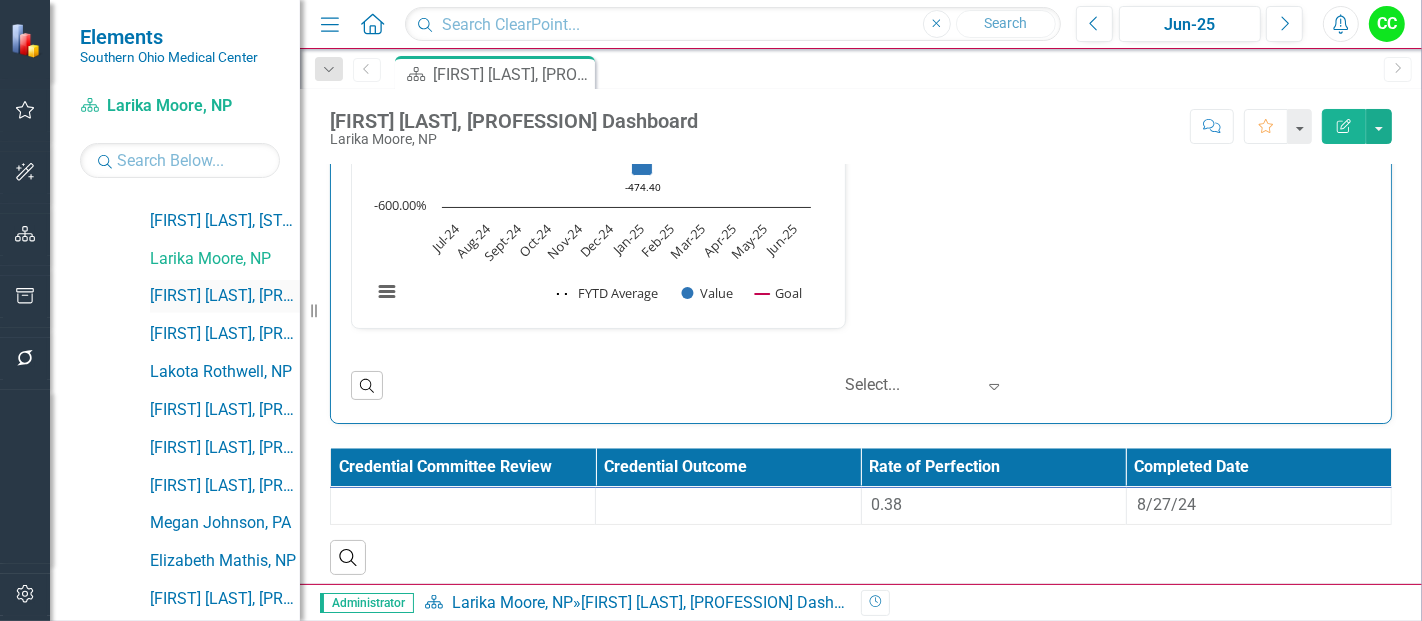 click on "[FIRST] [LAST], NP" at bounding box center (225, 296) 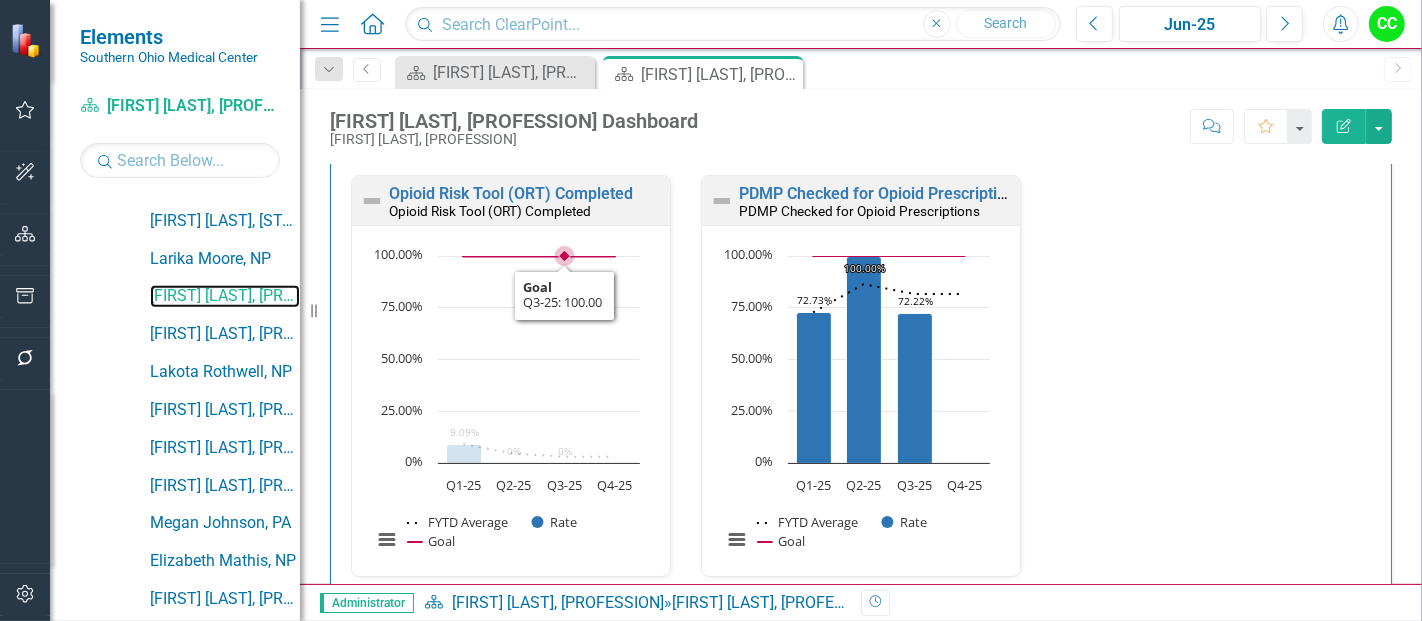 scroll, scrollTop: 617, scrollLeft: 0, axis: vertical 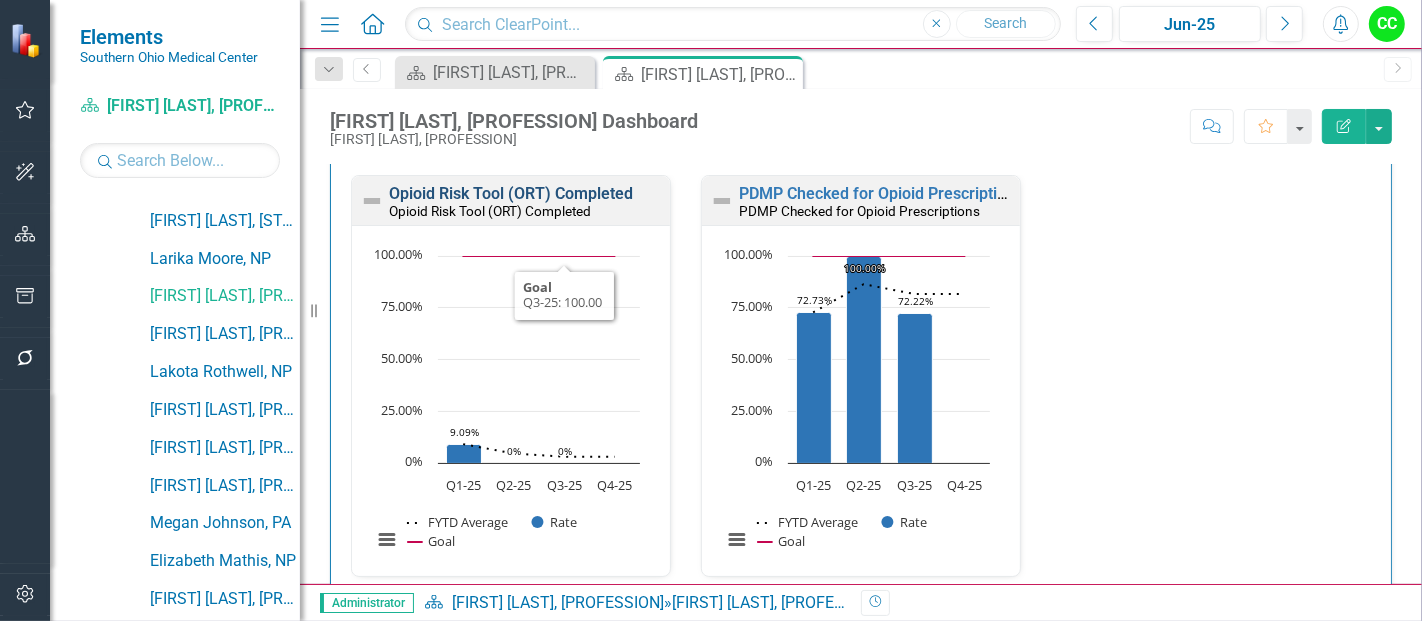 click on "Opioid Risk Tool (ORT) Completed" at bounding box center [511, 193] 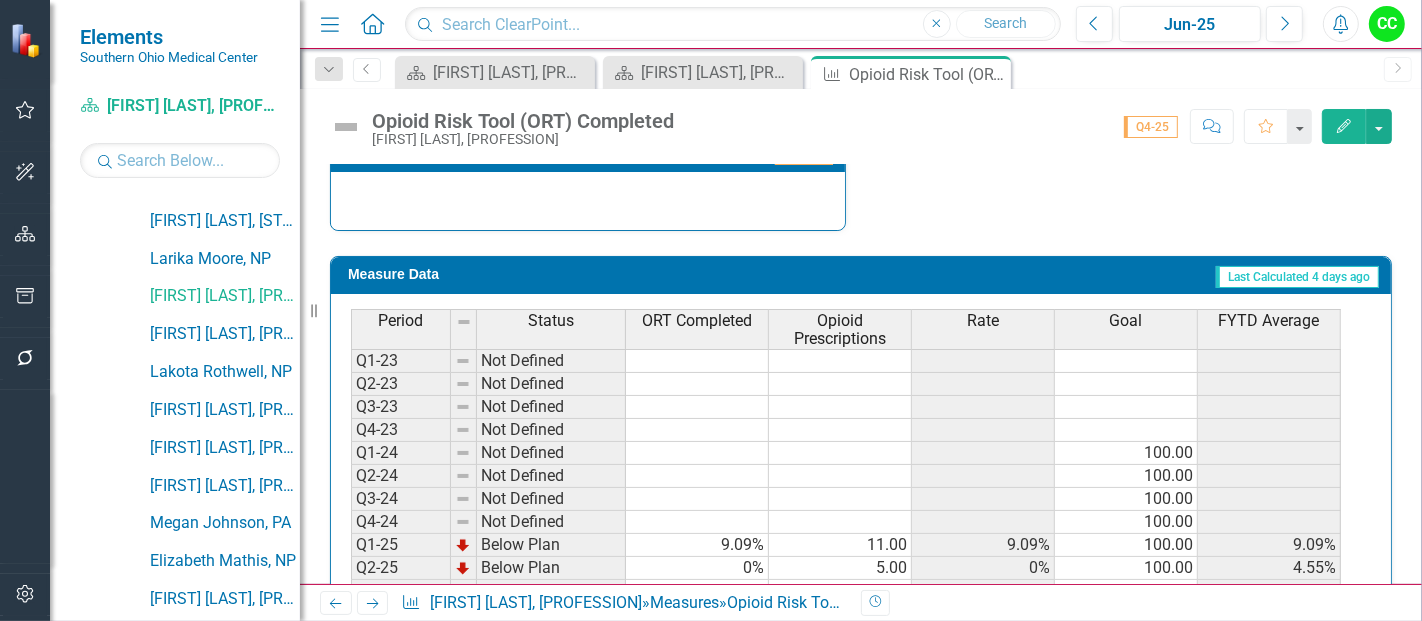 scroll, scrollTop: 882, scrollLeft: 0, axis: vertical 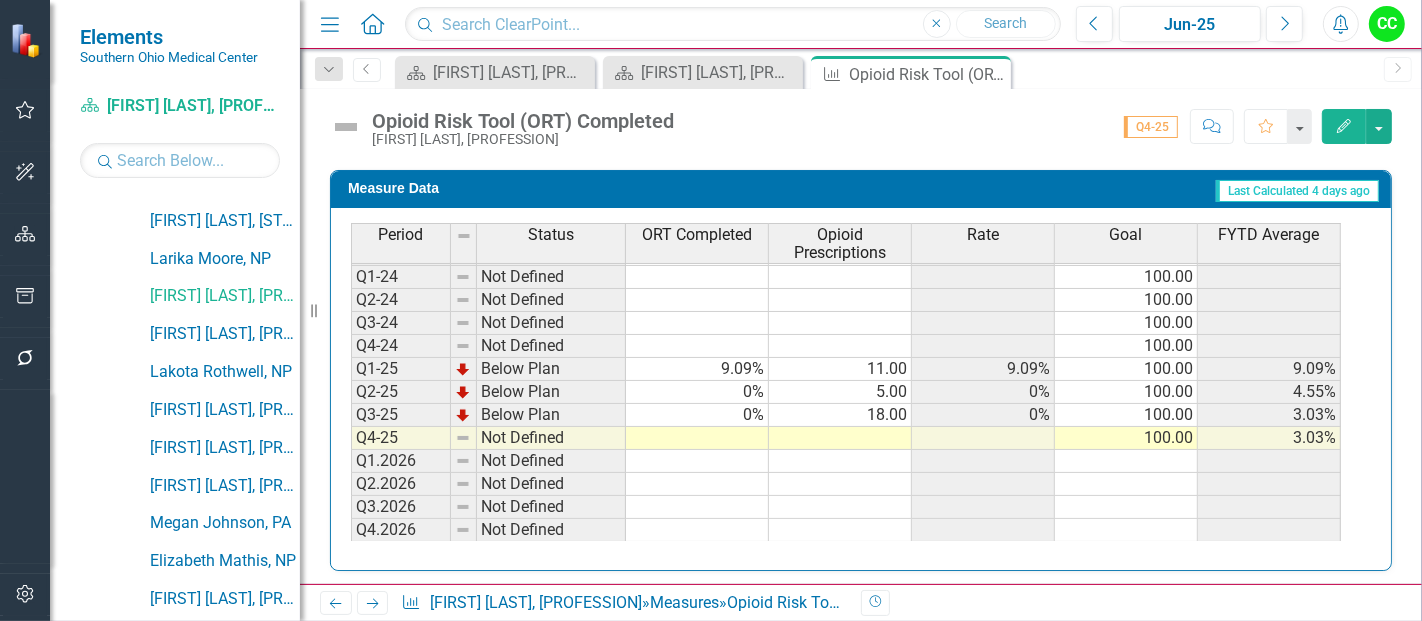 click at bounding box center [697, 438] 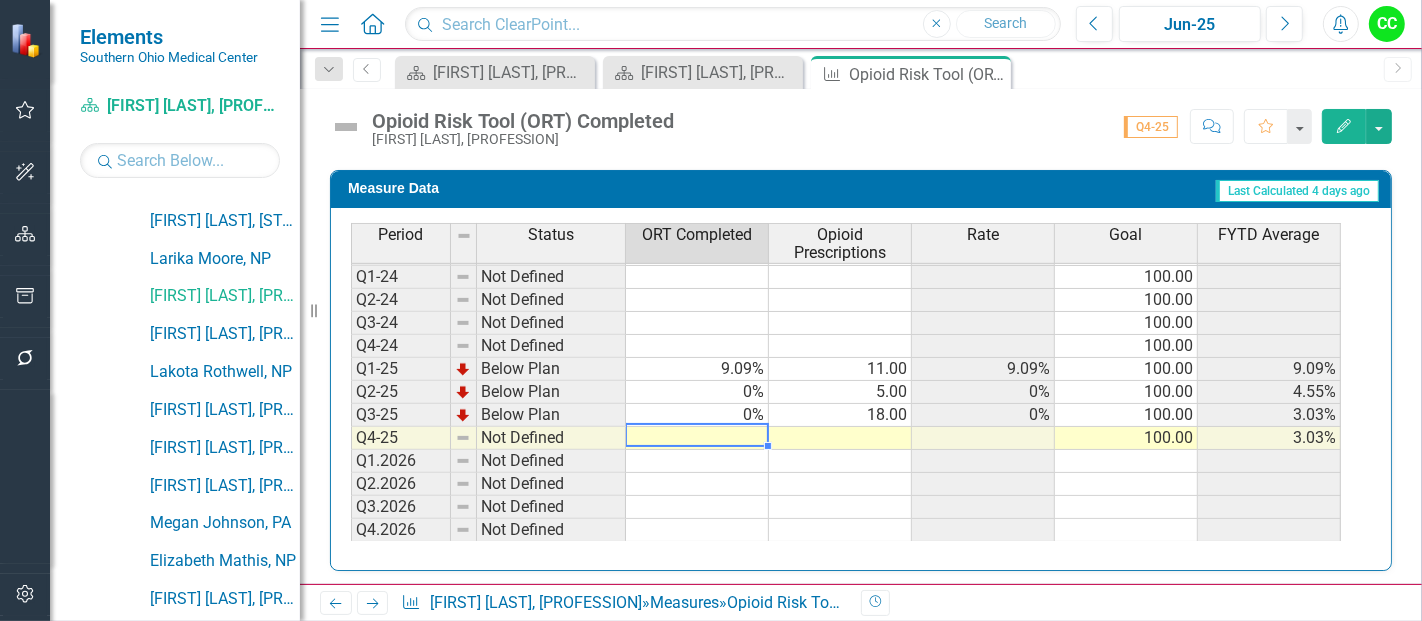 type on "0" 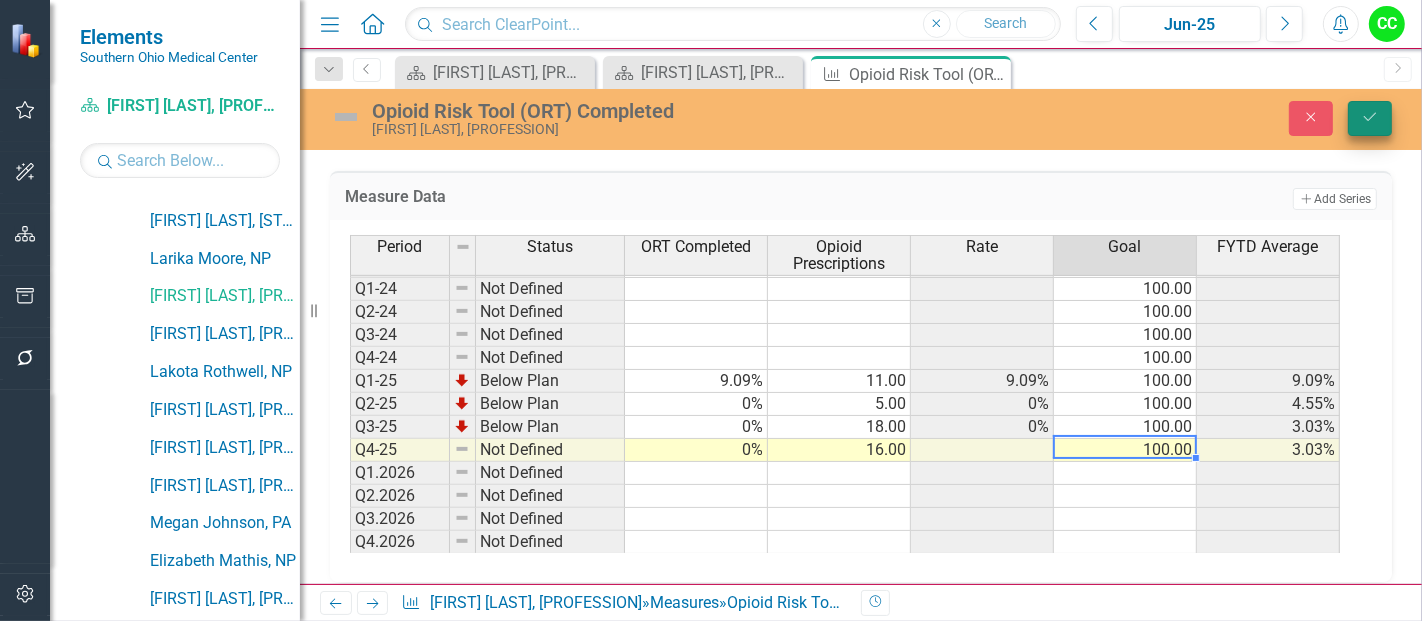 type on "100" 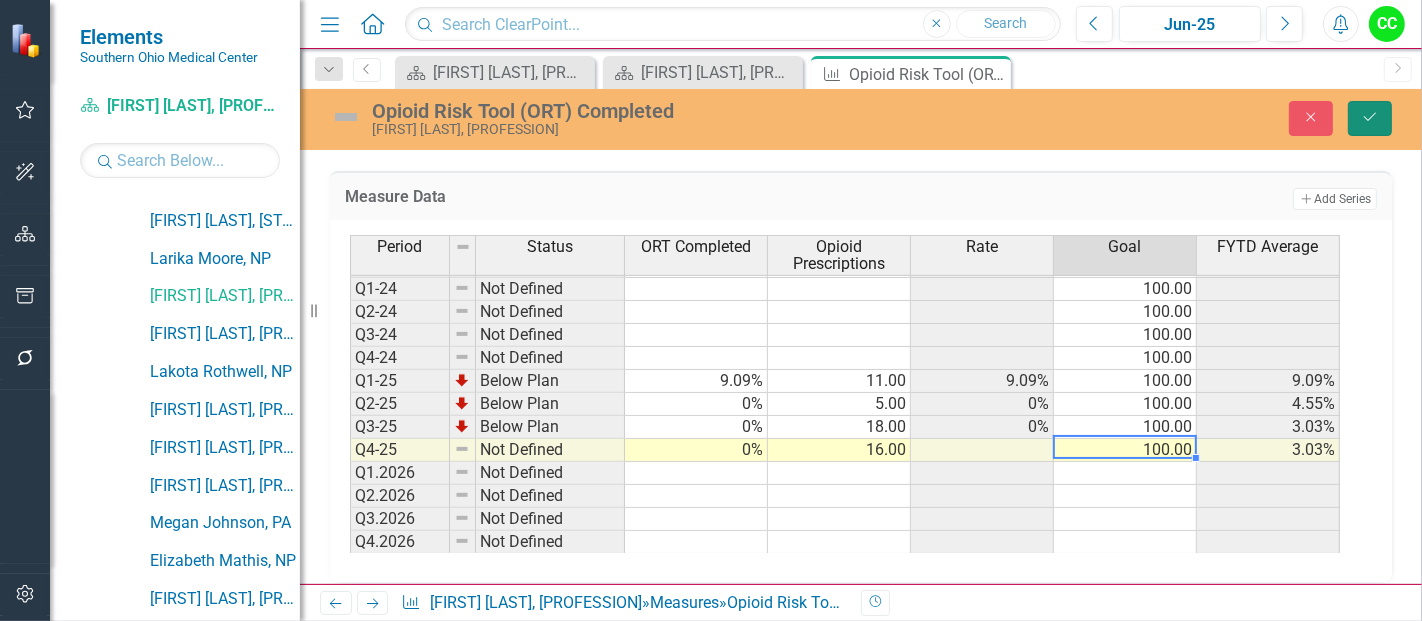 click on "Save" at bounding box center [1370, 118] 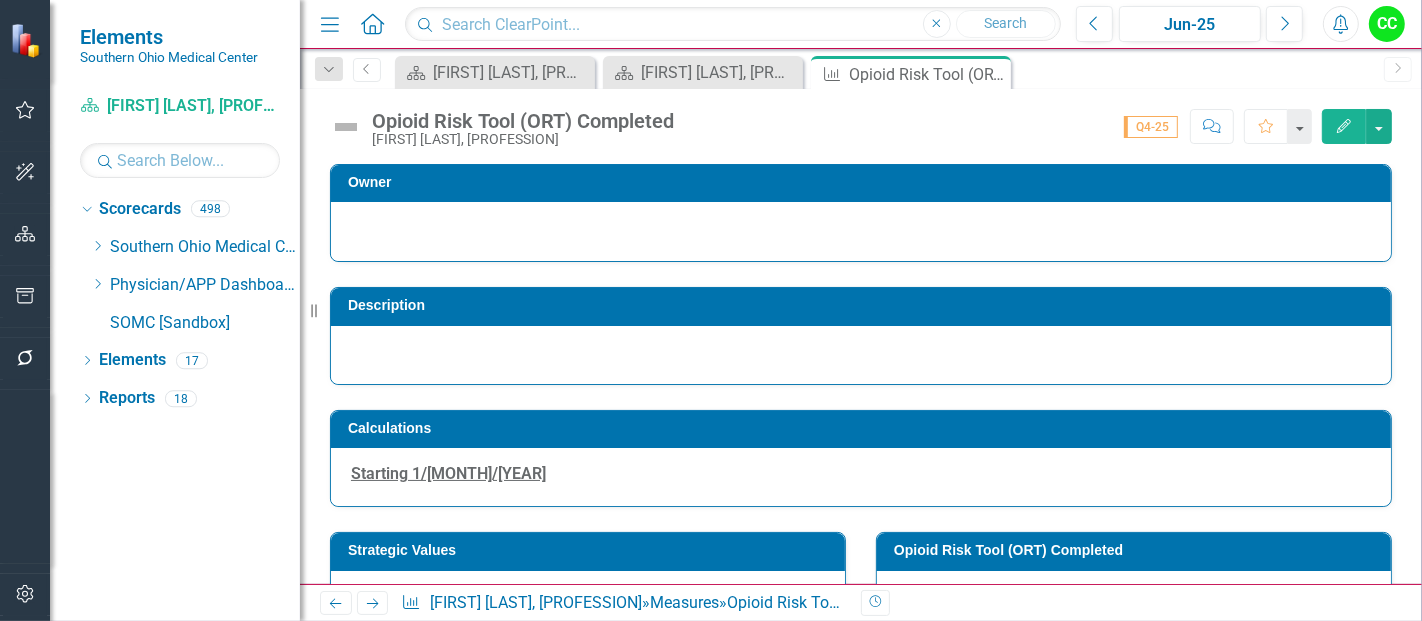 scroll, scrollTop: 0, scrollLeft: 0, axis: both 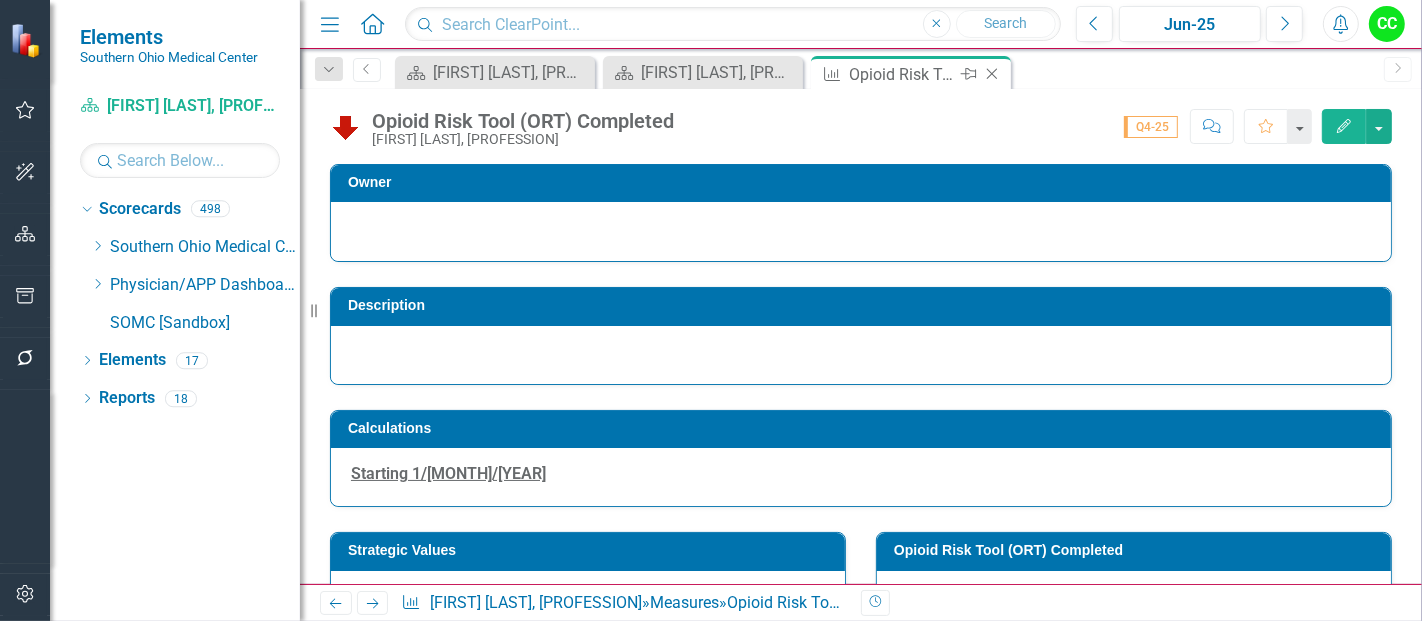 click on "Close" 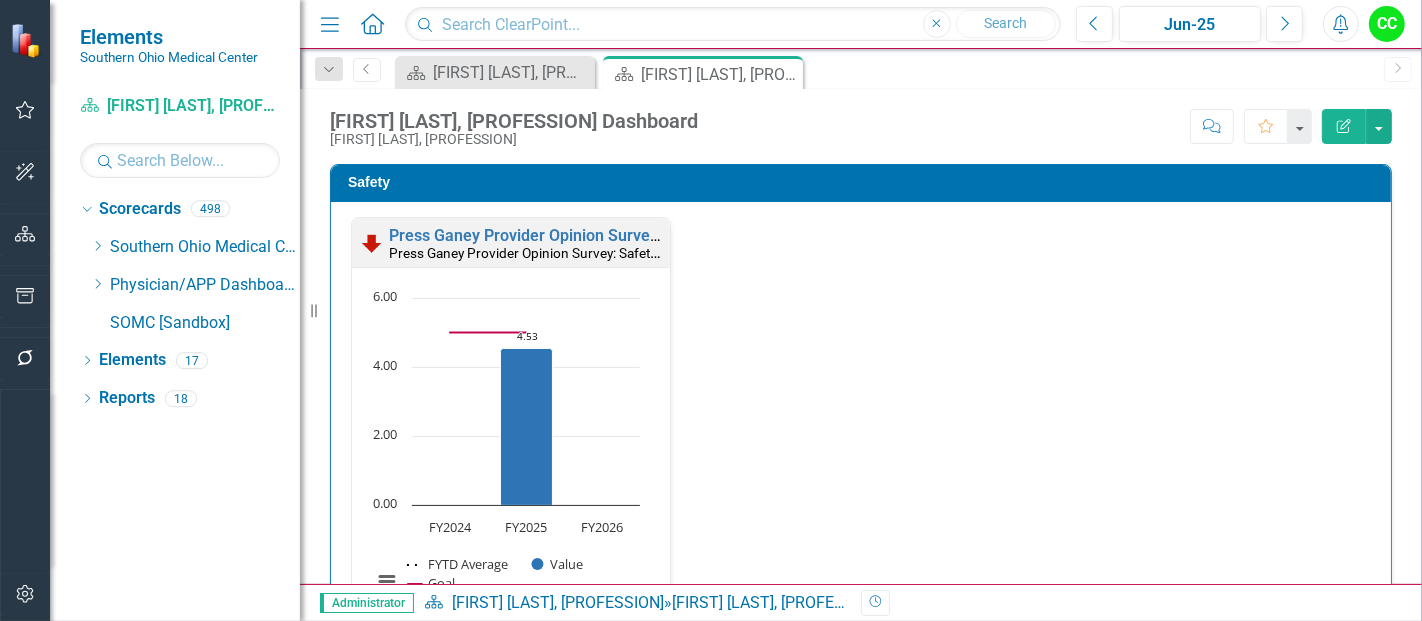 scroll, scrollTop: 537, scrollLeft: 0, axis: vertical 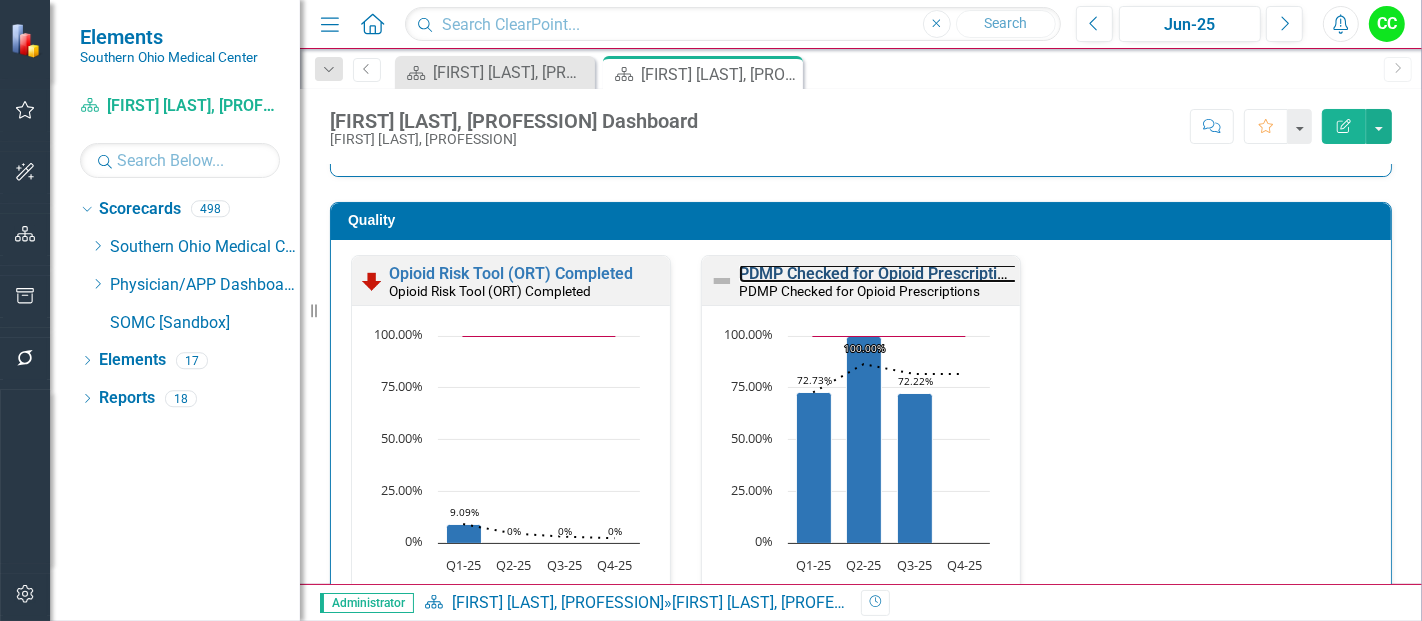 drag, startPoint x: 888, startPoint y: 185, endPoint x: 670, endPoint y: 612, distance: 479.42987 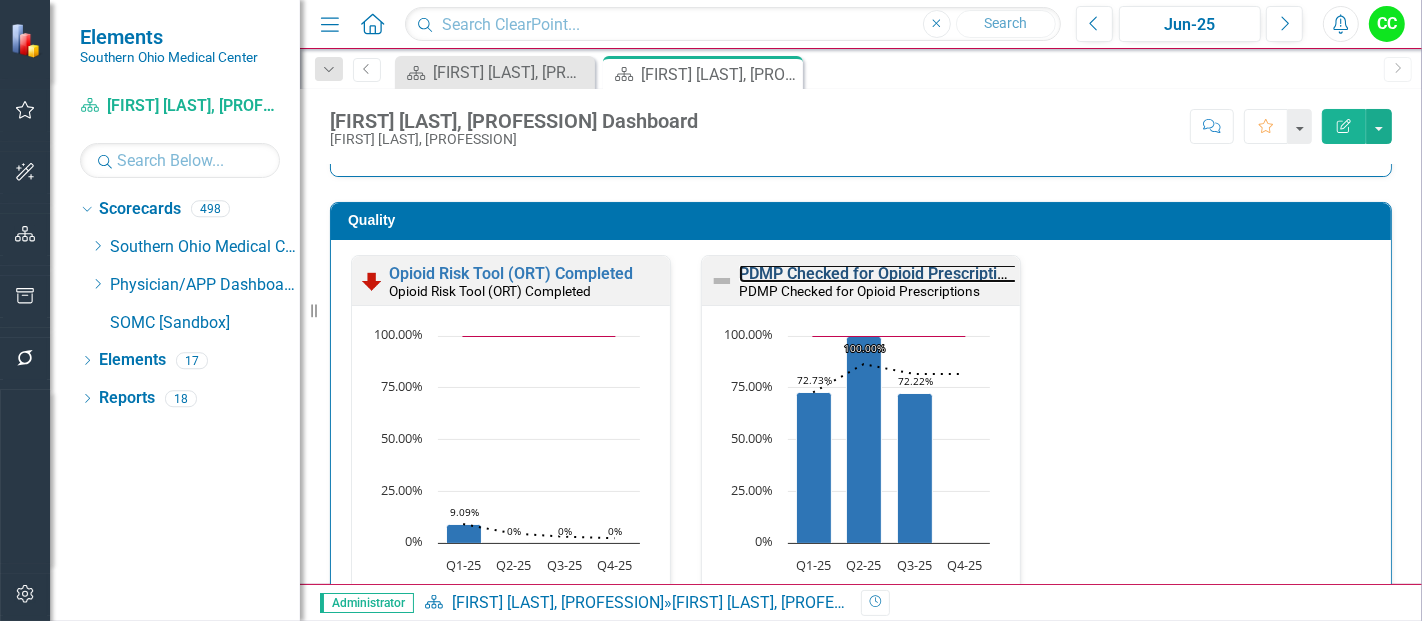 click on "PDMP Checked for Opioid Prescriptions" at bounding box center (881, 273) 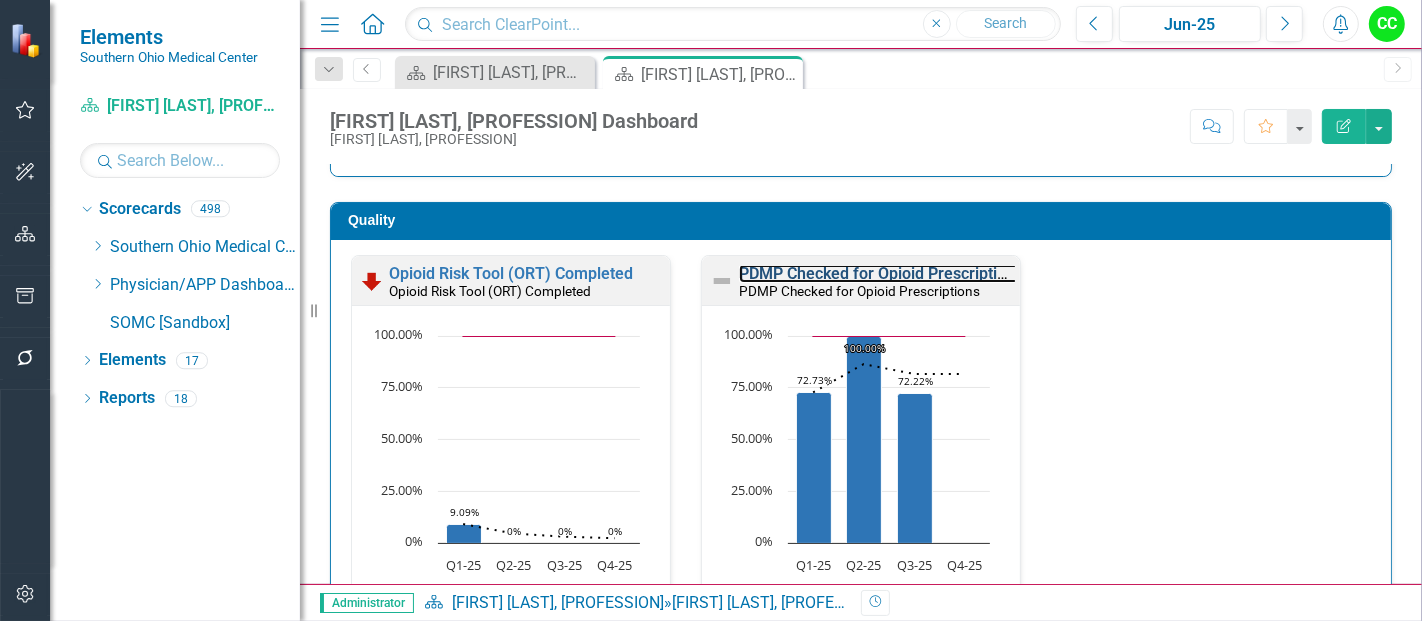 scroll, scrollTop: 624, scrollLeft: 0, axis: vertical 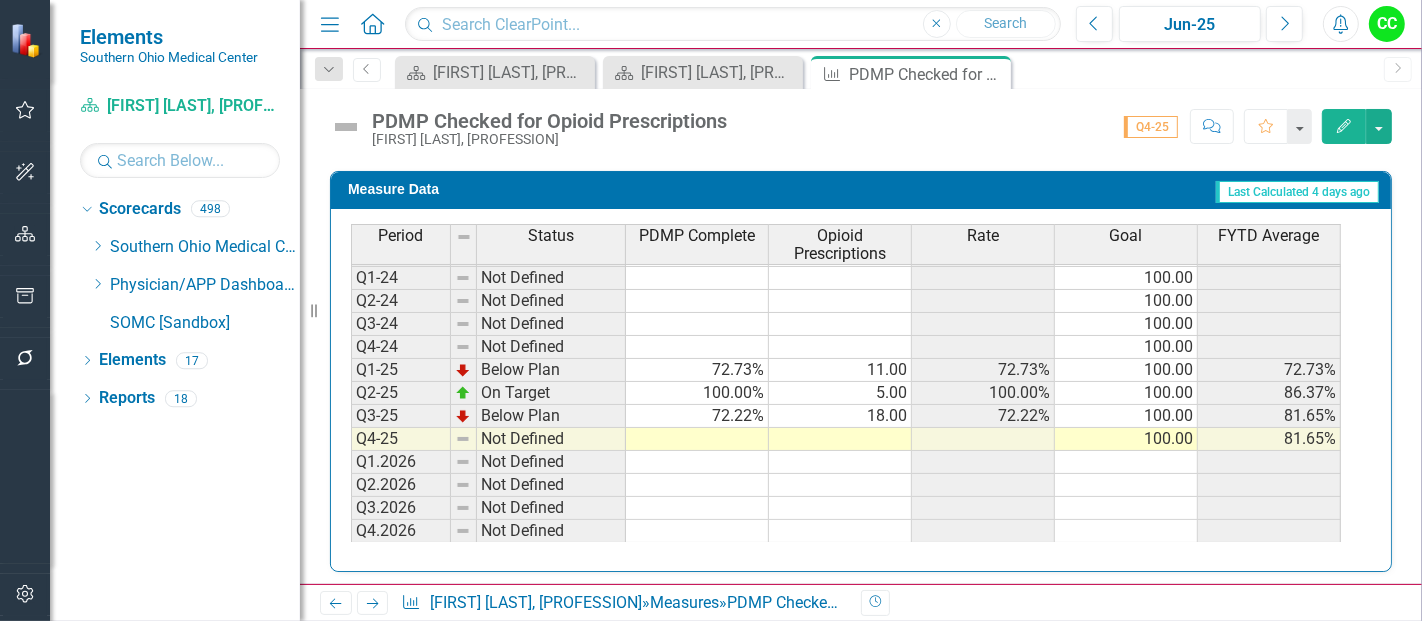 click at bounding box center [697, 439] 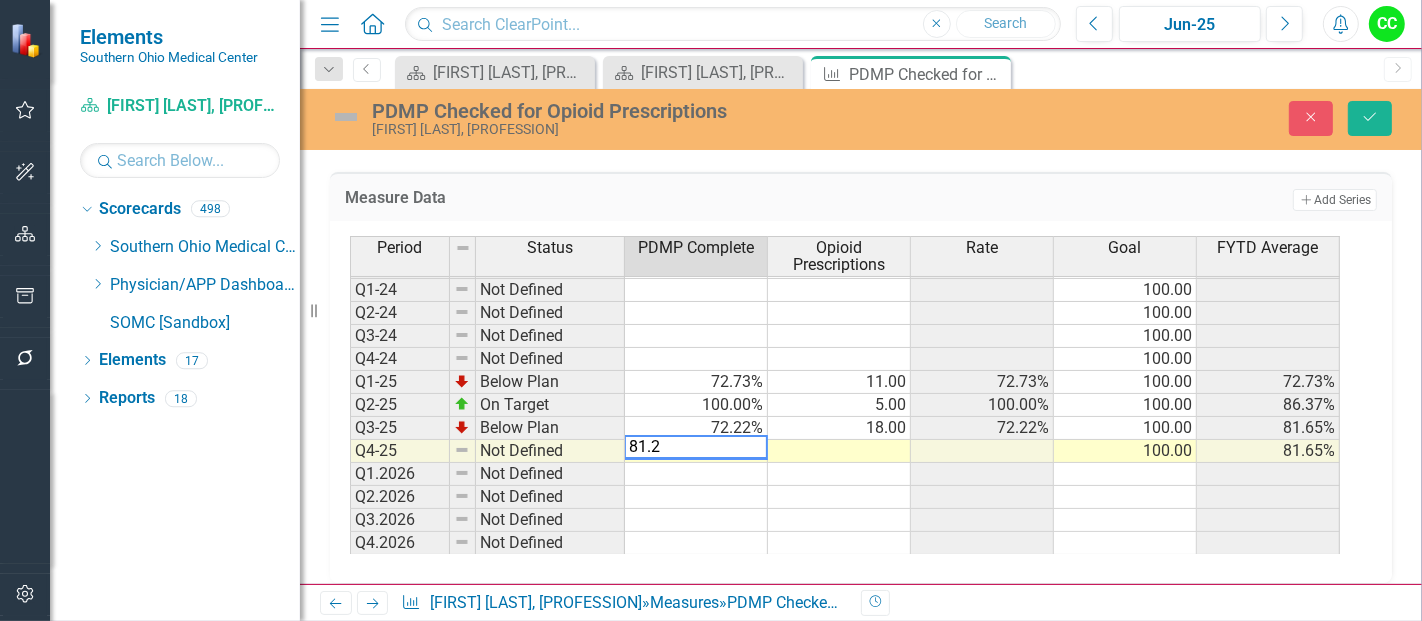 type on "81.25" 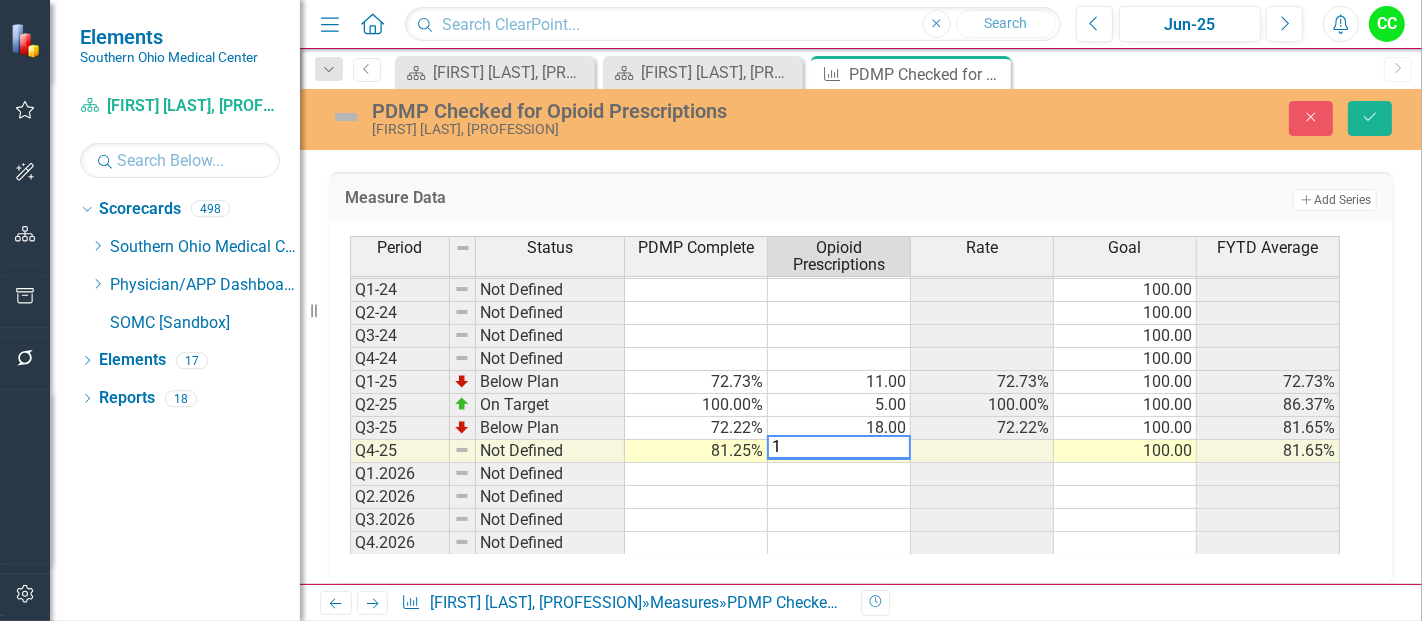 type on "17" 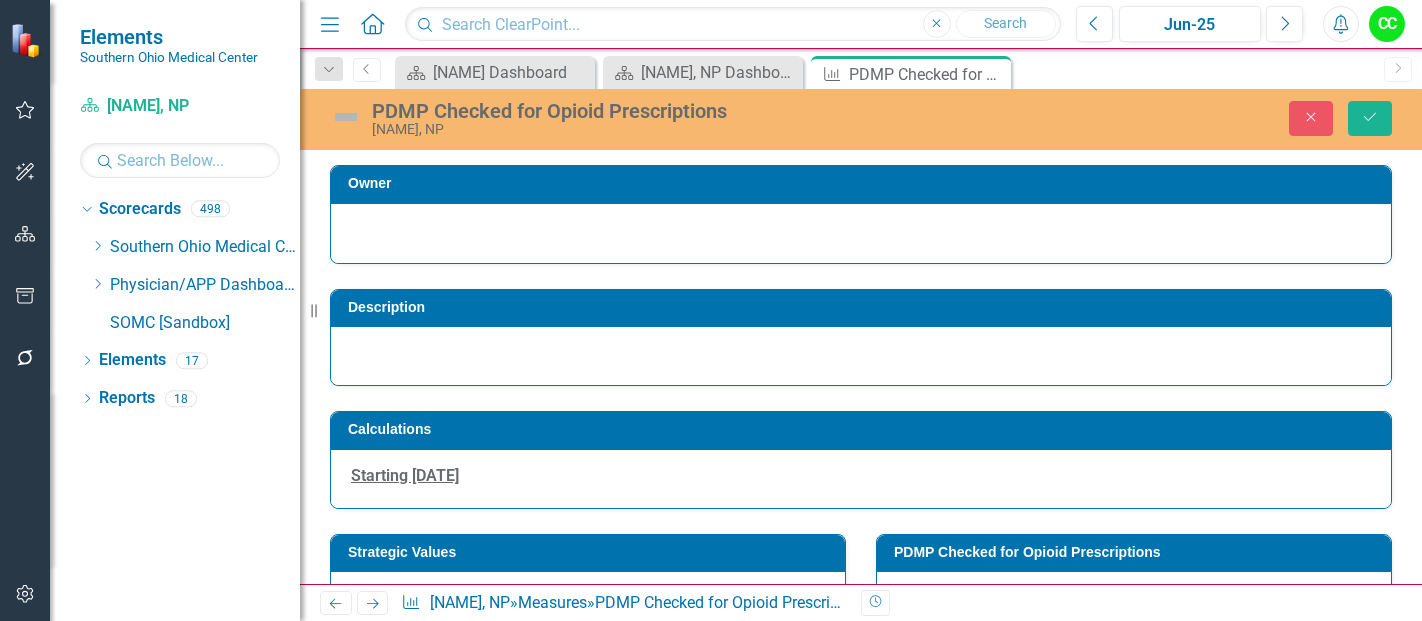 scroll, scrollTop: 0, scrollLeft: 0, axis: both 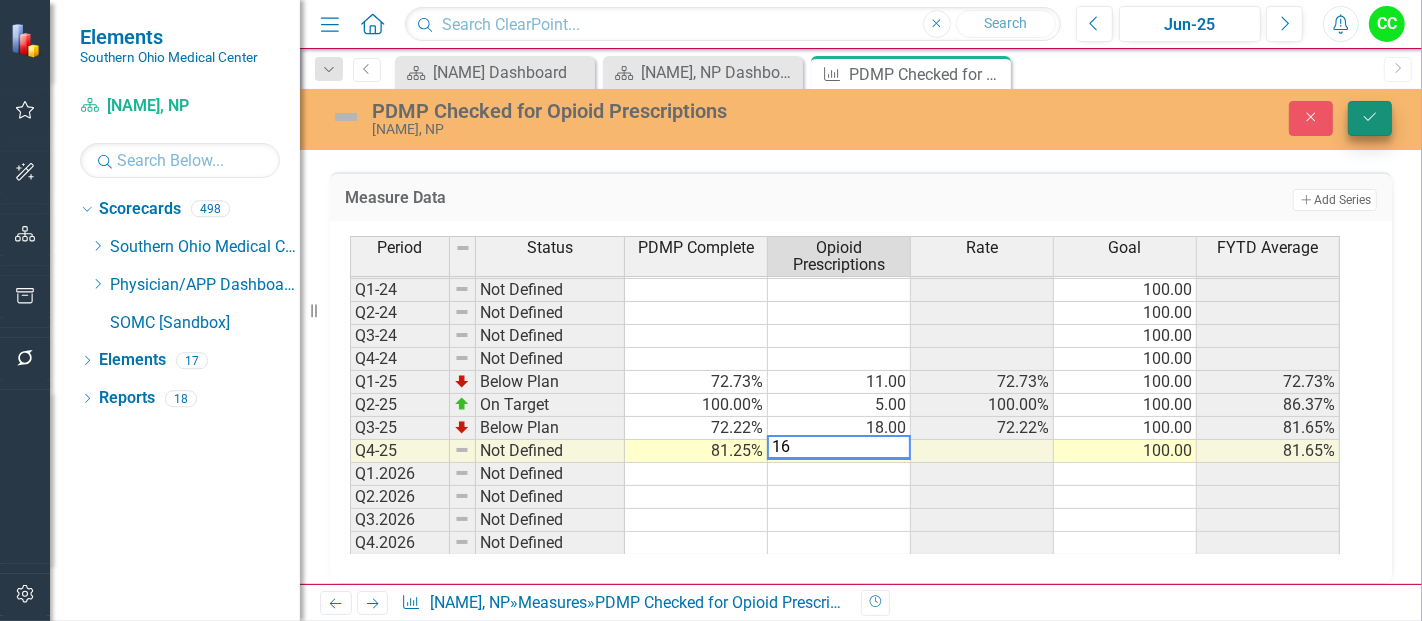 type on "16" 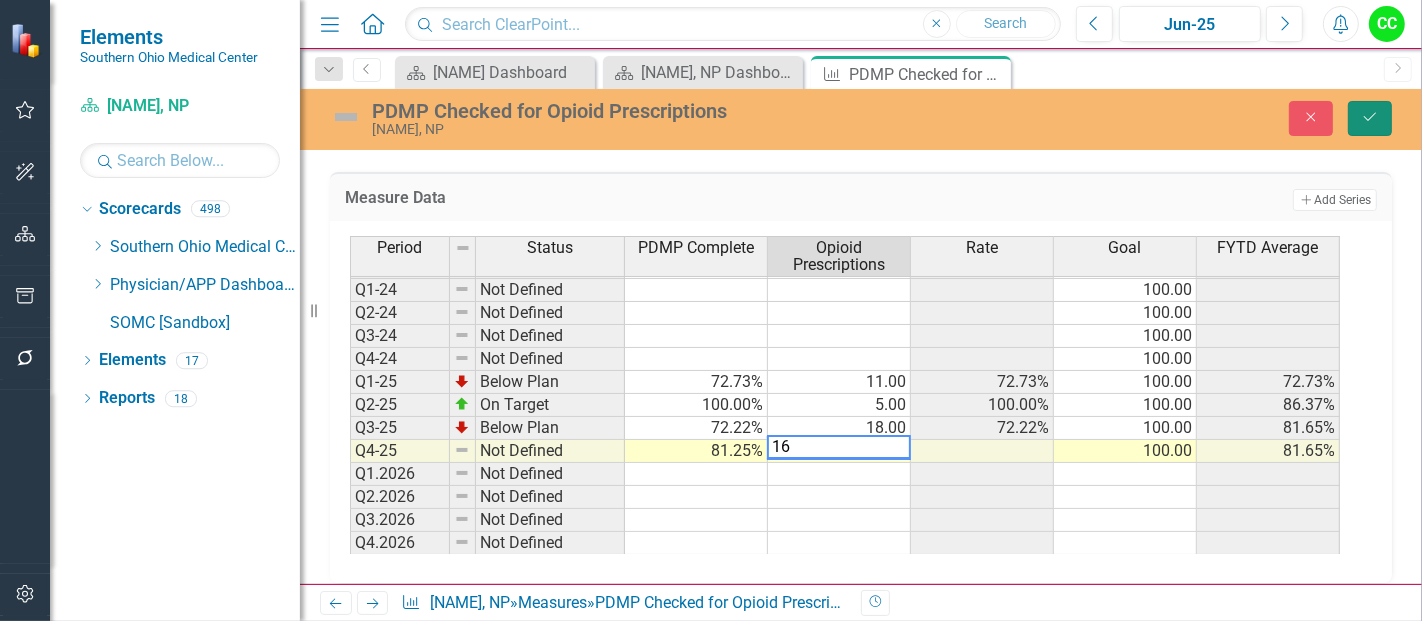 click on "Save" at bounding box center [1370, 118] 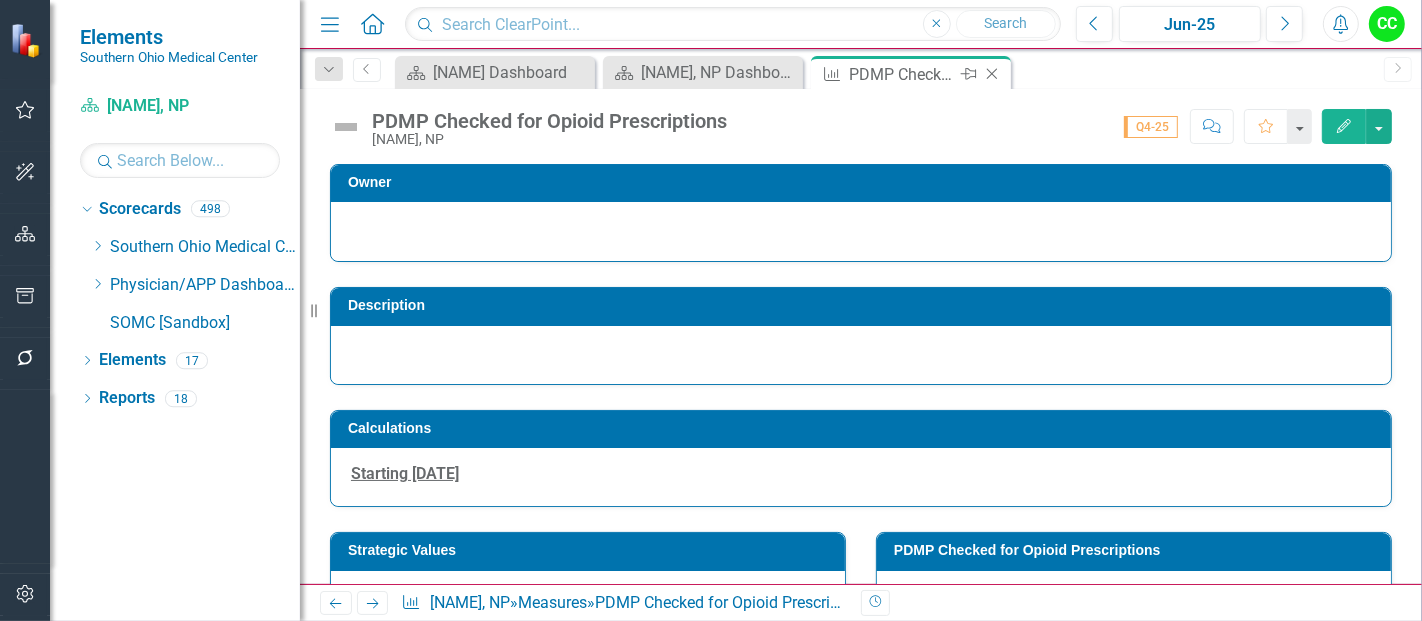 click on "Close" 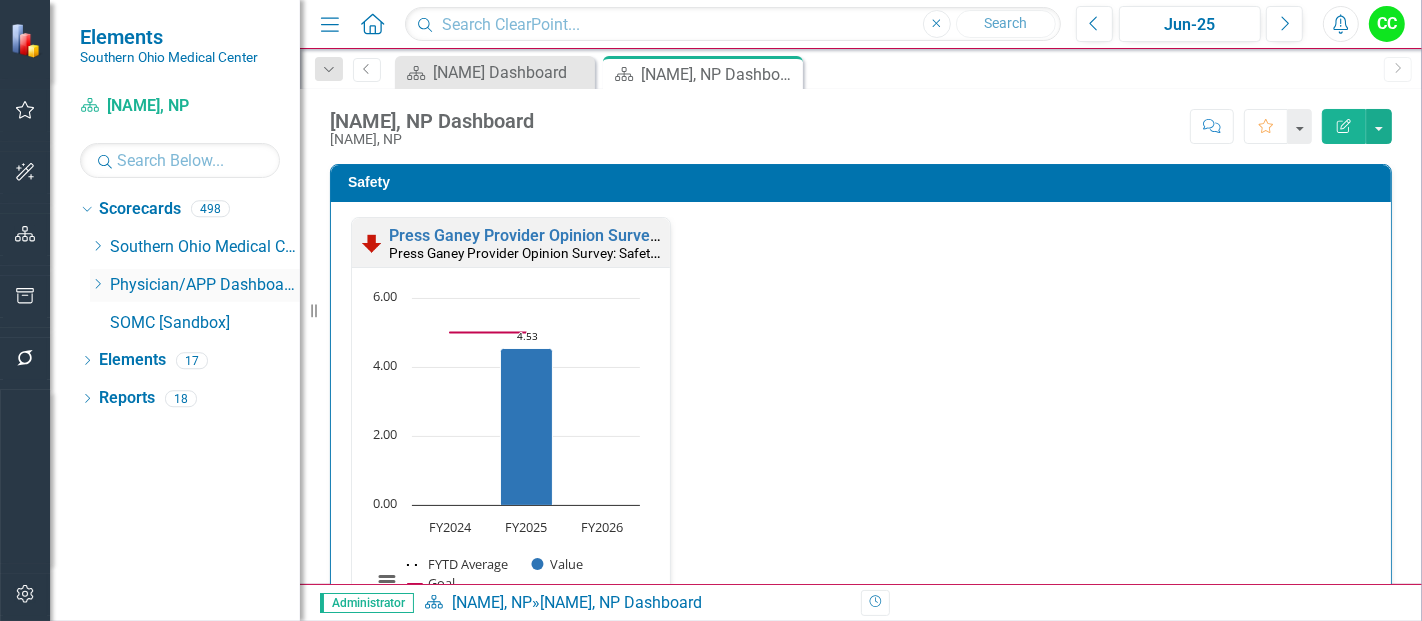 click on "Dropdown" 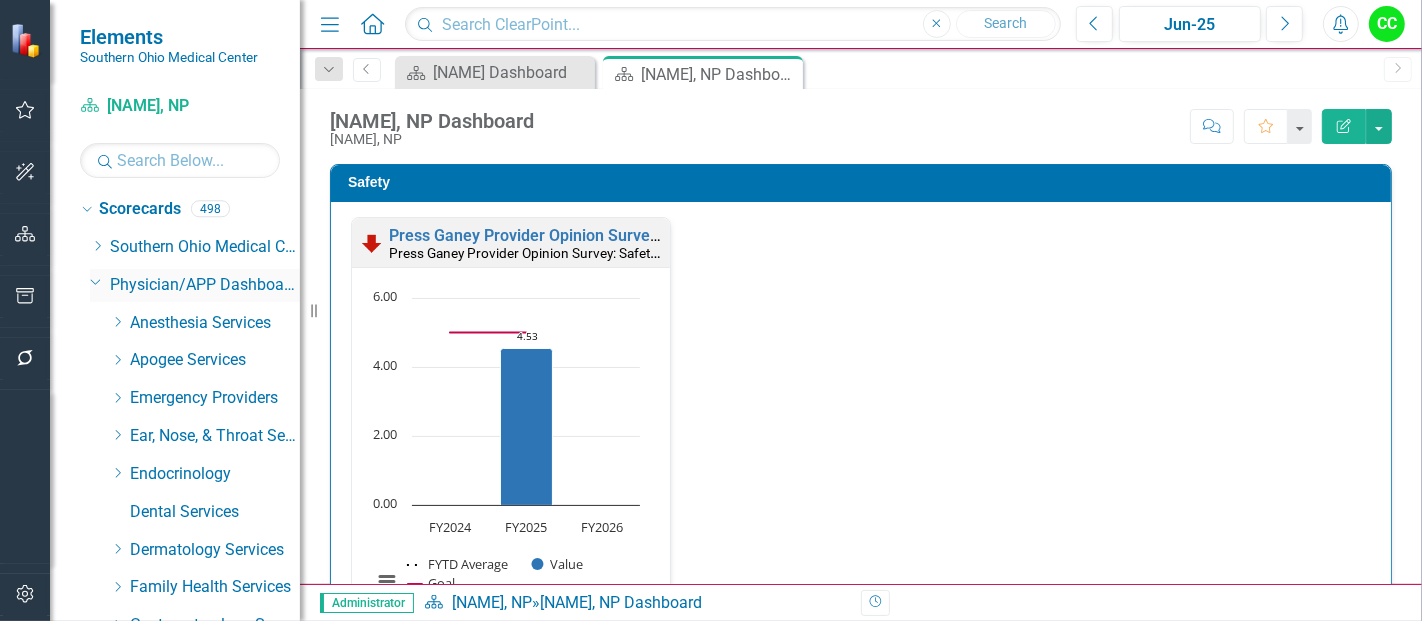 scroll, scrollTop: 99, scrollLeft: 0, axis: vertical 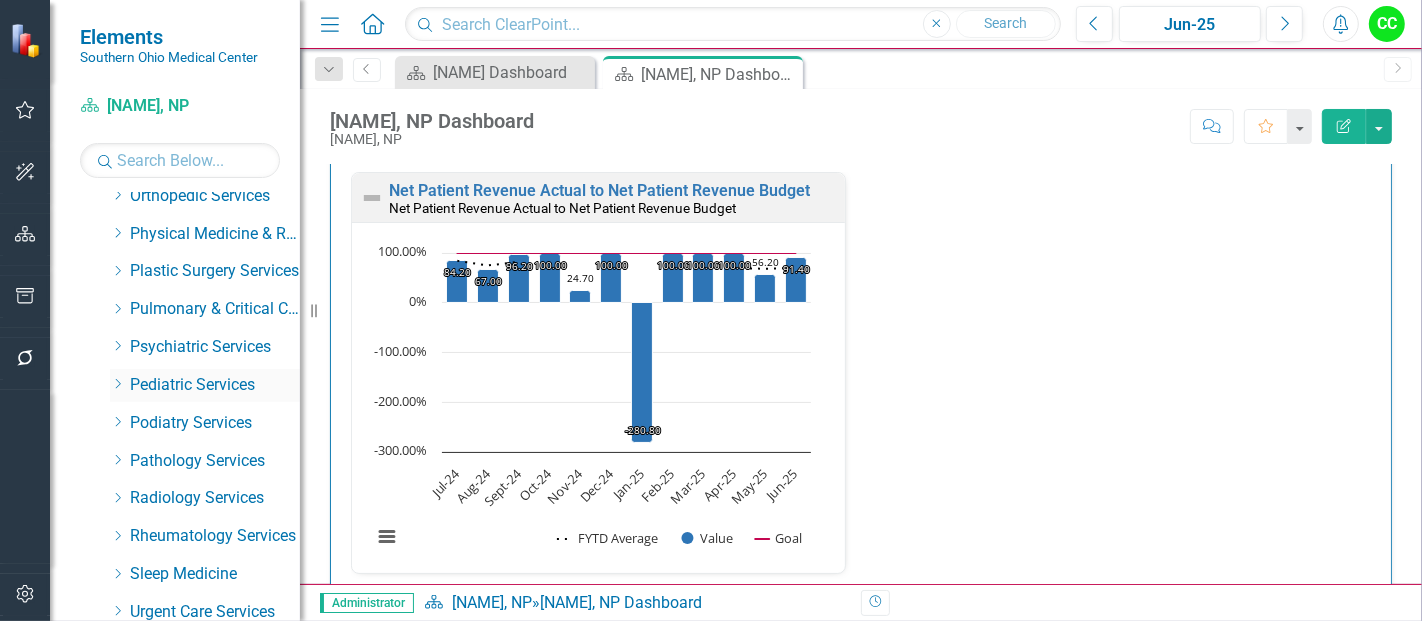 click on "Dropdown" 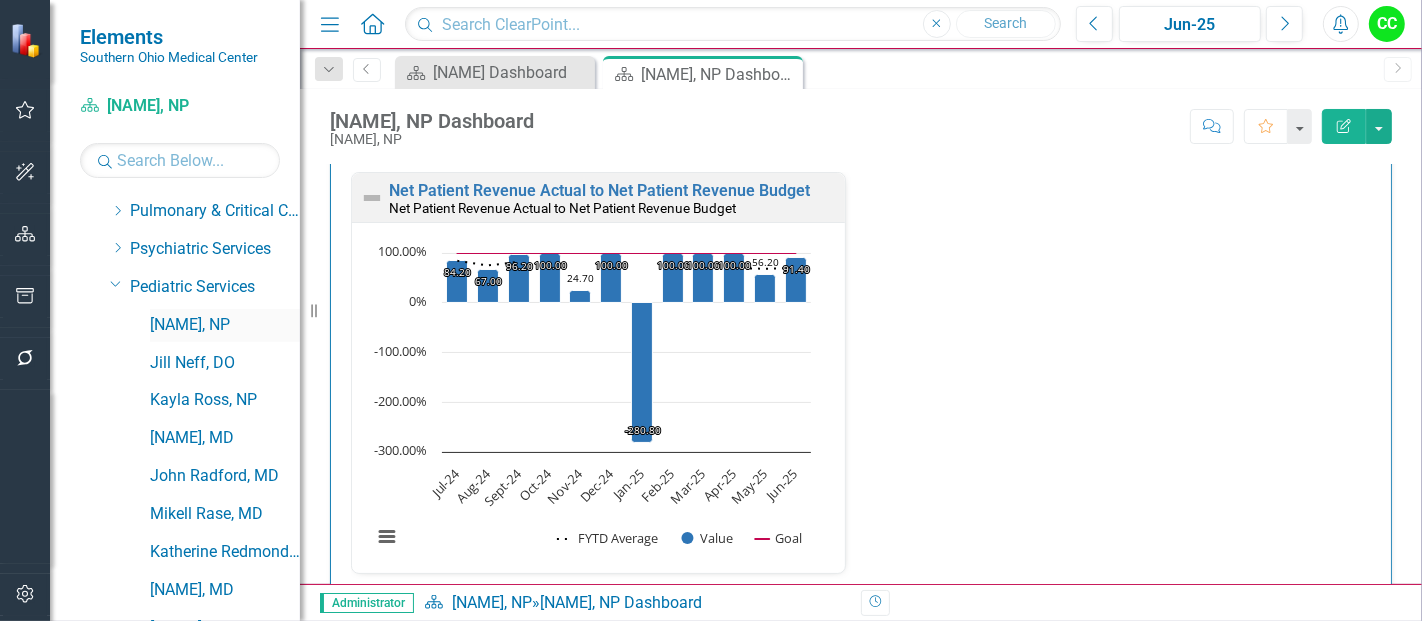 scroll, scrollTop: 875, scrollLeft: 0, axis: vertical 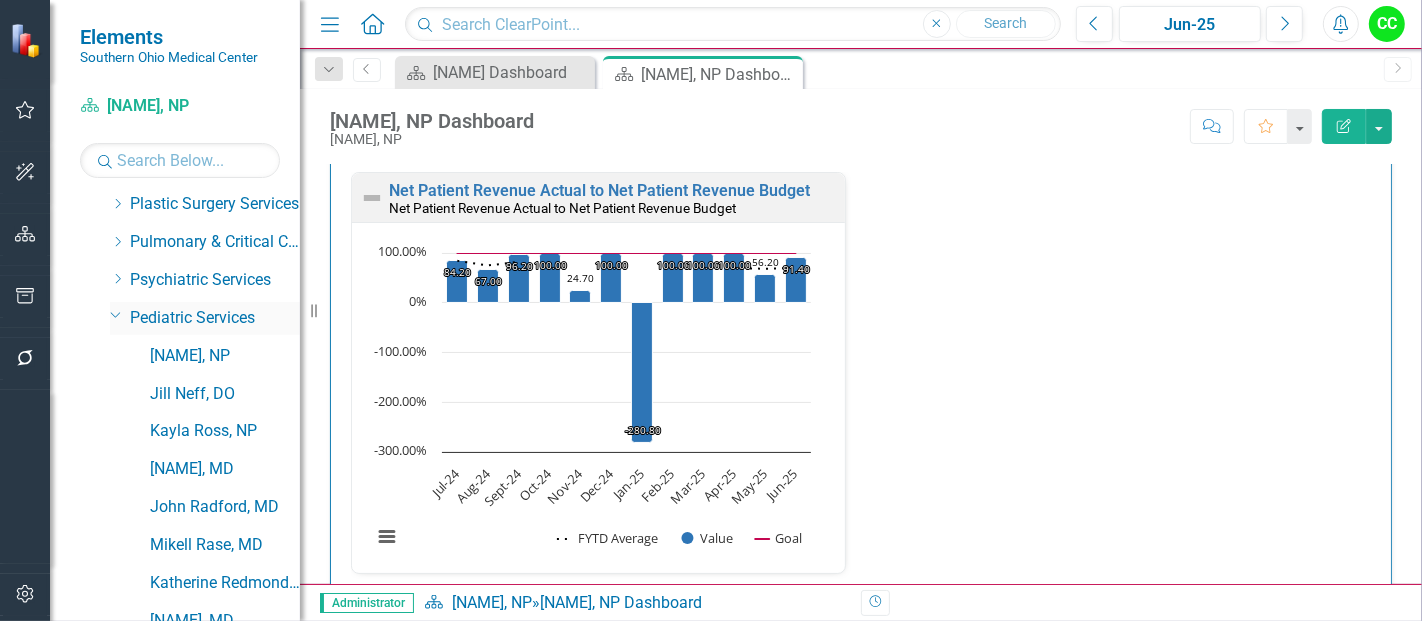 click on "Dropdown" 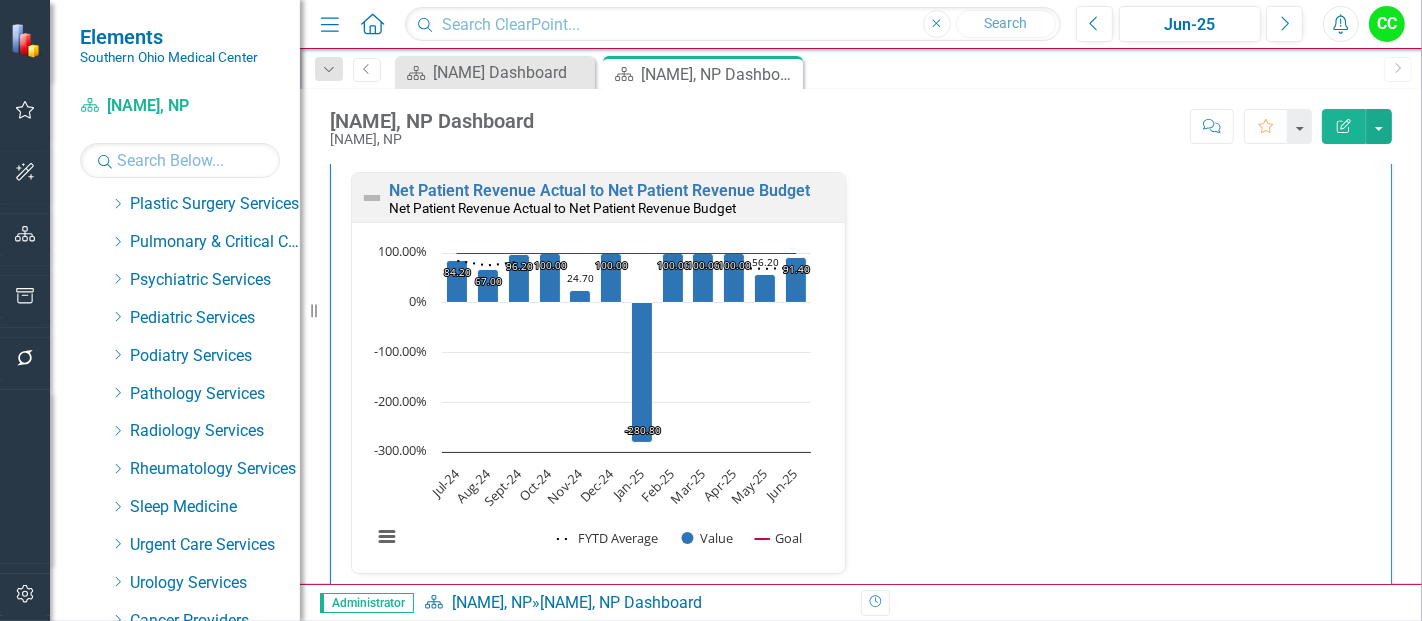 scroll, scrollTop: 1008, scrollLeft: 0, axis: vertical 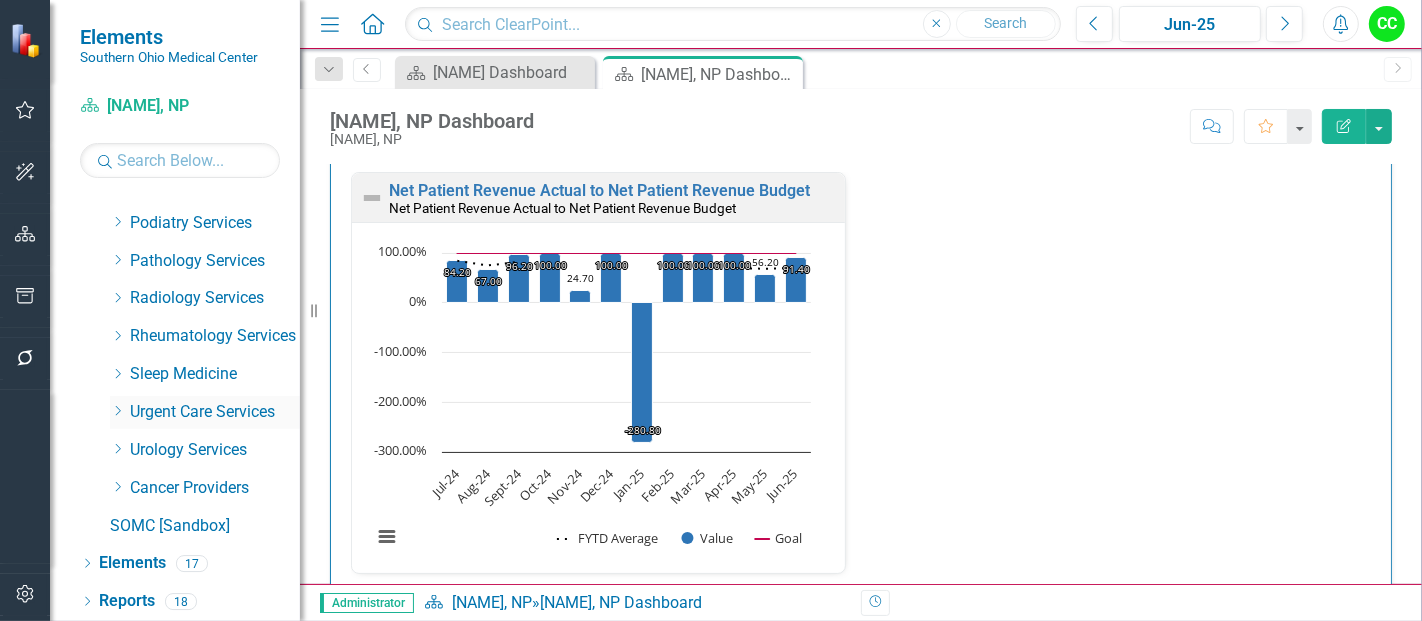 click on "Dropdown" 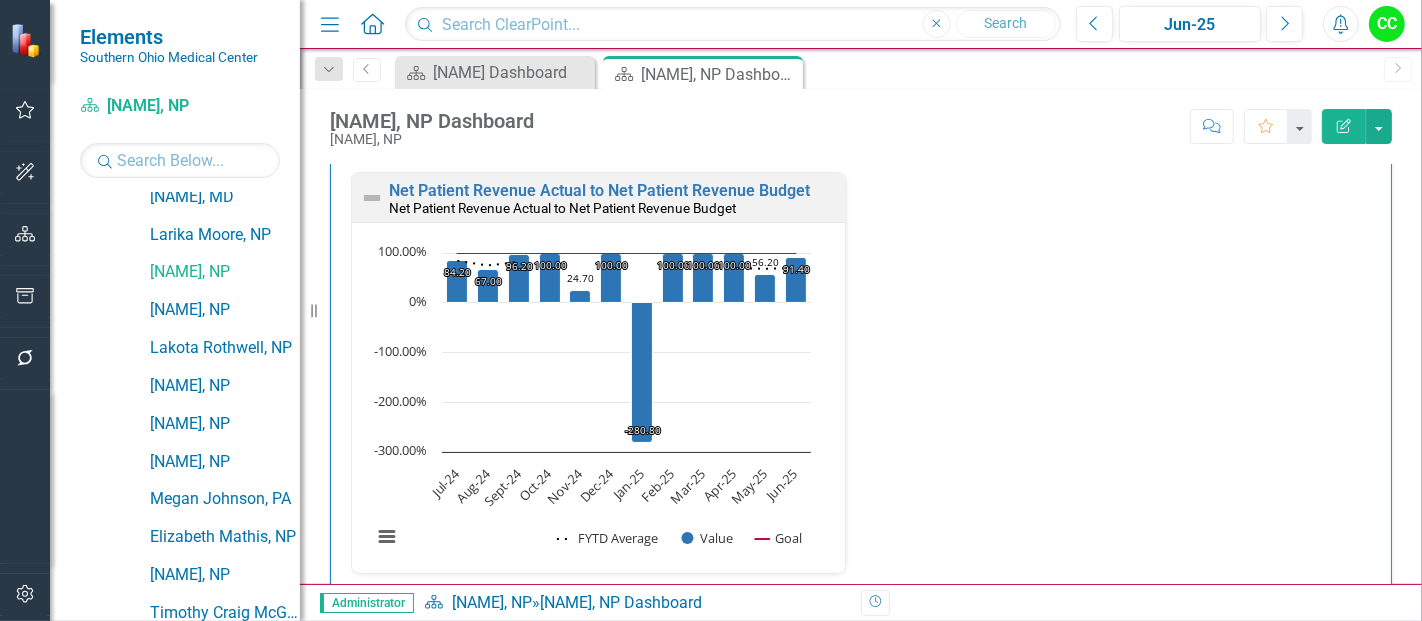 scroll, scrollTop: 1300, scrollLeft: 0, axis: vertical 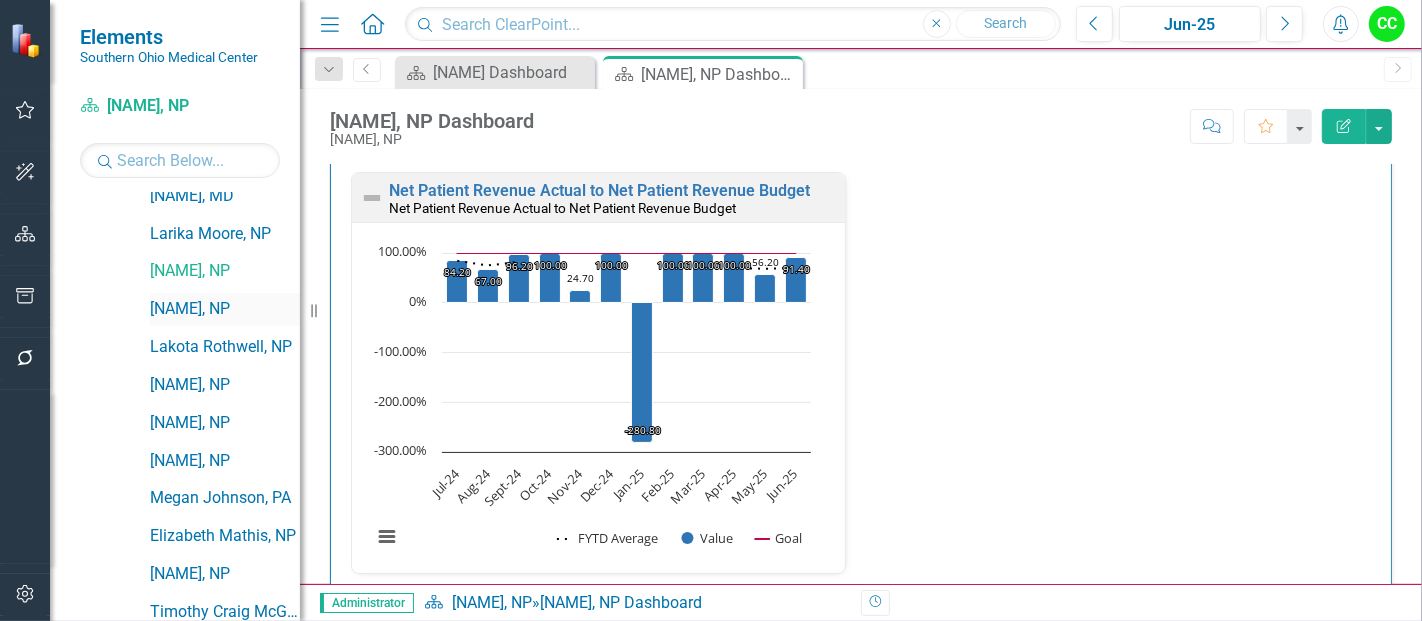click on "[NAME], NP" at bounding box center [225, 309] 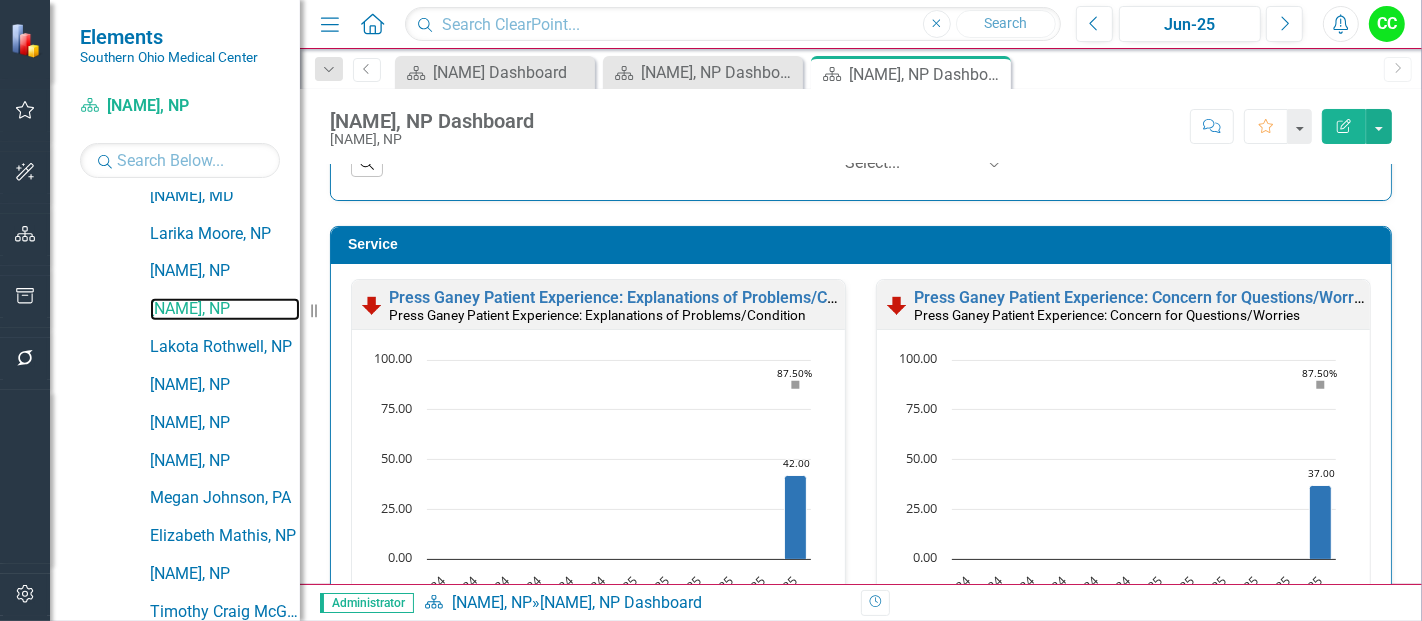 scroll, scrollTop: 1012, scrollLeft: 0, axis: vertical 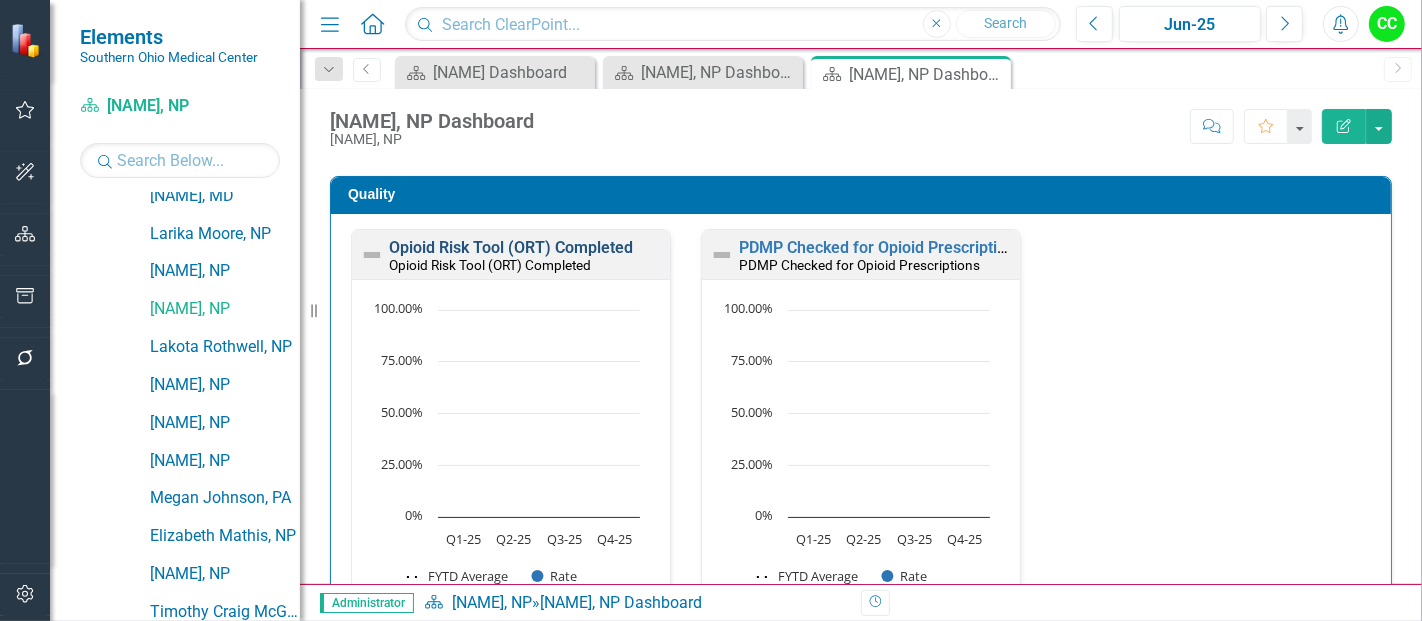 click on "Opioid Risk Tool (ORT) Completed" at bounding box center (511, 247) 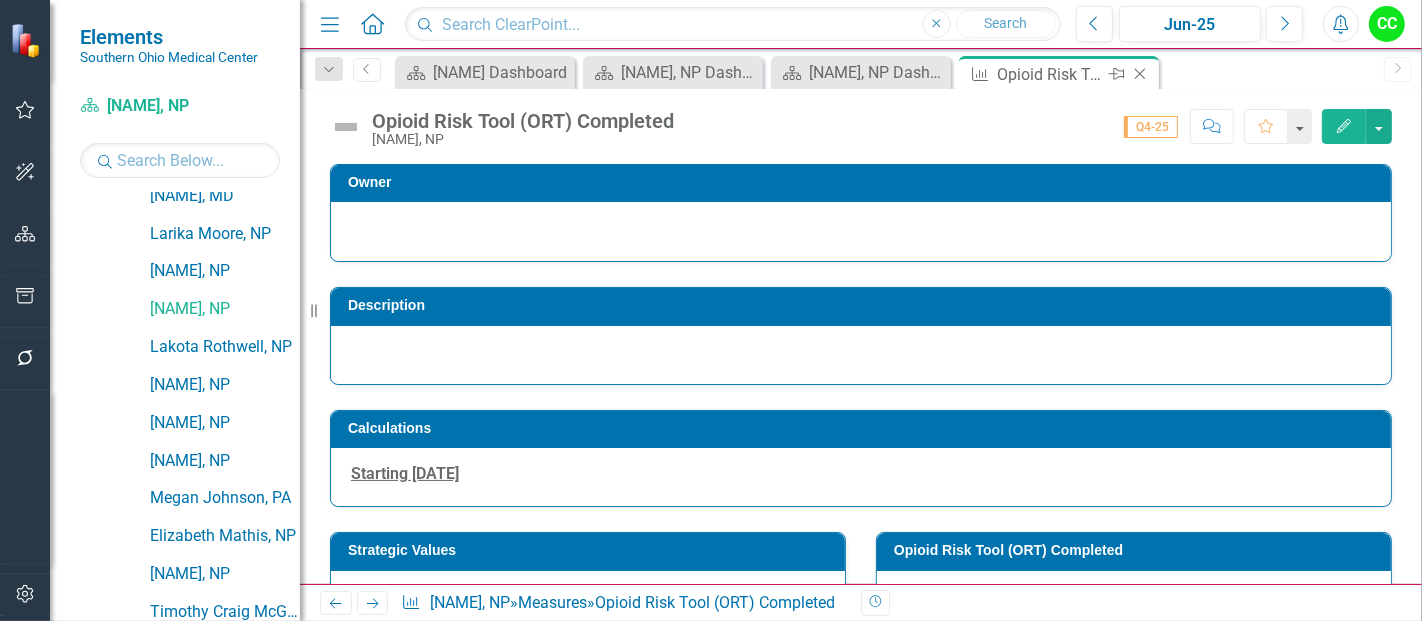 click 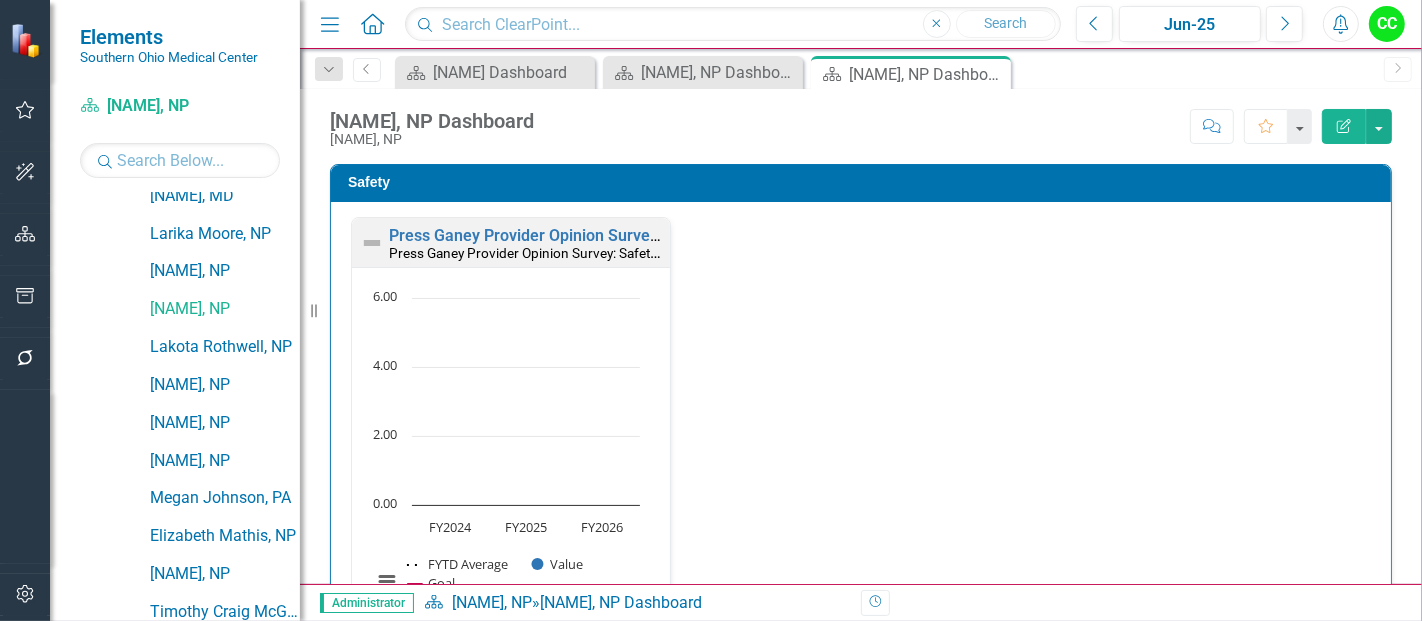 click on "Press Ganey Provider Opinion Survey: Safety Survey Results Press Ganey Provider Opinion Survey: Safety Survey Results Loading... Chart Combination chart with 3 data series. Press Ganey Provider Opinion Survey: Safety Survey Results (Chart Type: Line Chart)
Plot Bands
FY2024
FYTD Average: No Value	Value: No Value	Goal: No Value
FY2025
FYTD Average: No Value	Value: No Value	Goal: 5.00
FY2026
FYTD Average: No Value	Value: No Value	Goal: No Value The chart has 1 X axis displaying categories.  The chart has 1 Y axis displaying values. Data ranges from 5 to 5. Press Ganey Provider Opinion Survey: Safety Survey Results (Chart Type: Line Chart)
Plot Bands
FY2024
FYTD Average: No Value	Value: No Value	Goal: No Value
FY2025
FYTD Average: No Value	Value: No Value	Goal: 5.00
FY2026
FYTD Average: No Value	Value: No Value	Goal: No Value Chart context menu FYTD Average Value Goal FY2024 FY2025 FY2026 0.00 2.00 4.00 6.00 End of interactive chart." at bounding box center (861, 430) 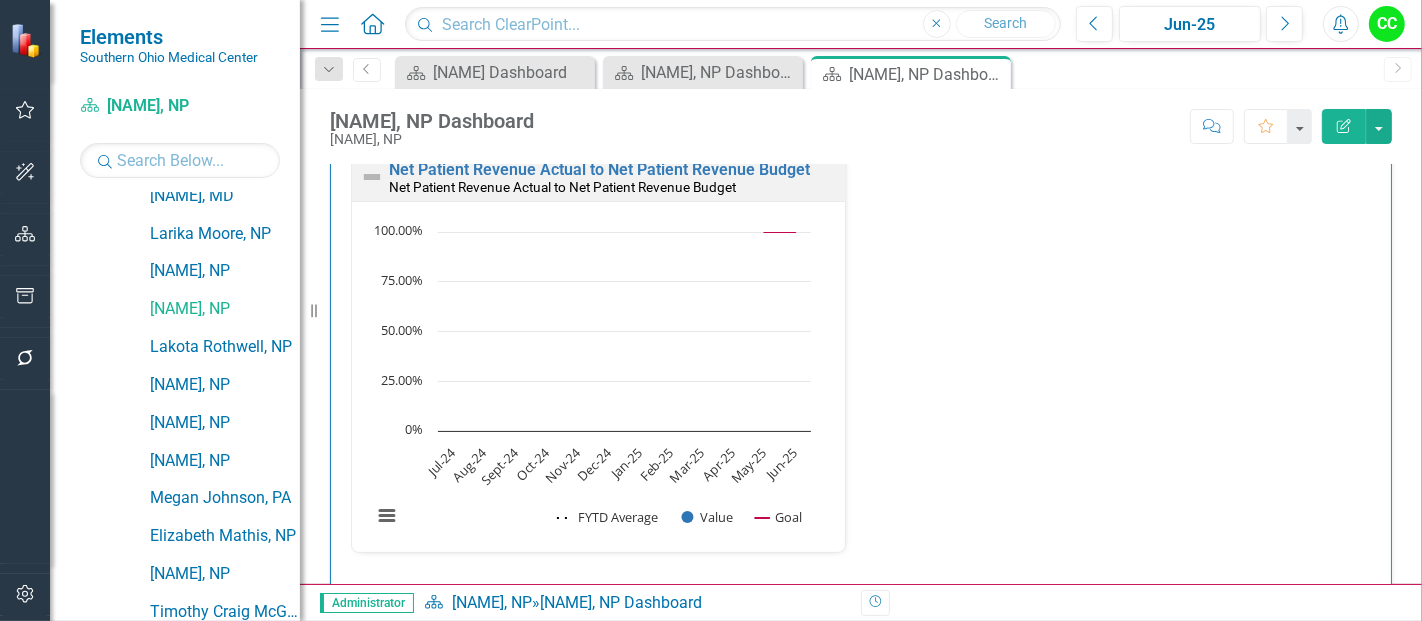 scroll, scrollTop: 2722, scrollLeft: 0, axis: vertical 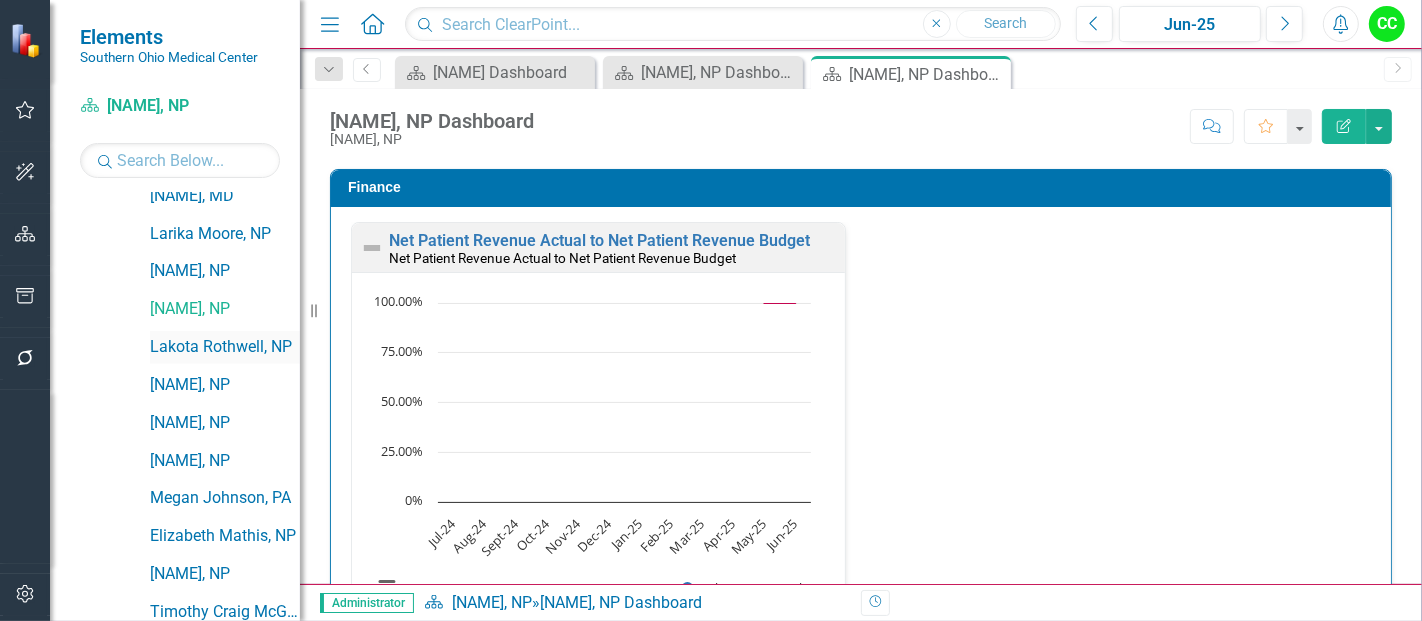 click on "Lakota Rothwell, NP" at bounding box center (225, 347) 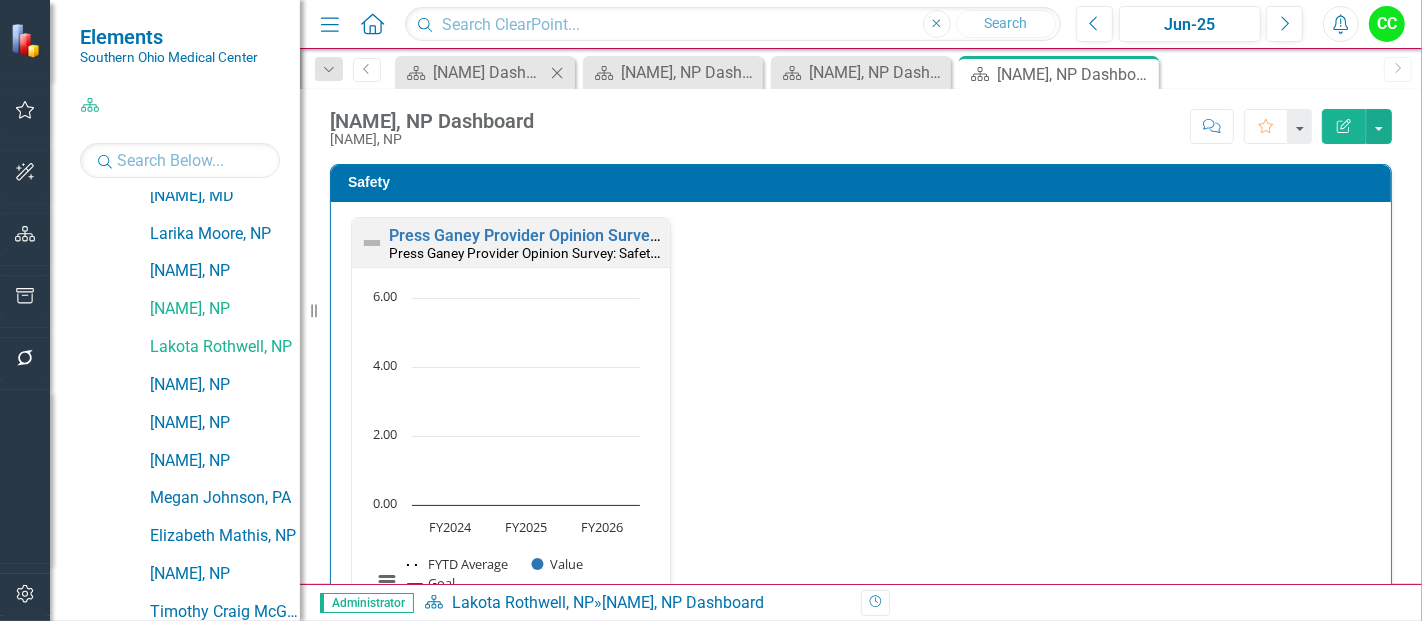 click on "Close" 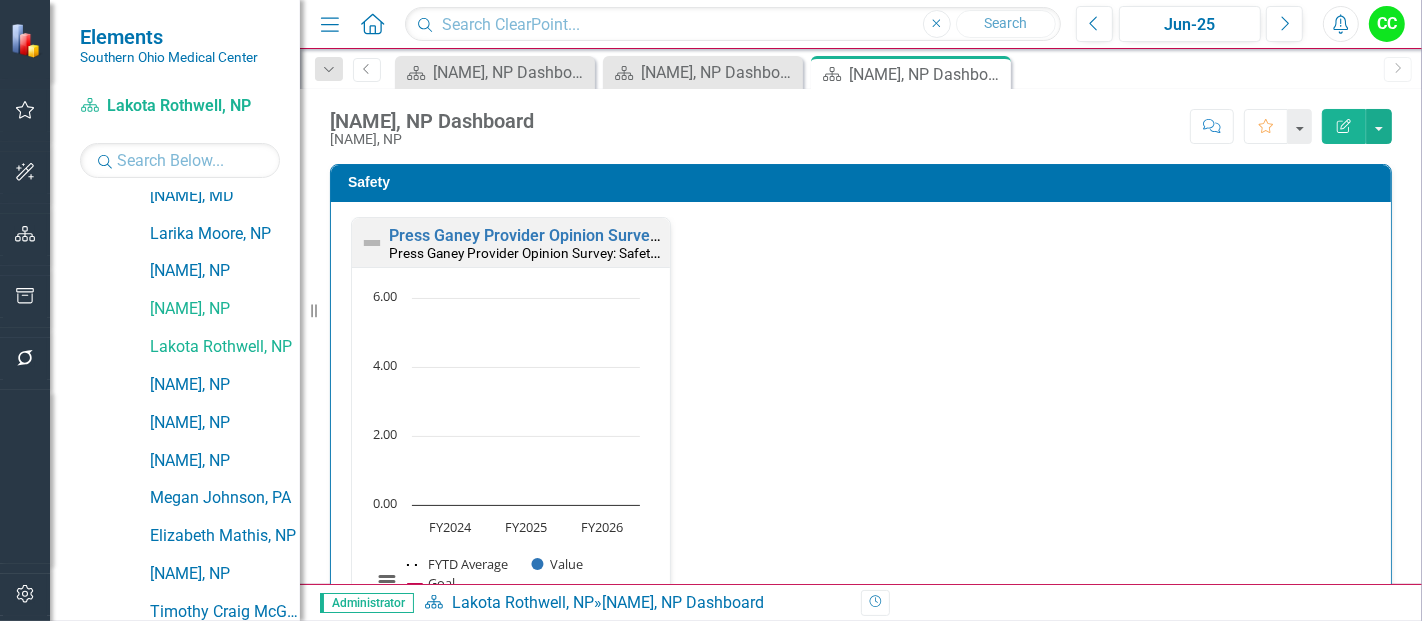 click on "Close" 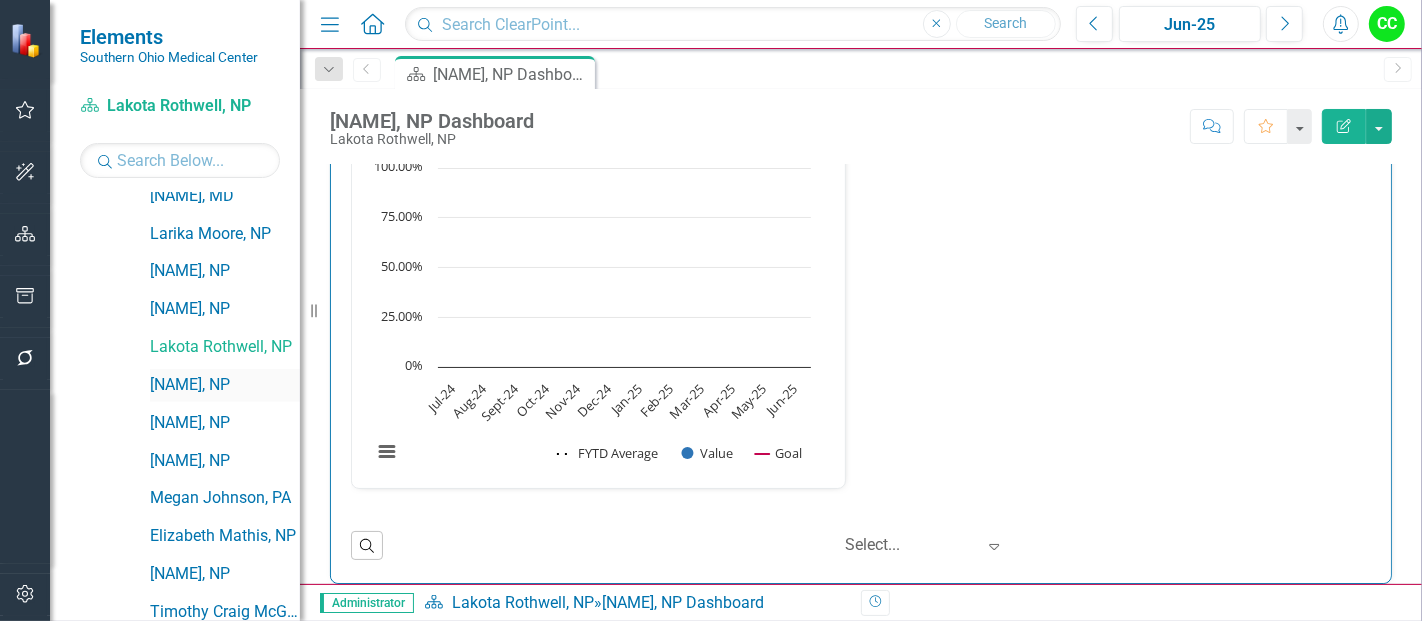 scroll, scrollTop: 2857, scrollLeft: 0, axis: vertical 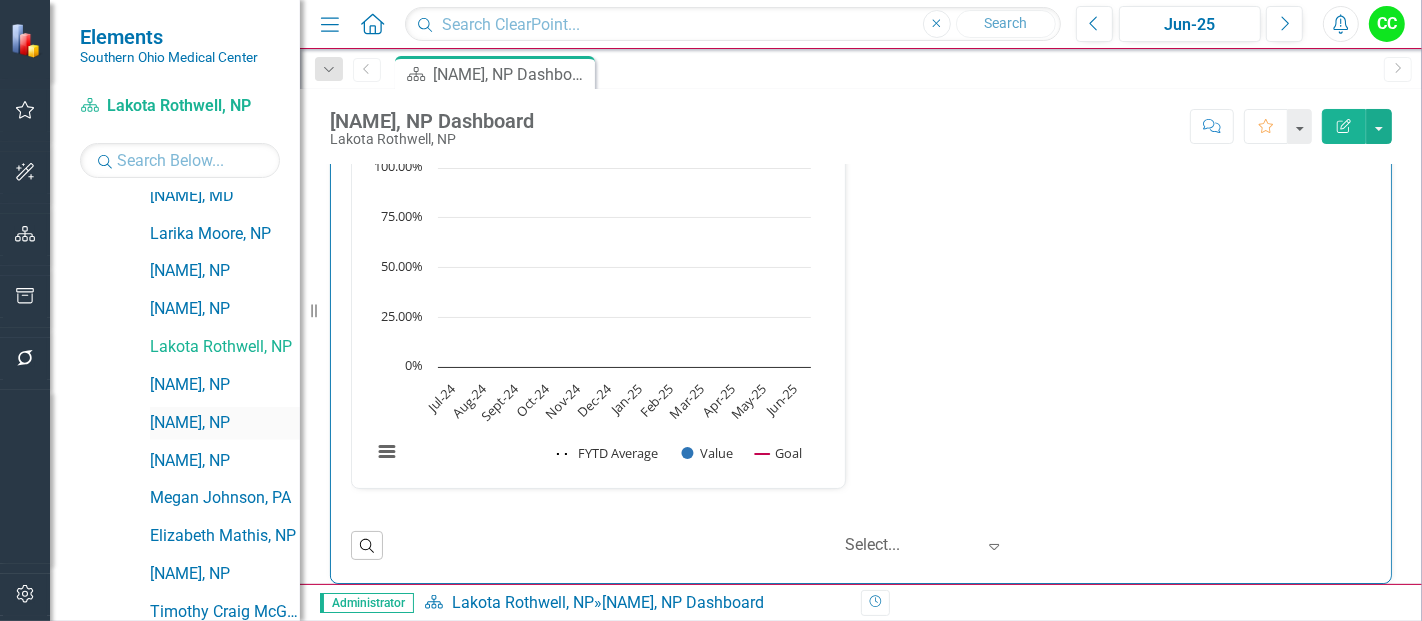 click on "[NAME], NP" at bounding box center (225, 423) 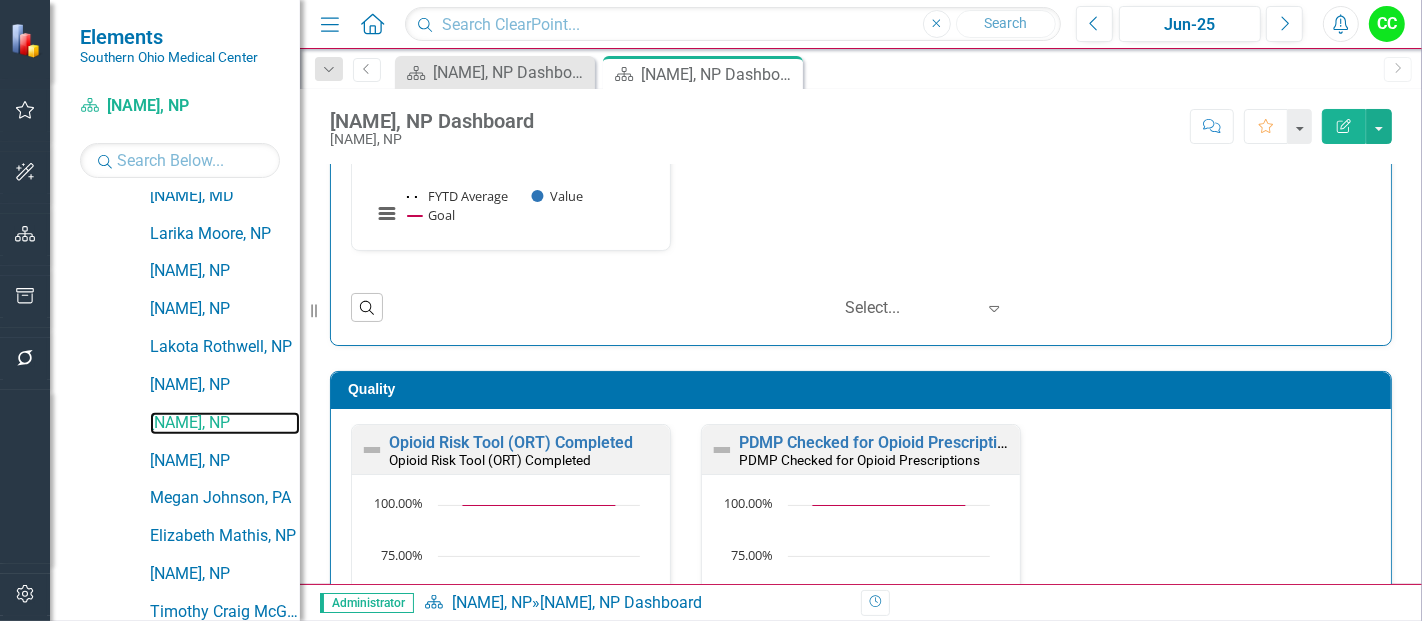 scroll, scrollTop: 512, scrollLeft: 0, axis: vertical 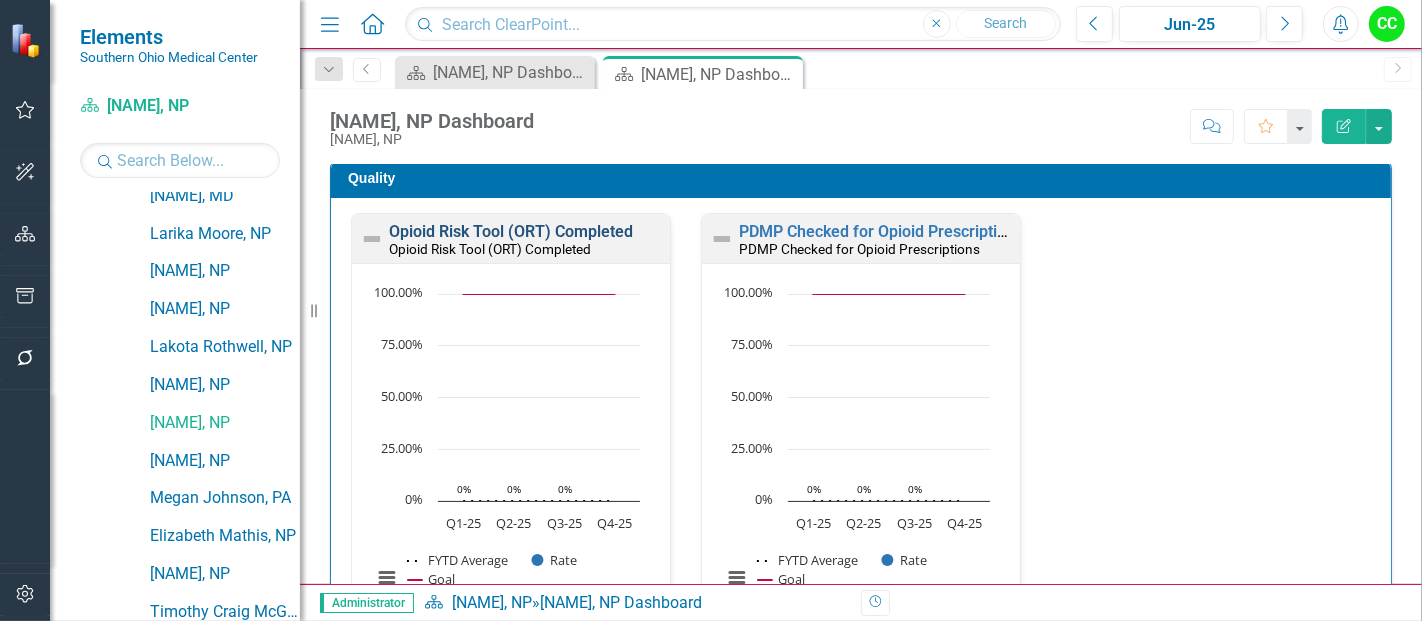click on "Opioid Risk Tool (ORT) Completed" at bounding box center [511, 231] 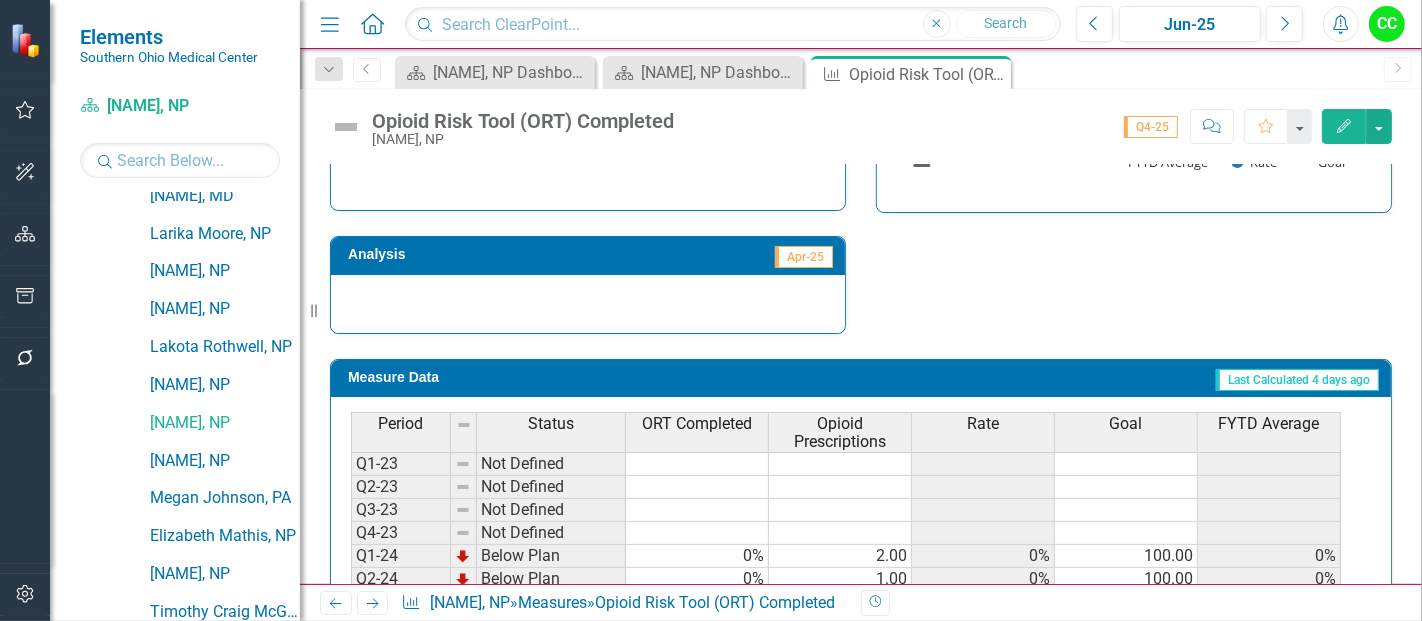scroll, scrollTop: 846, scrollLeft: 0, axis: vertical 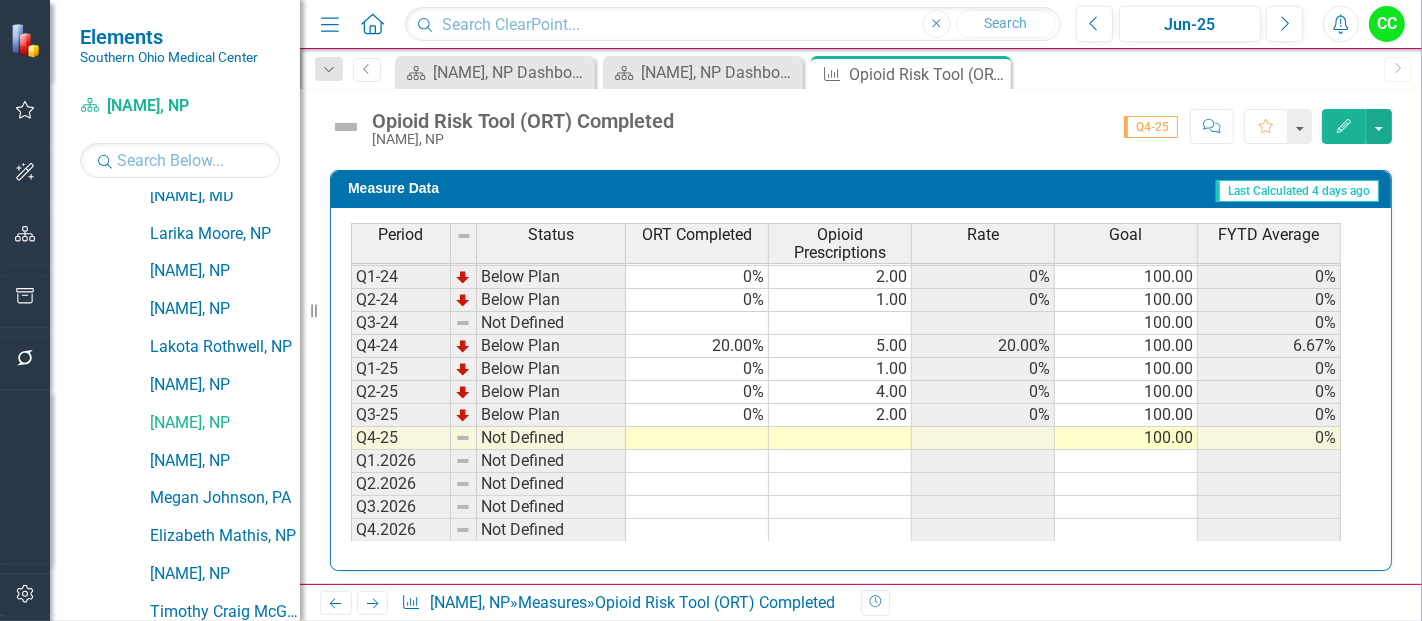 click at bounding box center [697, 438] 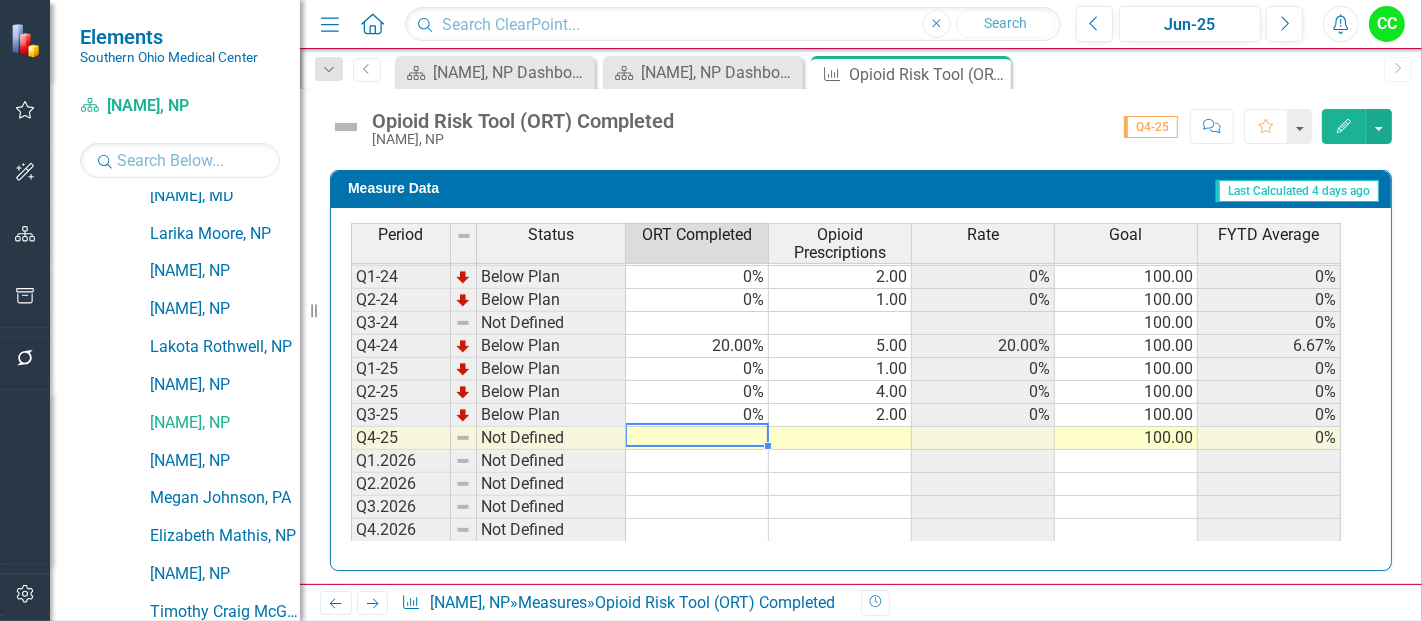type on "0" 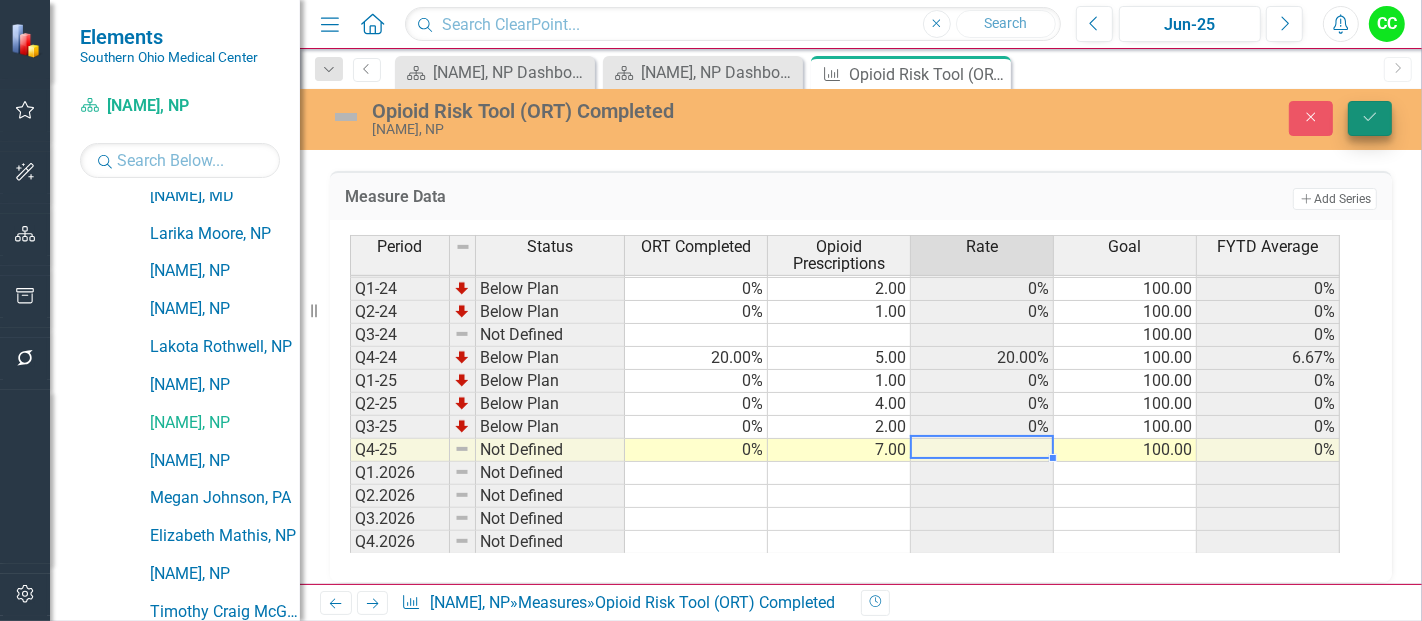 type on "7" 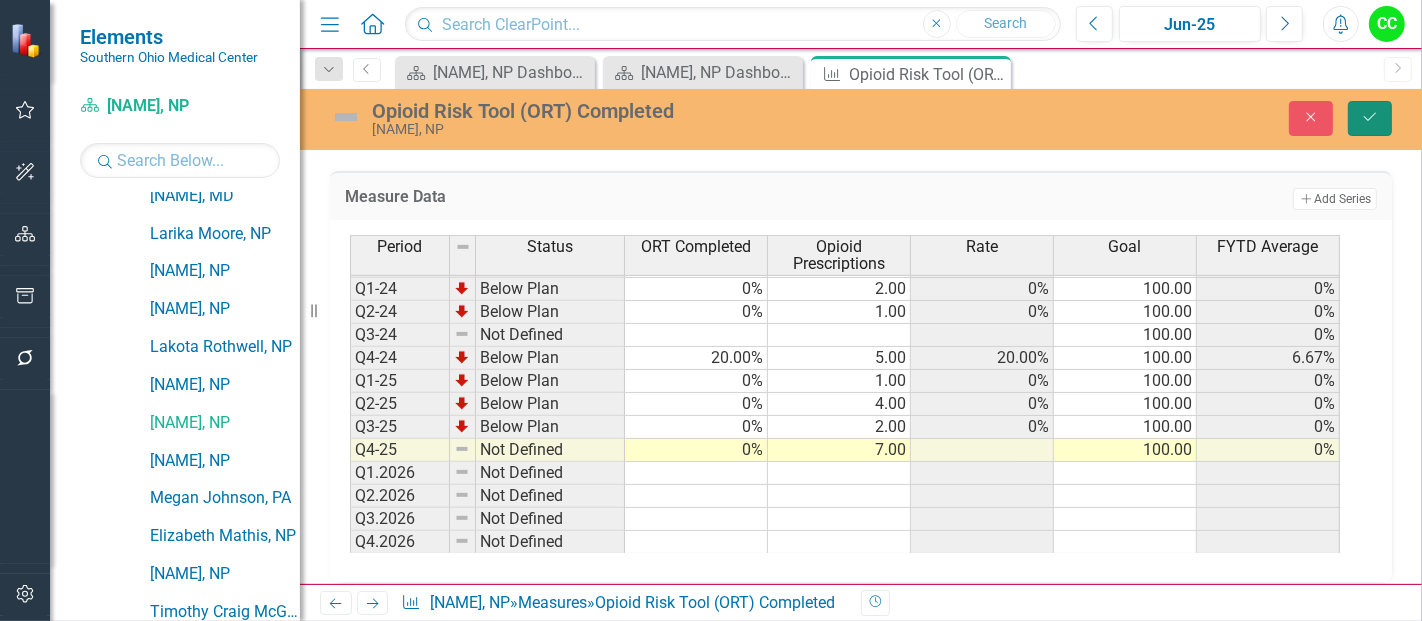 click on "Save" at bounding box center [1370, 118] 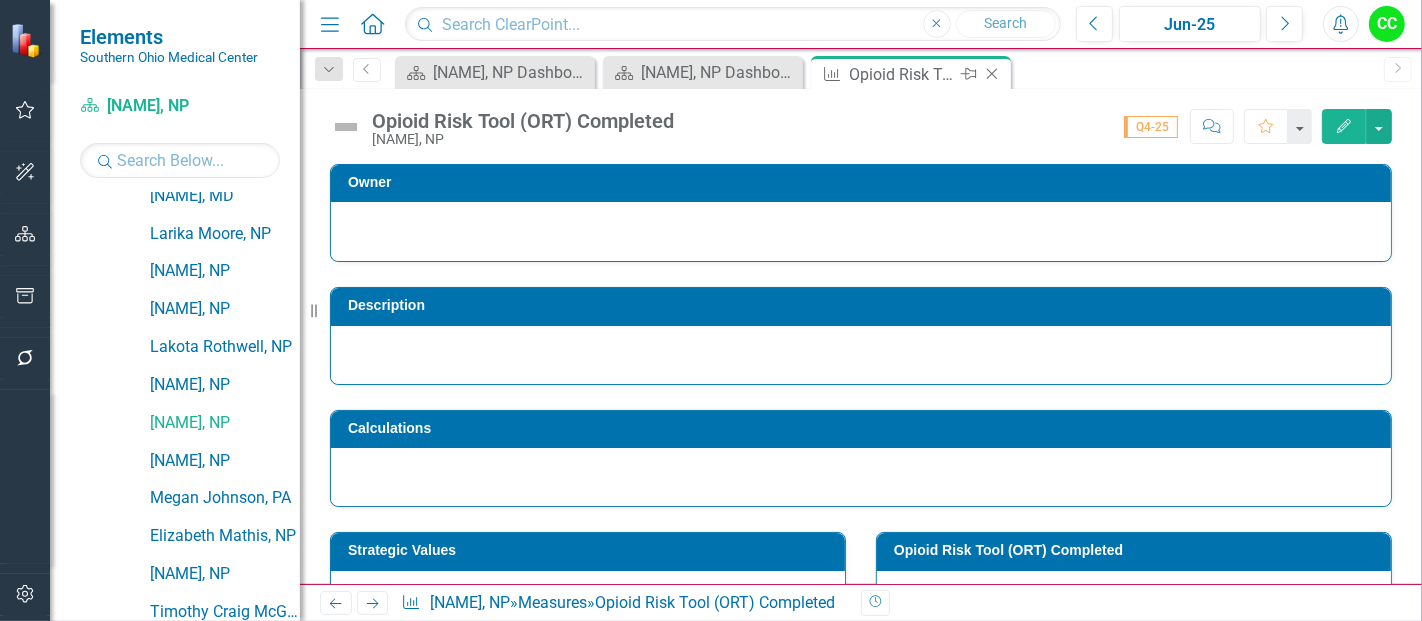 click on "Close" 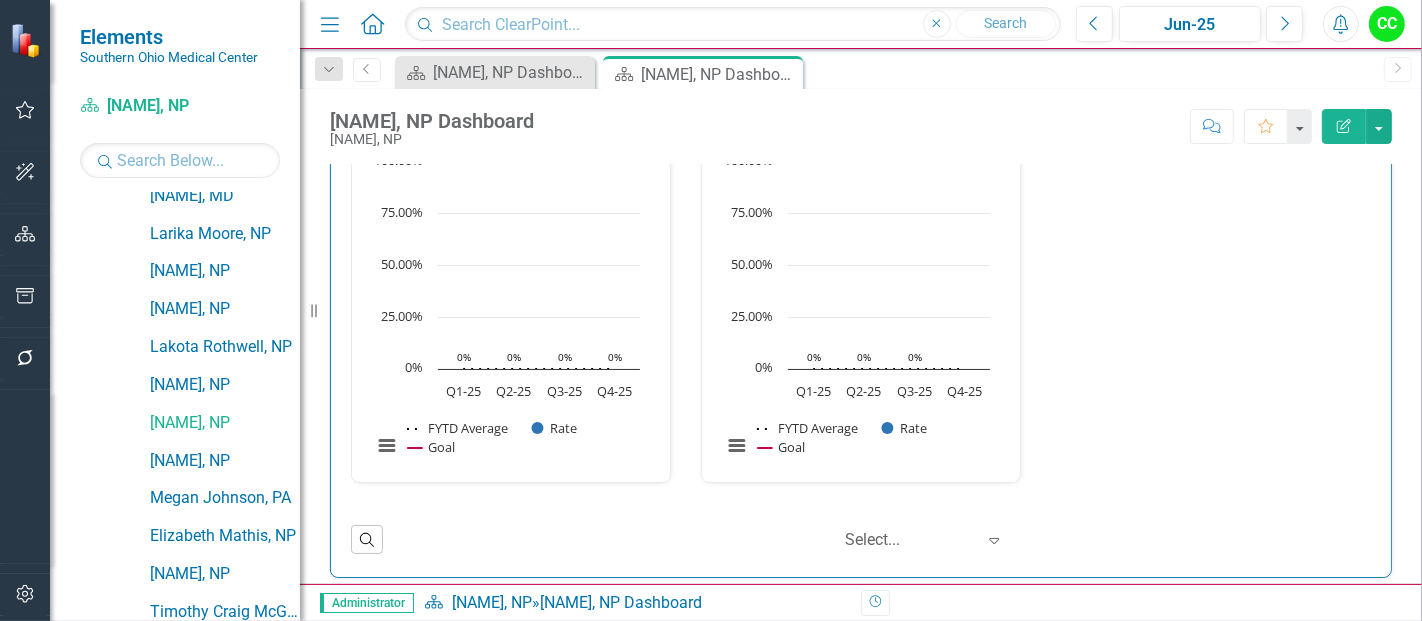 scroll, scrollTop: 493, scrollLeft: 0, axis: vertical 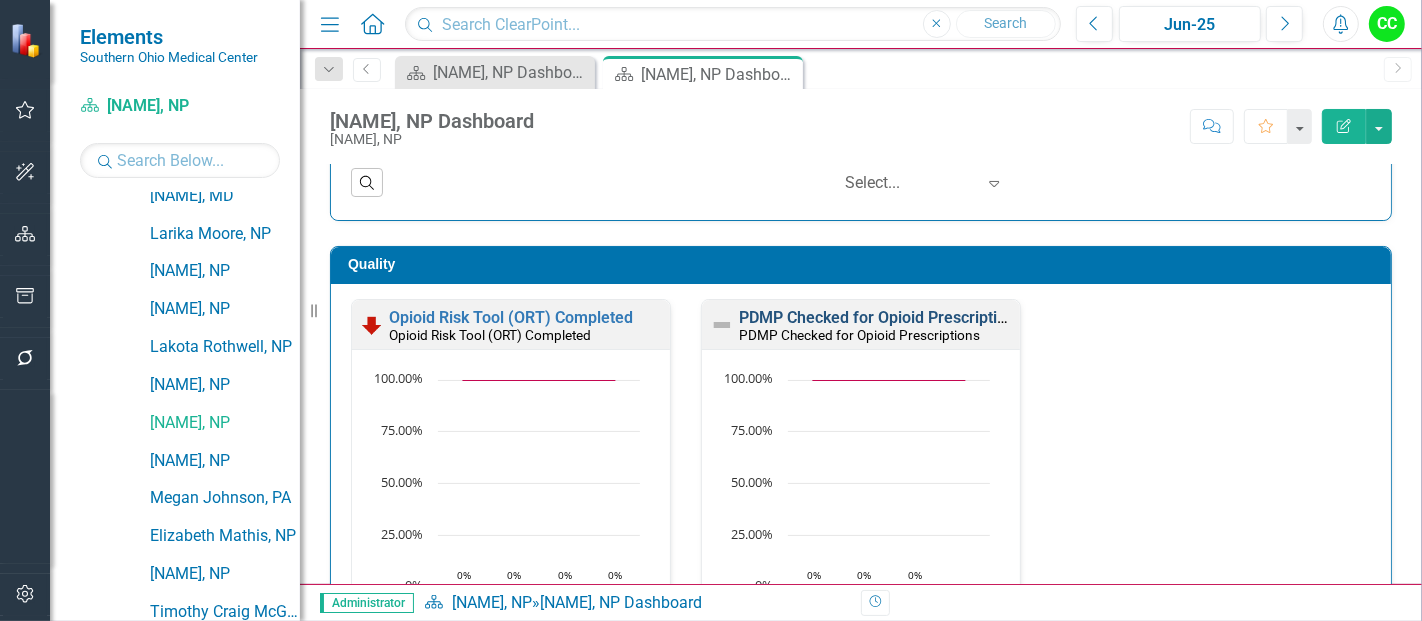 click on "PDMP Checked for Opioid Prescriptions" at bounding box center (881, 317) 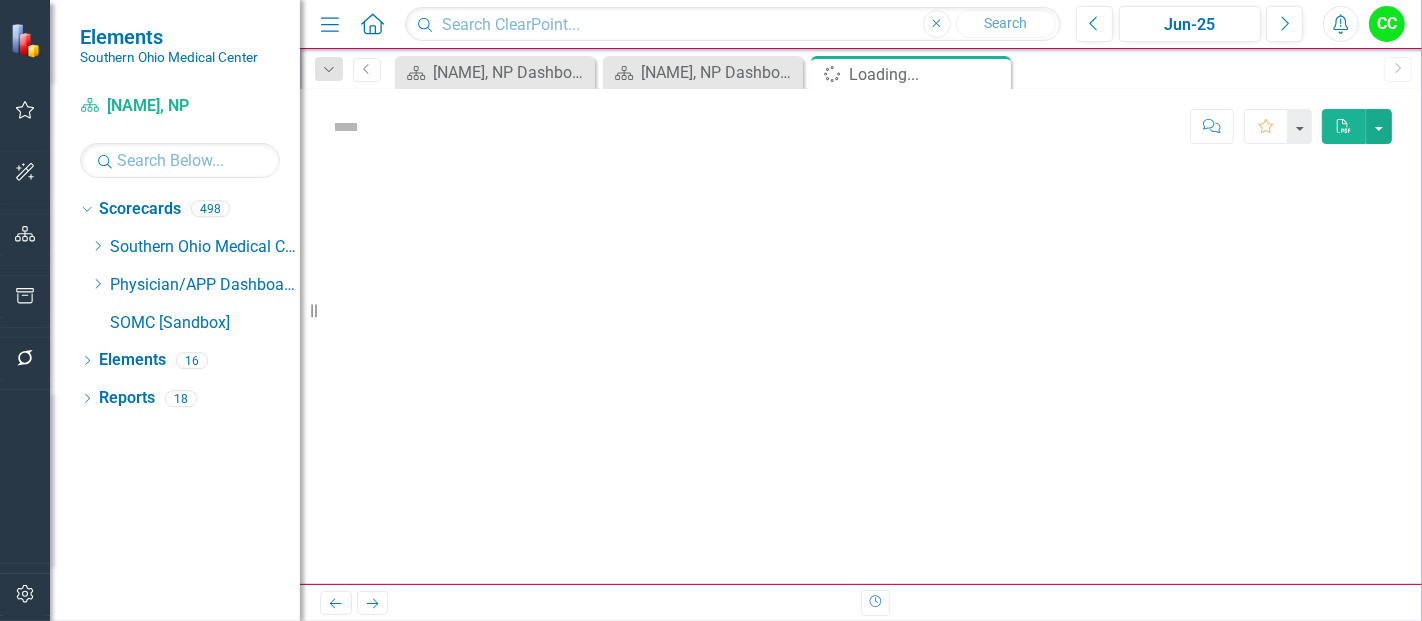 scroll, scrollTop: 0, scrollLeft: 0, axis: both 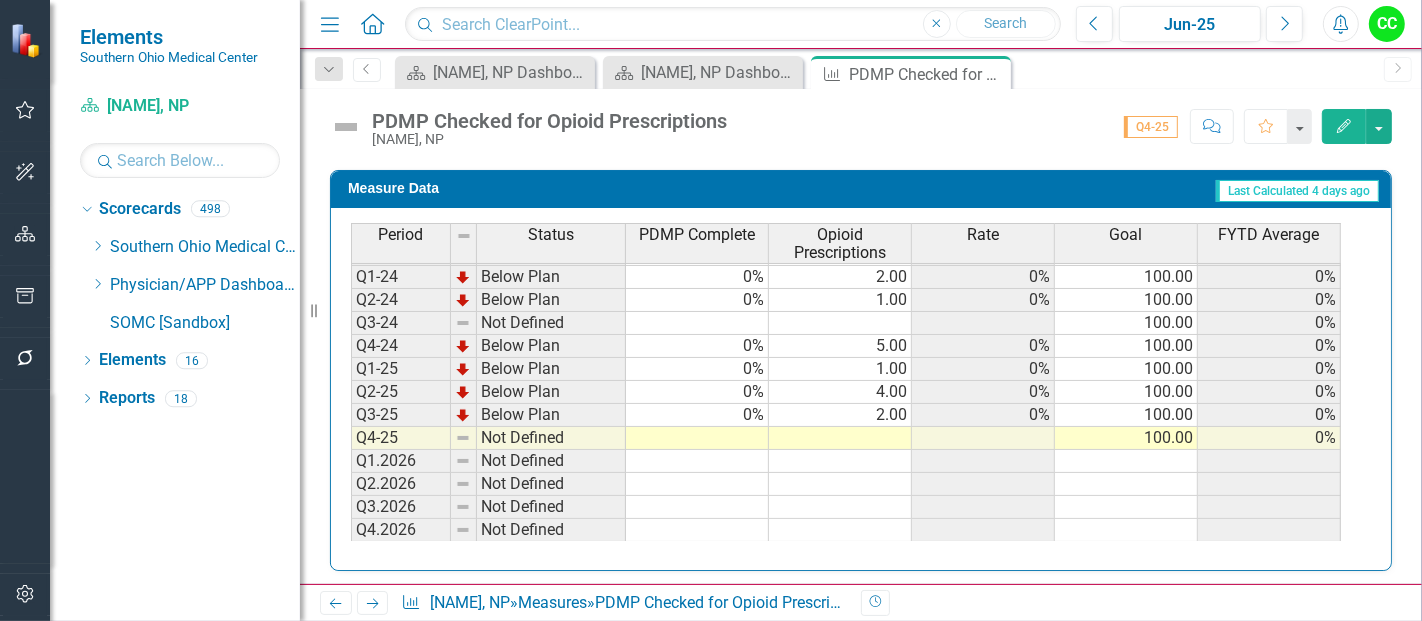click on "Period Status PDMP Complete Opioid Prescriptions Rate Goal FYTD Average Q1-23 Not Defined Q2-23 Not Defined Q3-23 Not Defined Q4-23 Not Defined Q1-24 Below Plan 0% 2.00 0% 100.00 0% Q2-24 Below Plan 0% 1.00 0% 100.00 0% Q3-24 Not Defined 100.00 0% Q4-24 Below Plan 0% 5.00 0% 100.00 0% Q1-25 Below Plan 0% 1.00 0% 100.00 0% Q2-25 Below Plan 0% 4.00 0% 100.00 0% Q3-25 Below Plan 0% 2.00 0% 100.00 0% Q4-25 Not Defined 100.00 0% Q1.2026 Not Defined Q2.2026 Not Defined Q3.2026 Not Defined Q4.2026 Not Defined" at bounding box center [351, 337] 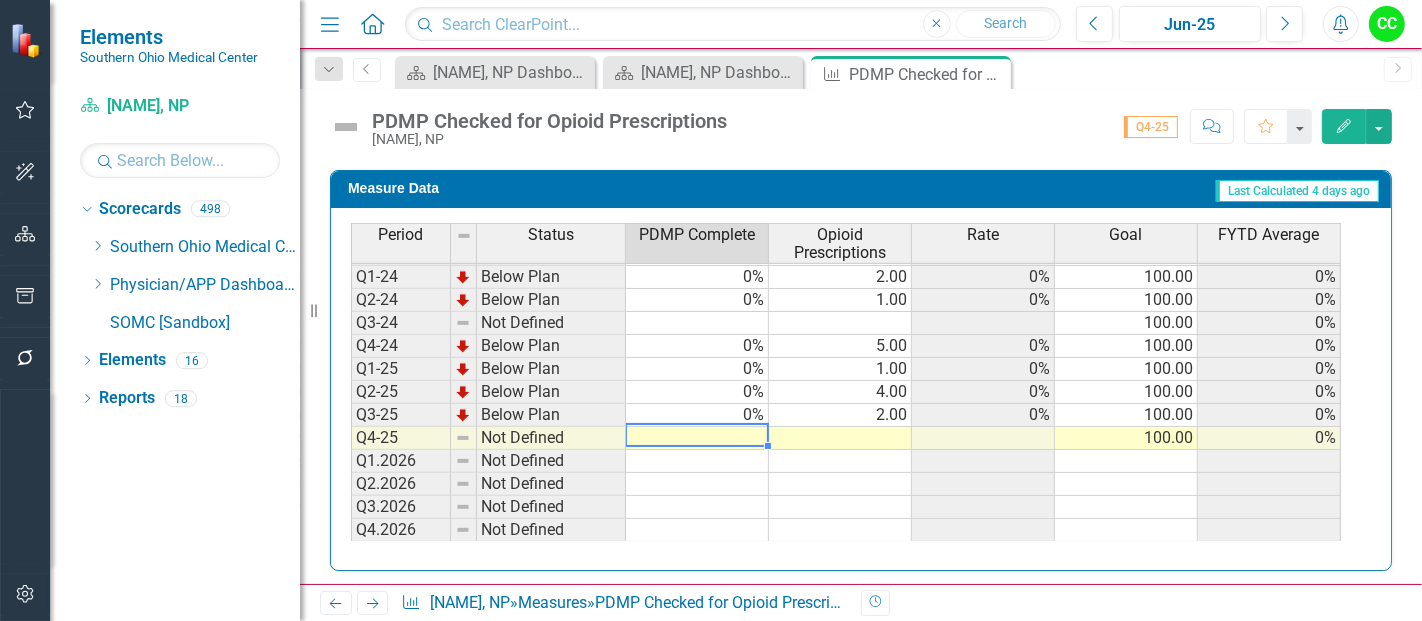 type on "0" 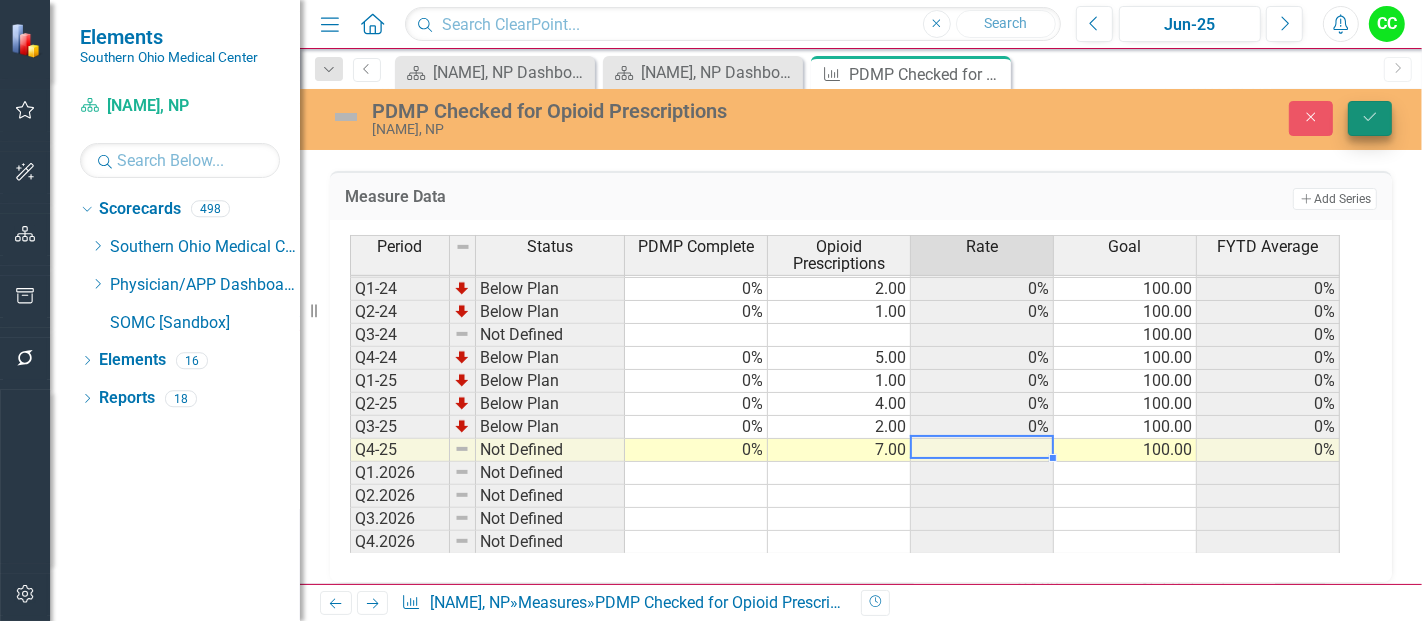 type on "7" 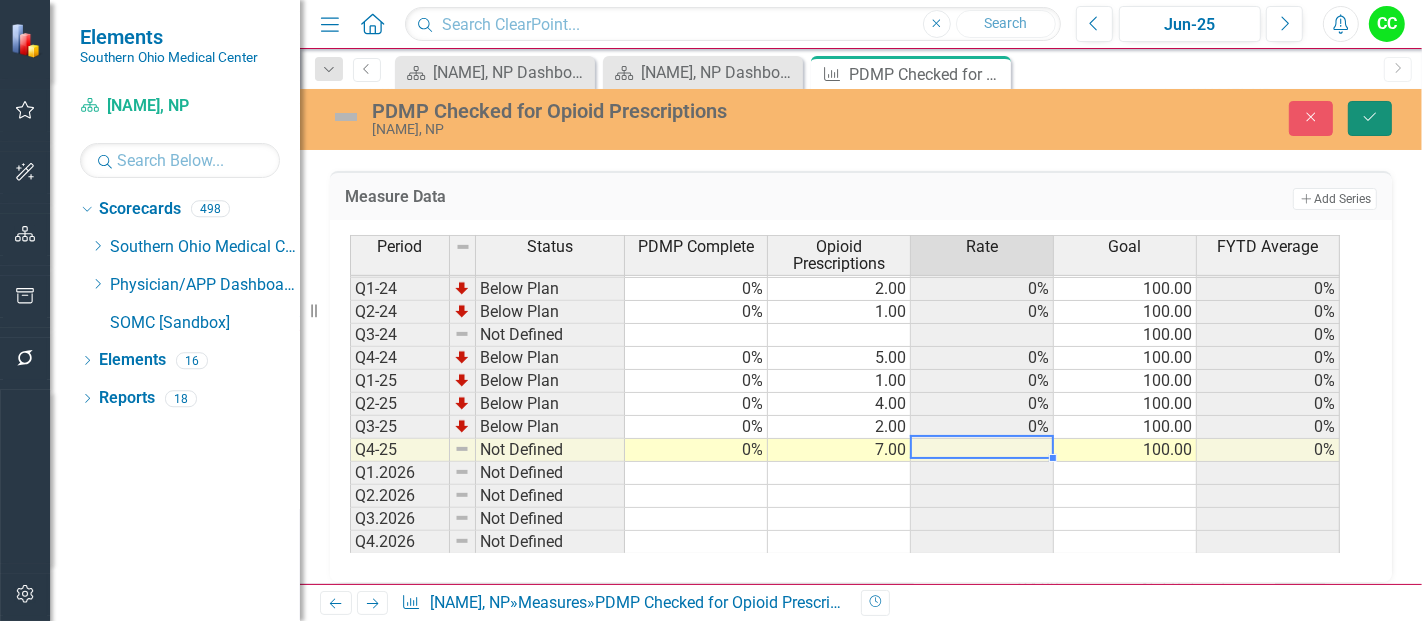 click on "Save" 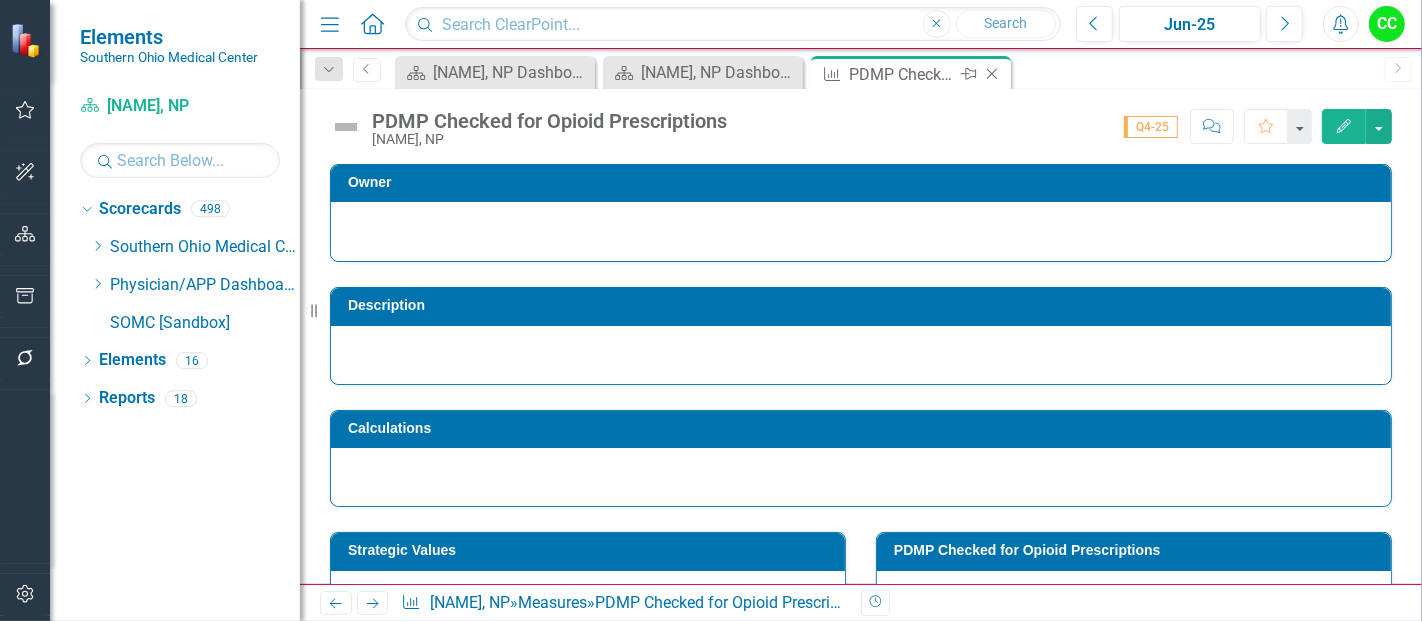 click on "Close" 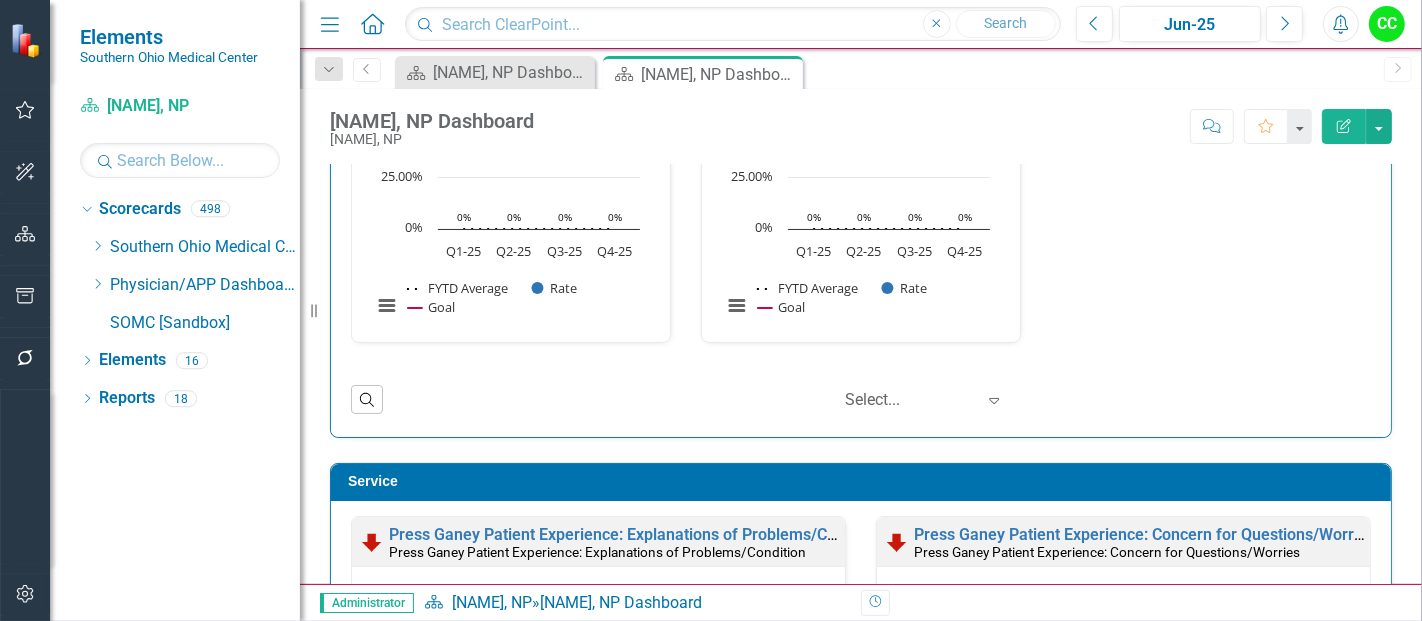 scroll, scrollTop: 1421, scrollLeft: 0, axis: vertical 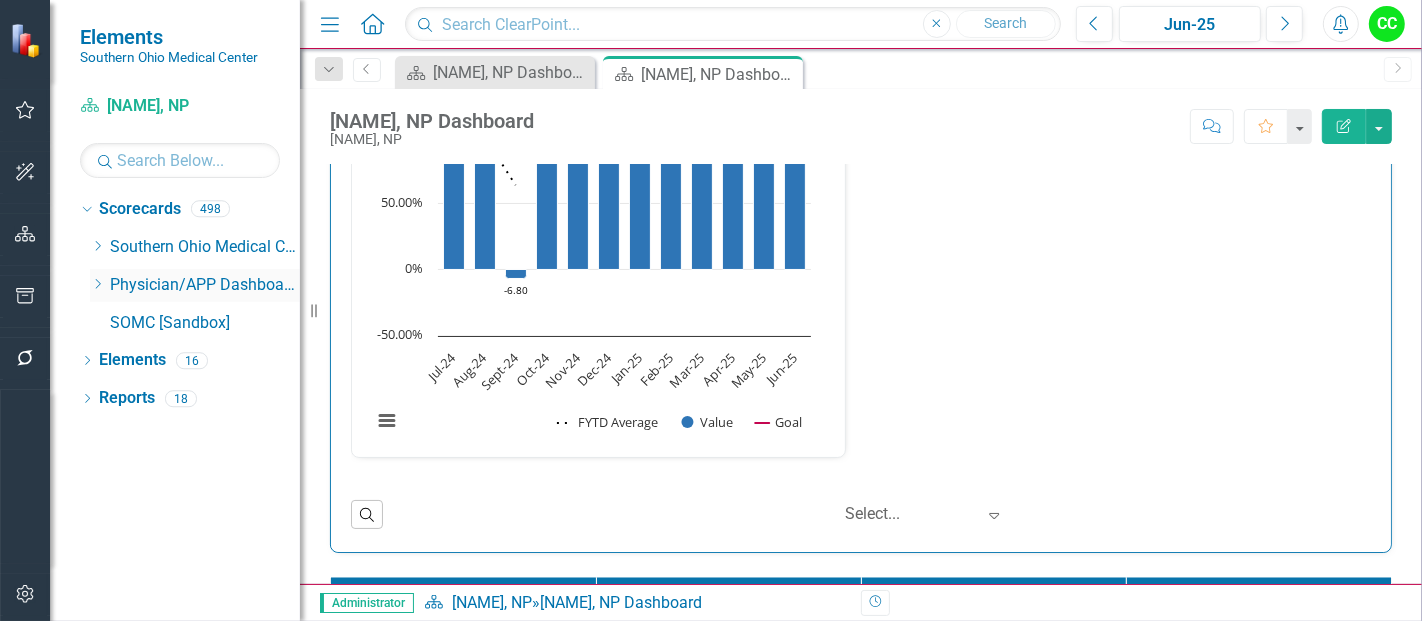 click on "Dropdown" 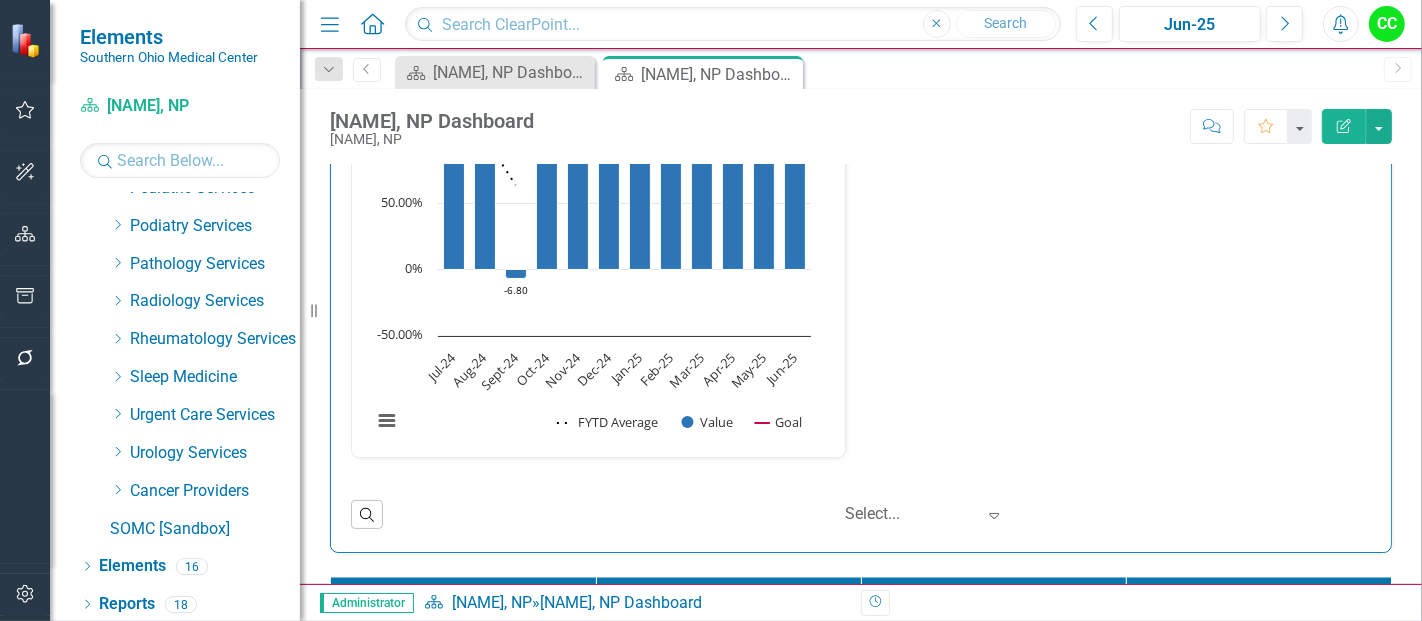 scroll, scrollTop: 1008, scrollLeft: 0, axis: vertical 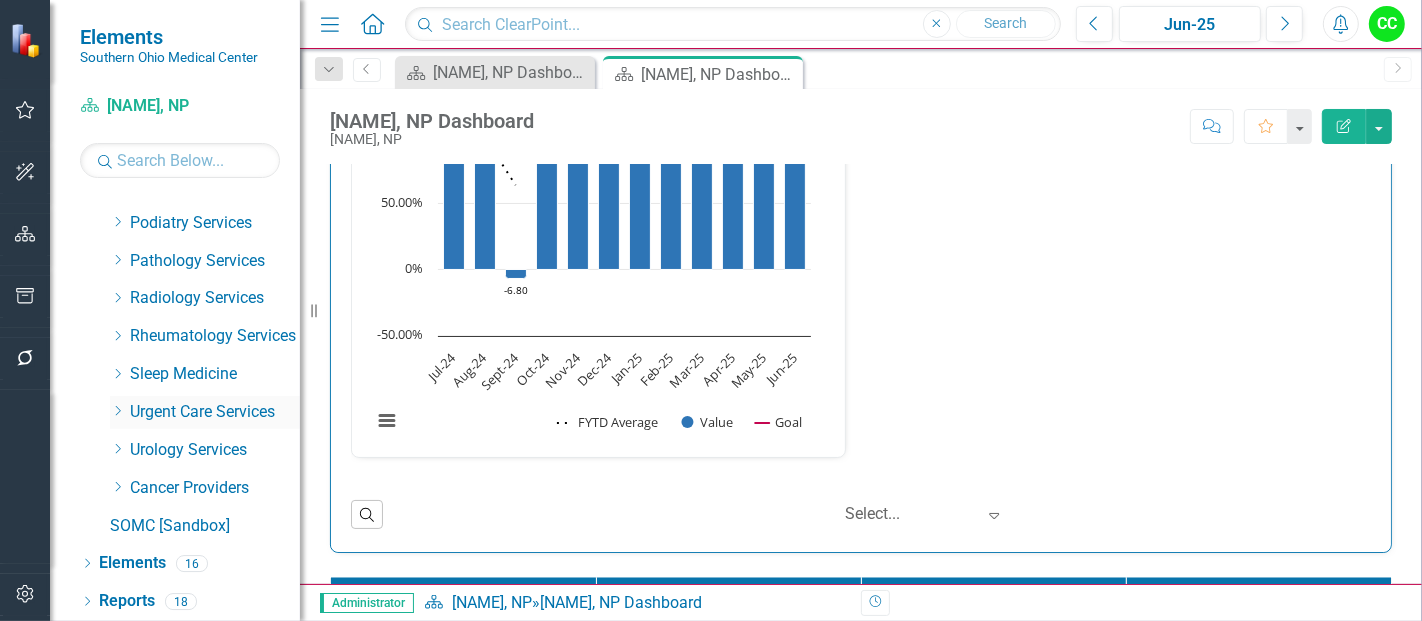 click on "Dropdown" 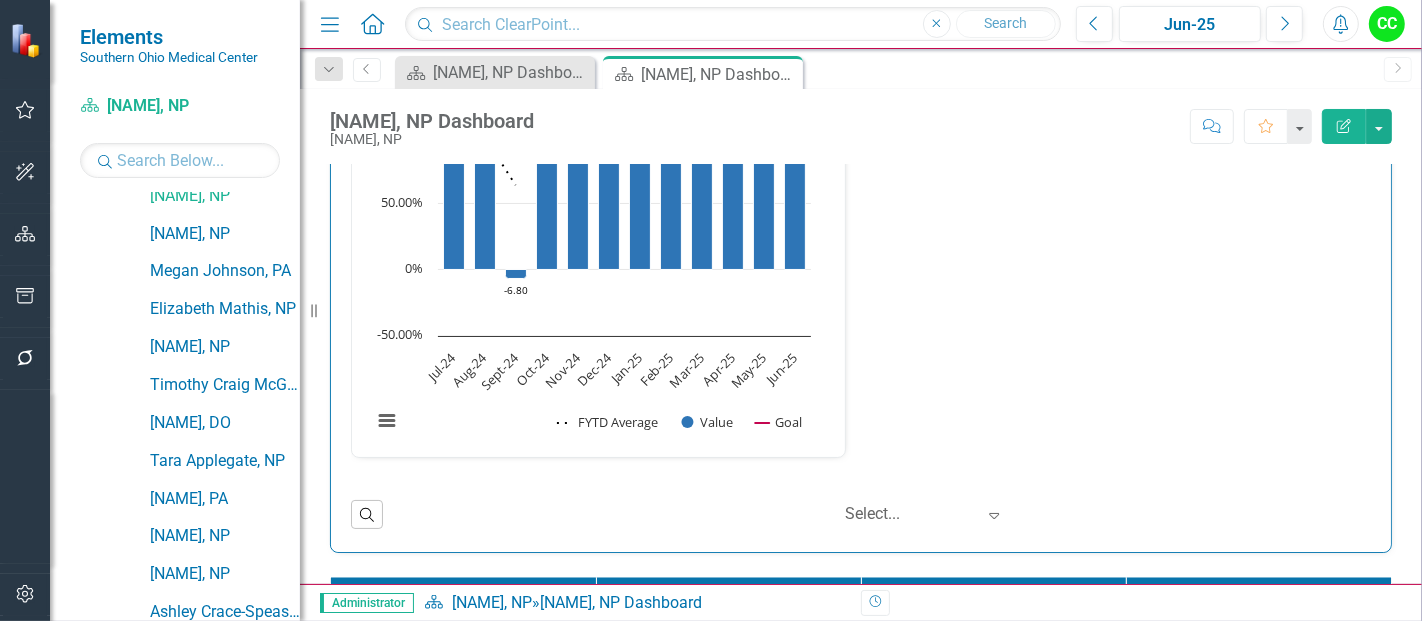 scroll, scrollTop: 1528, scrollLeft: 0, axis: vertical 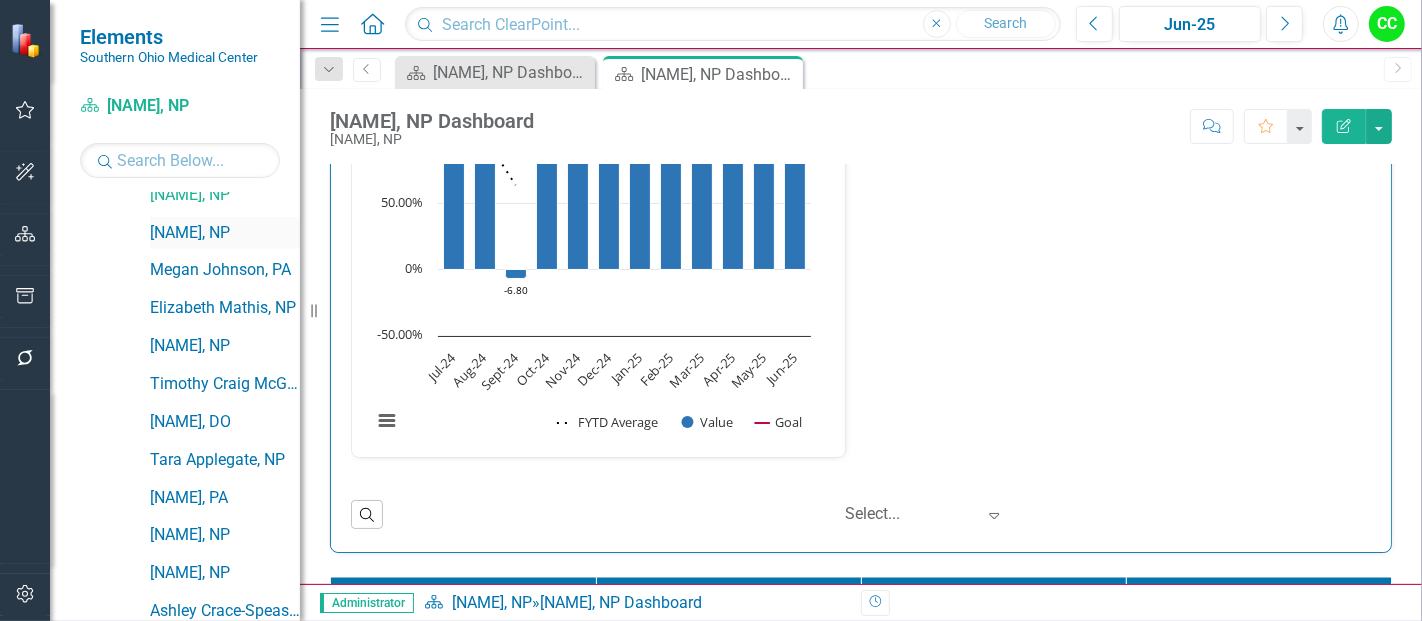 click on "[FIRST] [LAST], NP" at bounding box center (225, 233) 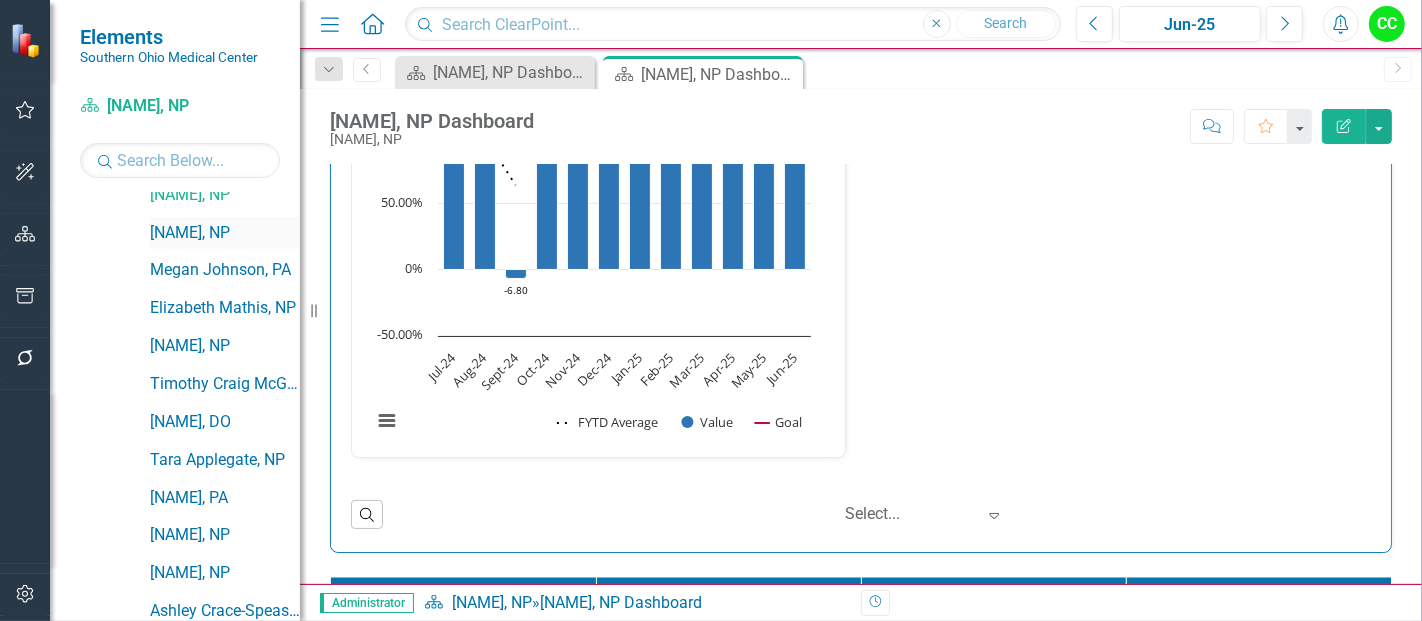 click on "[FIRST] [LAST], NP" at bounding box center (225, 233) 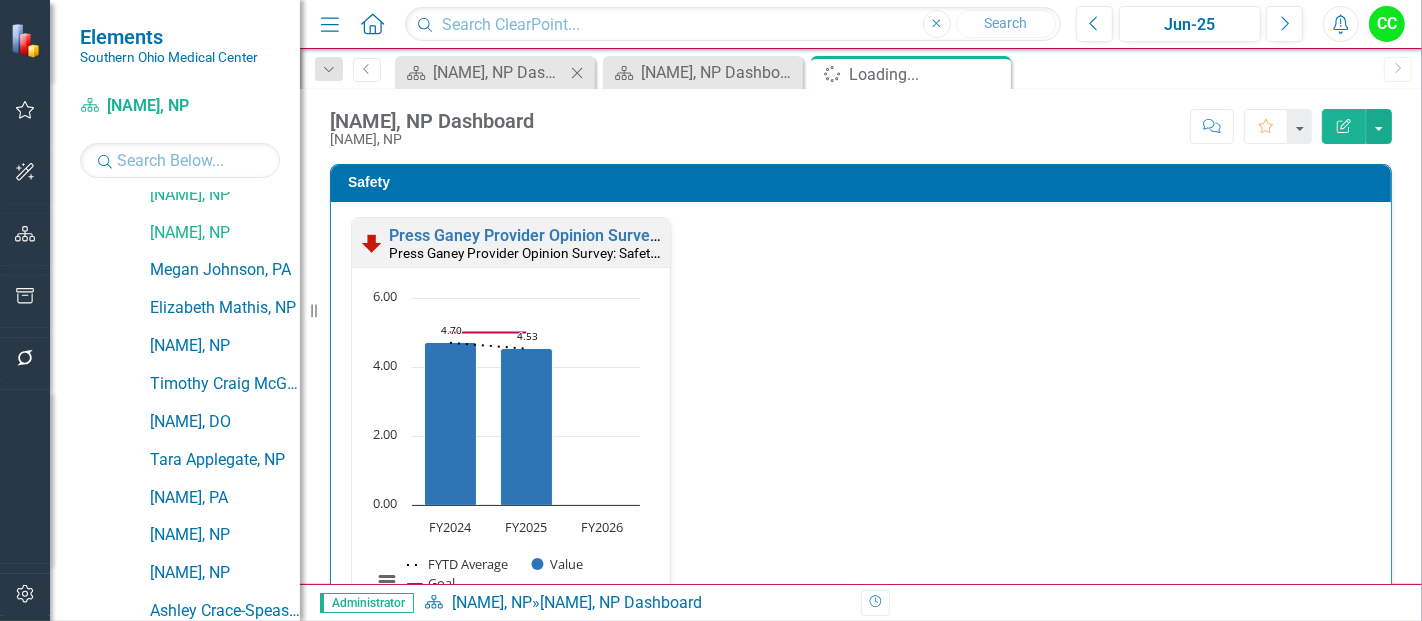 click on "Close" 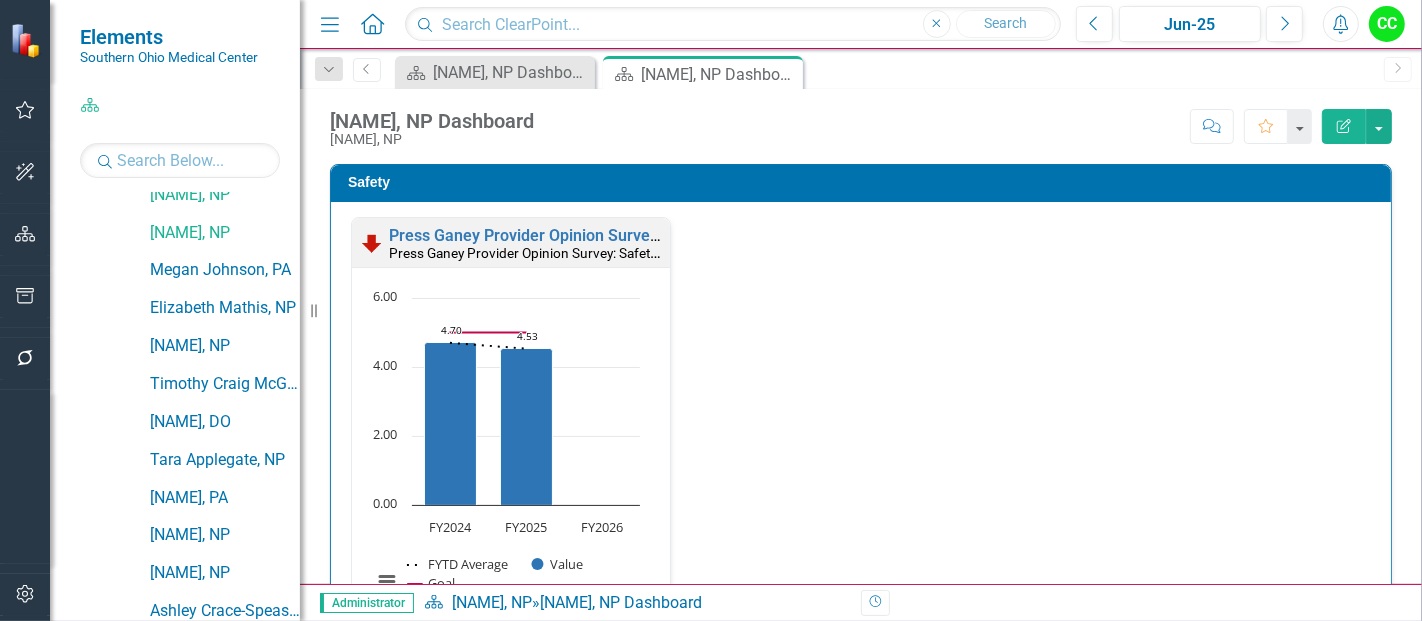 click 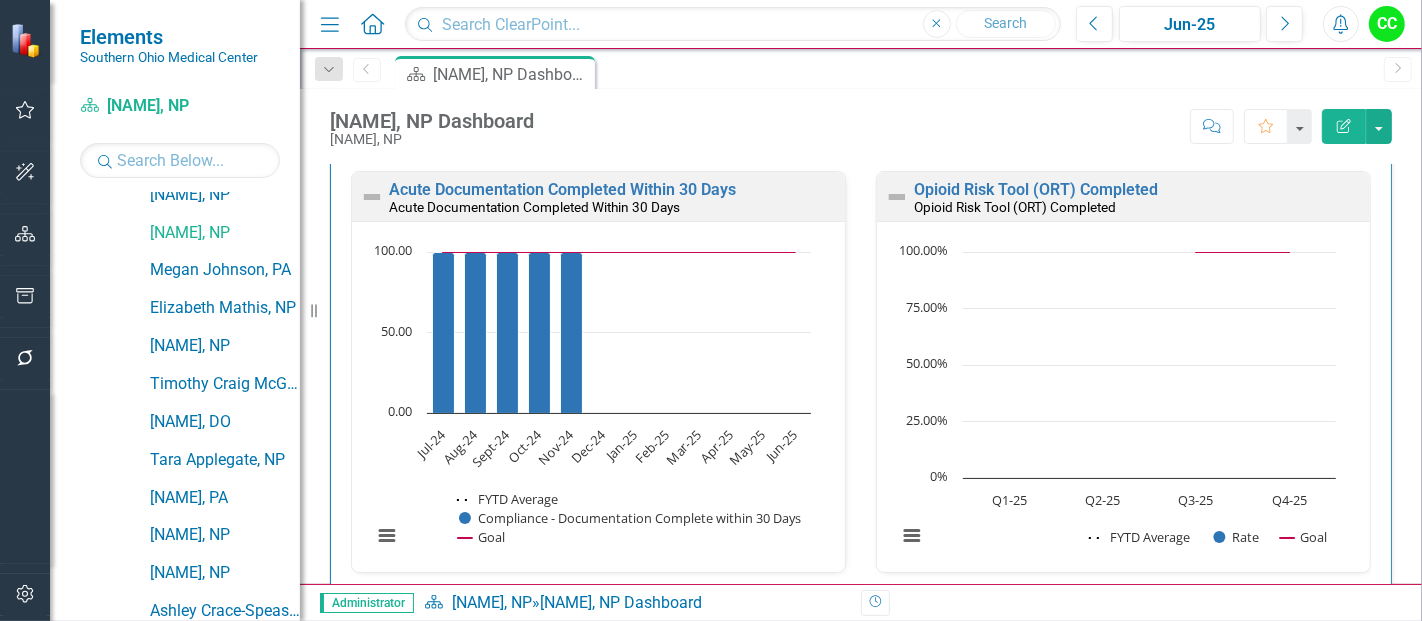 scroll, scrollTop: 1052, scrollLeft: 0, axis: vertical 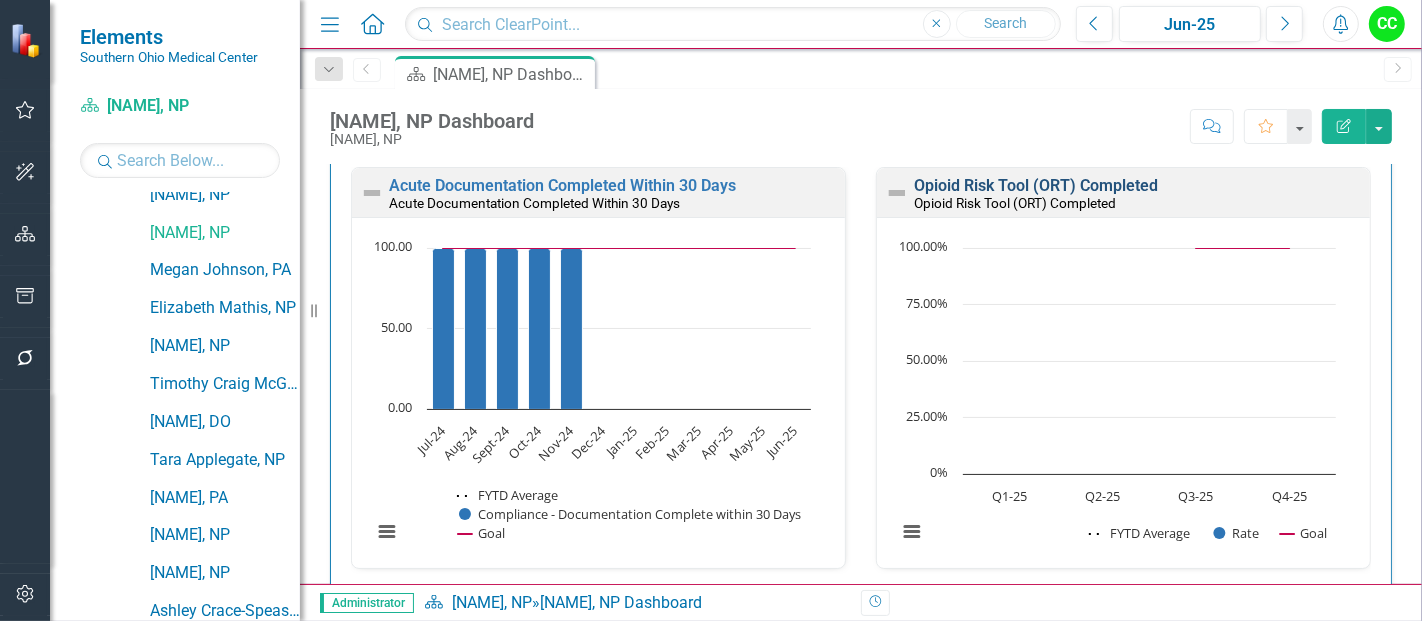 click on "Opioid Risk Tool (ORT) Completed" at bounding box center [1036, 185] 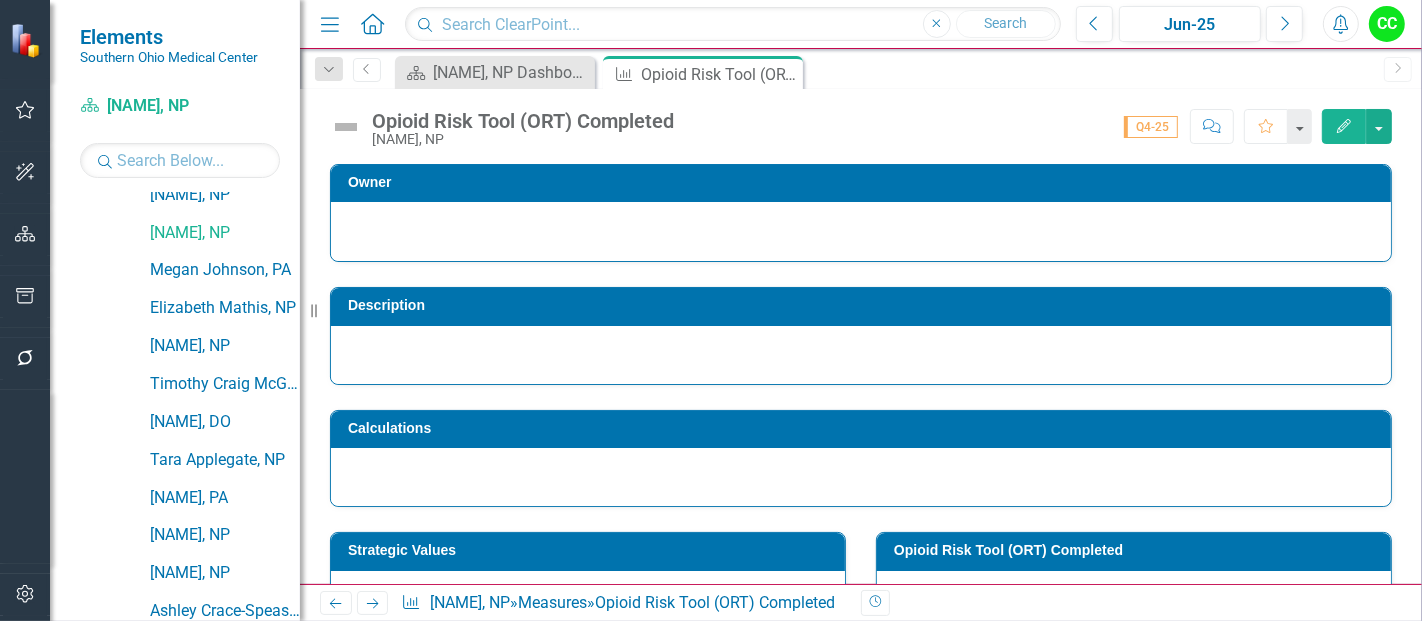 click at bounding box center [861, 355] 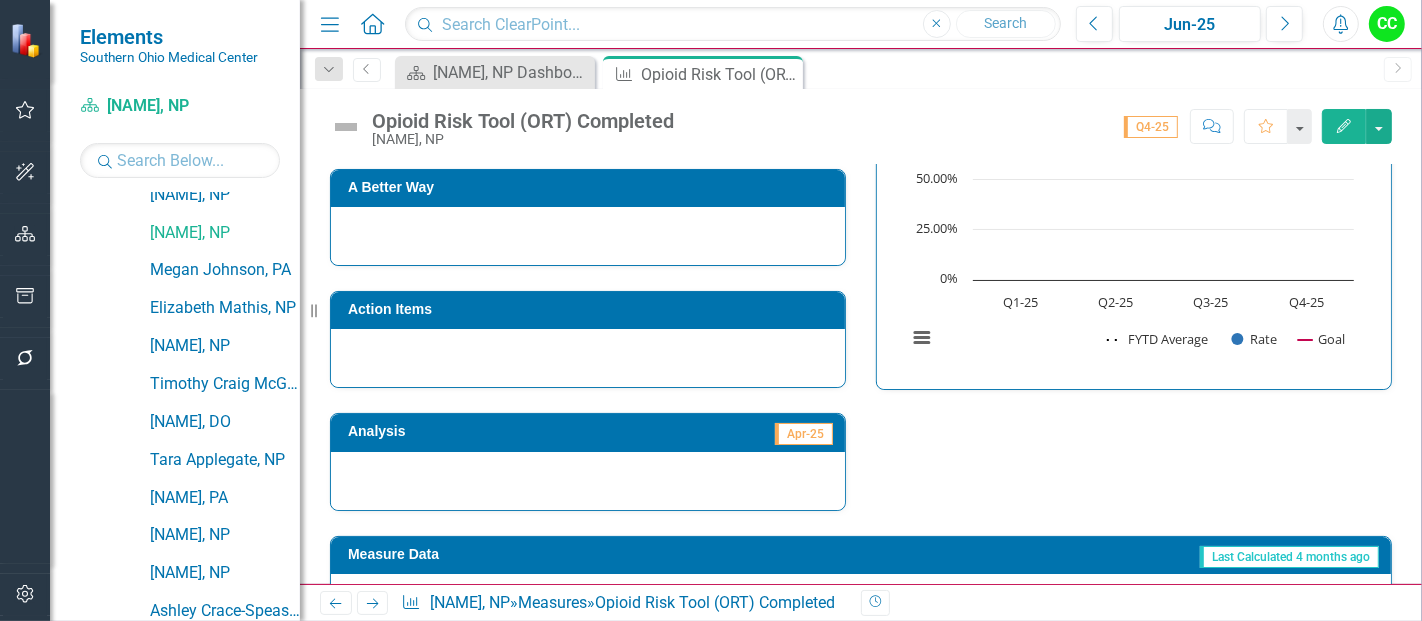 scroll, scrollTop: 797, scrollLeft: 0, axis: vertical 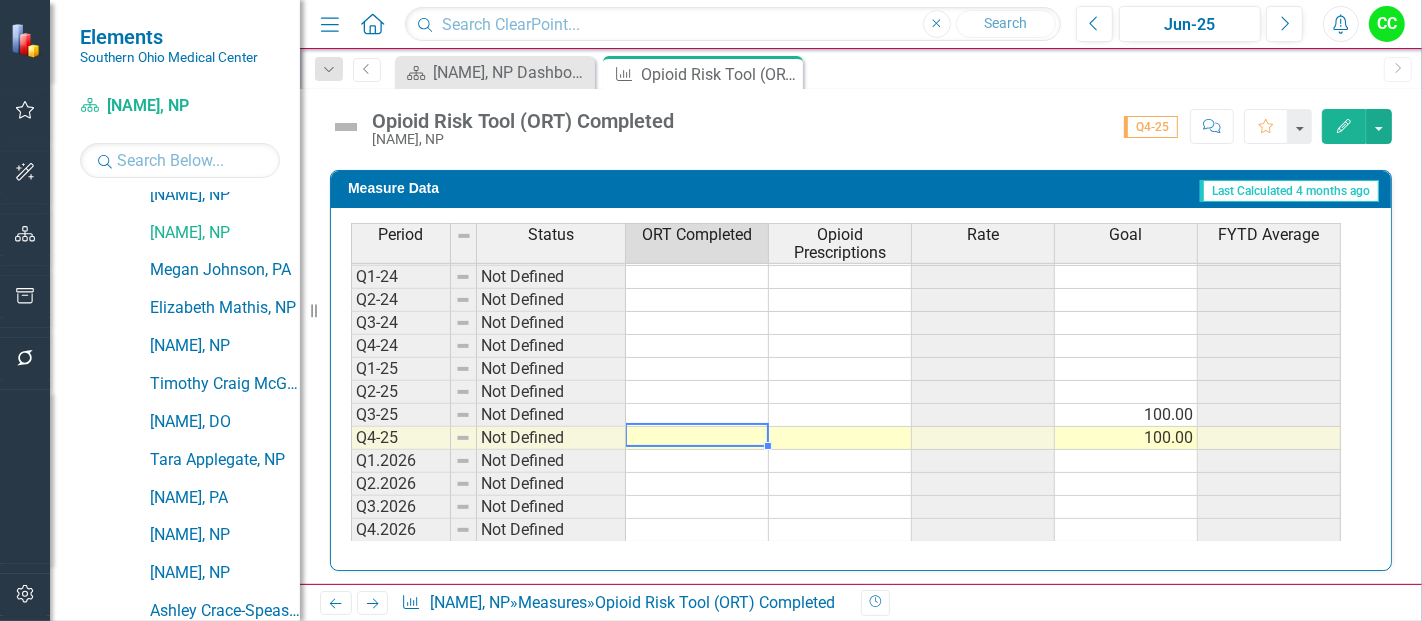 click at bounding box center [697, 438] 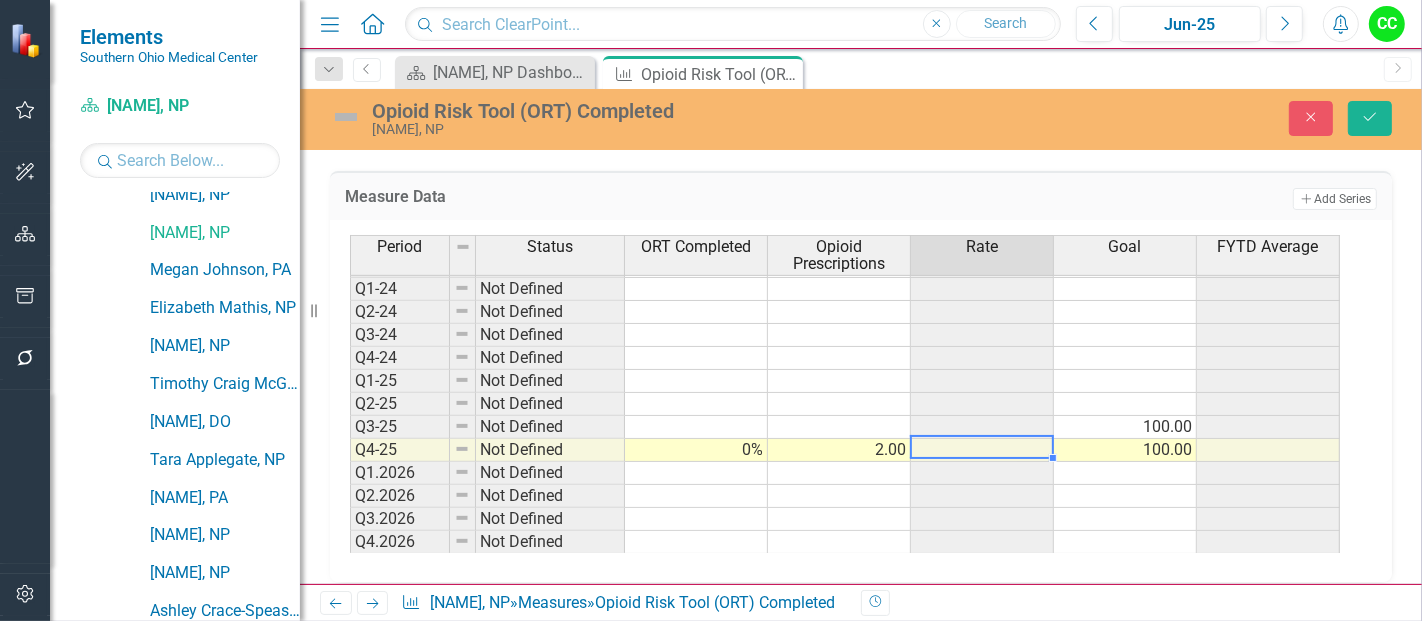 type on "2" 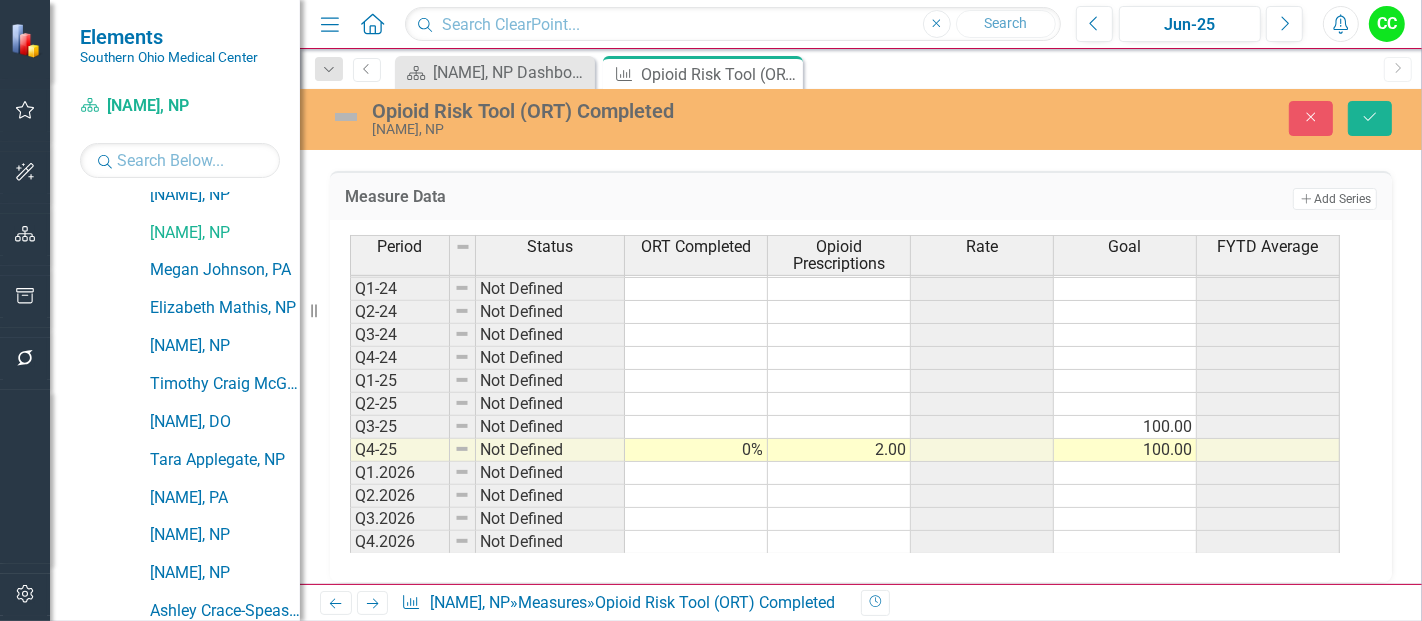 click on "Opioid Risk Tool (ORT) Completed Tina Morgan, NP Close Save" at bounding box center [861, 118] 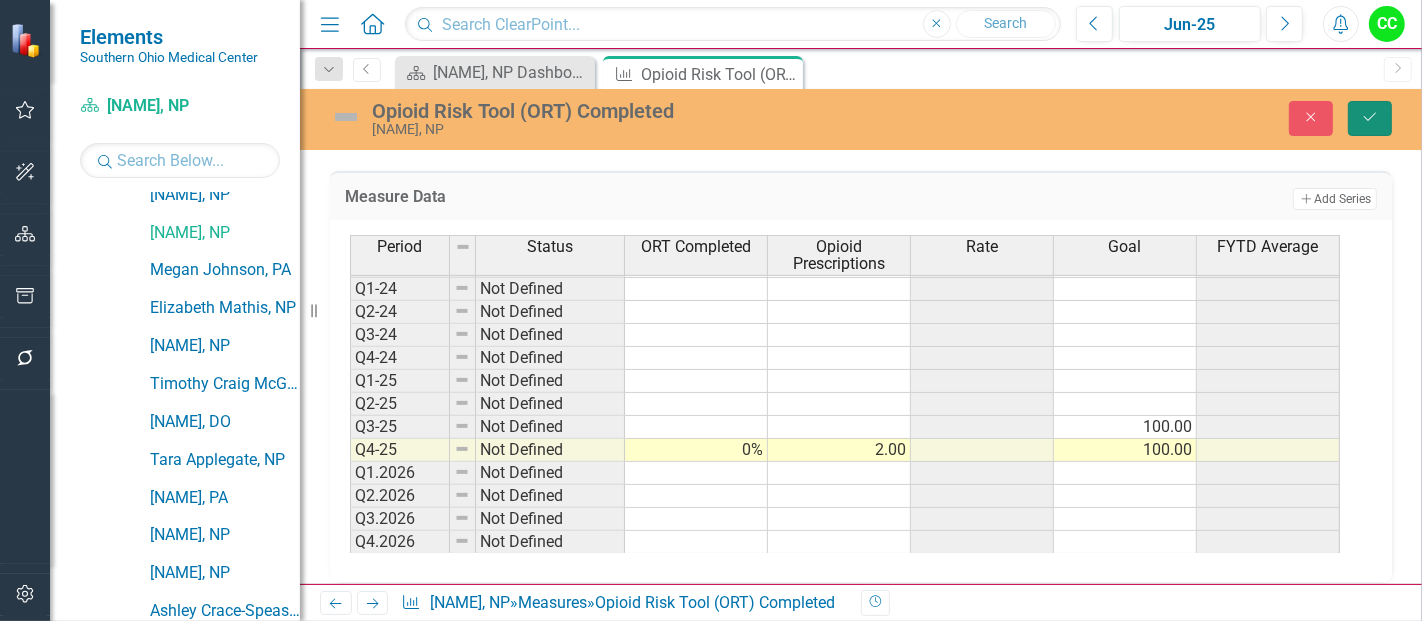 click on "Save" 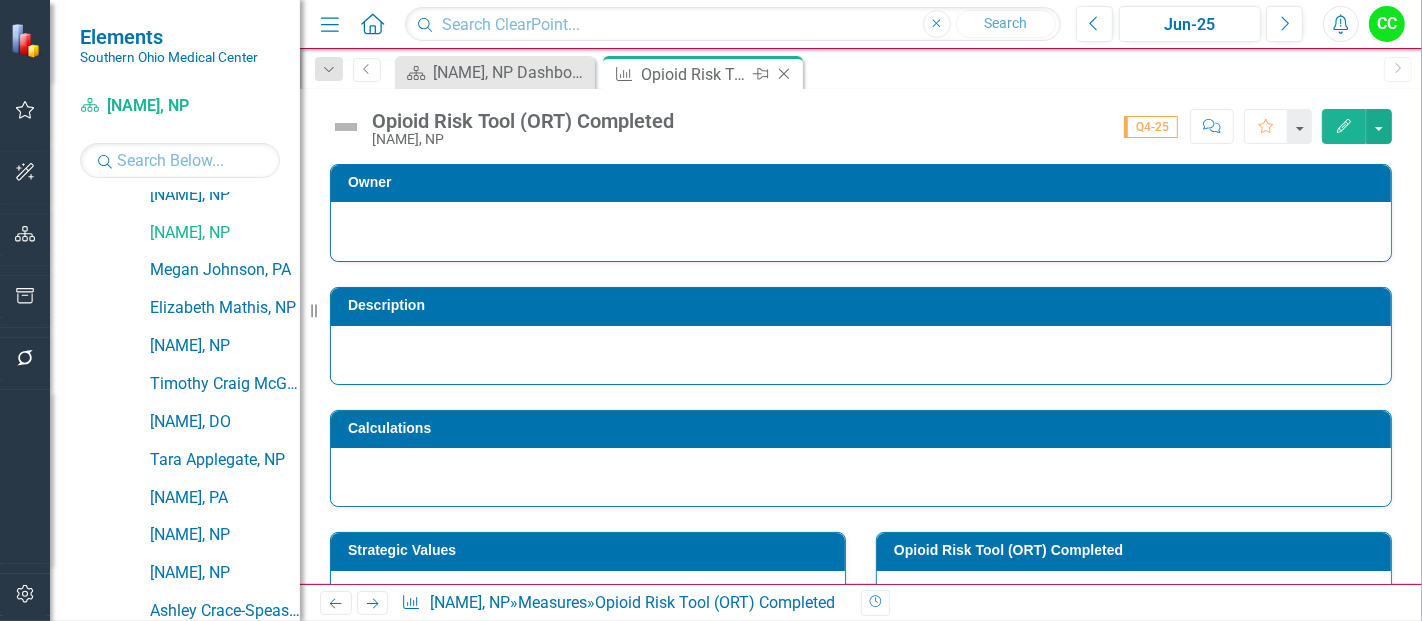 click on "Close" 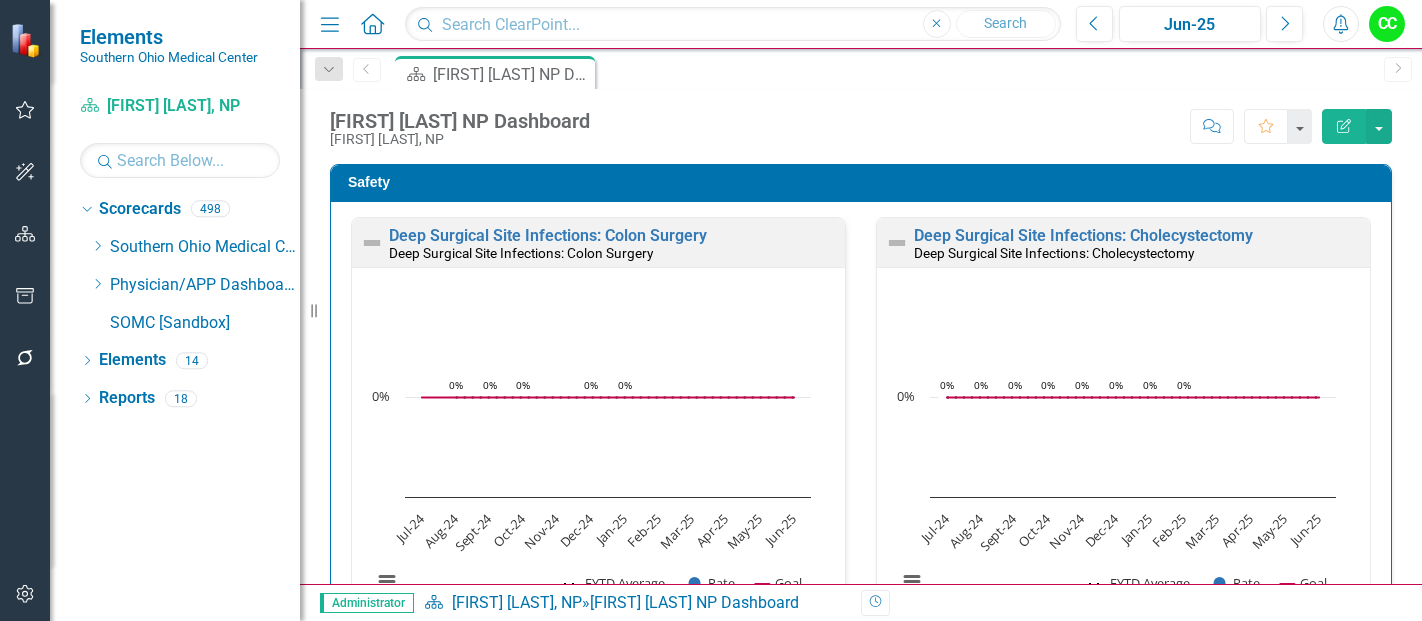 scroll, scrollTop: 0, scrollLeft: 0, axis: both 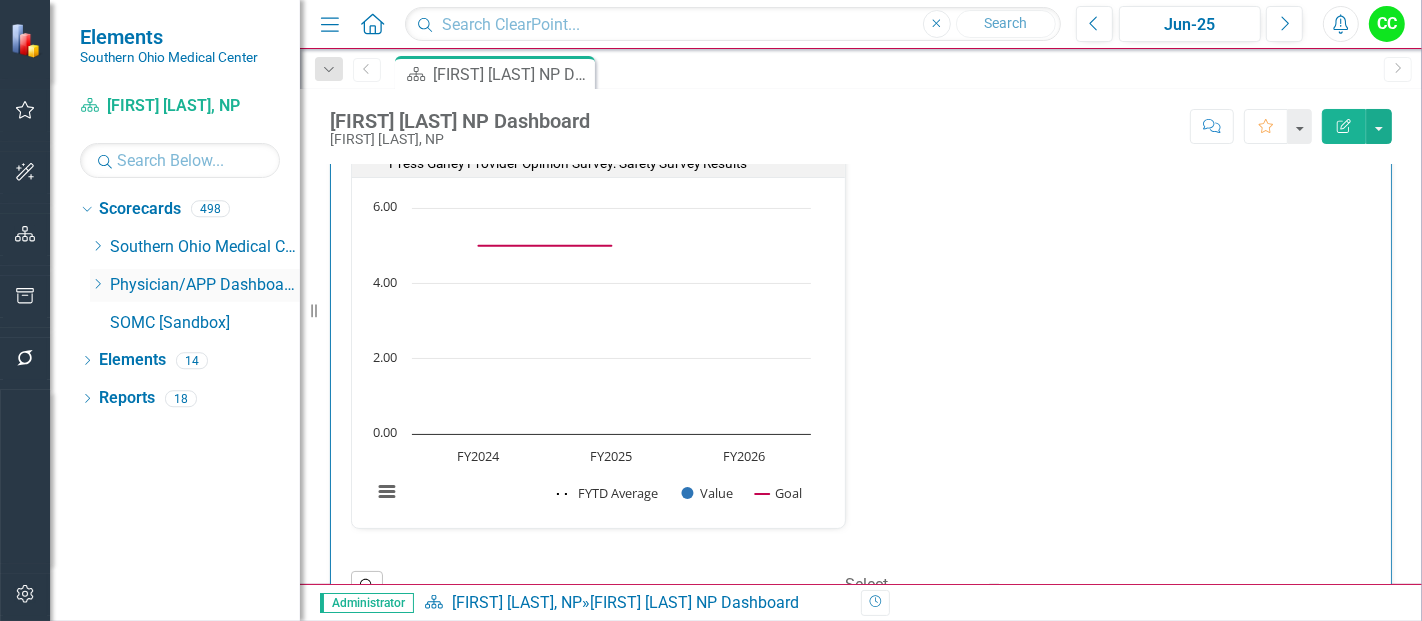 click on "Dropdown" 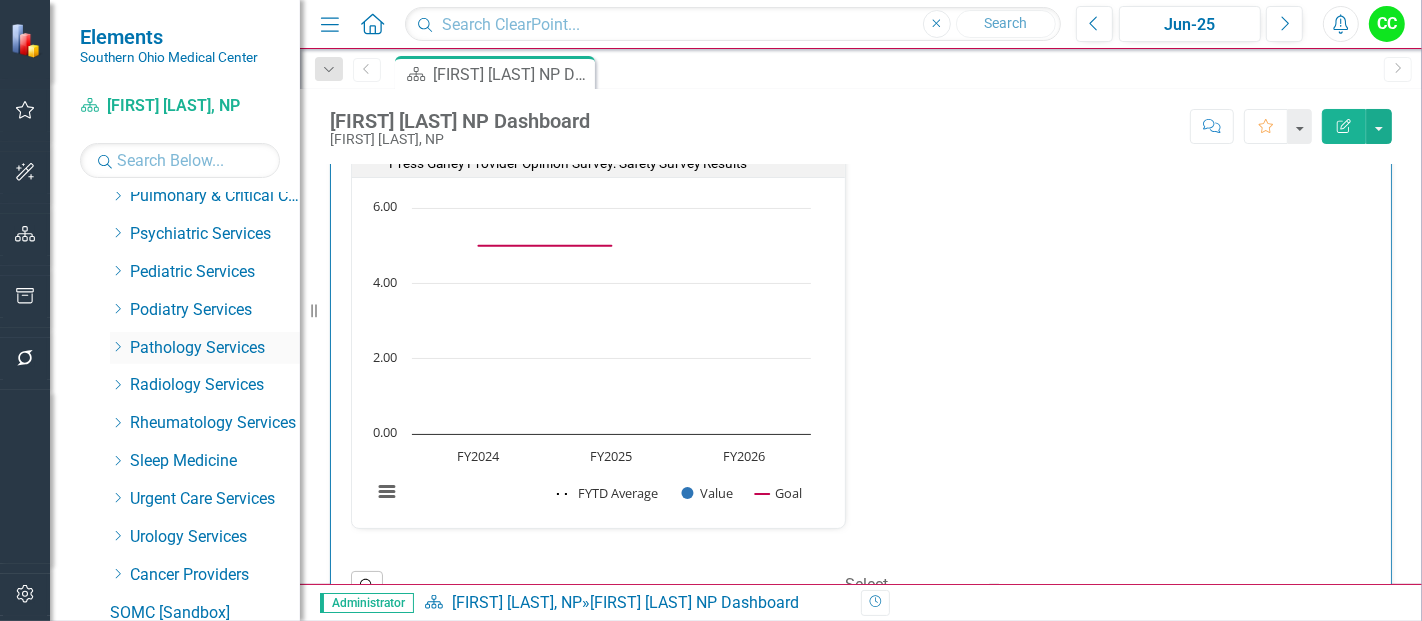 scroll, scrollTop: 923, scrollLeft: 0, axis: vertical 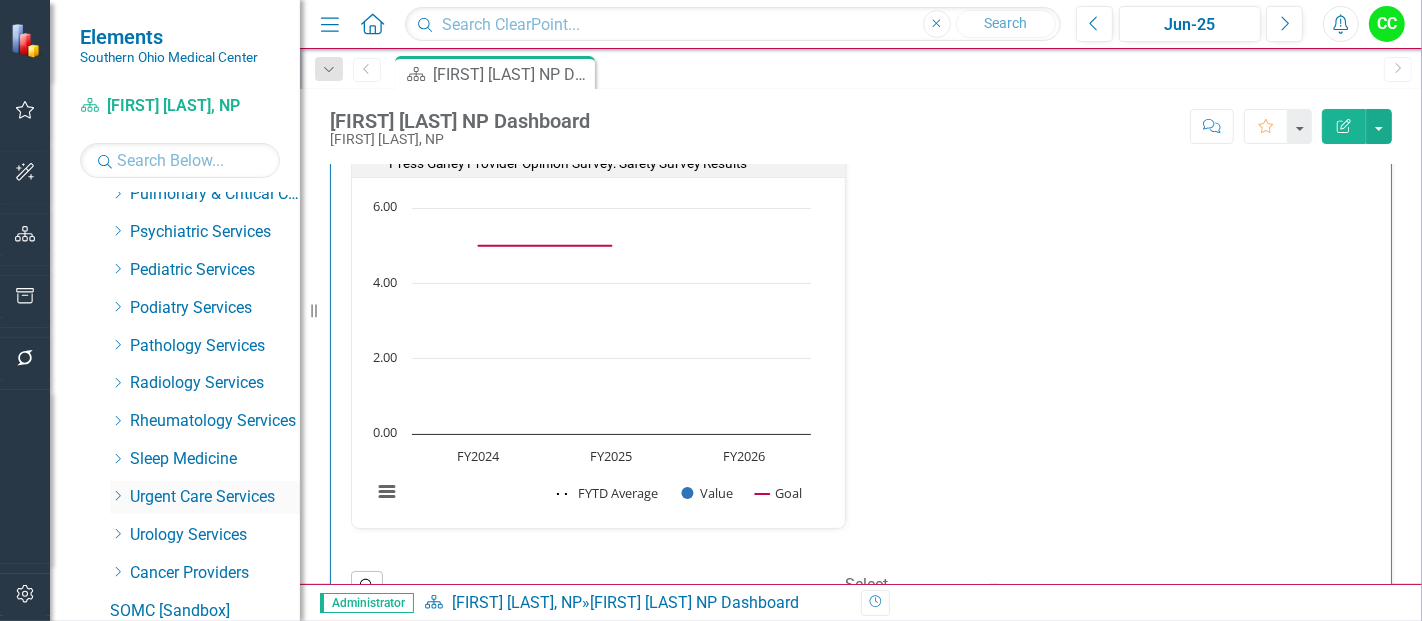 click 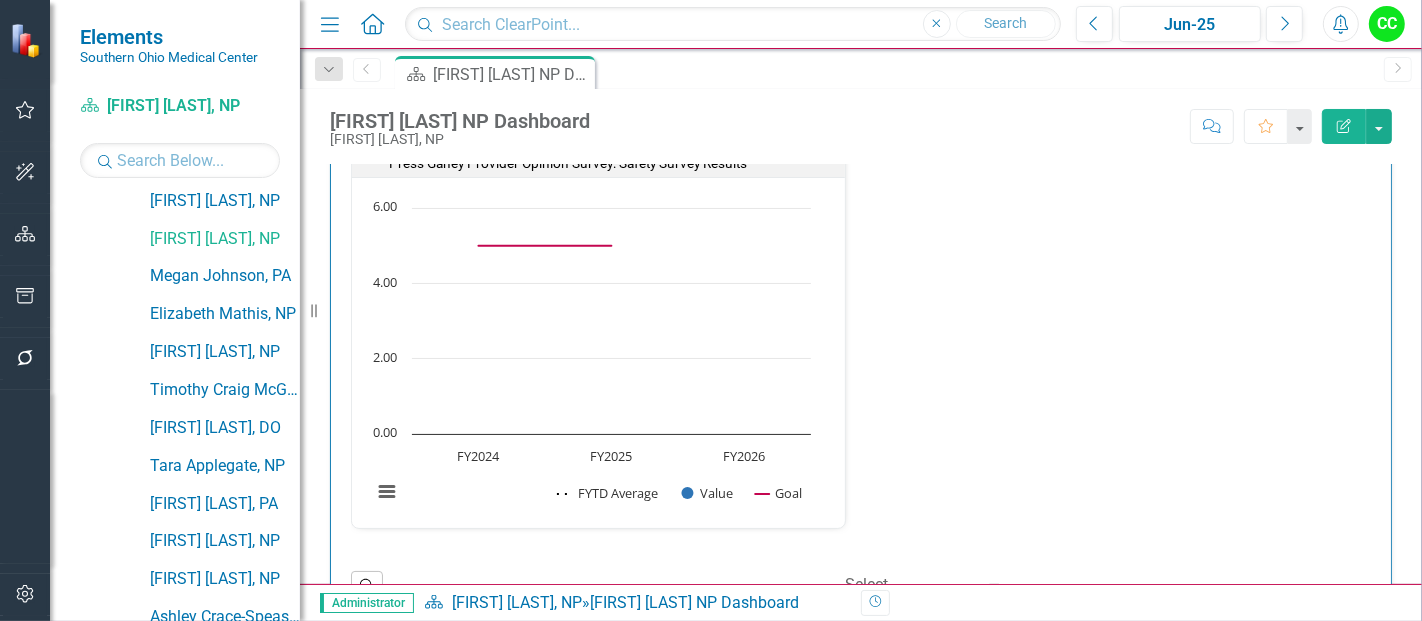 scroll, scrollTop: 1523, scrollLeft: 0, axis: vertical 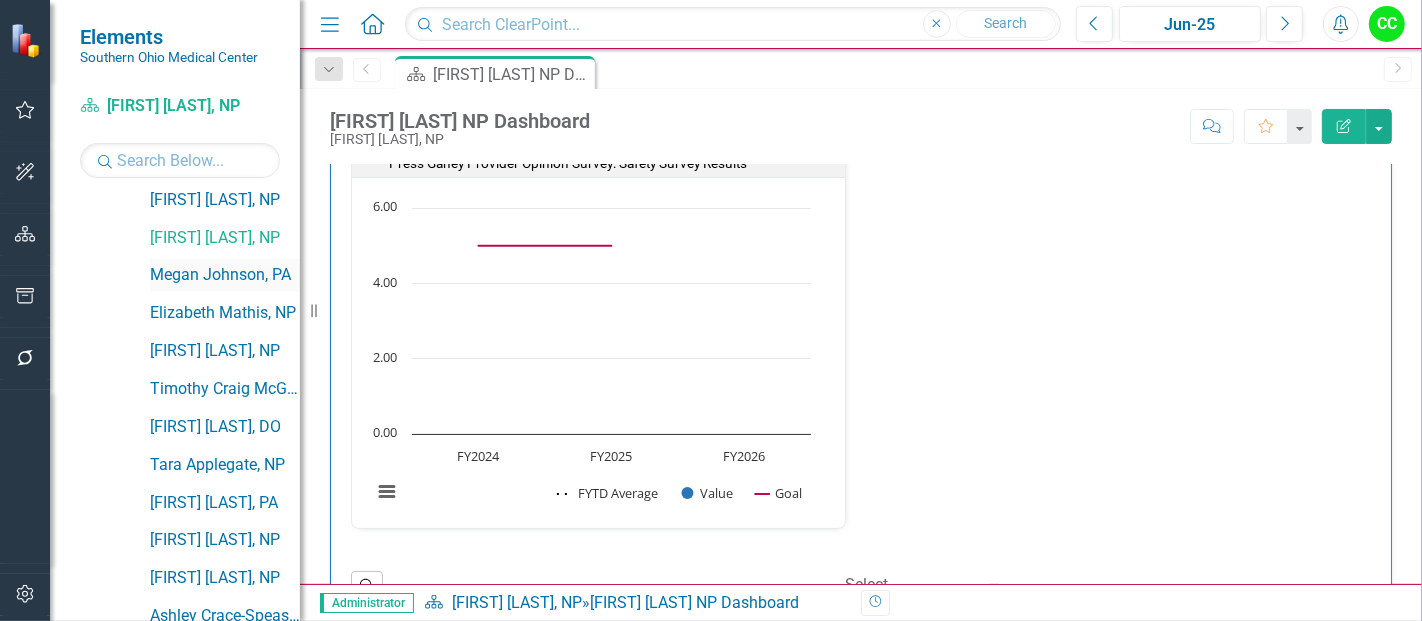 click on "Megan Johnson, PA" at bounding box center [225, 275] 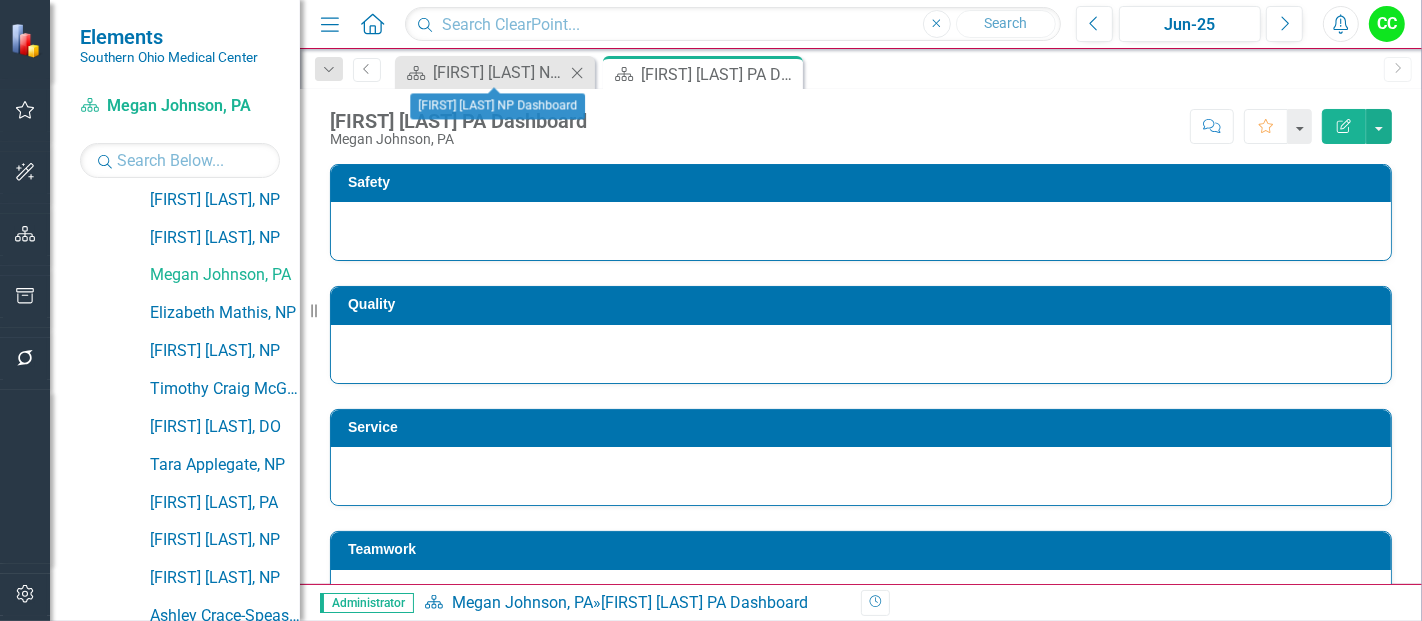 click on "Close" 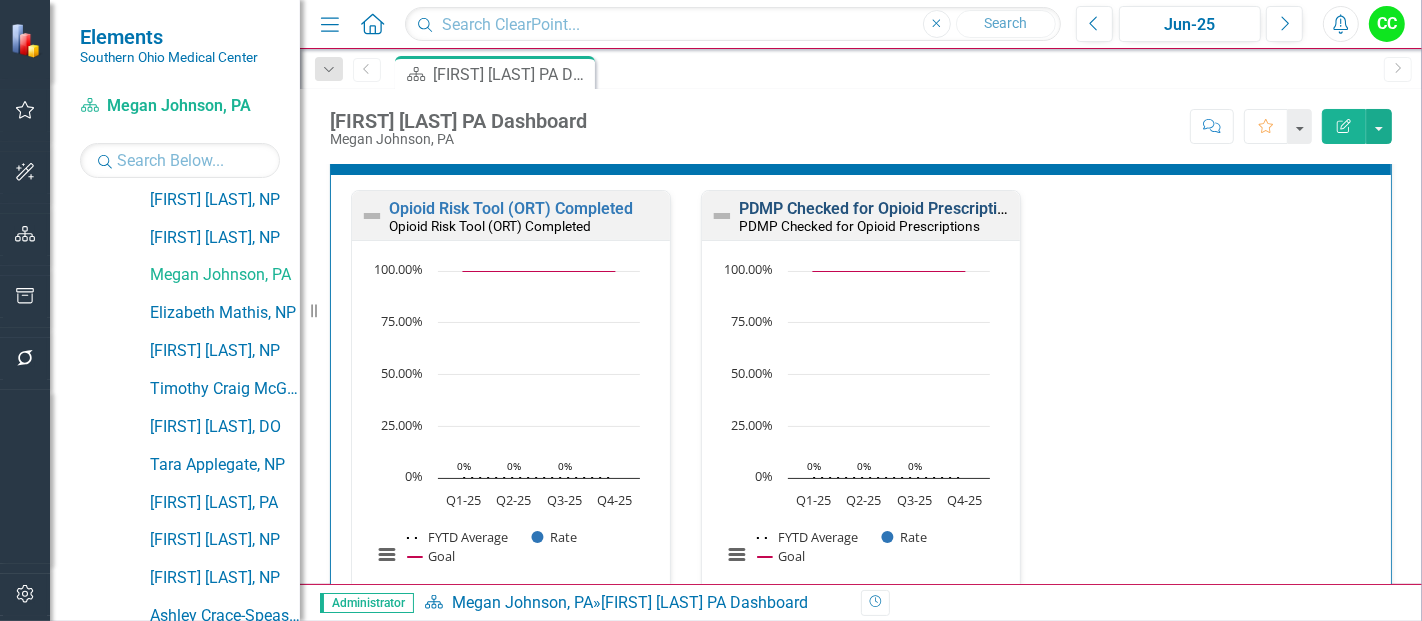 scroll, scrollTop: 601, scrollLeft: 0, axis: vertical 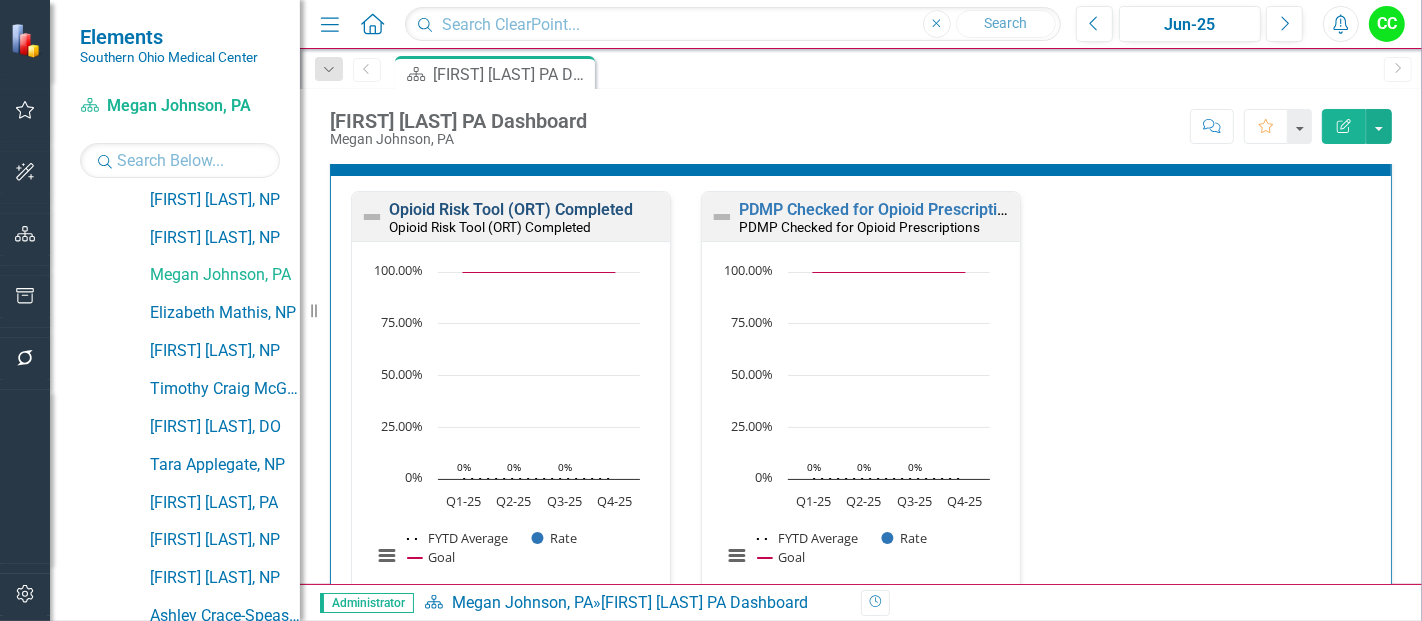 click on "Opioid Risk Tool (ORT) Completed" at bounding box center [511, 209] 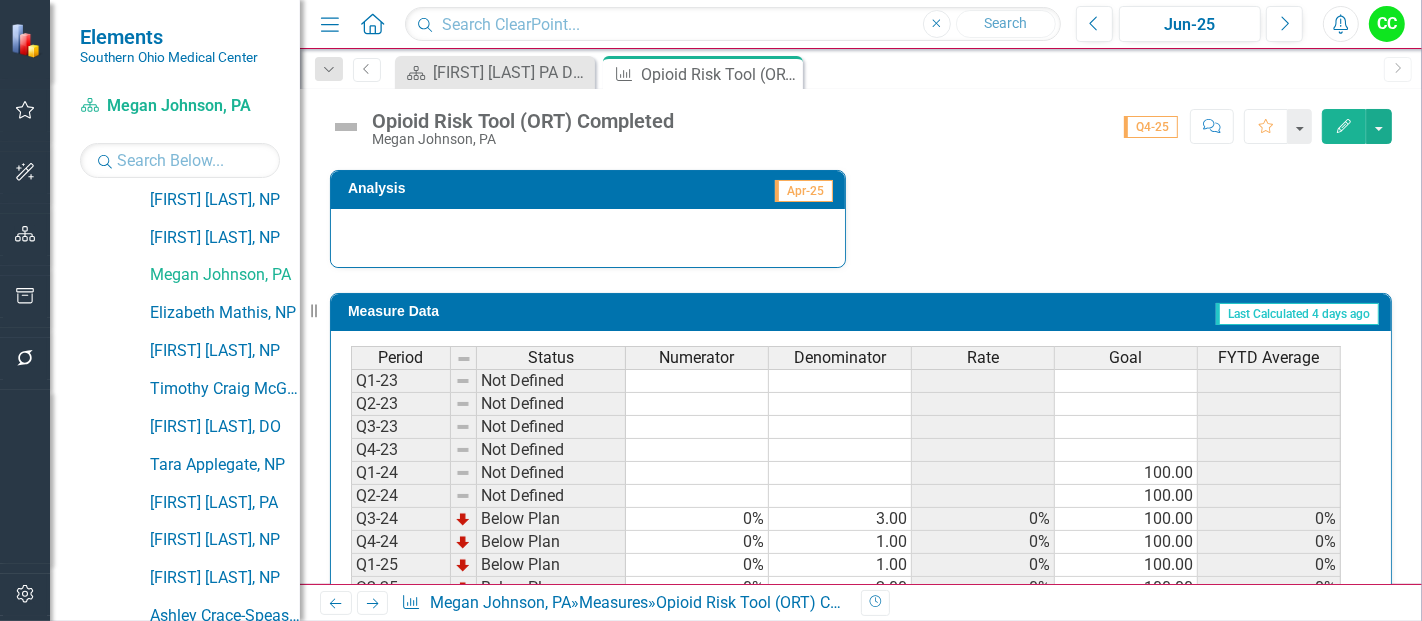 scroll, scrollTop: 866, scrollLeft: 0, axis: vertical 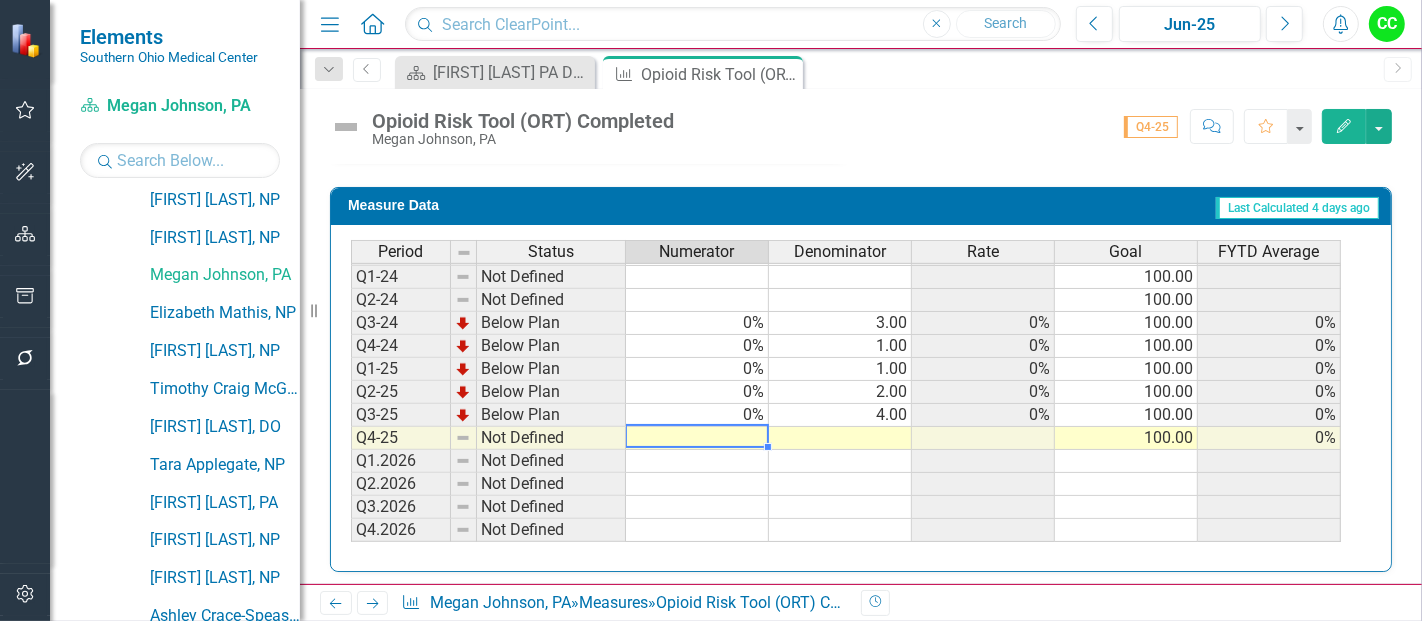 click at bounding box center (697, 438) 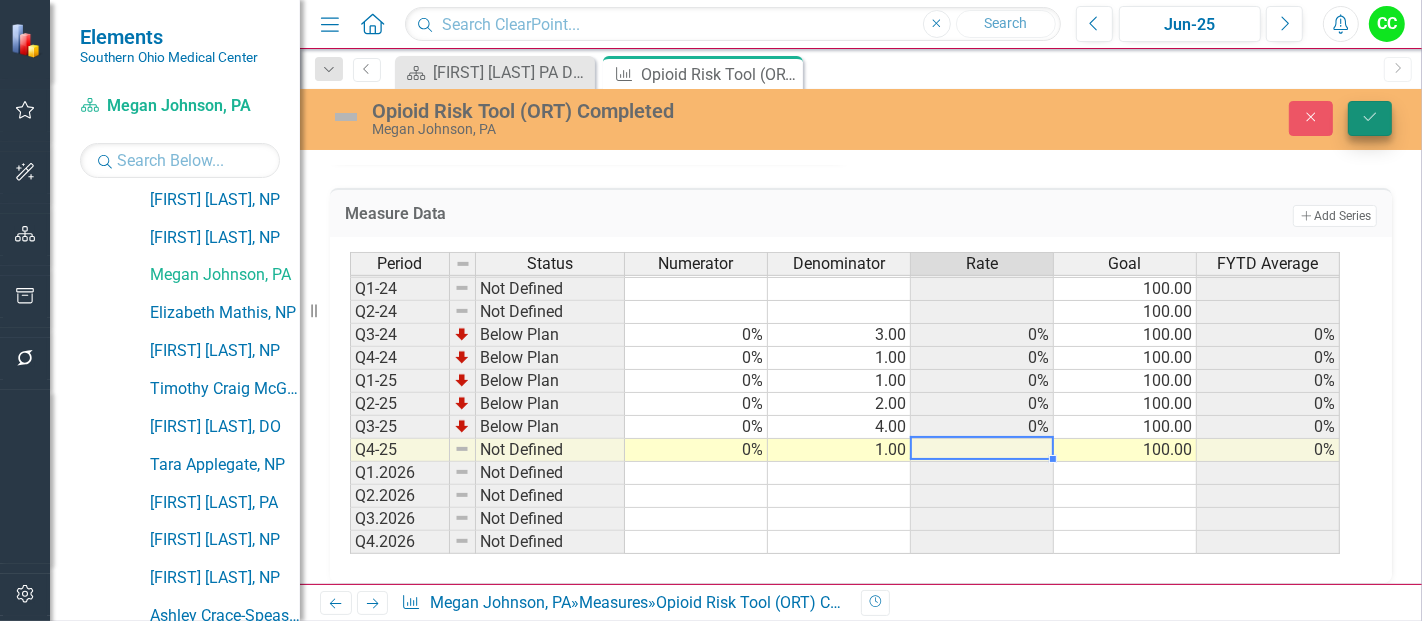 type on "1" 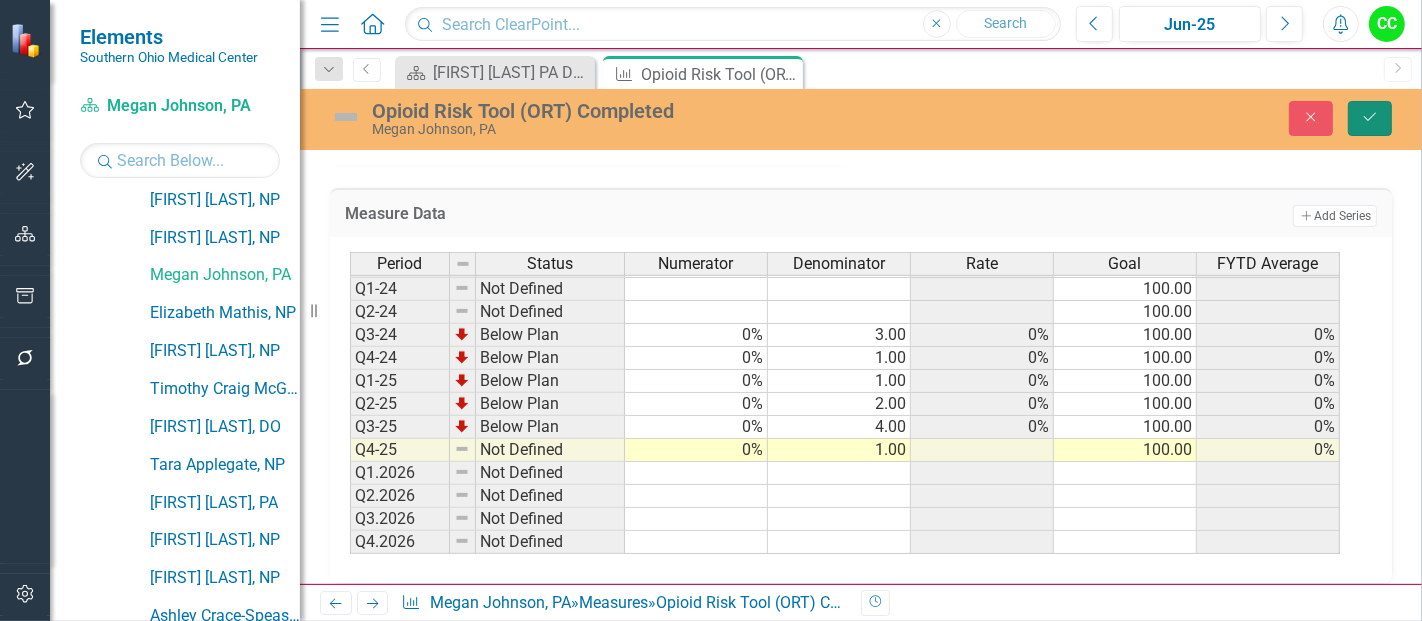 click on "Save" at bounding box center (1370, 118) 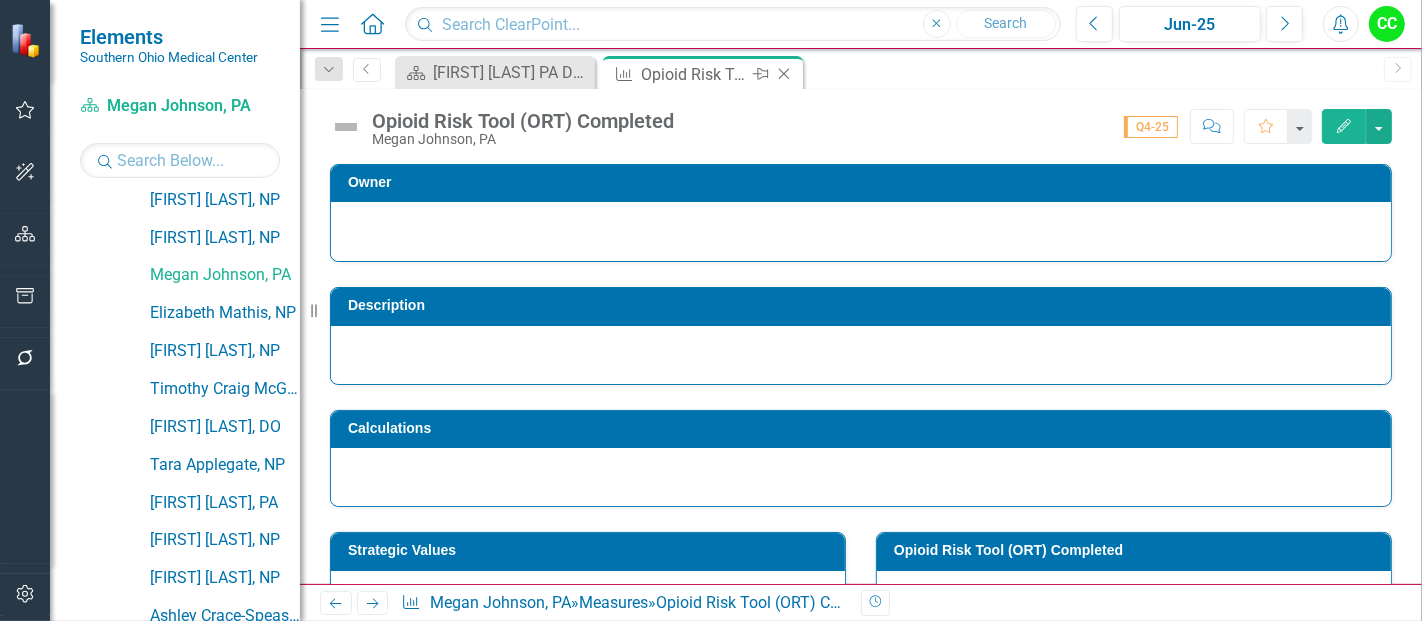 click on "Close" 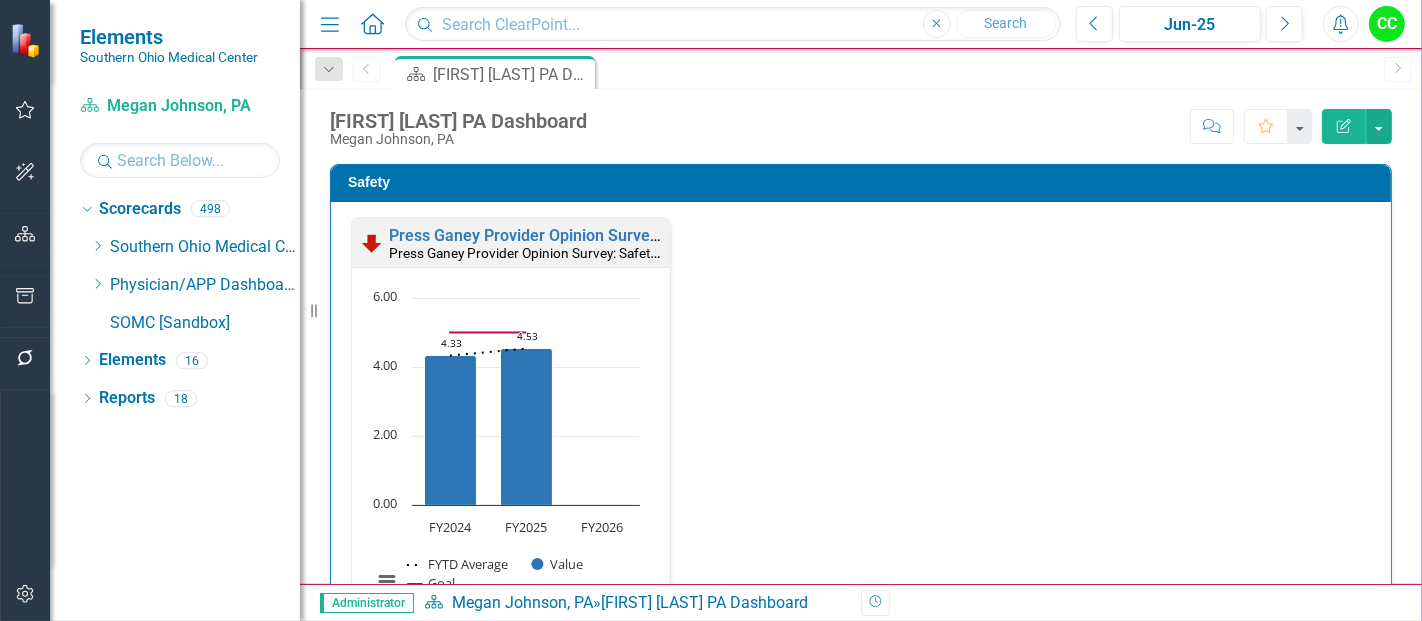 scroll, scrollTop: 0, scrollLeft: 0, axis: both 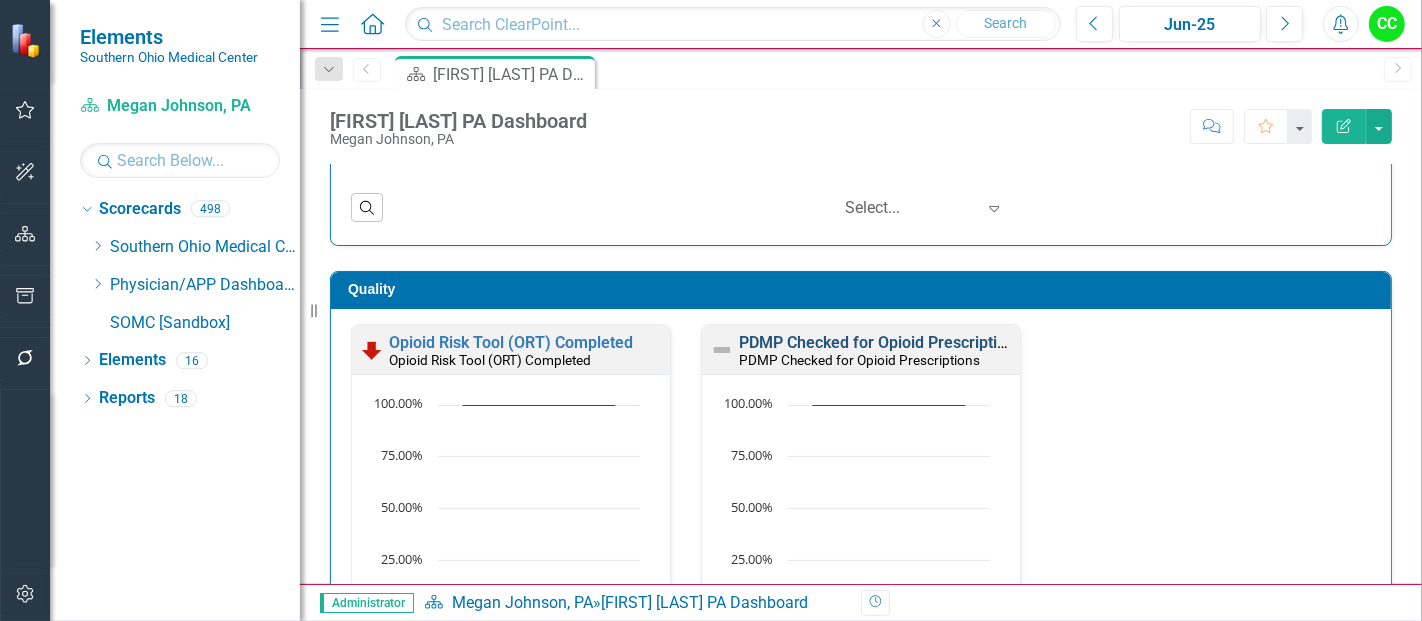 click on "PDMP Checked for Opioid Prescriptions" at bounding box center [881, 342] 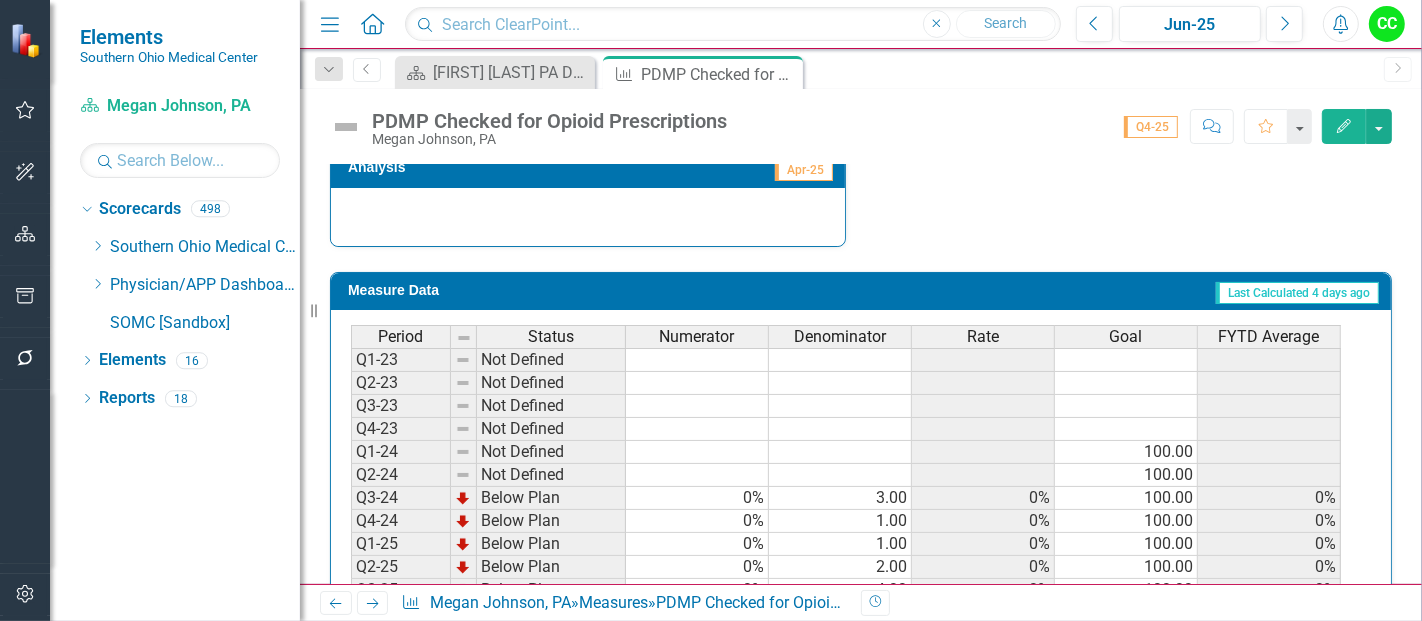 scroll, scrollTop: 866, scrollLeft: 0, axis: vertical 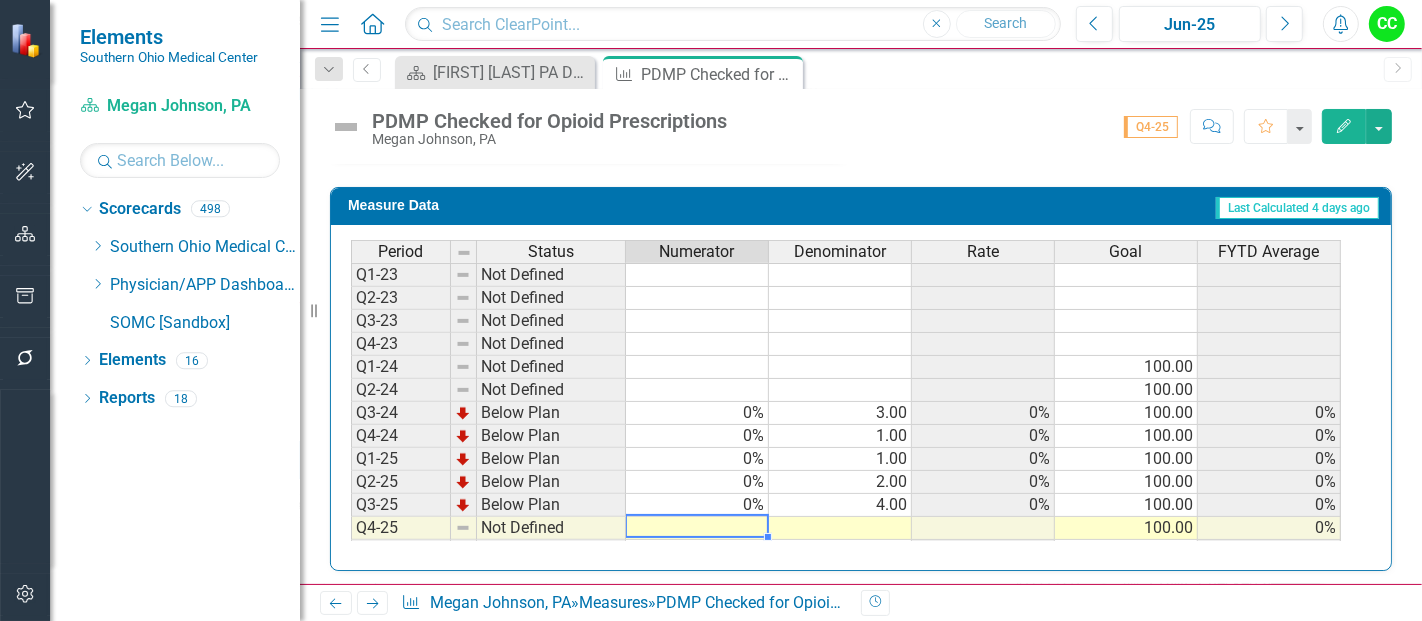 click at bounding box center (697, 528) 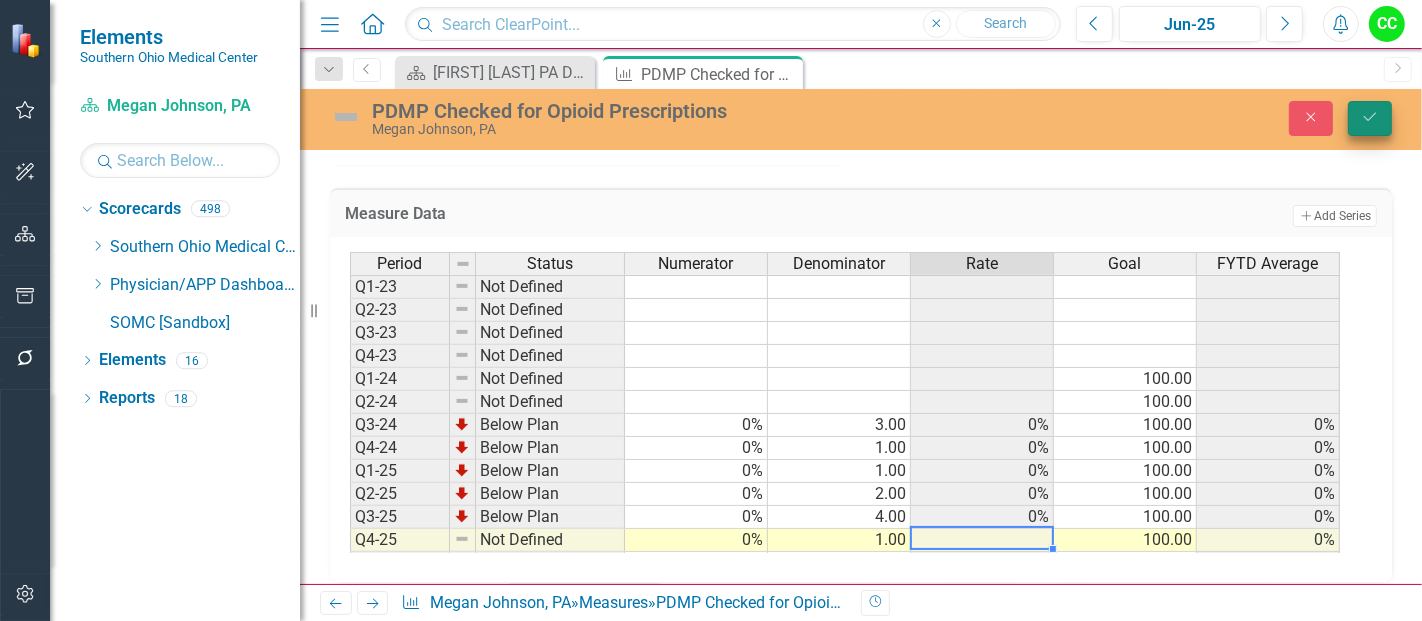 type on "1" 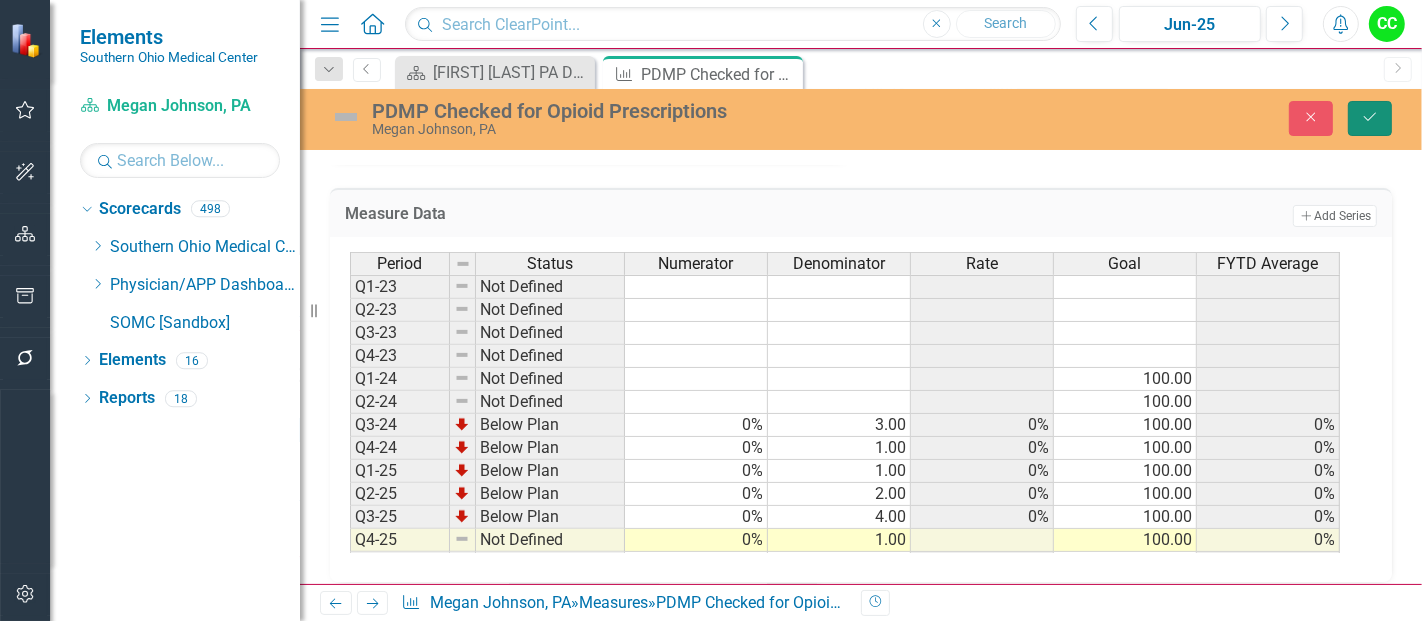 click on "Save" at bounding box center (1370, 118) 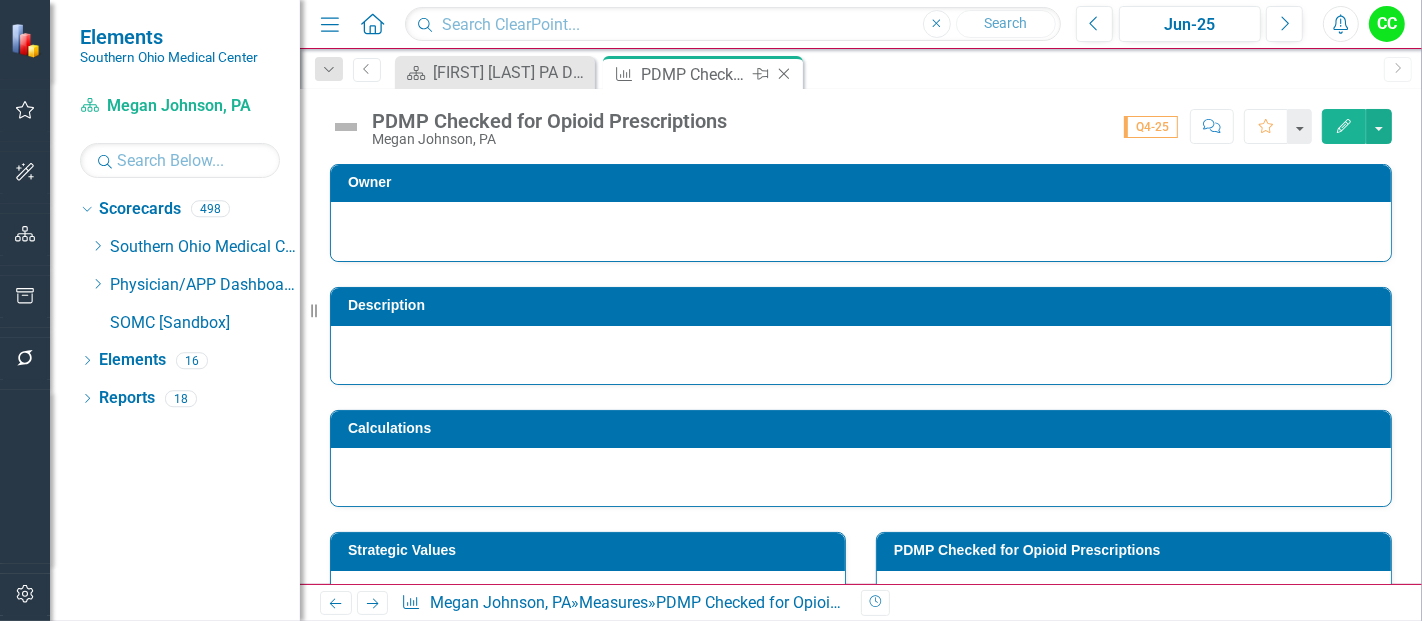 click on "Close" 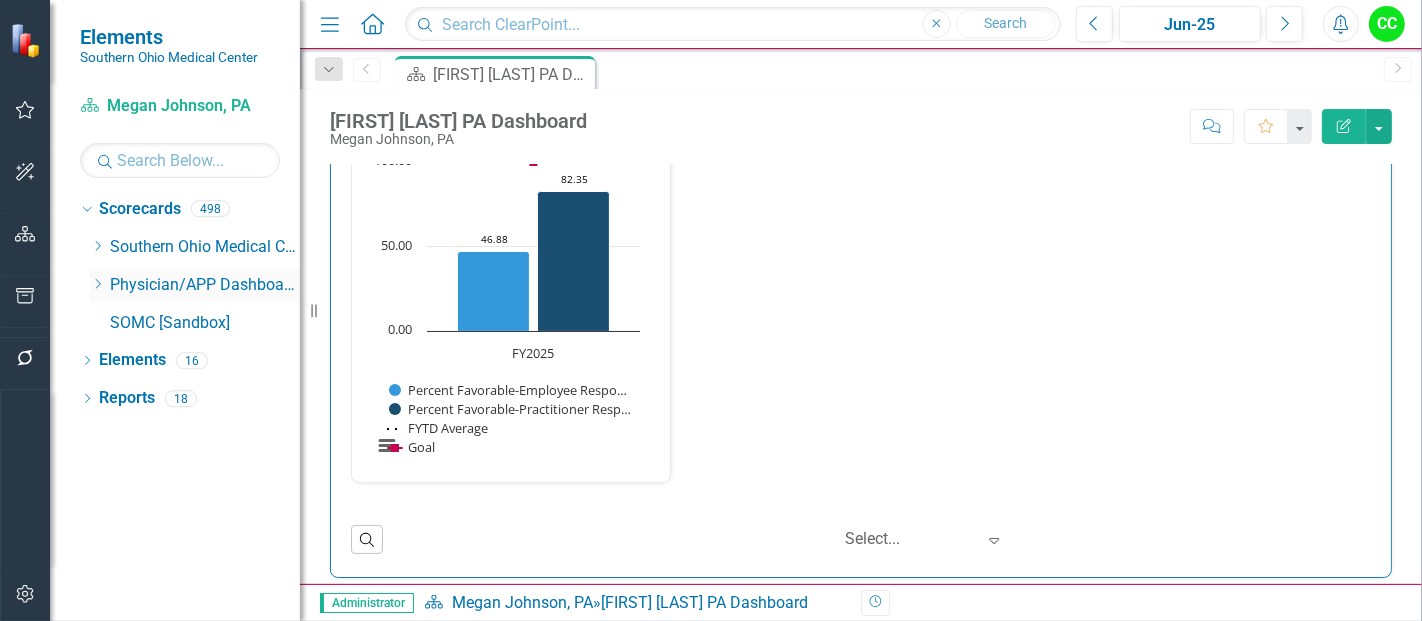 scroll, scrollTop: 2837, scrollLeft: 0, axis: vertical 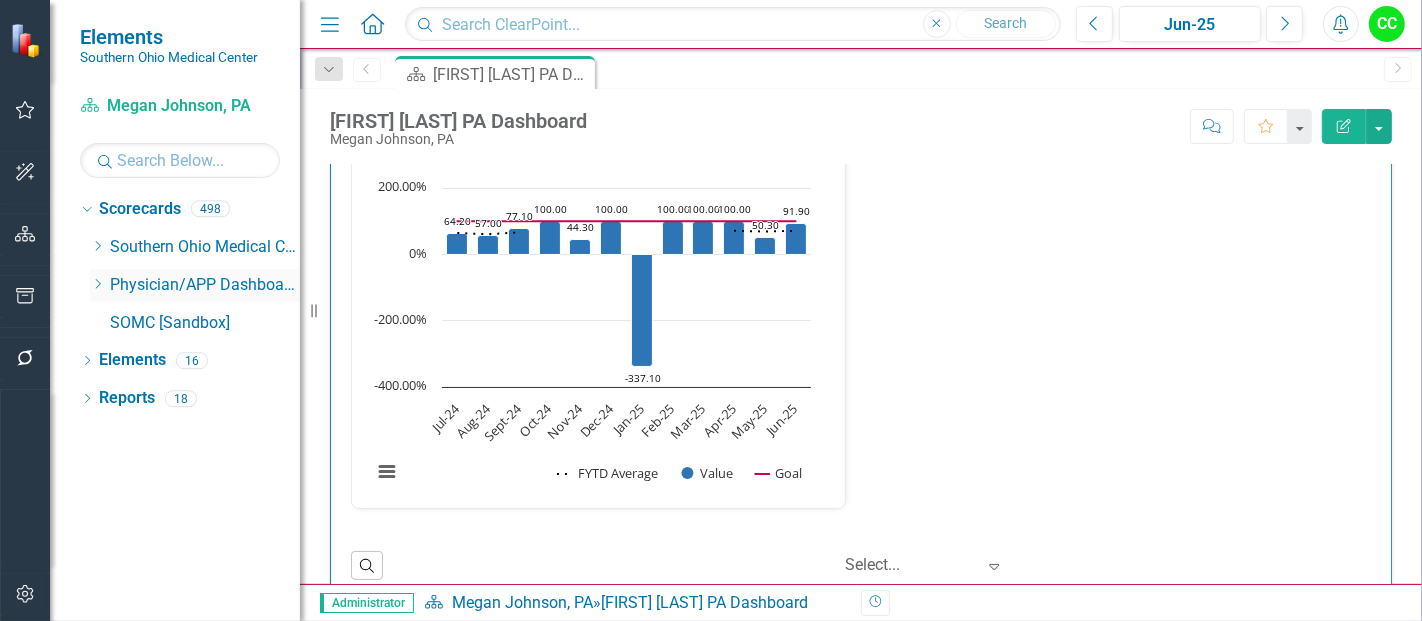 click on "Dropdown" 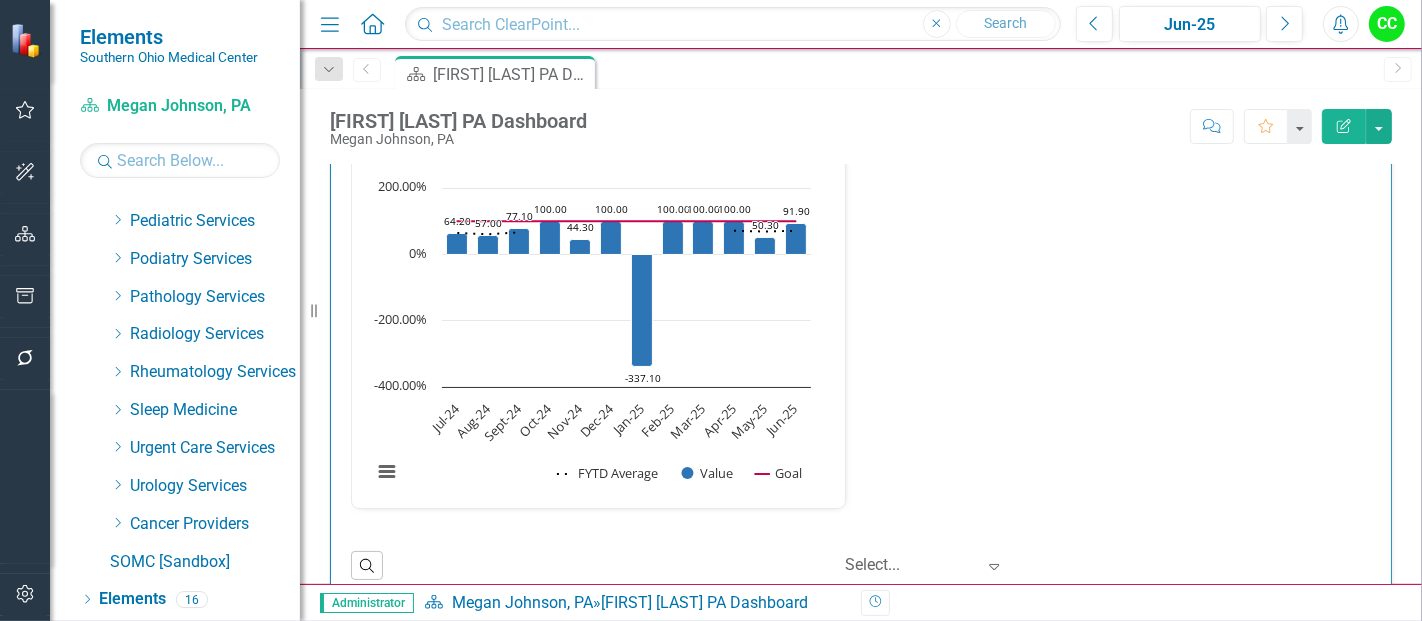 scroll, scrollTop: 1008, scrollLeft: 0, axis: vertical 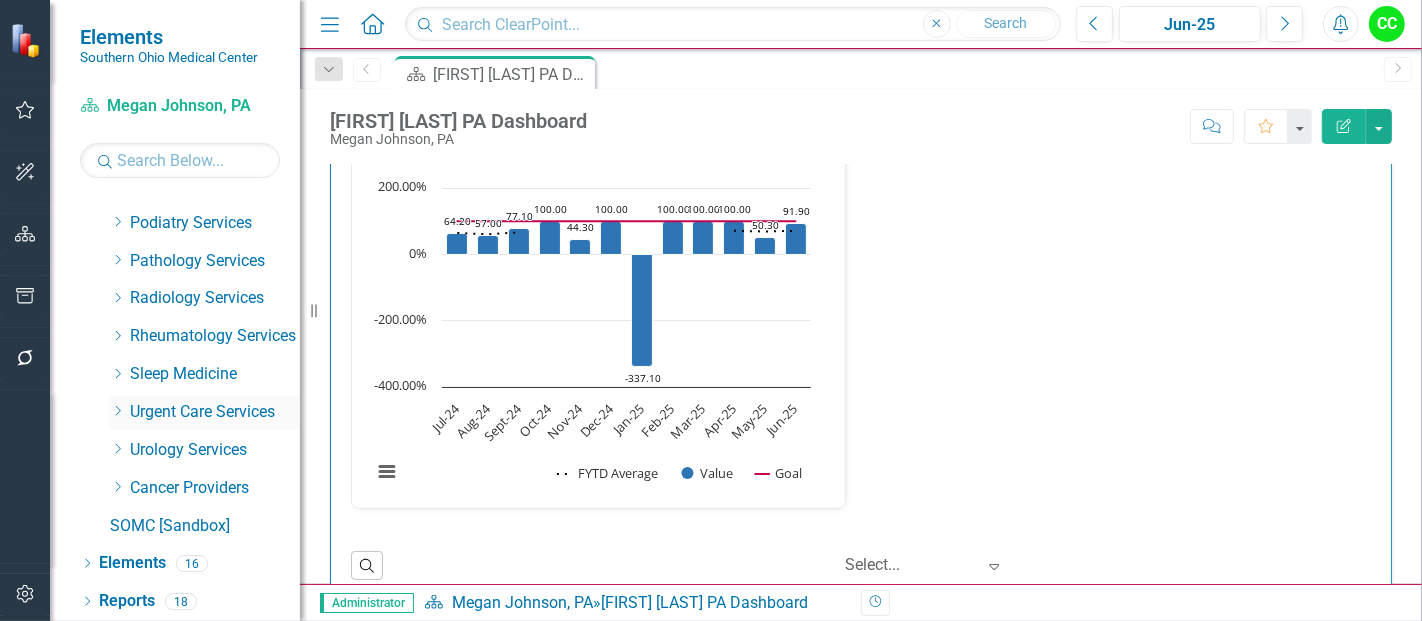 click on "Dropdown" 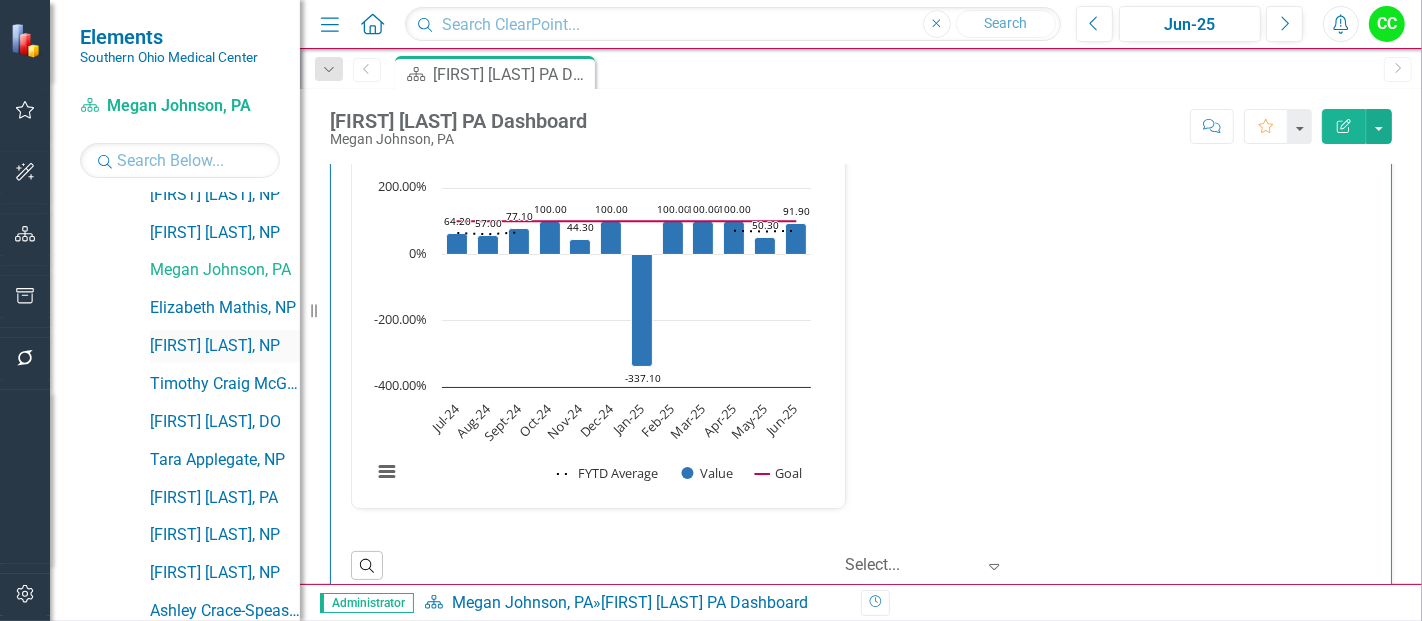 scroll, scrollTop: 1529, scrollLeft: 0, axis: vertical 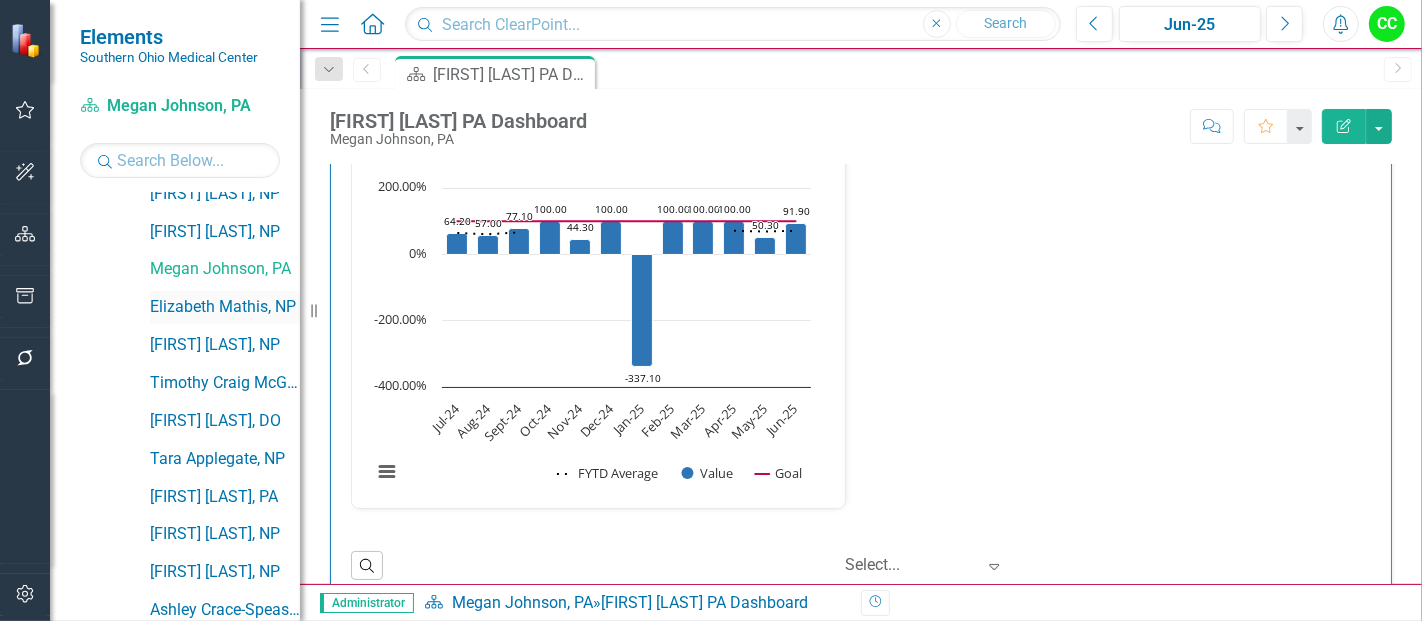 click on "Elizabeth Mathis, NP" at bounding box center (225, 307) 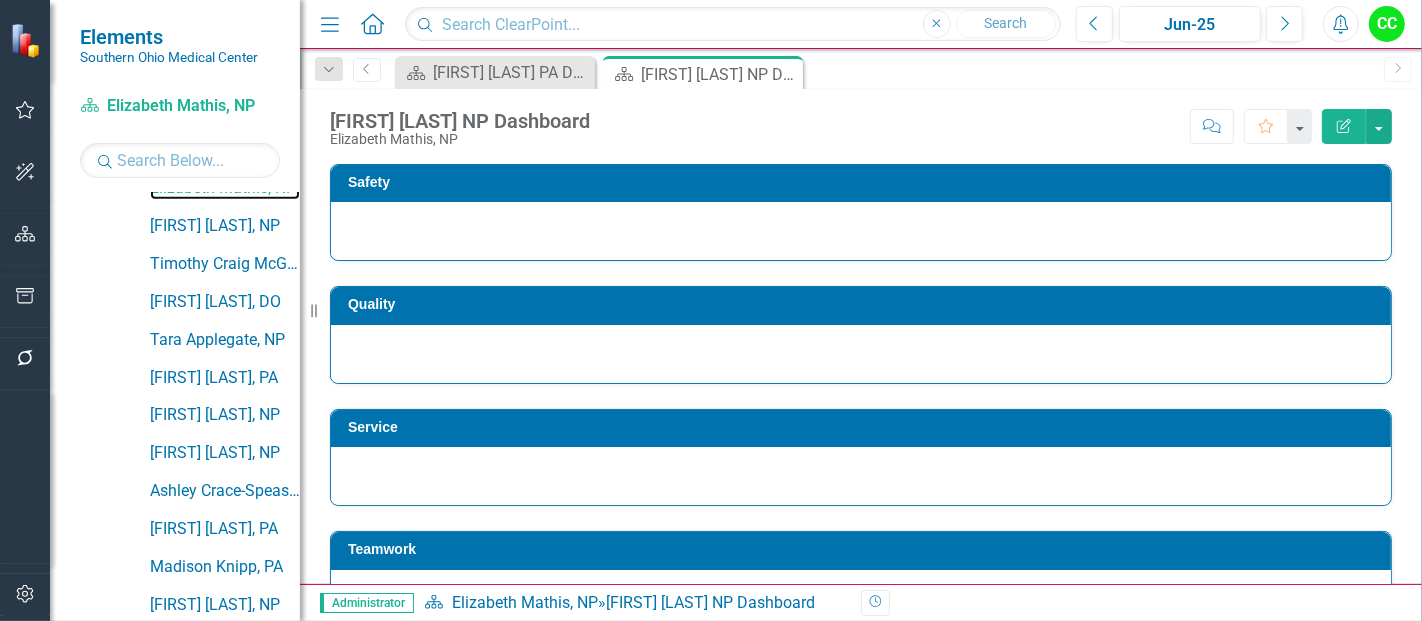 scroll, scrollTop: 1632, scrollLeft: 0, axis: vertical 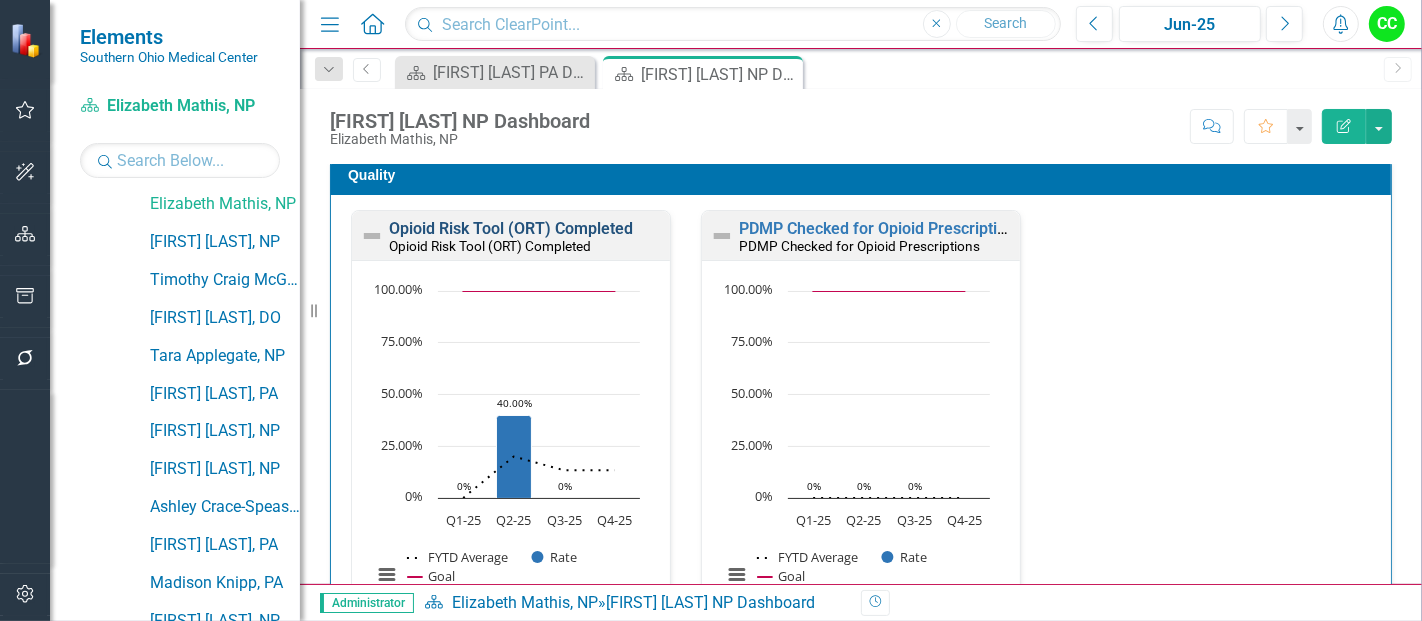 click on "Opioid Risk Tool (ORT) Completed" at bounding box center (511, 228) 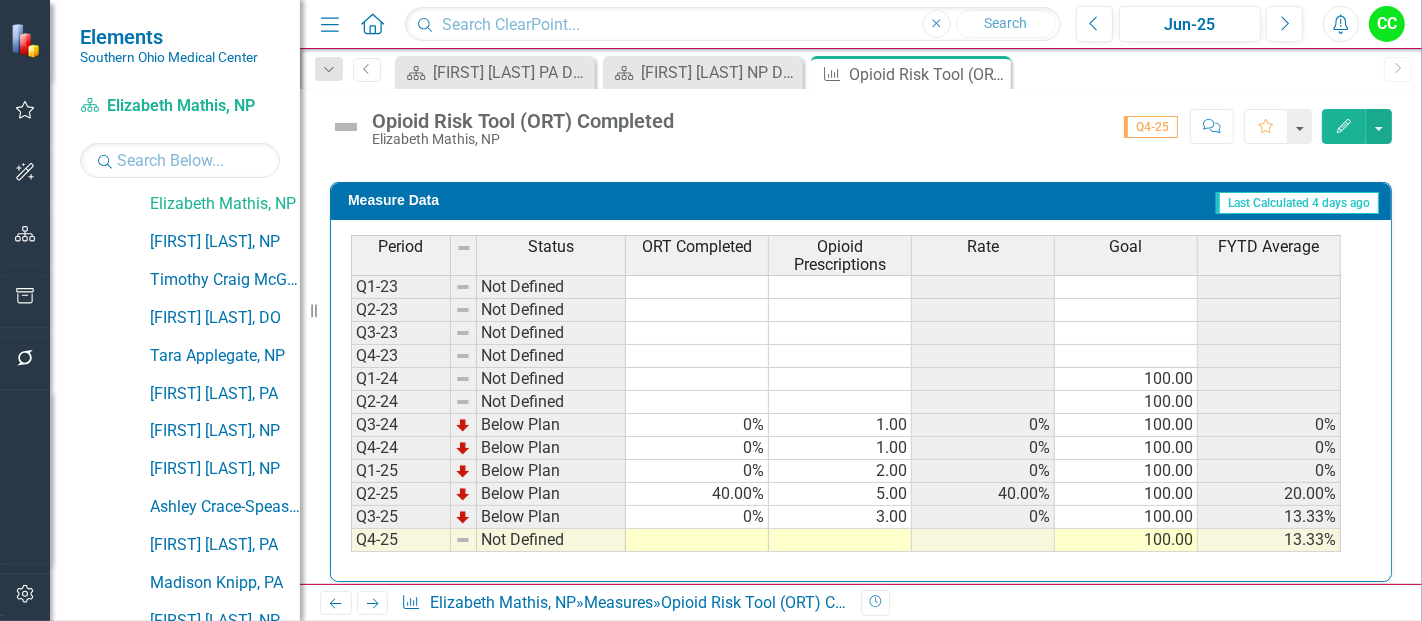 scroll, scrollTop: 873, scrollLeft: 0, axis: vertical 